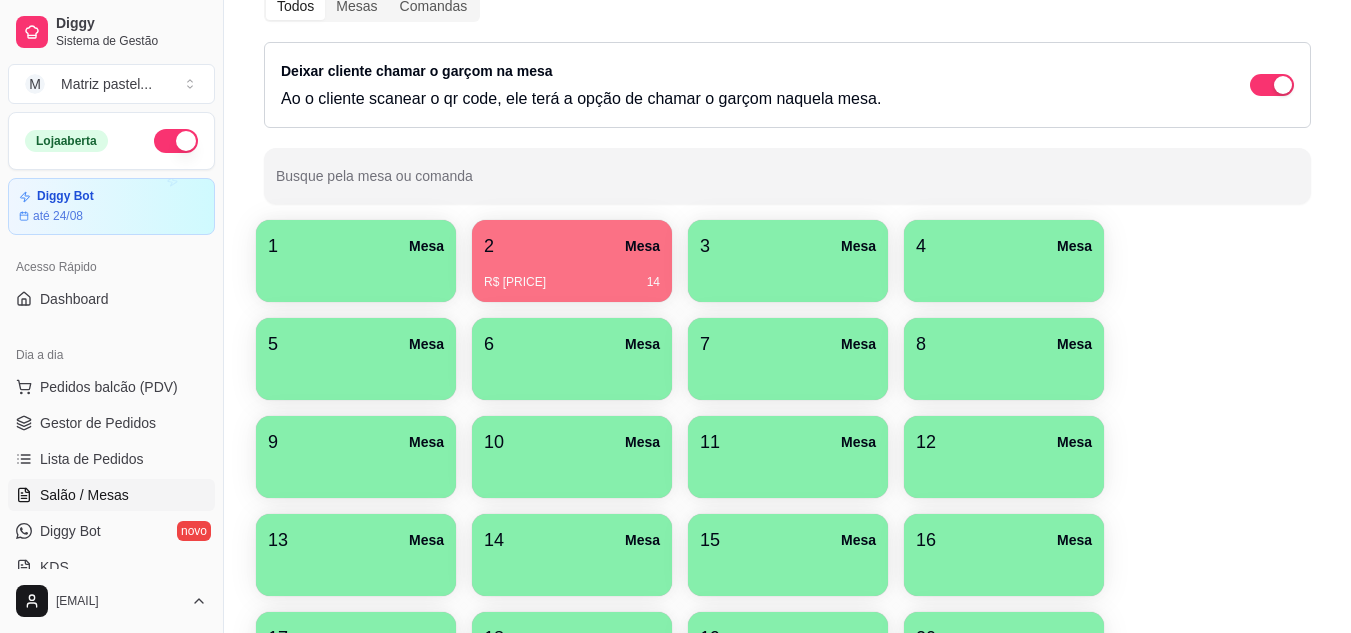 scroll, scrollTop: 200, scrollLeft: 0, axis: vertical 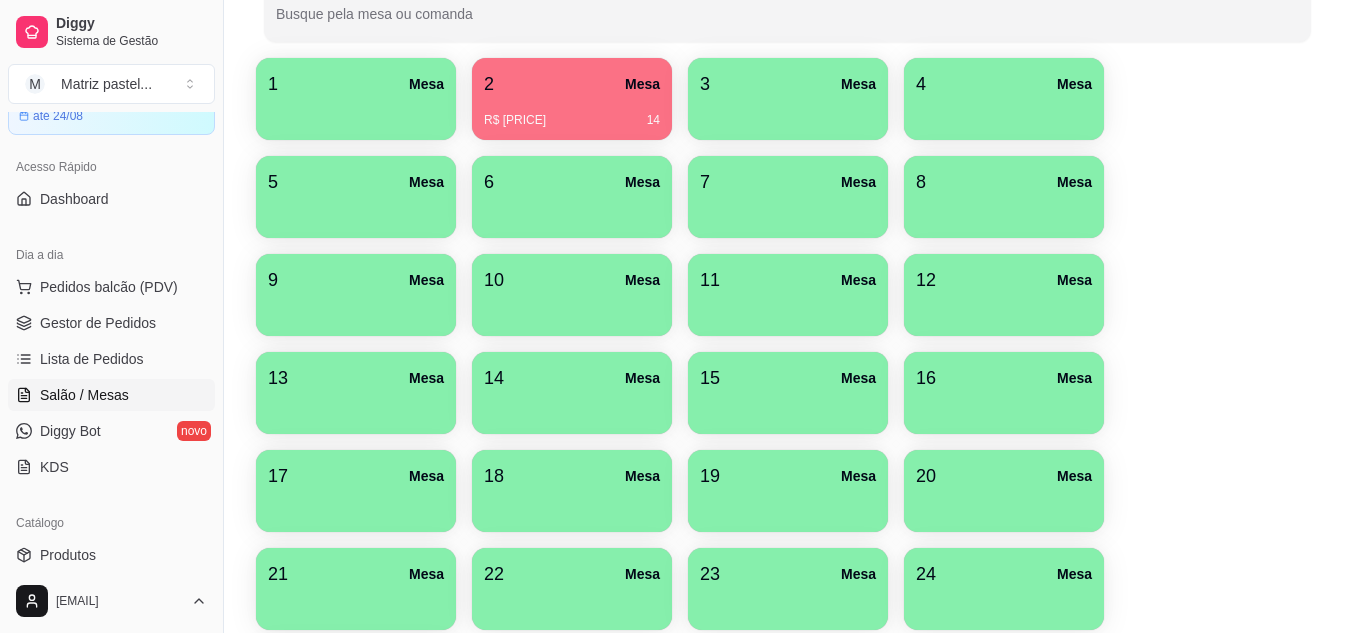 click on "[NUMBER] Mesa R$ [PRICE] [NUMBER]" at bounding box center [572, 113] 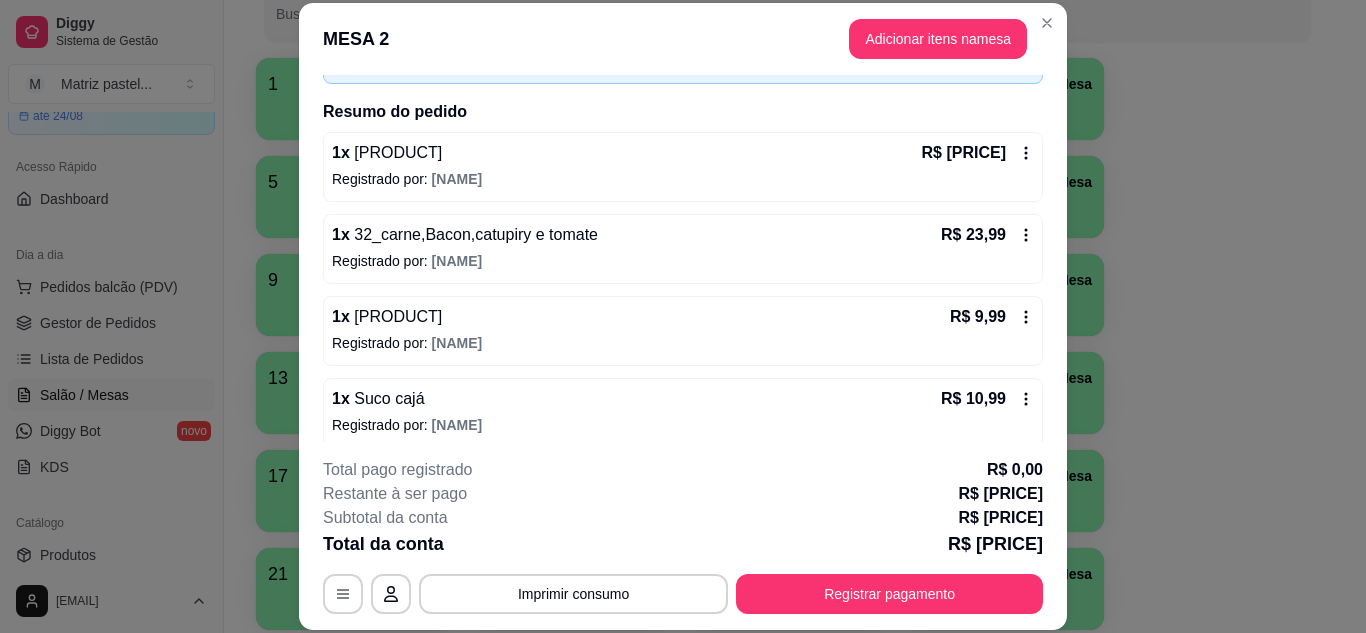 scroll, scrollTop: 146, scrollLeft: 0, axis: vertical 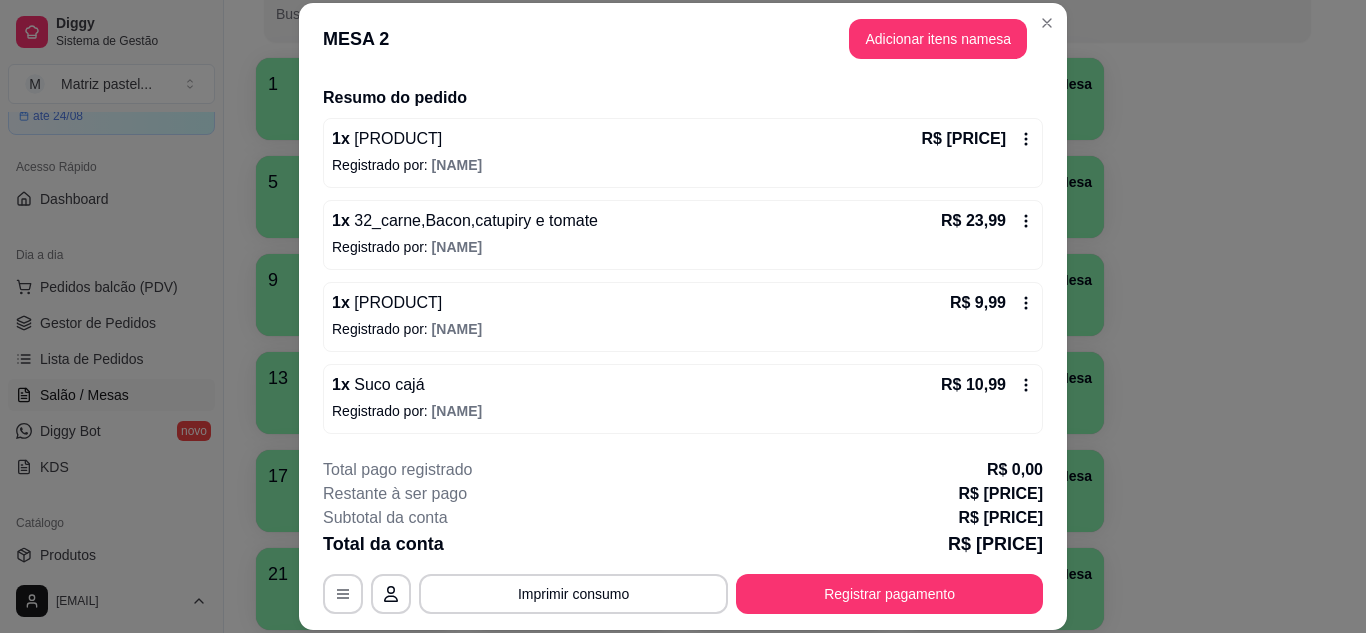 click 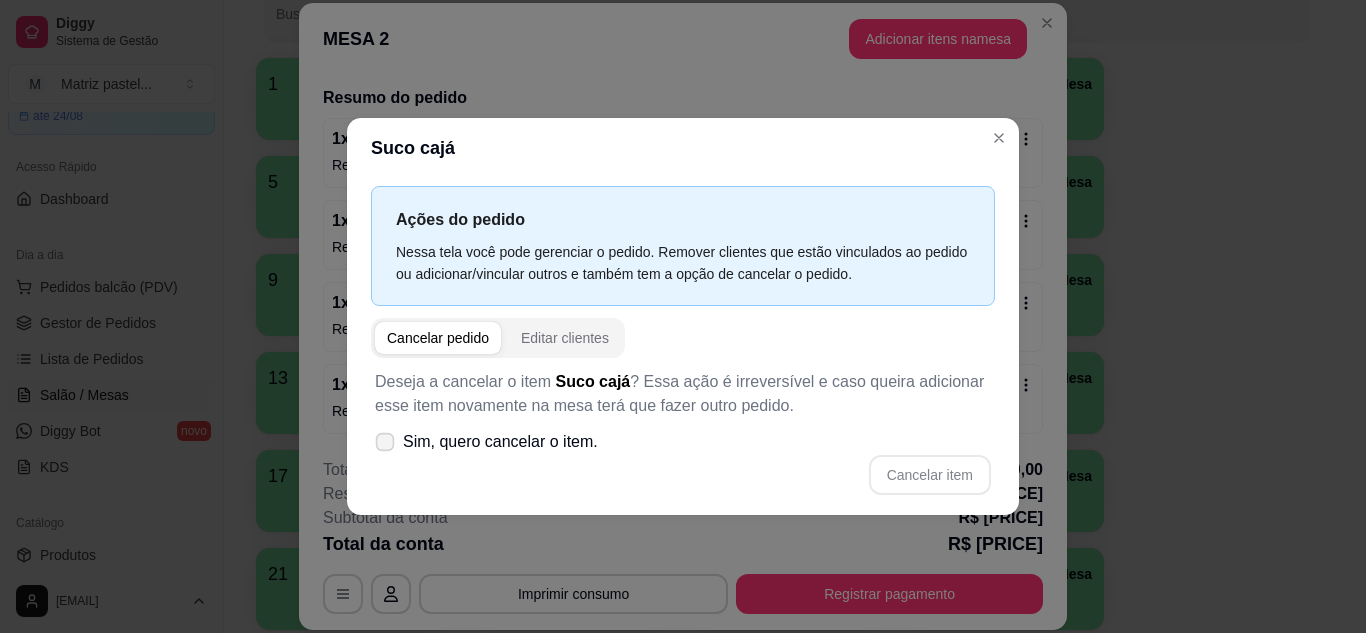 click on "Sim, quero cancelar o item." at bounding box center [500, 442] 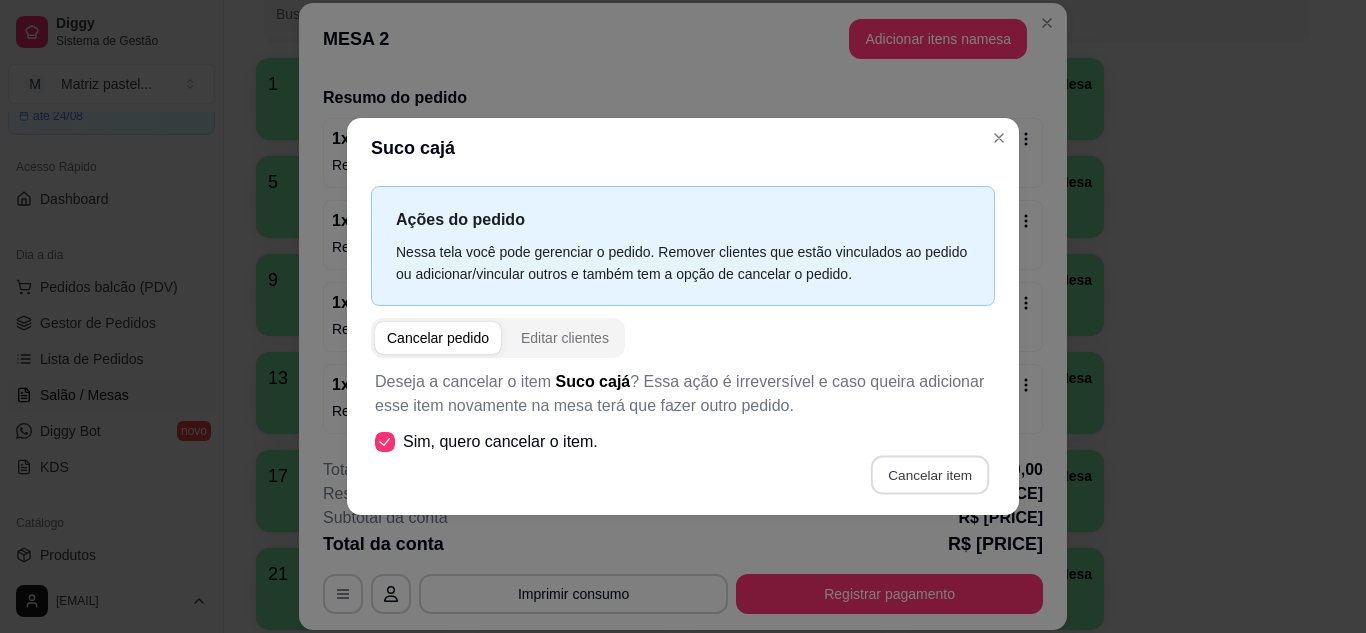 click on "Cancelar item" at bounding box center (929, 474) 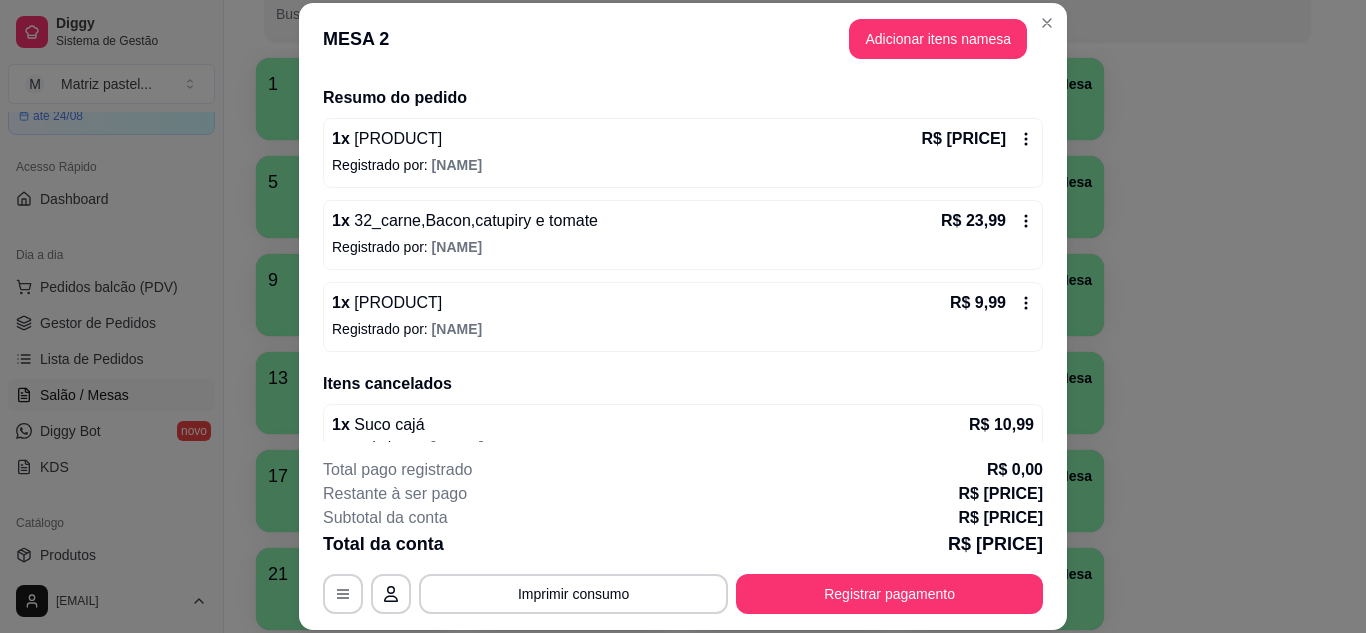 scroll, scrollTop: 178, scrollLeft: 0, axis: vertical 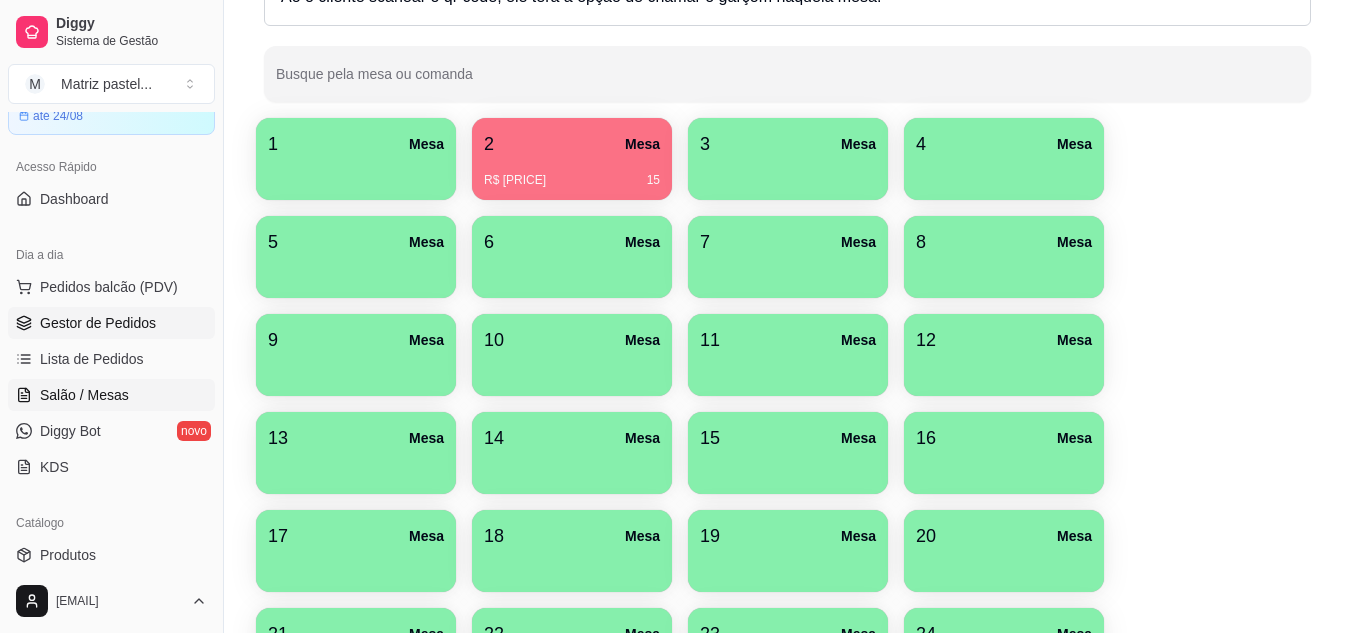 click on "Gestor de Pedidos" at bounding box center (98, 323) 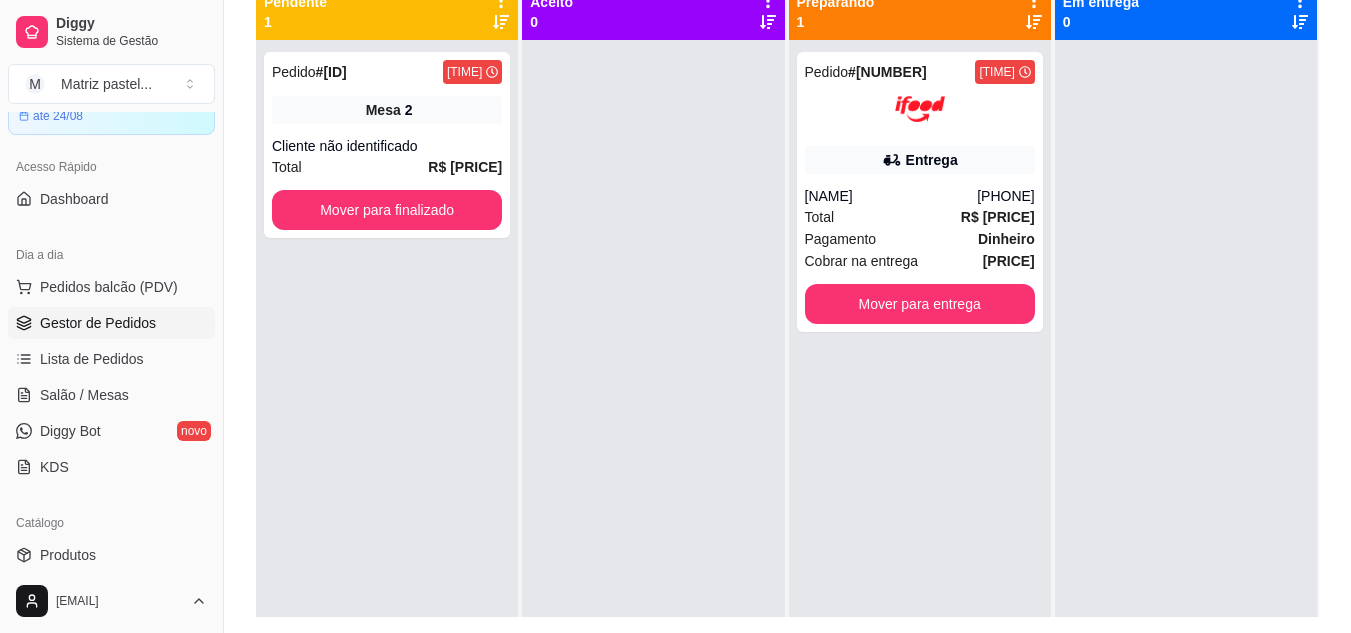 scroll, scrollTop: 0, scrollLeft: 0, axis: both 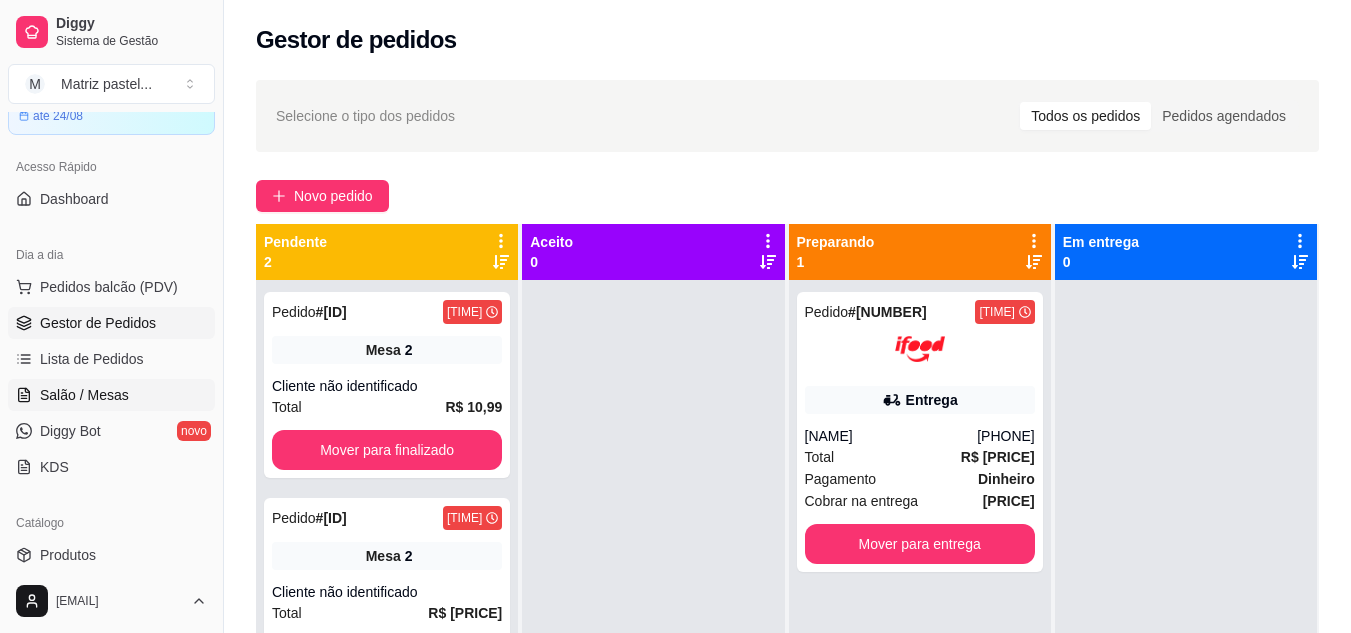click on "Salão / Mesas" at bounding box center [111, 395] 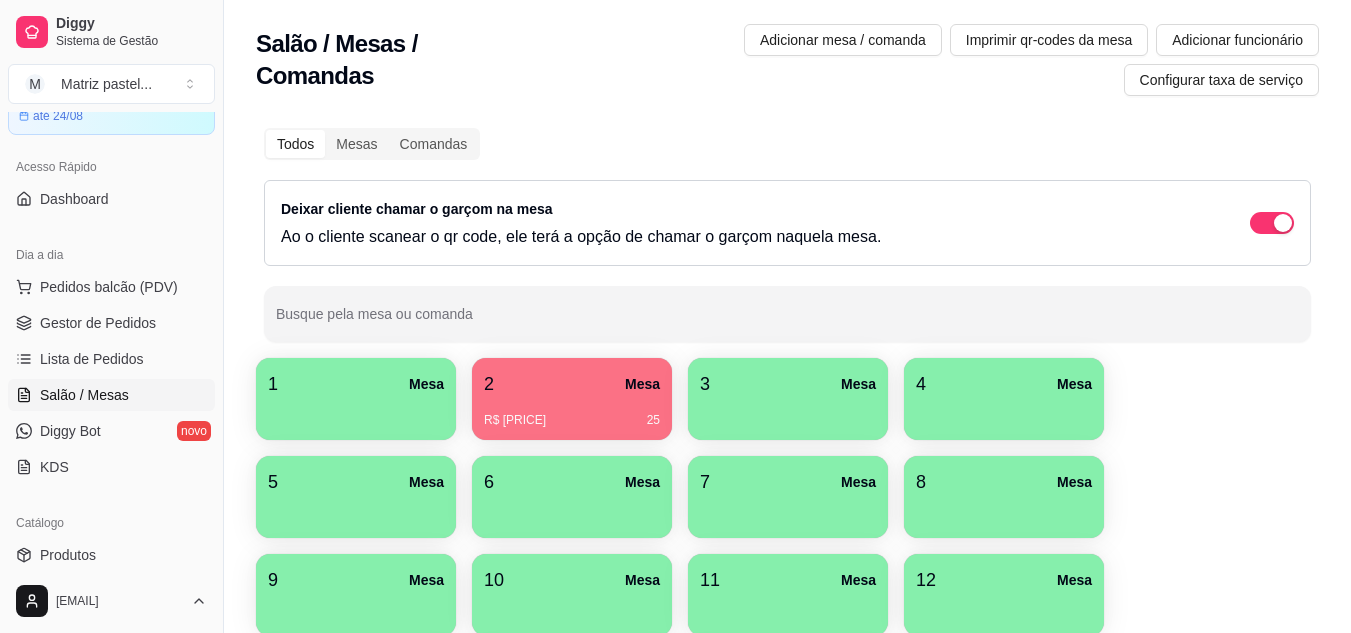 click on "R$ 71,96 25" at bounding box center (572, 420) 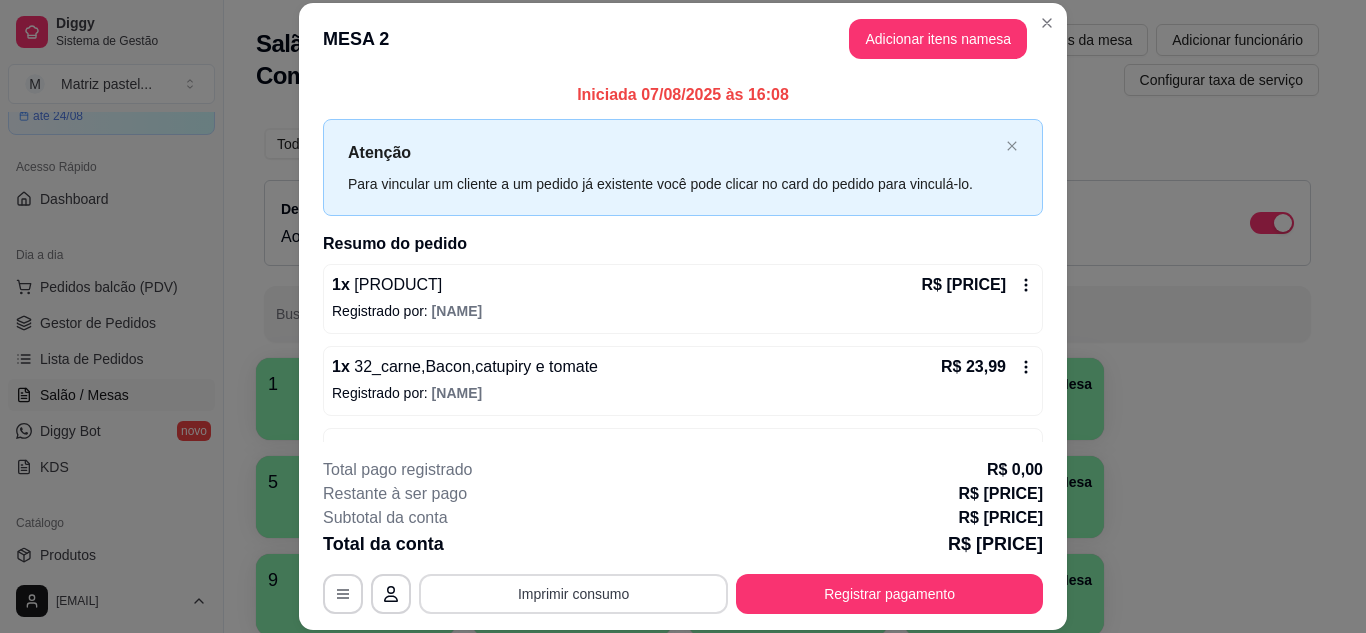click on "**********" at bounding box center [683, 536] 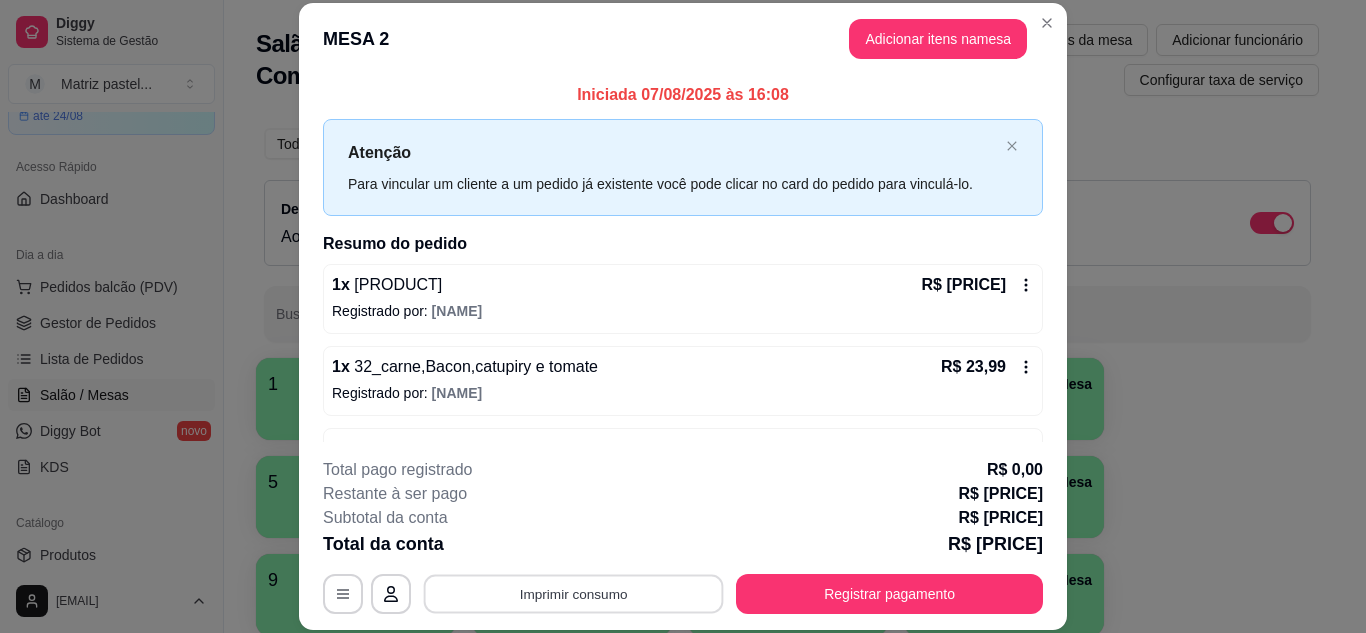 click on "Imprimir consumo" at bounding box center [574, 593] 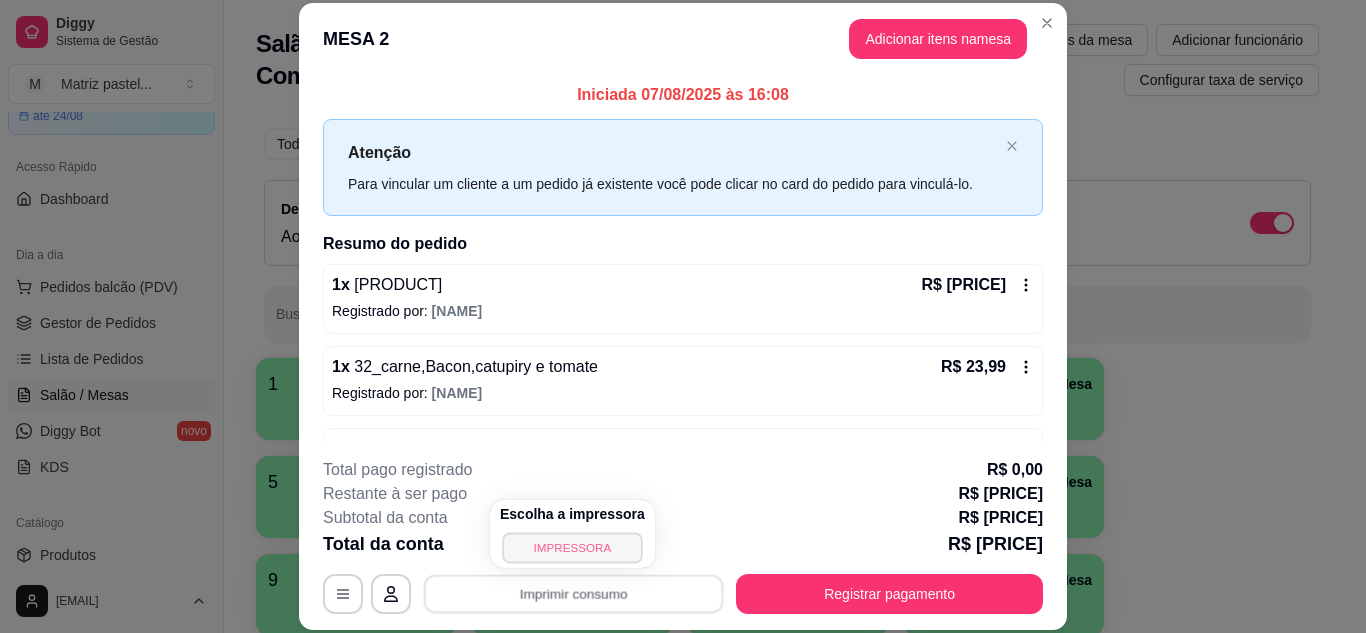 click on "IMPRESSORA" at bounding box center [572, 547] 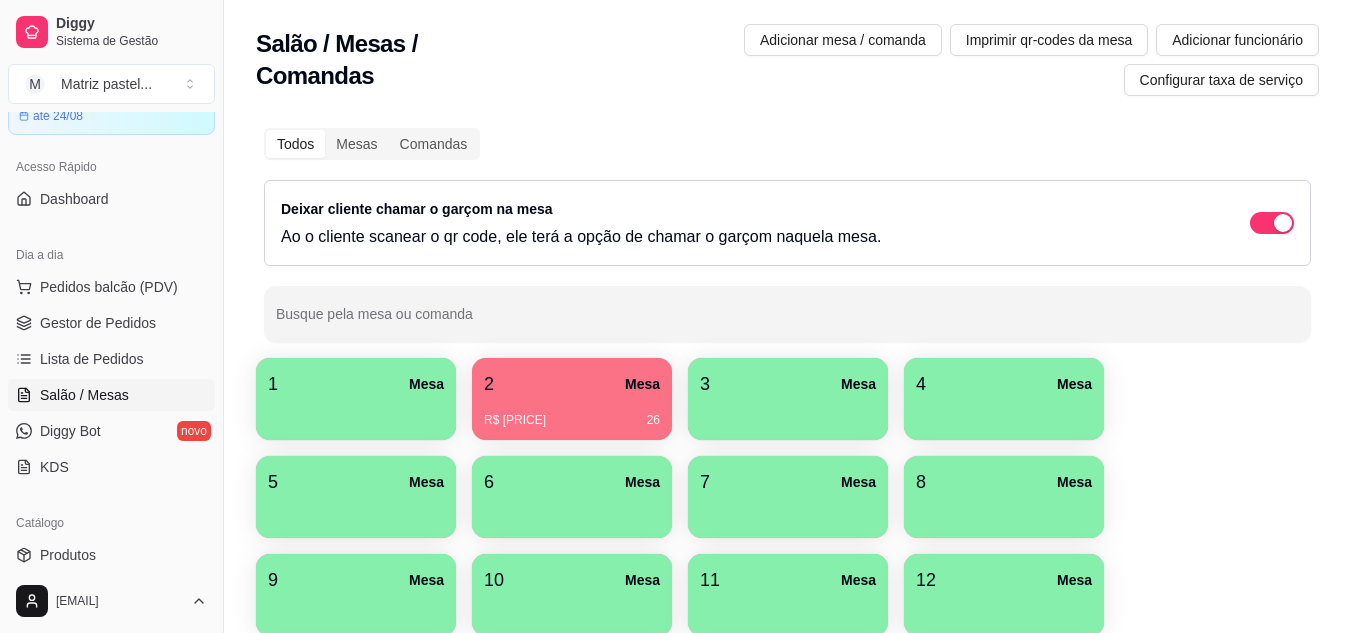 click on "2 Mesa" at bounding box center [572, 384] 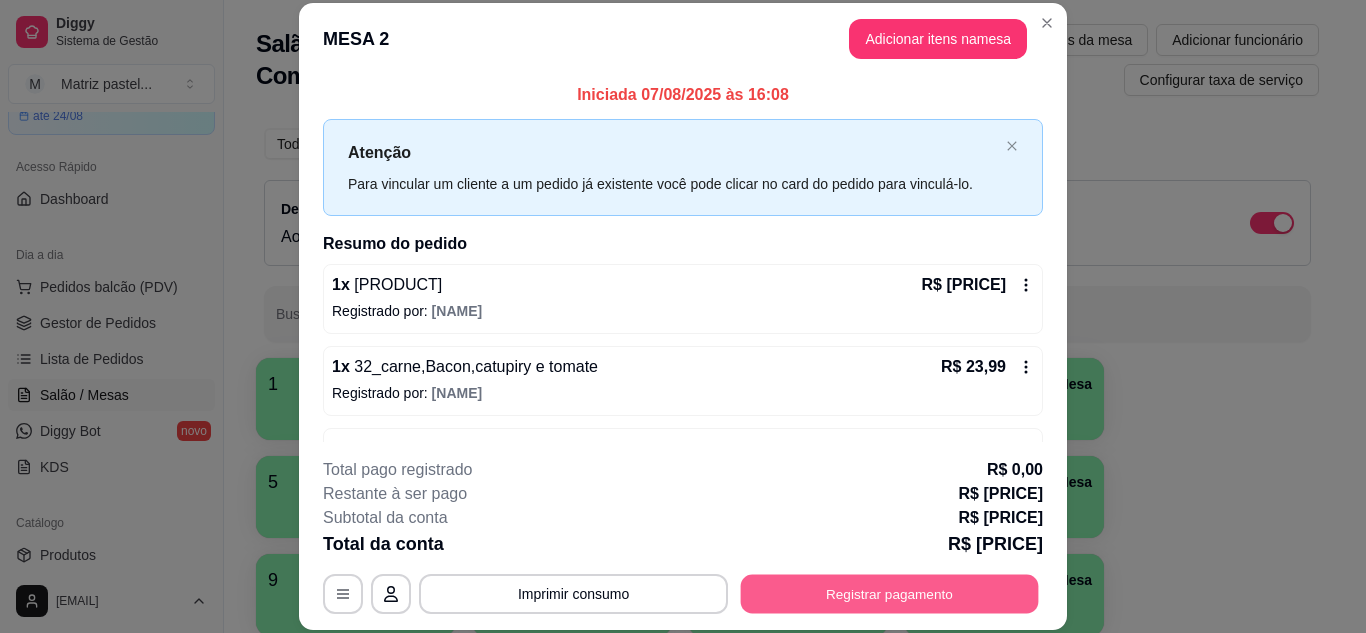 click on "Registrar pagamento" at bounding box center [890, 593] 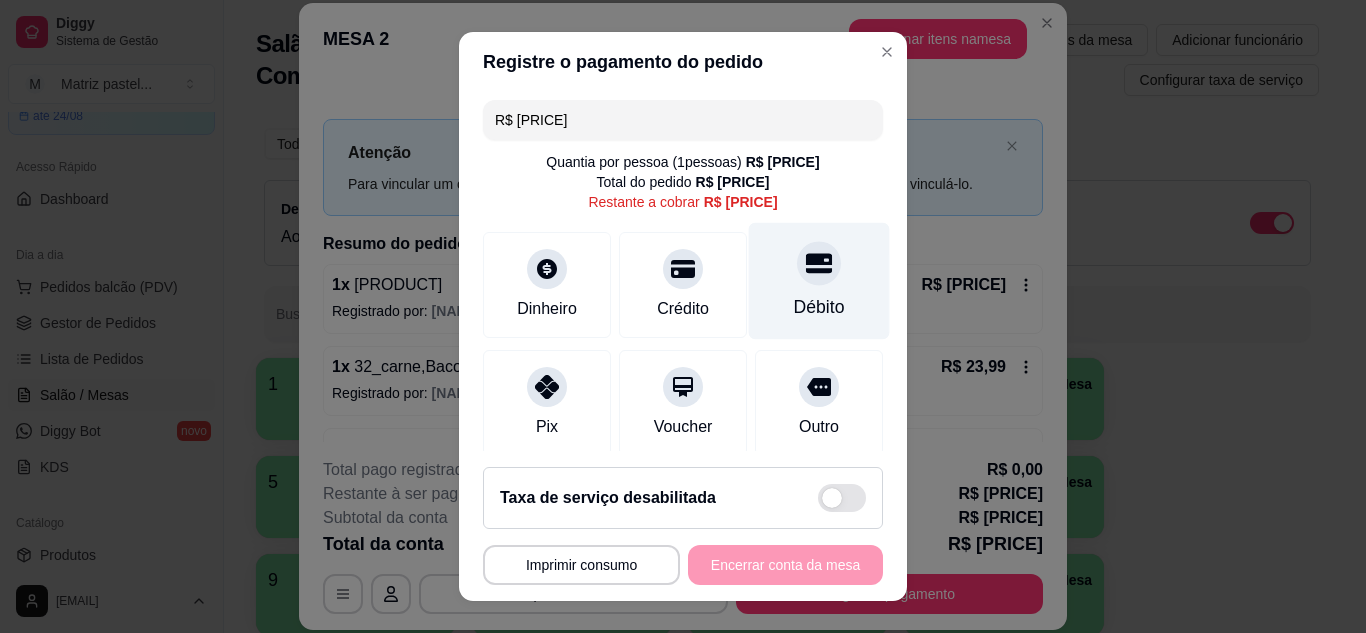 click at bounding box center [819, 263] 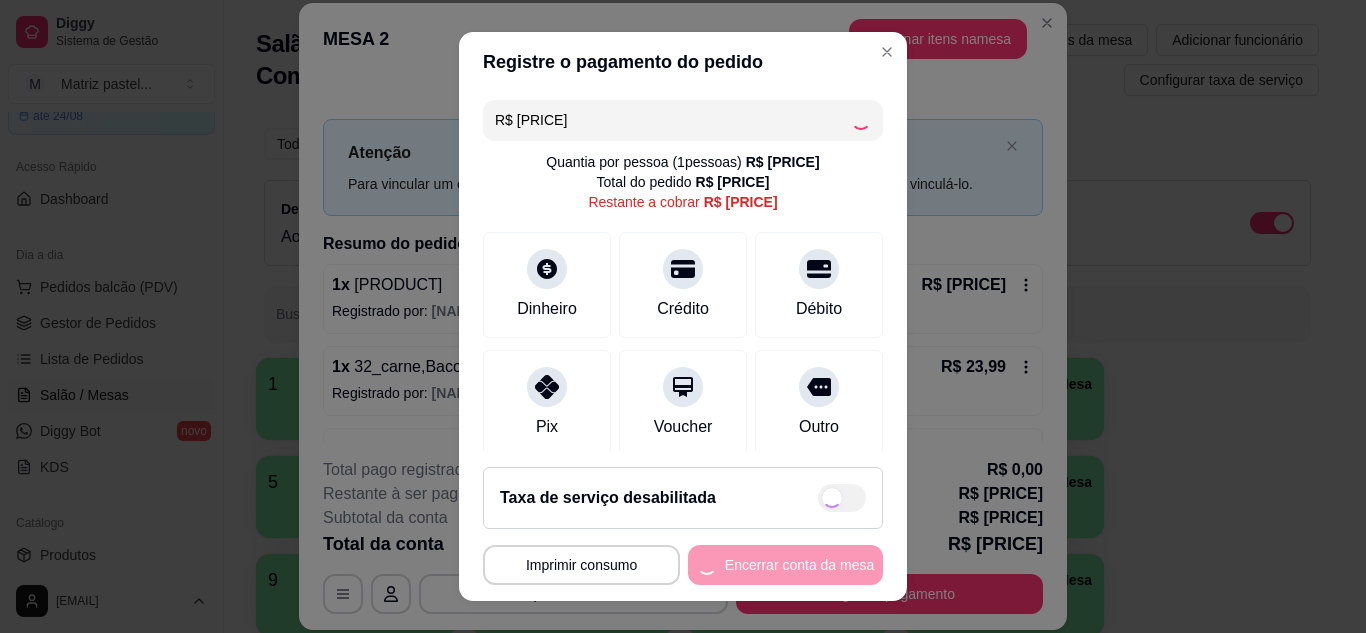type on "R$ 0,00" 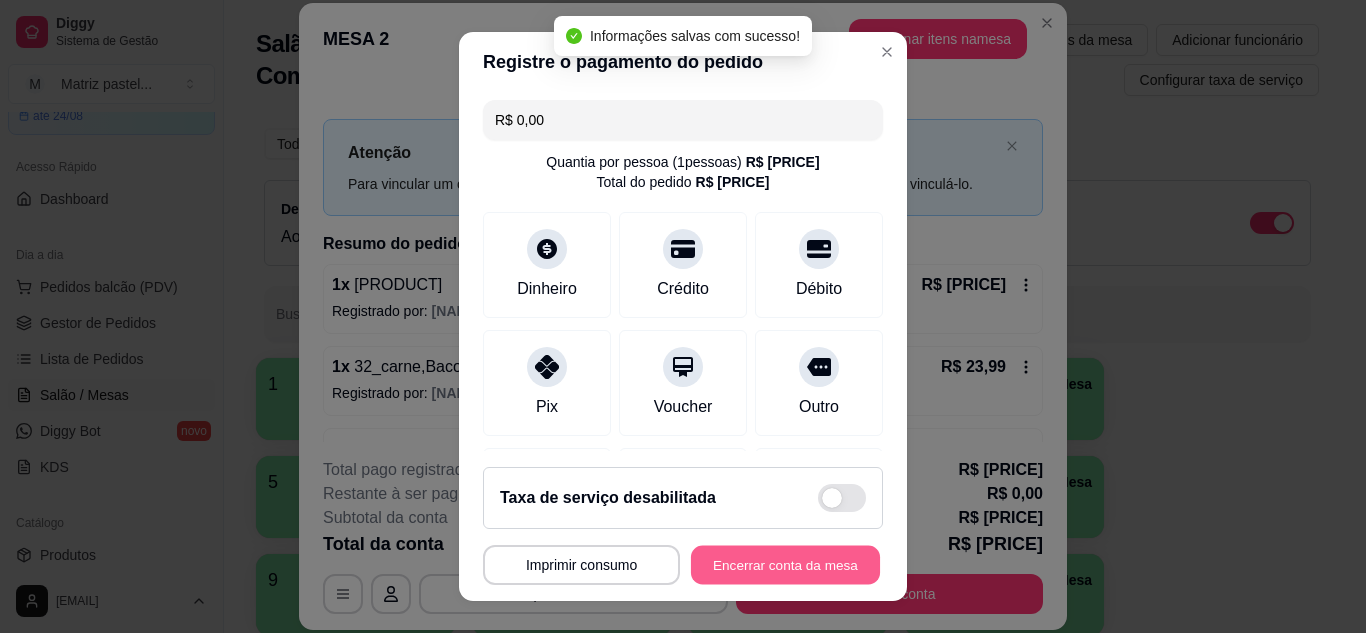 click on "Encerrar conta da mesa" at bounding box center (785, 565) 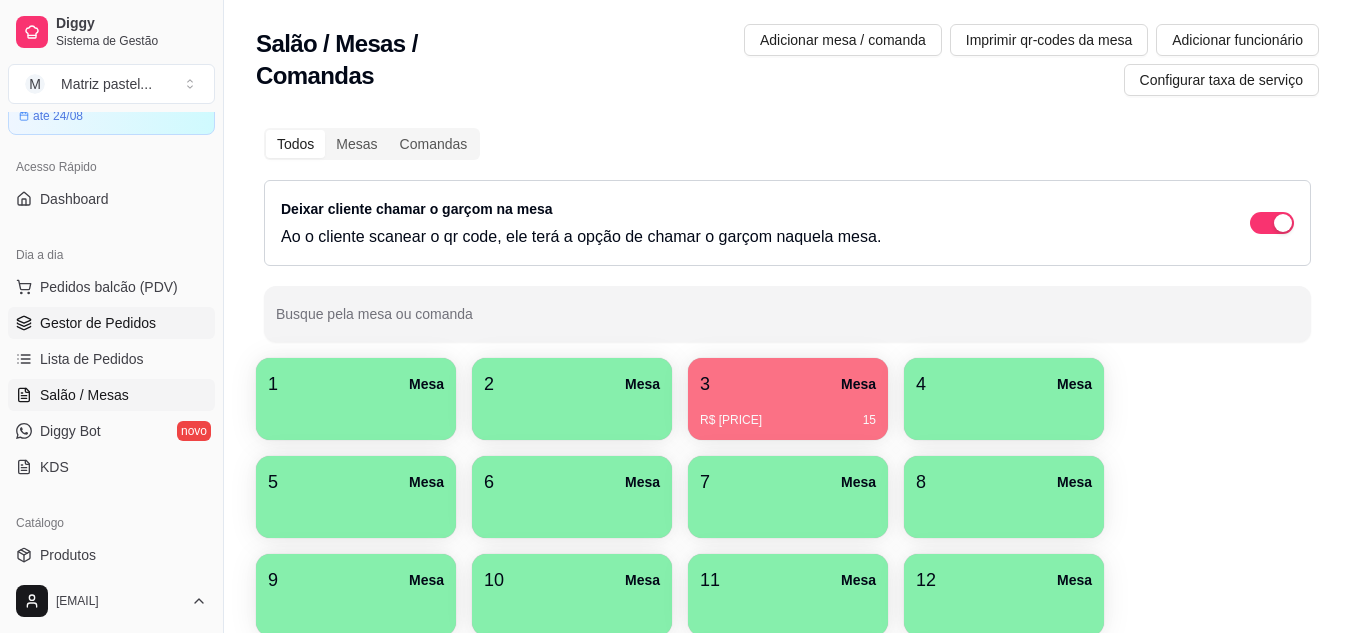 click on "Gestor de Pedidos" at bounding box center [98, 323] 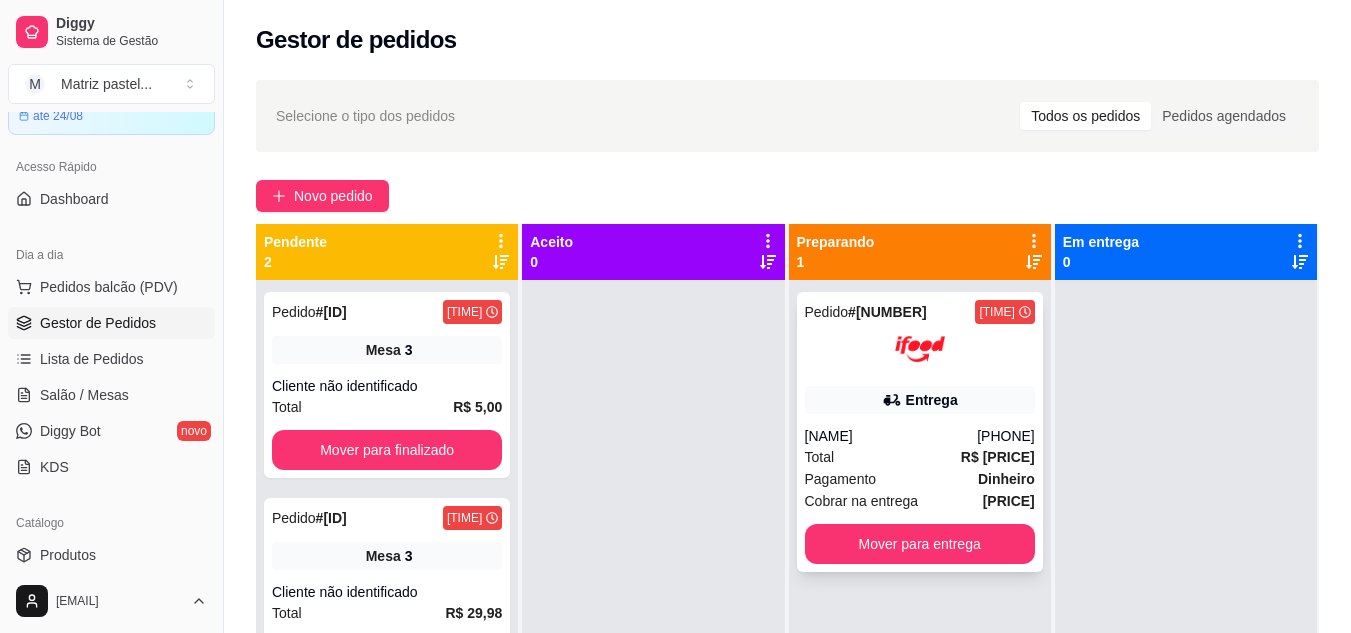 click at bounding box center (920, 349) 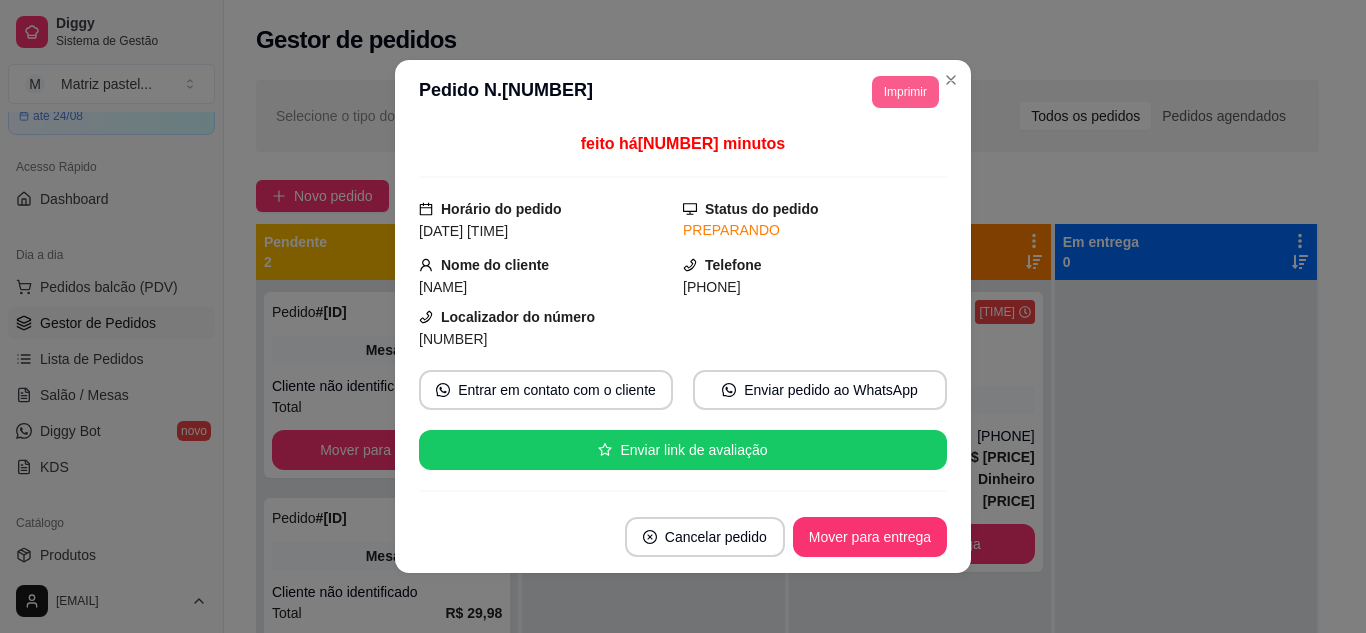 click on "Imprimir" at bounding box center (905, 92) 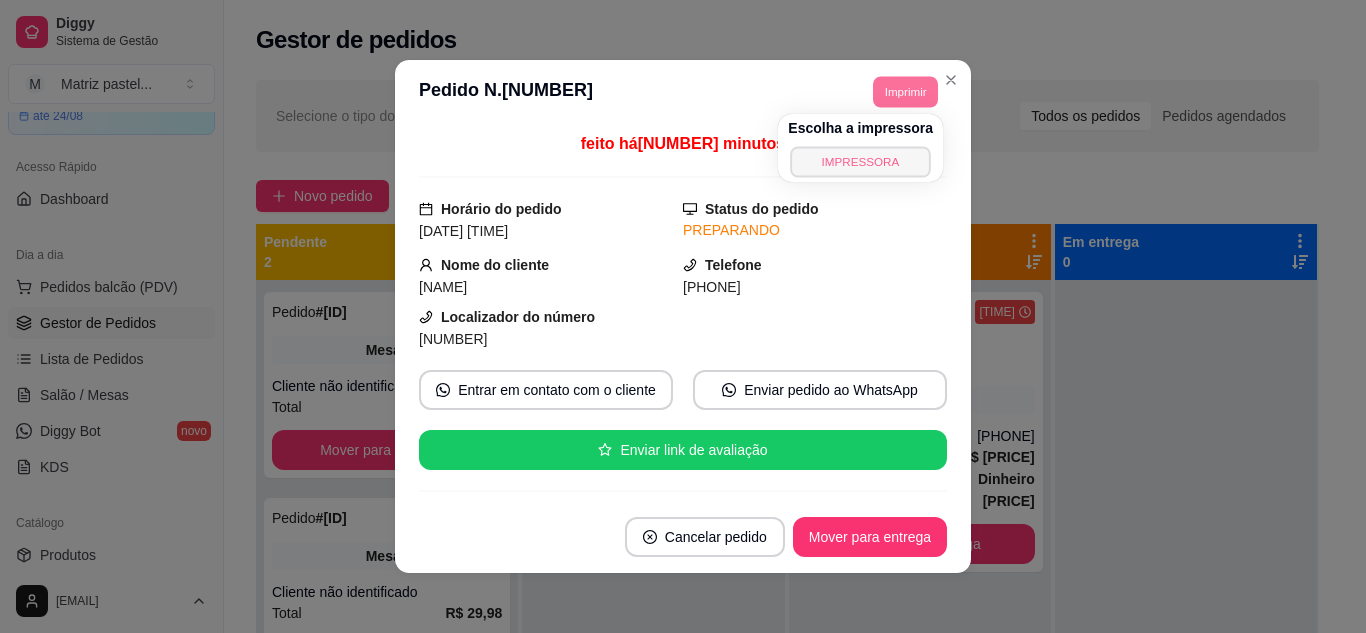 click on "IMPRESSORA" at bounding box center (860, 161) 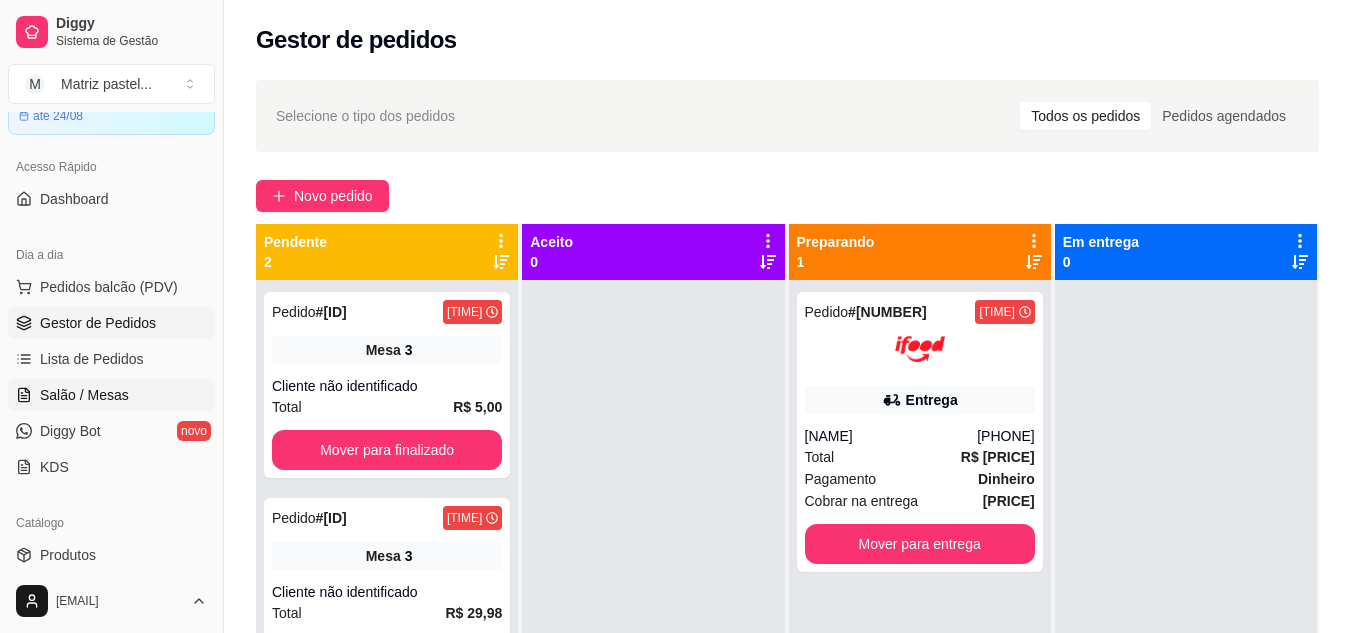 click on "Salão / Mesas" at bounding box center (111, 395) 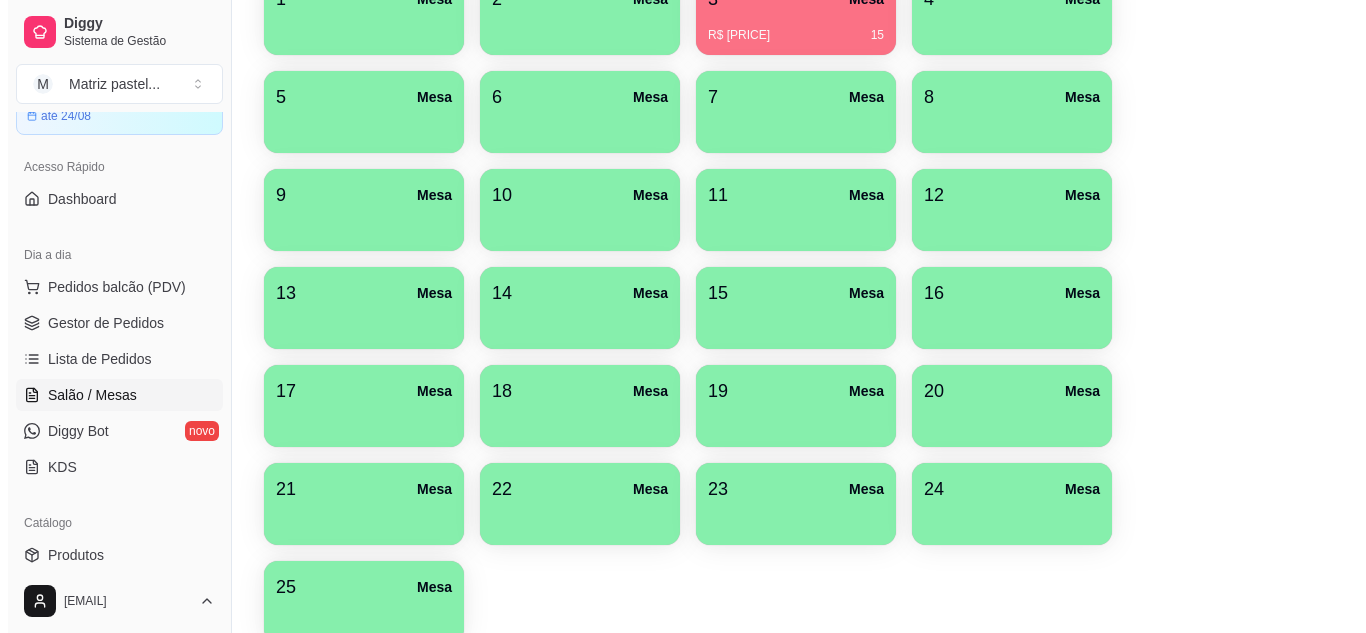 scroll, scrollTop: 400, scrollLeft: 0, axis: vertical 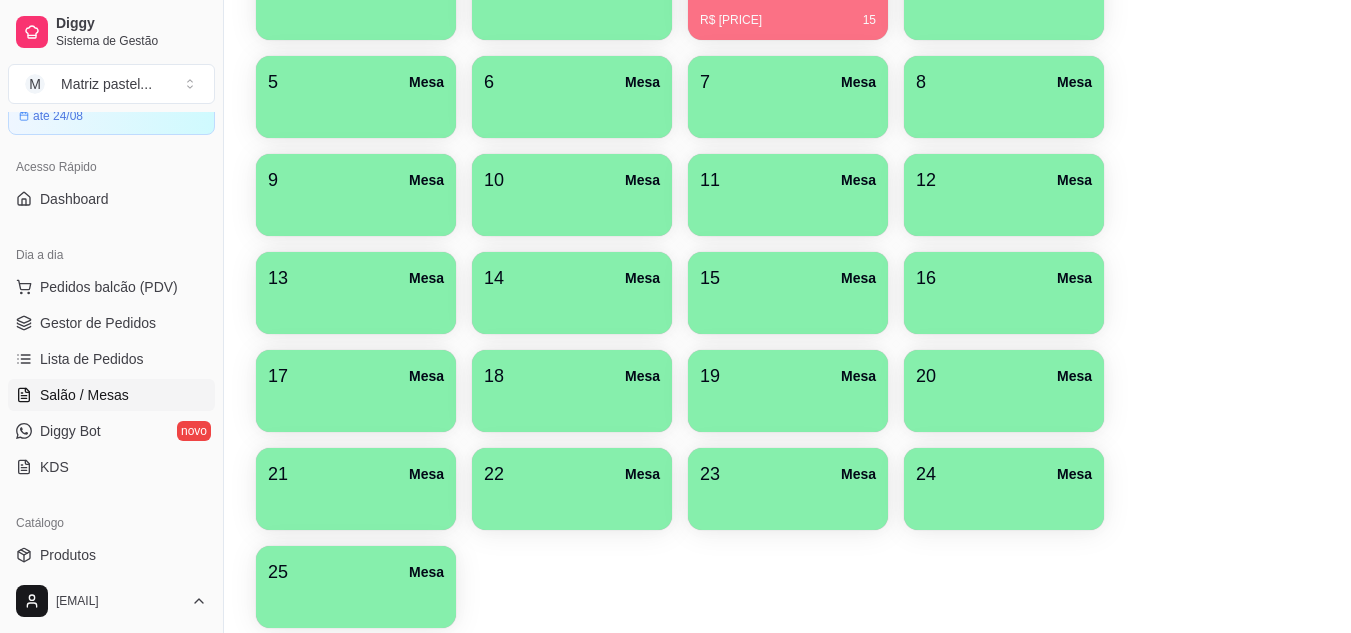 click on "R$ 34,98 15" at bounding box center (788, 20) 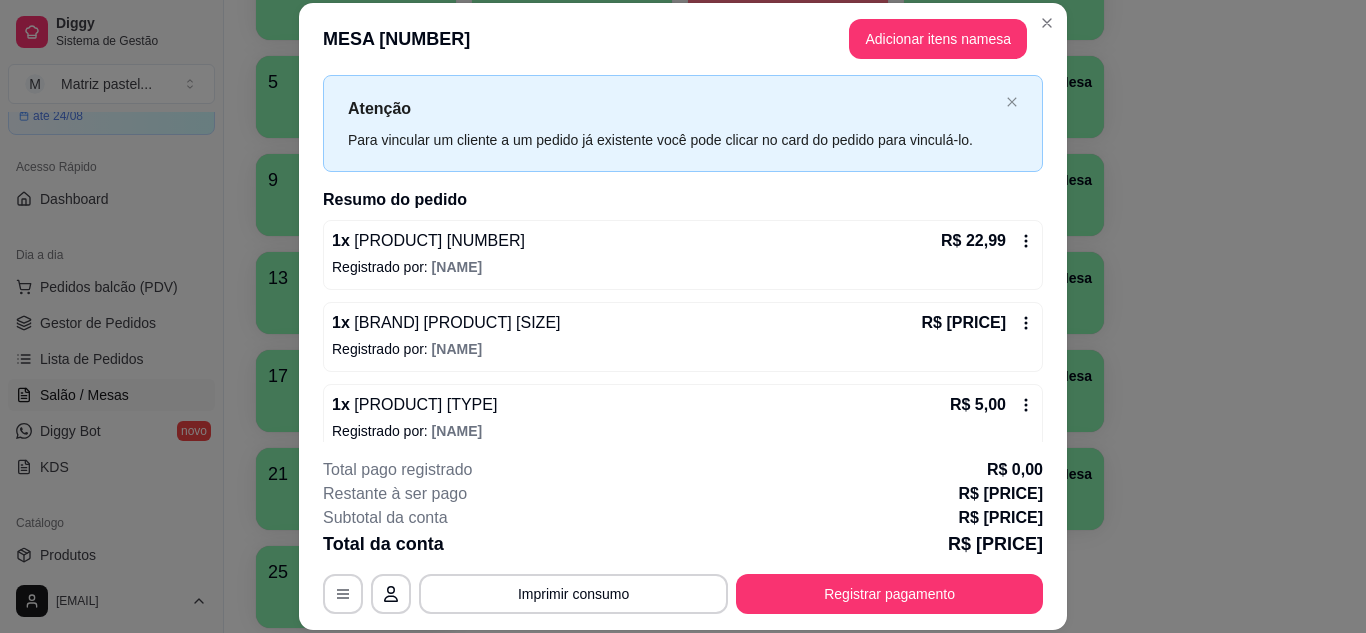 scroll, scrollTop: 64, scrollLeft: 0, axis: vertical 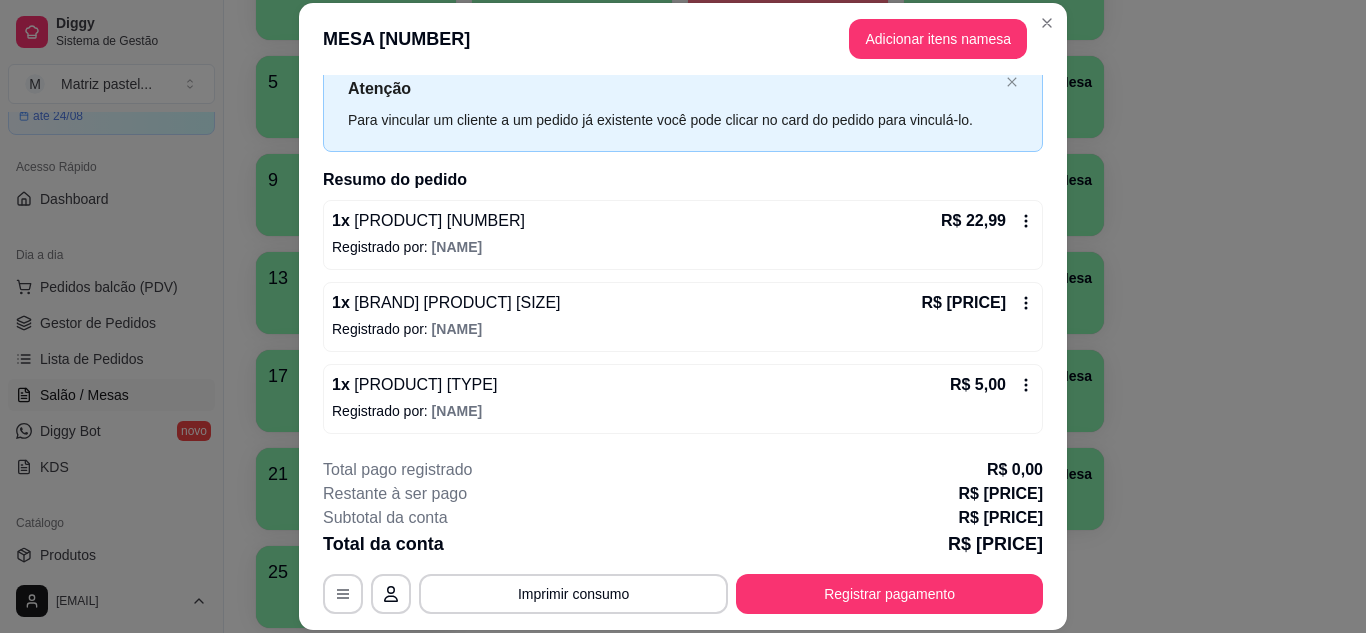 click 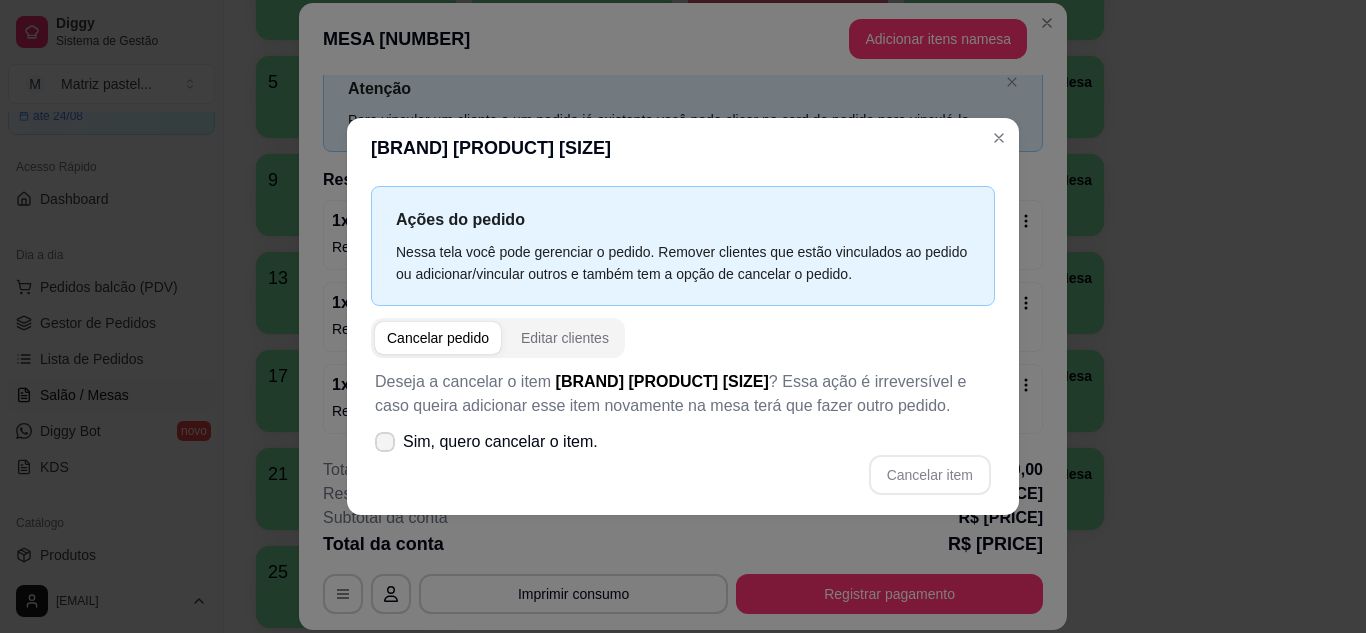click on "Sim, quero cancelar o item." at bounding box center [500, 442] 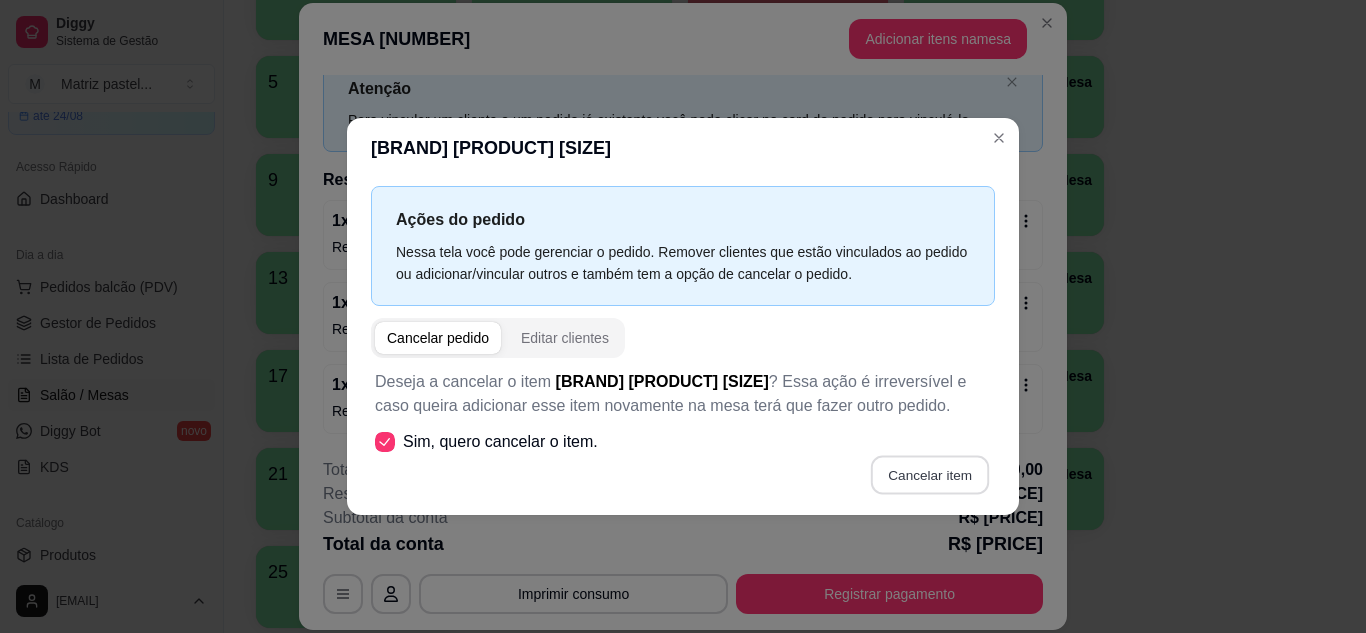click on "Cancelar item" at bounding box center [929, 474] 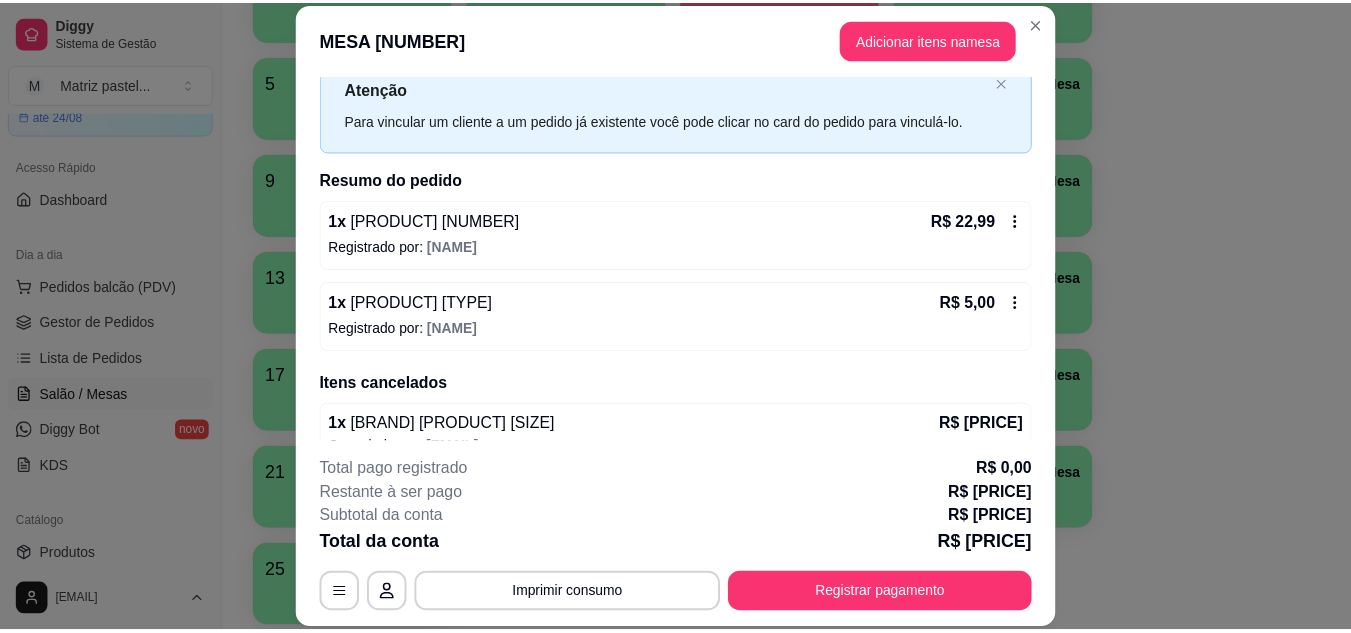 scroll, scrollTop: 240, scrollLeft: 0, axis: vertical 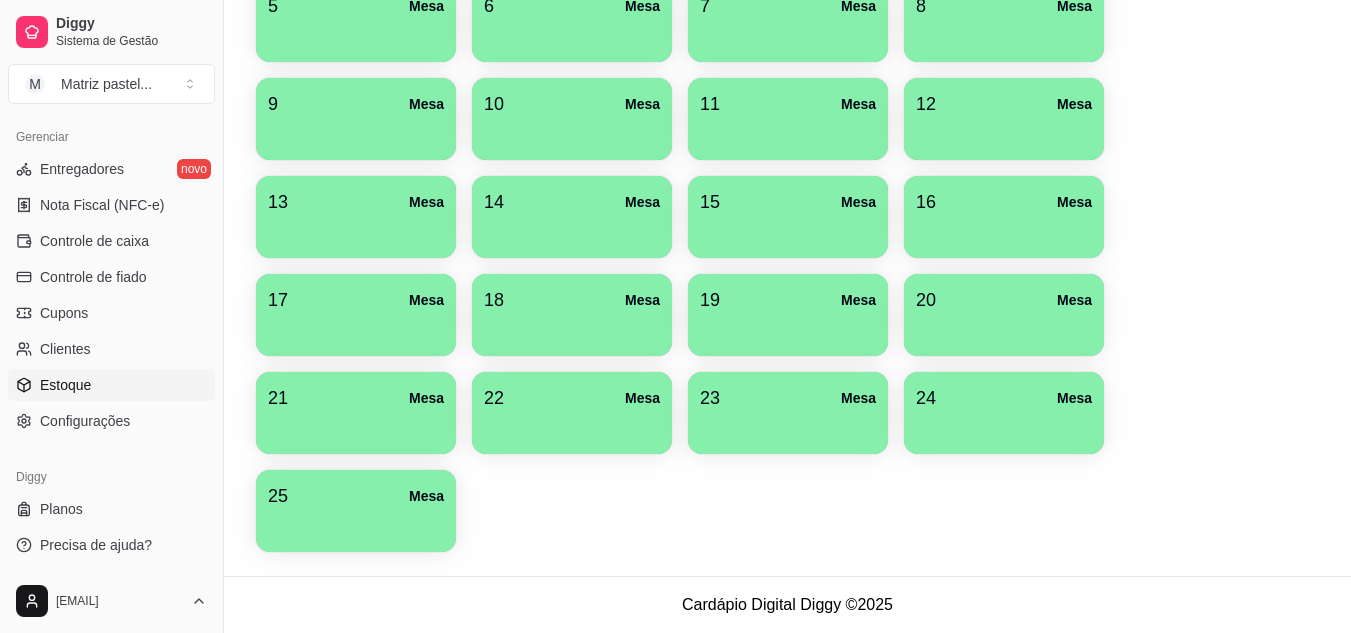 click on "Estoque" at bounding box center (65, 385) 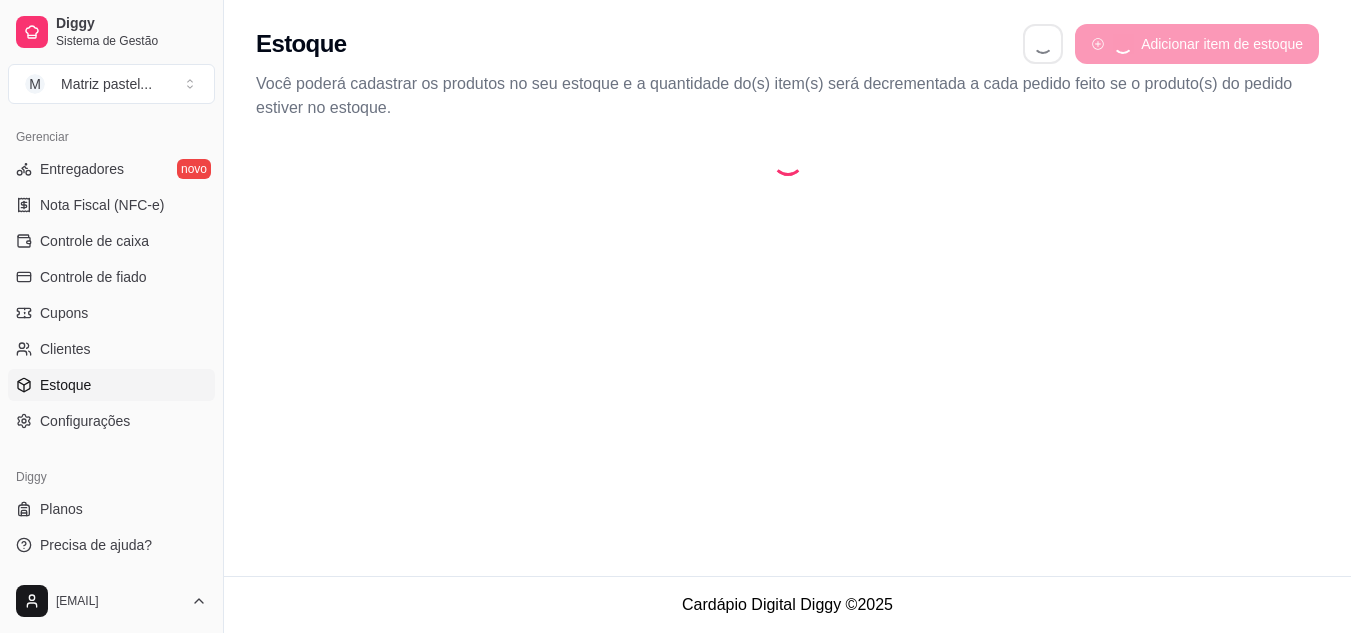 scroll, scrollTop: 0, scrollLeft: 0, axis: both 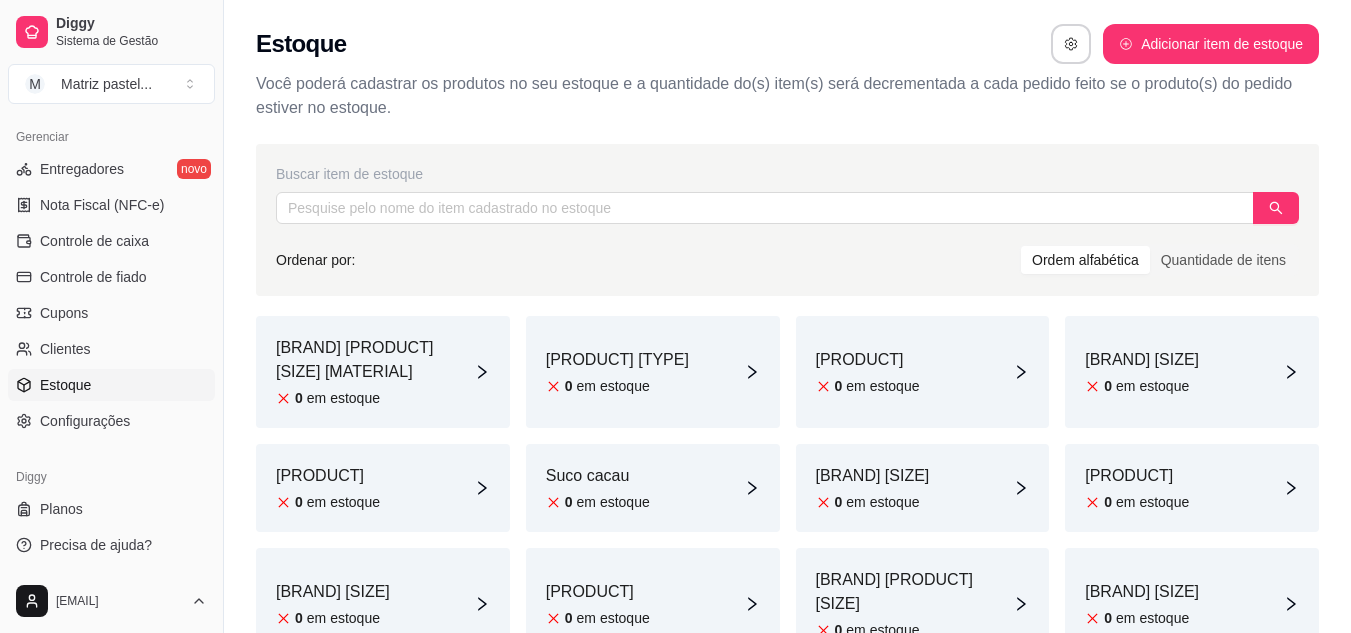 click on "em estoque" at bounding box center [613, 386] 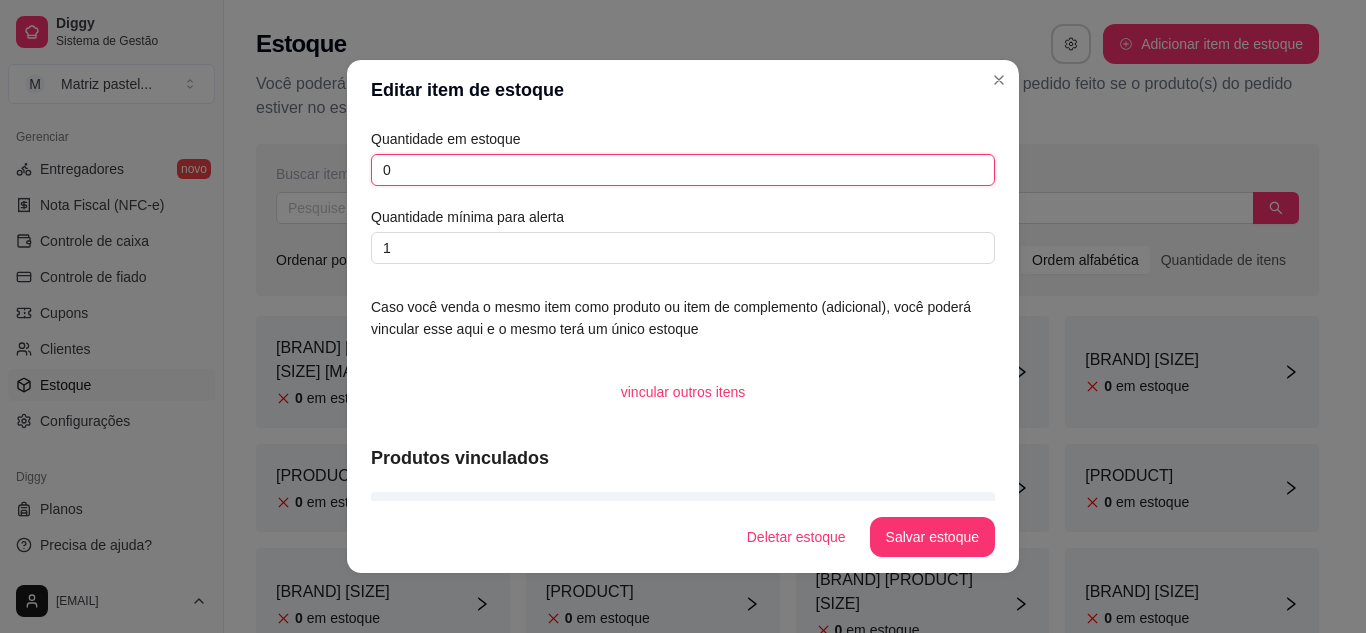 click on "0" at bounding box center (683, 170) 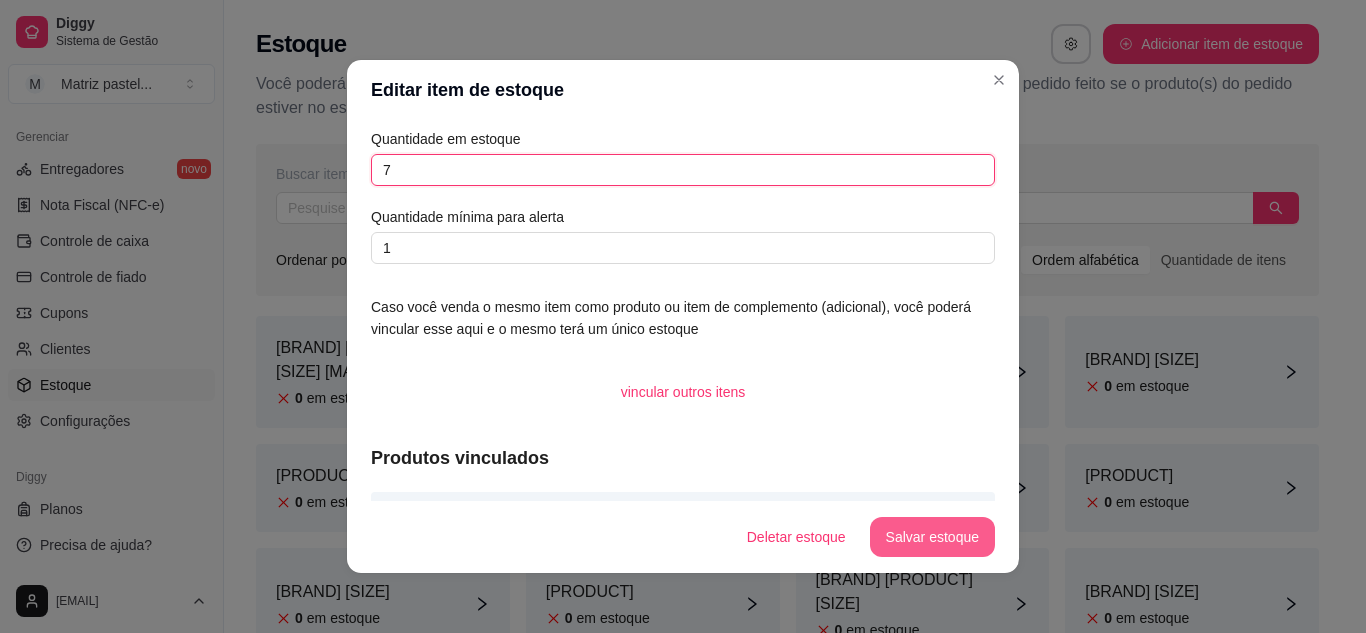 type on "7" 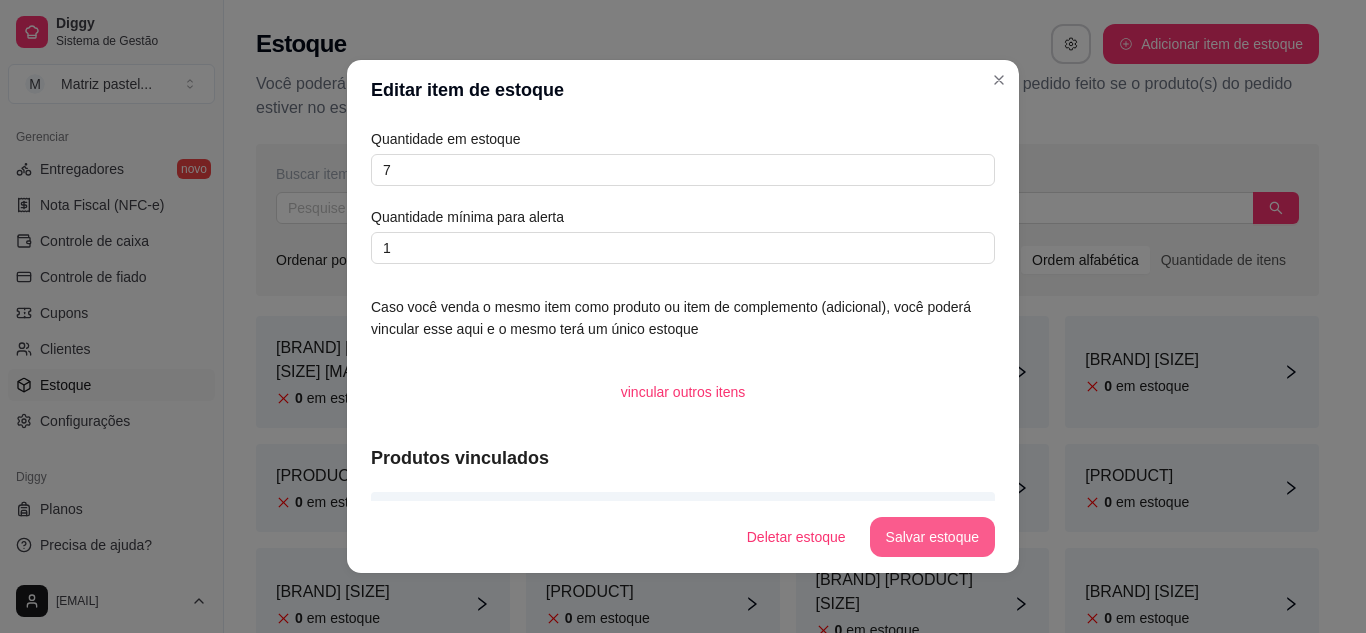 click on "Salvar estoque" at bounding box center (932, 537) 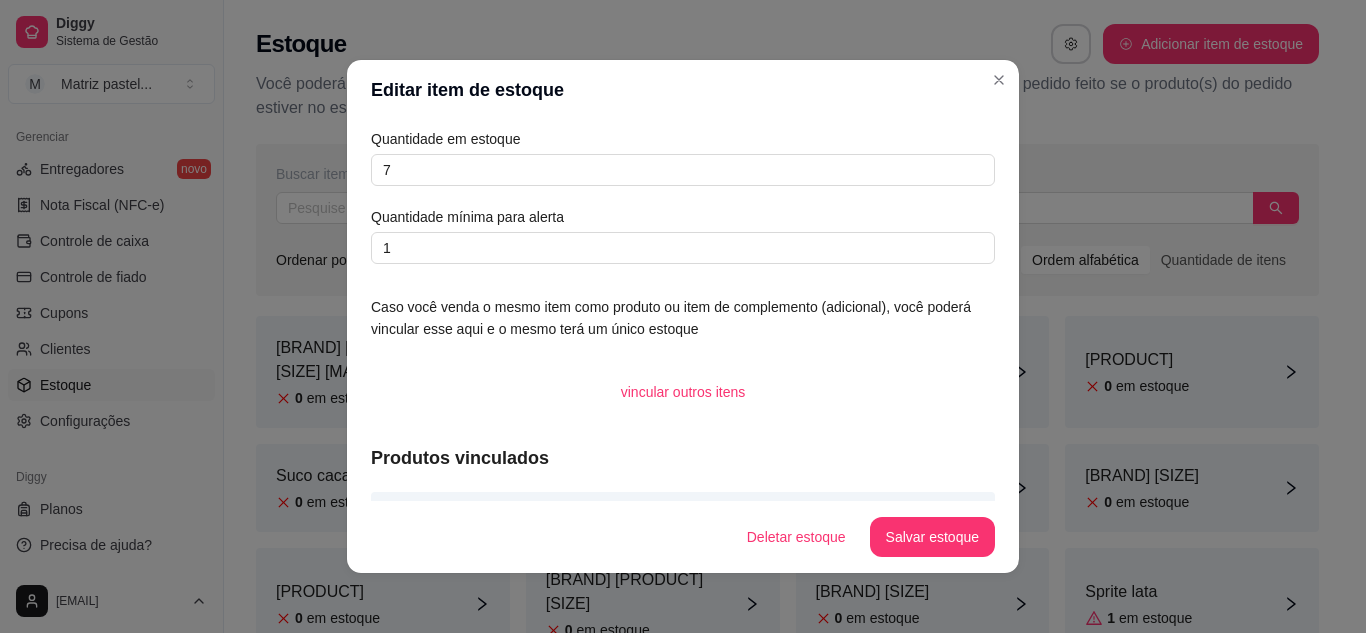 click on "Deletar estoque Salvar estoque" at bounding box center (683, 537) 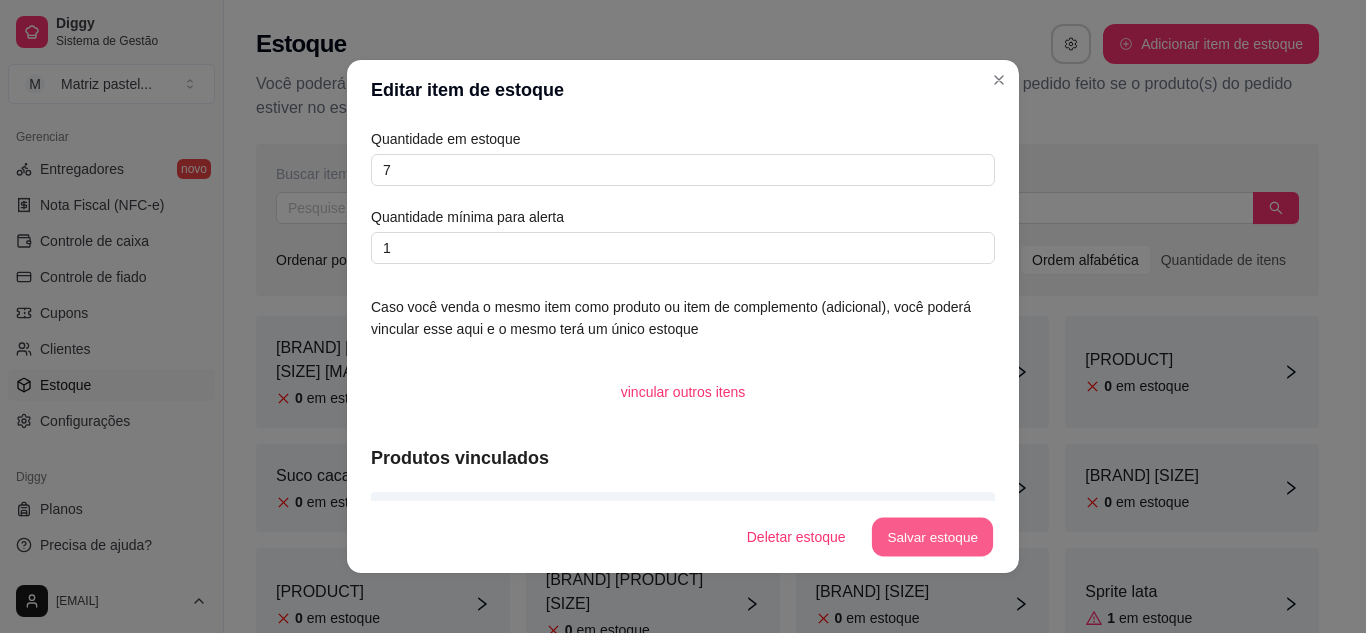 click on "Salvar estoque" at bounding box center [932, 537] 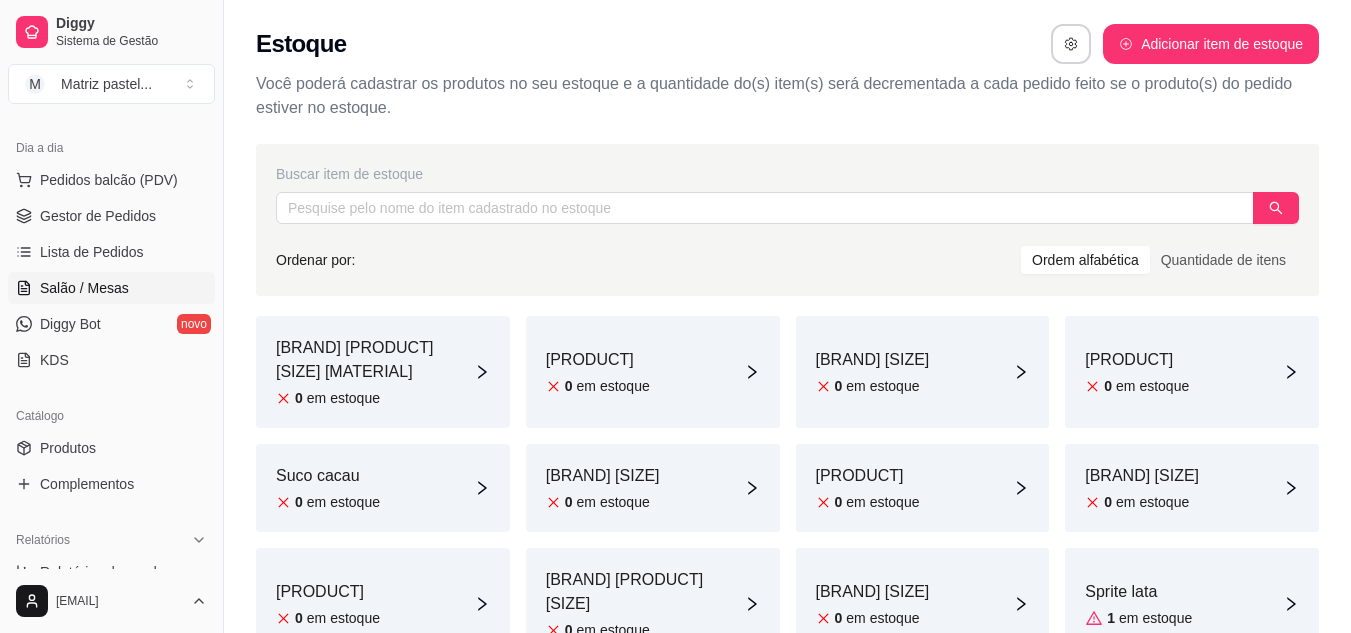 scroll, scrollTop: 206, scrollLeft: 0, axis: vertical 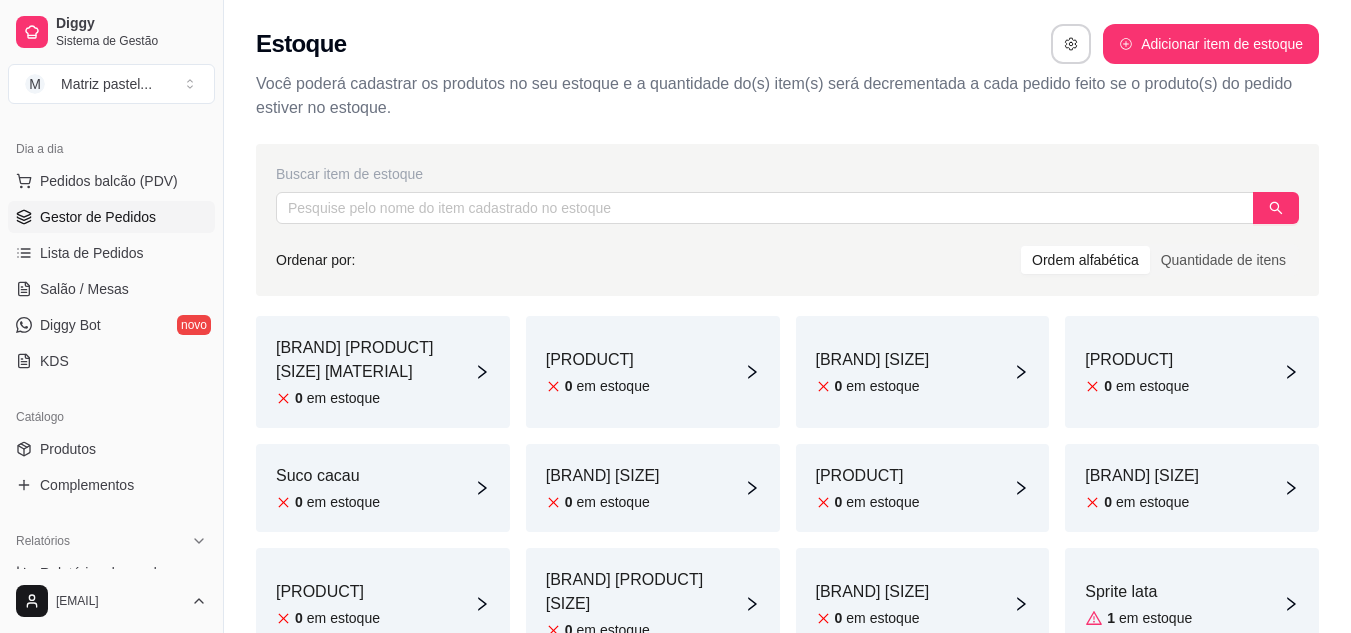 click on "Gestor de Pedidos" at bounding box center (98, 217) 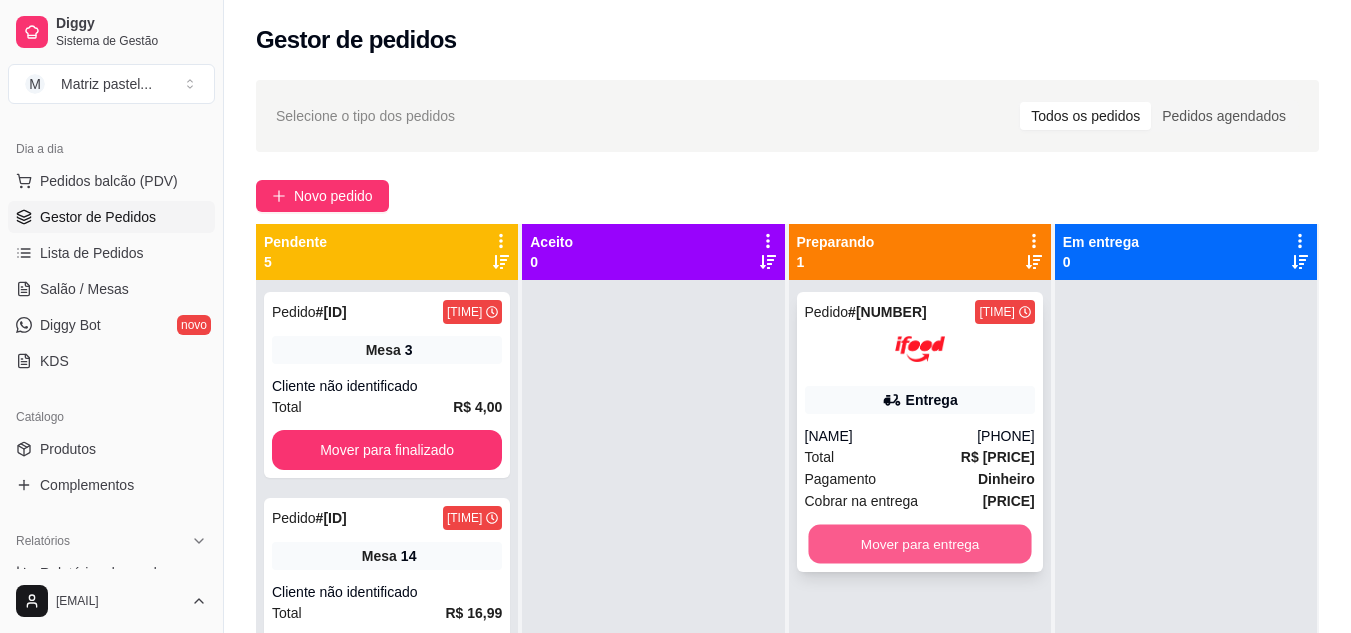 click on "Mover para entrega" at bounding box center (919, 544) 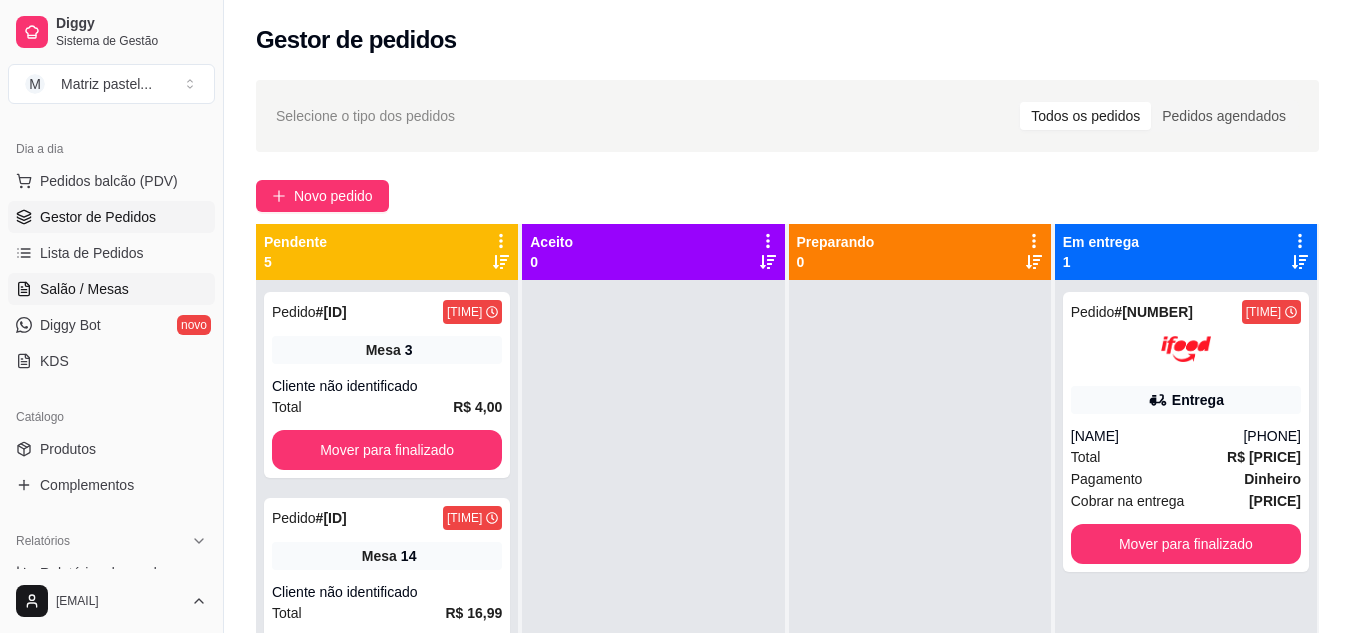 click on "Salão / Mesas" at bounding box center [84, 289] 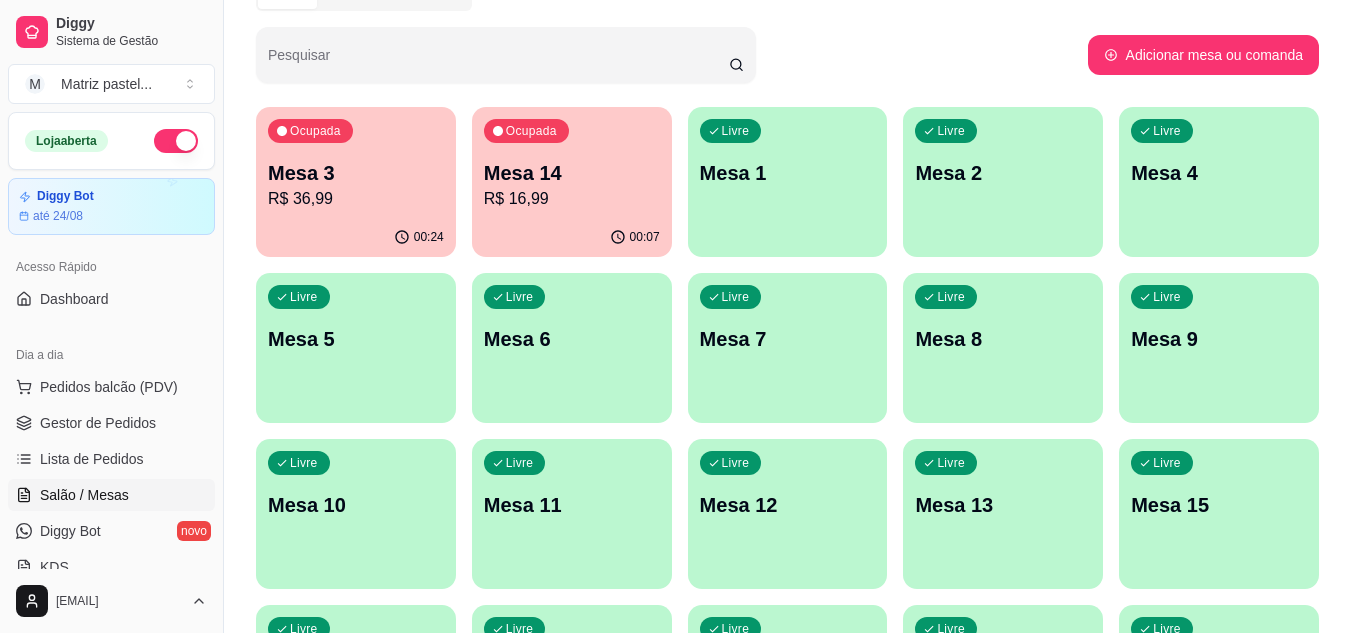 scroll, scrollTop: 200, scrollLeft: 0, axis: vertical 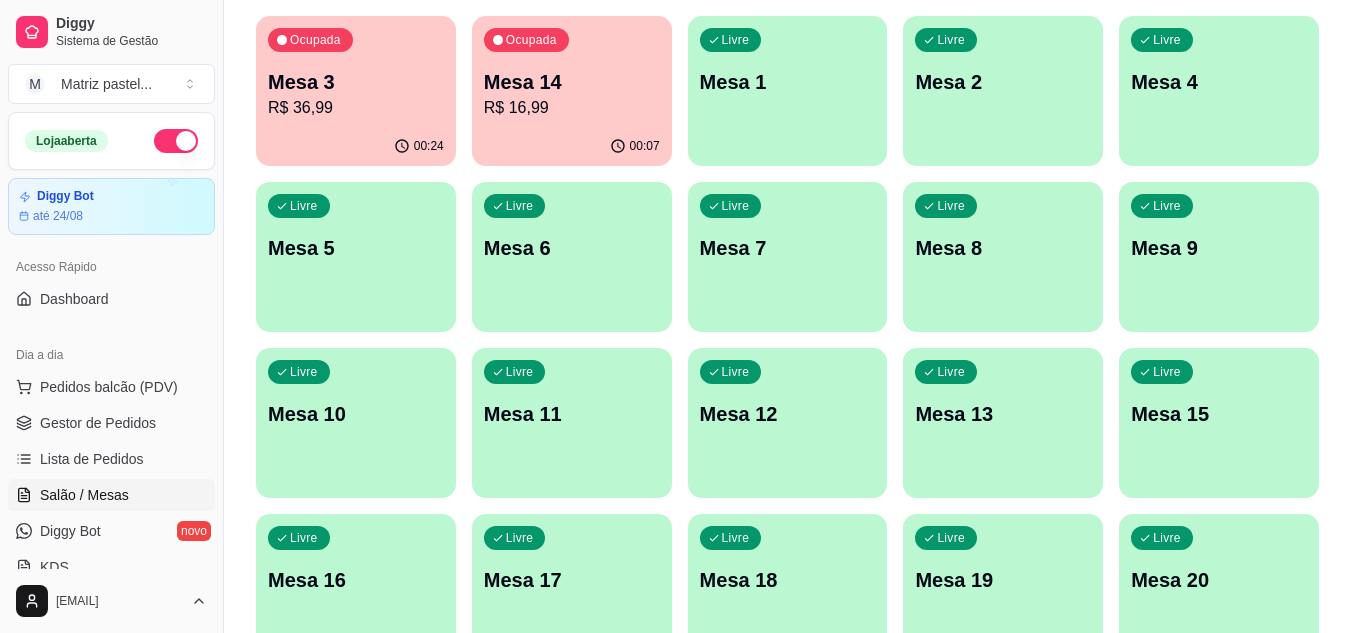 click on "Mesa 3" at bounding box center [356, 82] 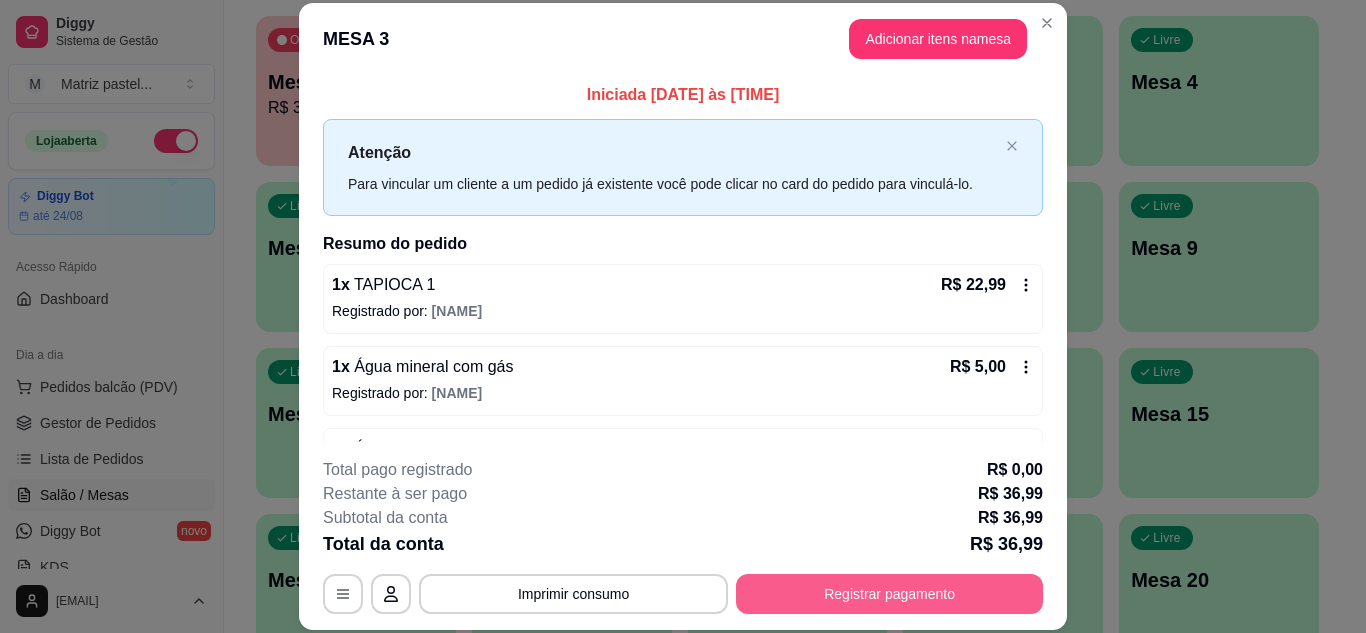 click on "Registrar pagamento" at bounding box center (889, 594) 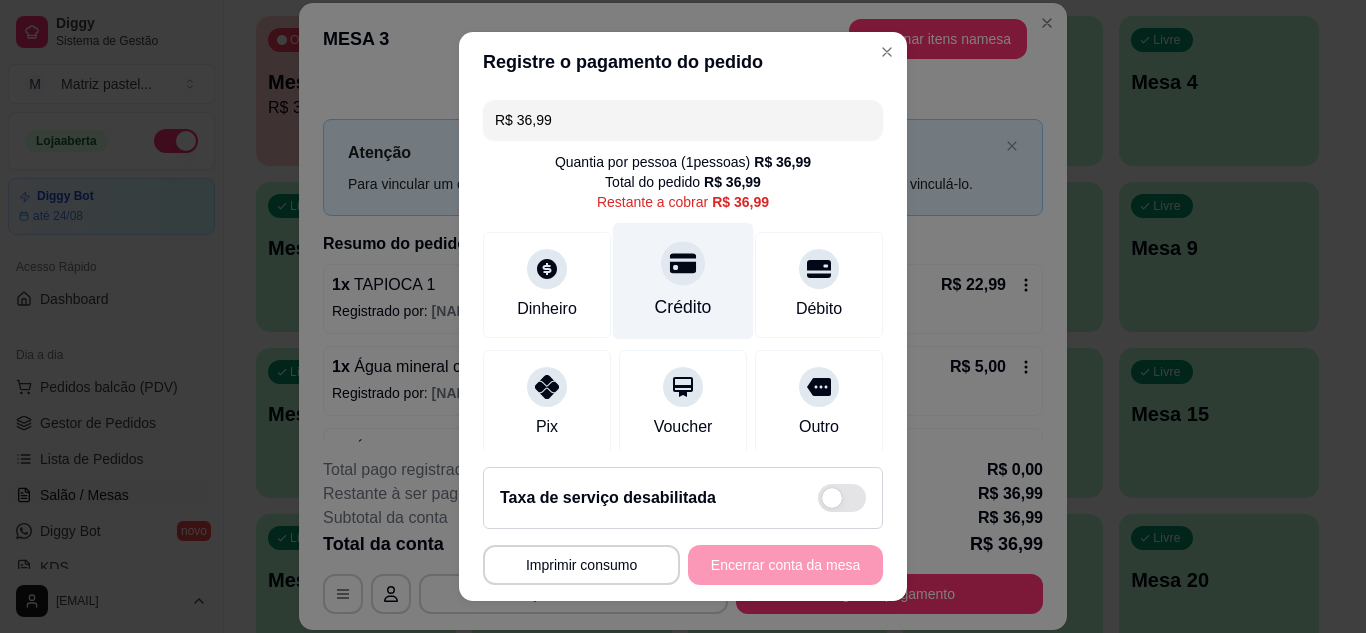 click on "Crédito" at bounding box center [683, 307] 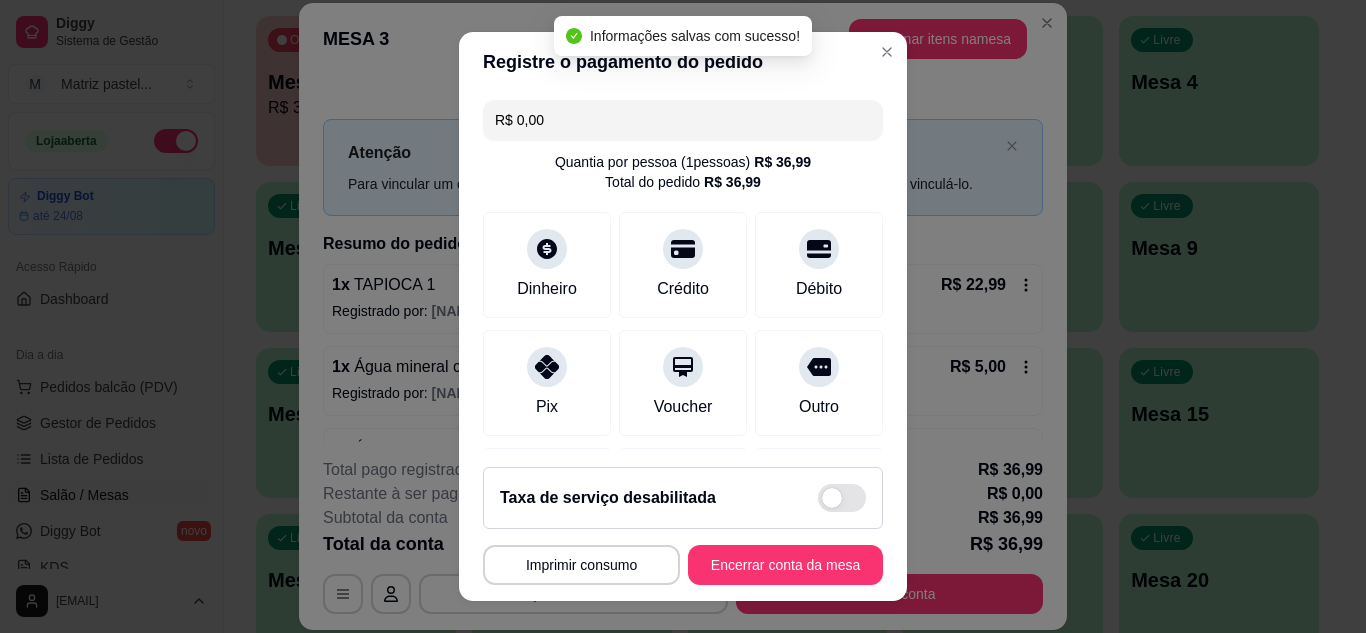type on "R$ 0,00" 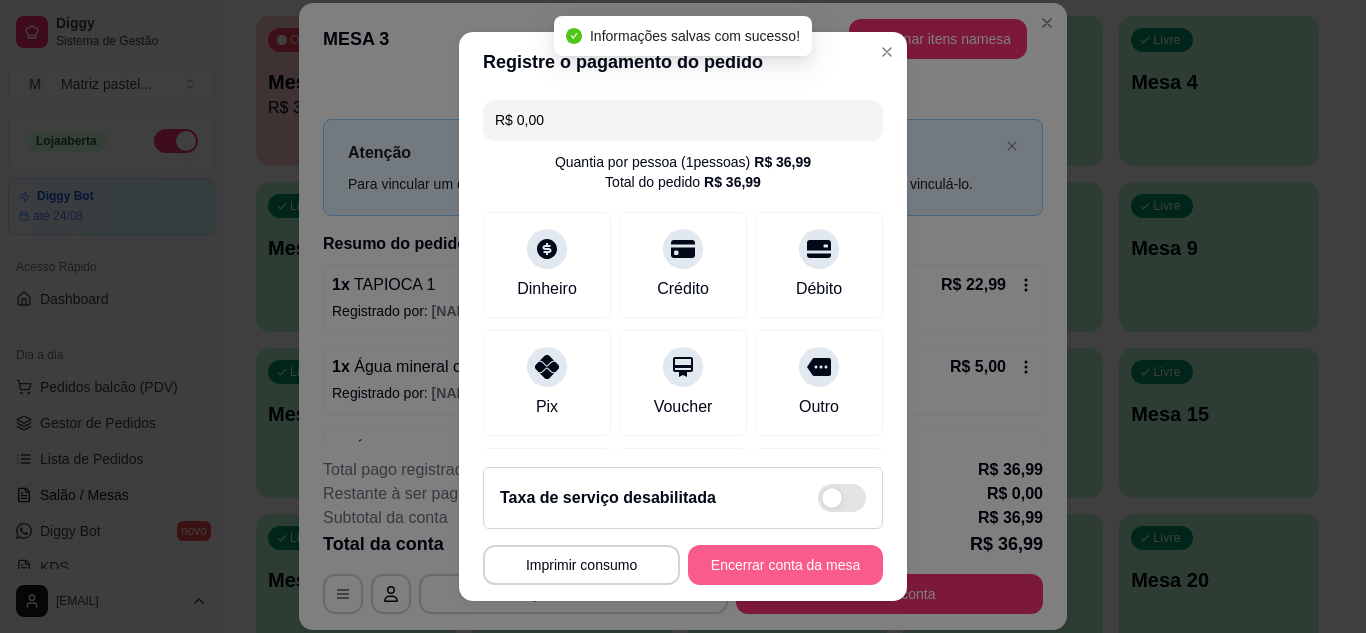 click on "Encerrar conta da mesa" at bounding box center [785, 565] 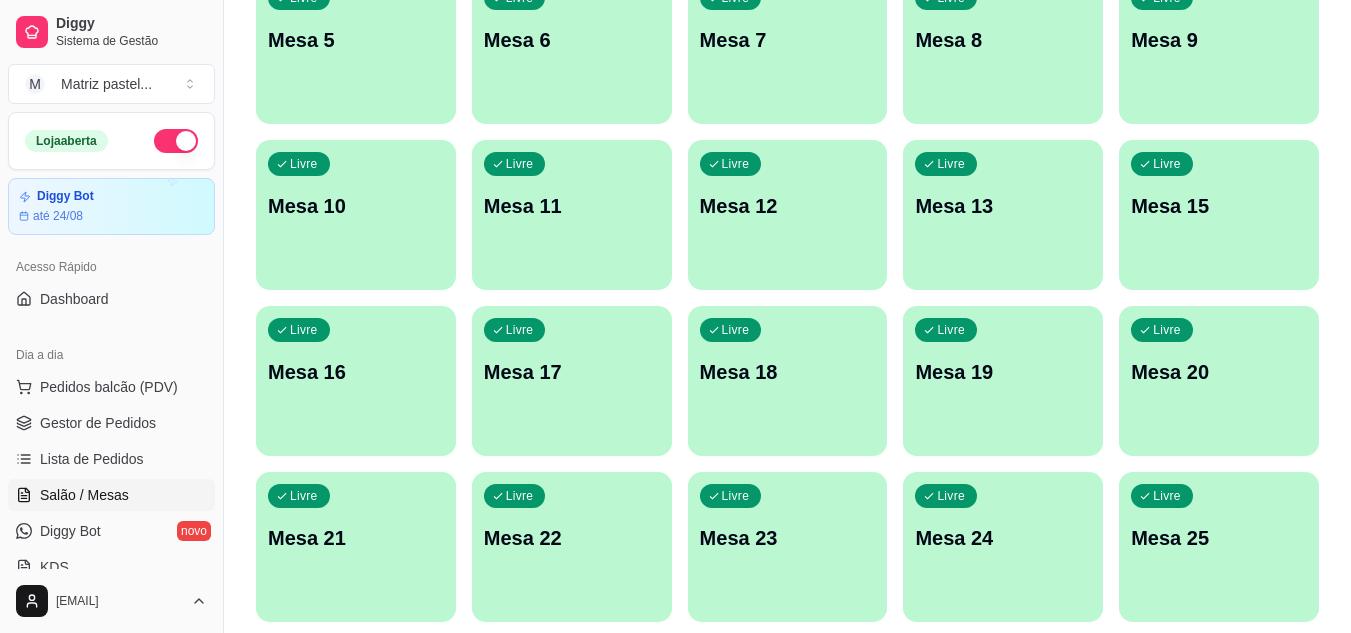 scroll, scrollTop: 78, scrollLeft: 0, axis: vertical 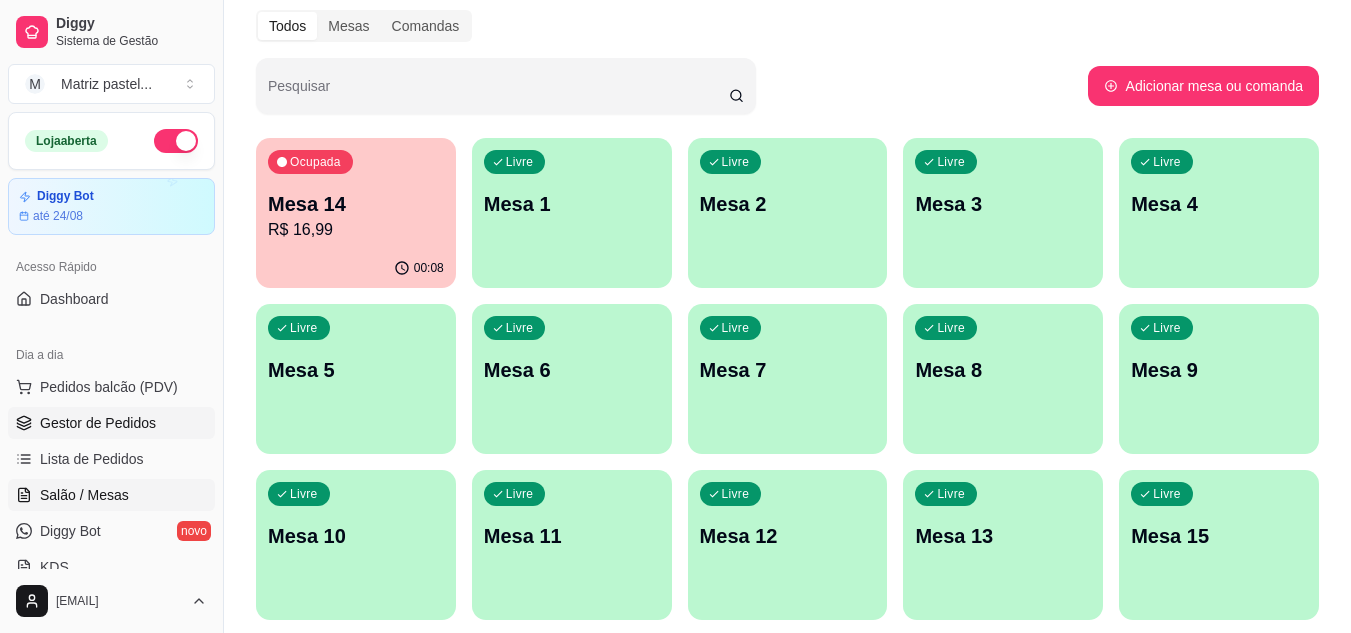 click on "Gestor de Pedidos" at bounding box center [98, 423] 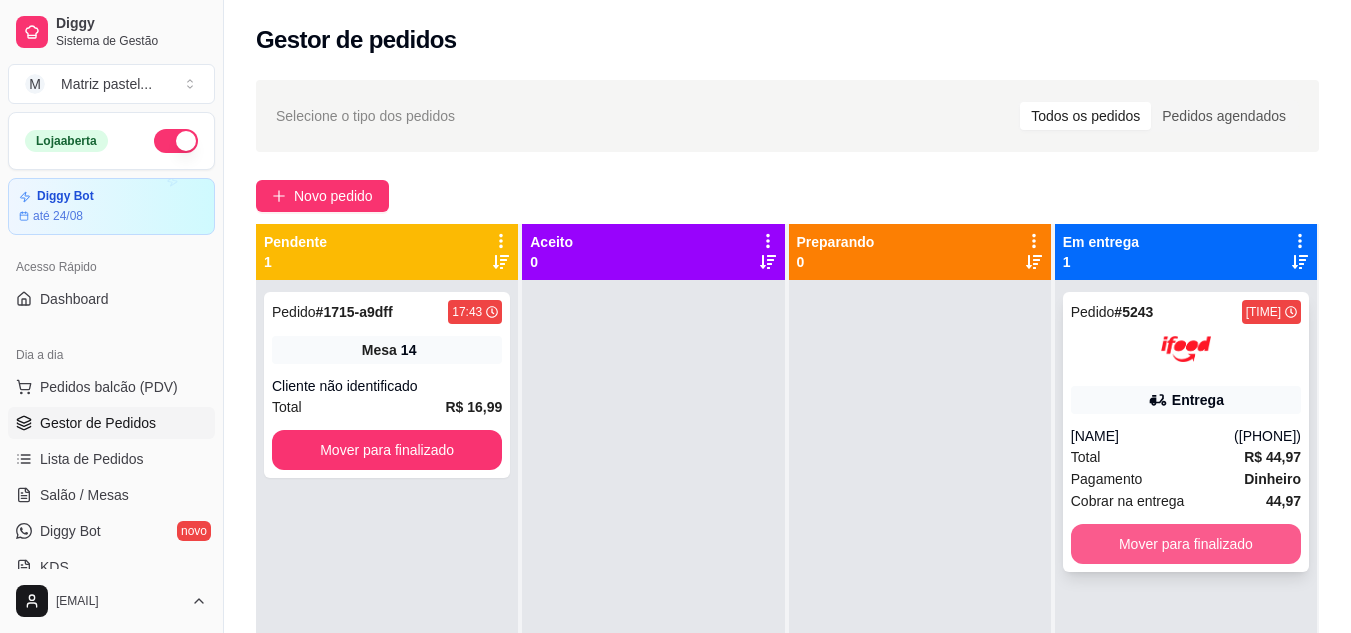 click on "Mover para finalizado" at bounding box center [1186, 544] 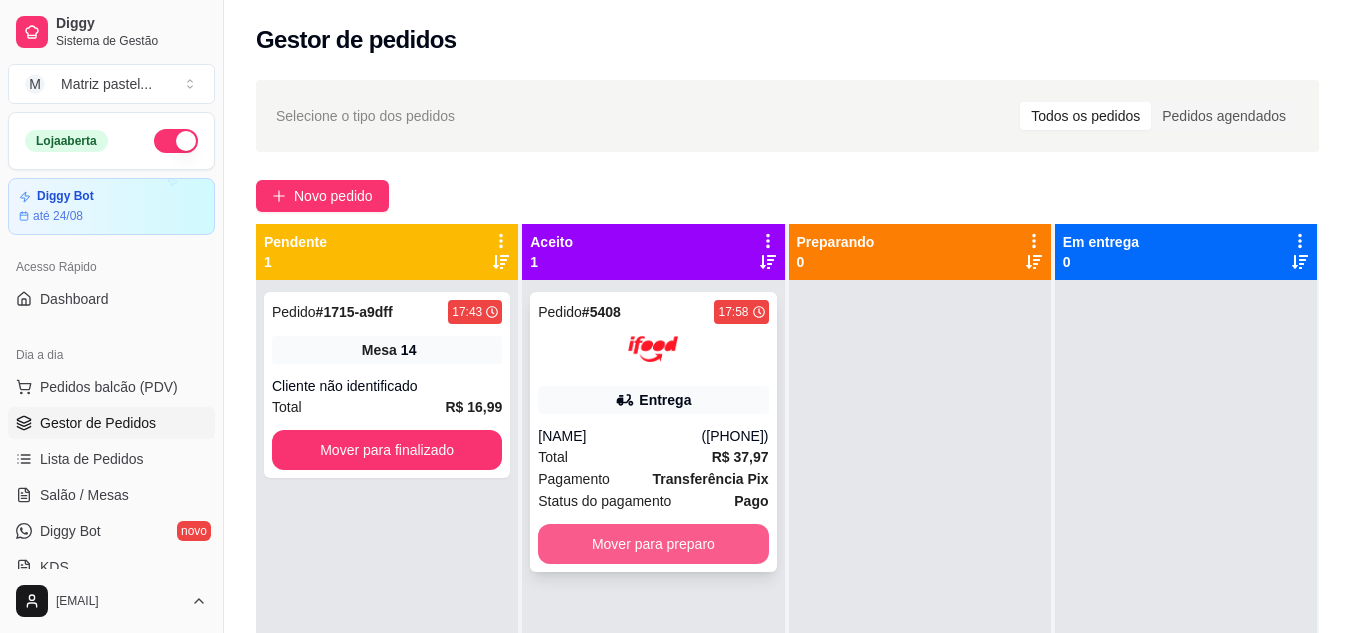 click on "Mover para preparo" at bounding box center [653, 544] 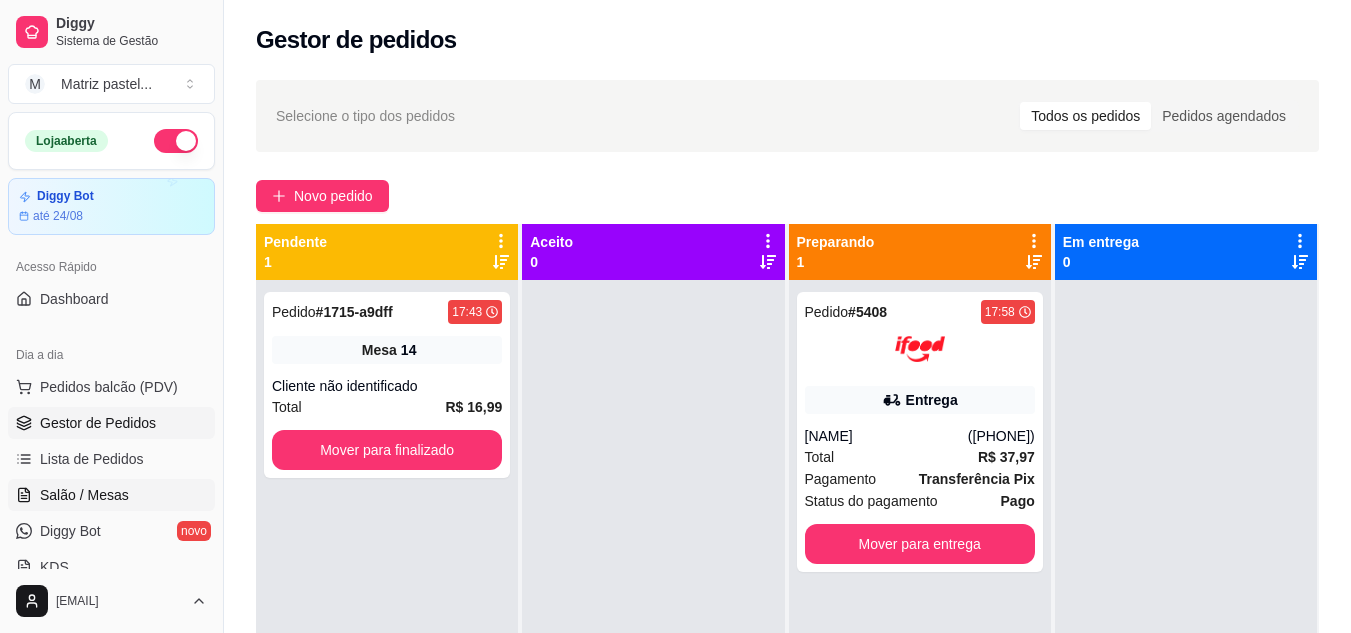 click on "Salão / Mesas" at bounding box center [84, 495] 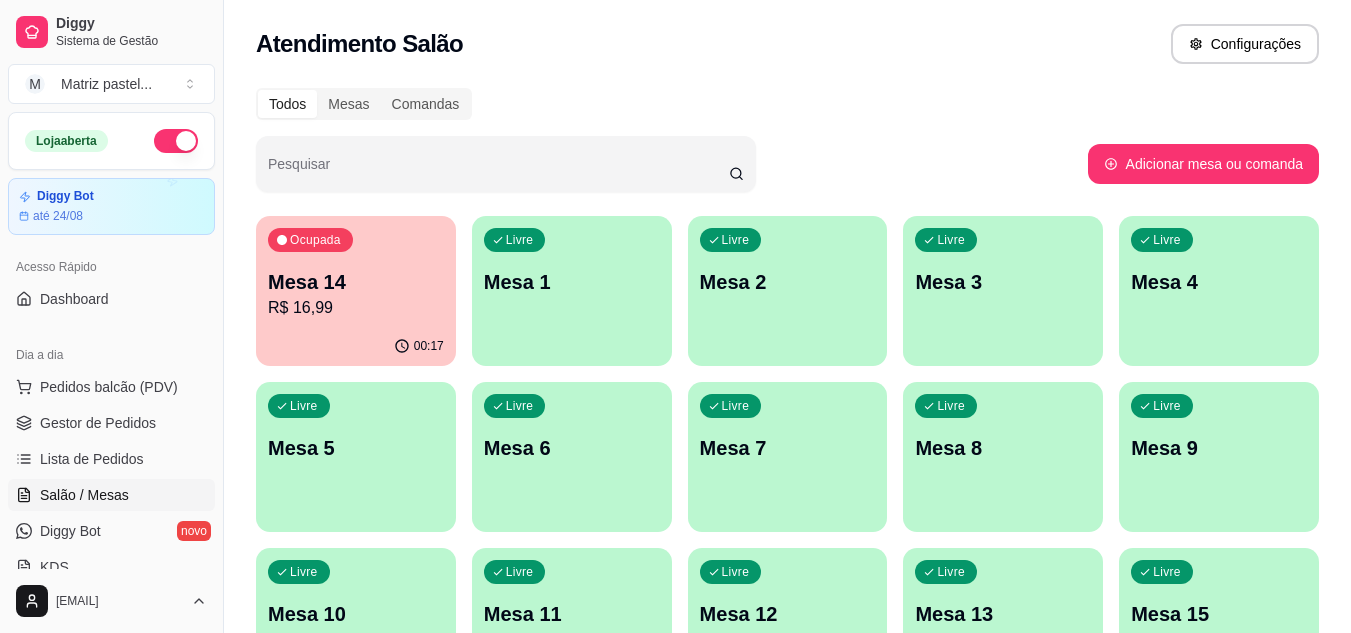 click on "R$ 16,99" at bounding box center (356, 308) 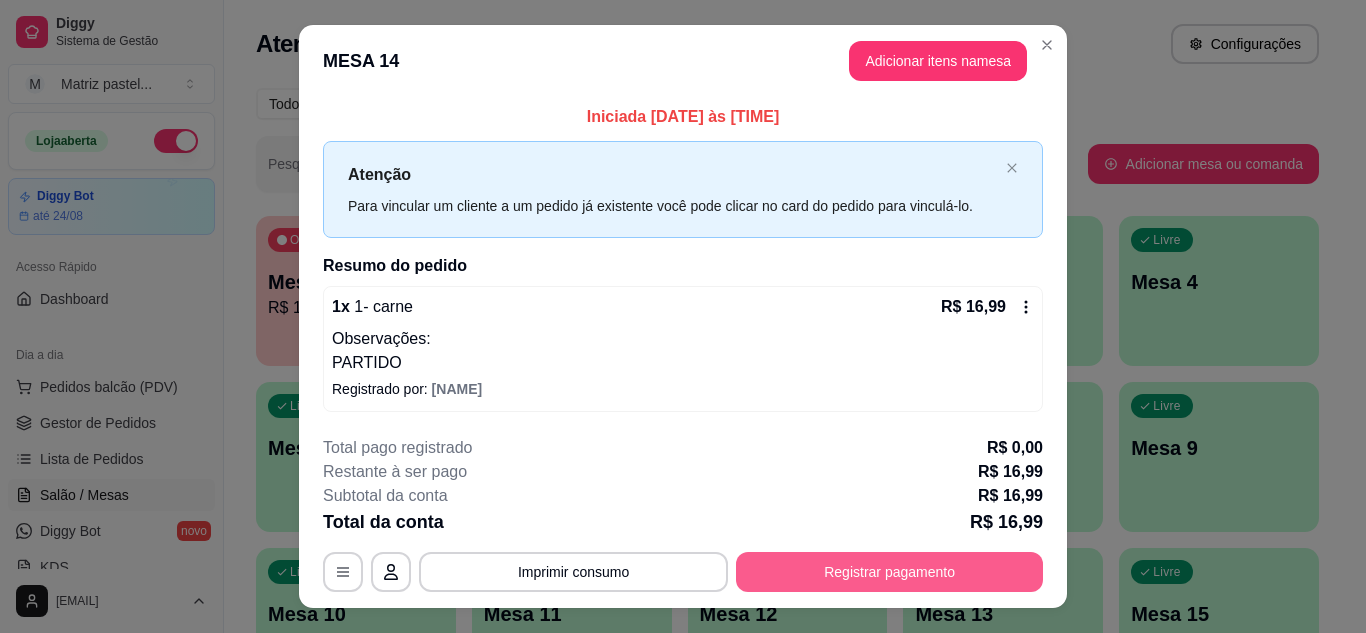 click on "Registrar pagamento" at bounding box center [889, 572] 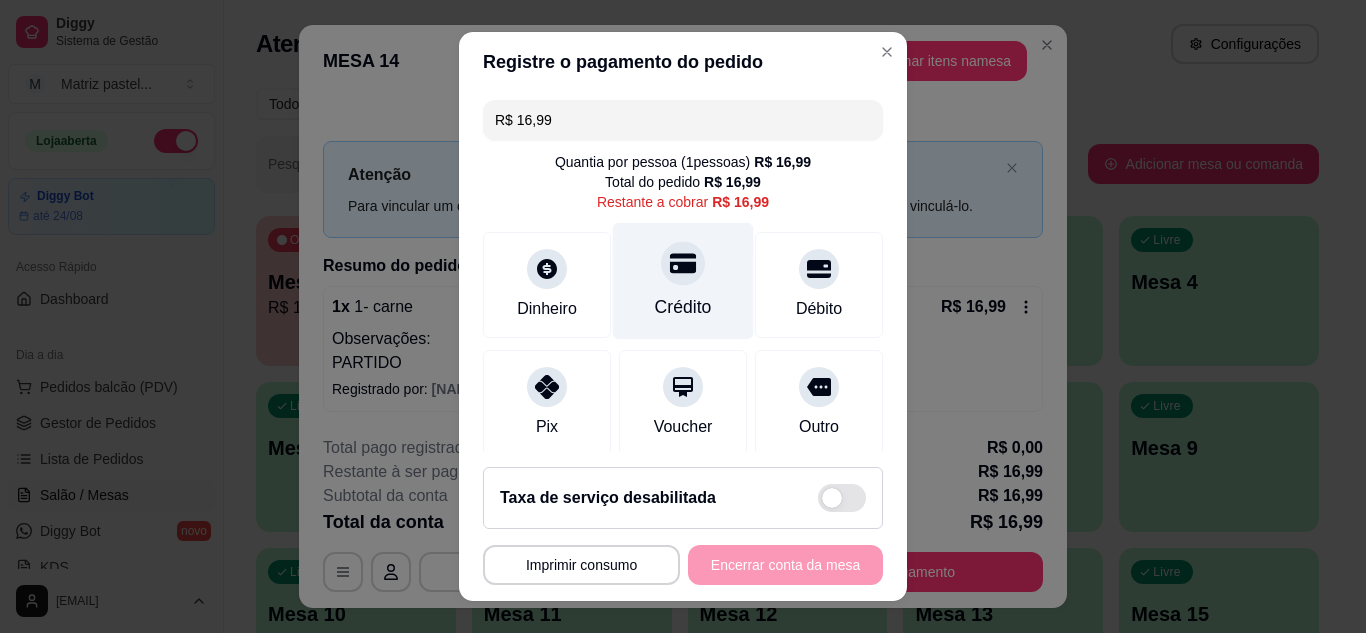 click on "Crédito" at bounding box center [683, 280] 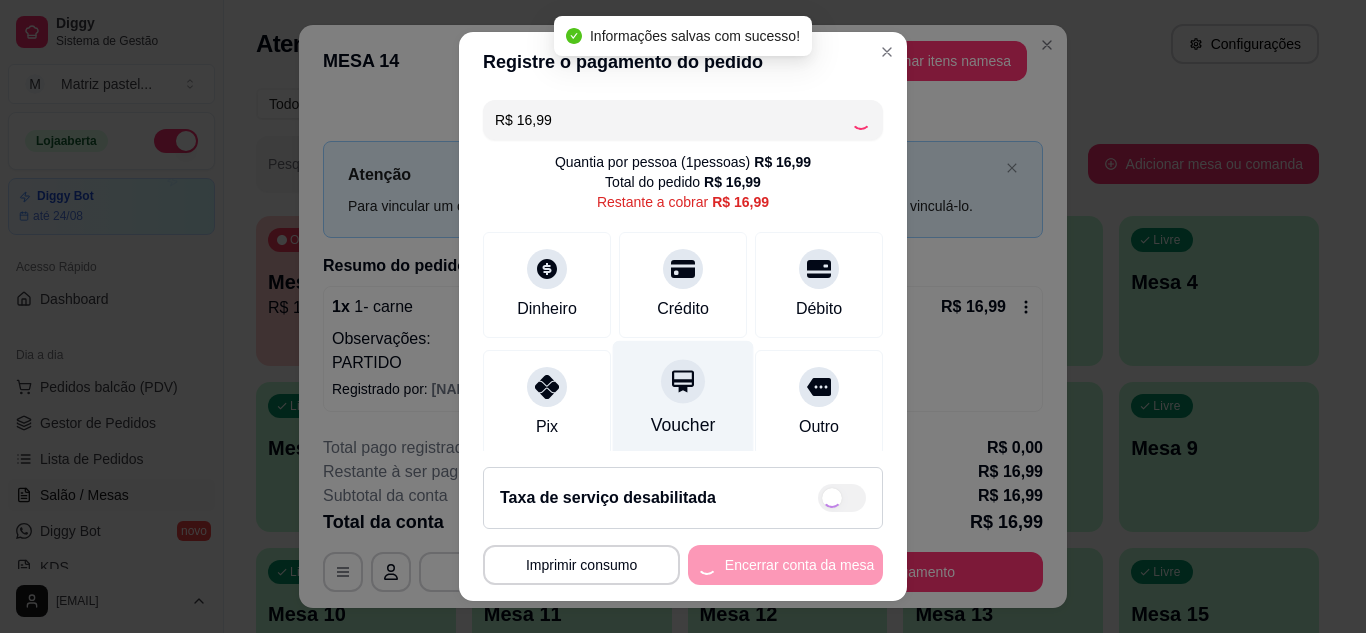 type on "R$ 0,00" 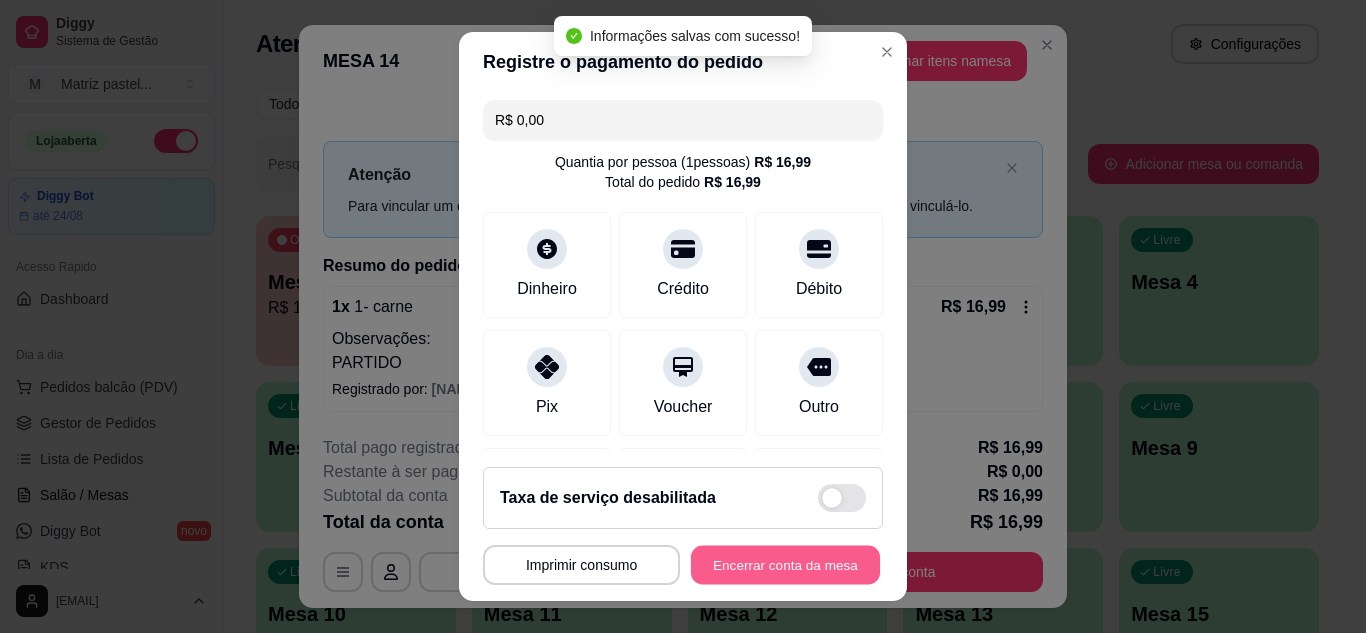 click on "Encerrar conta da mesa" at bounding box center [785, 565] 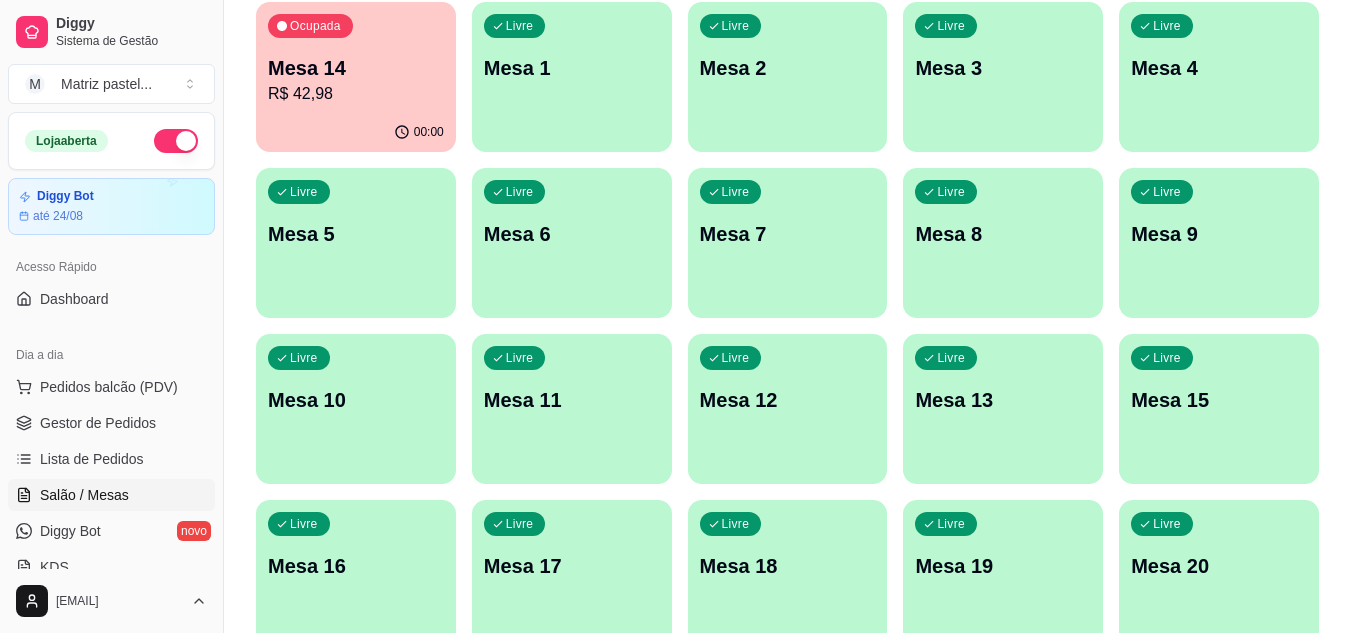 scroll, scrollTop: 400, scrollLeft: 0, axis: vertical 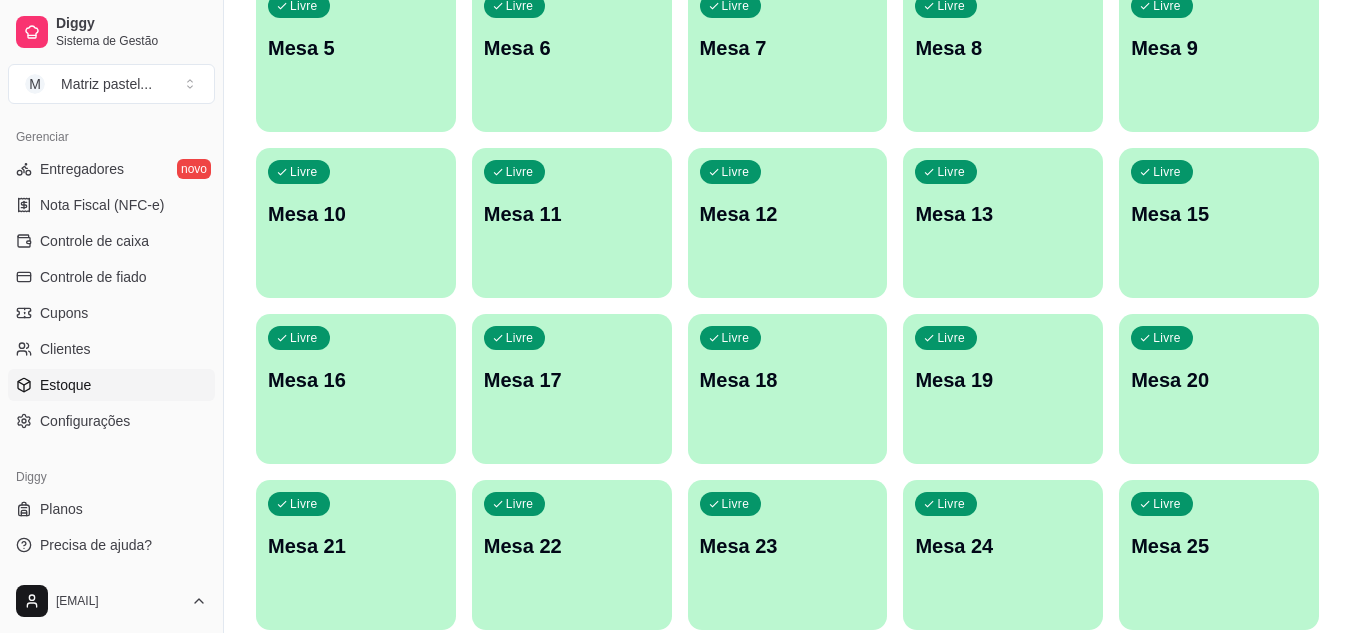 click on "Estoque" at bounding box center (65, 385) 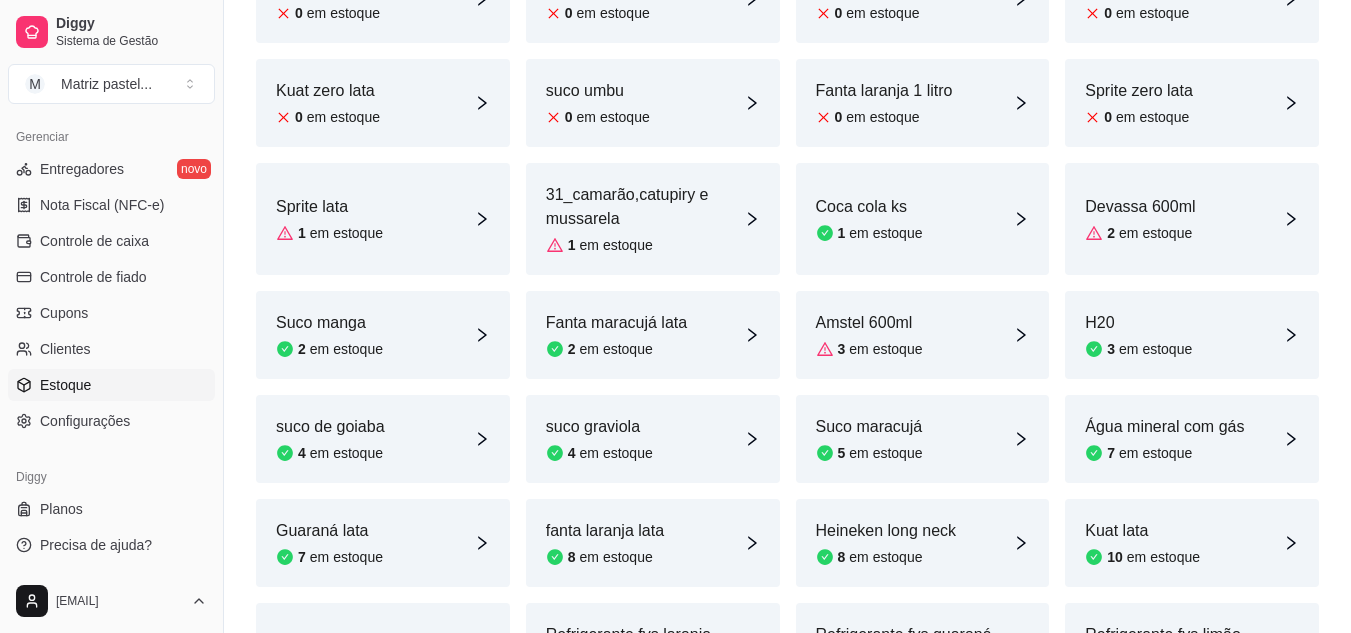 scroll, scrollTop: 500, scrollLeft: 0, axis: vertical 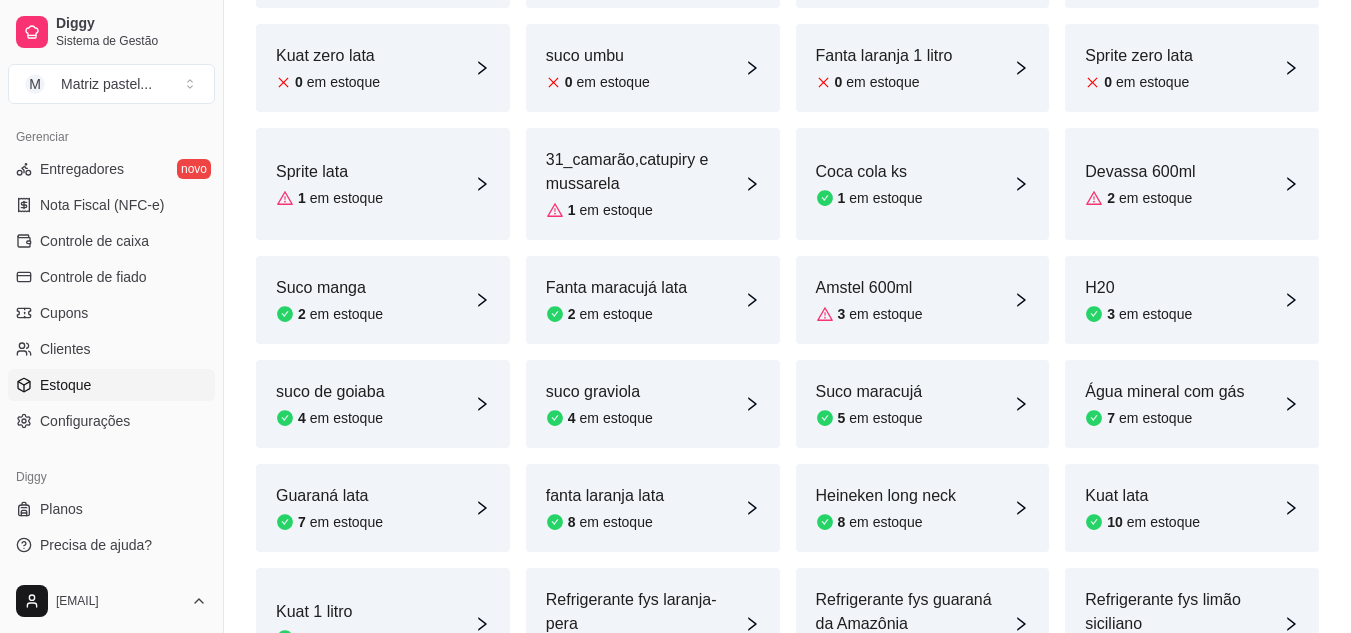 click on "Guaraná lata 7 em estoque" at bounding box center [383, 508] 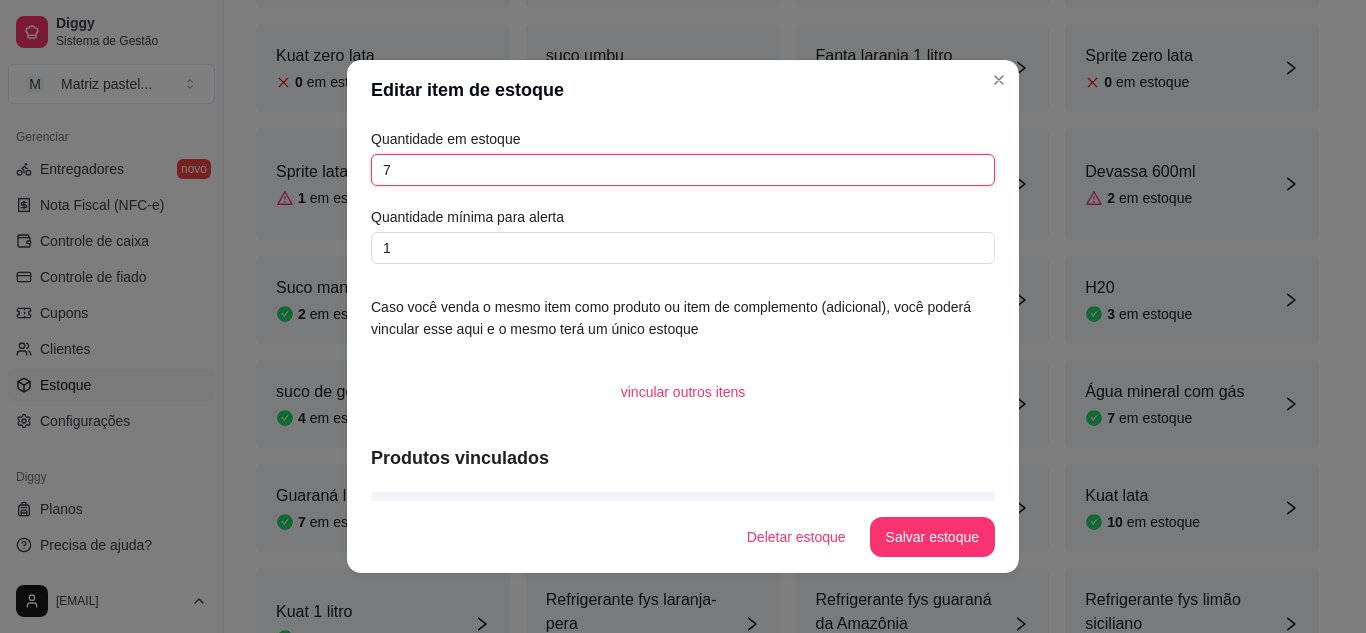 click on "7" at bounding box center [683, 170] 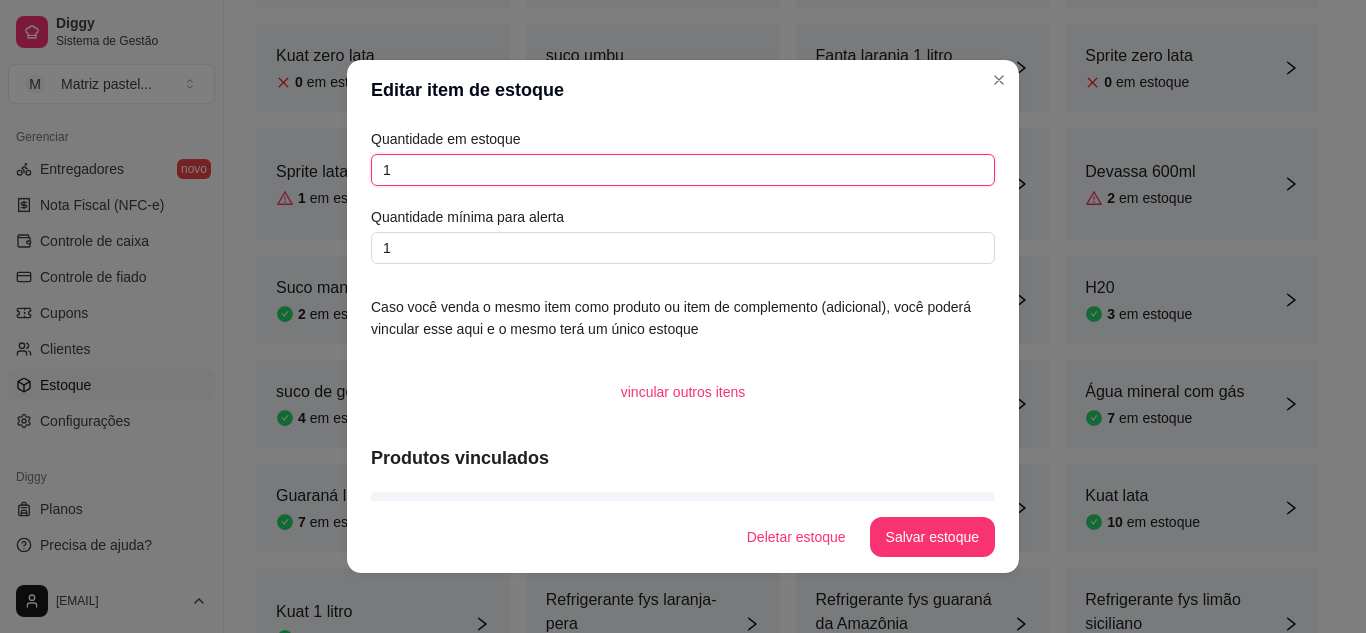 type on "1" 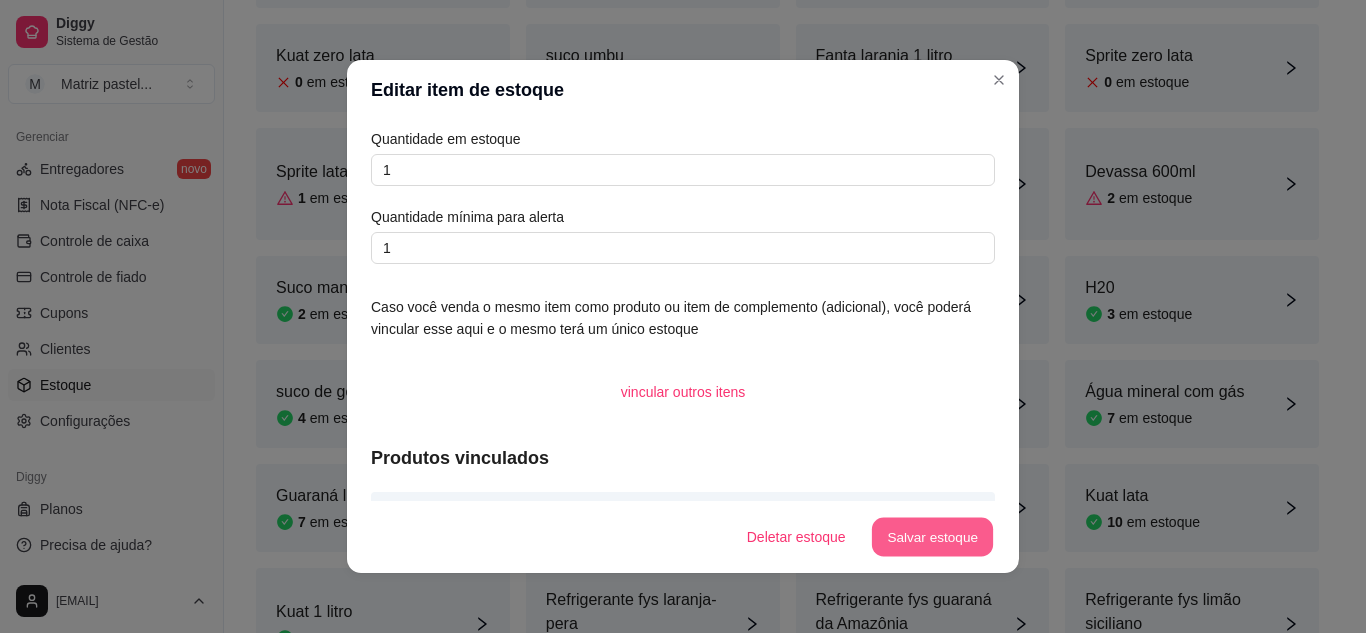 click on "Salvar estoque" at bounding box center (932, 537) 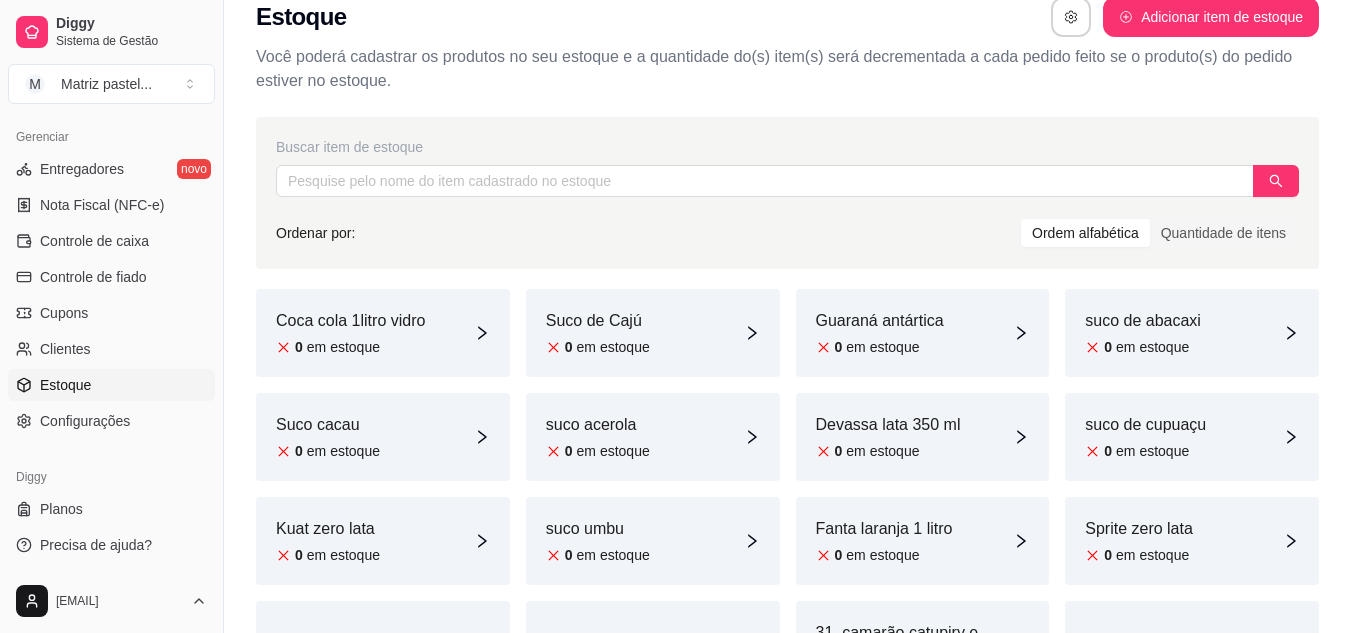 scroll, scrollTop: 100, scrollLeft: 0, axis: vertical 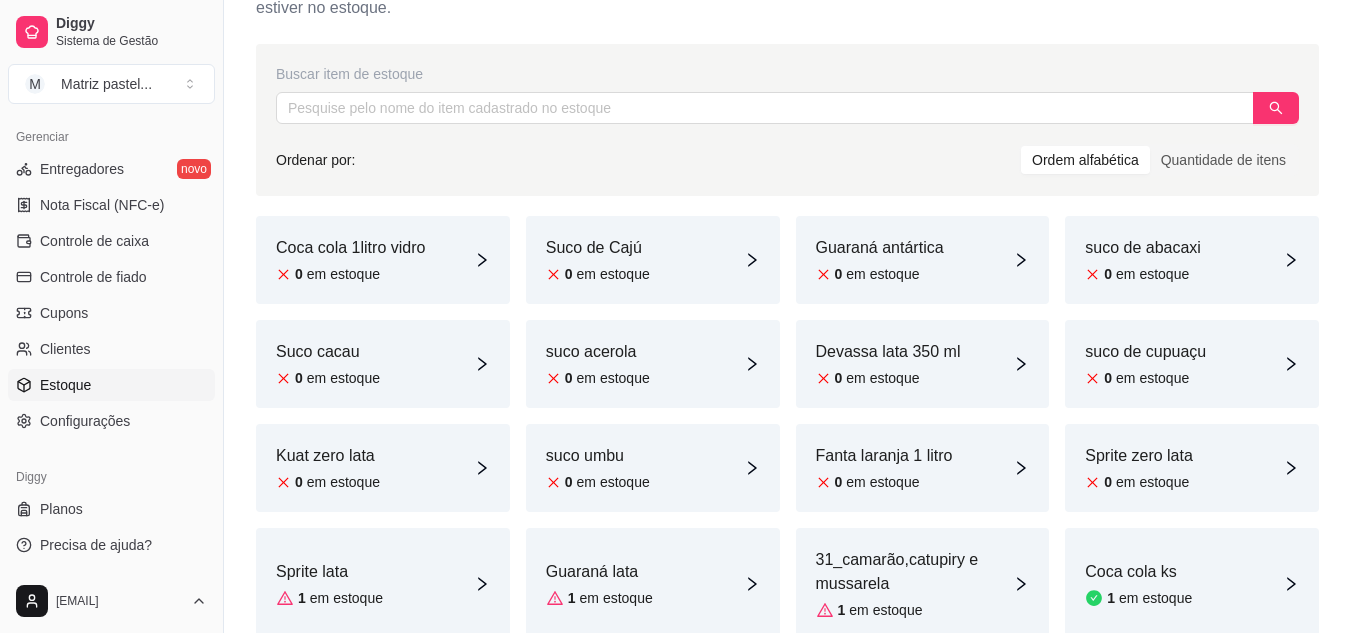 click on "suco acerola 0 em estoque" at bounding box center [653, 364] 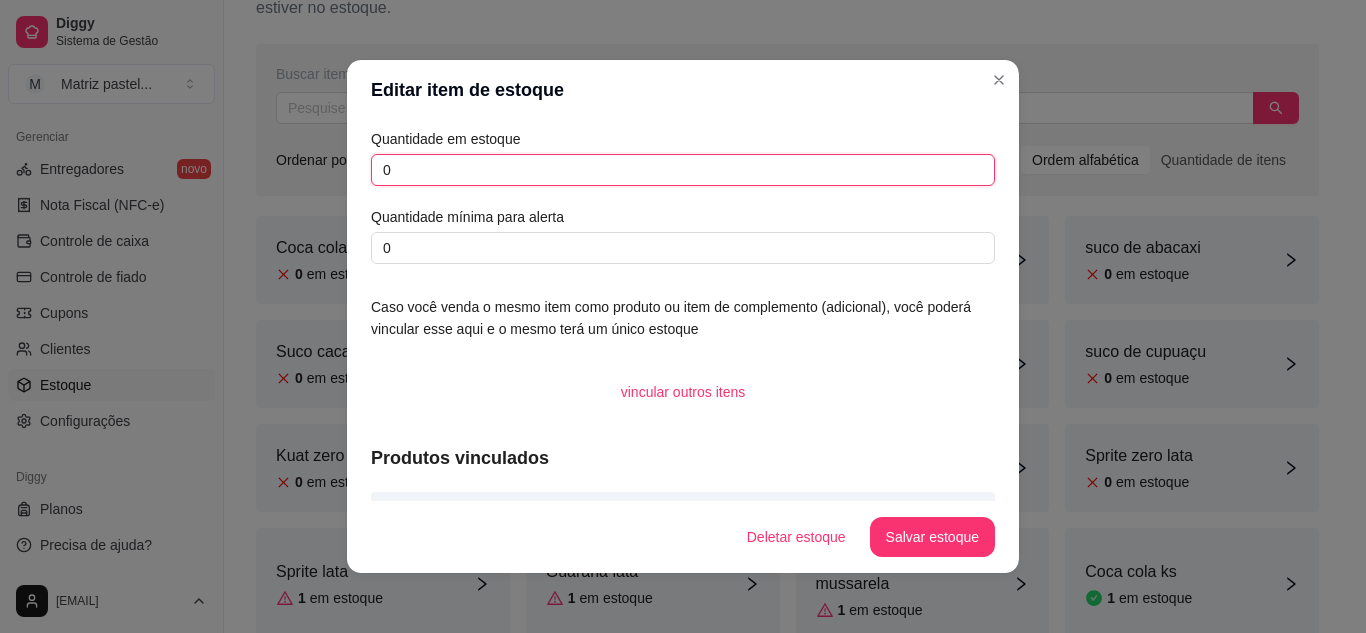 click on "0" at bounding box center [683, 170] 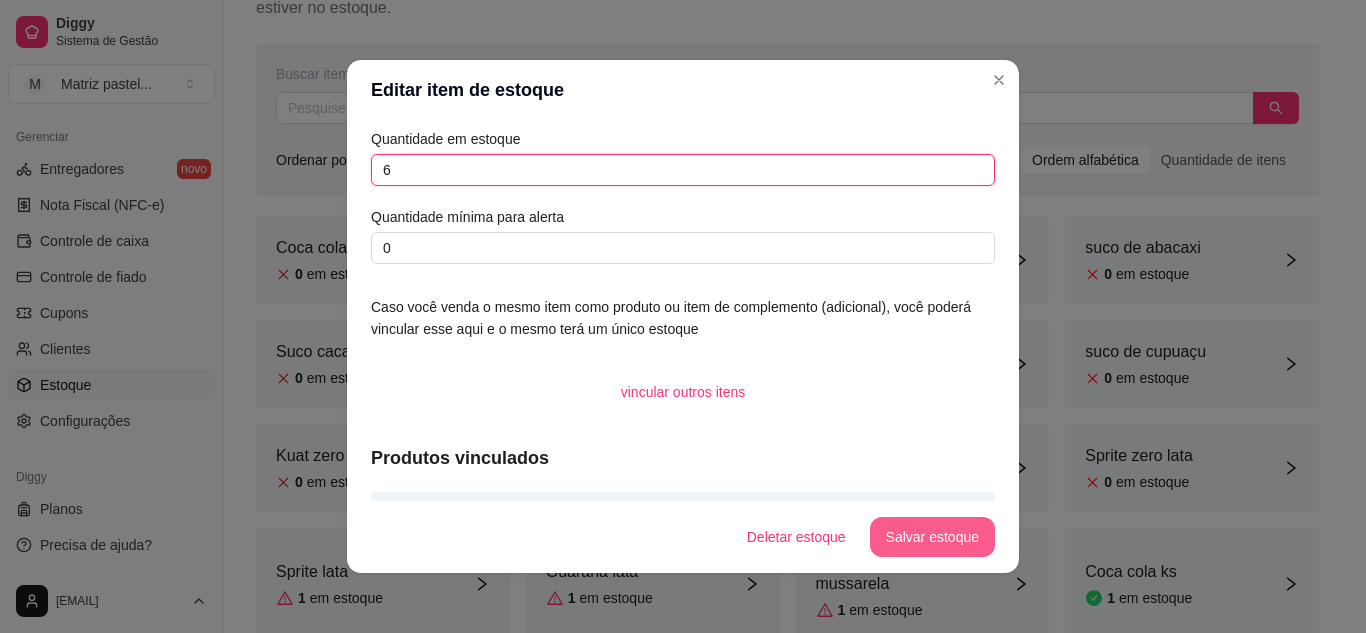 type on "6" 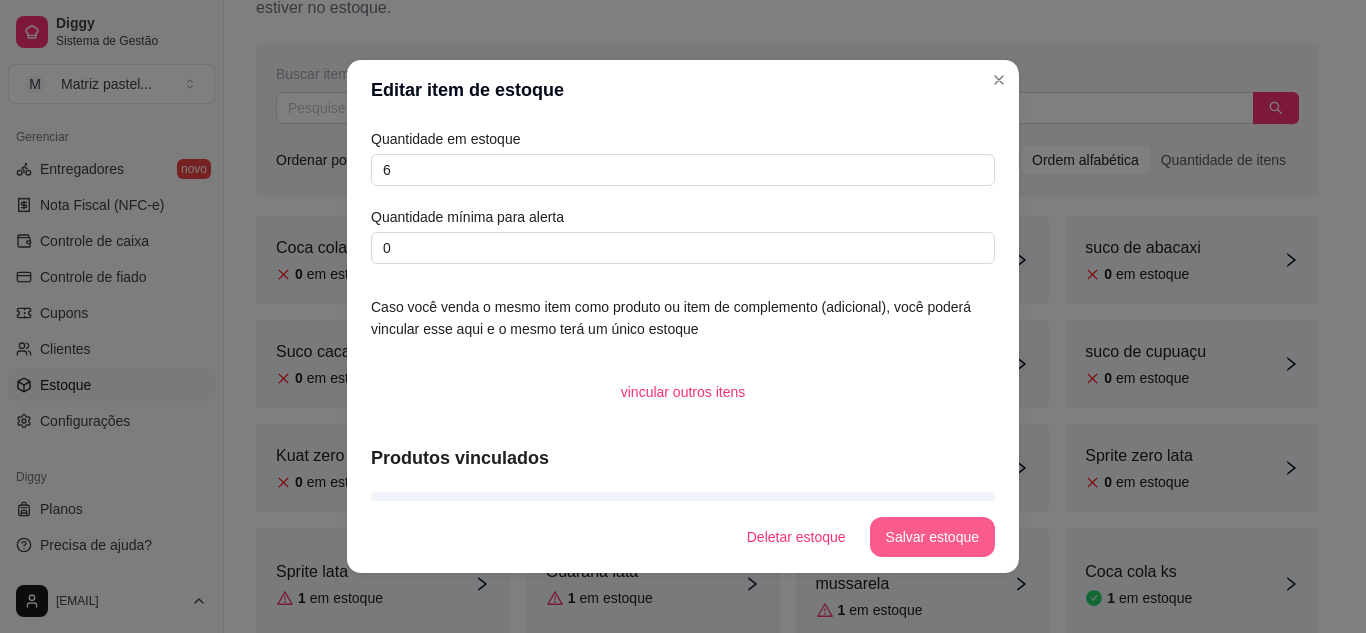 click on "Salvar estoque" at bounding box center (932, 537) 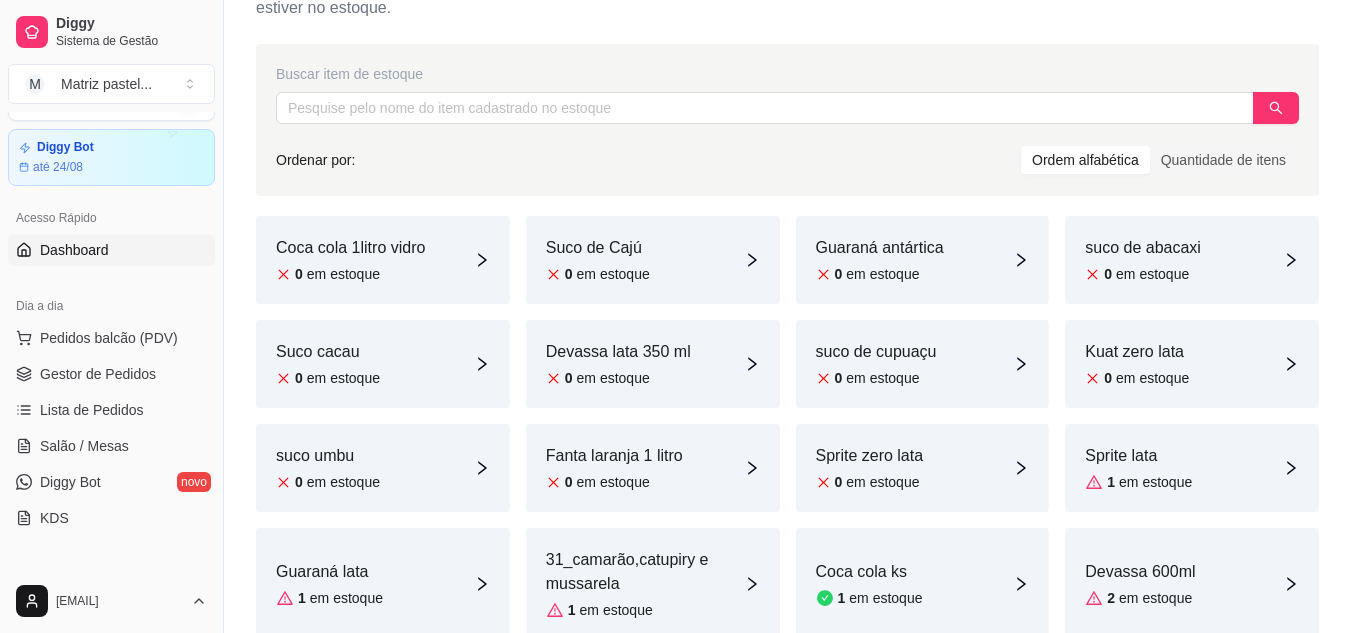 scroll, scrollTop: 0, scrollLeft: 0, axis: both 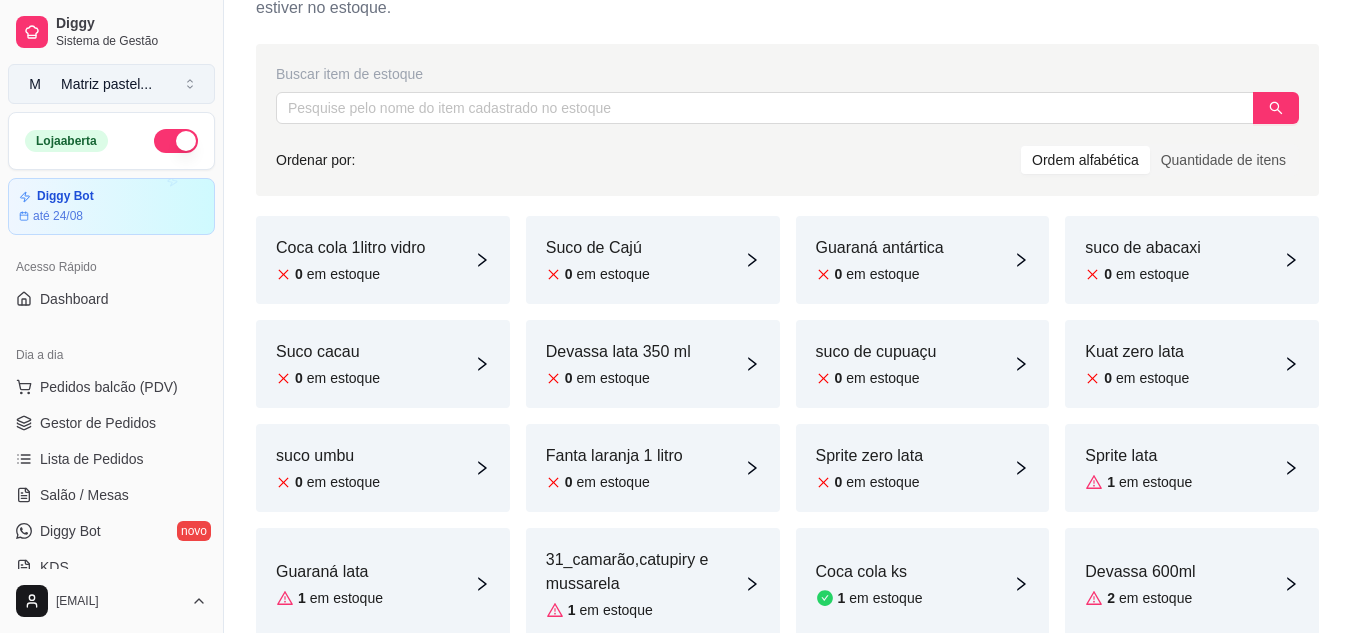 click on "M Matriz pastel ..." at bounding box center (111, 84) 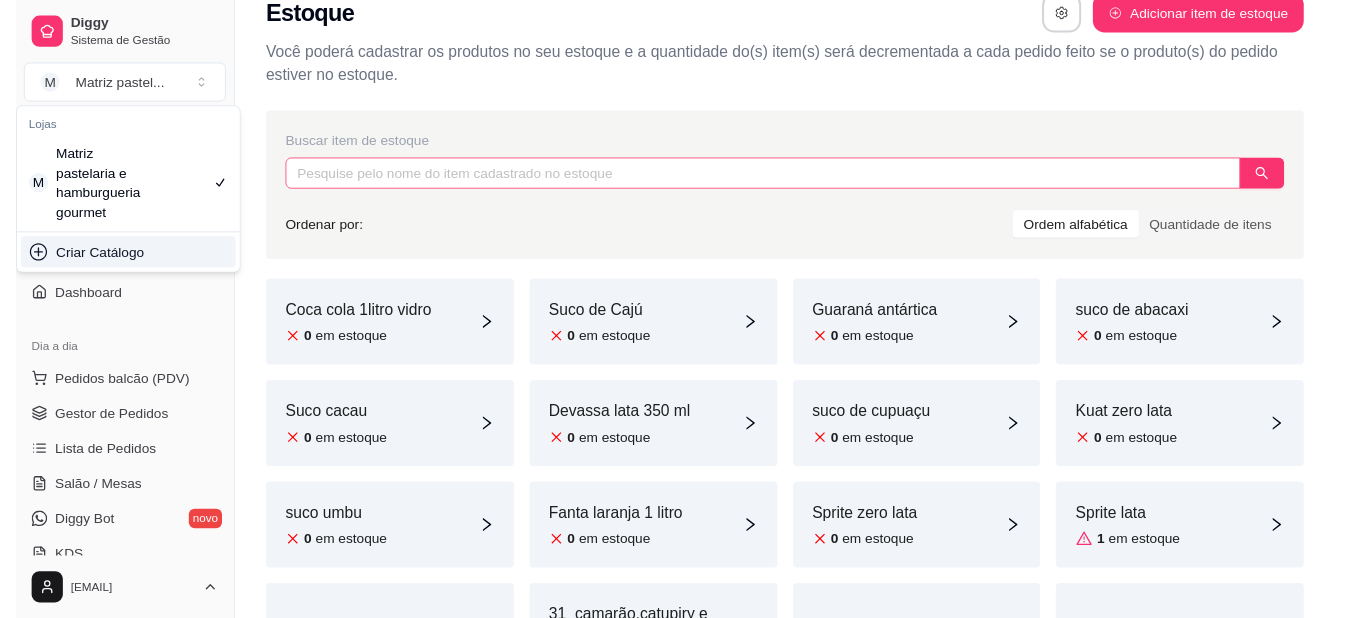 scroll, scrollTop: 0, scrollLeft: 0, axis: both 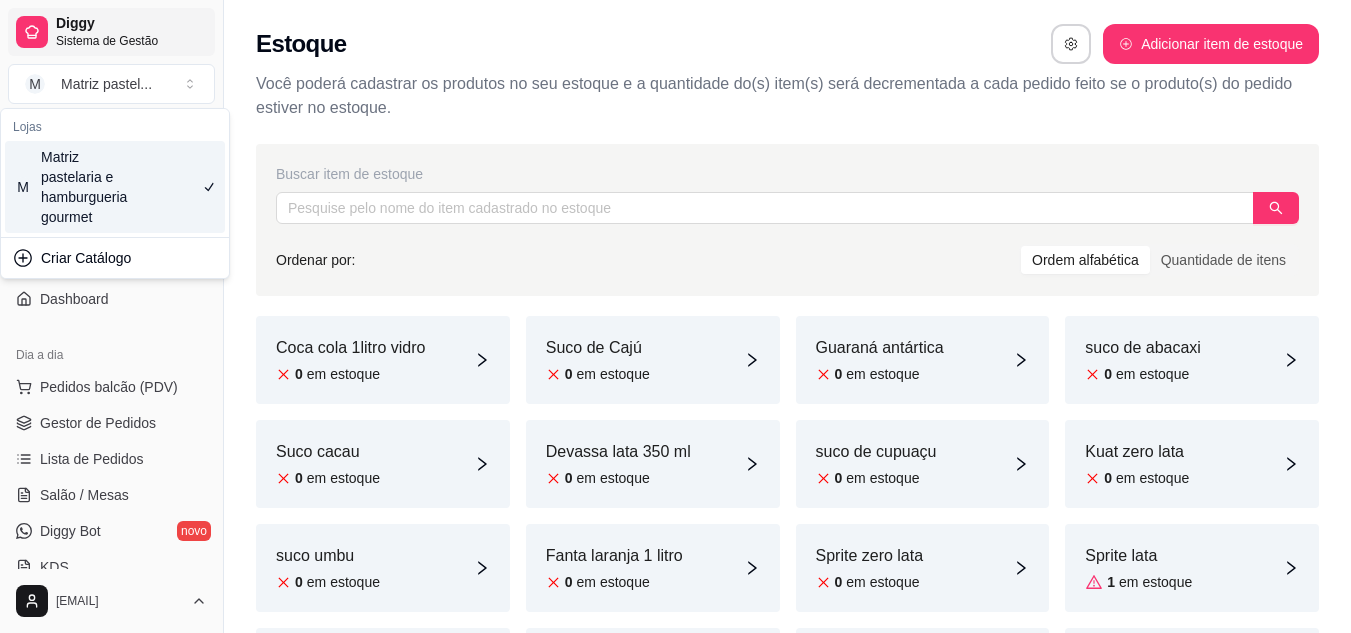 click on "Diggy Sistema de Gestão" at bounding box center [111, 32] 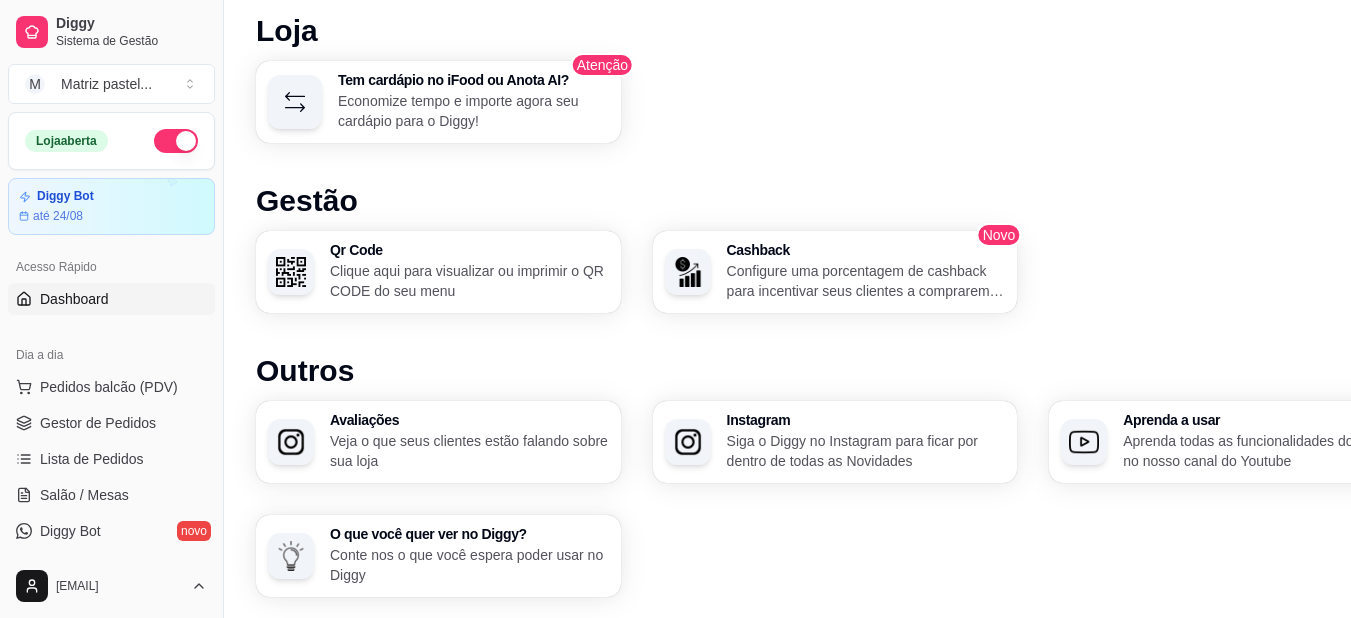 scroll, scrollTop: 1163, scrollLeft: 0, axis: vertical 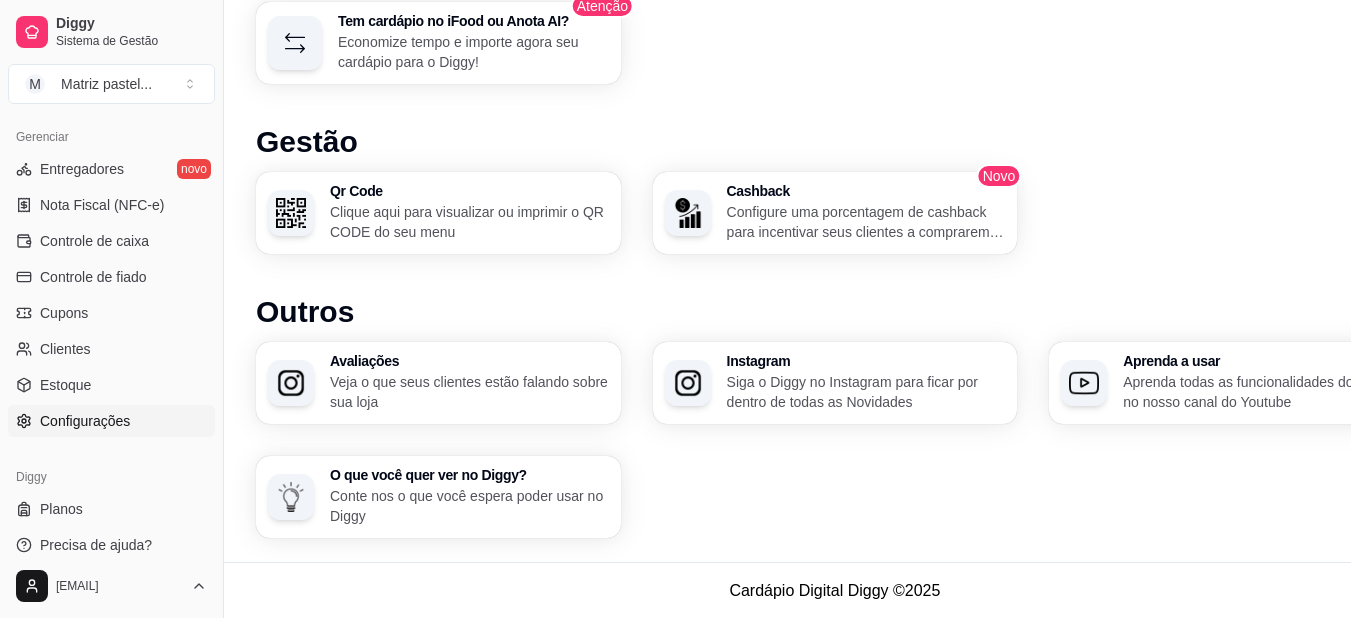 click on "Configurações" at bounding box center [85, 421] 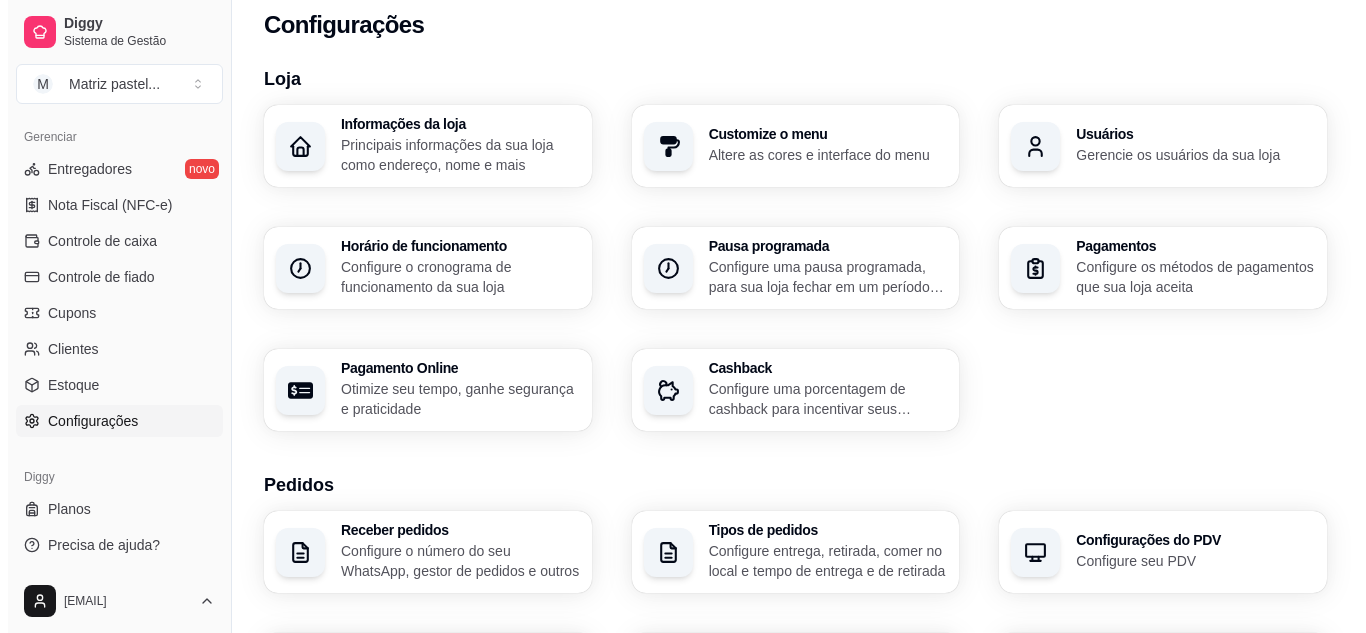 scroll, scrollTop: 0, scrollLeft: 0, axis: both 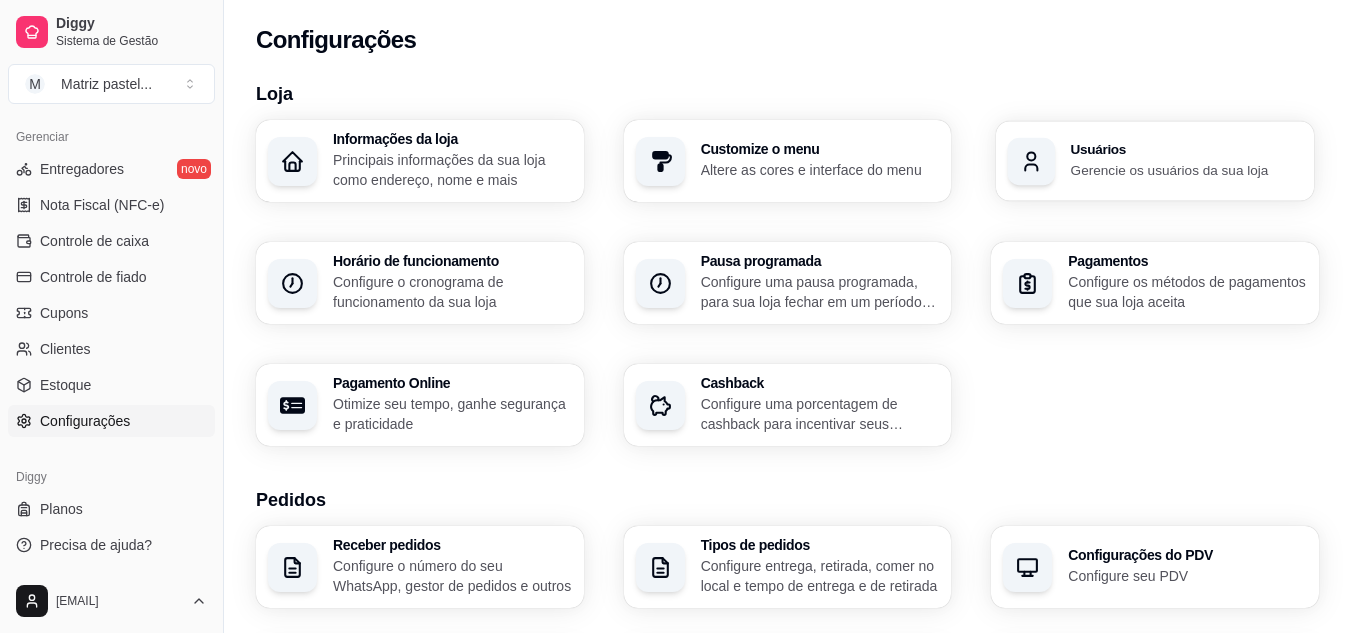 click on "Usuários Gerencie os usuários da sua loja" at bounding box center [1186, 161] 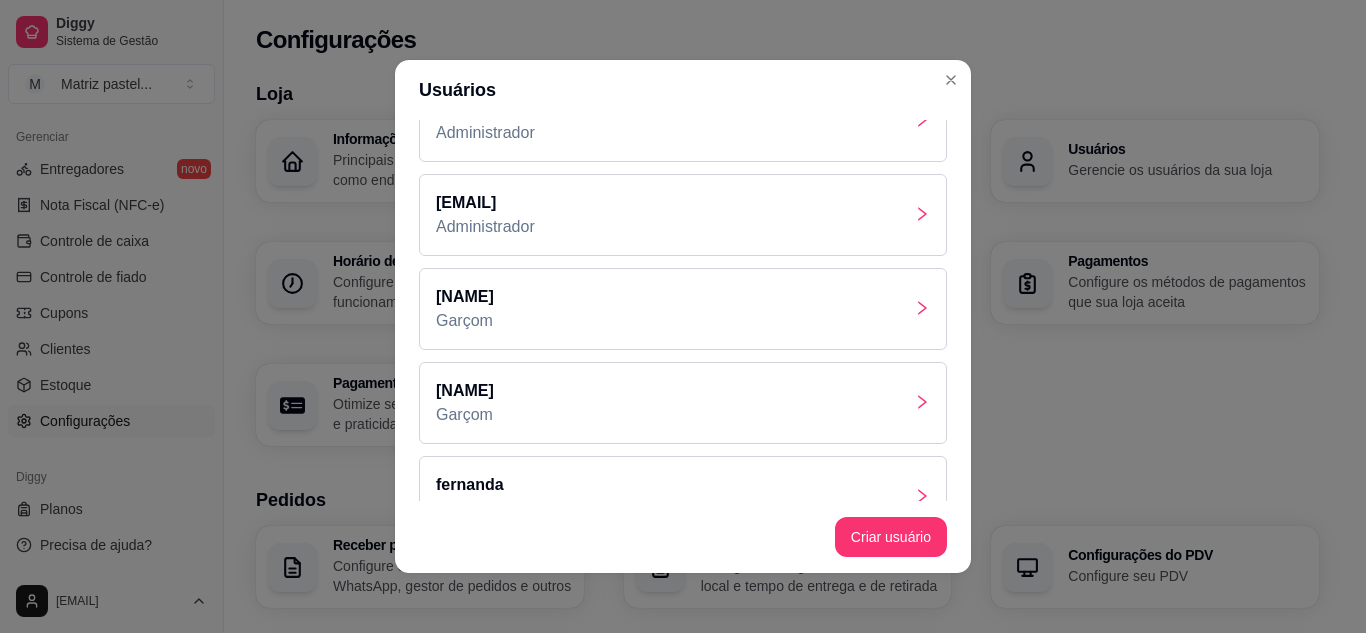 scroll, scrollTop: 93, scrollLeft: 0, axis: vertical 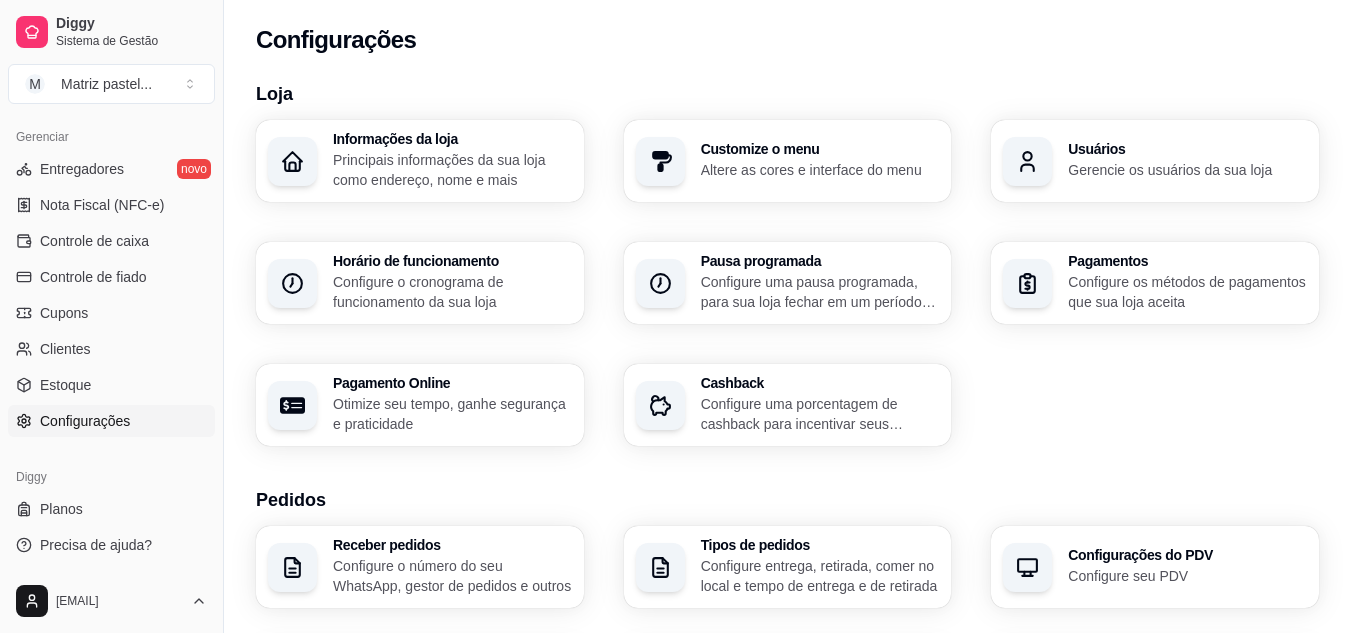 click on "Principais informações da sua loja como endereço, nome e mais" at bounding box center [452, 170] 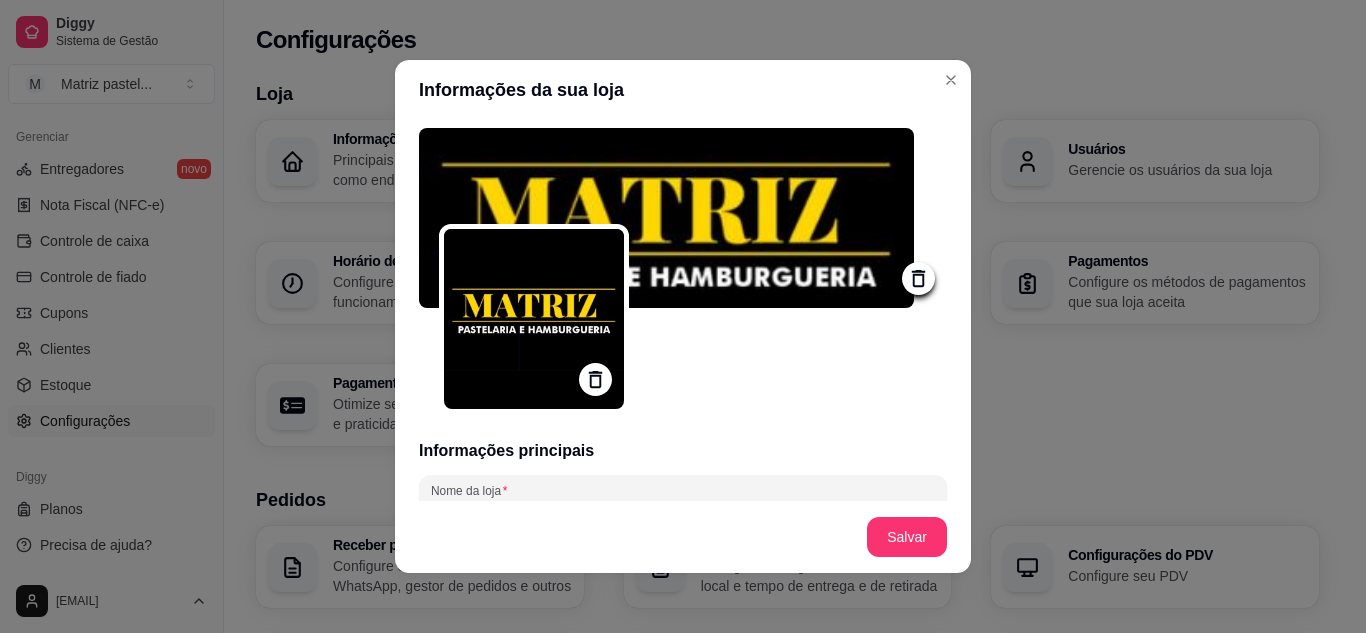 type on "____PASTEL, CHURROS, TAPIOCA E HAMBÚRGUER _____  Montamos e fritamos na hora,os pastéis tem o tamanho de 22cm.Os churros tbm são recheados na hora!     Tapioca  fresquinha e quentinha,hambúrguer artesanal,carne 100% selecionada! _________________________________________HORÁRIO DE FUNCIONAMENTO:16:00 às 23:00hrs" 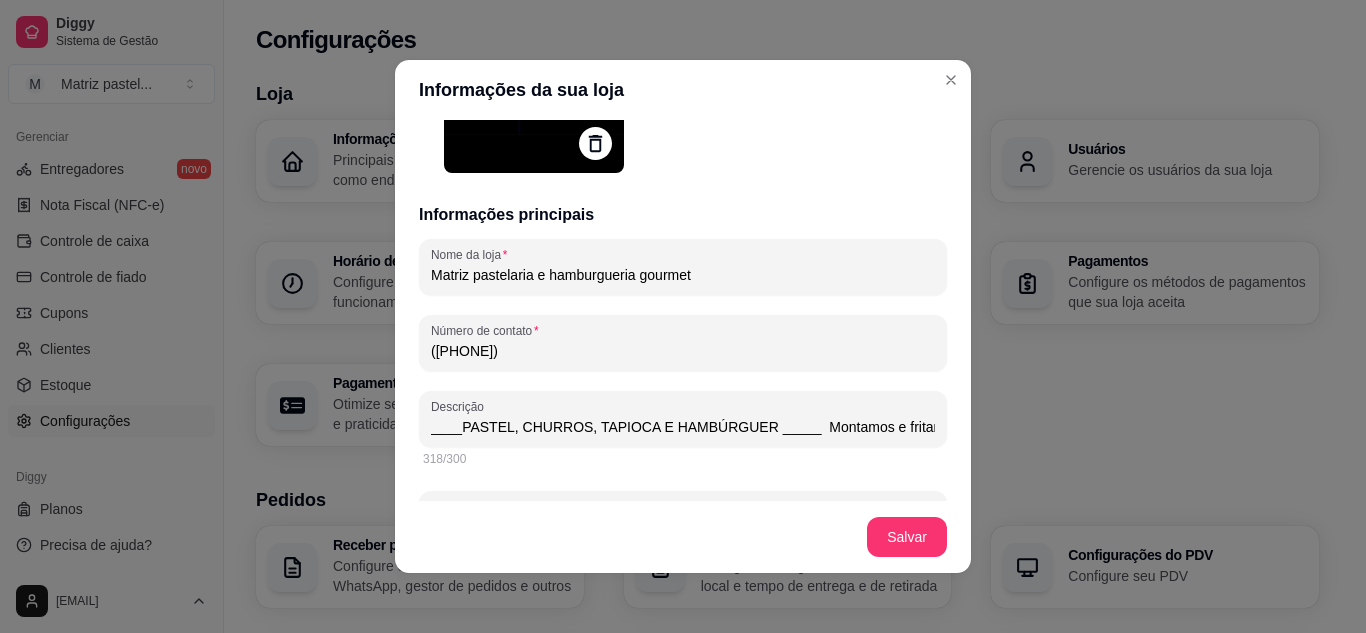 scroll, scrollTop: 300, scrollLeft: 0, axis: vertical 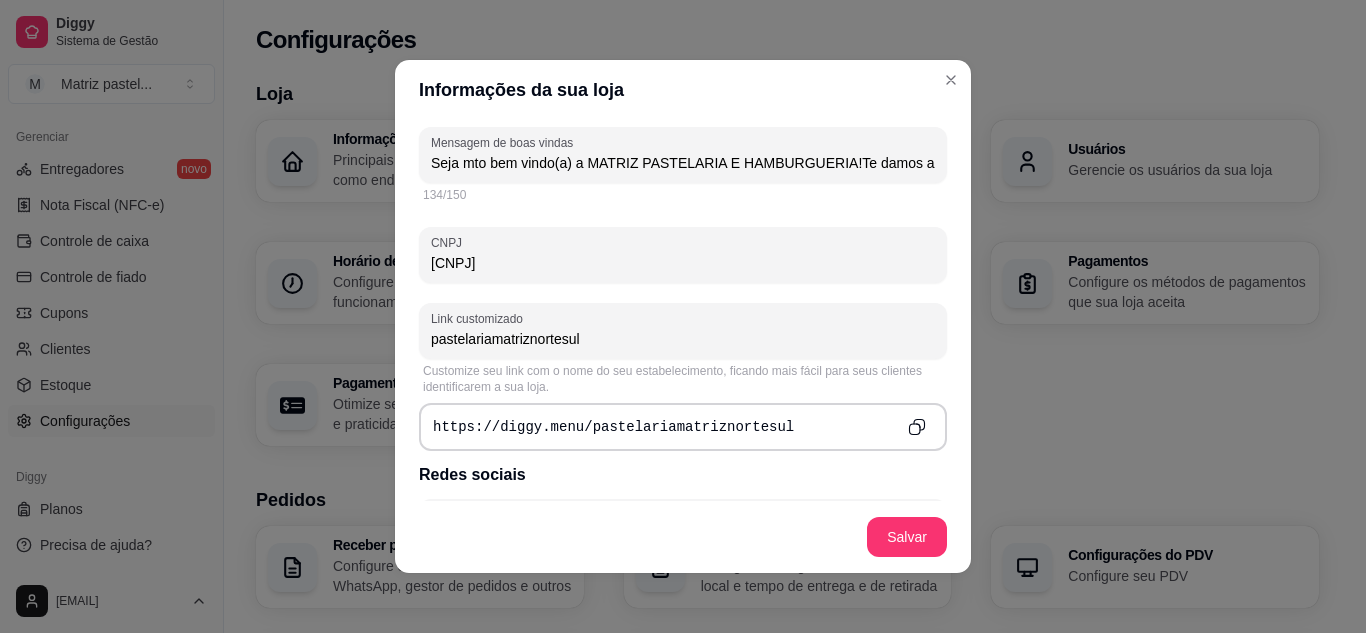 type on "____PASTEL, CHURROS, TAPIOCA E HAMBÚRGUER _____  Montamos e fritamos na hora,os pastéis tem o tamanho de 22cm.Os churros tbm são recheados na hora!     Tapioca  fresquinha e quentinha,hambúrguer artesanal,carne 100% selecionada! _________________________________________HORÁRIO DE FUNCIONAMENTO:16:00 às 23:00hrs" 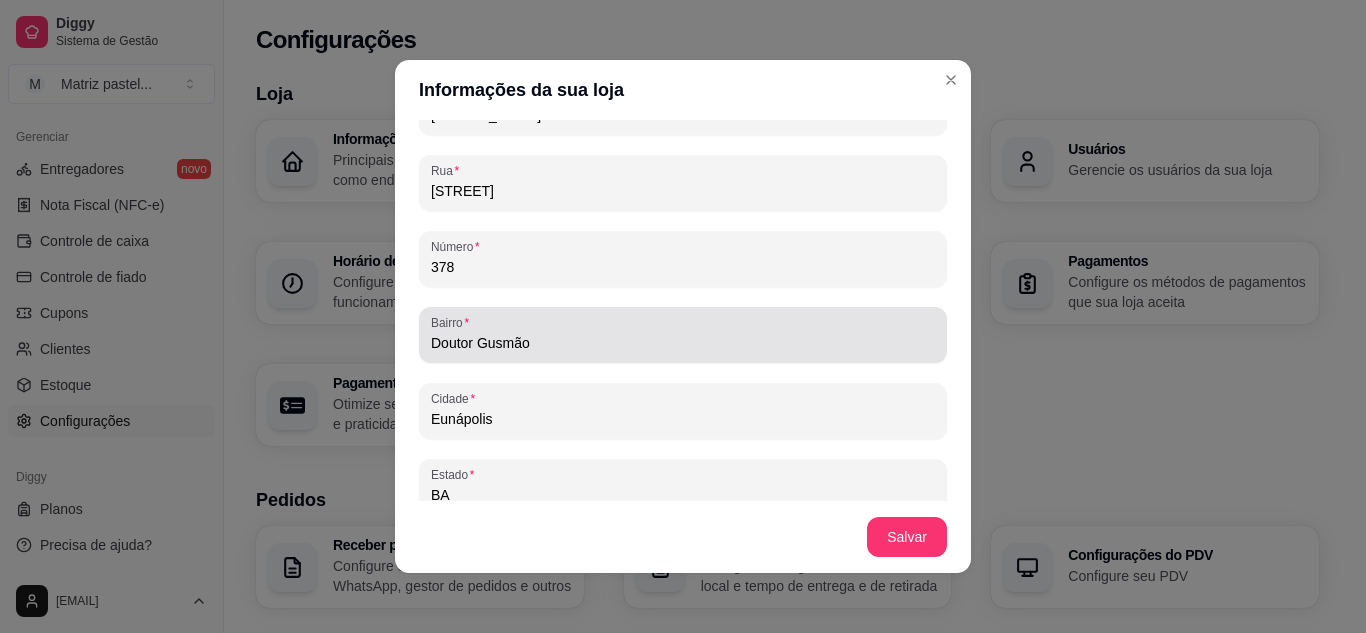 scroll, scrollTop: 1297, scrollLeft: 0, axis: vertical 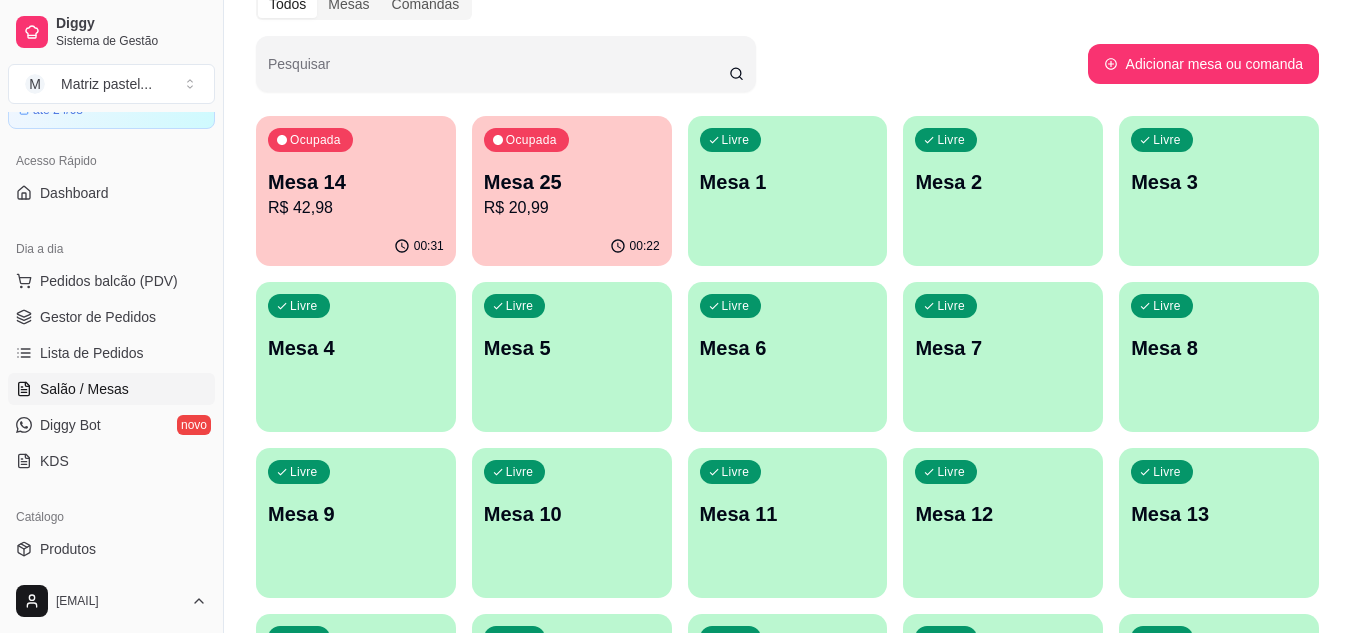 click on "R$ 42,98" at bounding box center (356, 208) 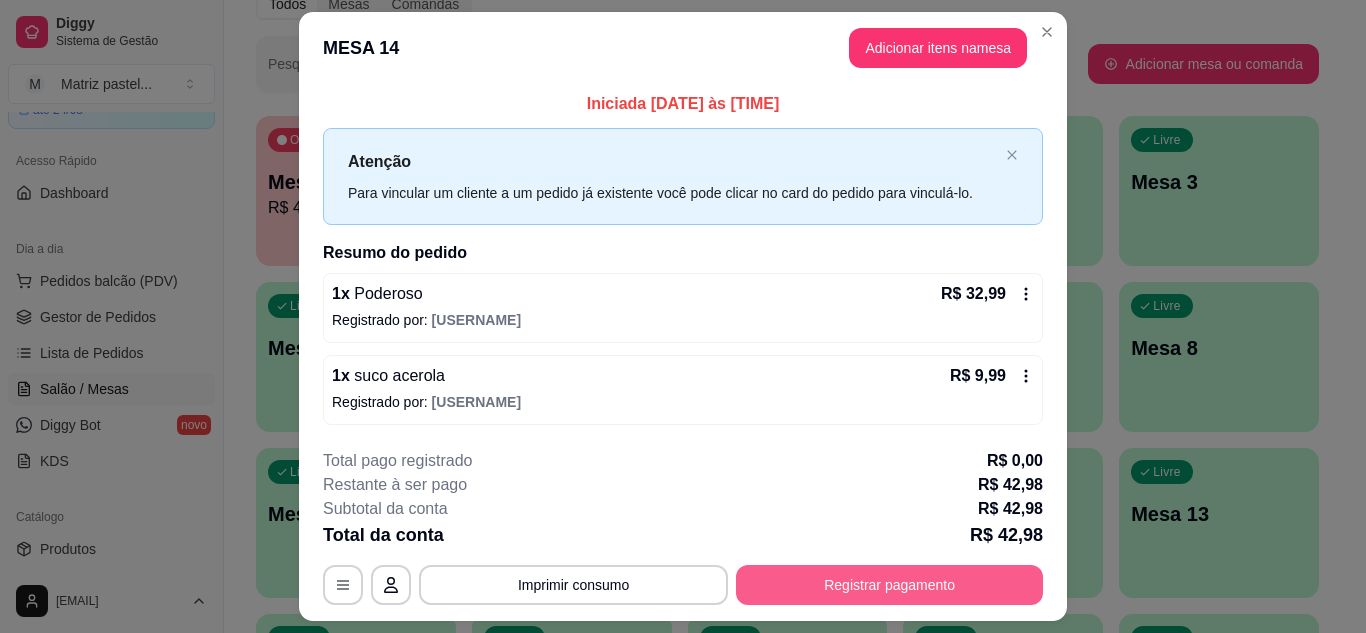 click on "Registrar pagamento" at bounding box center [889, 585] 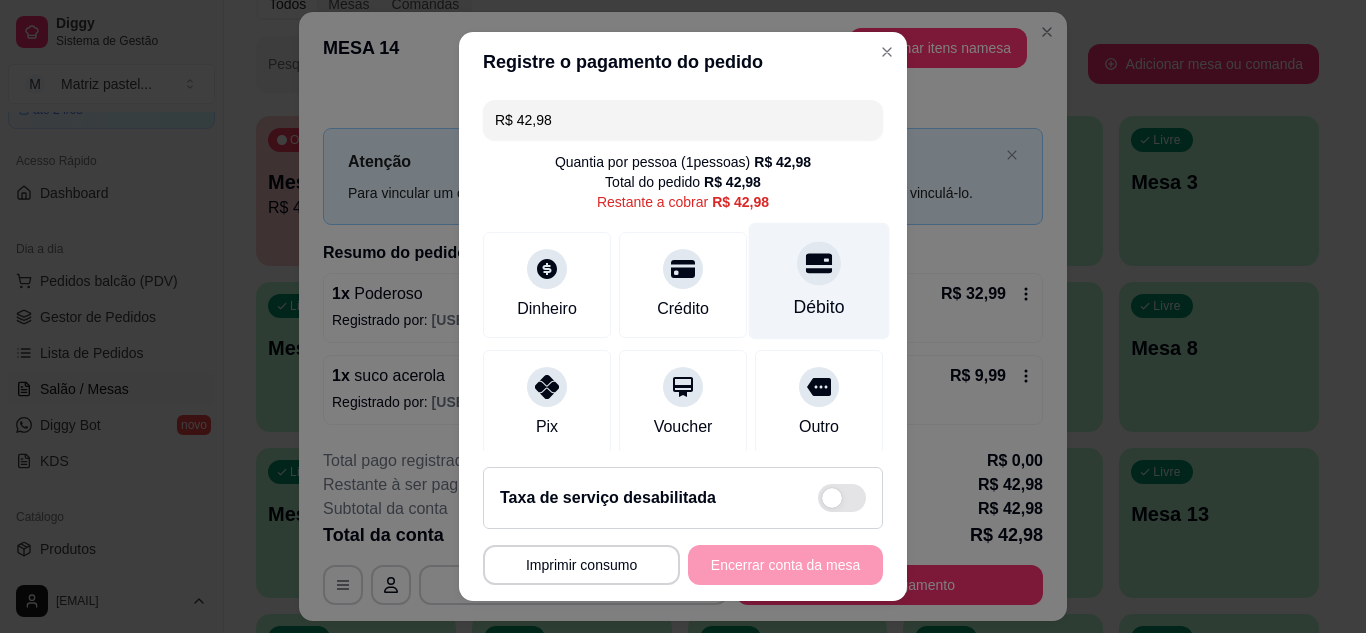 click on "Débito" at bounding box center [819, 307] 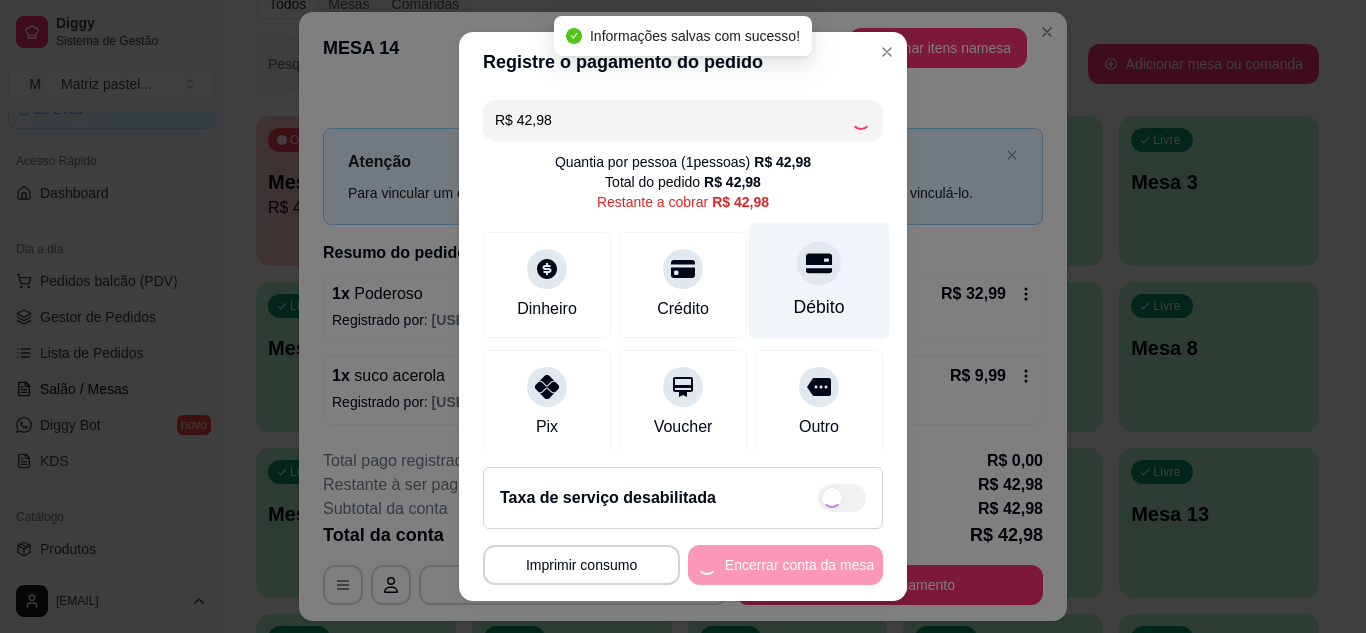 type on "R$ 0,00" 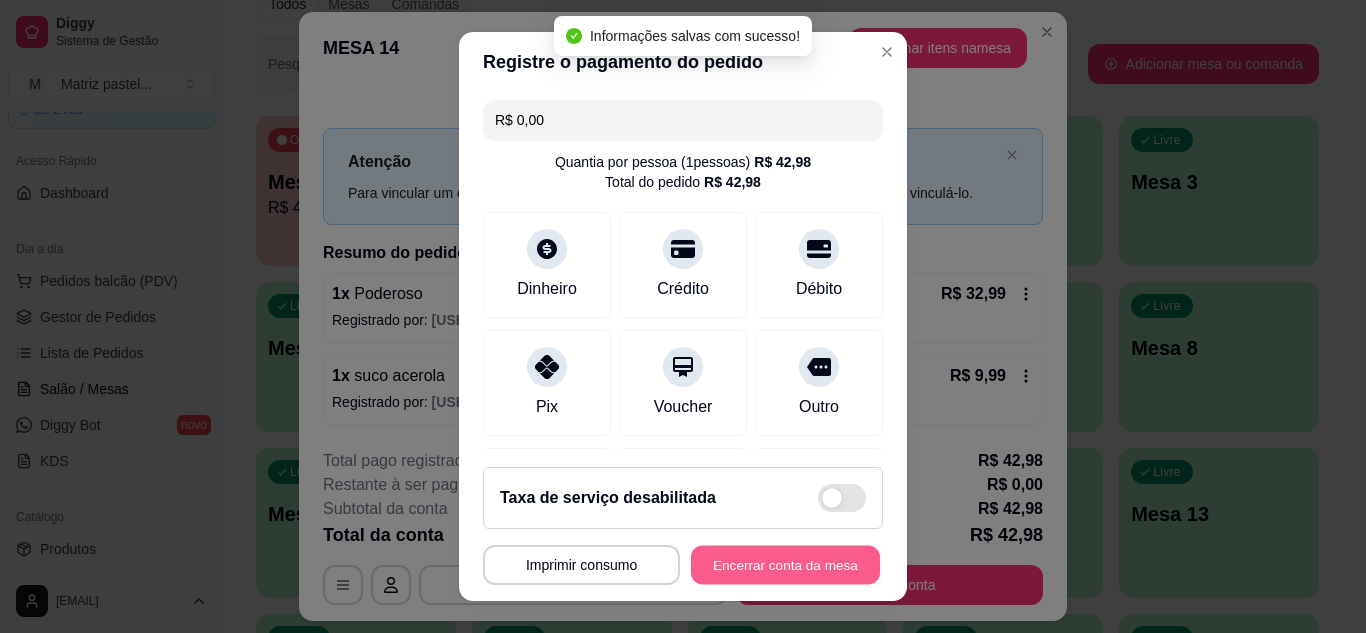 click on "Encerrar conta da mesa" at bounding box center (785, 565) 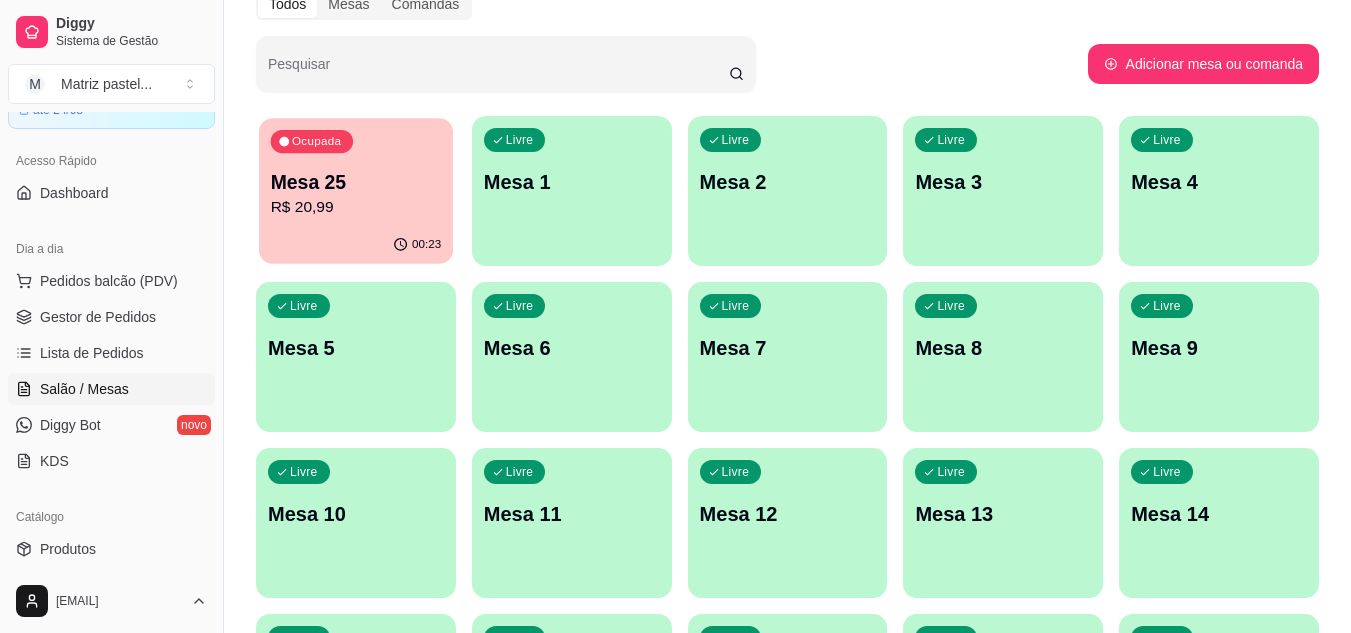 click on "Ocupada" at bounding box center [316, 142] 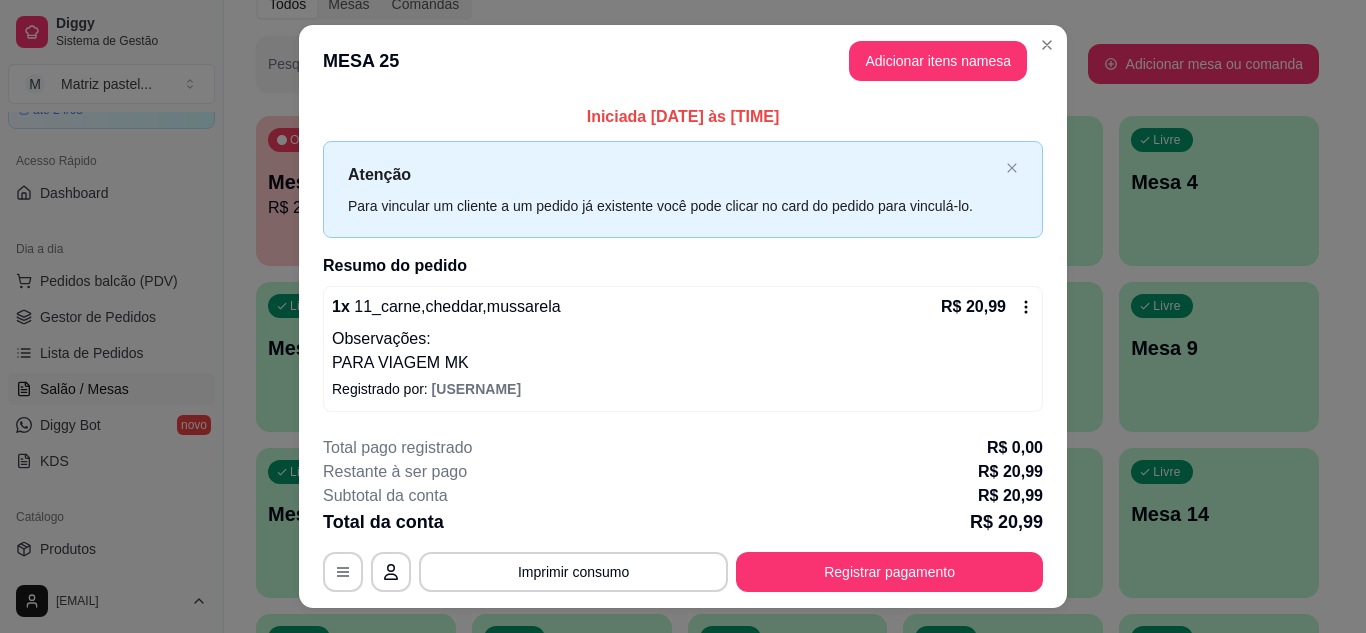 click on "Total da conta R$ 20,99" at bounding box center [683, 522] 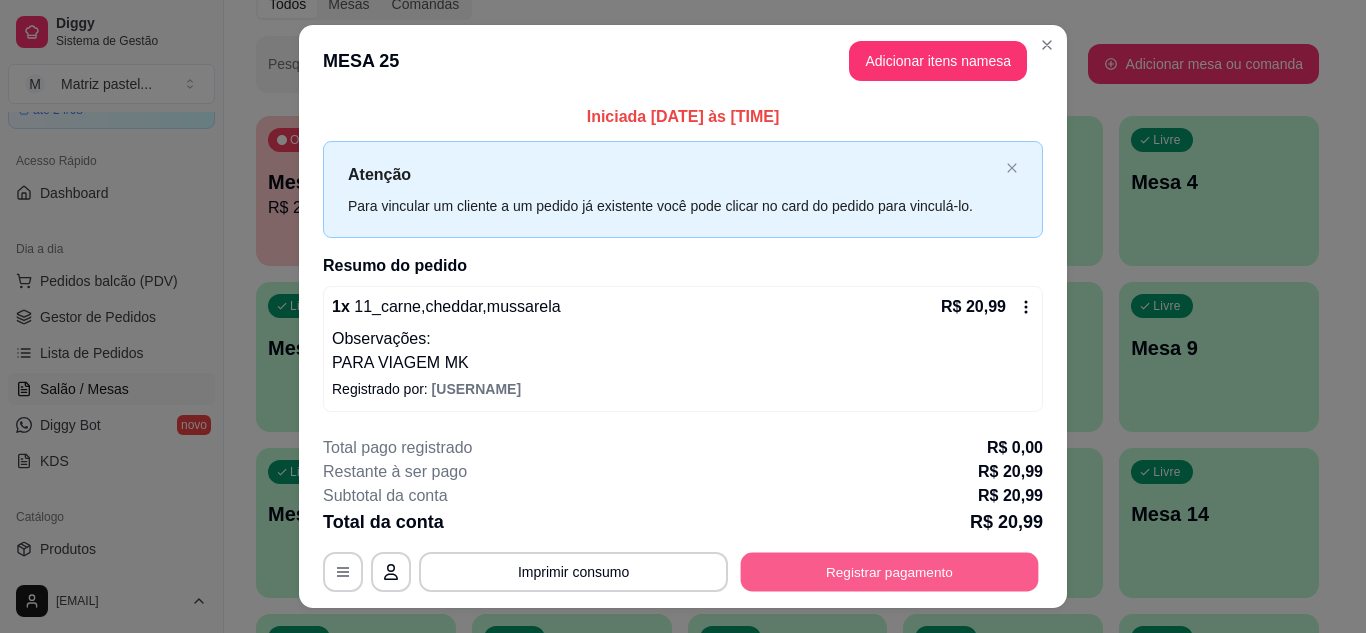 click on "Registrar pagamento" at bounding box center [890, 572] 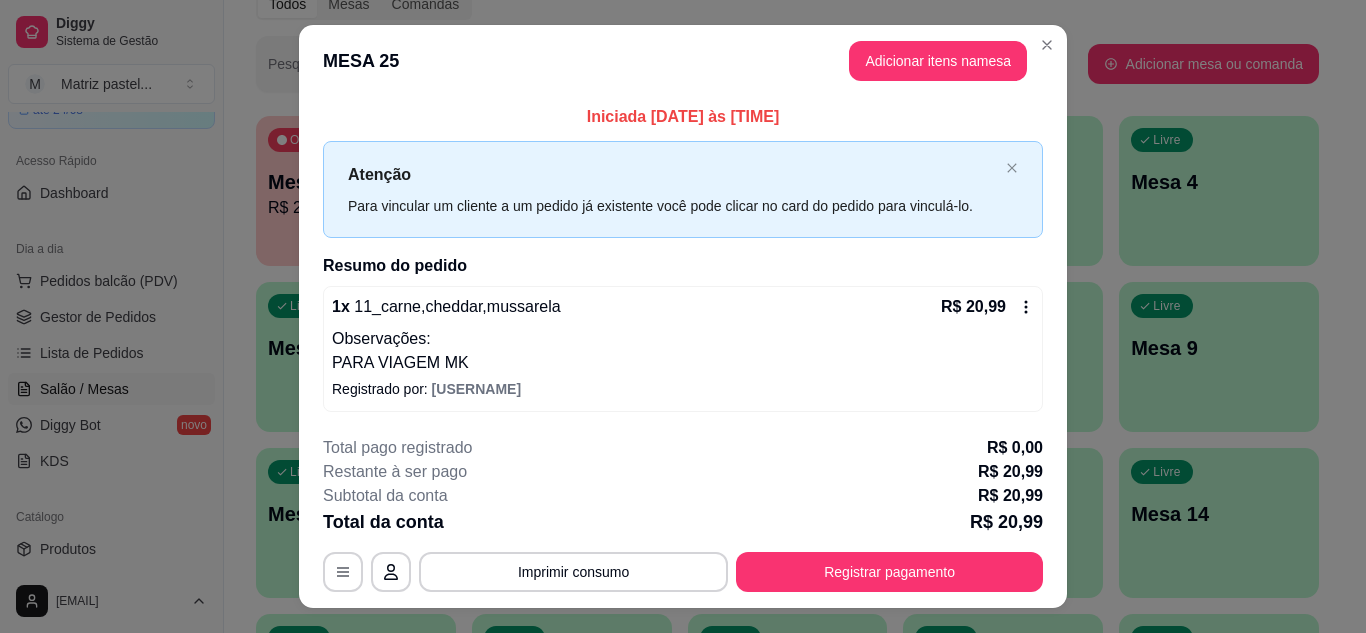 click on "Dinheiro" at bounding box center (547, 307) 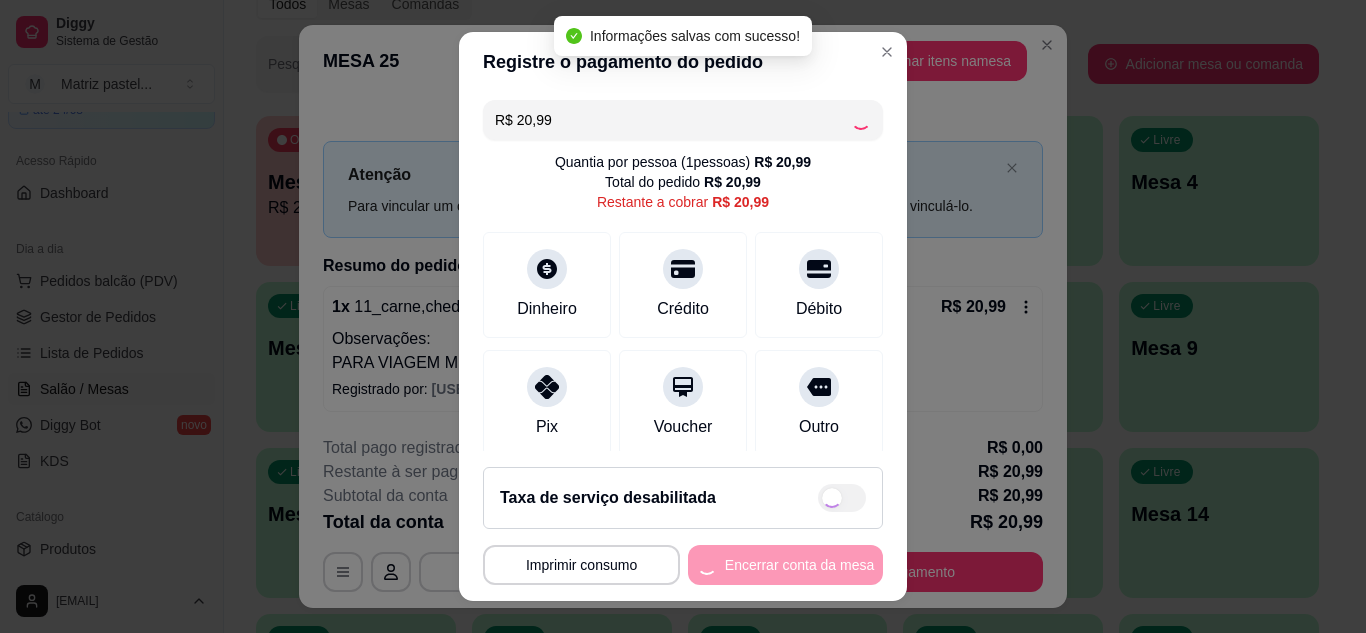 type on "R$ 0,00" 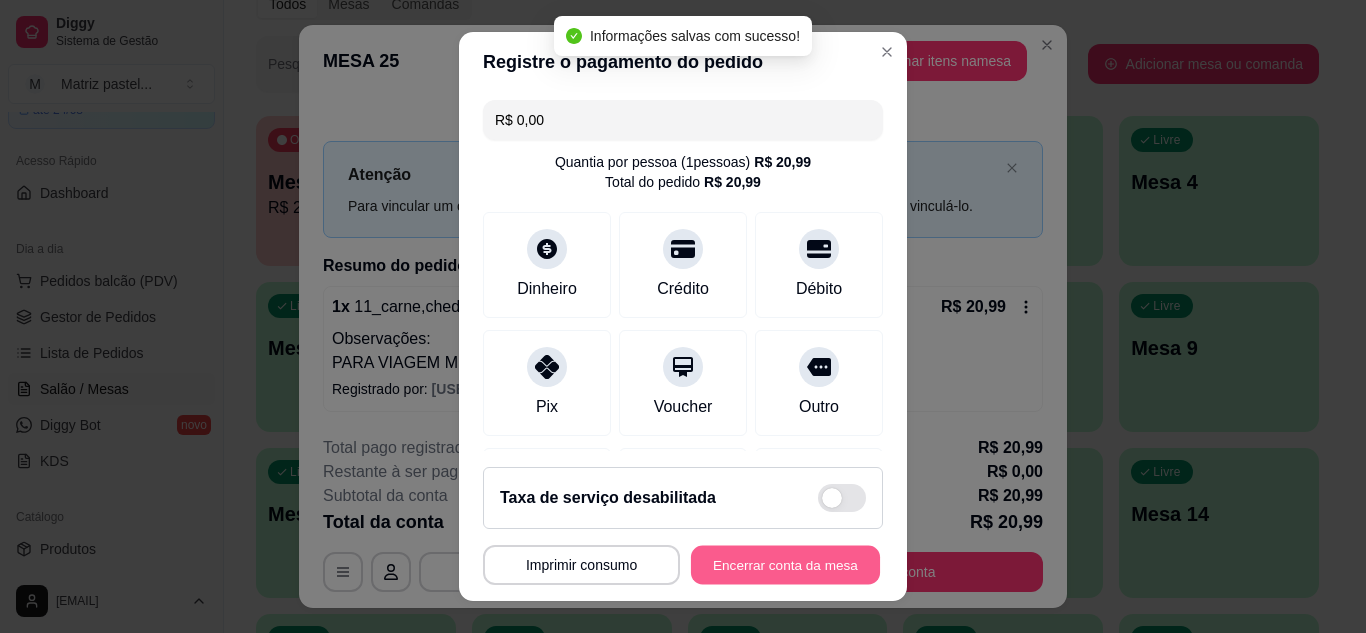 click on "Encerrar conta da mesa" at bounding box center [785, 565] 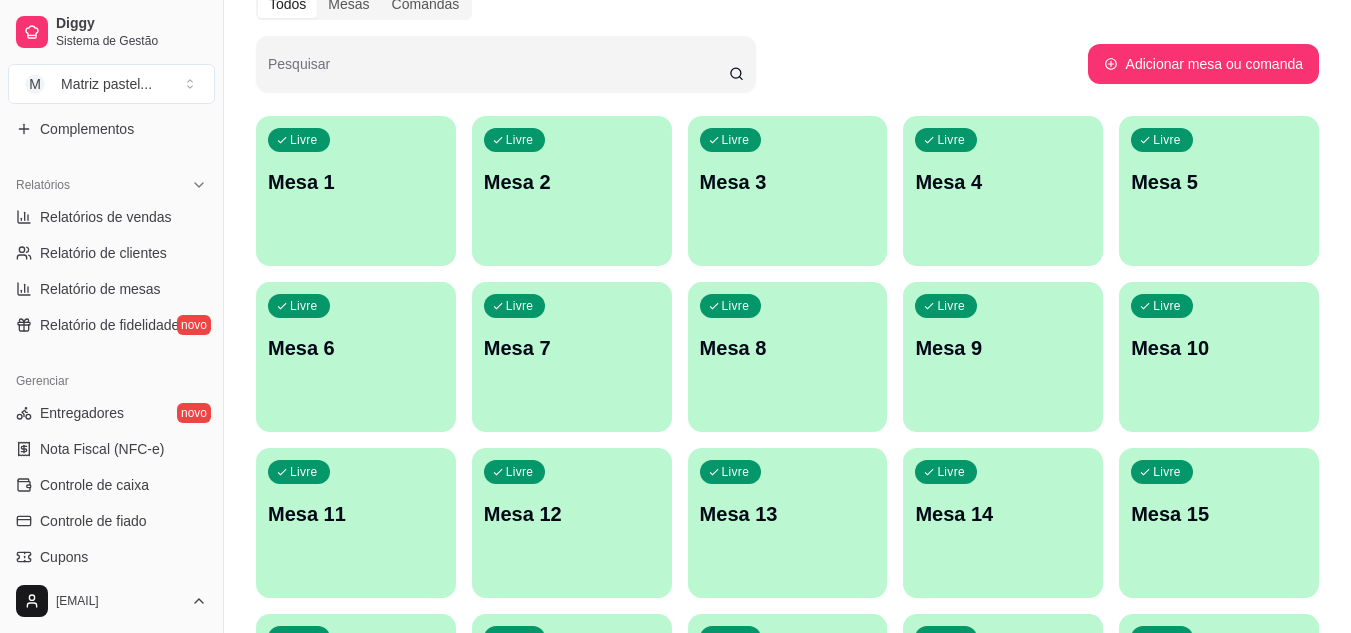 scroll, scrollTop: 806, scrollLeft: 0, axis: vertical 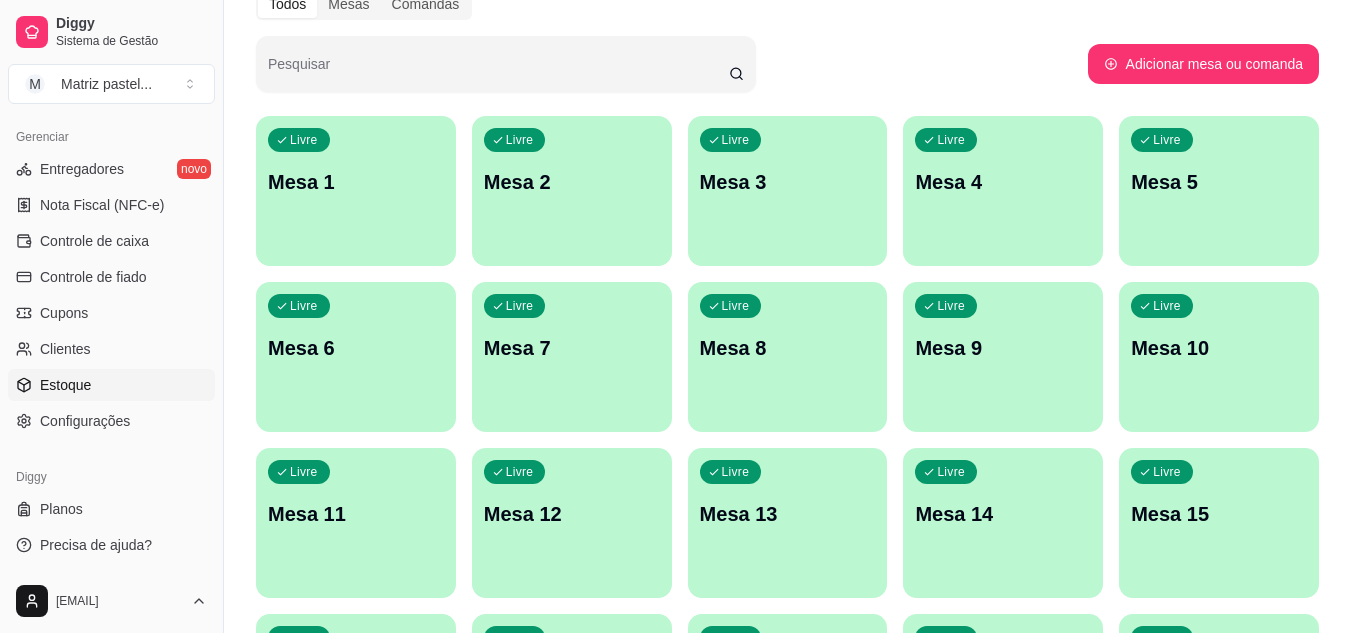 click on "Estoque" at bounding box center [65, 385] 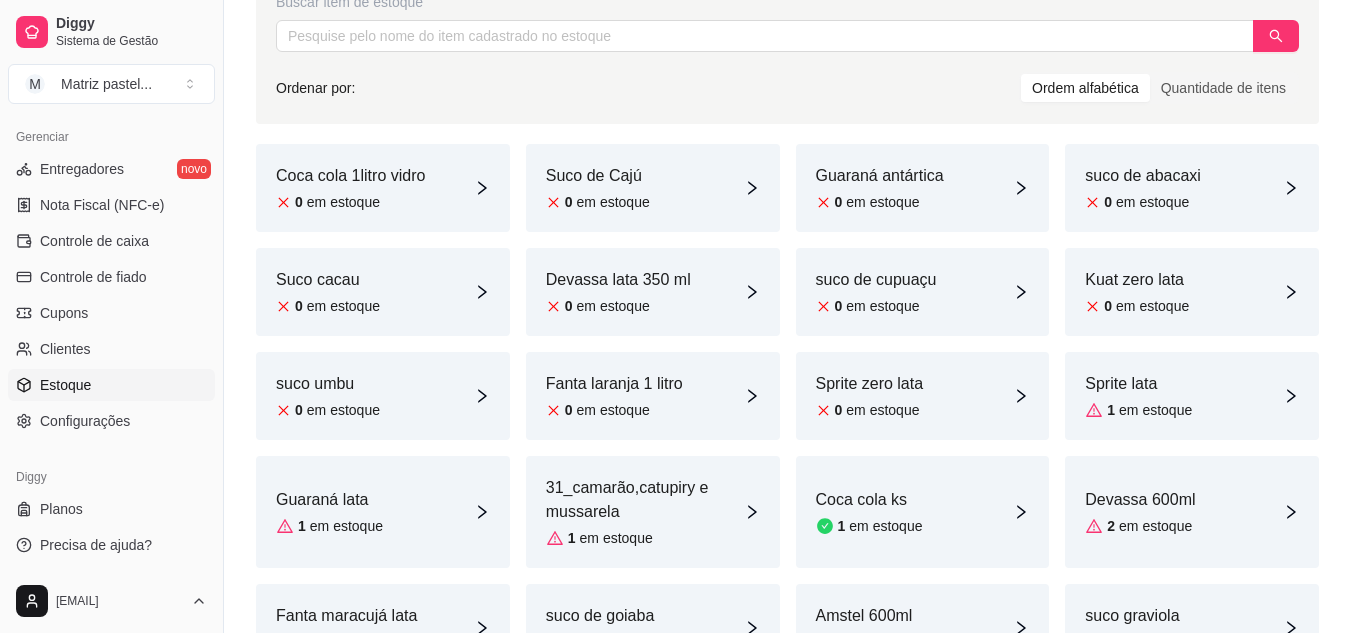 scroll, scrollTop: 200, scrollLeft: 0, axis: vertical 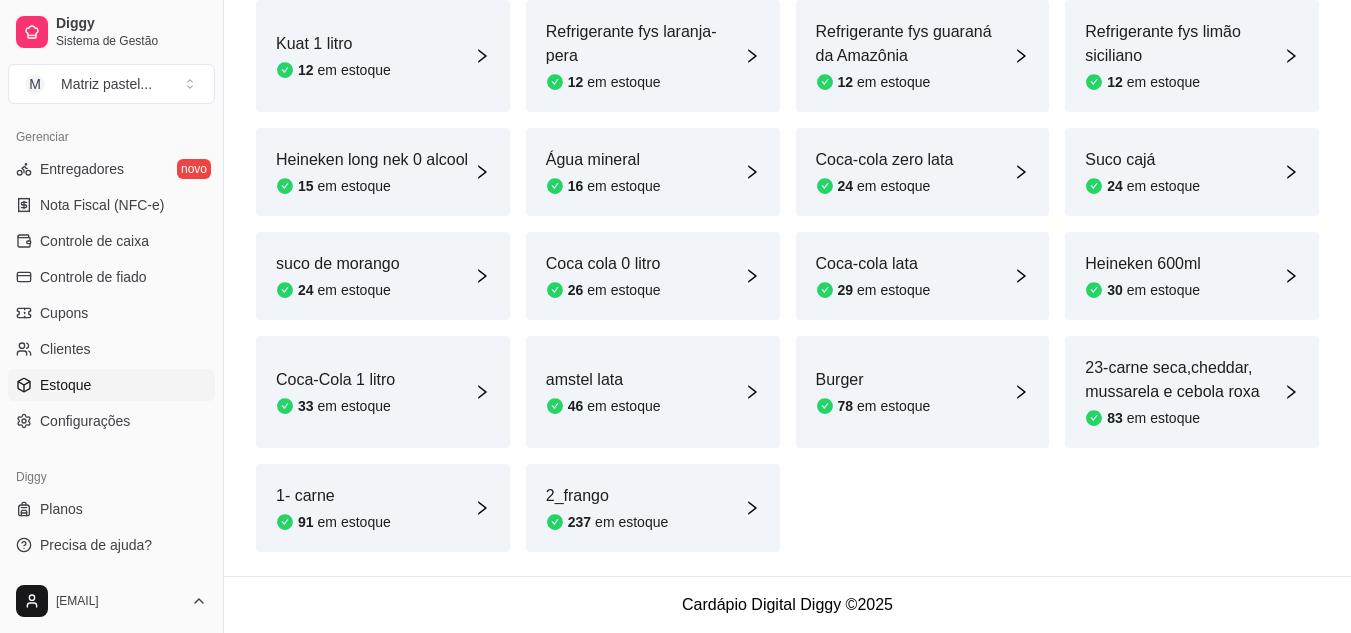 click on "em estoque" at bounding box center [354, 406] 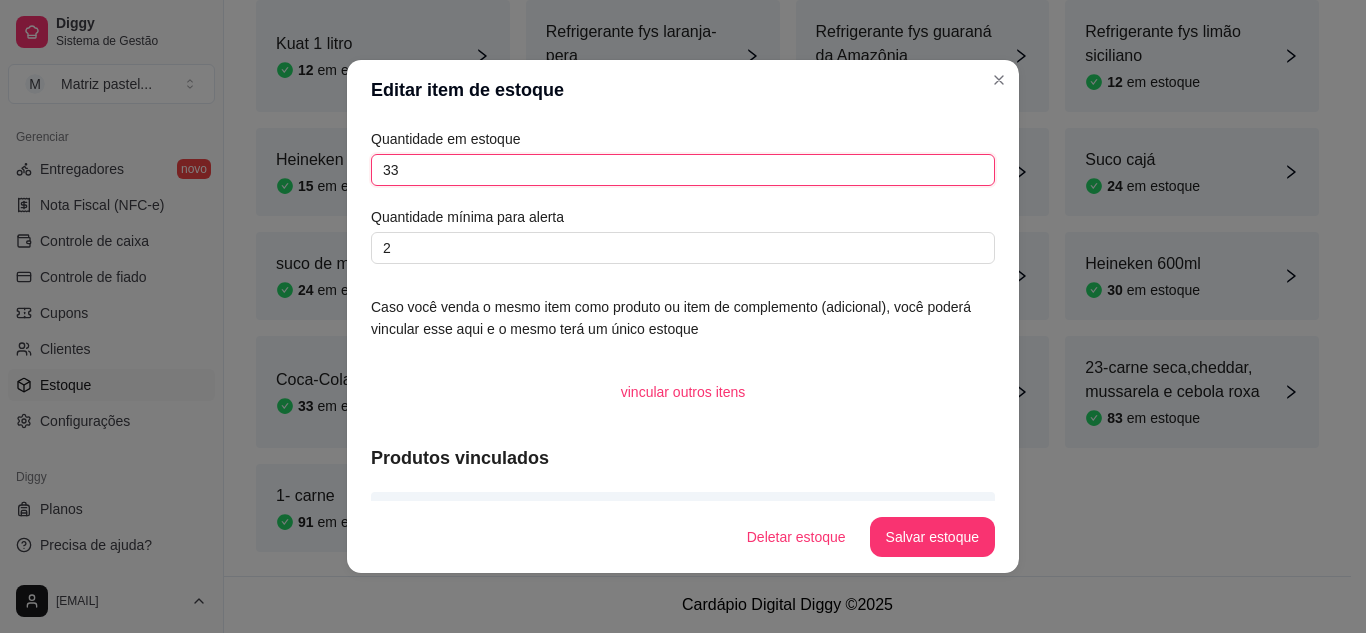click on "33" at bounding box center (683, 170) 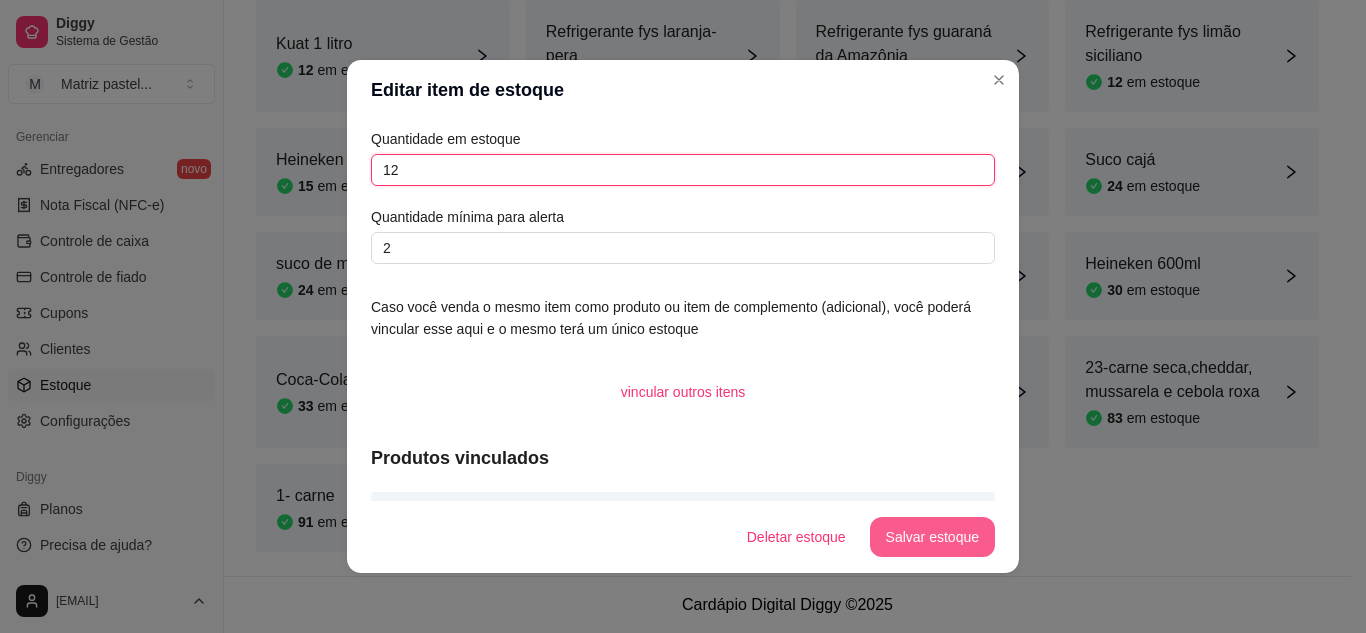type on "12" 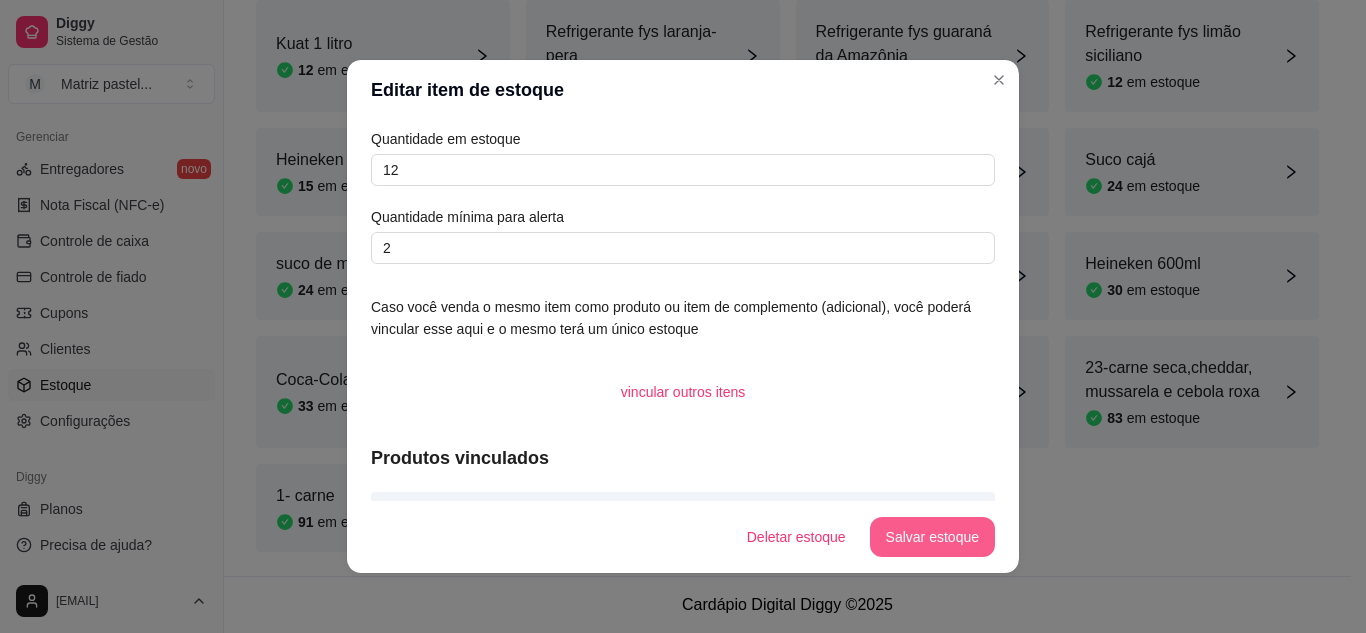 click on "Salvar estoque" at bounding box center (932, 537) 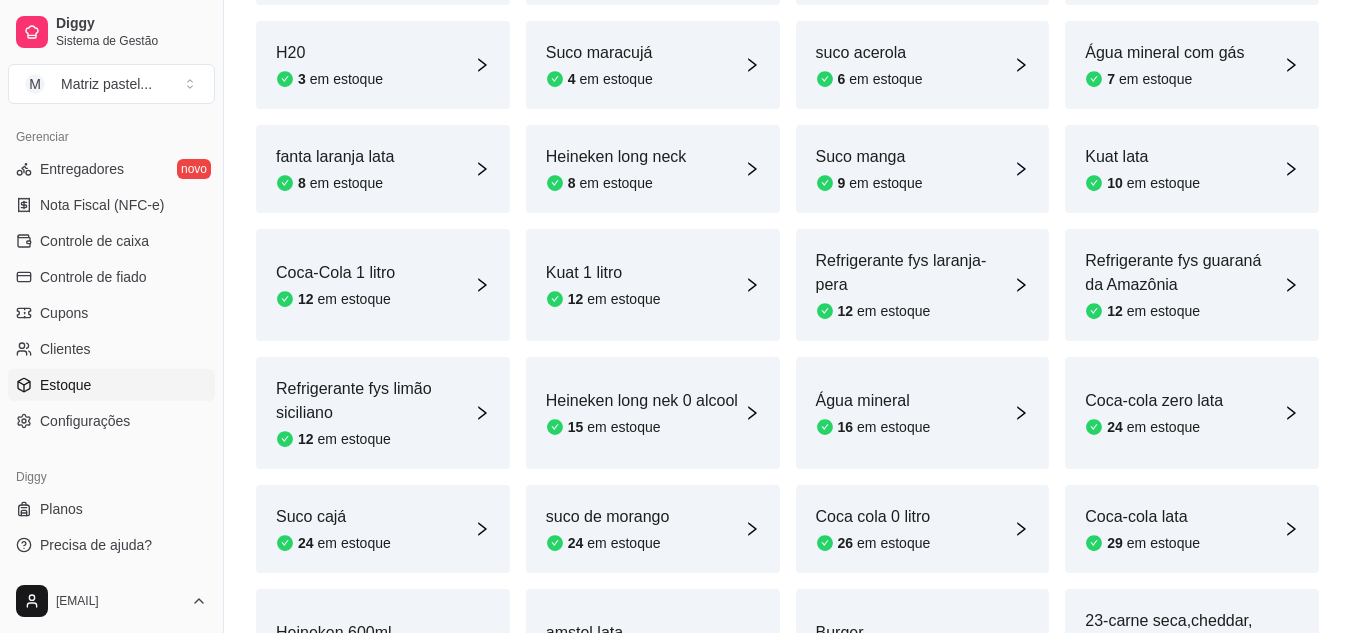 scroll, scrollTop: 868, scrollLeft: 0, axis: vertical 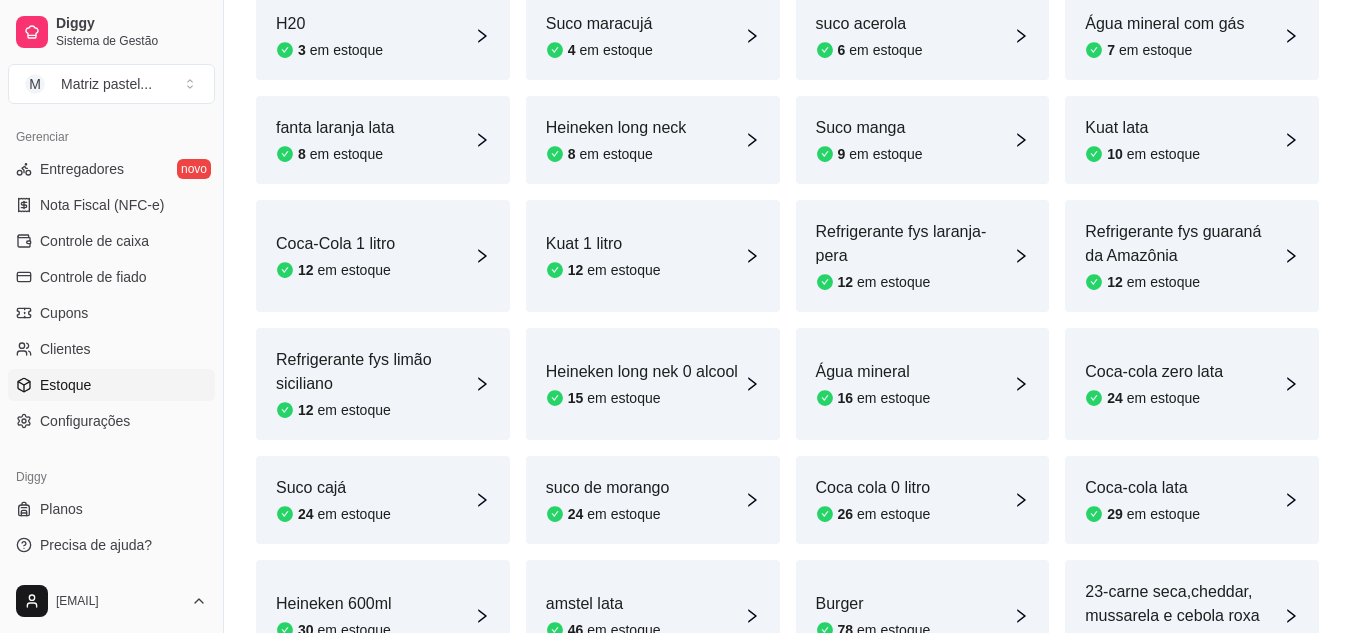click on "em estoque" at bounding box center [623, 270] 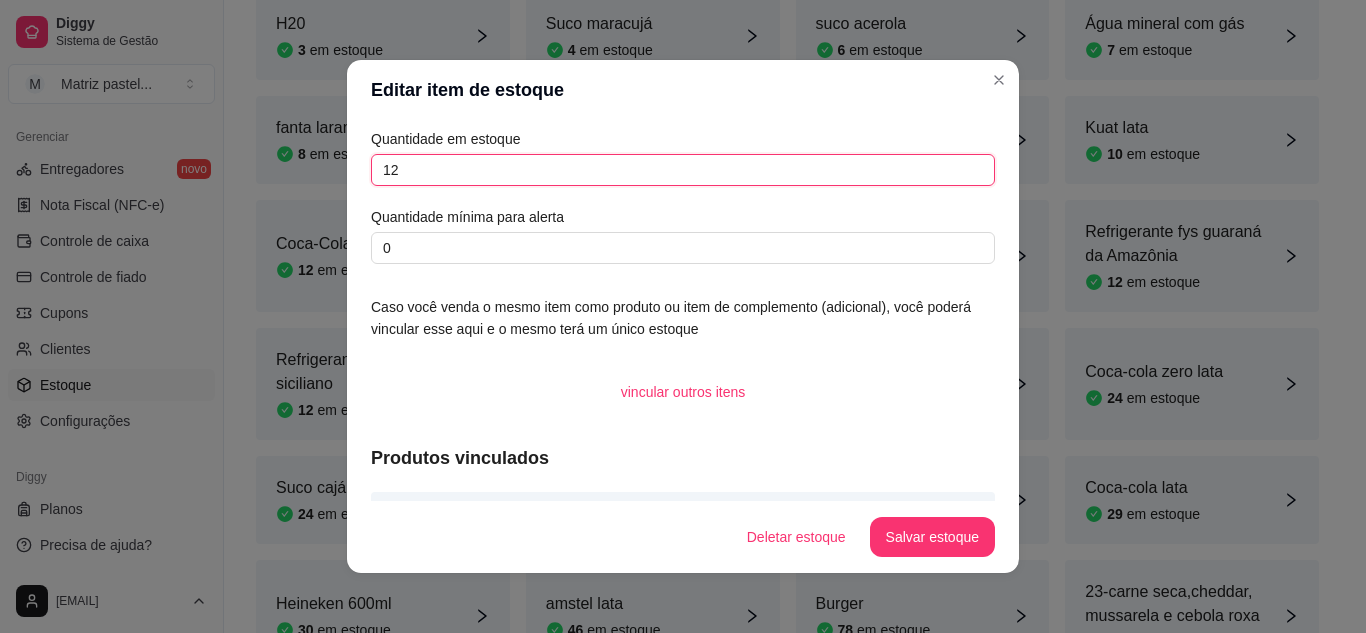 click on "12" at bounding box center (683, 170) 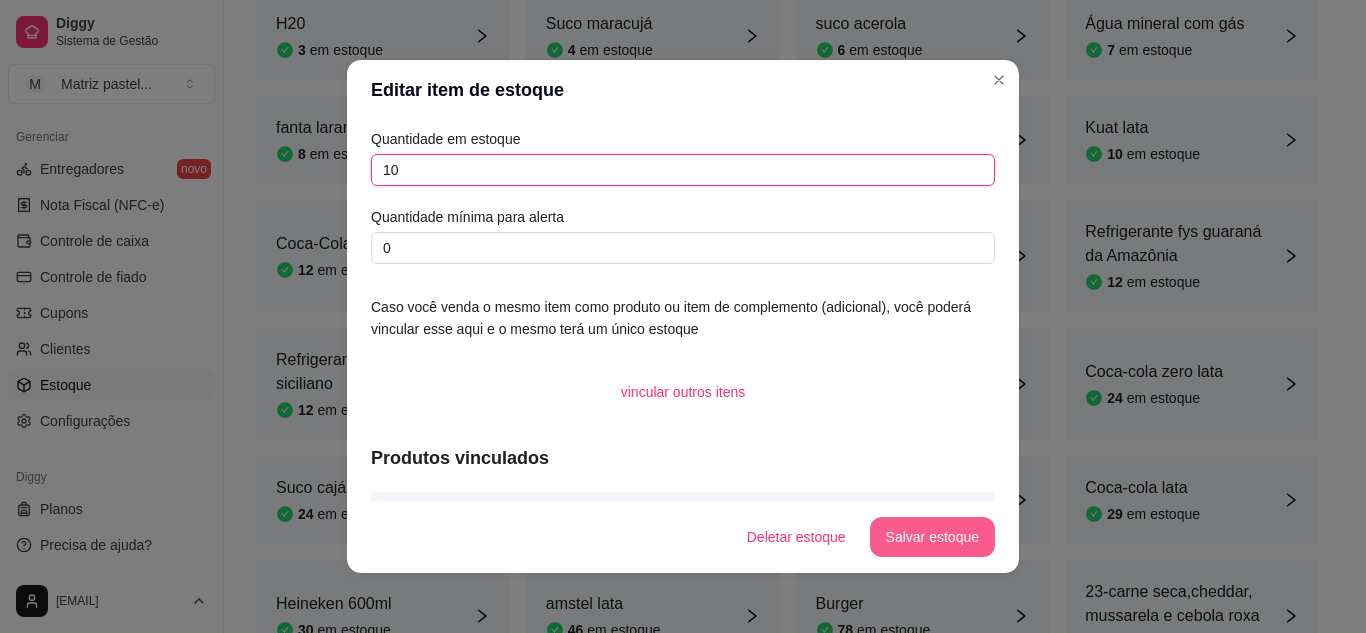 type on "10" 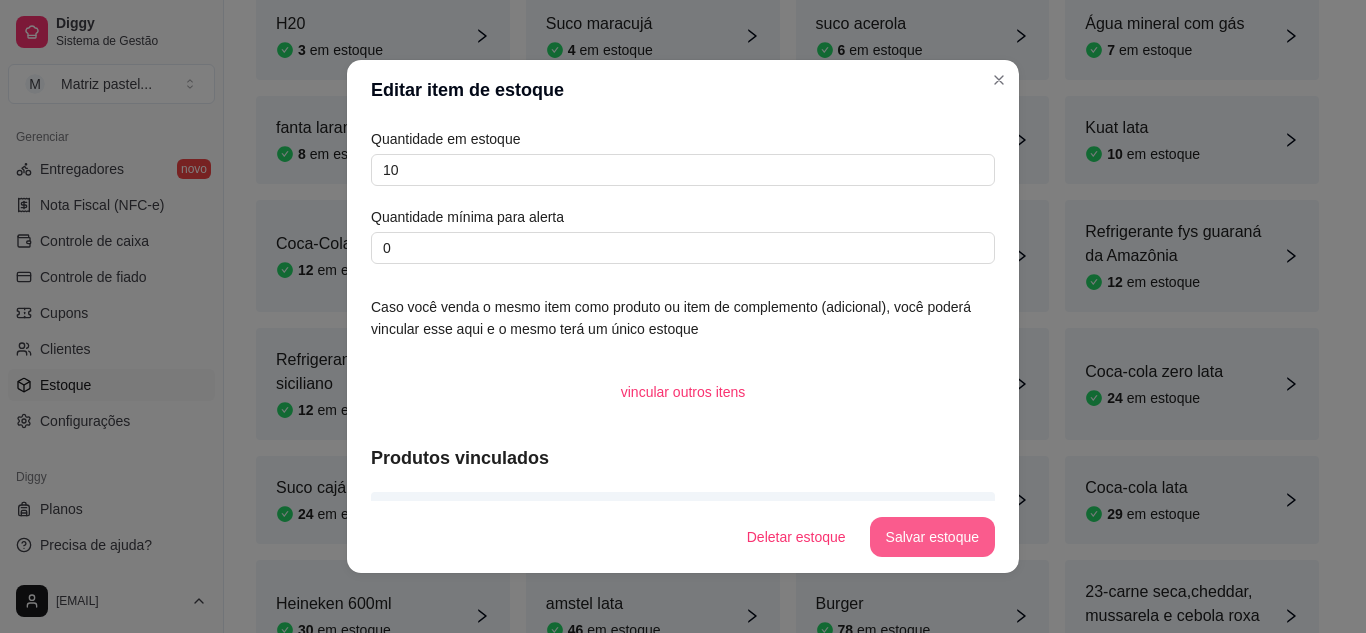 click on "Salvar estoque" at bounding box center (932, 537) 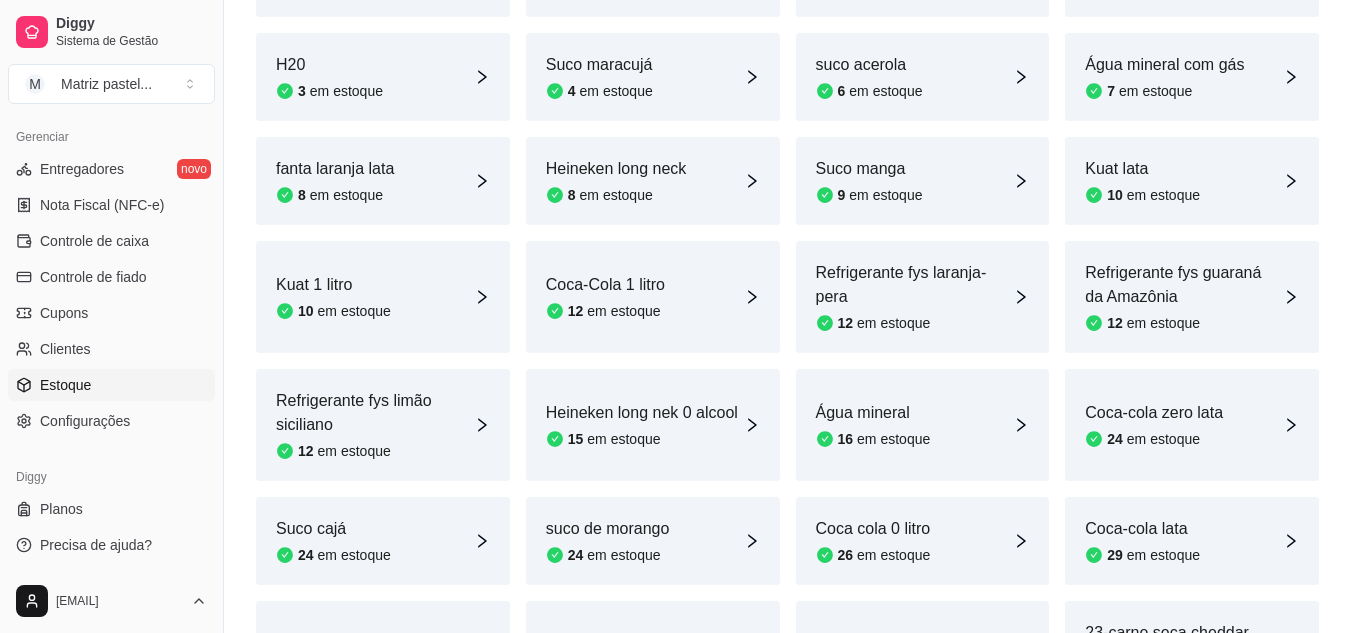 scroll, scrollTop: 768, scrollLeft: 0, axis: vertical 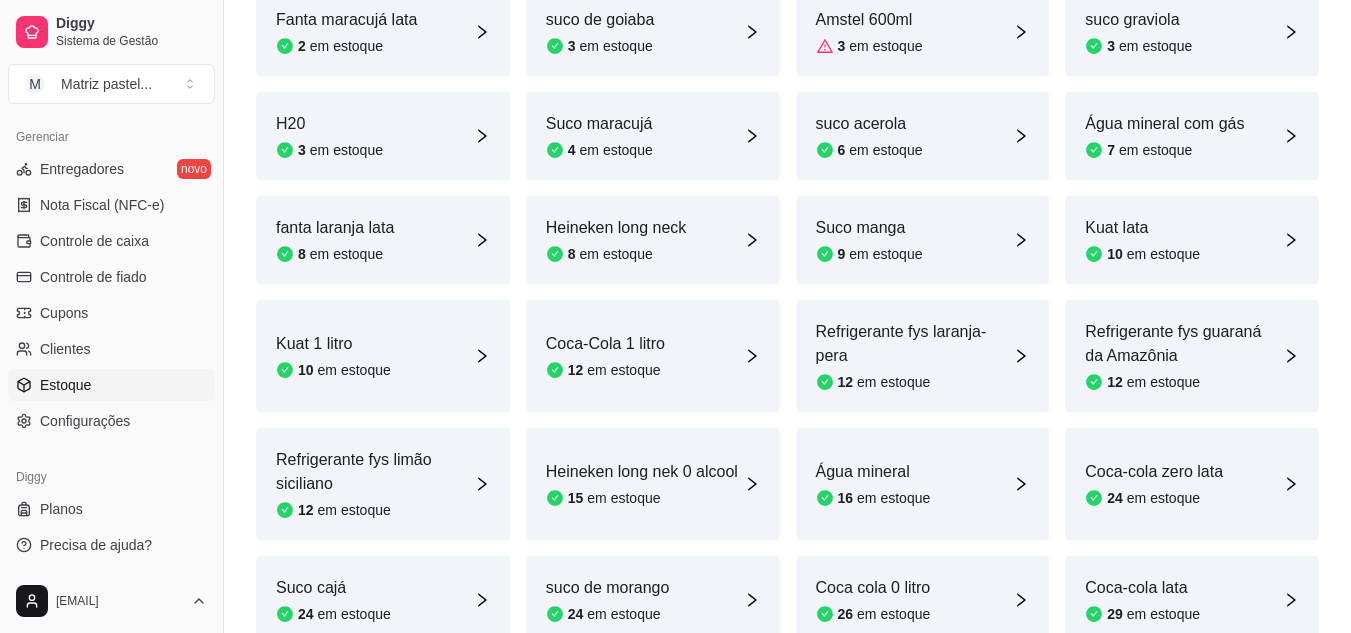 click on "fanta laranja lata 8 em estoque" at bounding box center [383, 240] 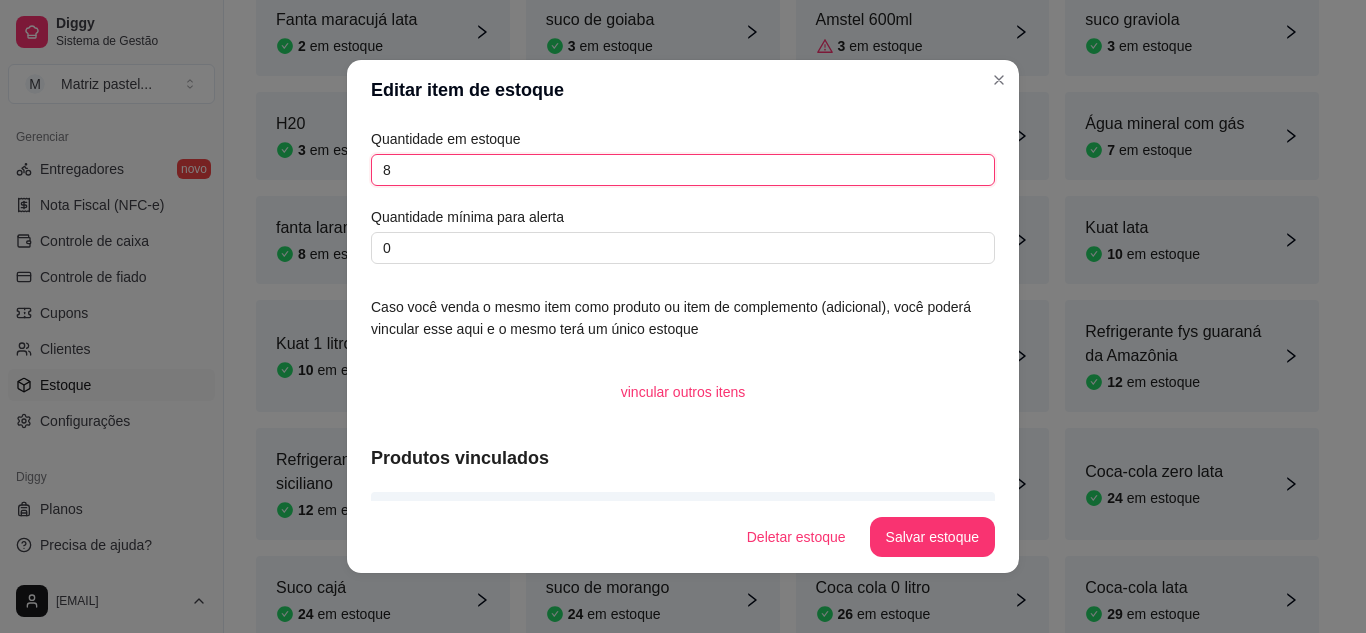 click on "8" at bounding box center [683, 170] 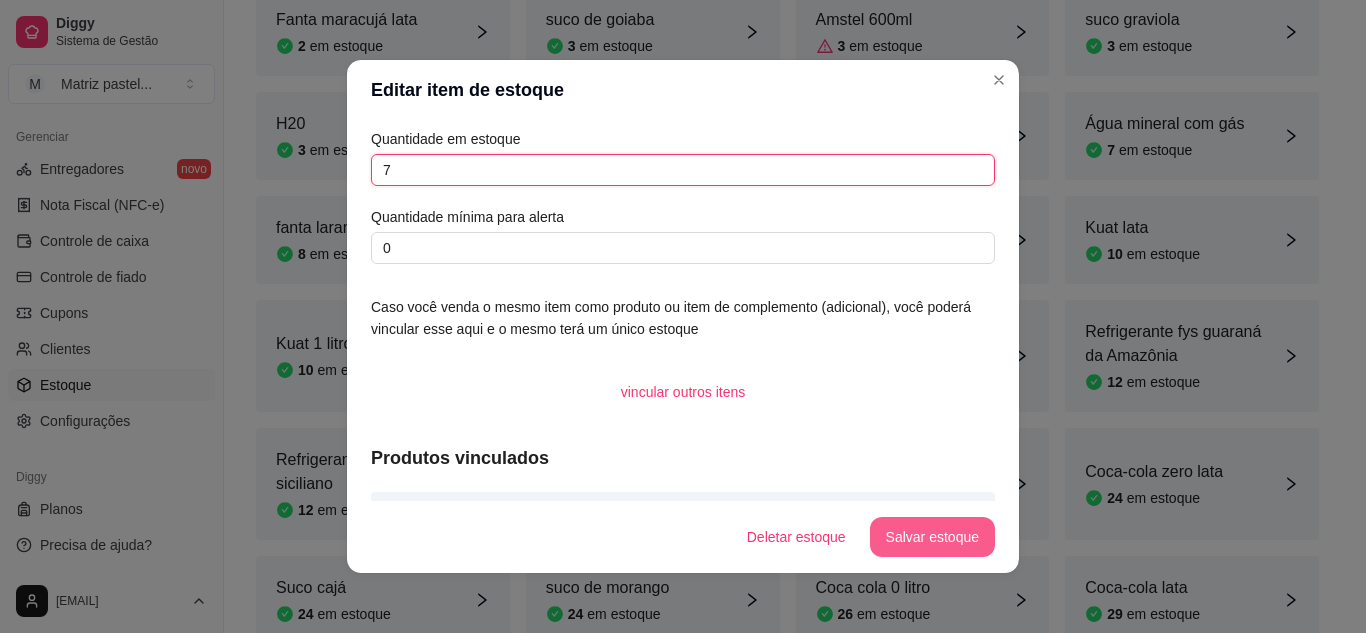 type on "7" 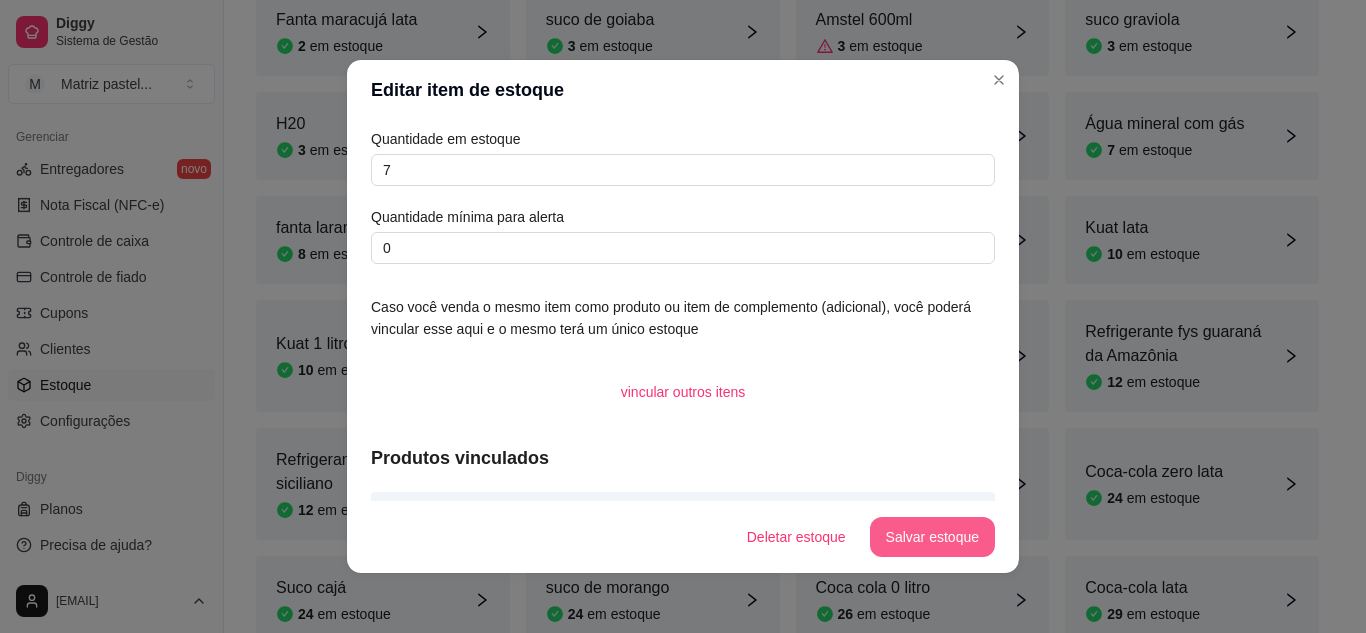 click on "Salvar estoque" at bounding box center [932, 537] 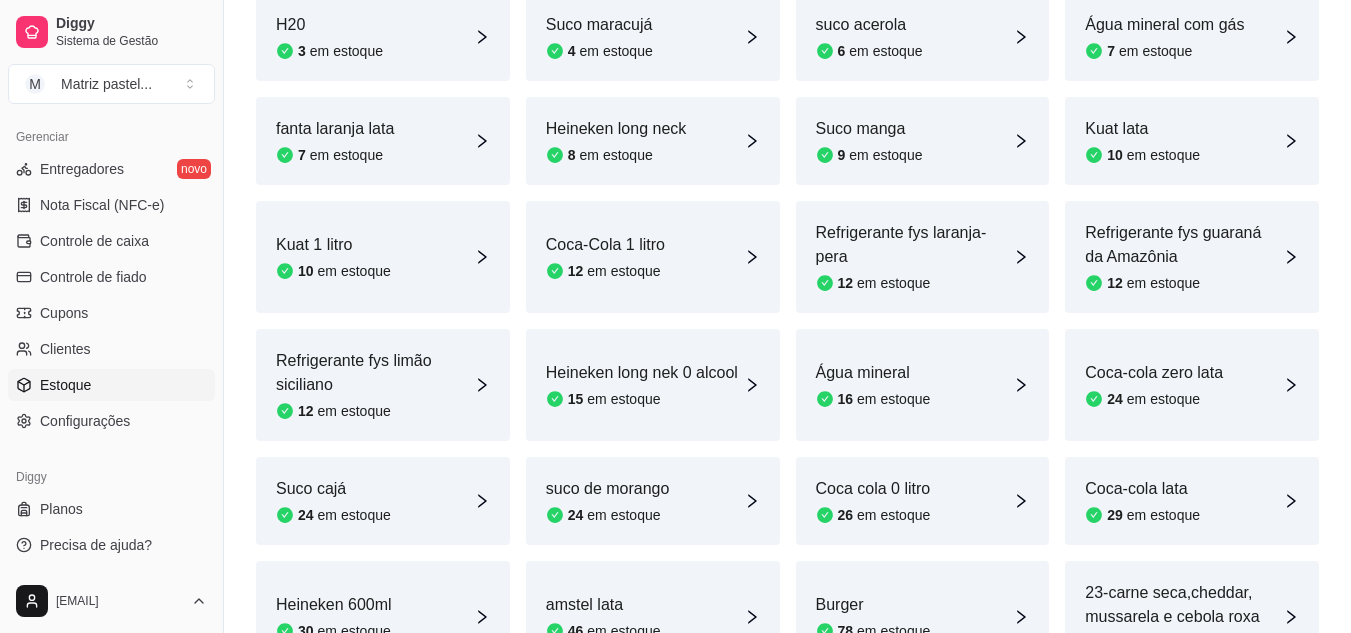 scroll, scrollTop: 868, scrollLeft: 0, axis: vertical 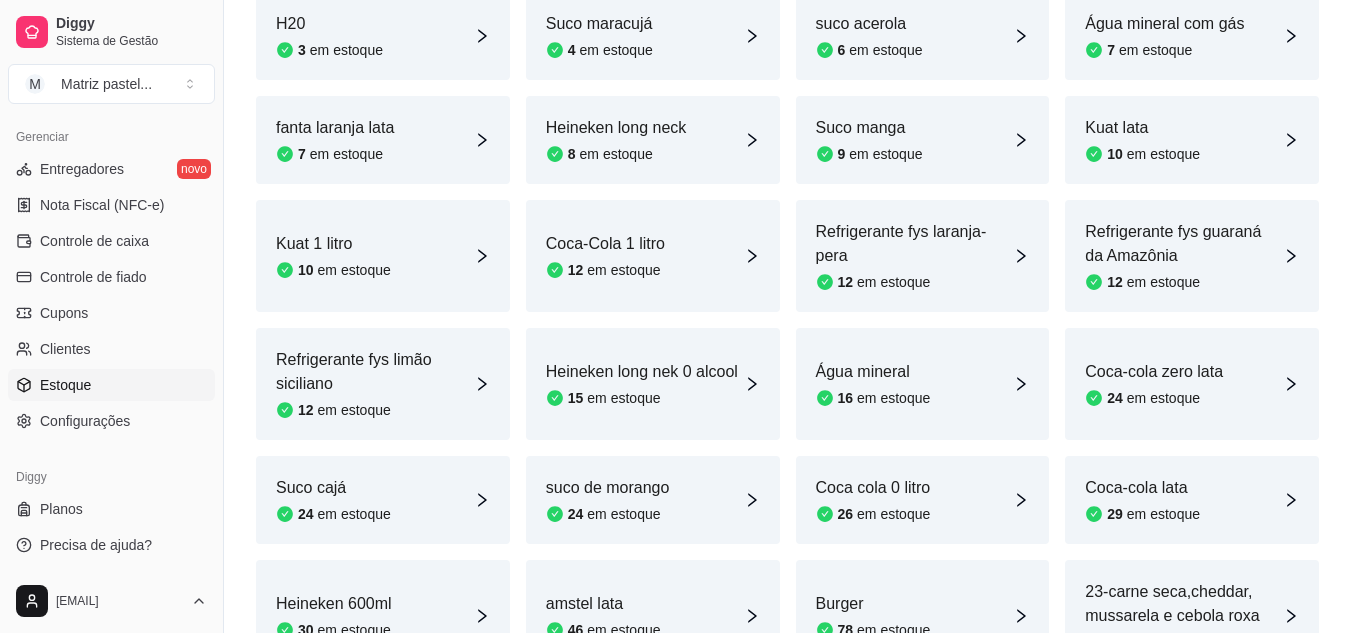 click on "Coca-cola zero lata" at bounding box center [1154, 372] 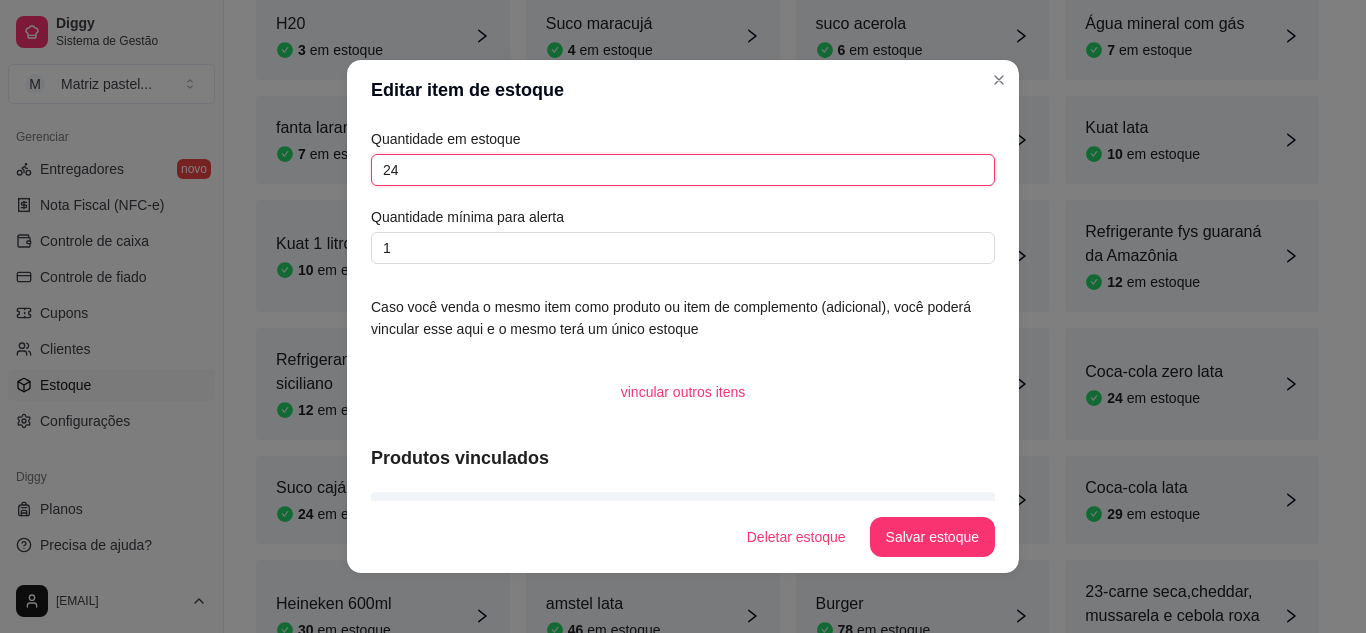 click on "24" at bounding box center (683, 170) 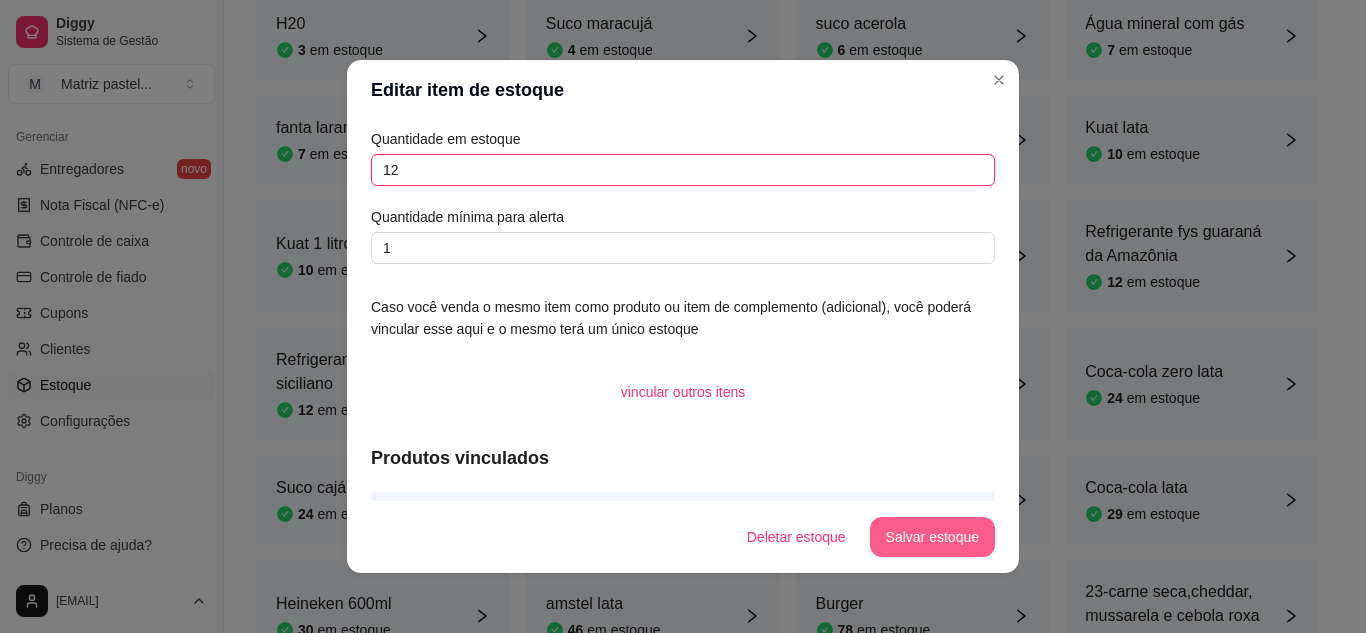 type on "12" 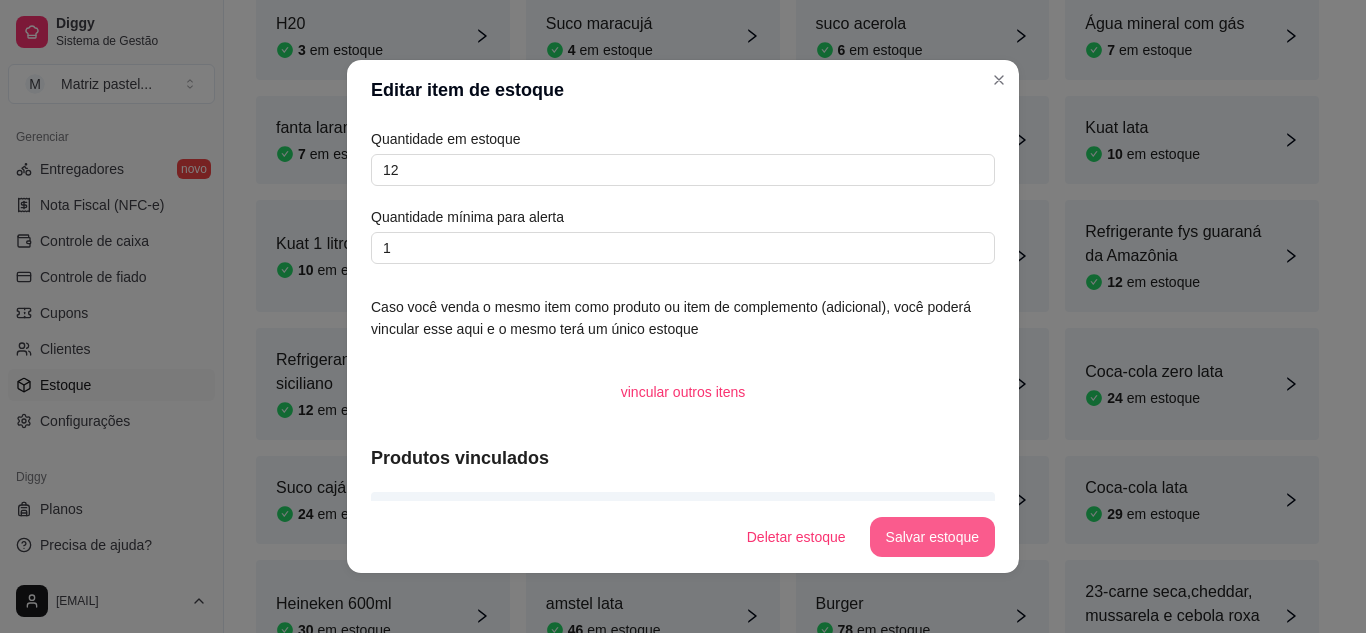 click on "Salvar estoque" at bounding box center (932, 537) 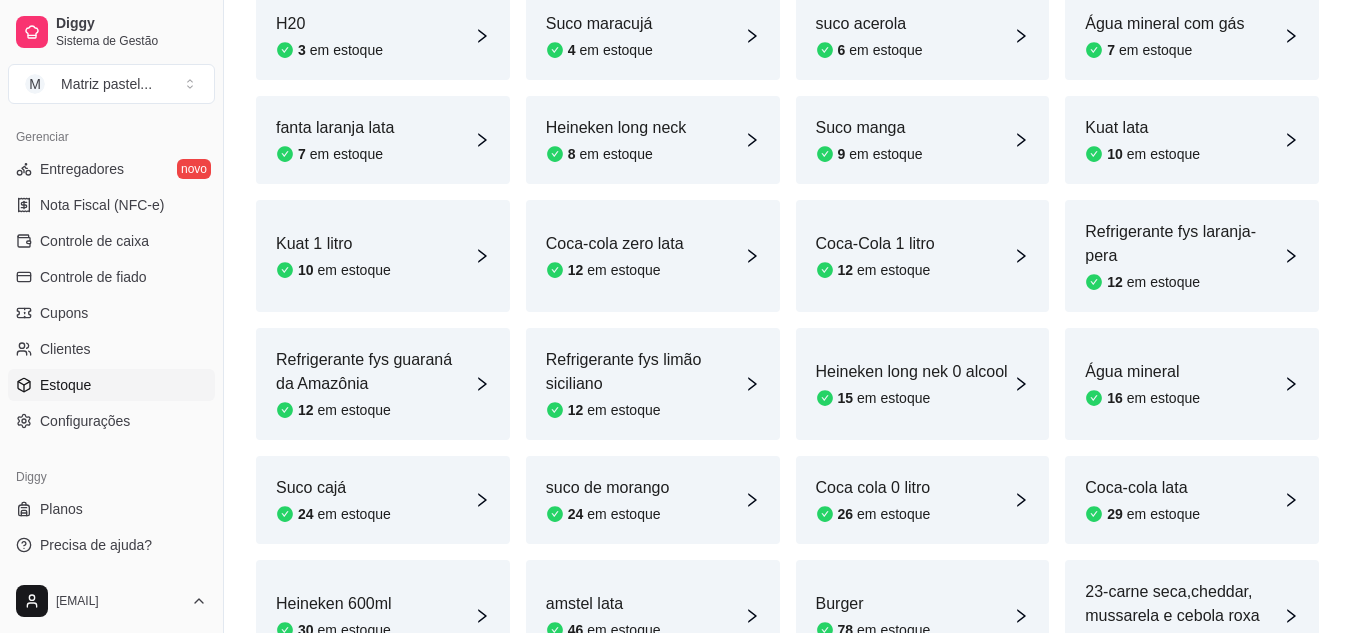click on "em estoque" at bounding box center [1163, 514] 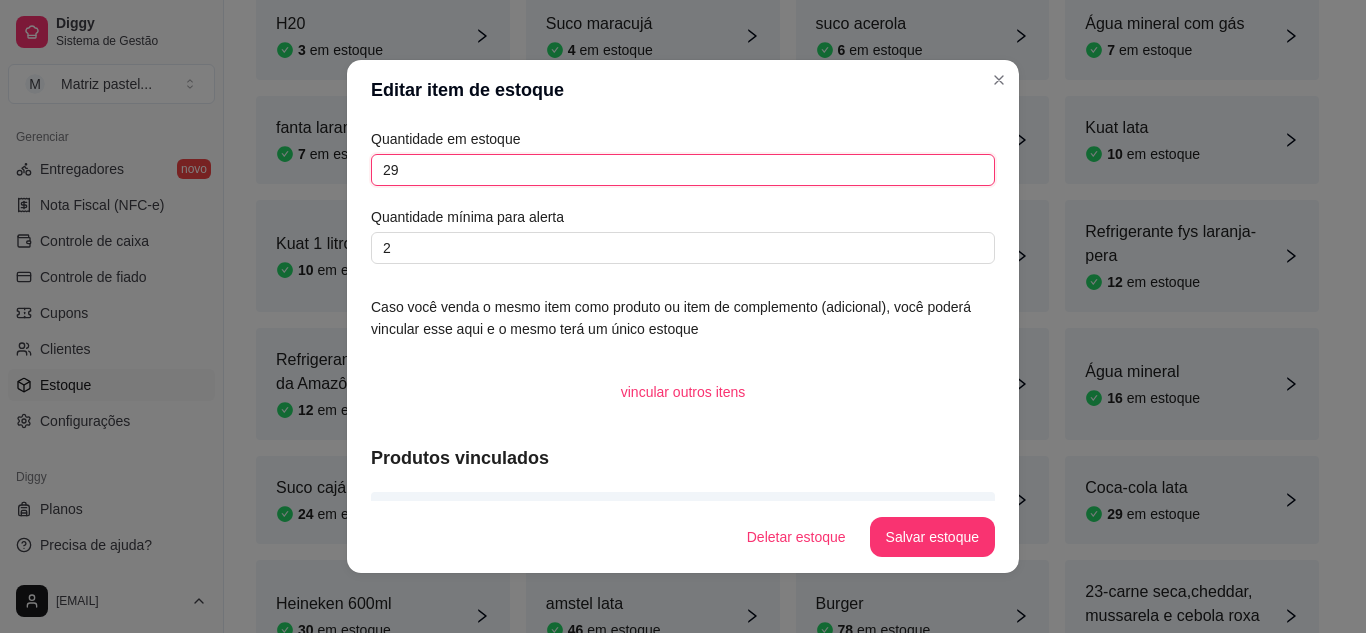 click on "29" at bounding box center (683, 170) 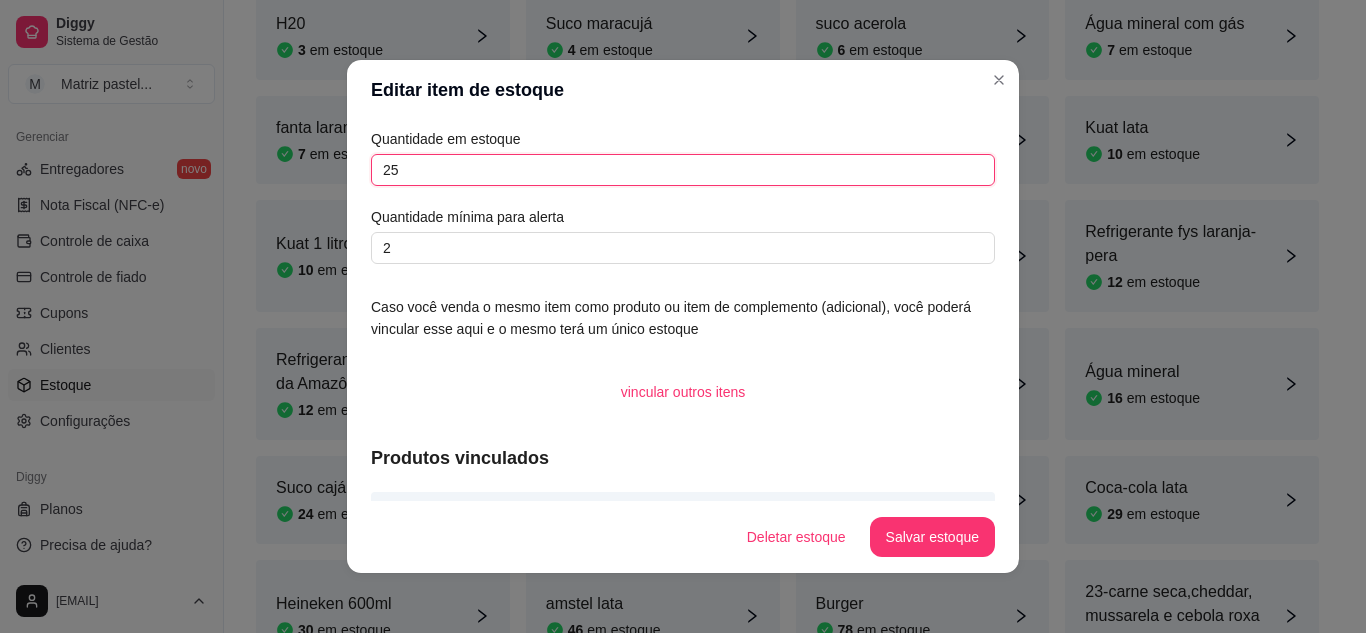 type on "25" 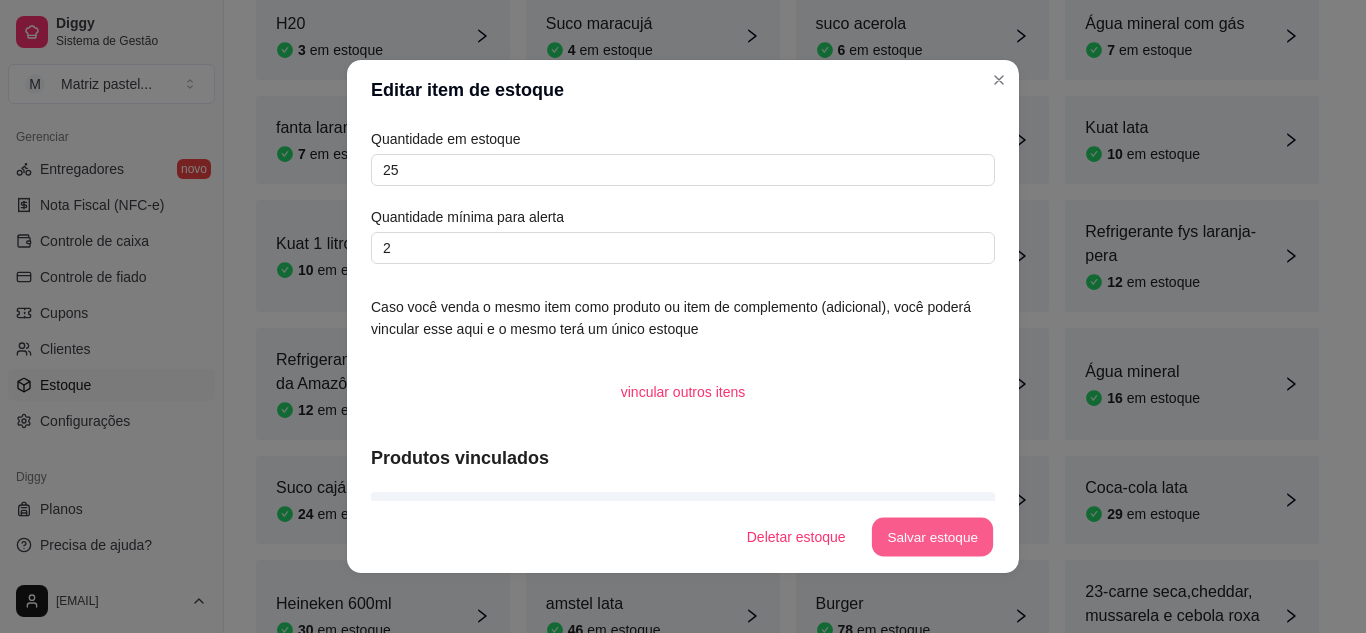 click on "Salvar estoque" at bounding box center [932, 537] 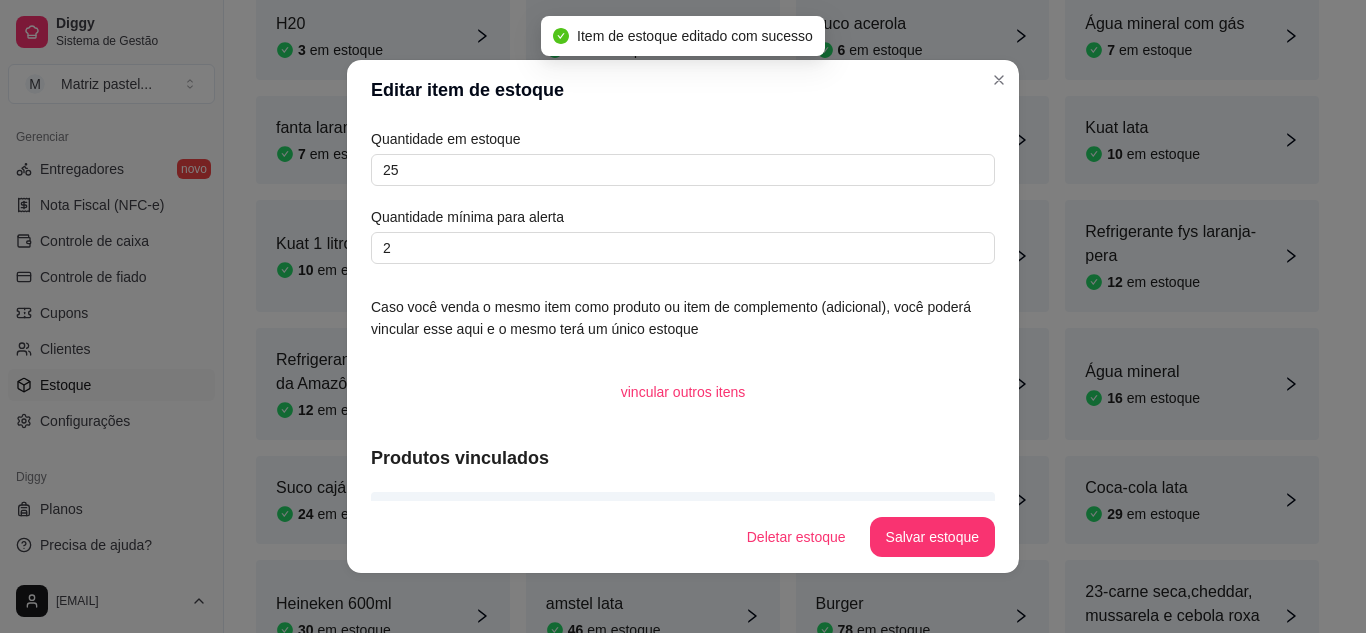 click on "Editar item de estoque" at bounding box center [683, 90] 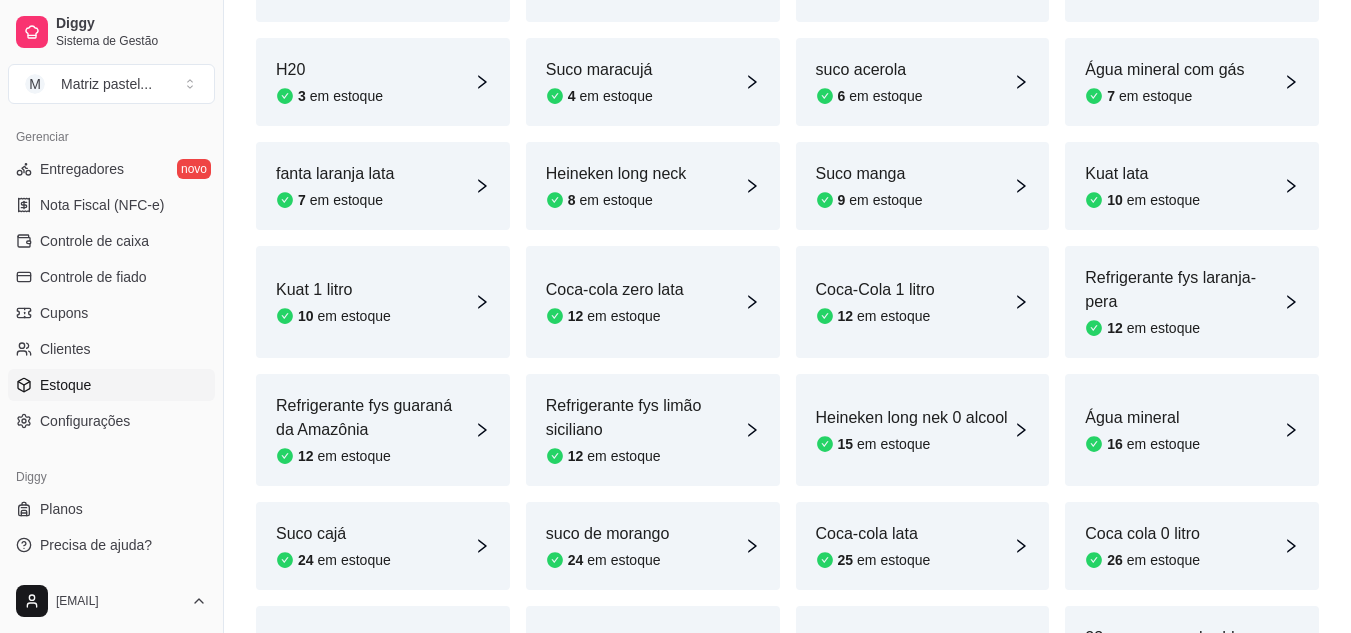 scroll, scrollTop: 868, scrollLeft: 0, axis: vertical 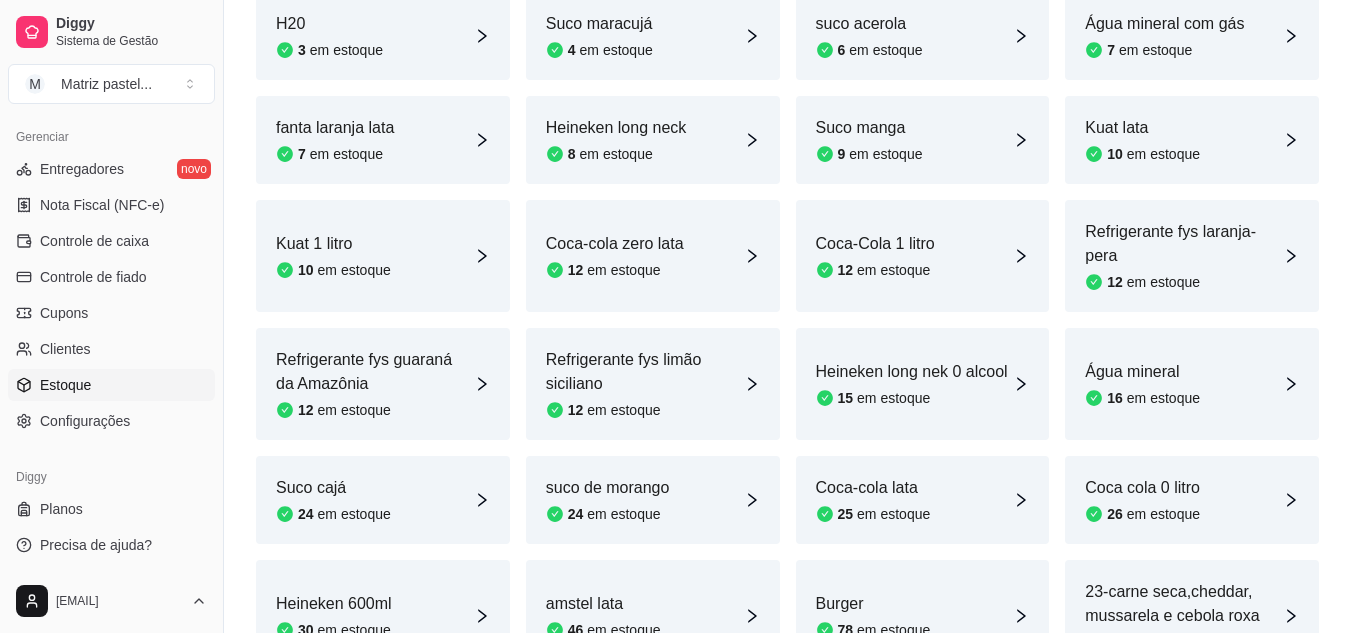 drag, startPoint x: 1119, startPoint y: 504, endPoint x: 1115, endPoint y: 482, distance: 22.36068 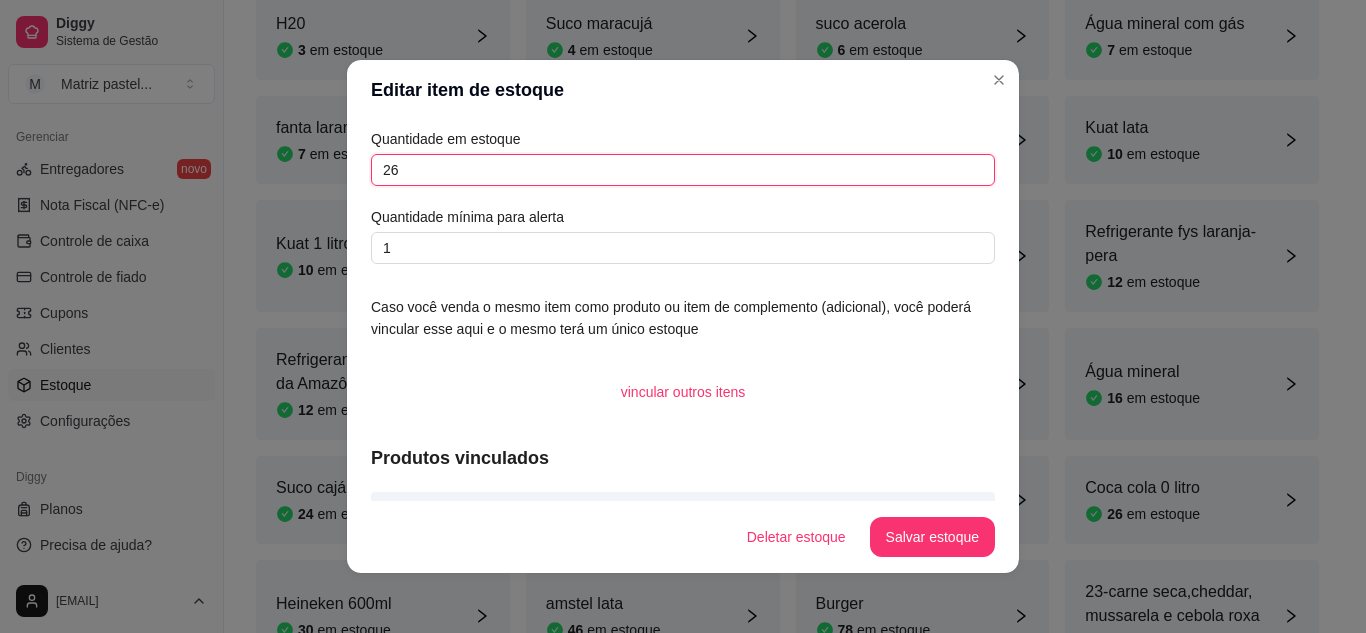 click on "26" at bounding box center (683, 170) 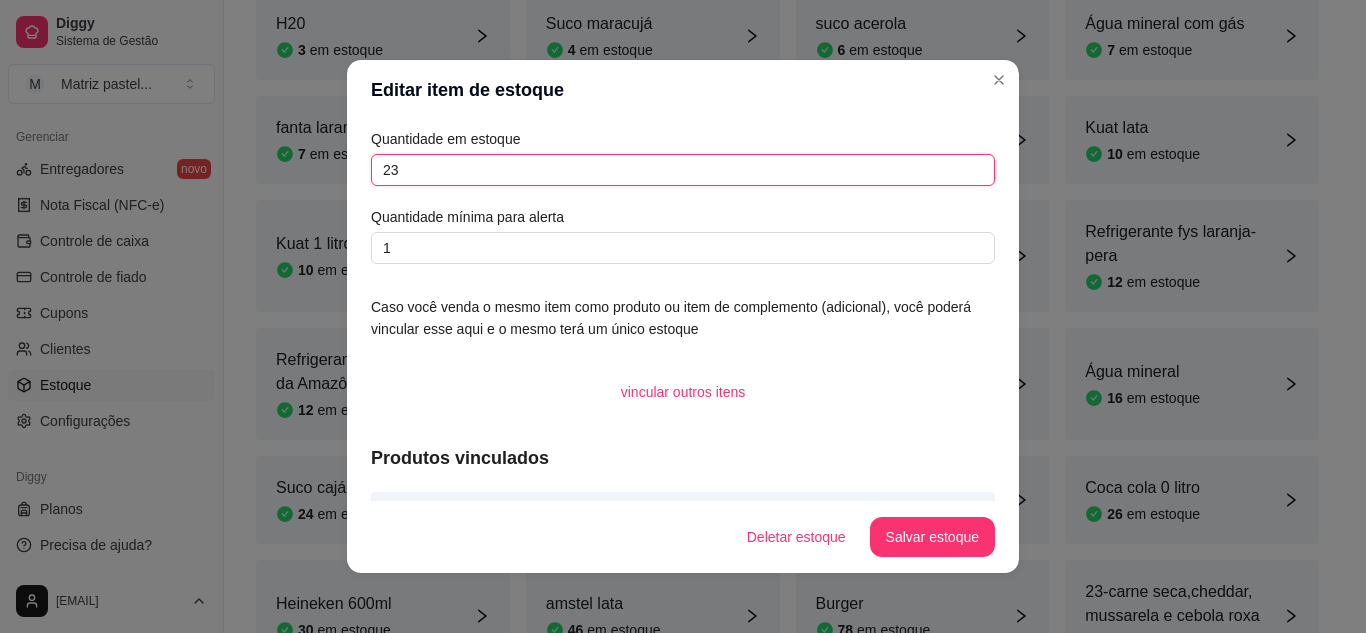 type on "23" 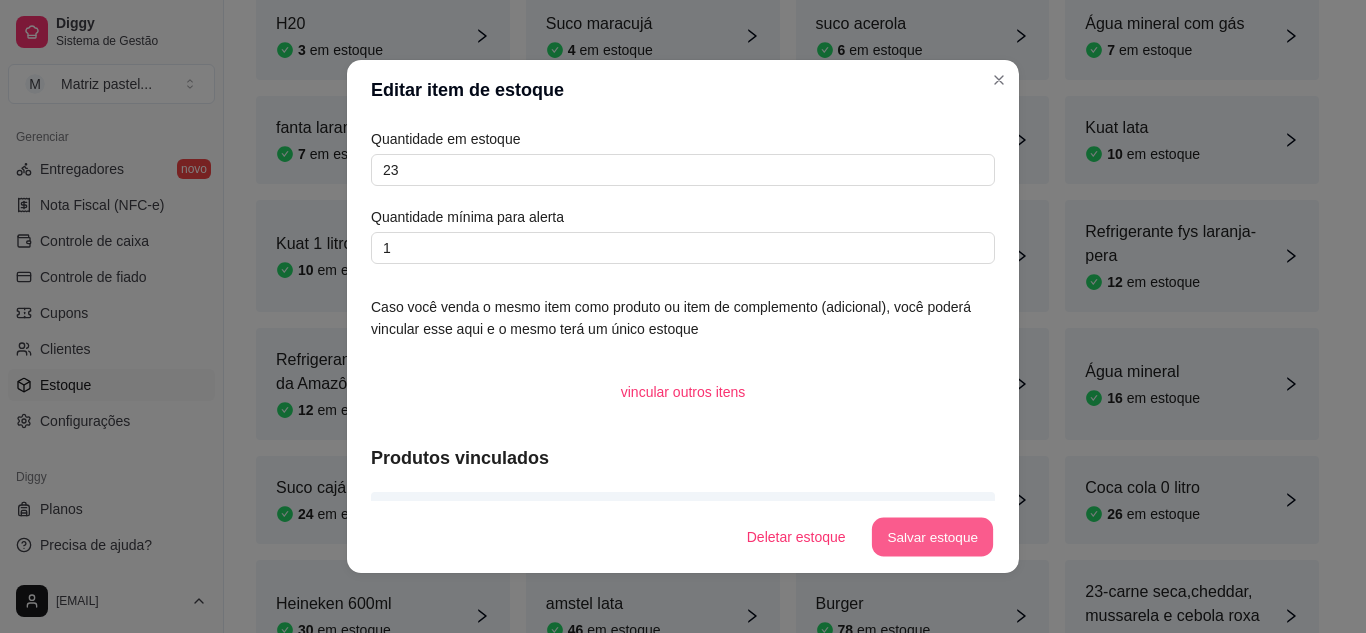 click on "Salvar estoque" at bounding box center (932, 537) 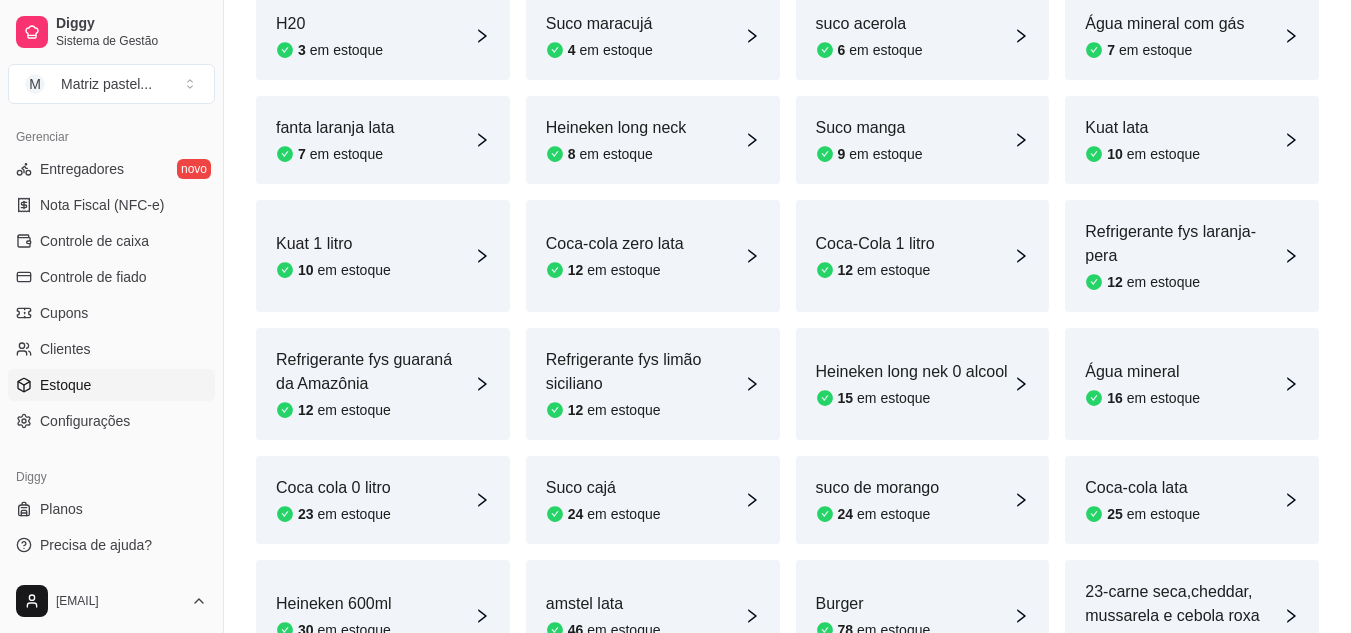 click on "Kuat lata 10 em estoque" at bounding box center (1142, 140) 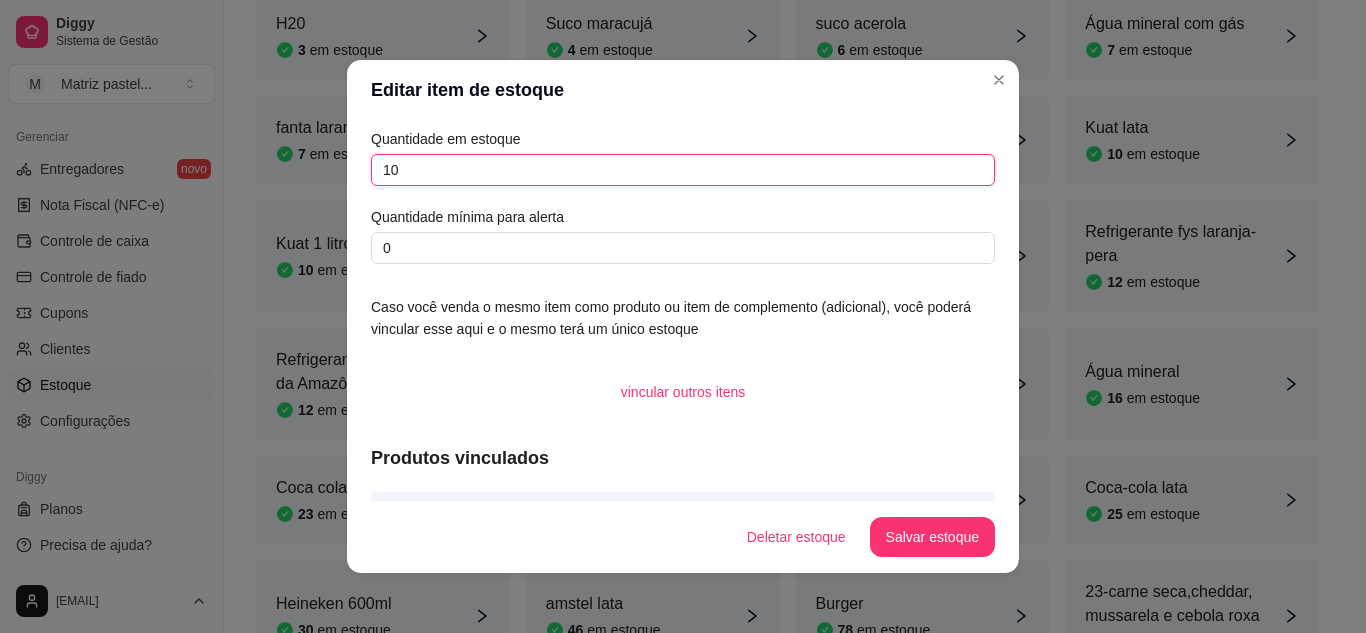 click on "10" at bounding box center [683, 170] 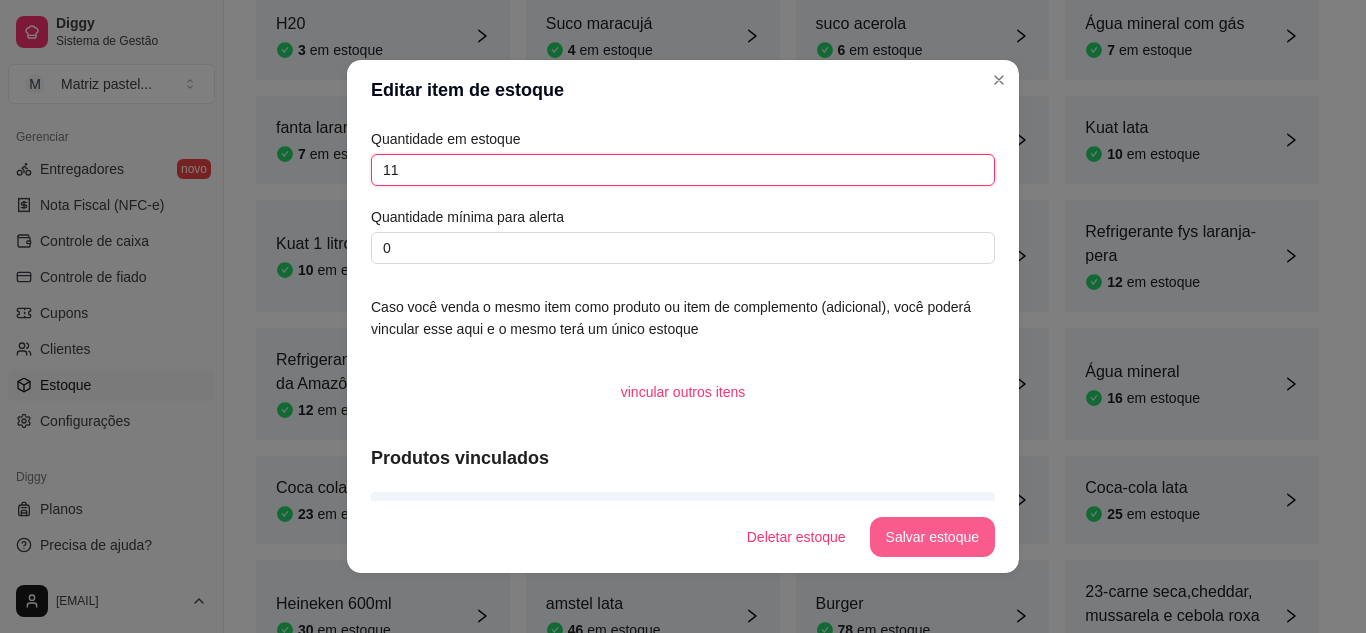 type on "11" 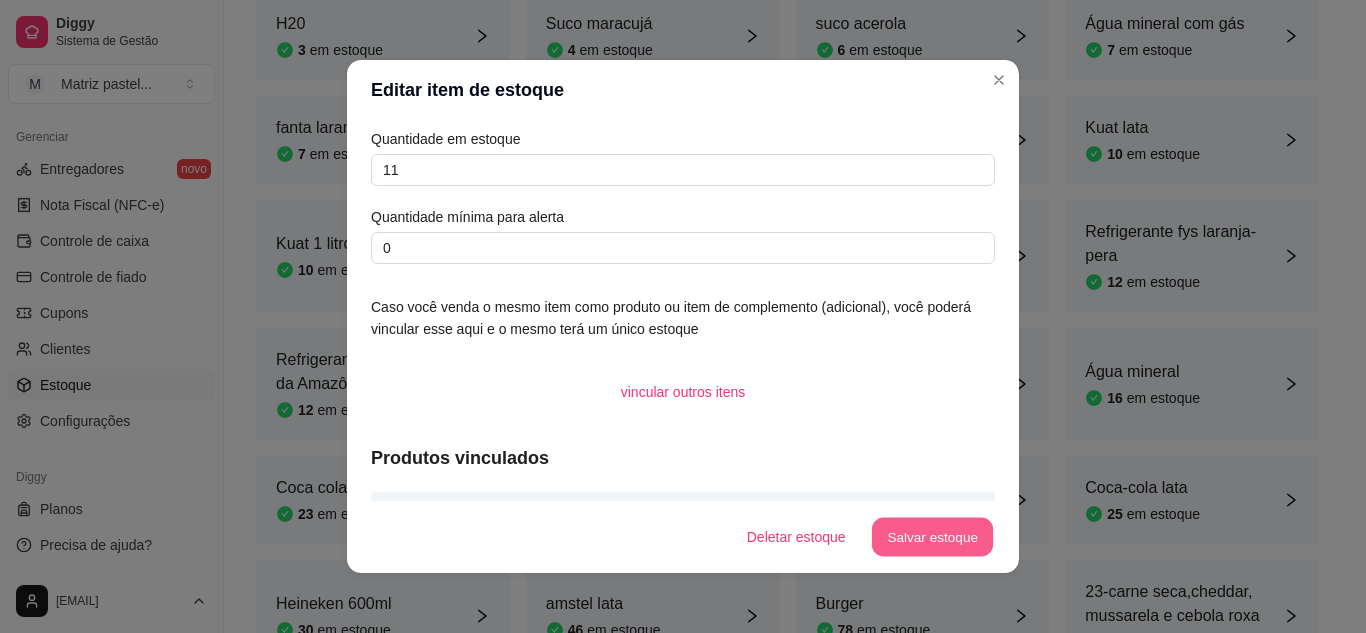 click on "Salvar estoque" at bounding box center (932, 537) 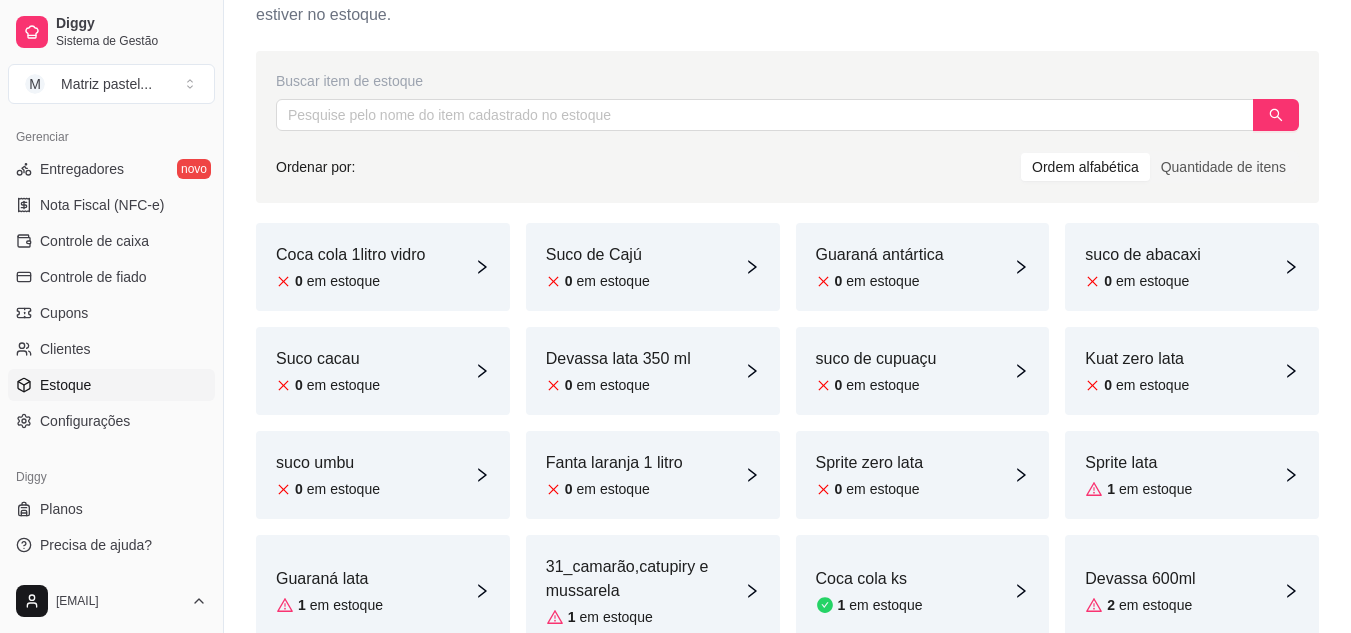 scroll, scrollTop: 68, scrollLeft: 0, axis: vertical 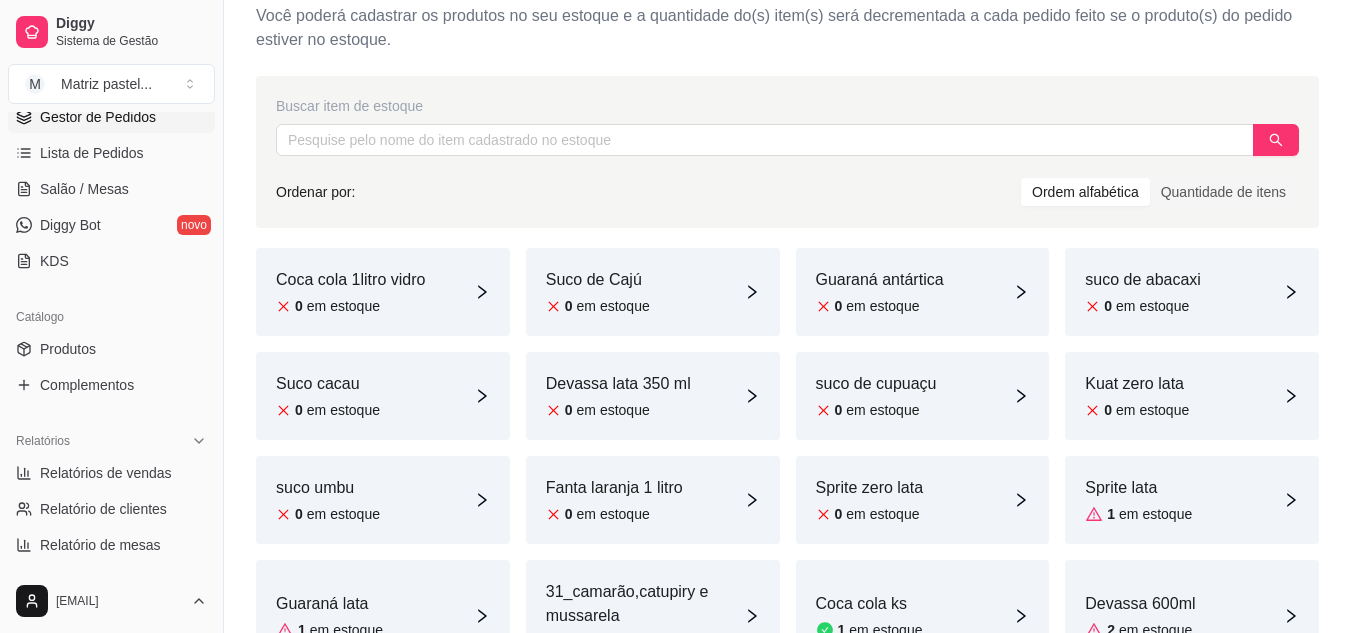click on "Gestor de Pedidos" at bounding box center [98, 117] 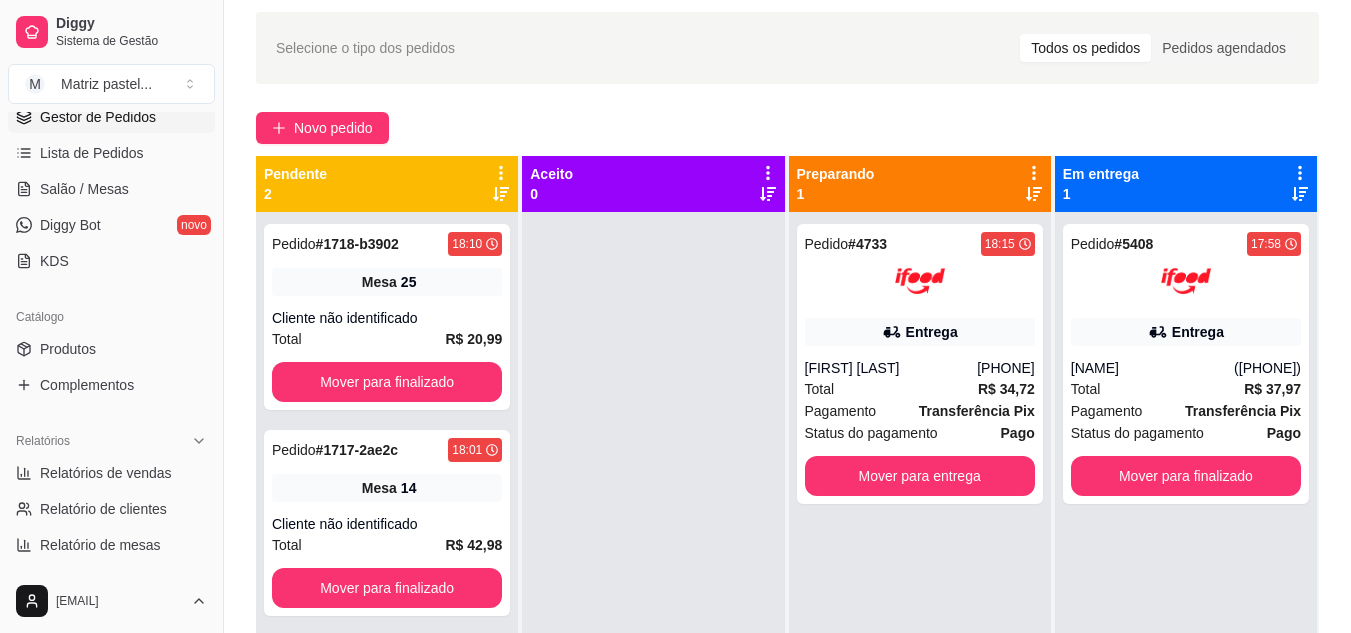 scroll, scrollTop: 0, scrollLeft: 0, axis: both 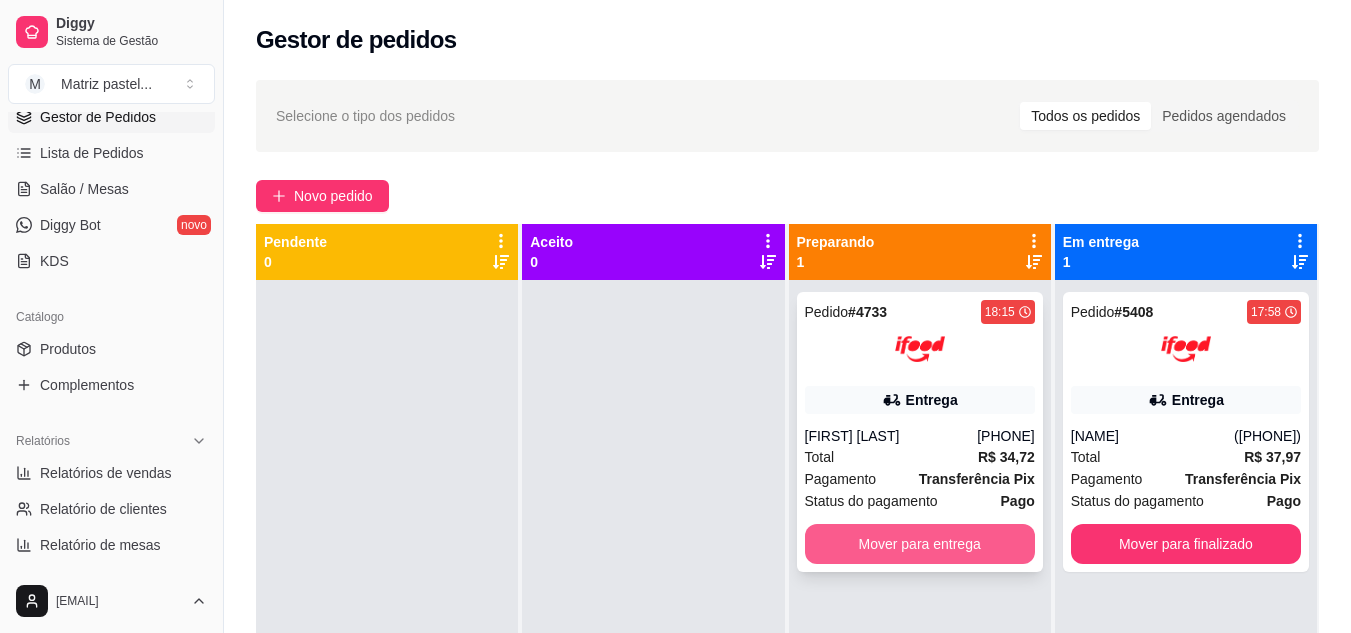 click on "Mover para entrega" at bounding box center [920, 544] 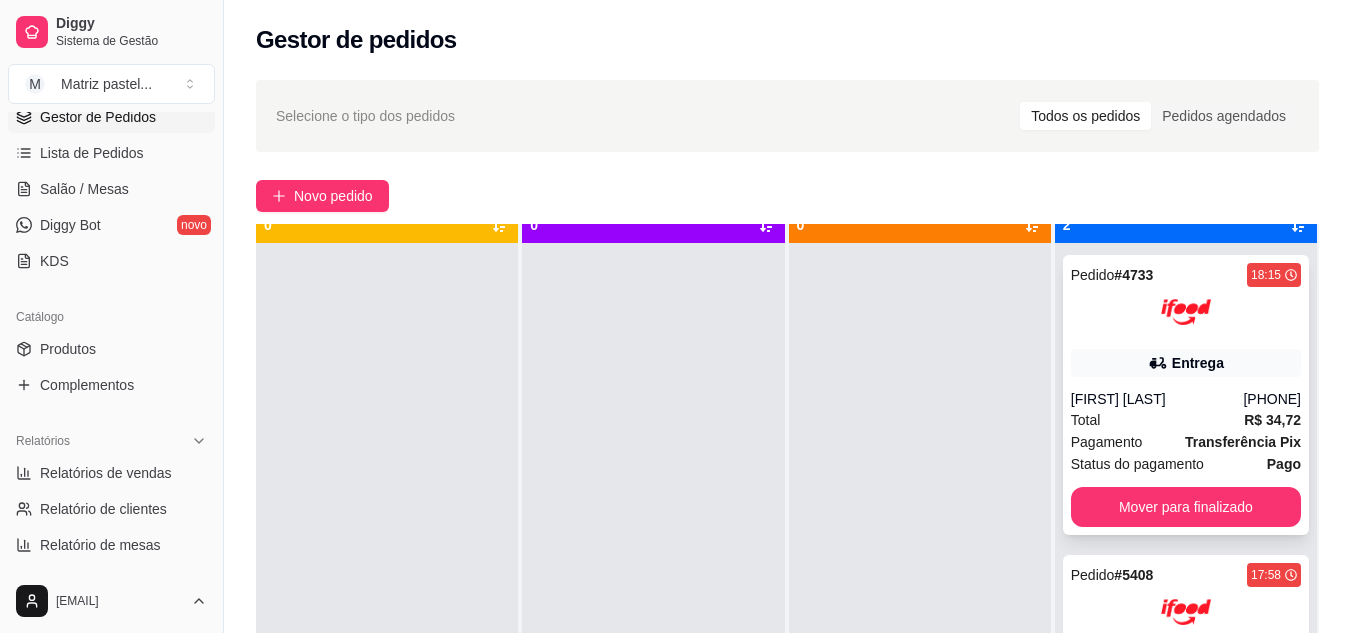 scroll, scrollTop: 56, scrollLeft: 0, axis: vertical 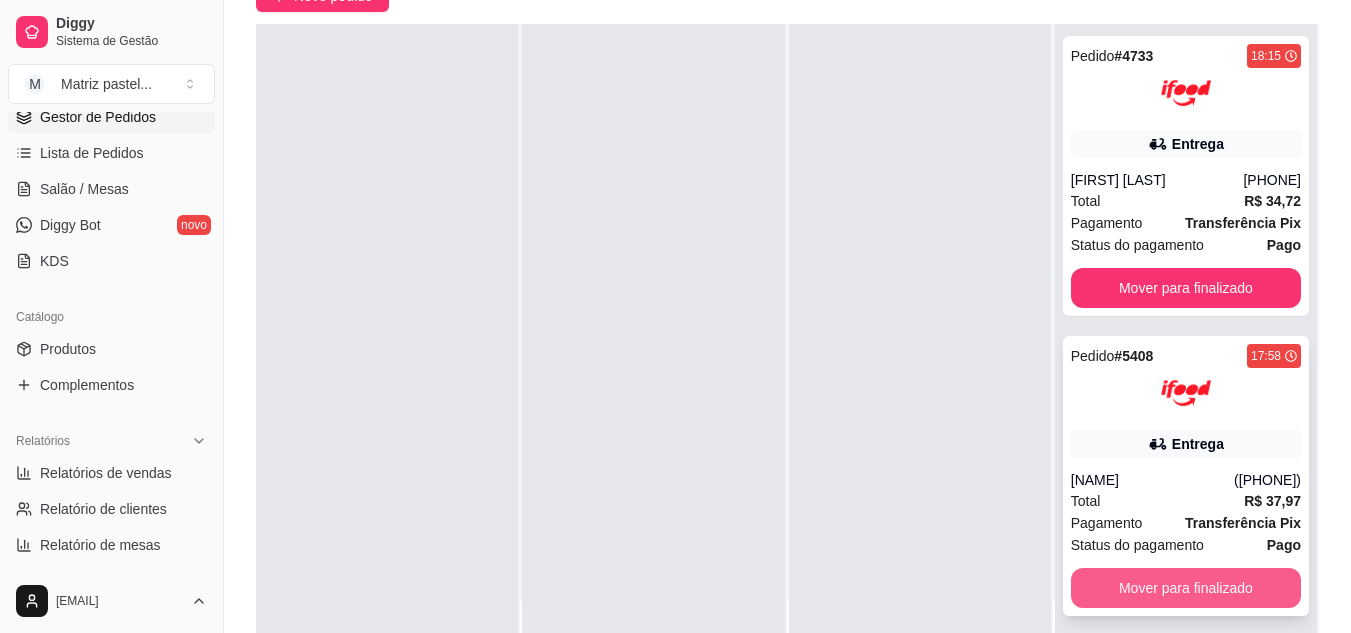 click on "Mover para finalizado" at bounding box center (1186, 588) 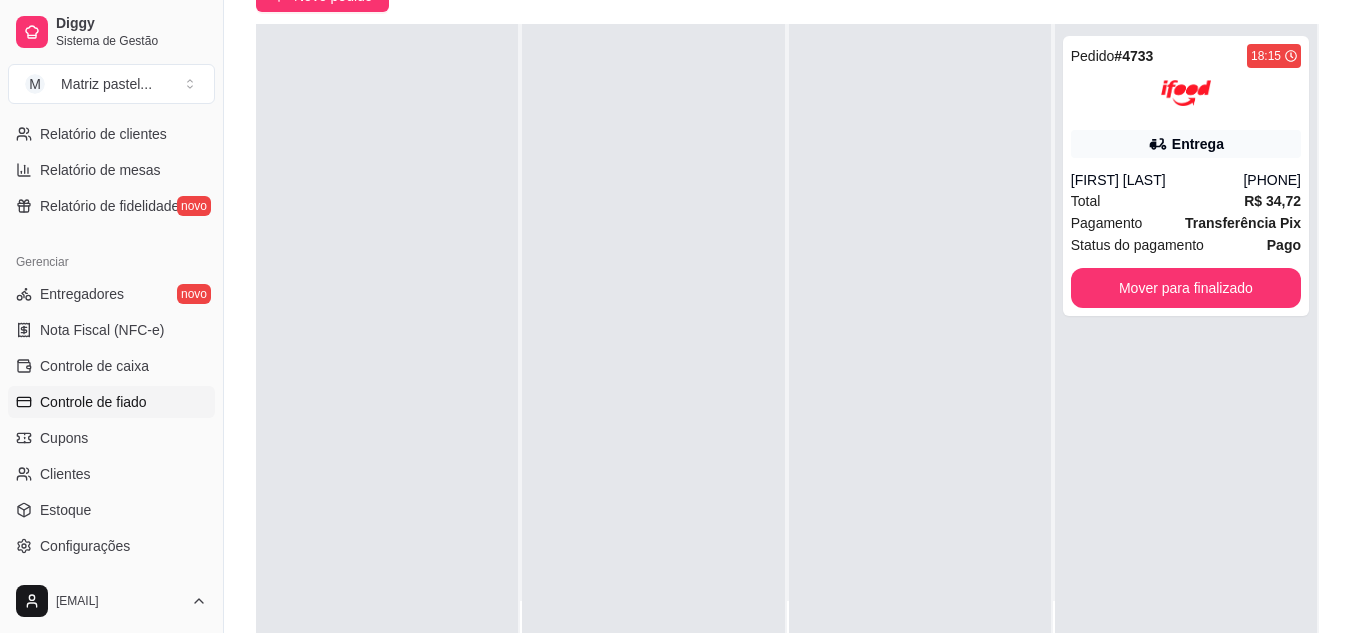 scroll, scrollTop: 806, scrollLeft: 0, axis: vertical 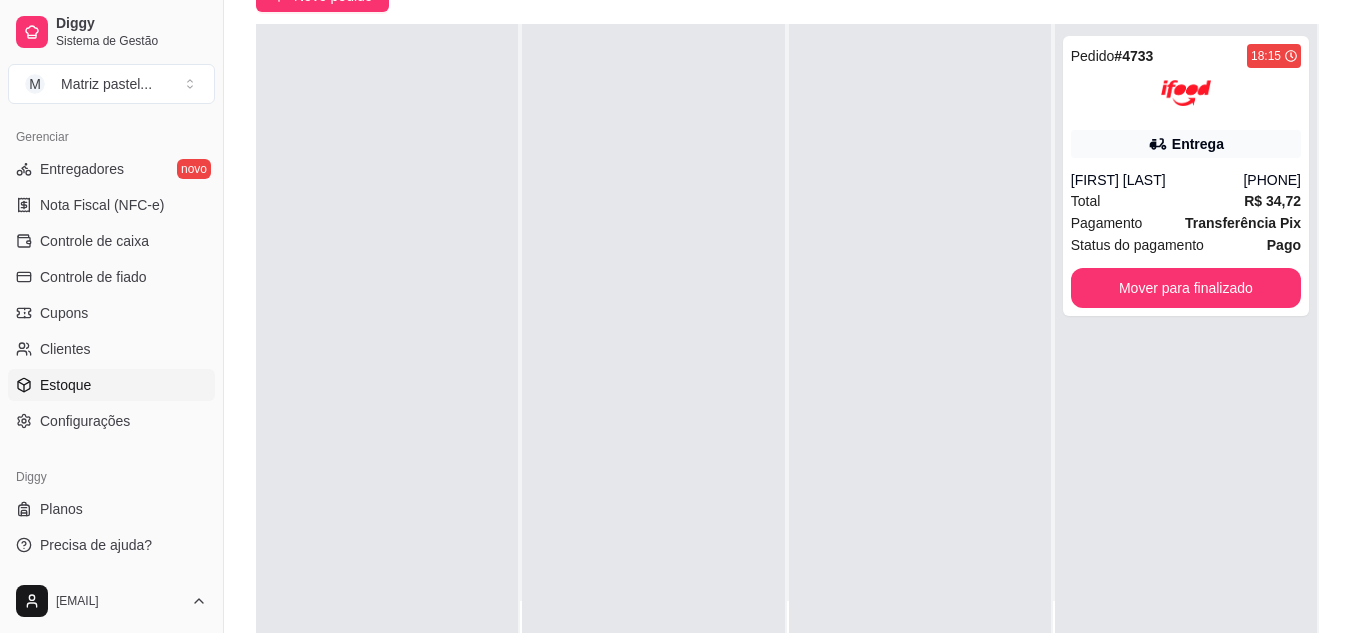 click on "Estoque" at bounding box center (65, 385) 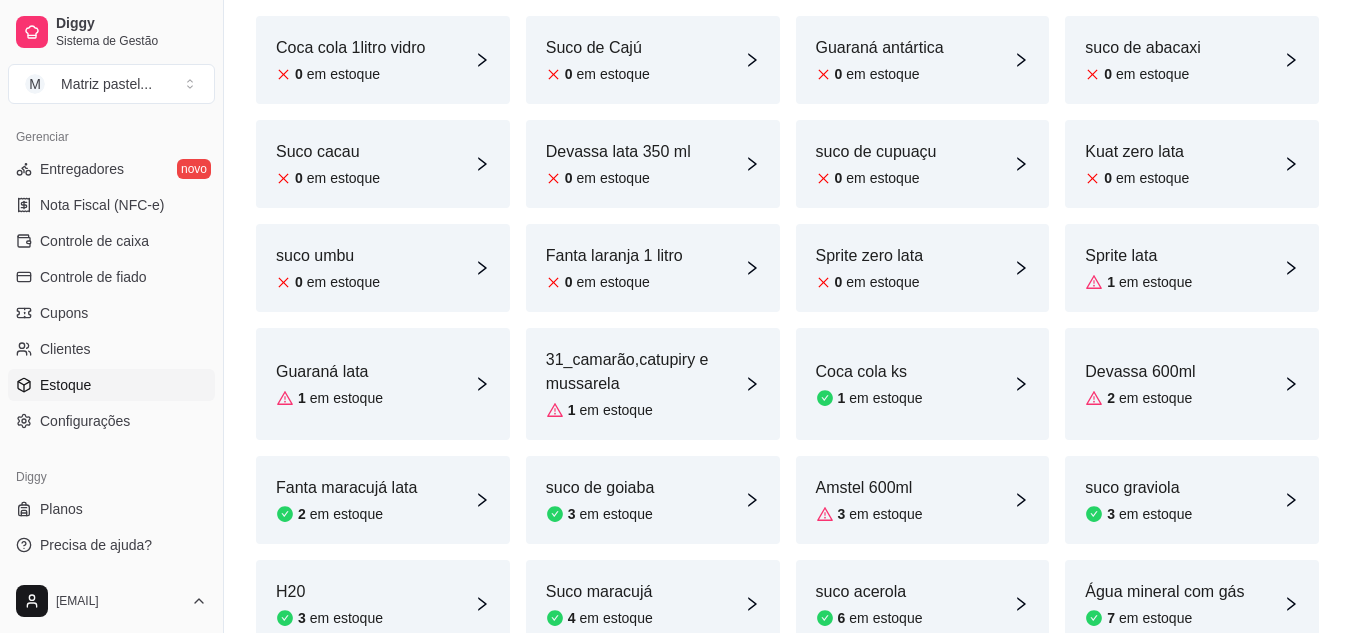 scroll, scrollTop: 400, scrollLeft: 0, axis: vertical 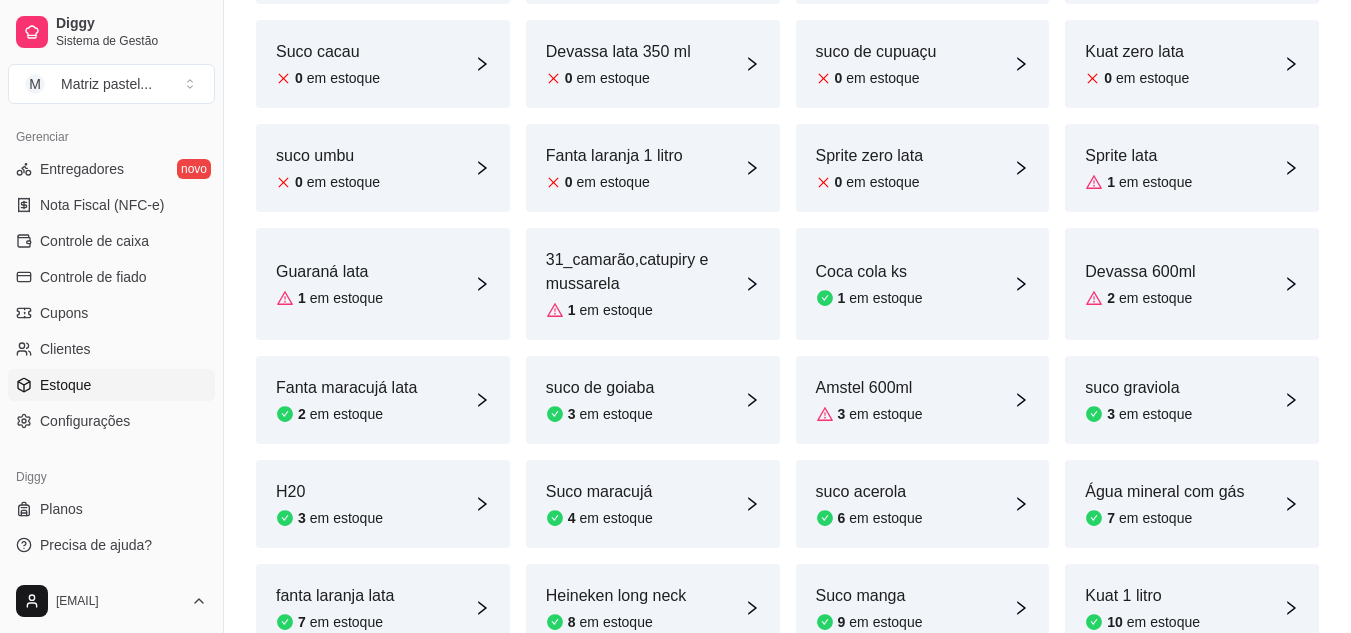click on "Amstel 600ml" at bounding box center [869, 388] 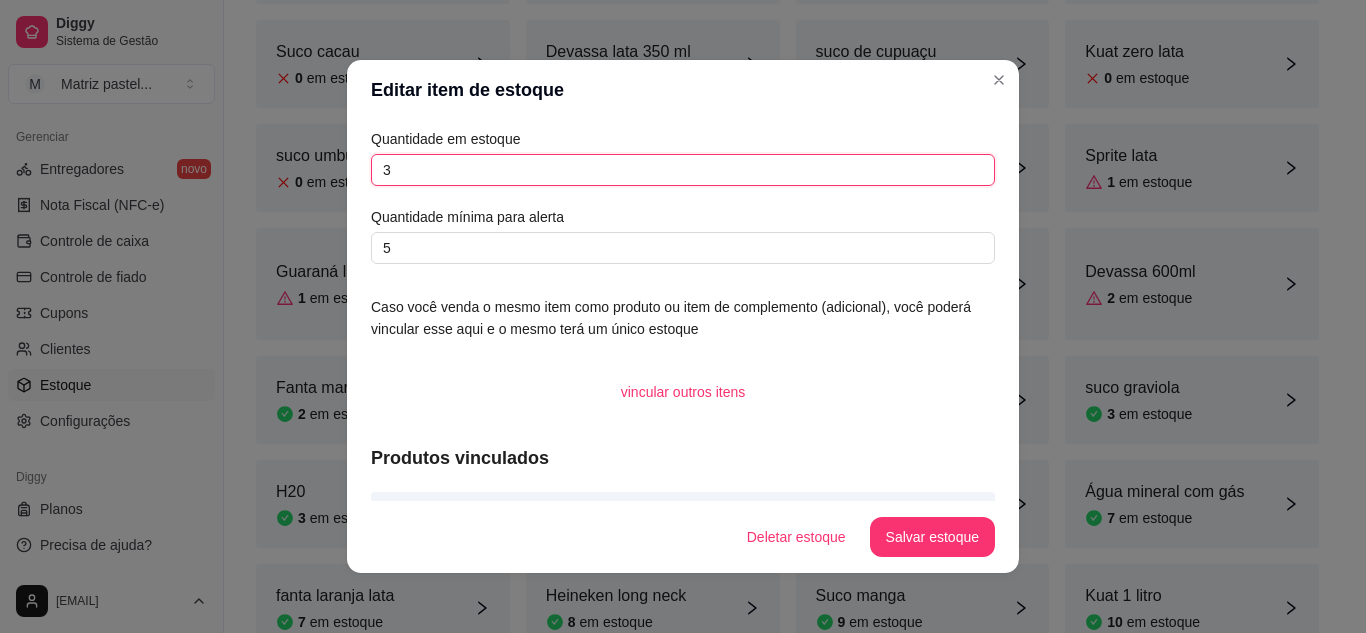 click on "3" at bounding box center (683, 170) 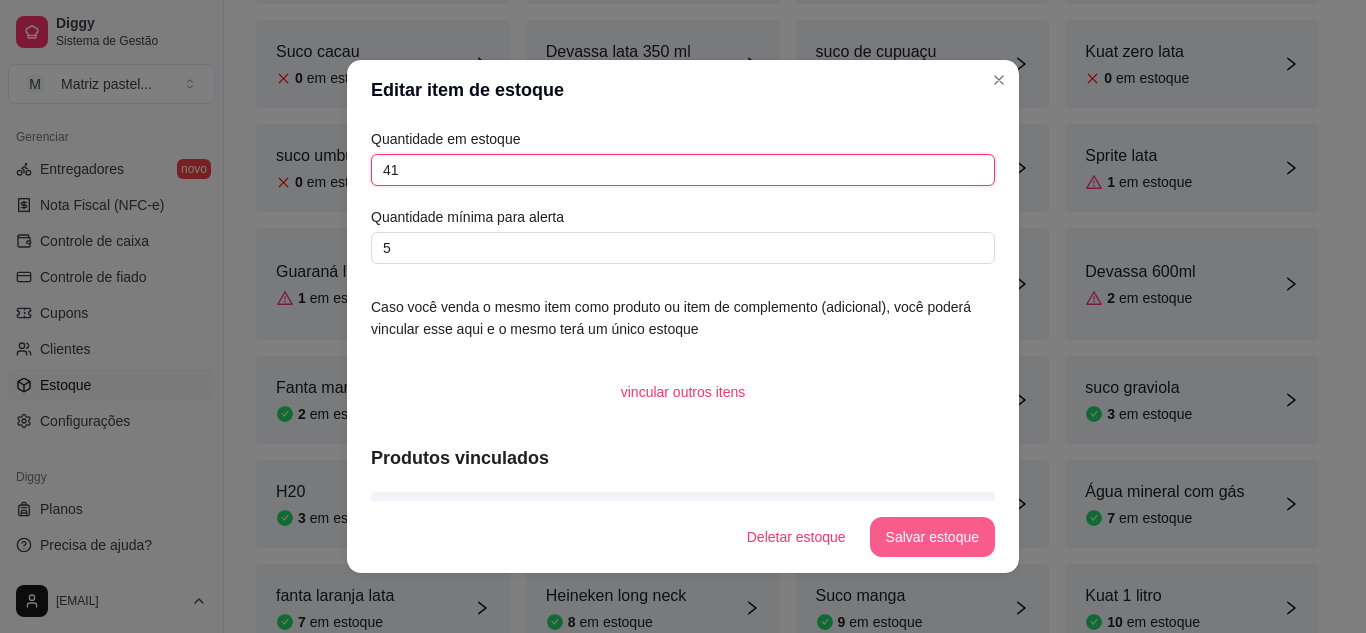 type on "41" 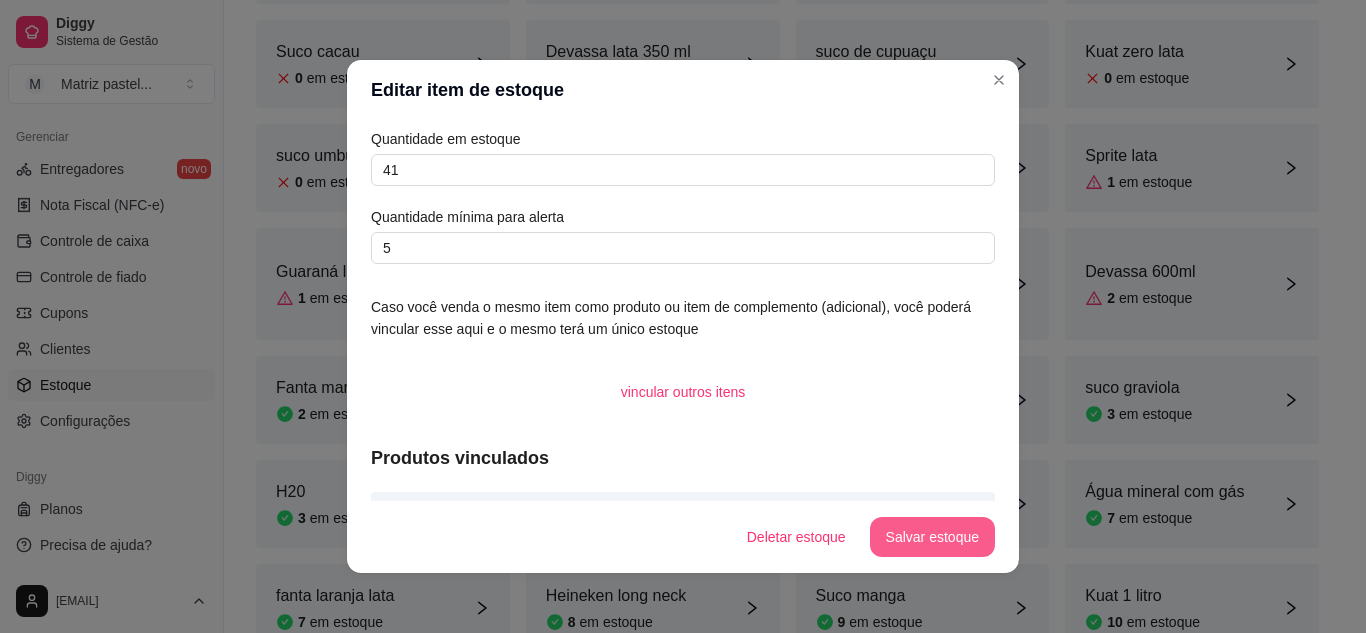 click on "Salvar estoque" at bounding box center [932, 537] 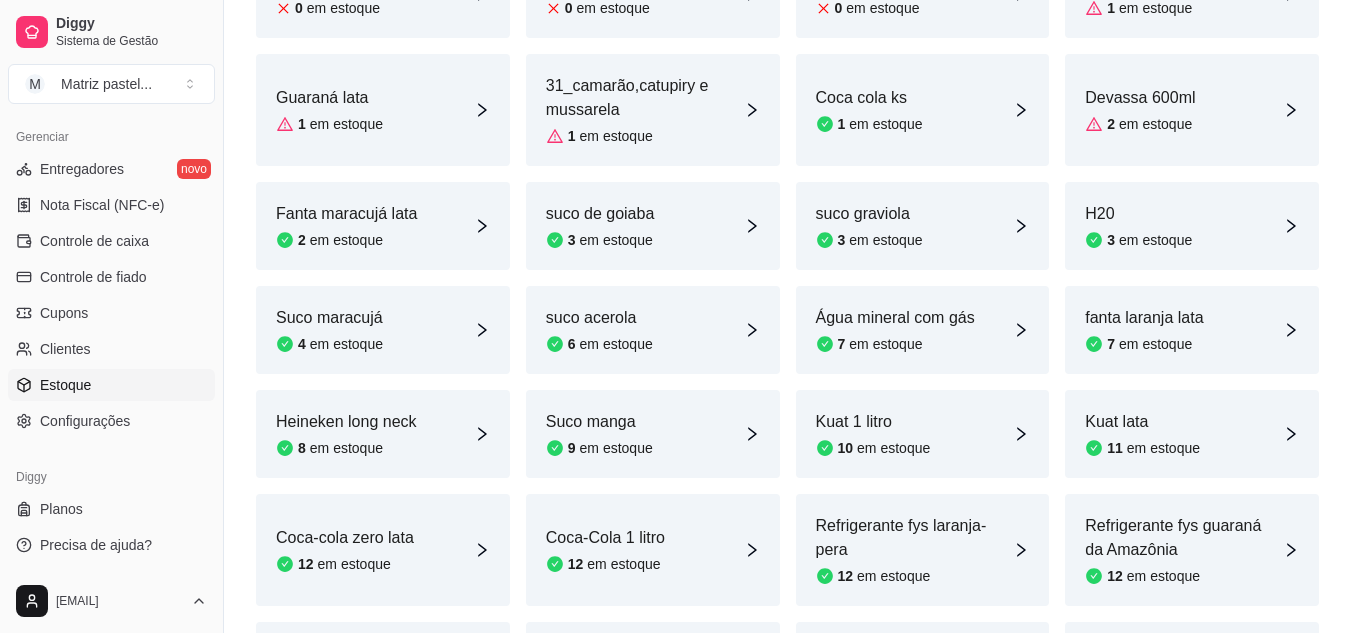 scroll, scrollTop: 600, scrollLeft: 0, axis: vertical 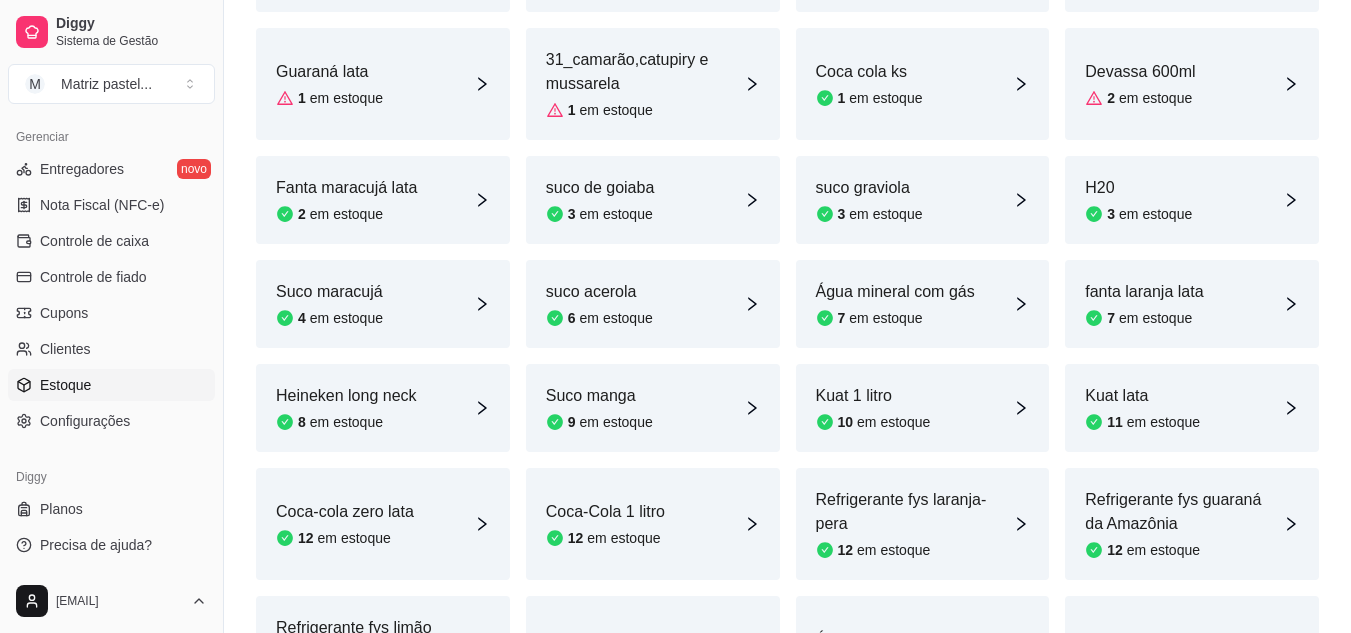 click on "8 em estoque" at bounding box center [346, 422] 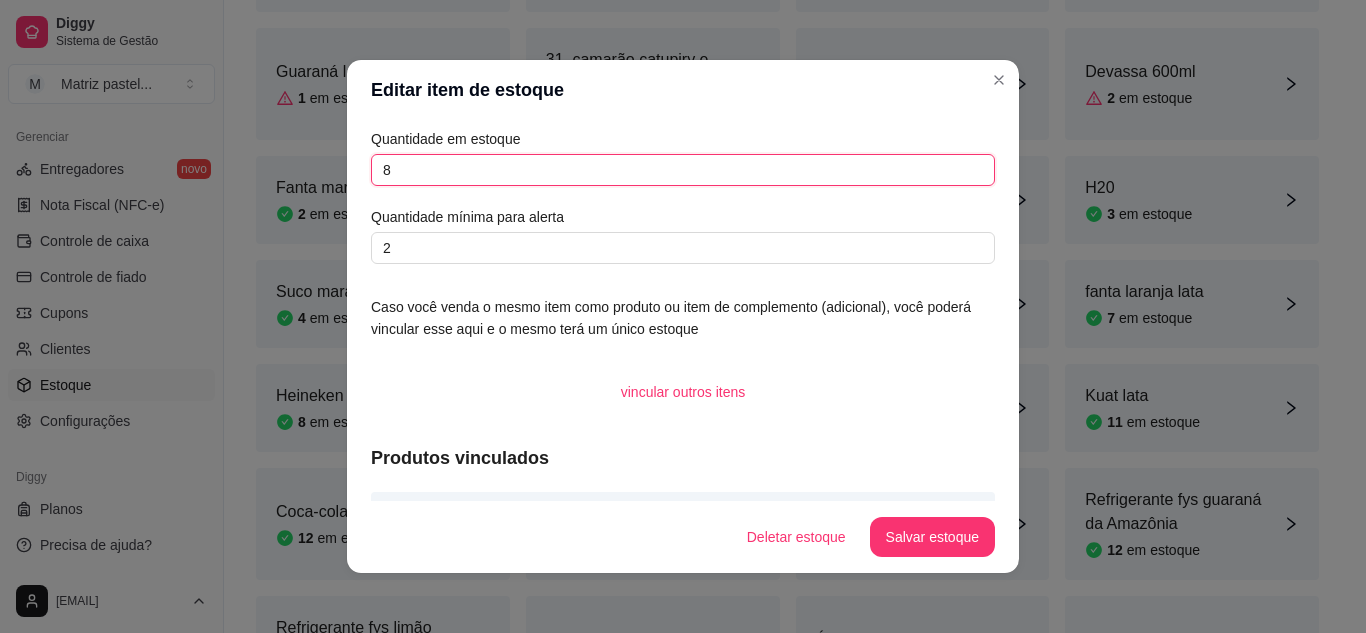 click on "8" at bounding box center [683, 170] 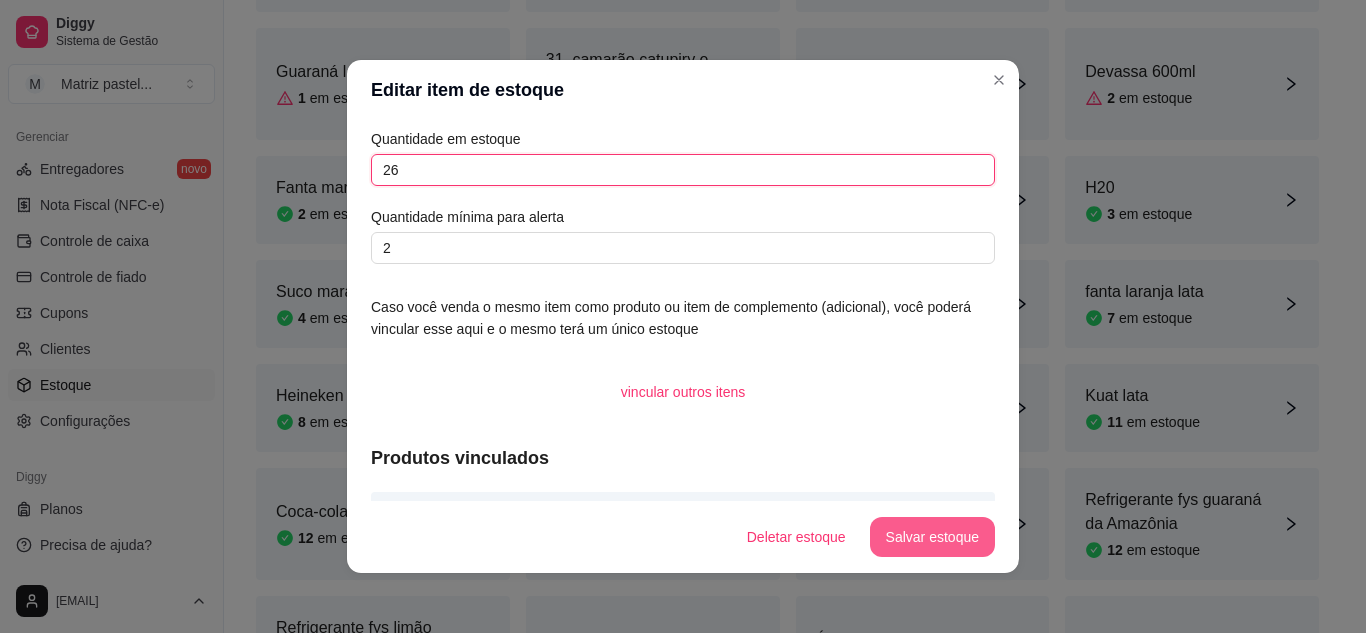type on "26" 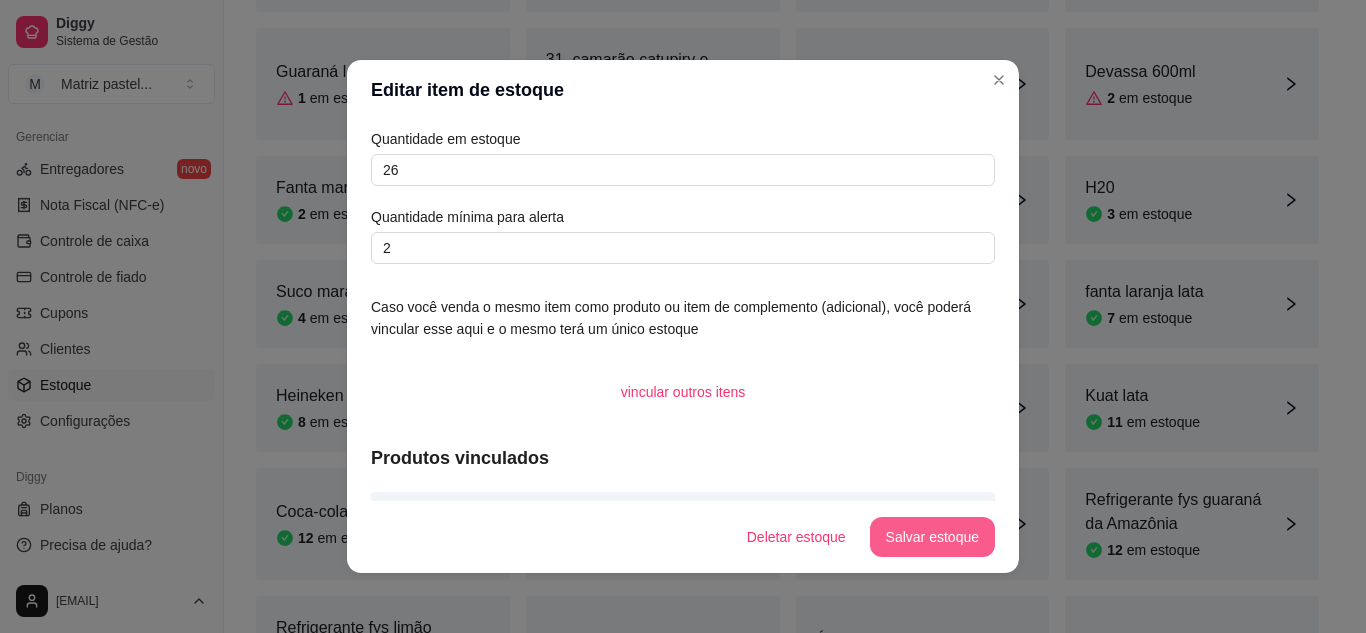 click on "Salvar estoque" at bounding box center [932, 537] 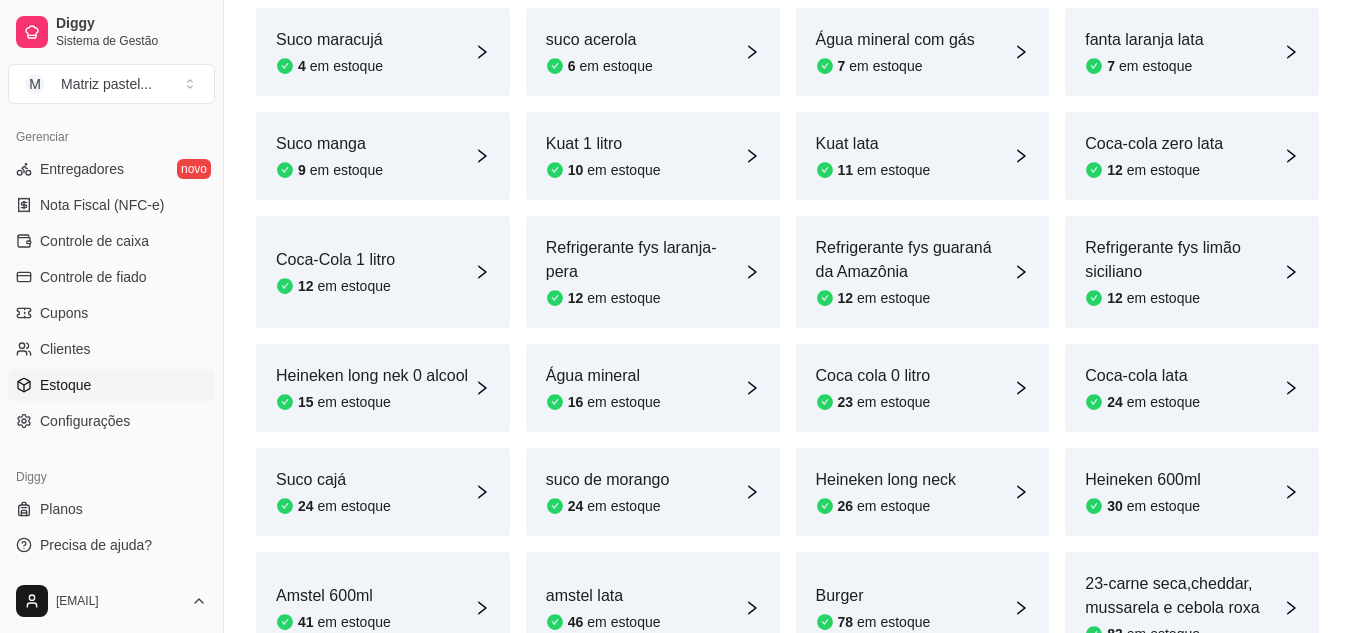 scroll, scrollTop: 900, scrollLeft: 0, axis: vertical 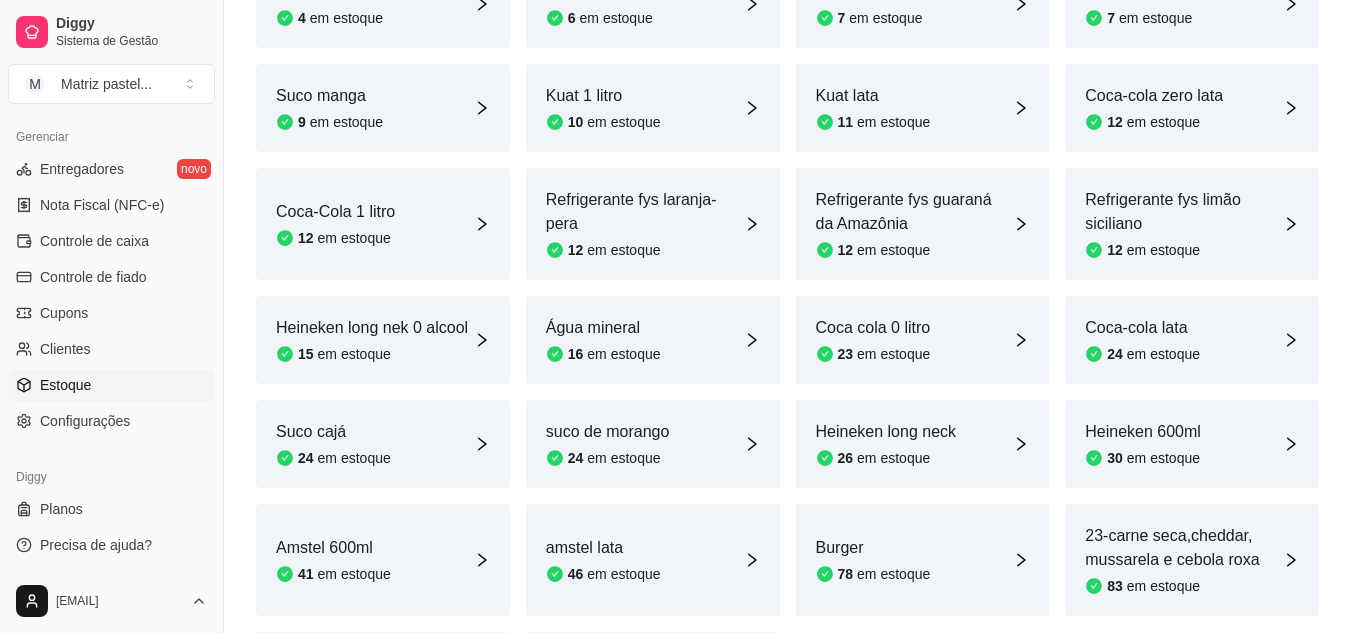 click on "Heineken long nek 0 alcool 15 em estoque" at bounding box center [372, 340] 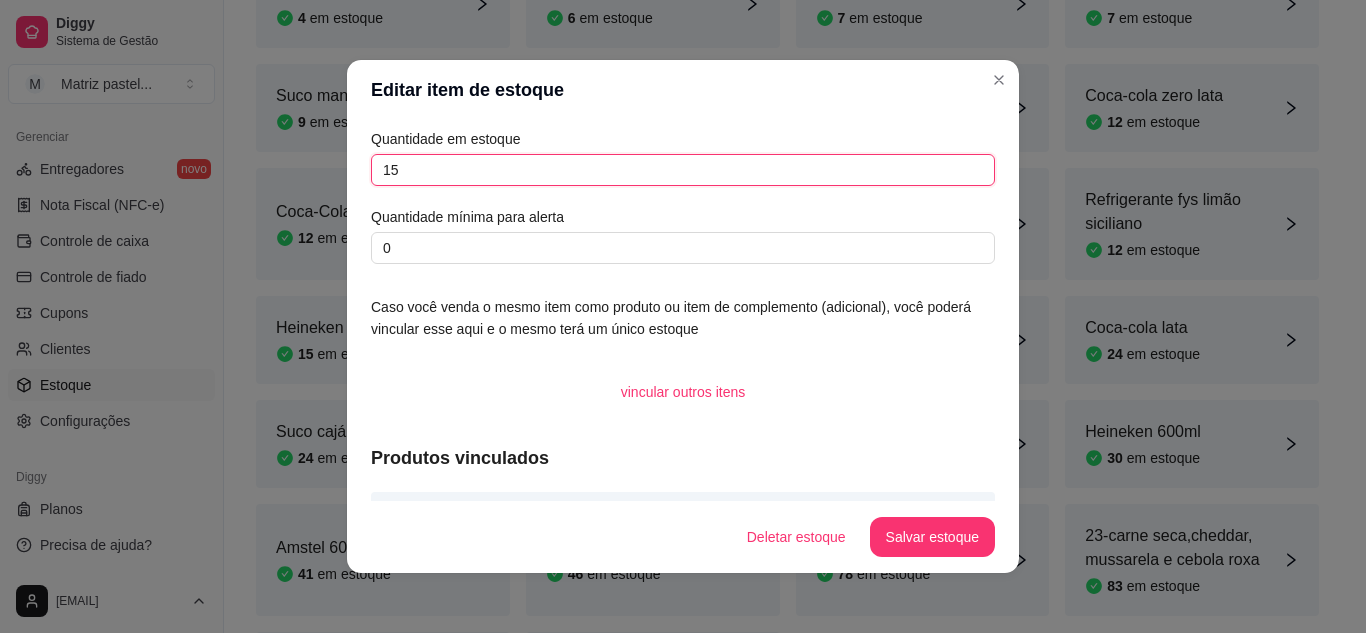 click on "15" at bounding box center [683, 170] 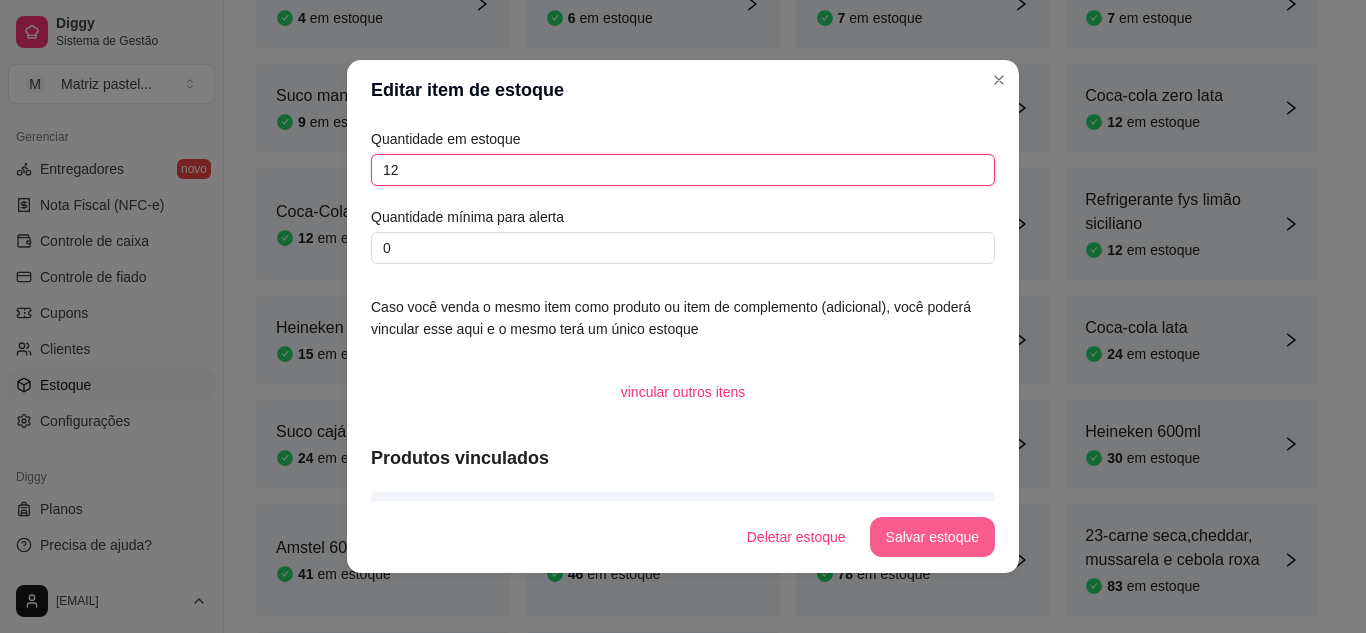 type on "12" 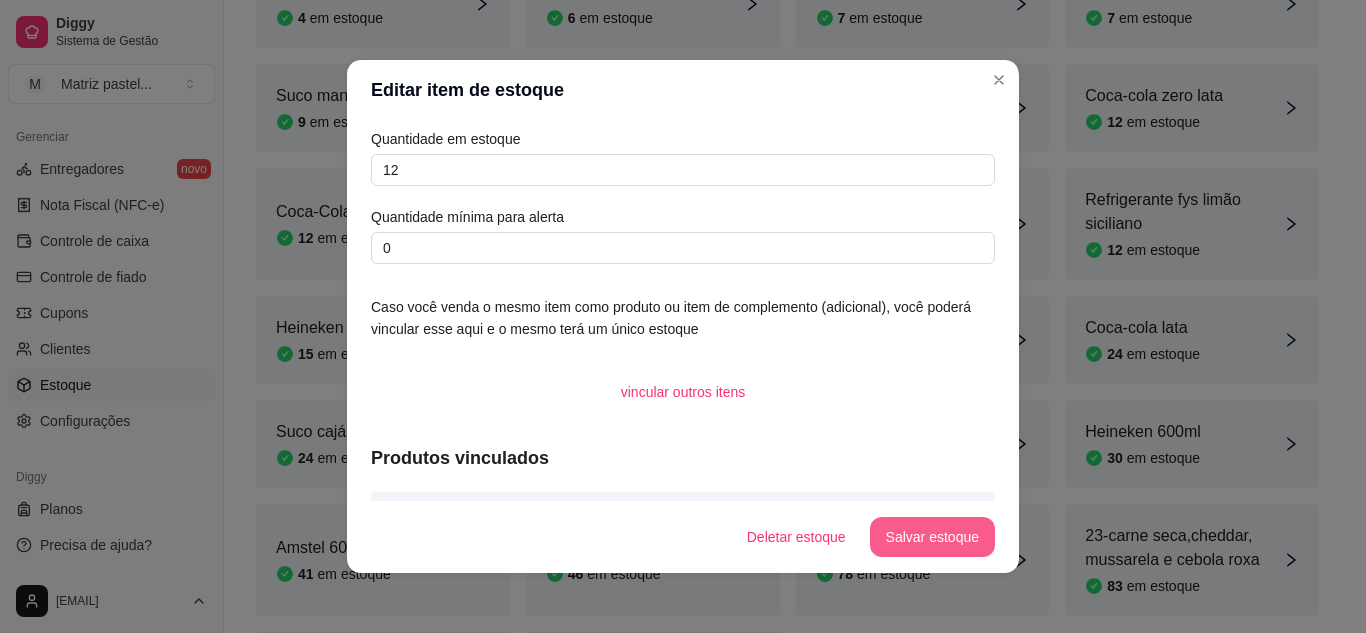 click on "Salvar estoque" at bounding box center [932, 537] 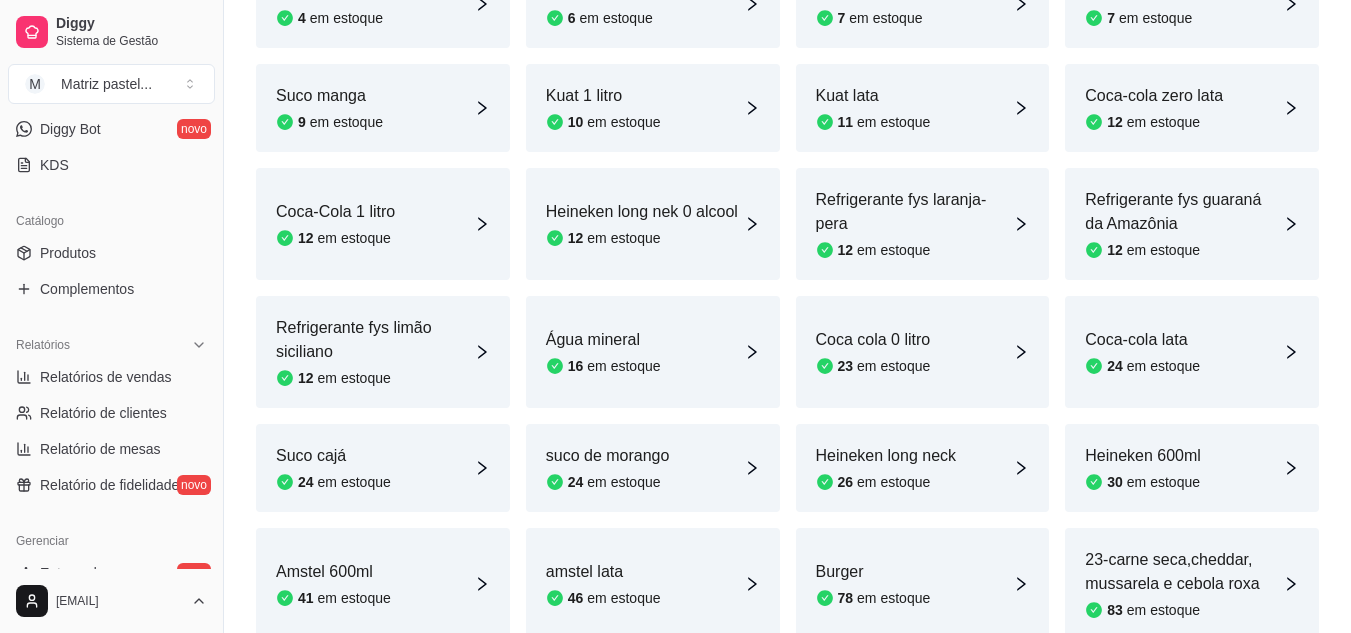 scroll, scrollTop: 306, scrollLeft: 0, axis: vertical 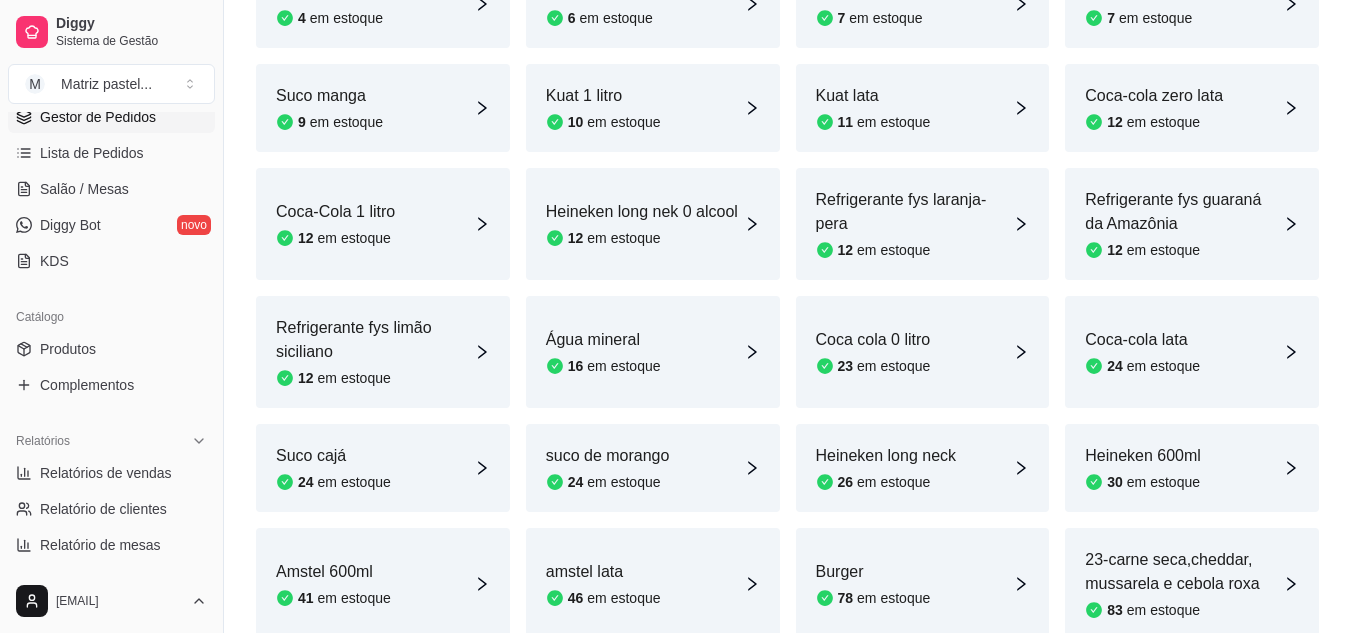 click on "Gestor de Pedidos" at bounding box center (98, 117) 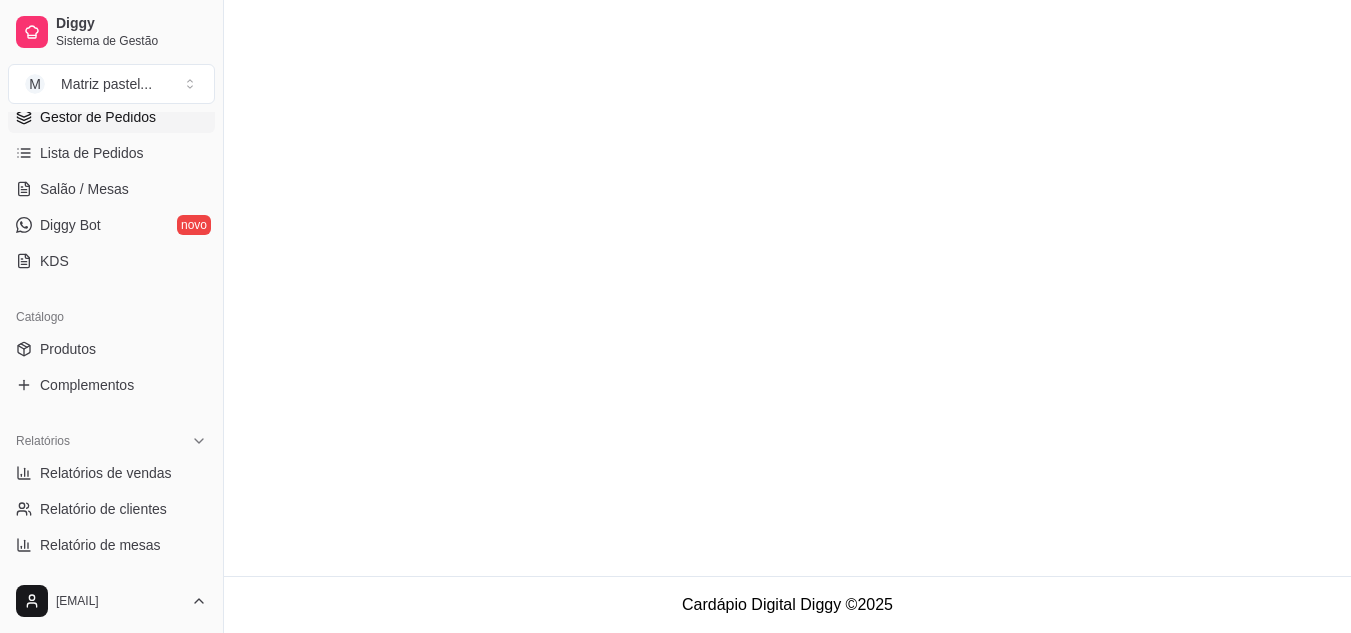 scroll, scrollTop: 0, scrollLeft: 0, axis: both 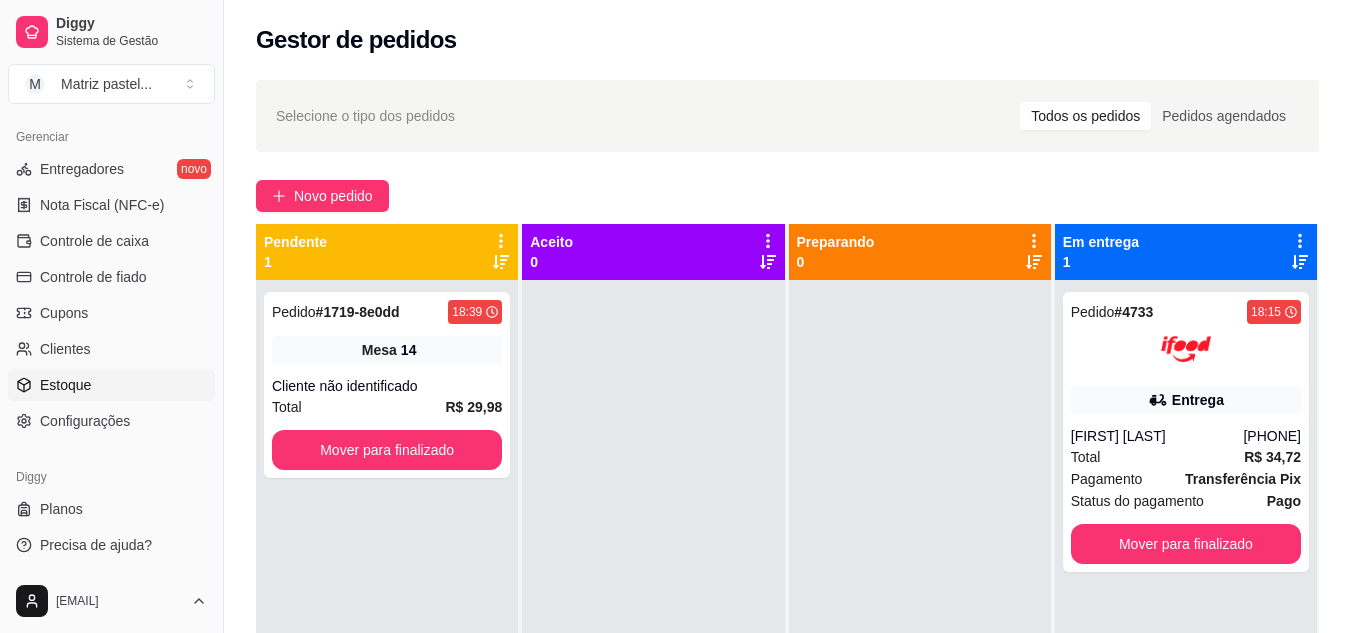 click on "Estoque" at bounding box center [111, 385] 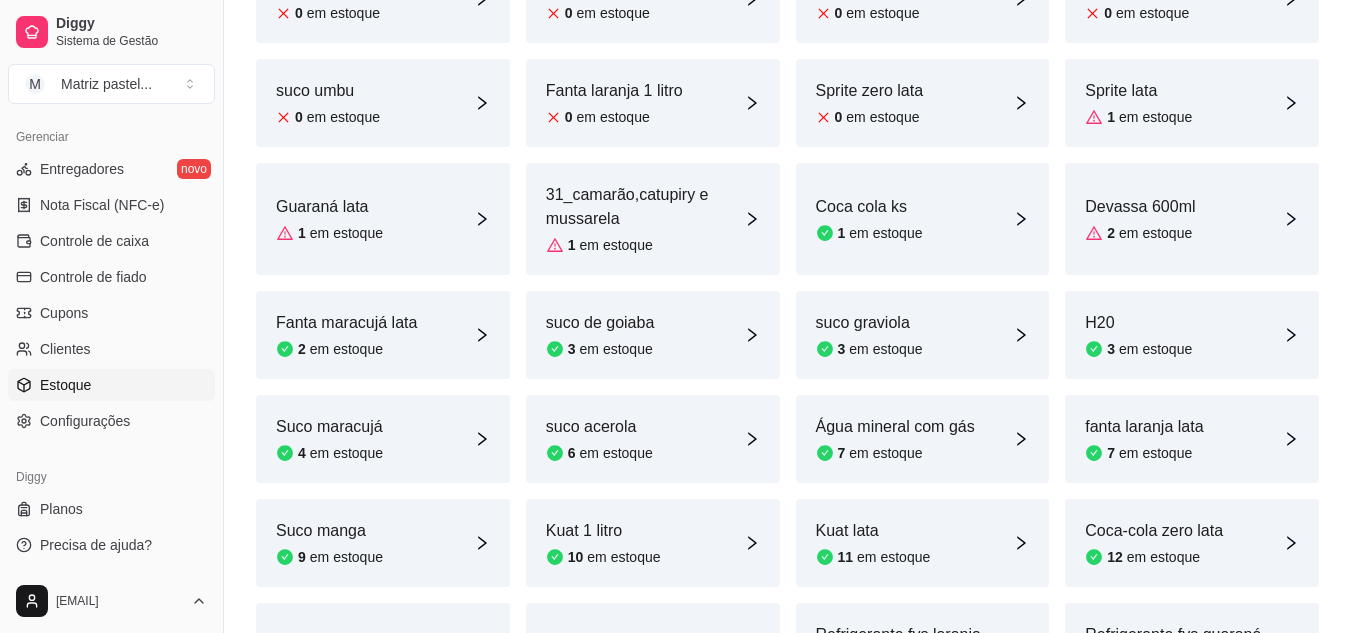 scroll, scrollTop: 500, scrollLeft: 0, axis: vertical 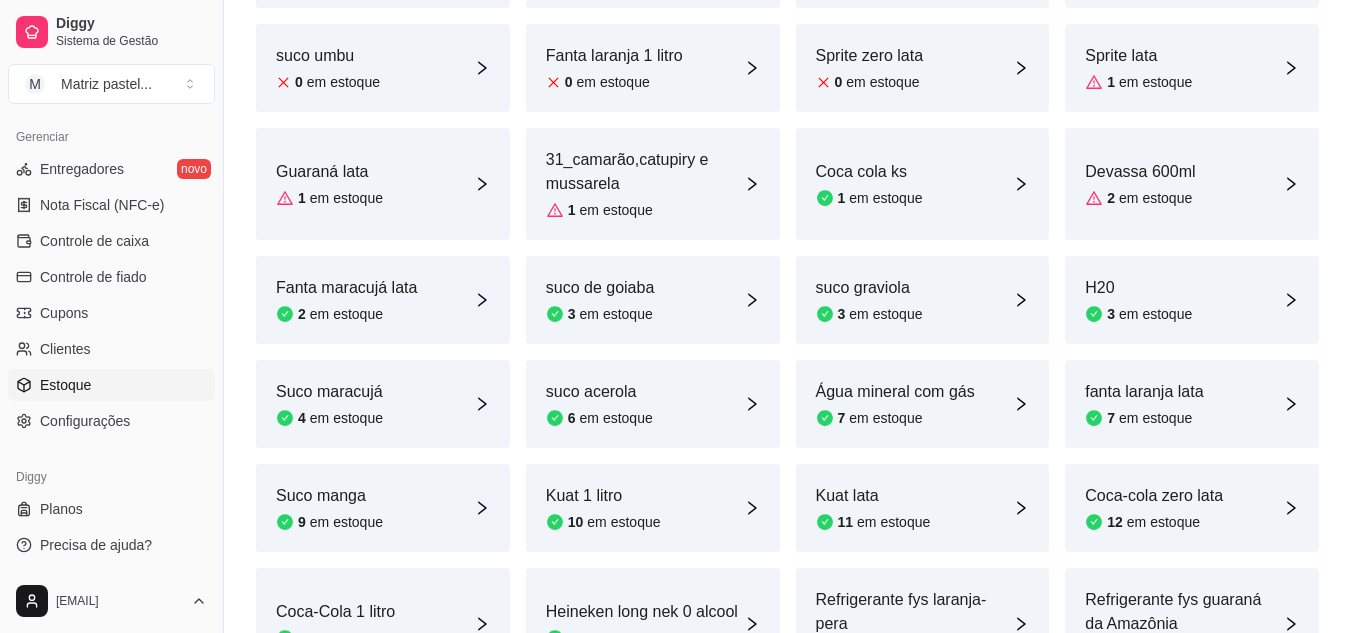 click on "em estoque" at bounding box center [885, 418] 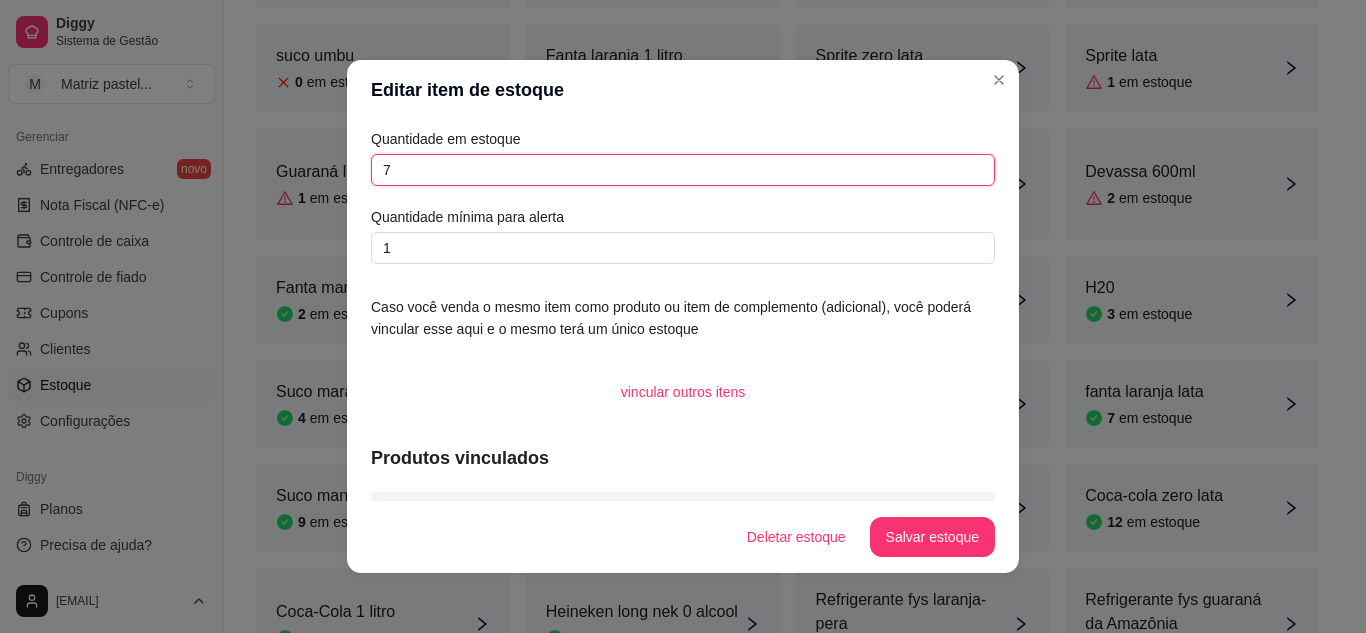 click on "7" at bounding box center [683, 170] 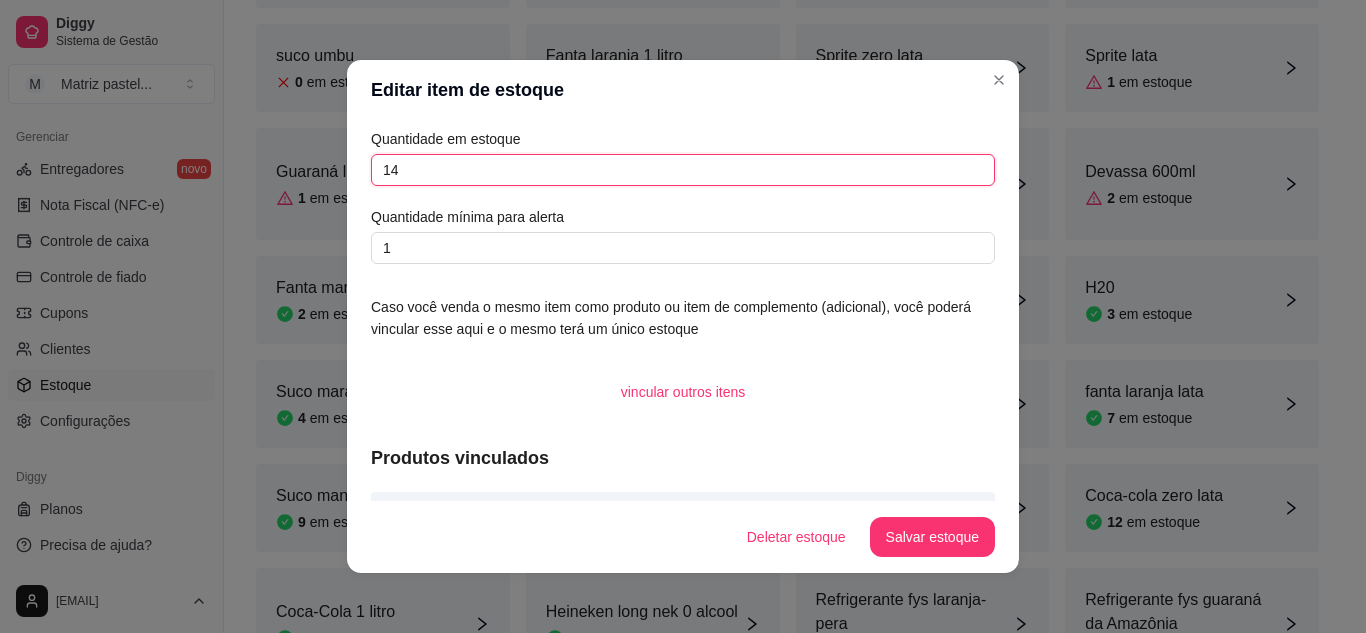 type on "14" 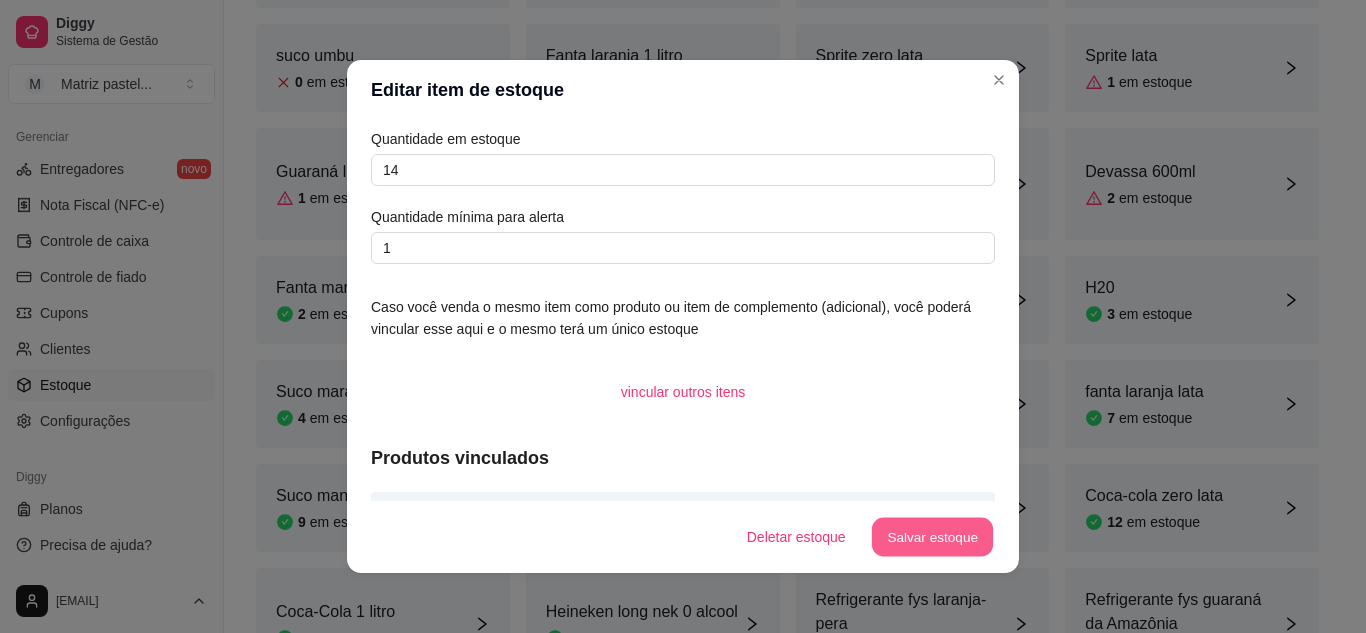 click on "Salvar estoque" at bounding box center (932, 537) 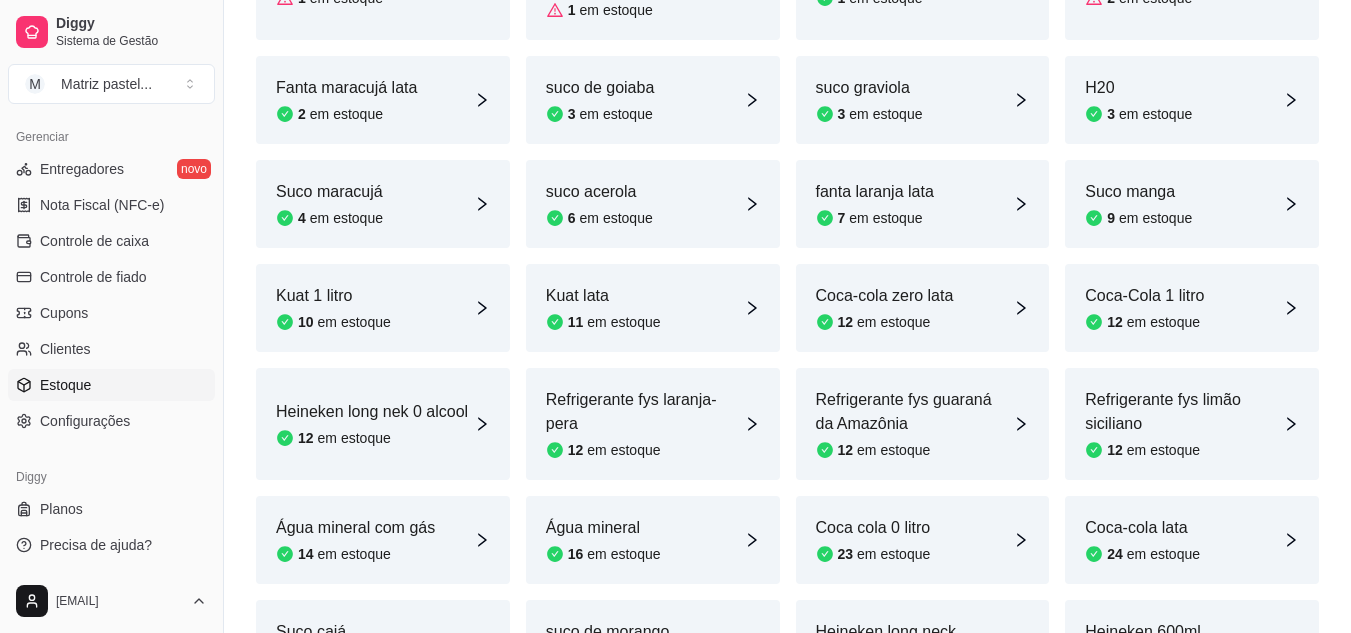 scroll, scrollTop: 800, scrollLeft: 0, axis: vertical 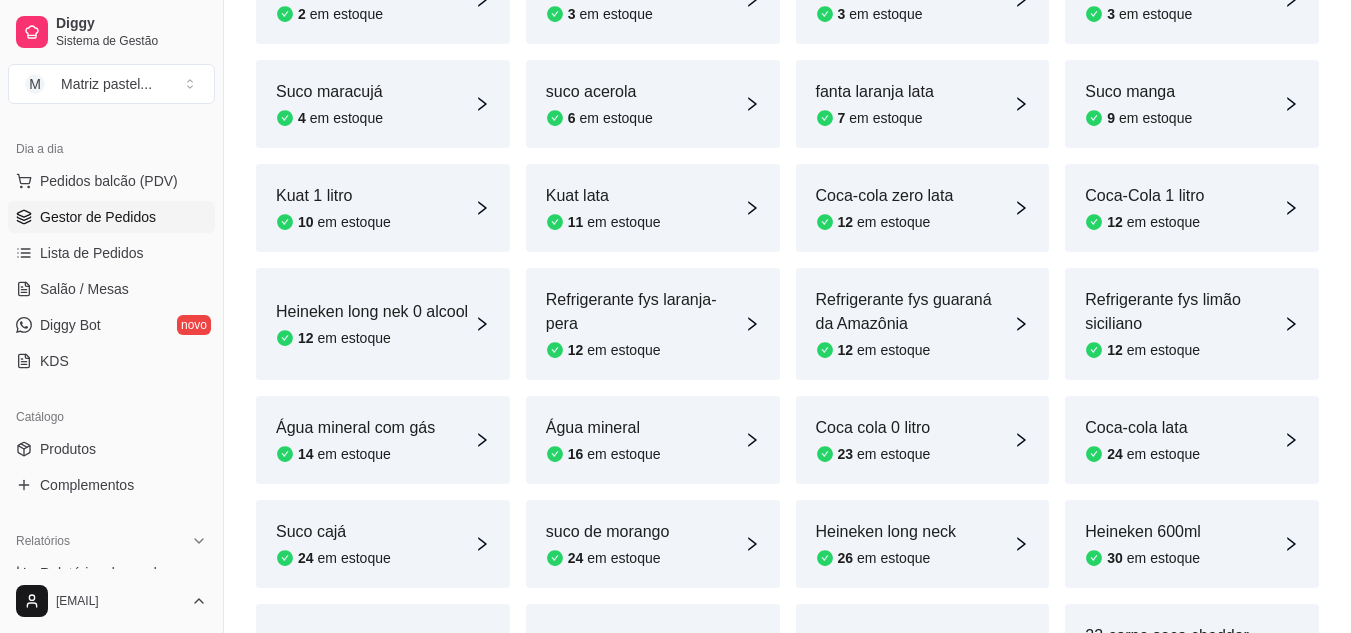 click on "Gestor de Pedidos" at bounding box center (98, 217) 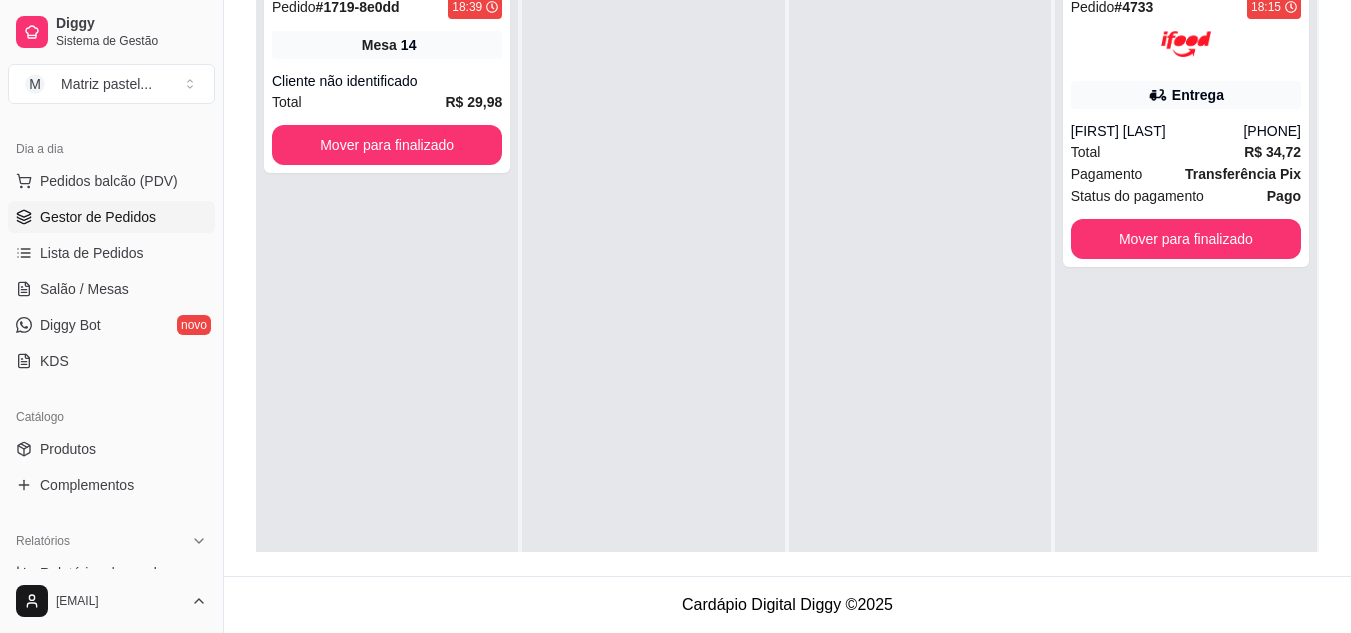 scroll, scrollTop: 0, scrollLeft: 0, axis: both 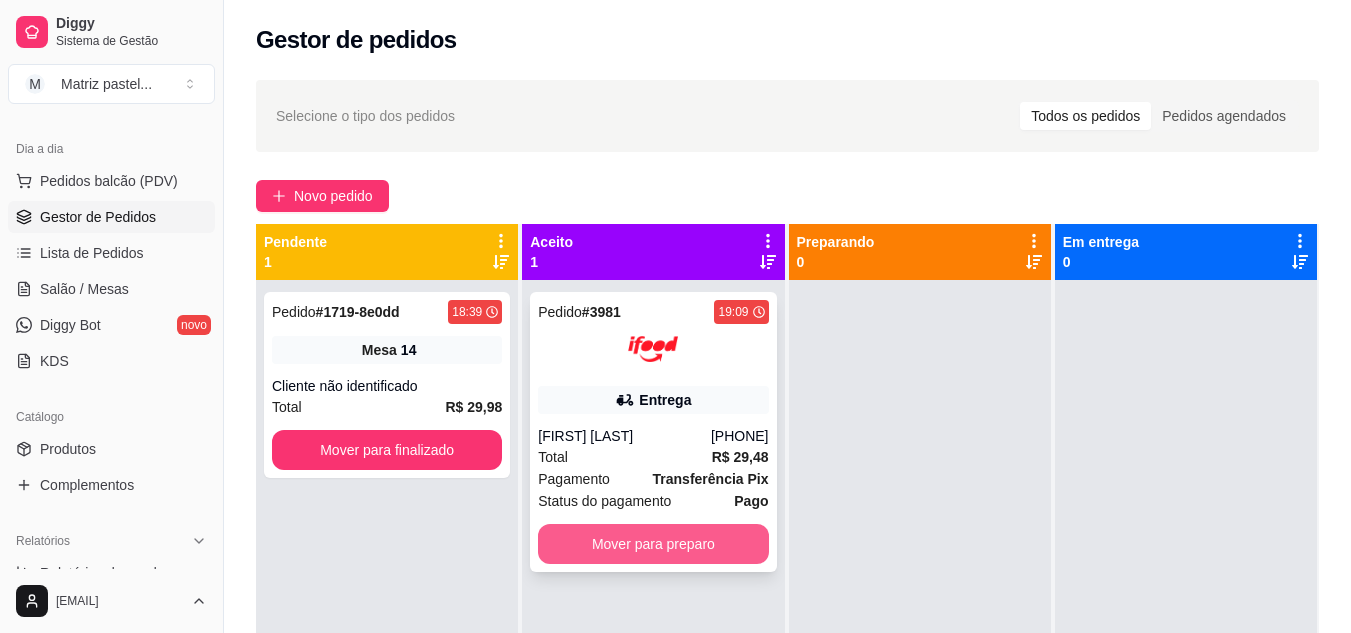 click on "Mover para preparo" at bounding box center [653, 544] 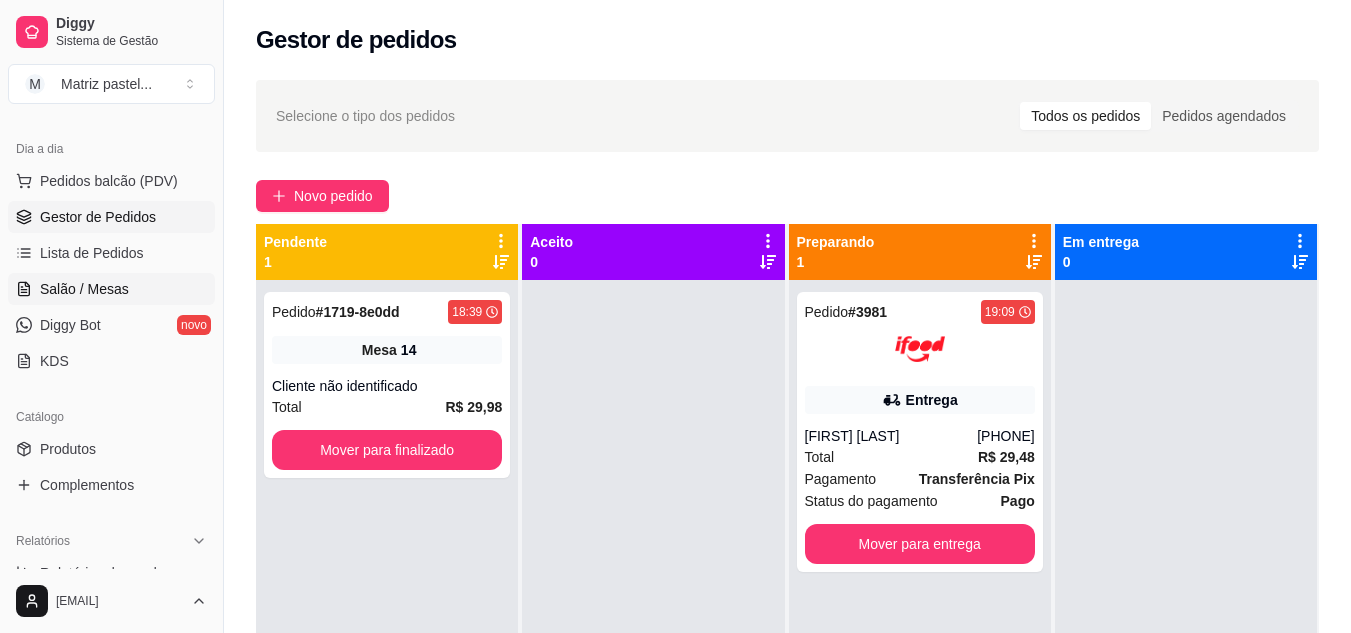 click on "Salão / Mesas" at bounding box center [111, 289] 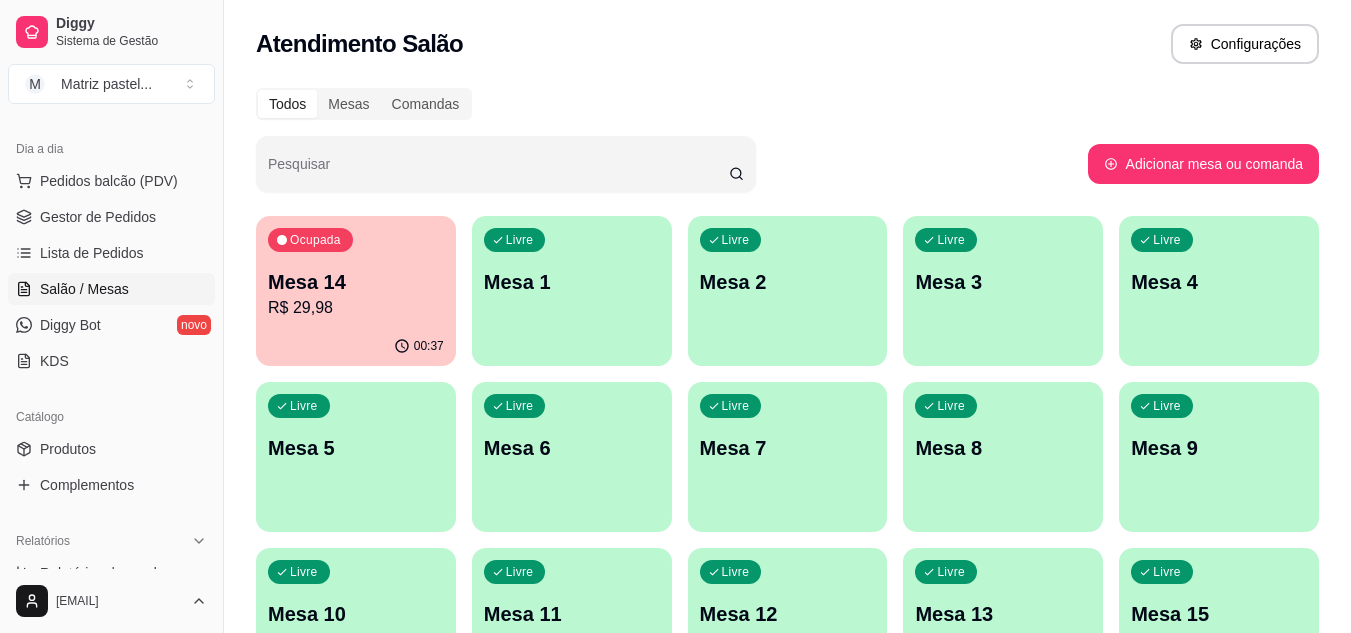 click on "R$ 29,98" at bounding box center [356, 308] 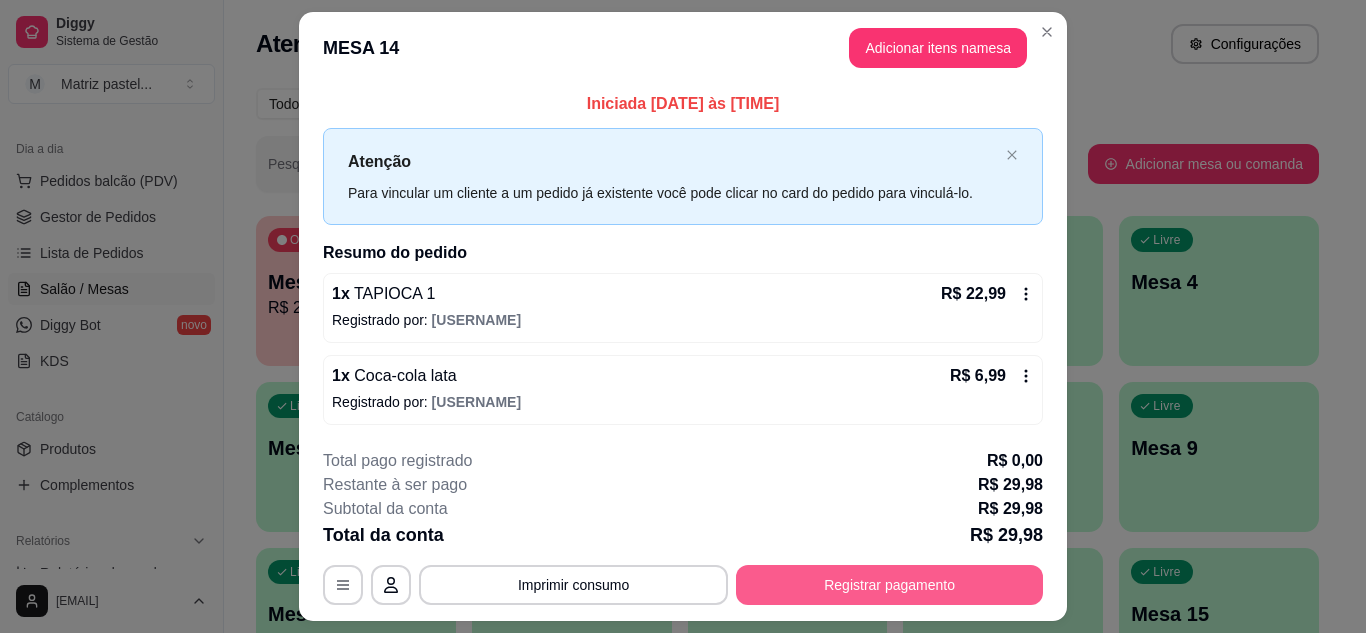 click on "Registrar pagamento" at bounding box center [889, 585] 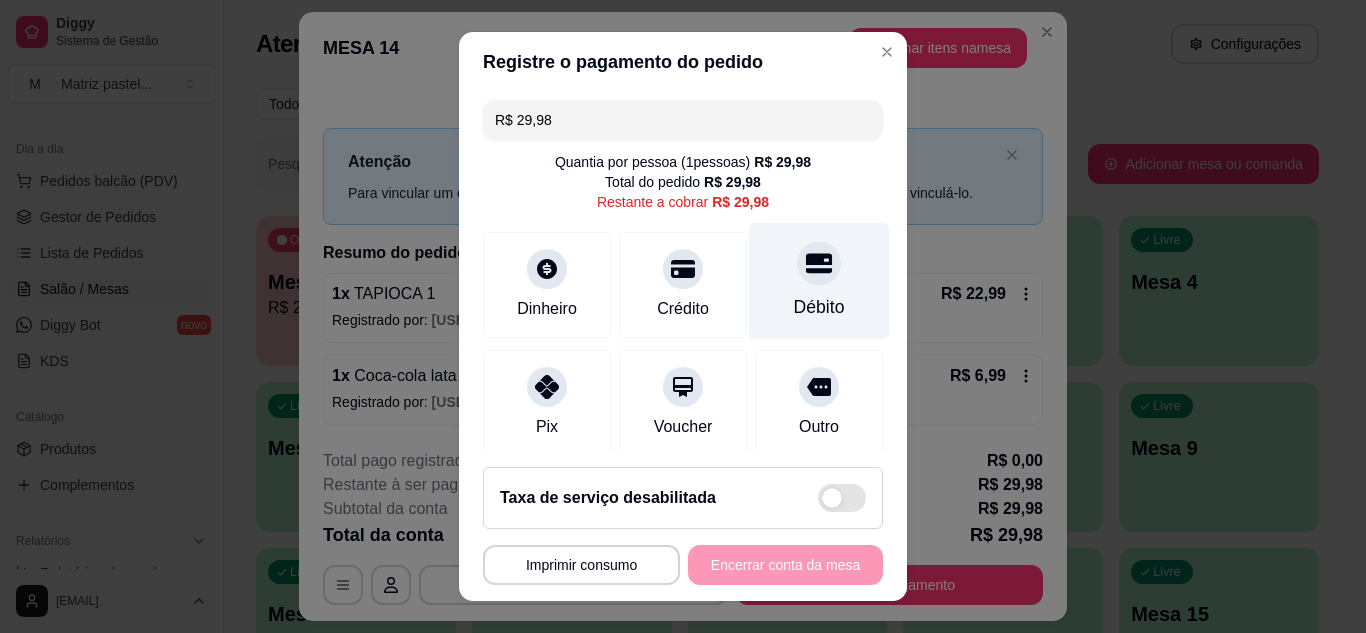click on "Débito" at bounding box center (819, 280) 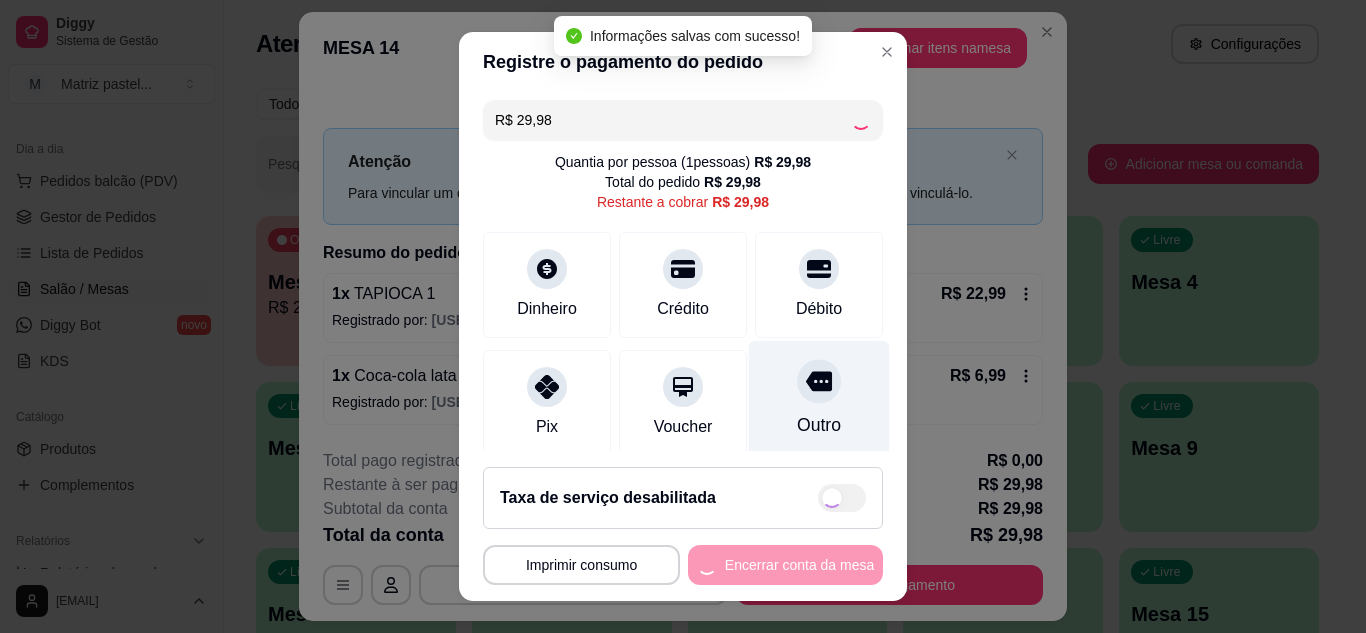 type on "R$ 0,00" 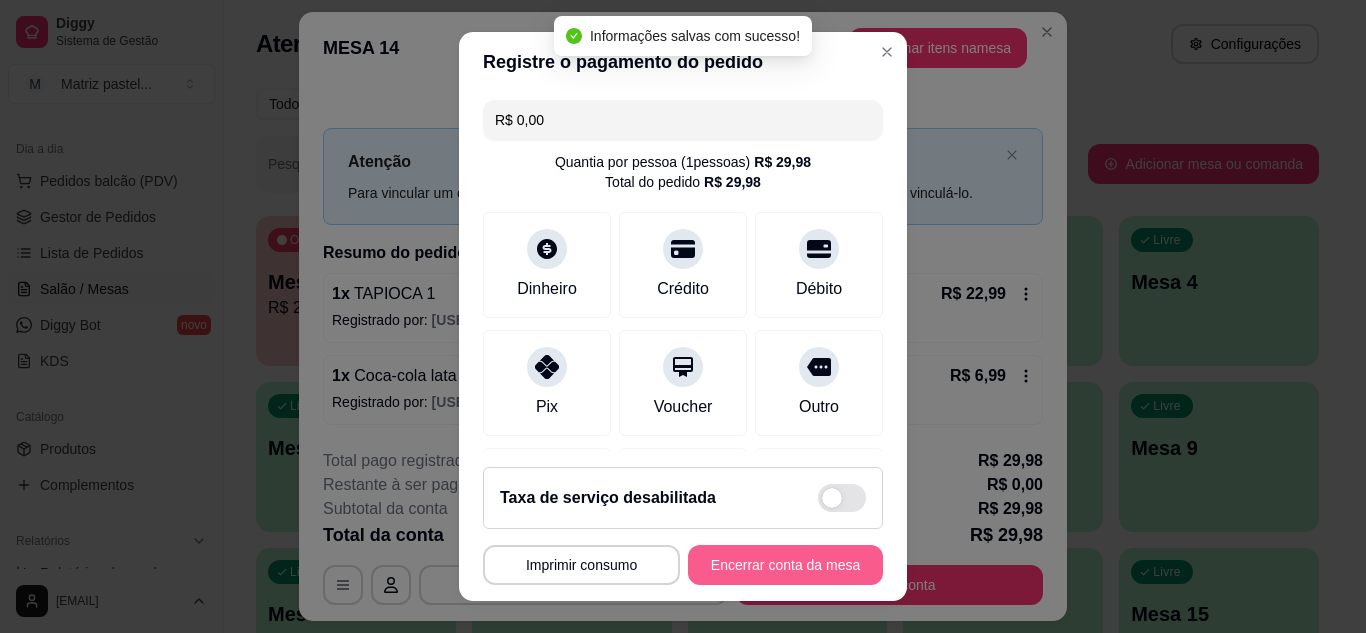 click on "Encerrar conta da mesa" at bounding box center (785, 565) 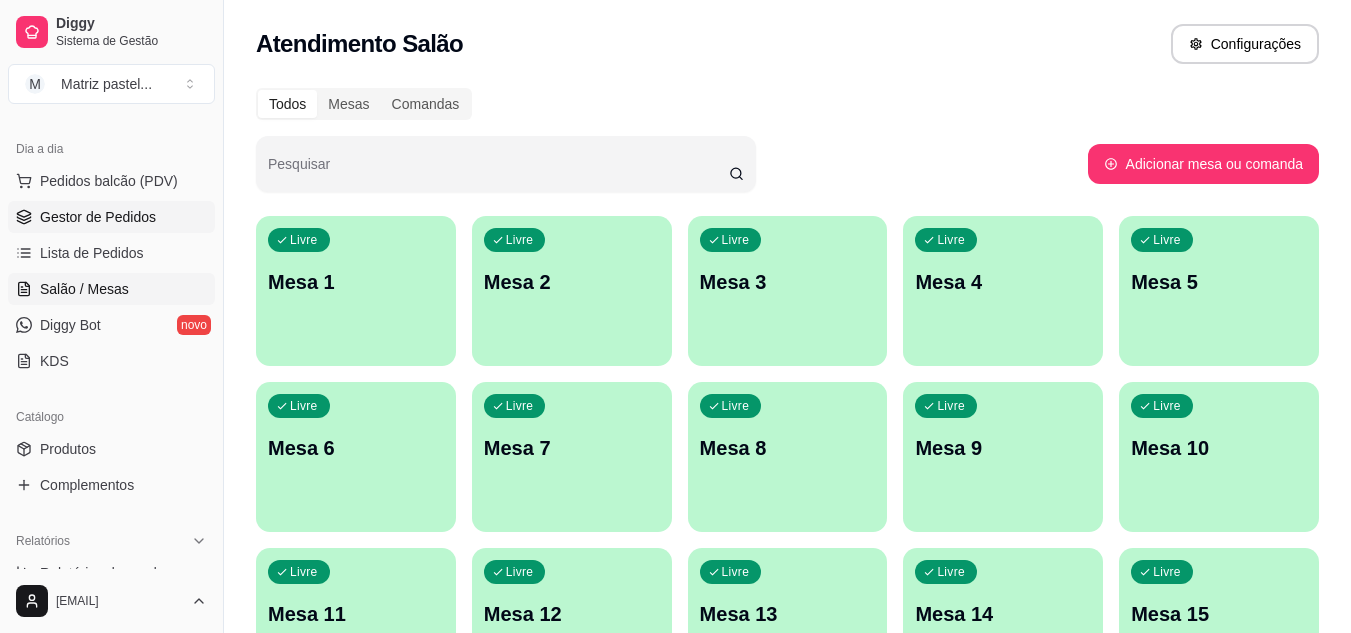 click on "Gestor de Pedidos" at bounding box center (98, 217) 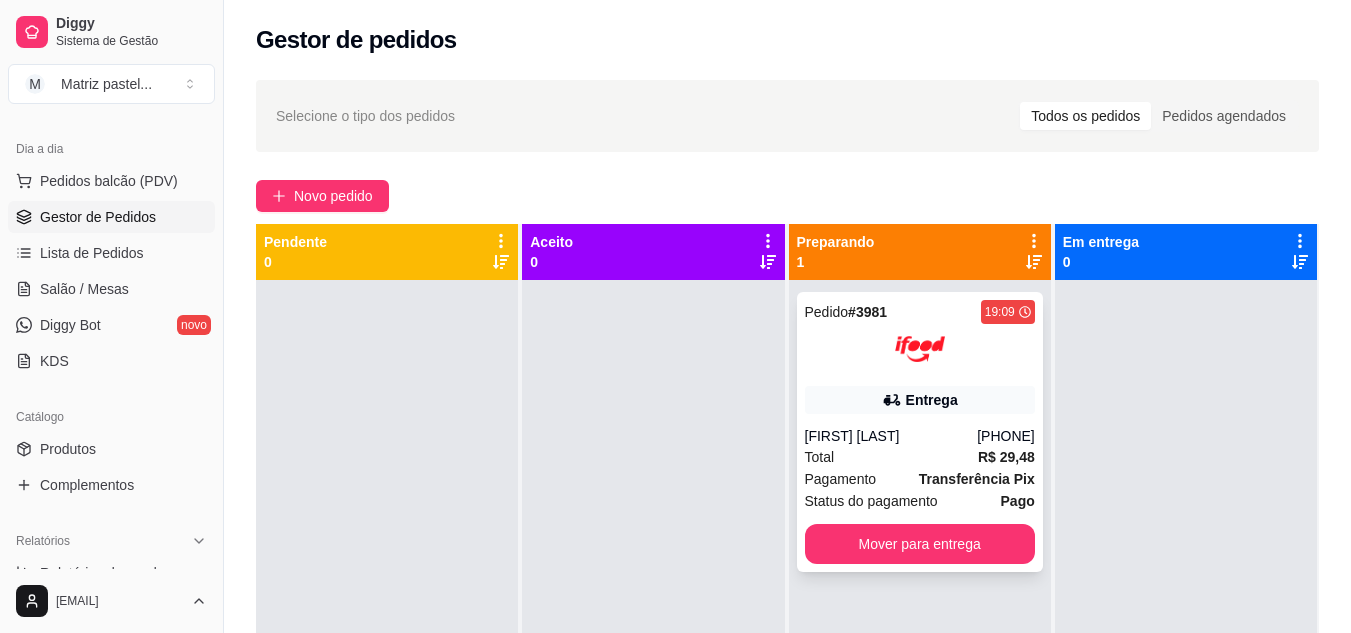 click at bounding box center (920, 349) 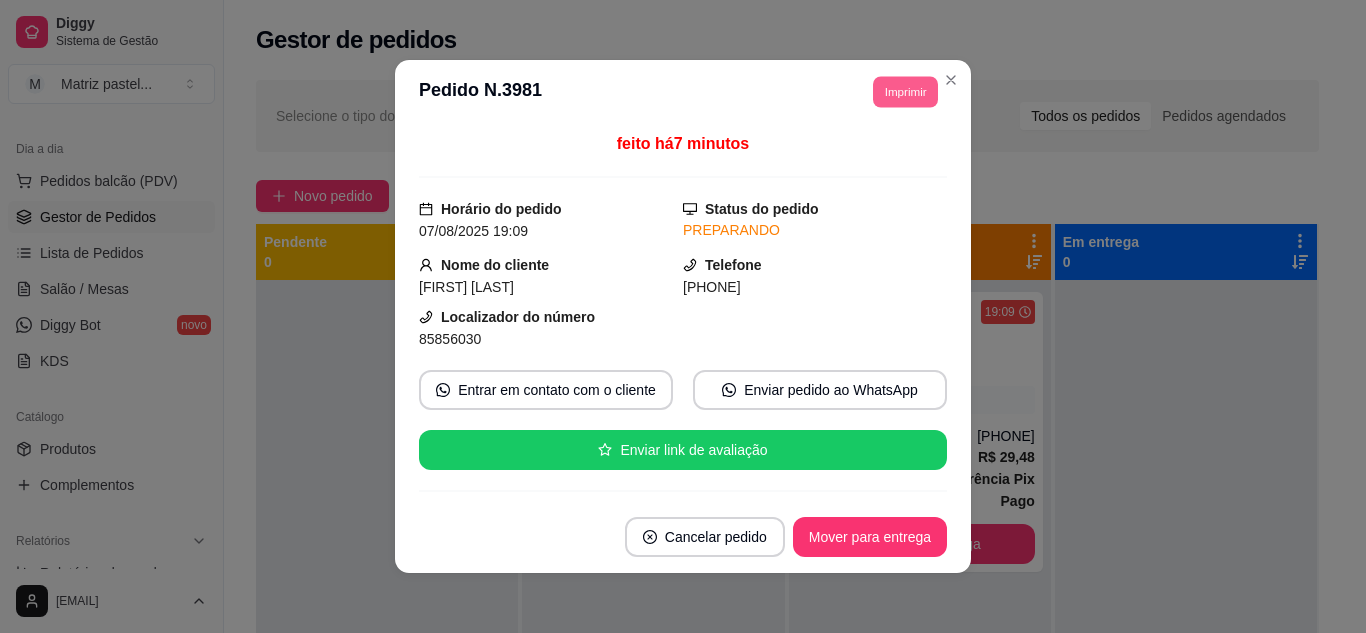 click on "Imprimir" at bounding box center (905, 91) 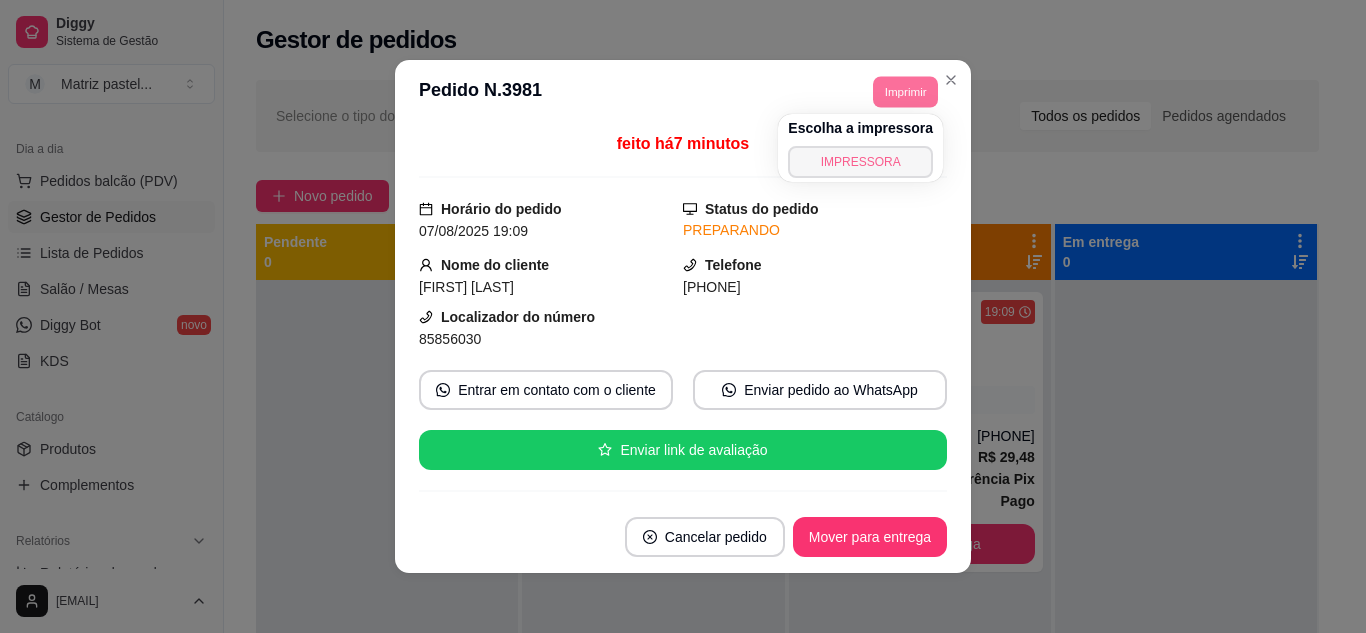 click on "IMPRESSORA" at bounding box center (860, 162) 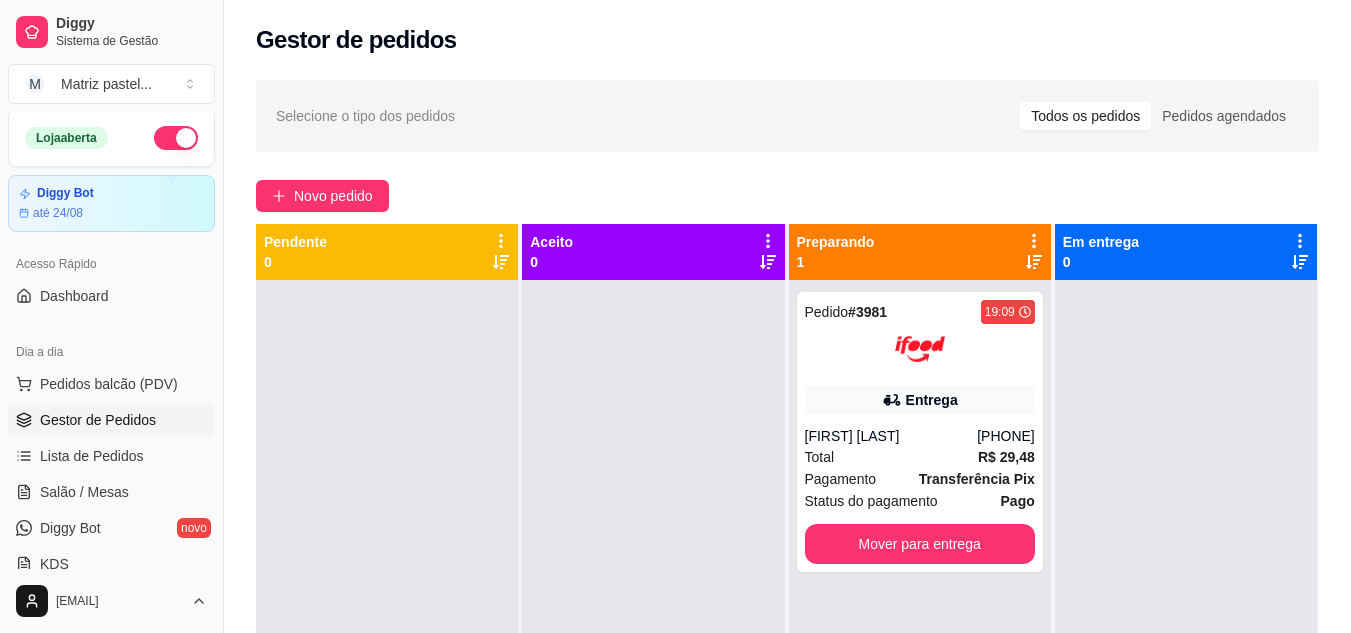 scroll, scrollTop: 0, scrollLeft: 0, axis: both 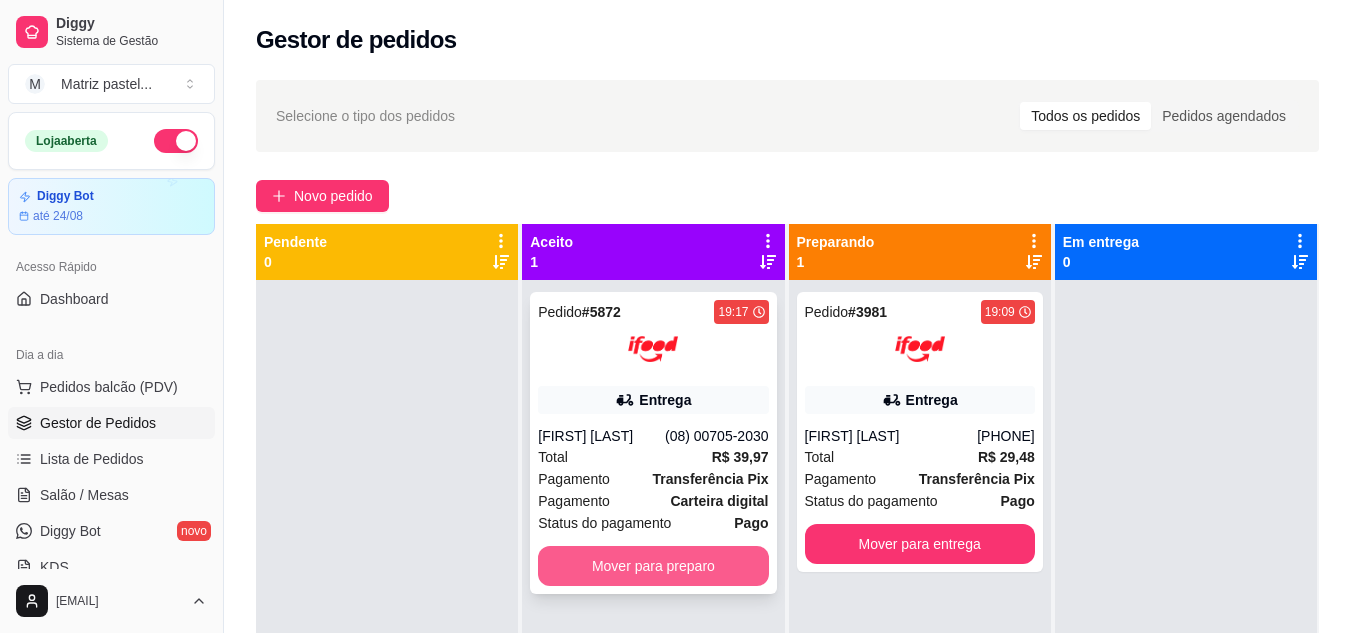 click on "Mover para preparo" at bounding box center [653, 566] 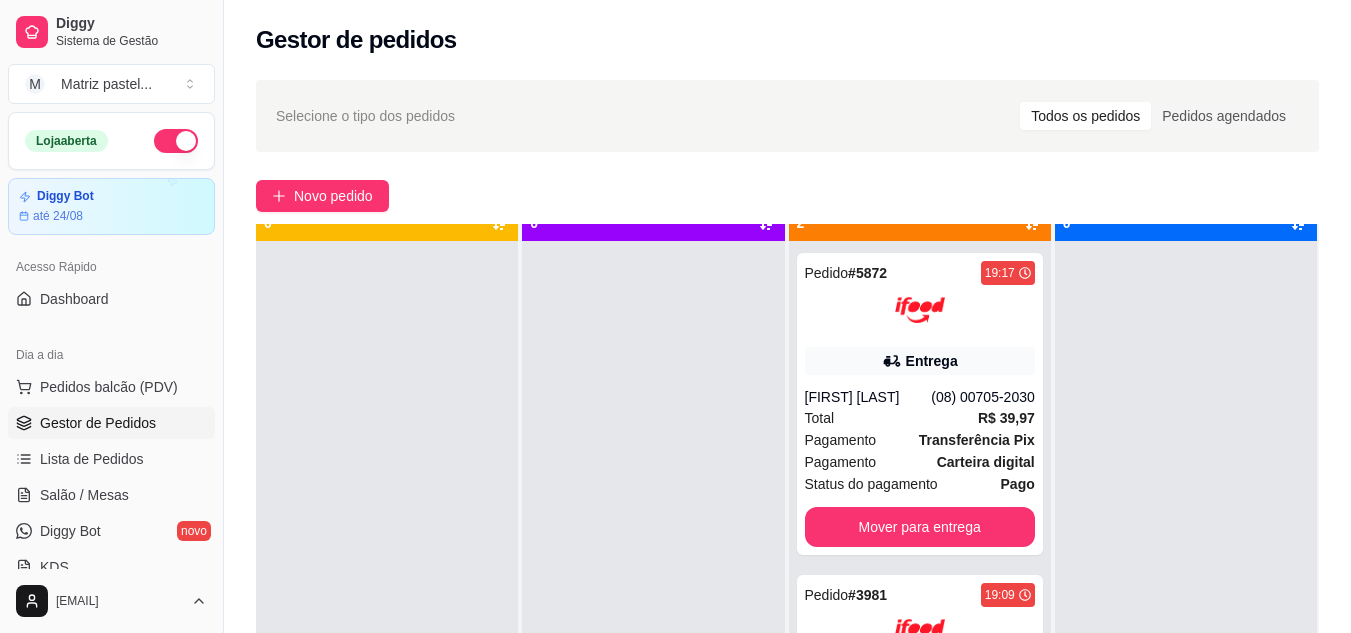 scroll, scrollTop: 56, scrollLeft: 0, axis: vertical 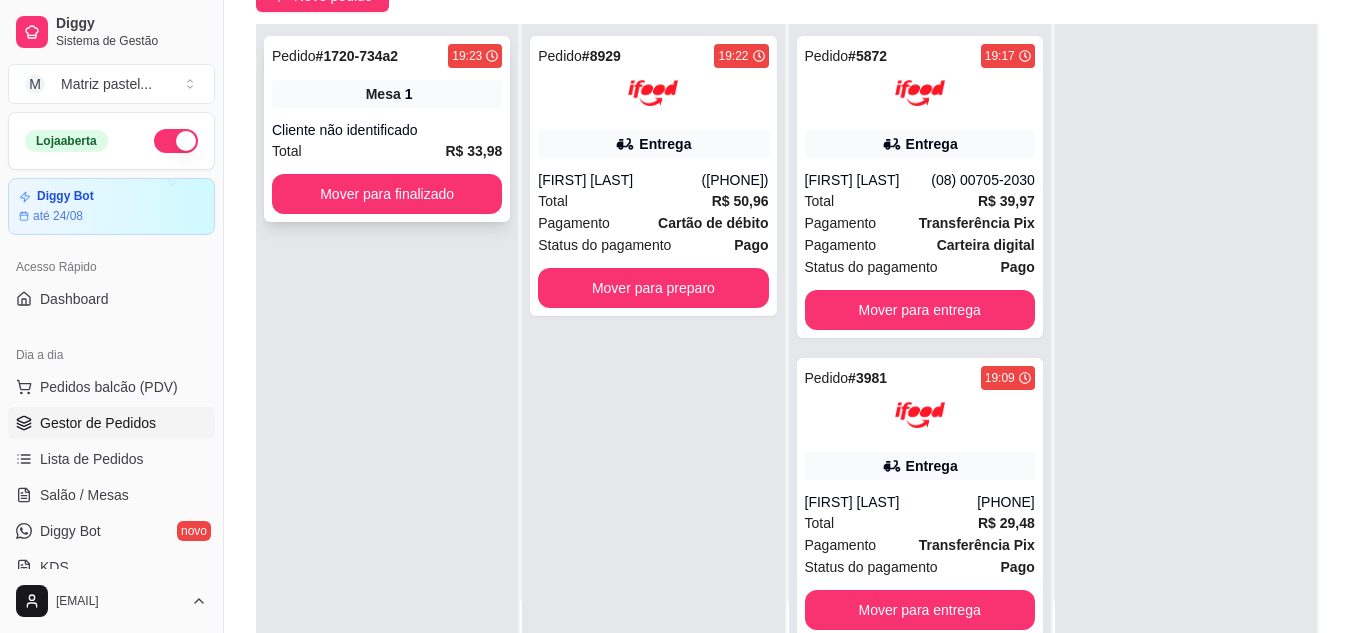 click on "Pedido  # 1720-734a2 19:23 Mesa 1 Cliente não identificado Total R$ 33,98 Mover para finalizado" at bounding box center [387, 129] 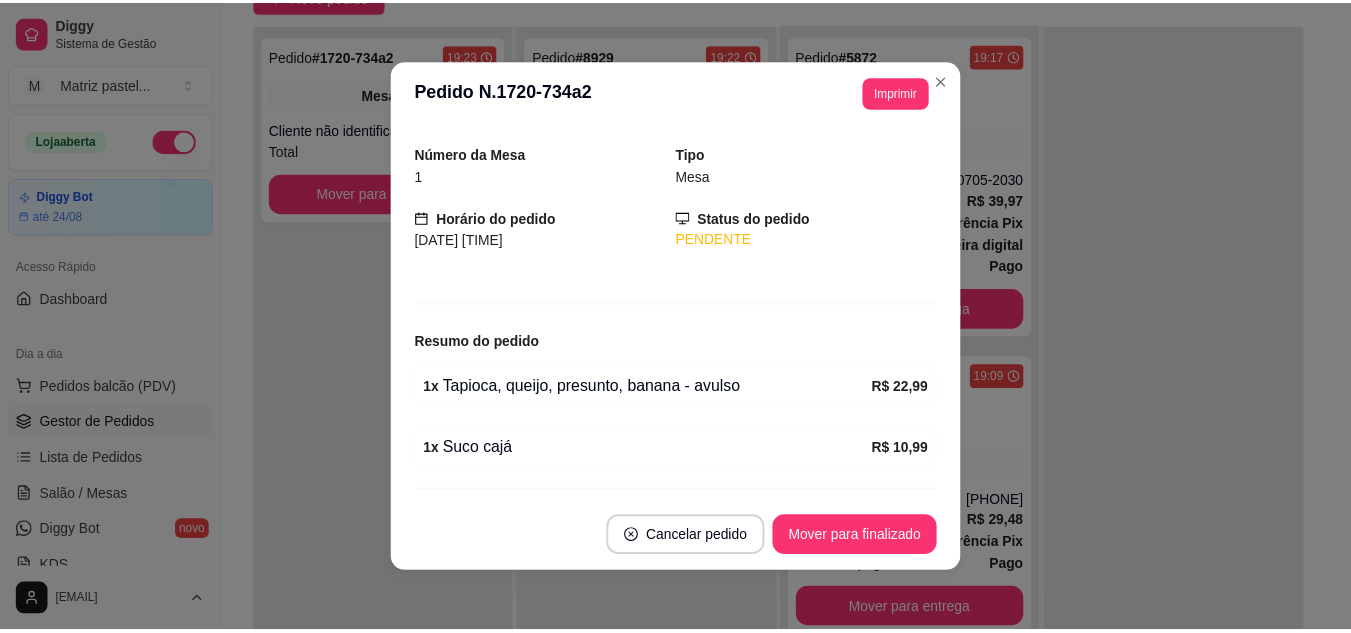 scroll, scrollTop: 110, scrollLeft: 0, axis: vertical 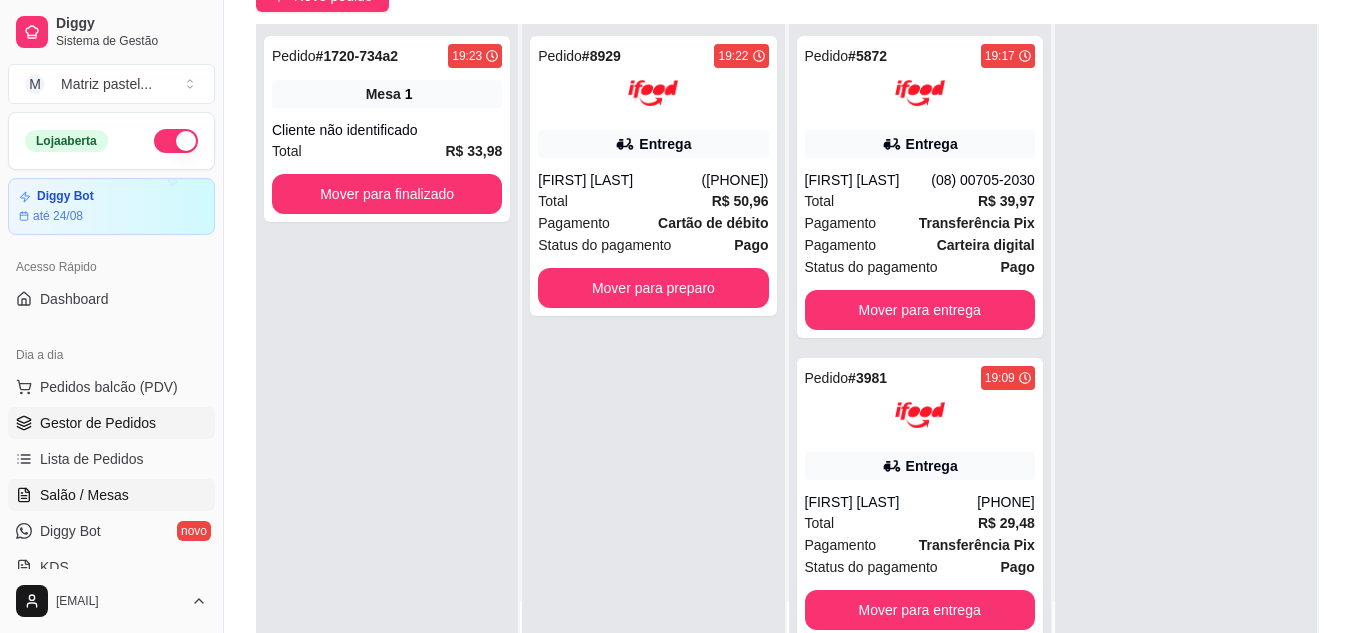 click on "Salão / Mesas" at bounding box center [111, 495] 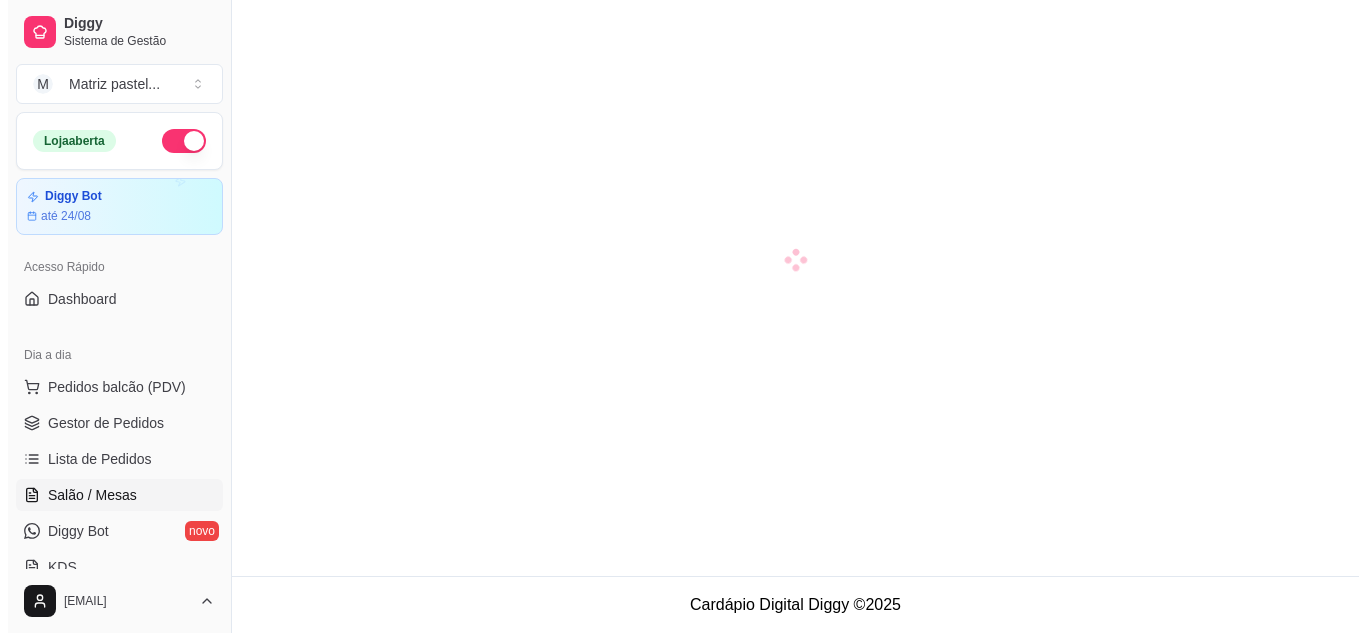 scroll, scrollTop: 0, scrollLeft: 0, axis: both 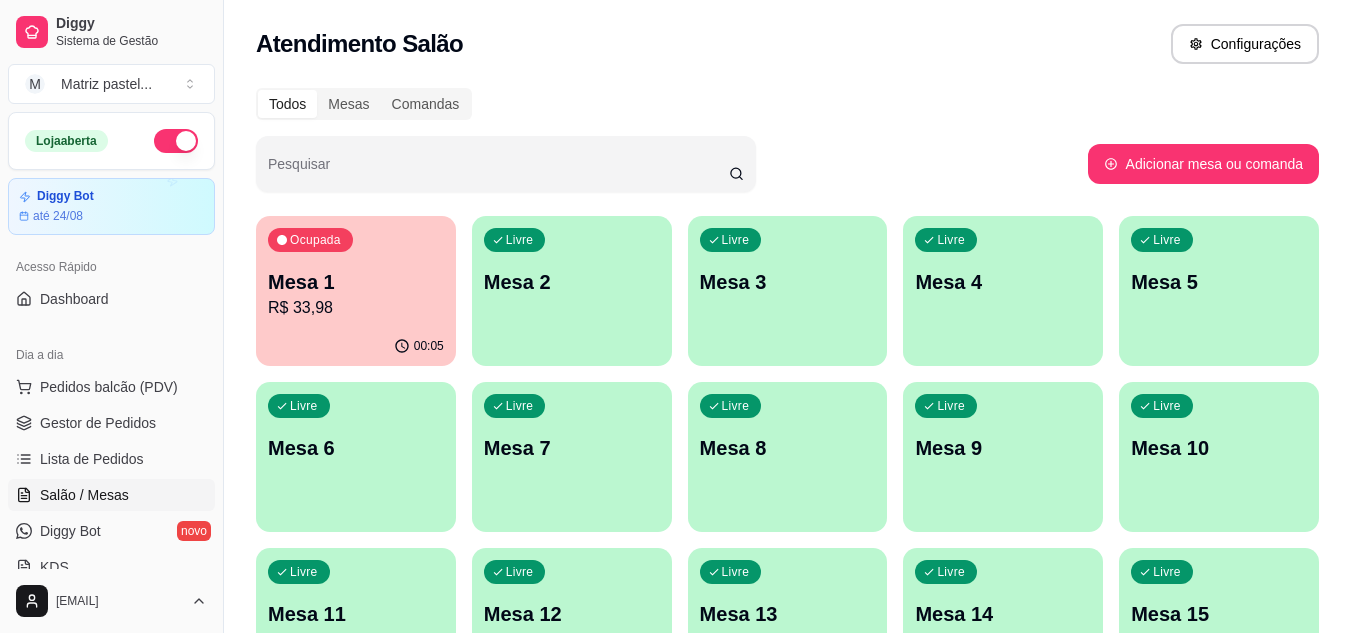 click on "Ocupada Mesa 1 R$ 33,98" at bounding box center (356, 271) 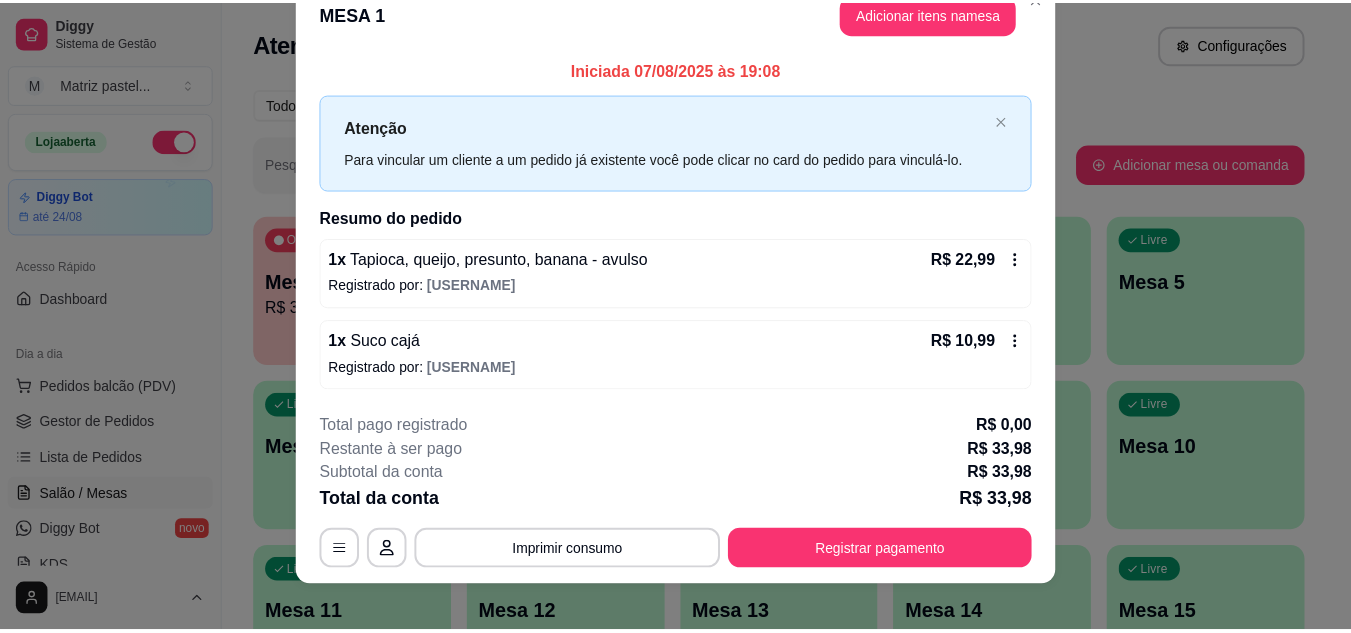 scroll, scrollTop: 52, scrollLeft: 0, axis: vertical 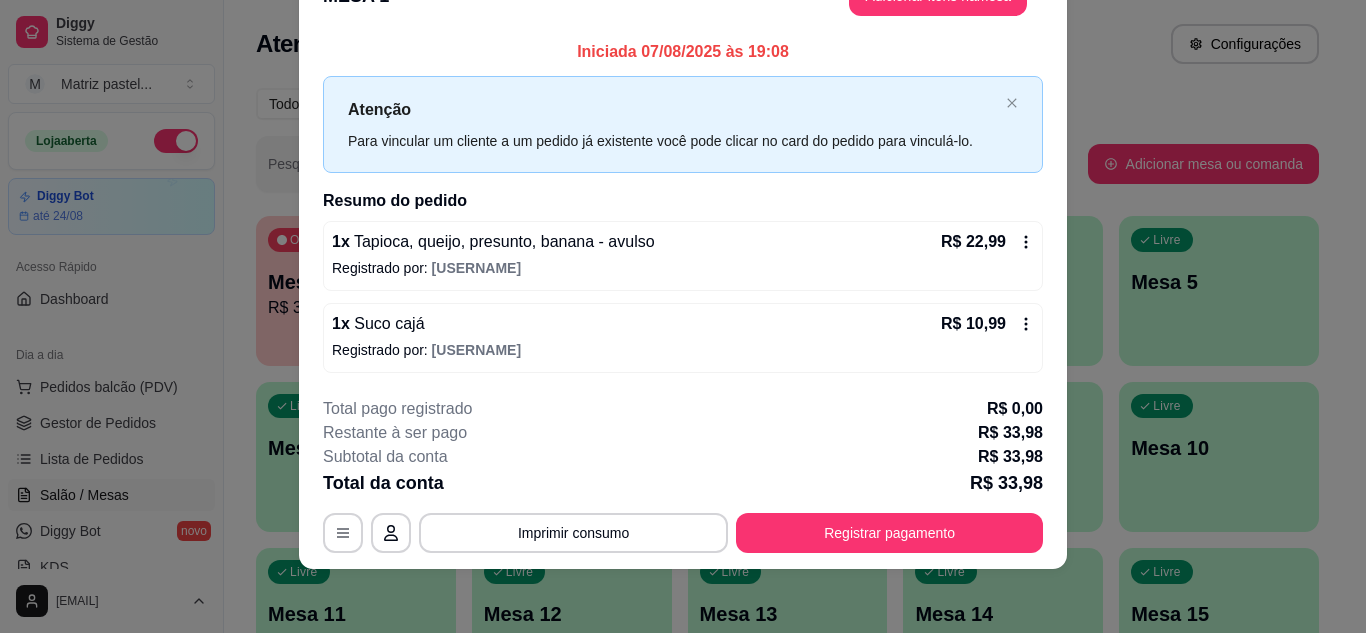 click 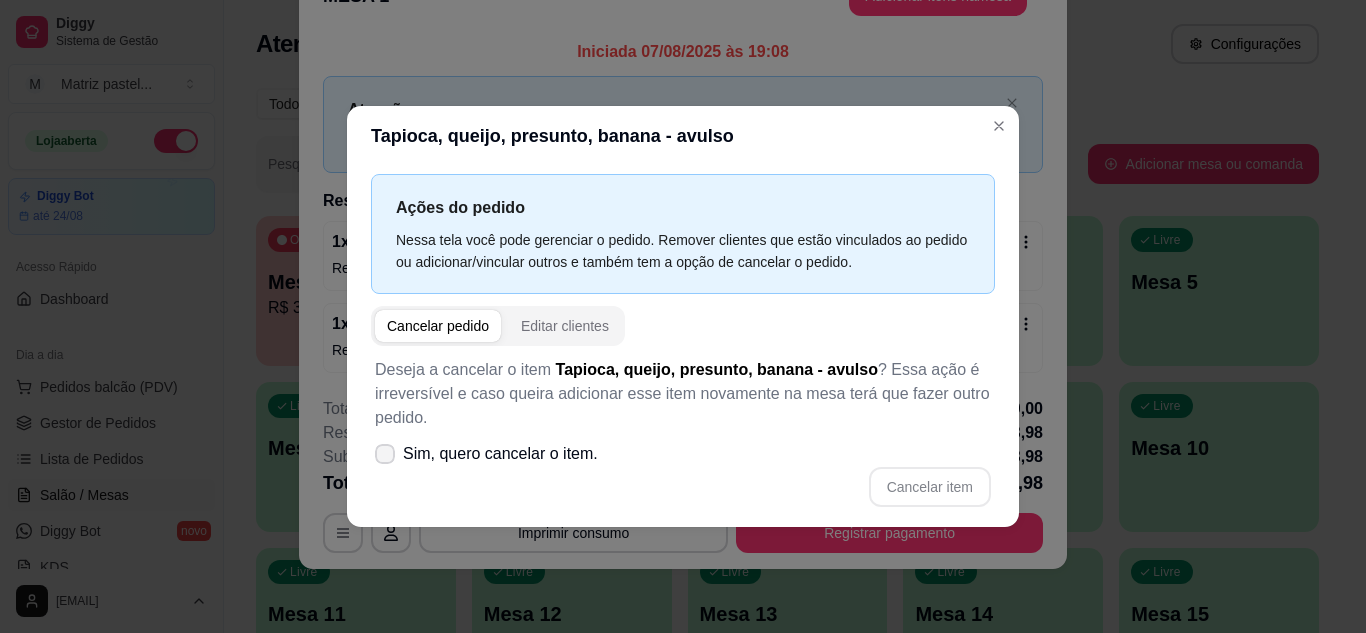 click on "Sim, quero cancelar o item." at bounding box center (500, 454) 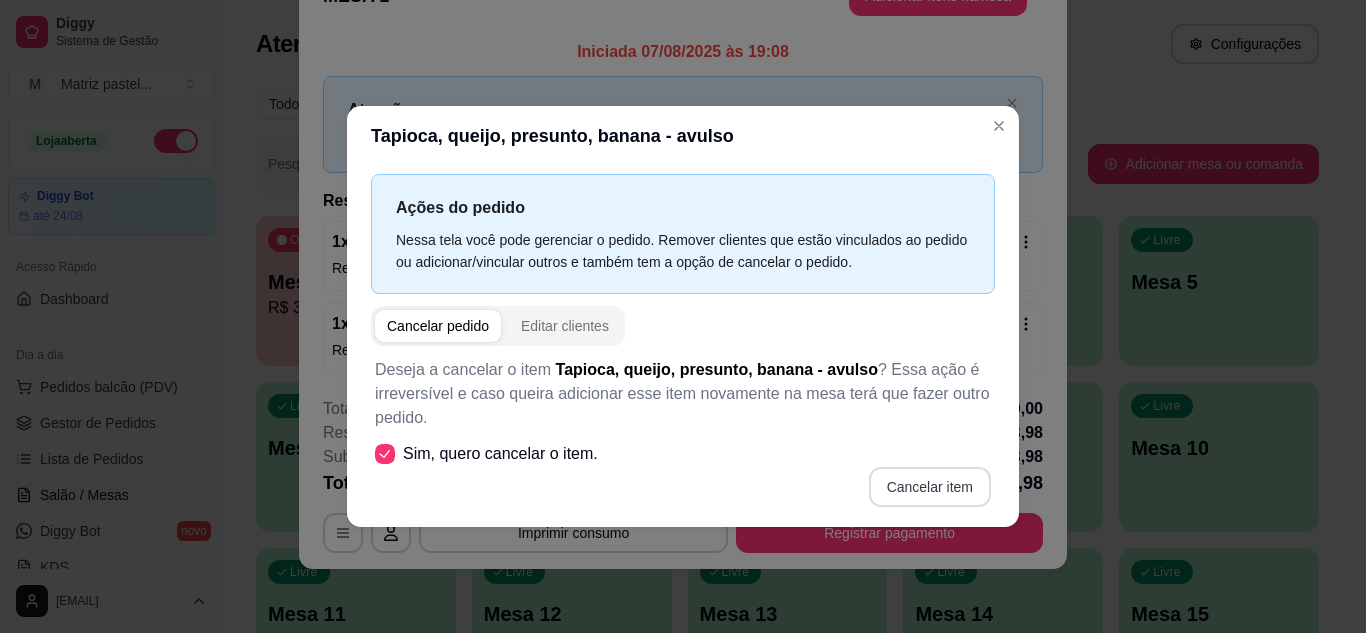 click on "Cancelar item" at bounding box center [930, 487] 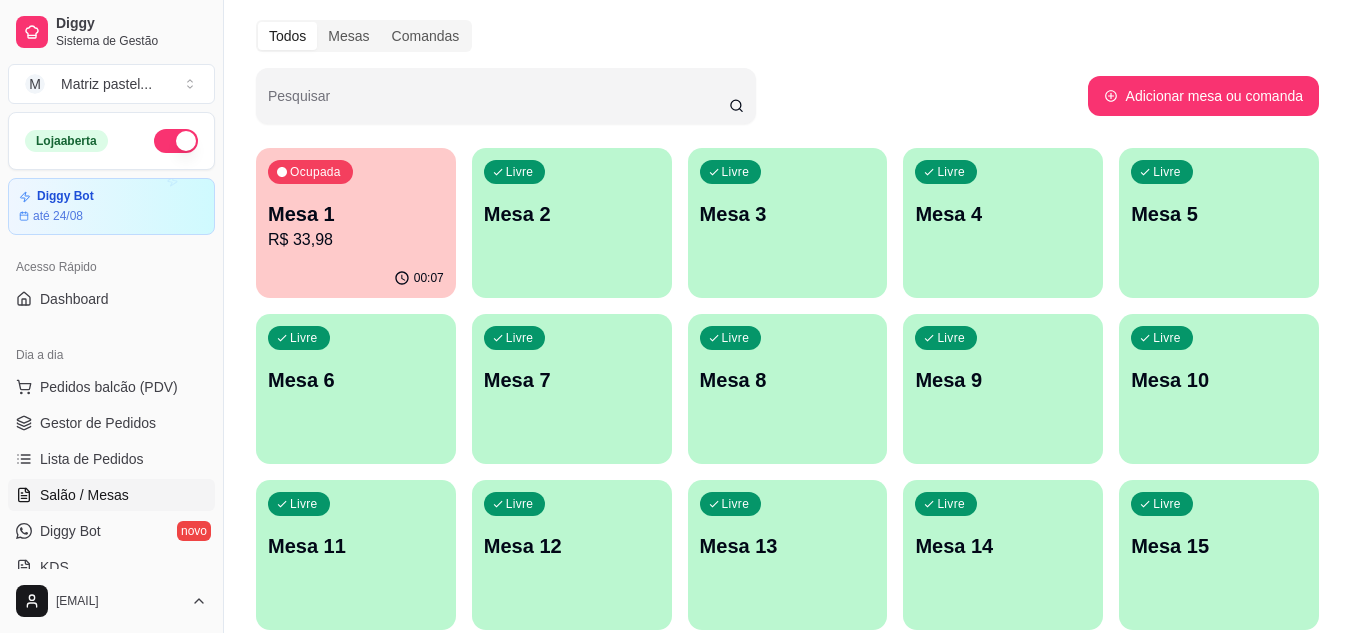 scroll, scrollTop: 100, scrollLeft: 0, axis: vertical 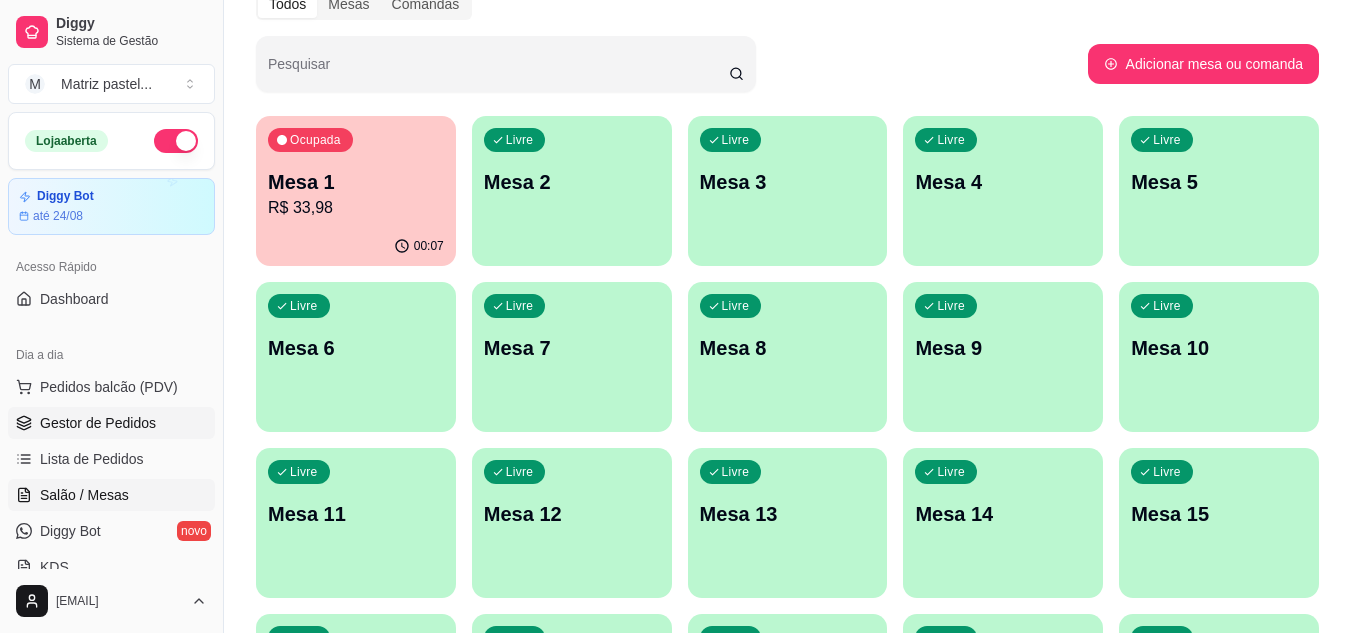 click on "Gestor de Pedidos" at bounding box center (98, 423) 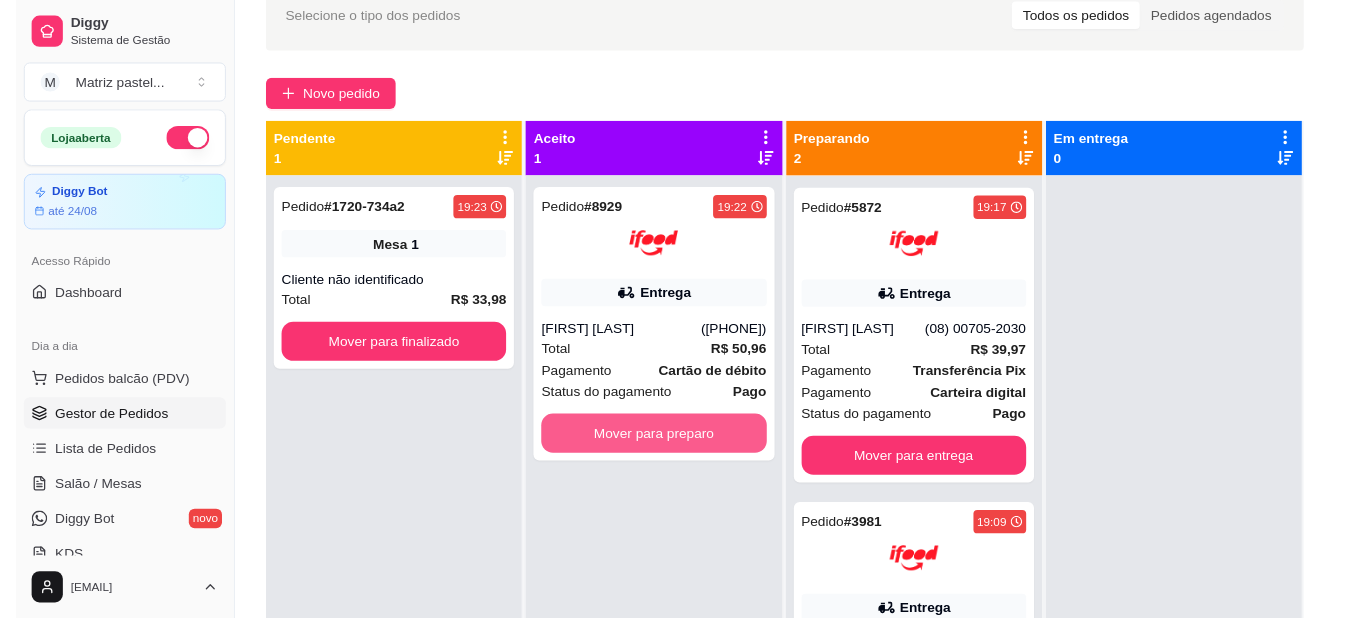 scroll, scrollTop: 0, scrollLeft: 0, axis: both 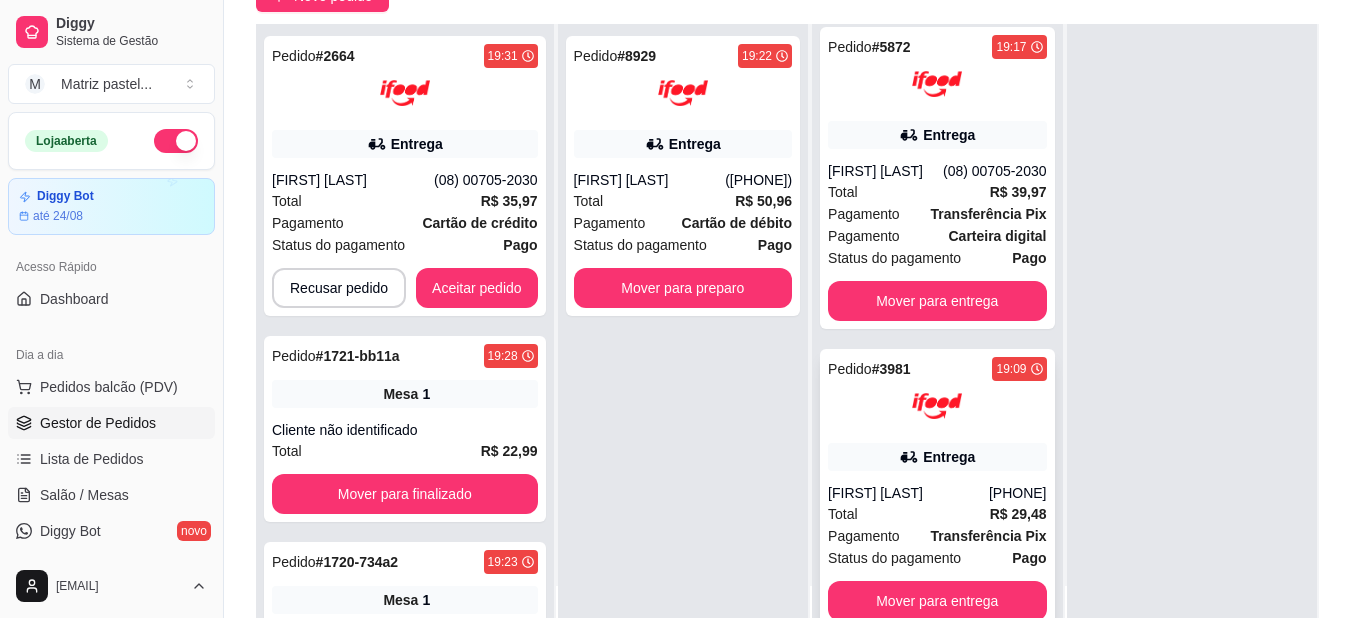click on "Entrega" at bounding box center (949, 457) 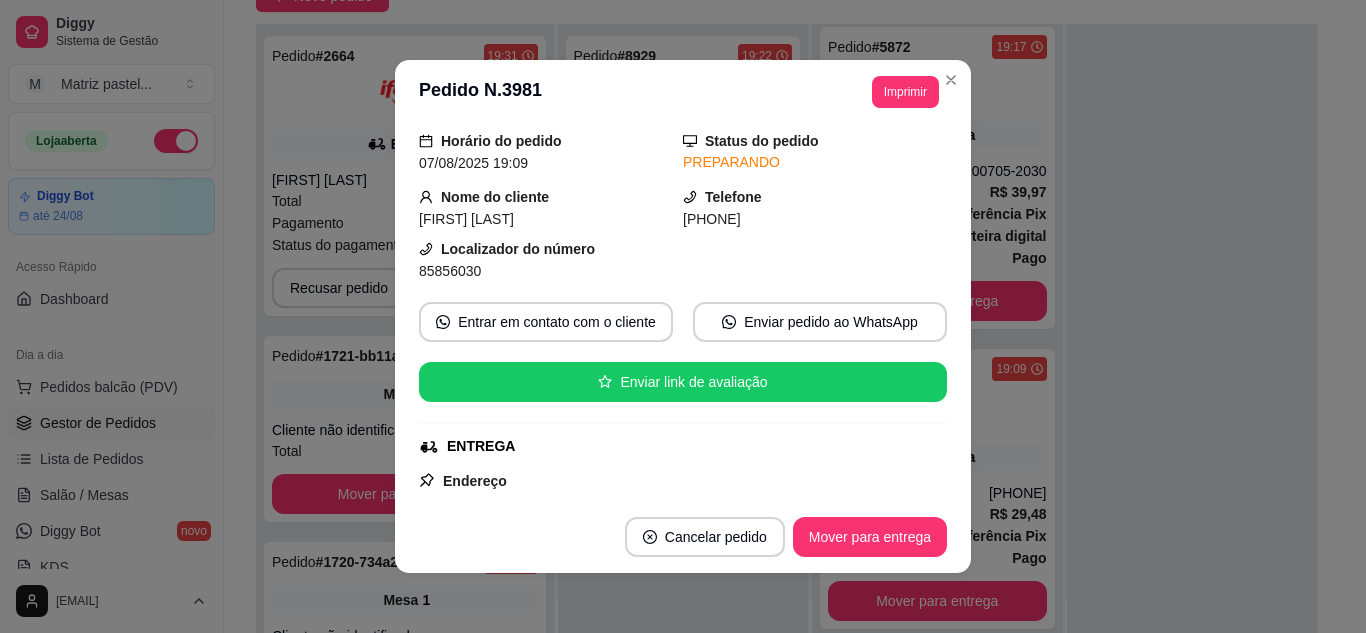 scroll, scrollTop: 100, scrollLeft: 0, axis: vertical 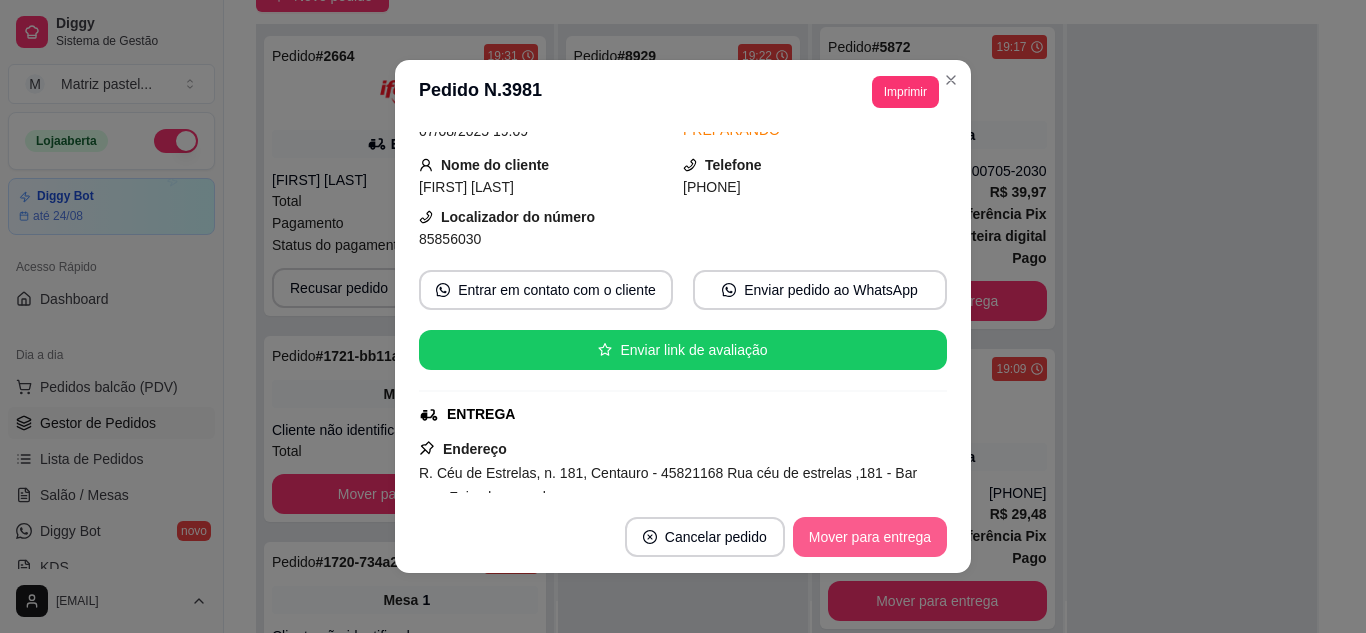 click on "Mover para entrega" at bounding box center (870, 537) 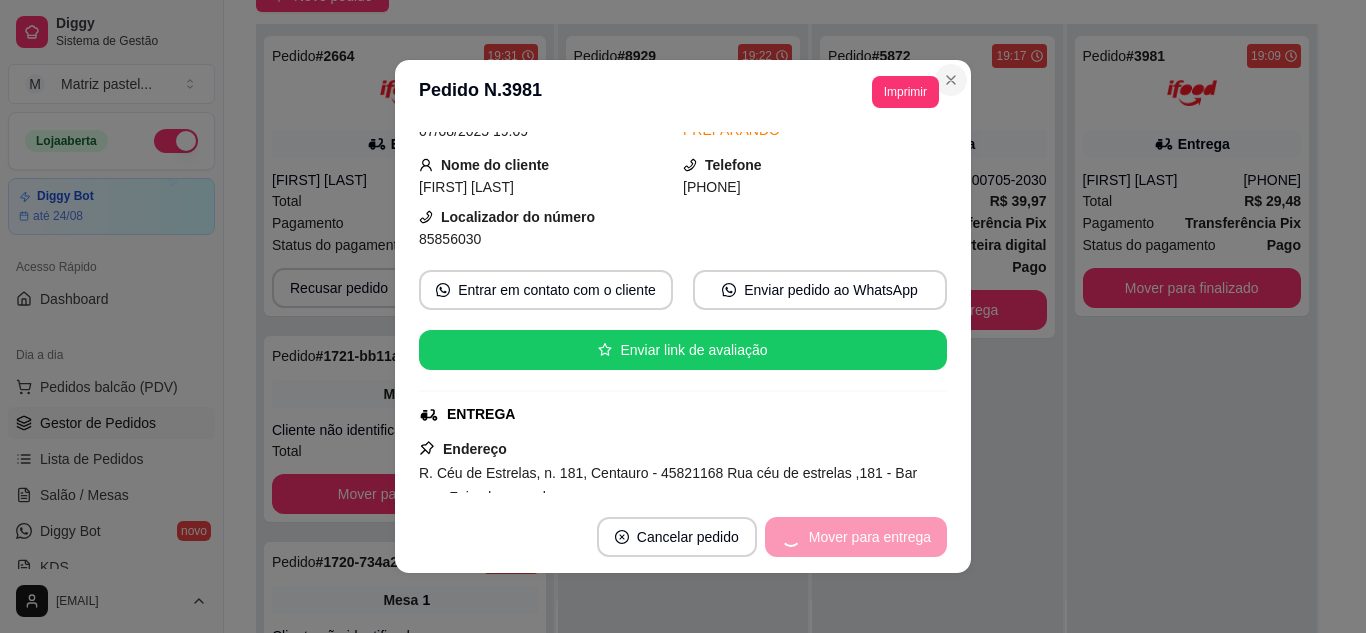scroll, scrollTop: 0, scrollLeft: 0, axis: both 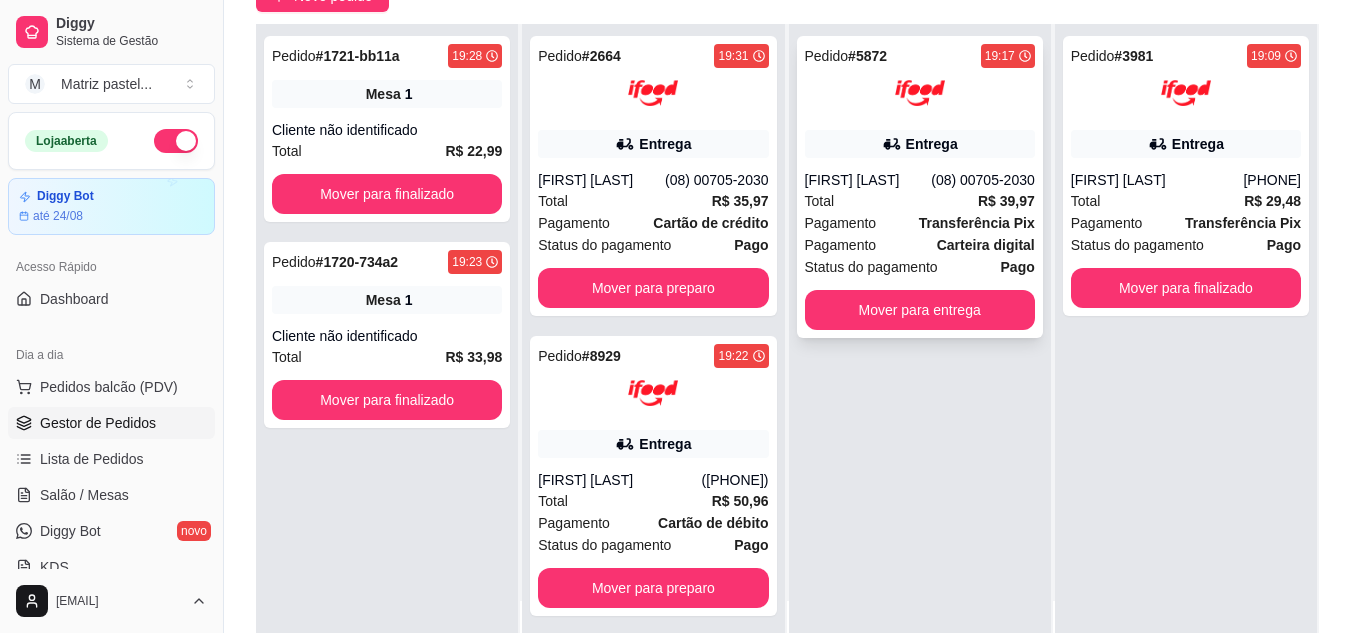 click 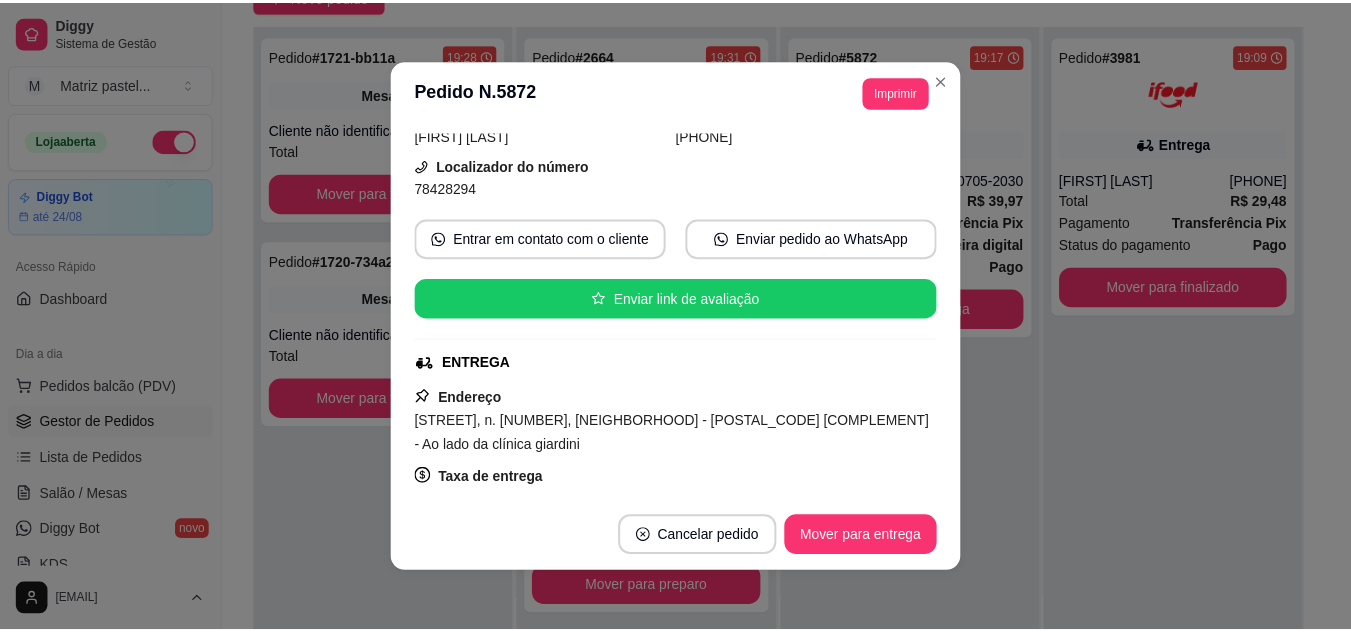 scroll, scrollTop: 200, scrollLeft: 0, axis: vertical 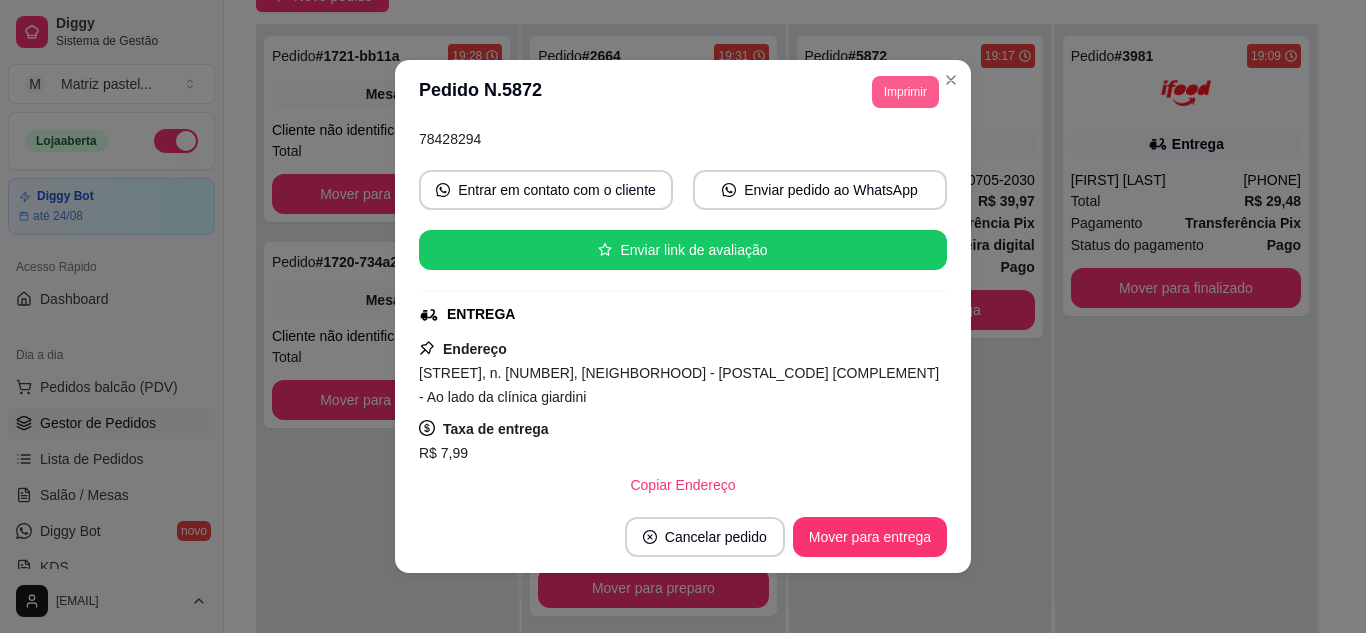 click on "Imprimir" at bounding box center [905, 92] 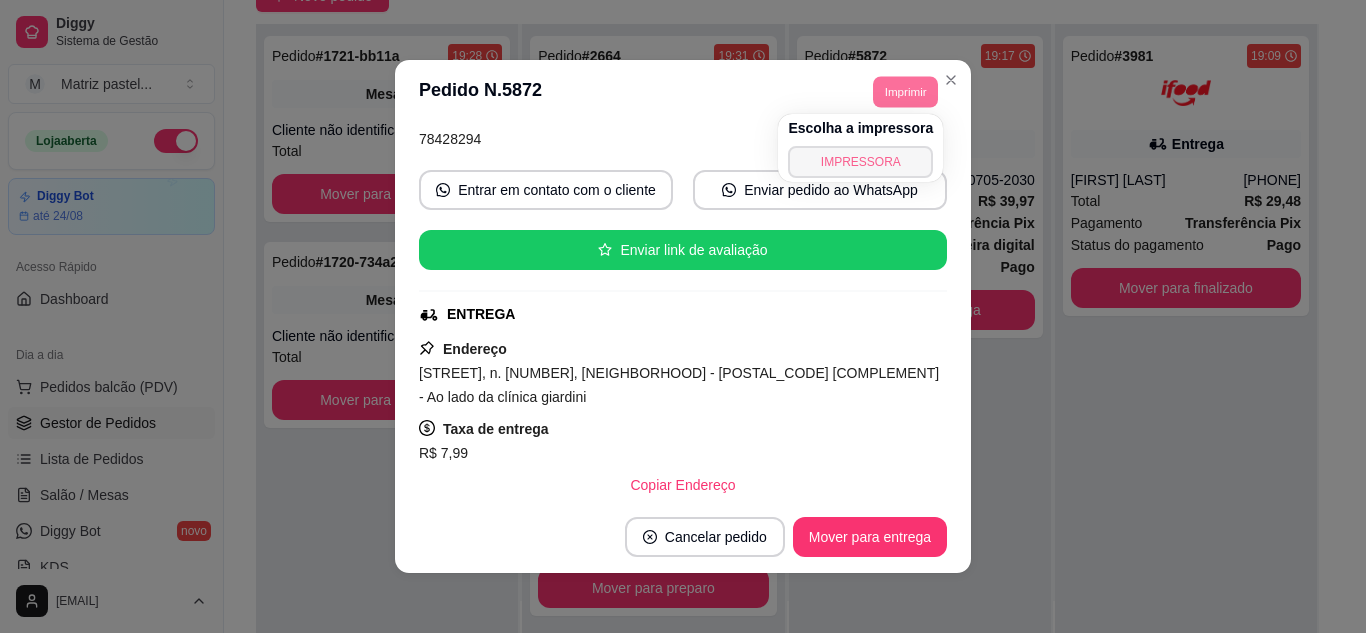 click on "IMPRESSORA" at bounding box center [860, 162] 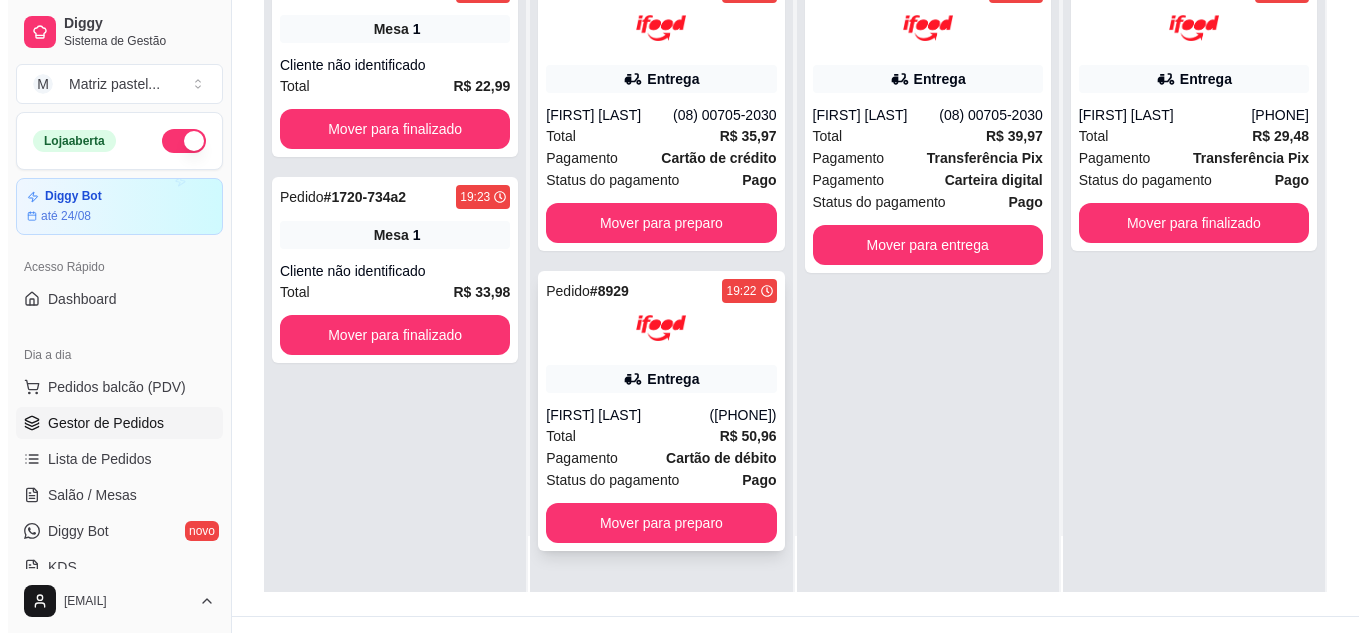 scroll, scrollTop: 300, scrollLeft: 0, axis: vertical 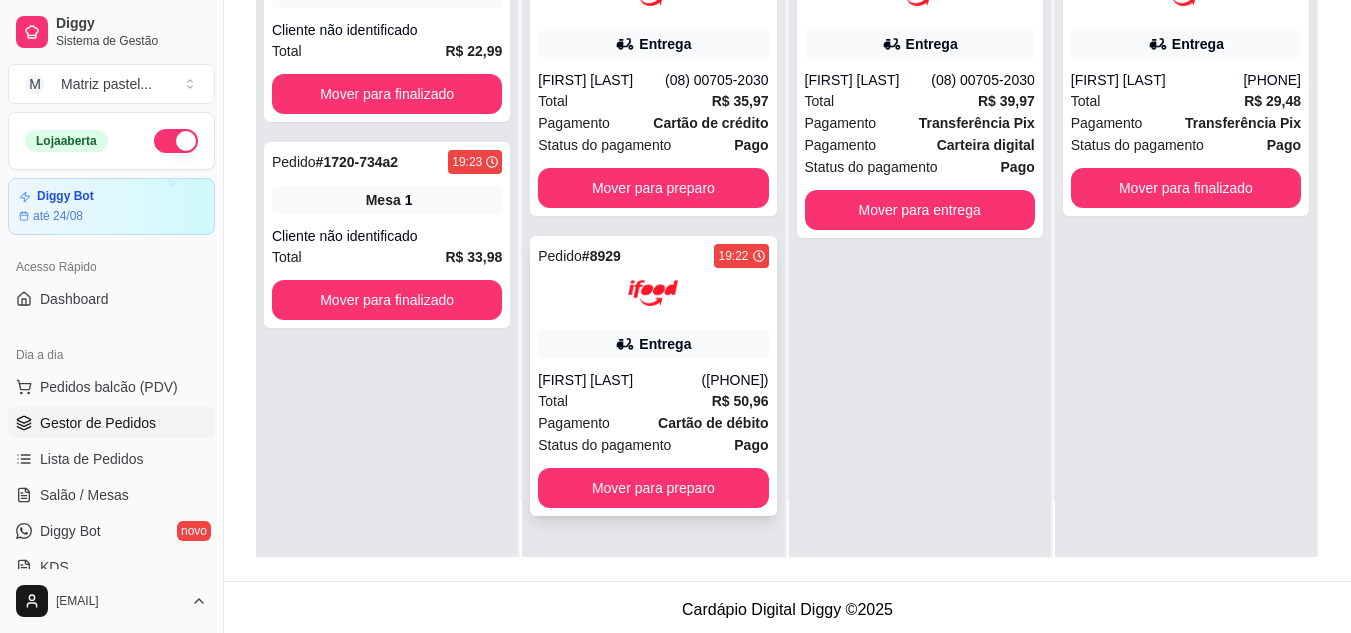 click on "Entrega" at bounding box center [653, 344] 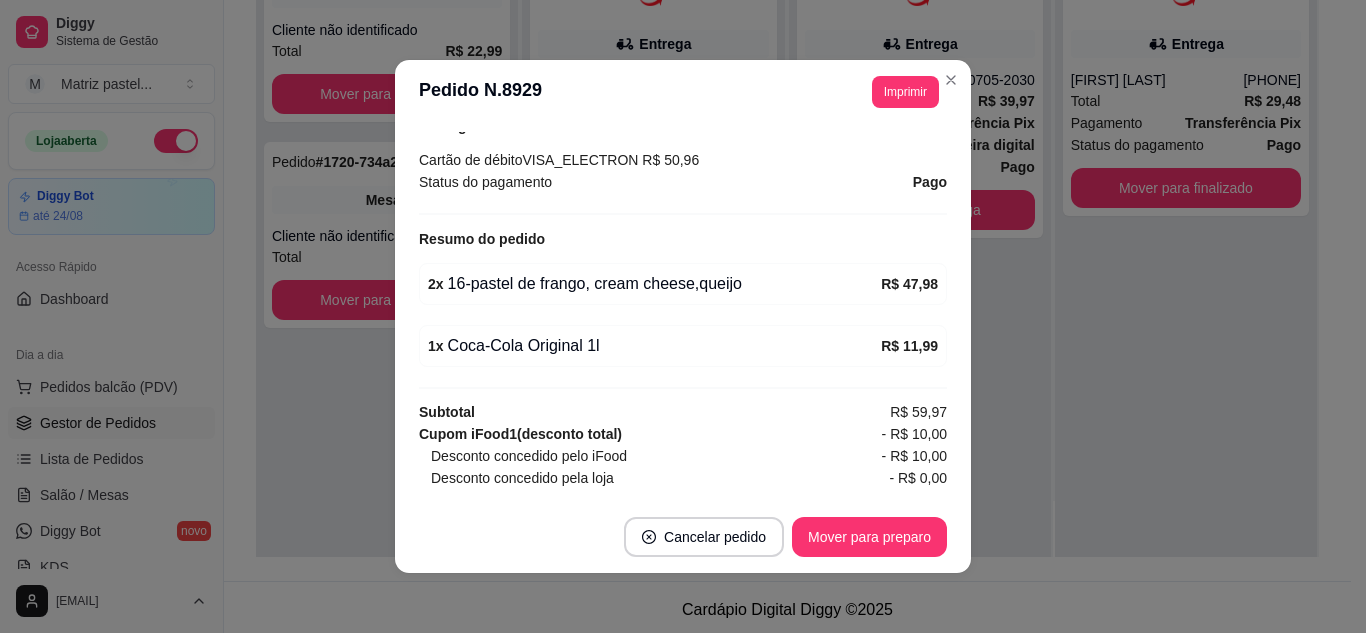 scroll, scrollTop: 684, scrollLeft: 0, axis: vertical 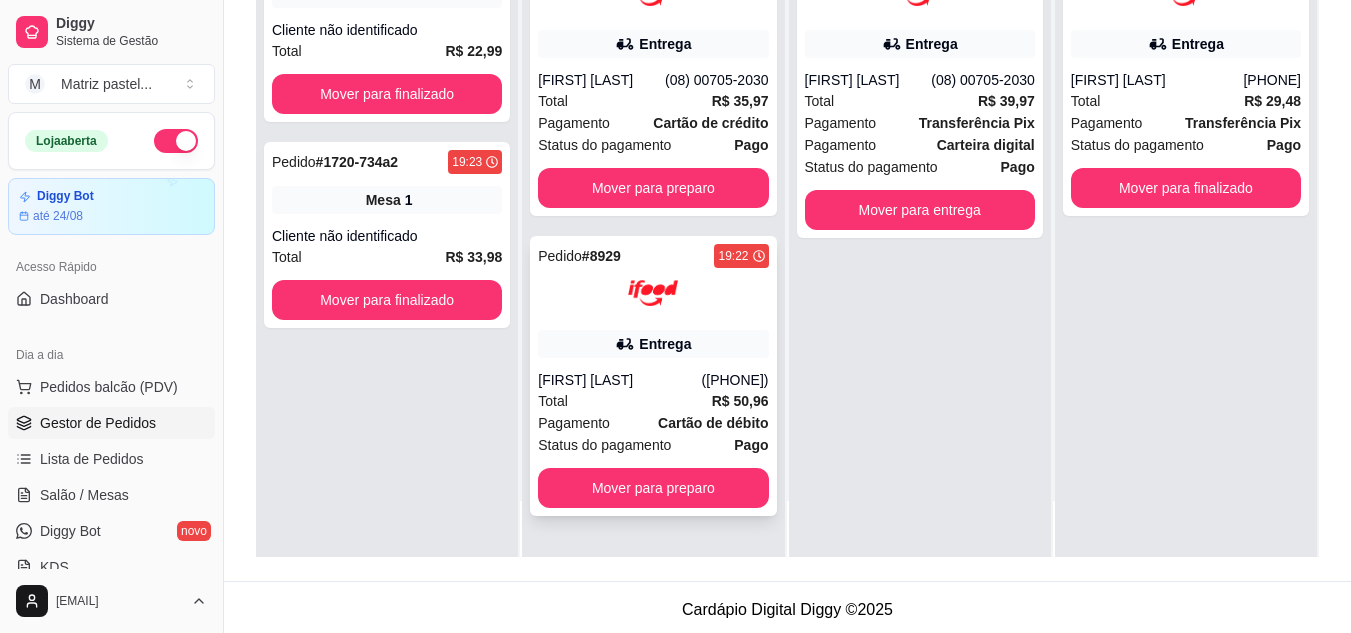 click on "Pedido  # 8929 19:22 Entrega Rosana Santos de jesus (08) 00705-3040 Total R$ 50,96 Pagamento Cartão de débito Status do pagamento Pago Mover para preparo" at bounding box center [653, 376] 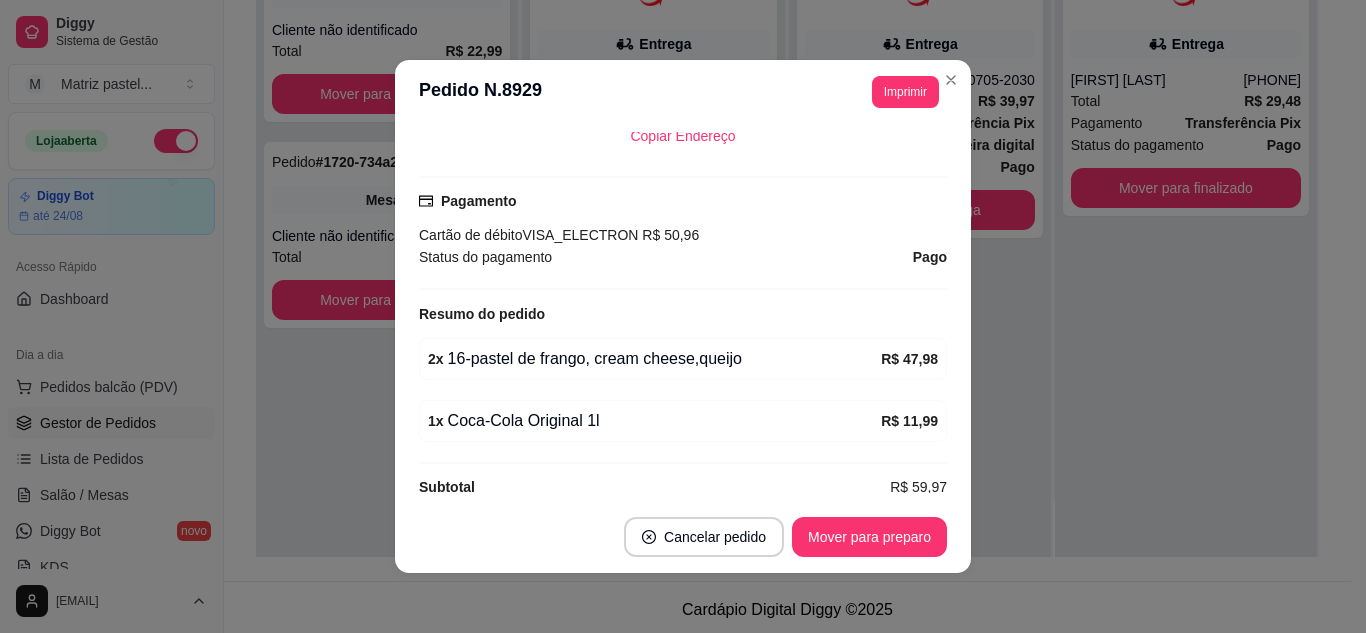 scroll, scrollTop: 600, scrollLeft: 0, axis: vertical 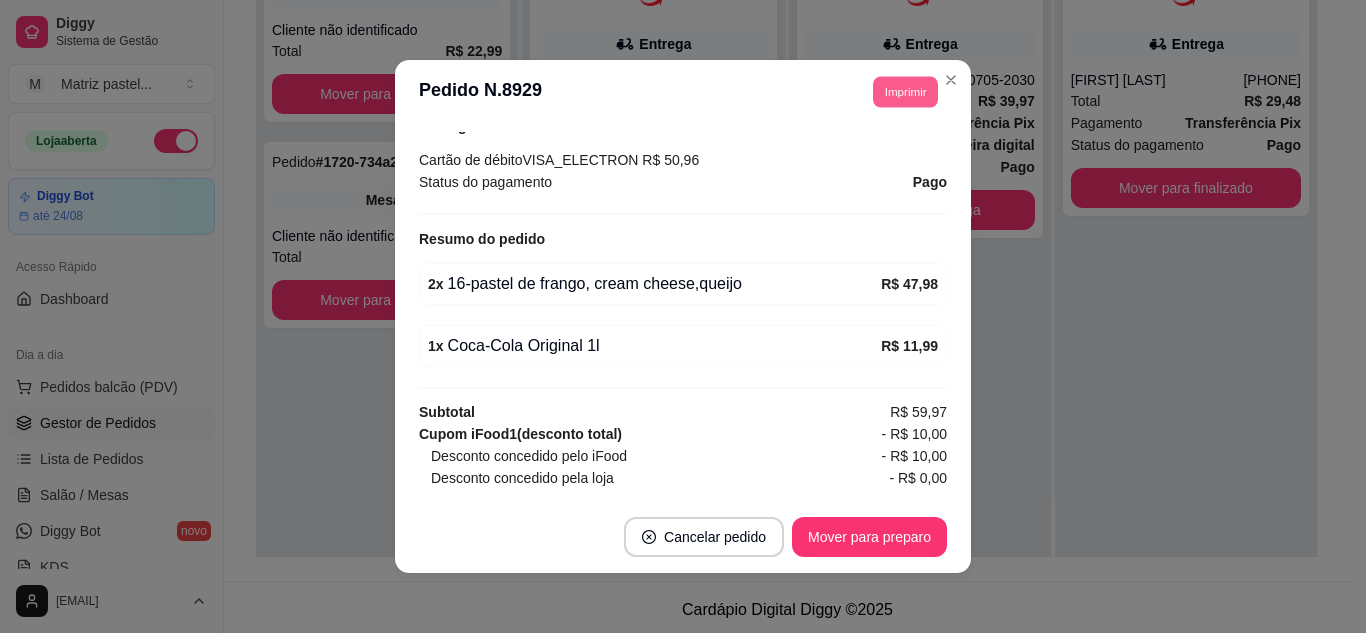 click on "Imprimir" at bounding box center [905, 91] 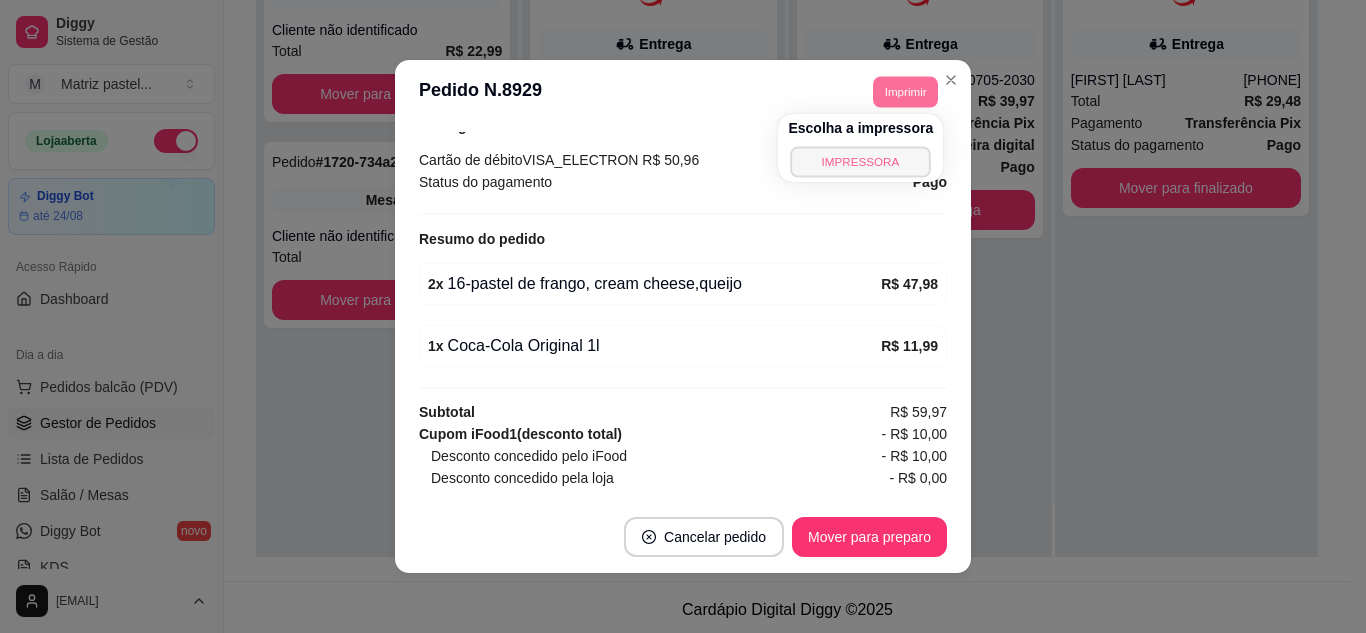 click on "IMPRESSORA" at bounding box center (861, 161) 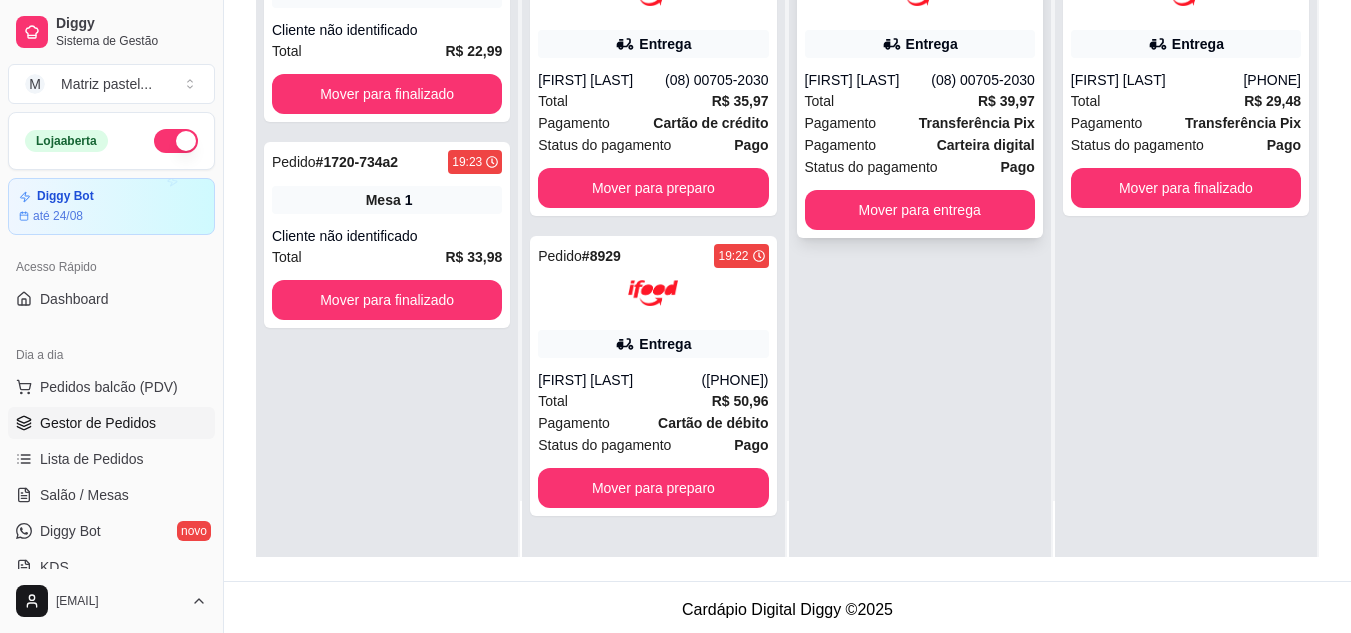 click on "([PHONE])" at bounding box center (983, 80) 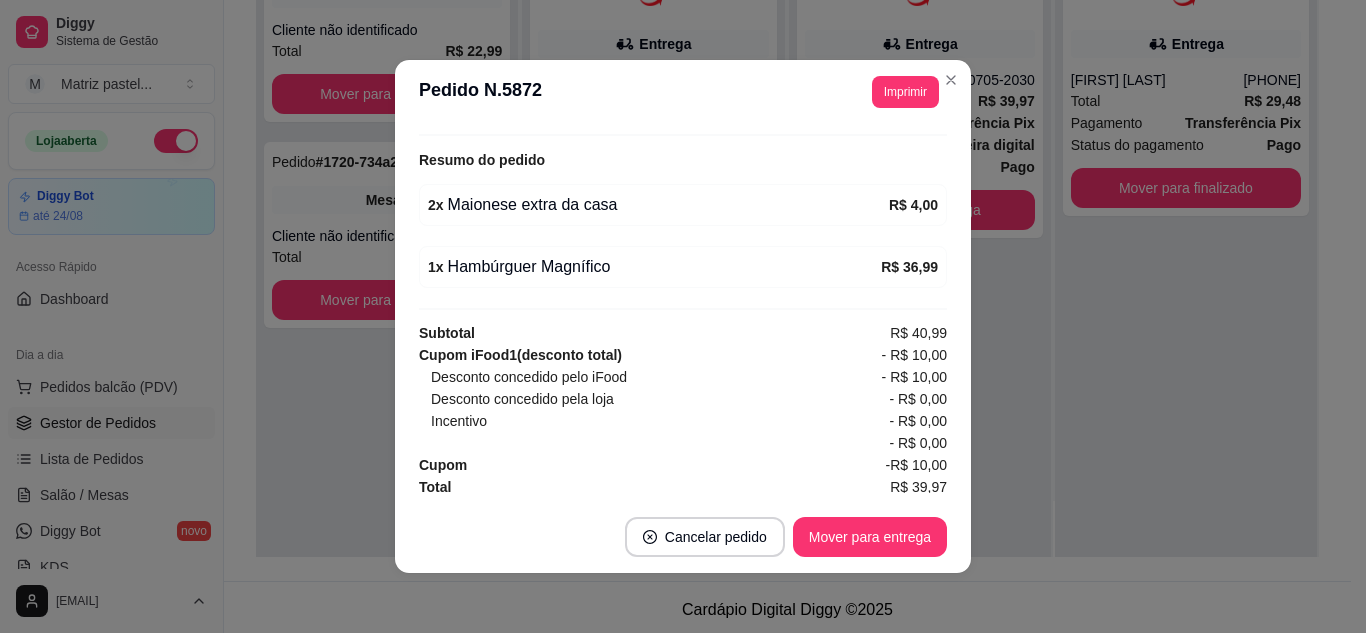 scroll, scrollTop: 730, scrollLeft: 0, axis: vertical 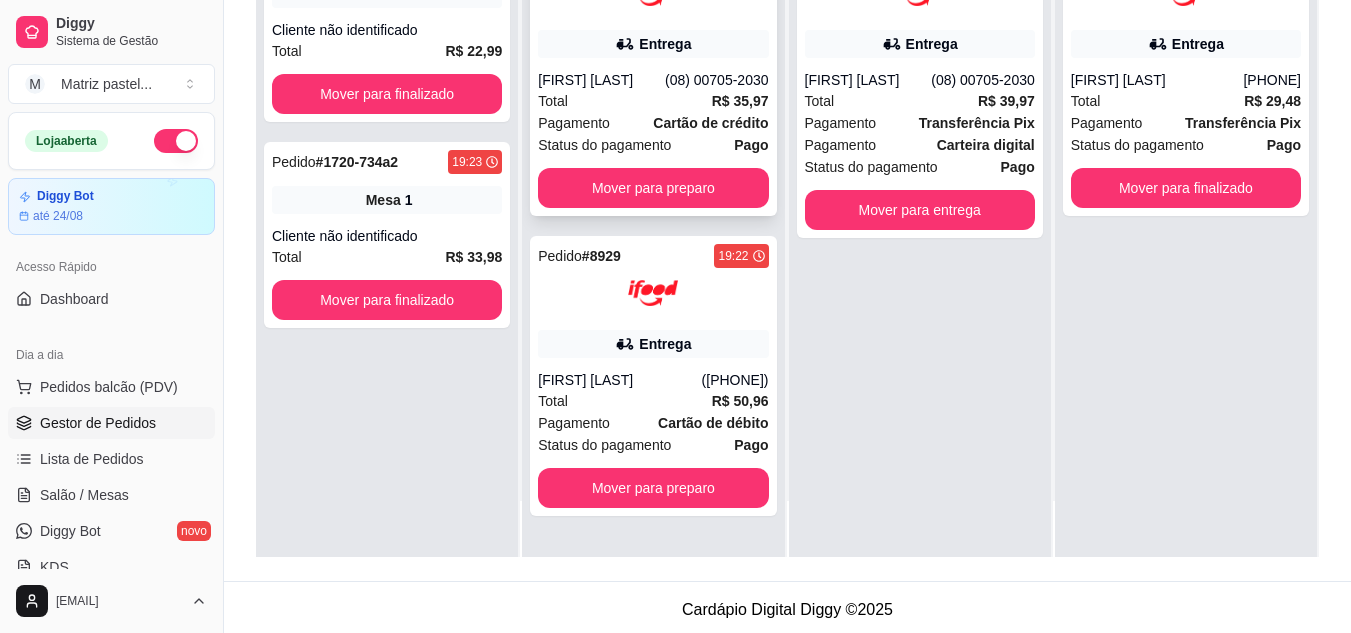 click on "([PHONE])" at bounding box center (717, 80) 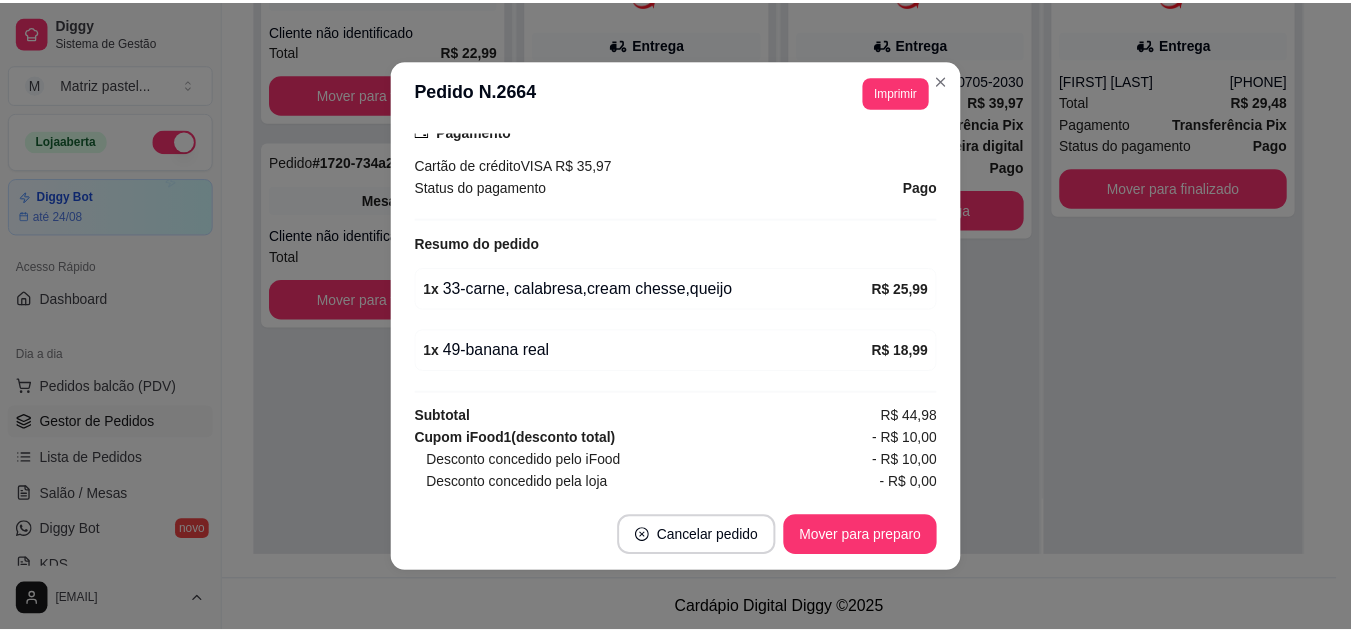 scroll, scrollTop: 684, scrollLeft: 0, axis: vertical 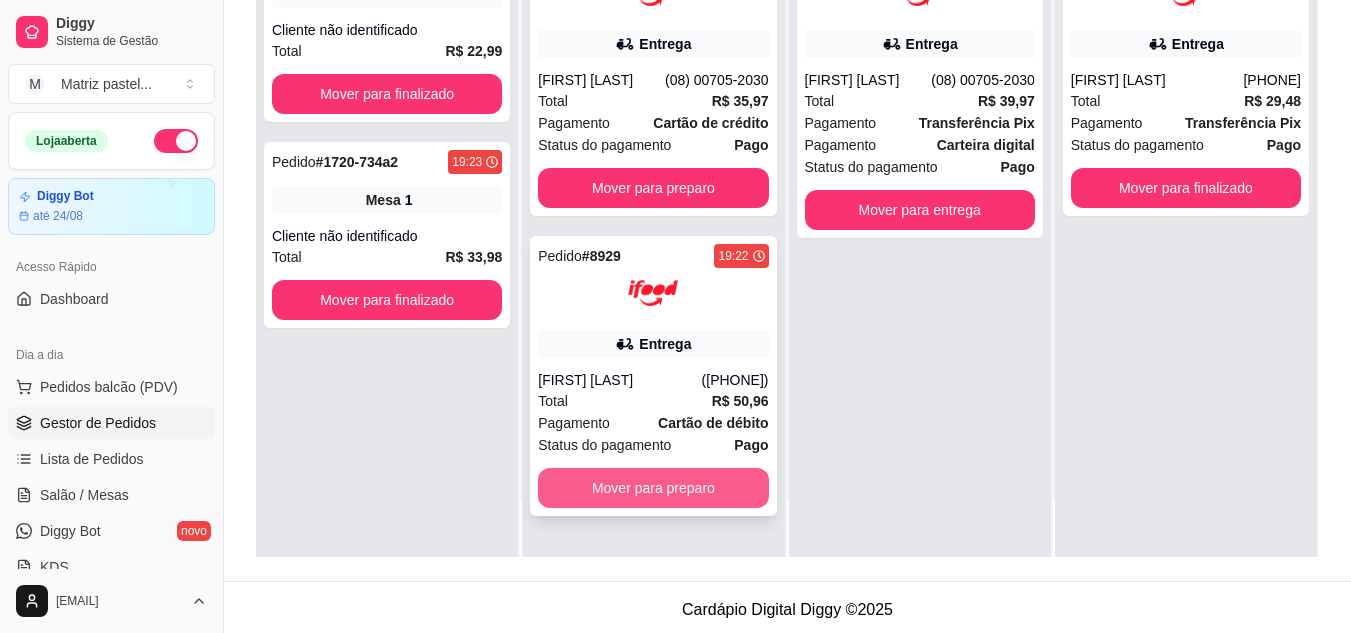 click on "Mover para preparo" at bounding box center [653, 488] 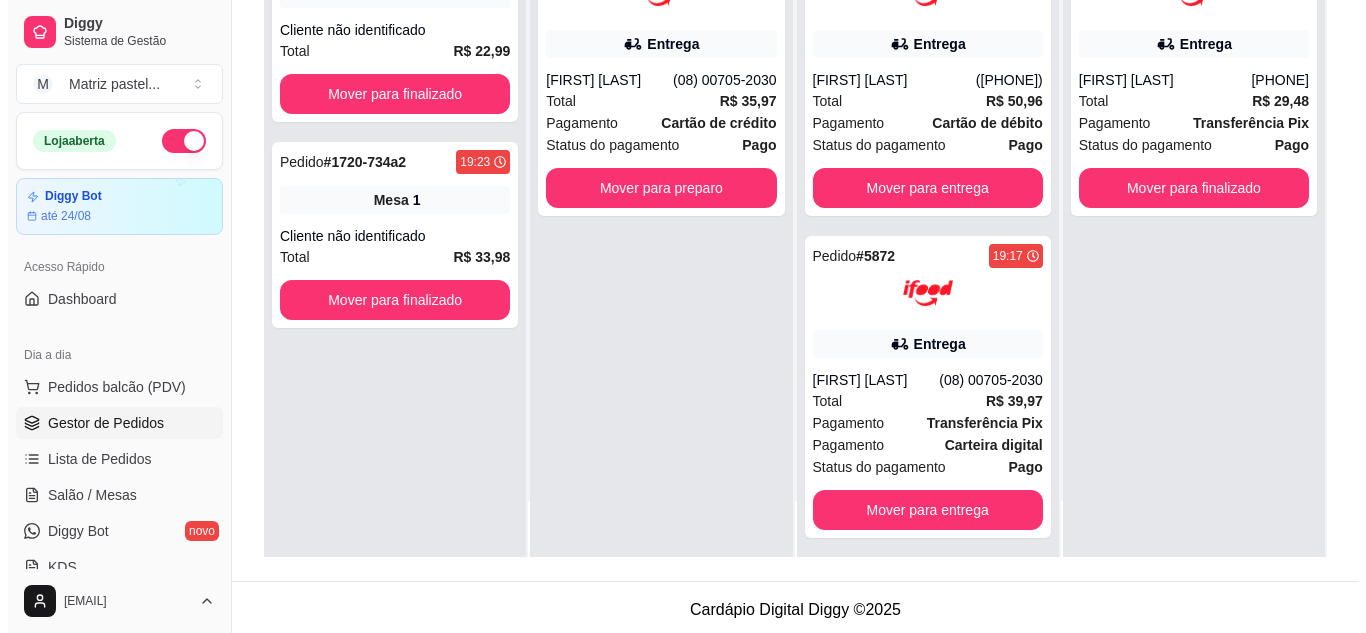 scroll, scrollTop: 0, scrollLeft: 0, axis: both 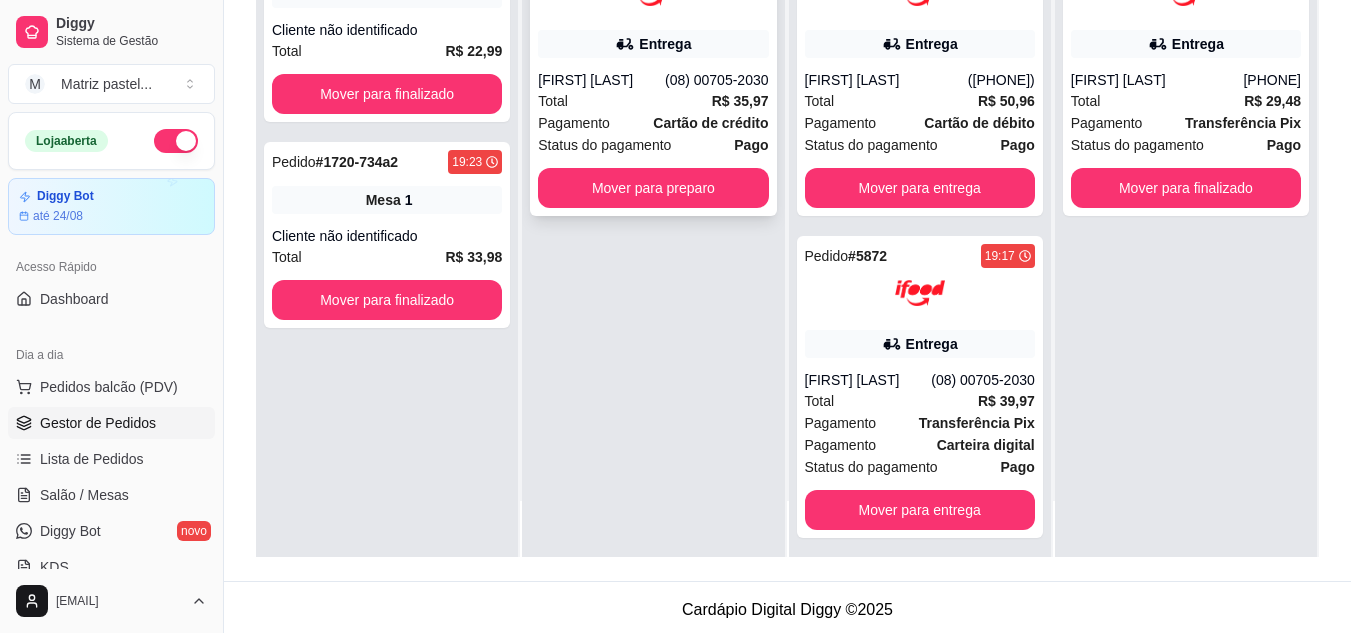 click on "Pedido  # 2664 19:31 Entrega Francisco Augusto (08) 00705-2030 Total R$ 35,97 Pagamento Cartão de crédito Status do pagamento Pago Mover para preparo" at bounding box center [653, 76] 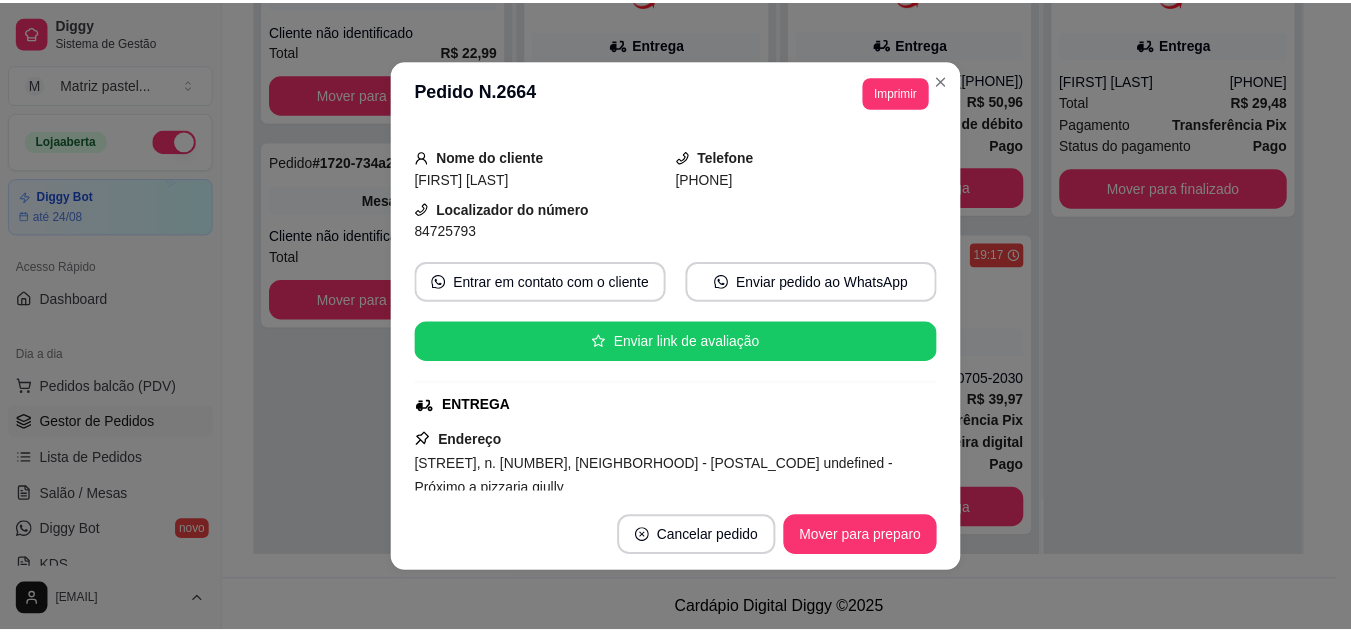 scroll, scrollTop: 200, scrollLeft: 0, axis: vertical 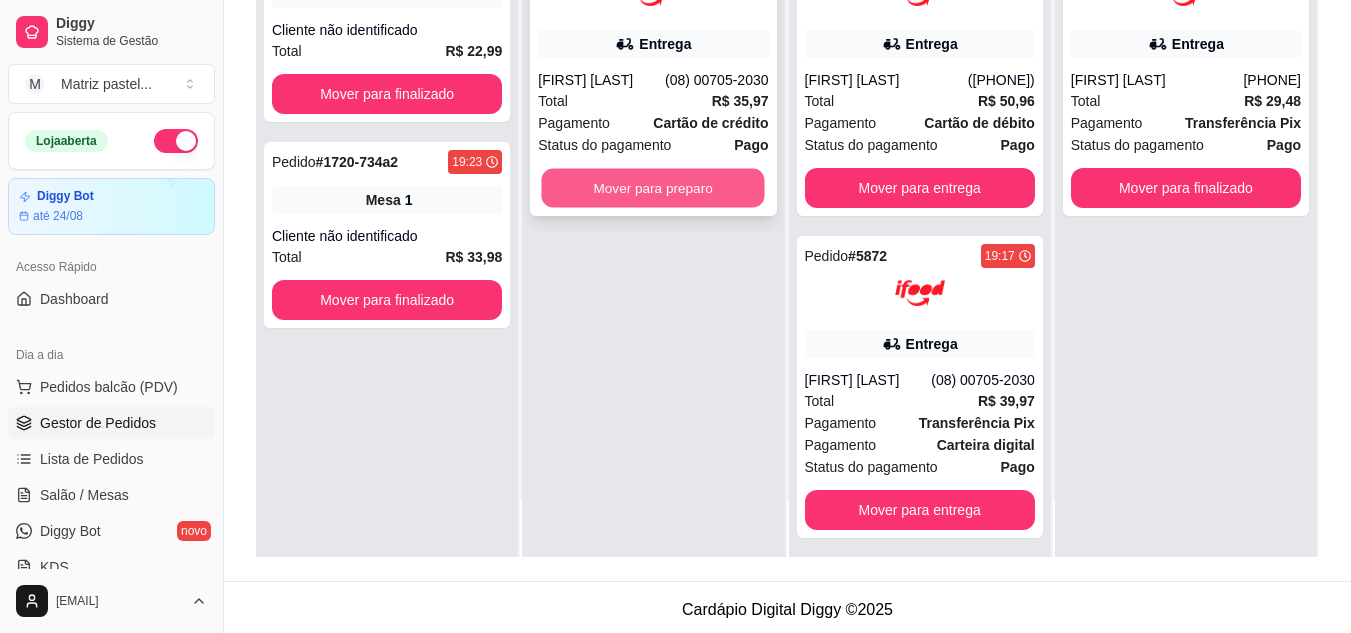 click on "Mover para preparo" at bounding box center (653, 188) 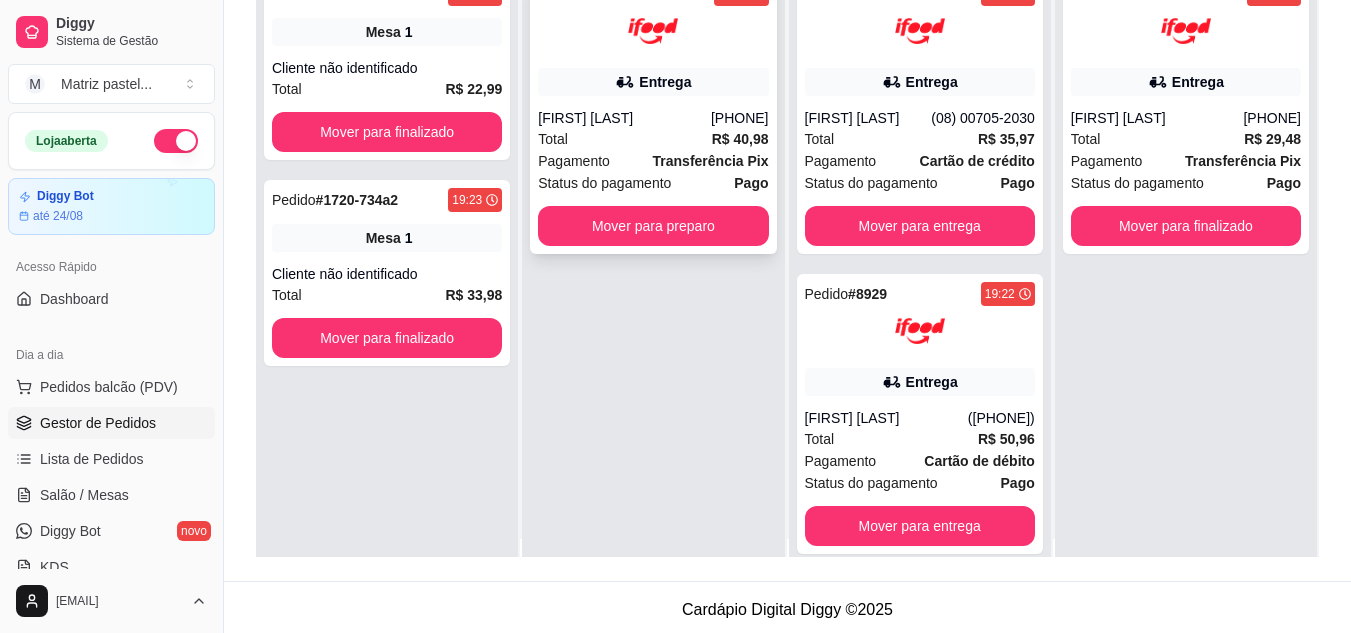 scroll, scrollTop: 0, scrollLeft: 0, axis: both 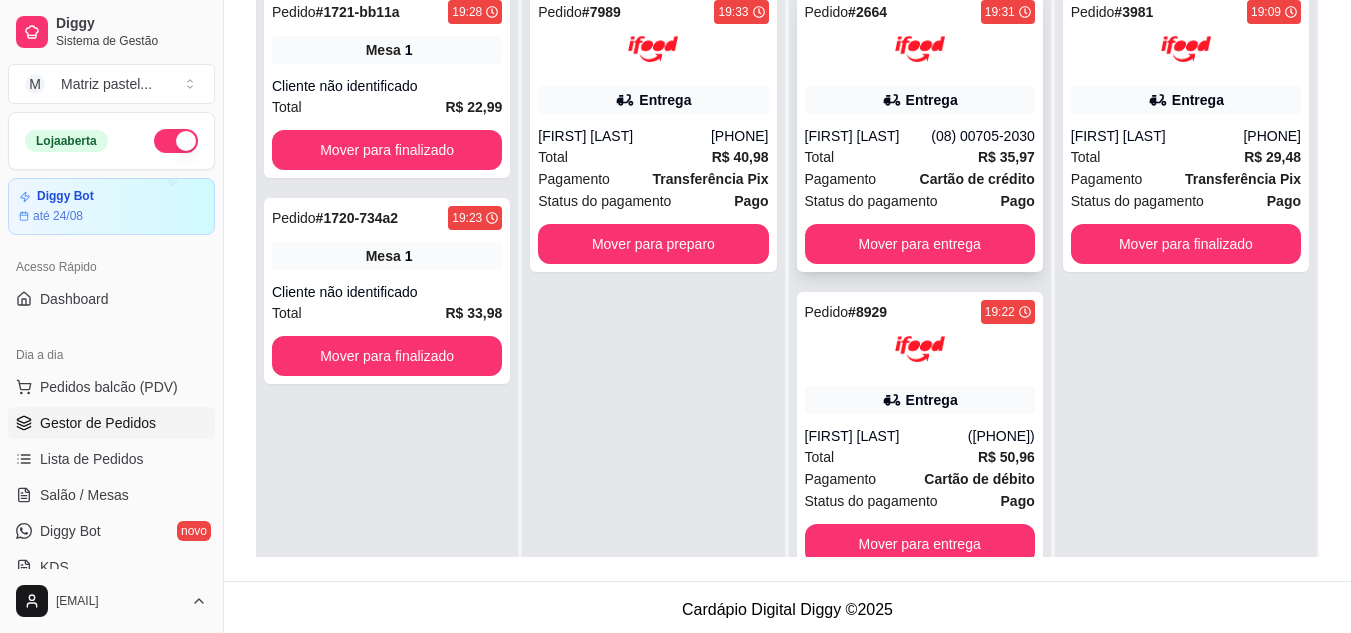 click on "R$ 35,97" at bounding box center [1006, 157] 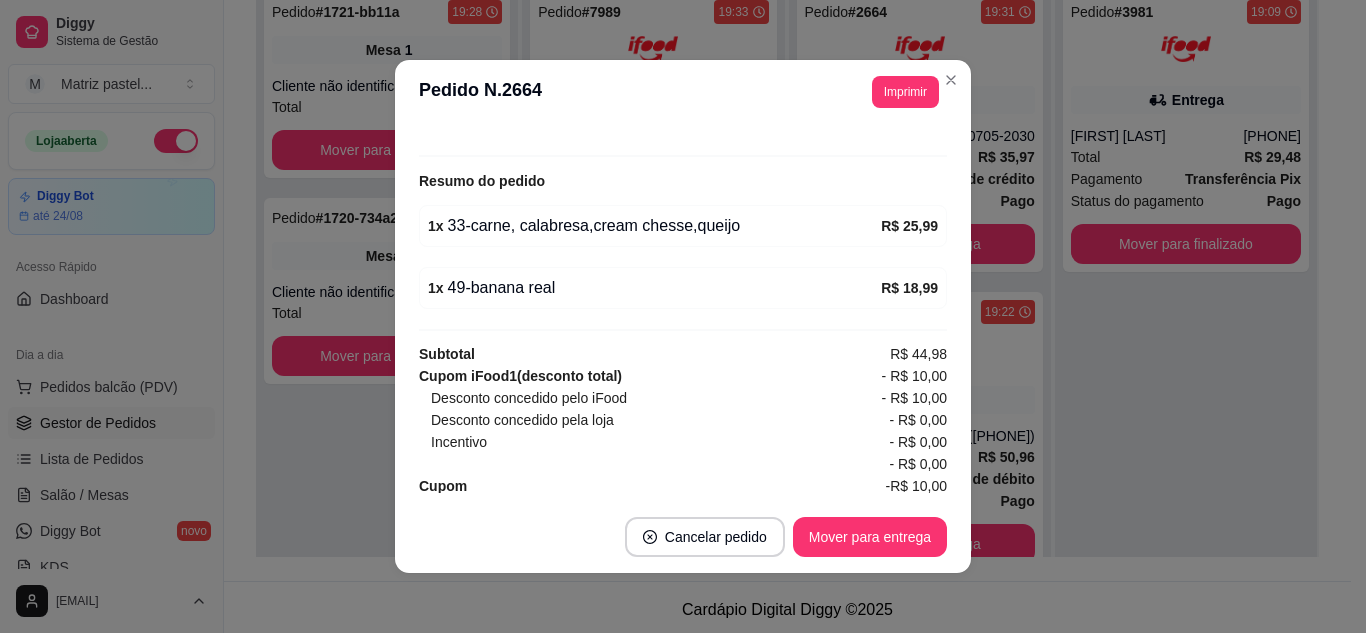scroll, scrollTop: 684, scrollLeft: 0, axis: vertical 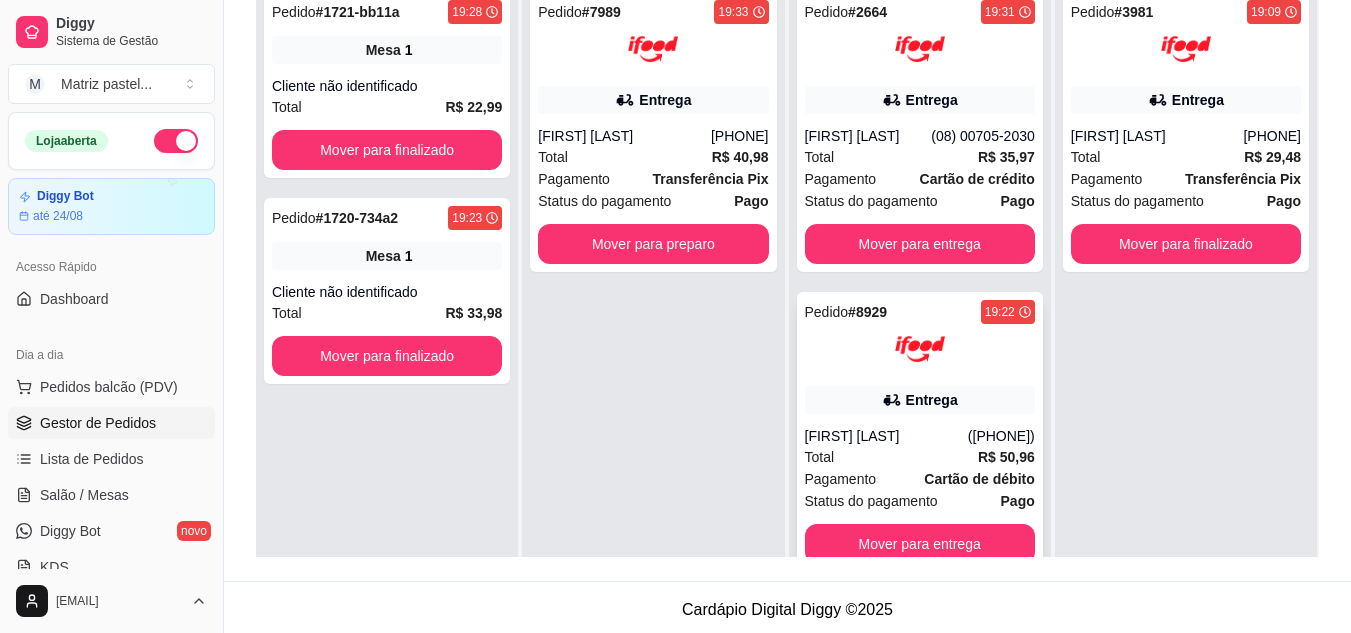 click on "Pedido  # 8929 19:22 Entrega Rosana Santos de jesus (08) 00705-3040 Total R$ 50,96 Pagamento Cartão de débito Status do pagamento Pago Mover para entrega" at bounding box center (920, 432) 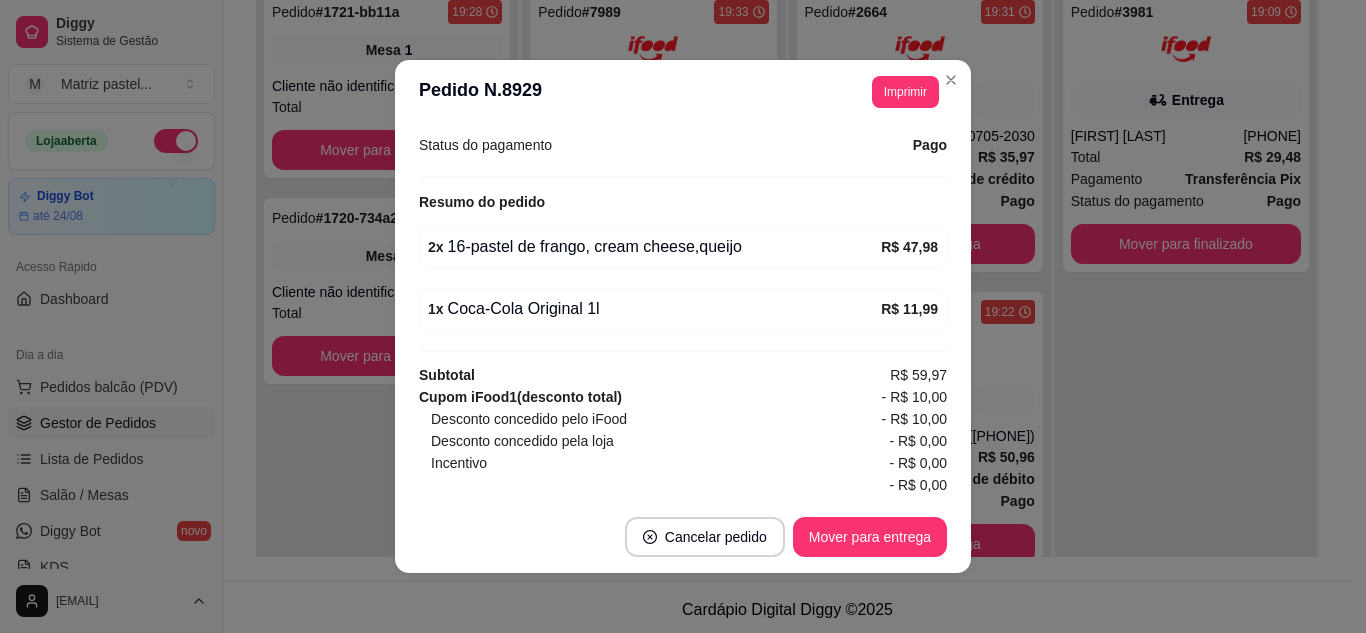 scroll, scrollTop: 684, scrollLeft: 0, axis: vertical 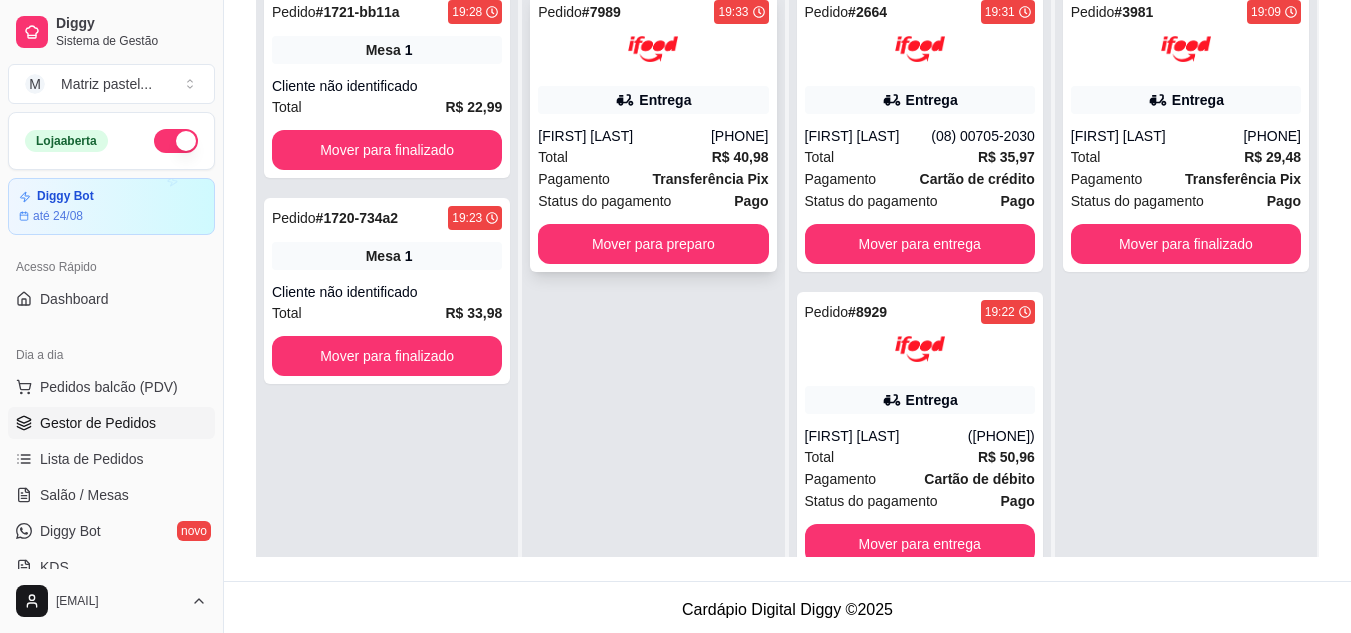 click on "([PHONE])" at bounding box center (740, 136) 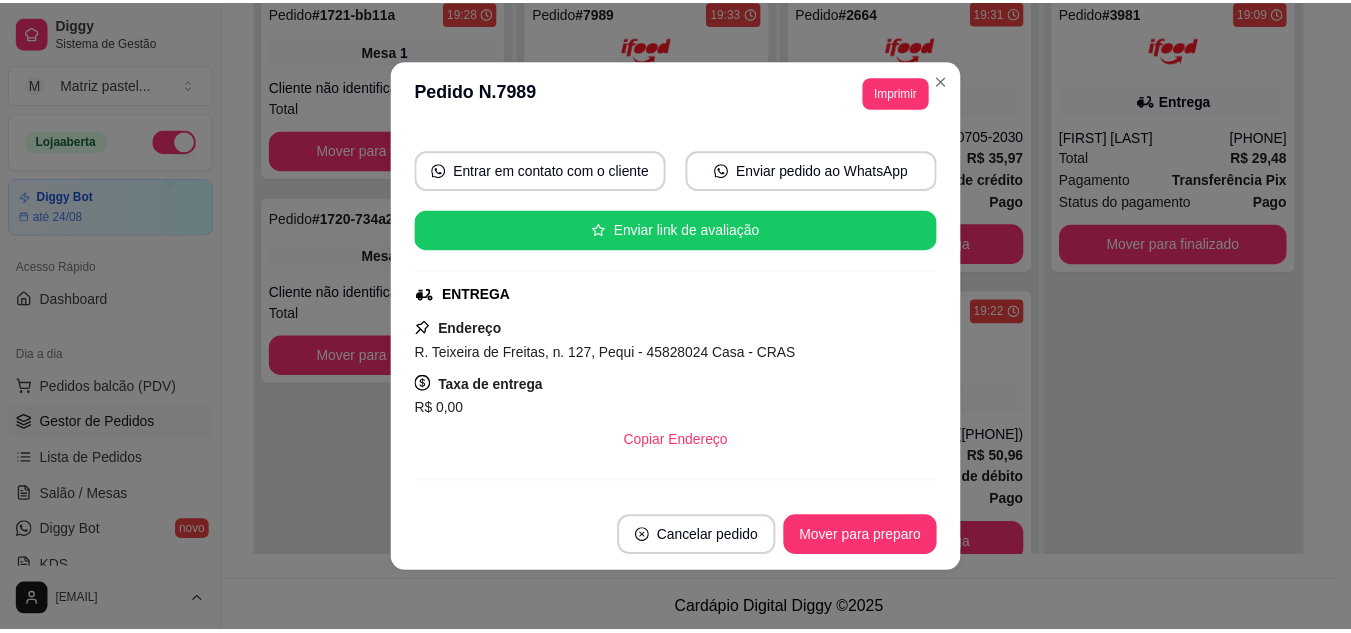 scroll, scrollTop: 222, scrollLeft: 0, axis: vertical 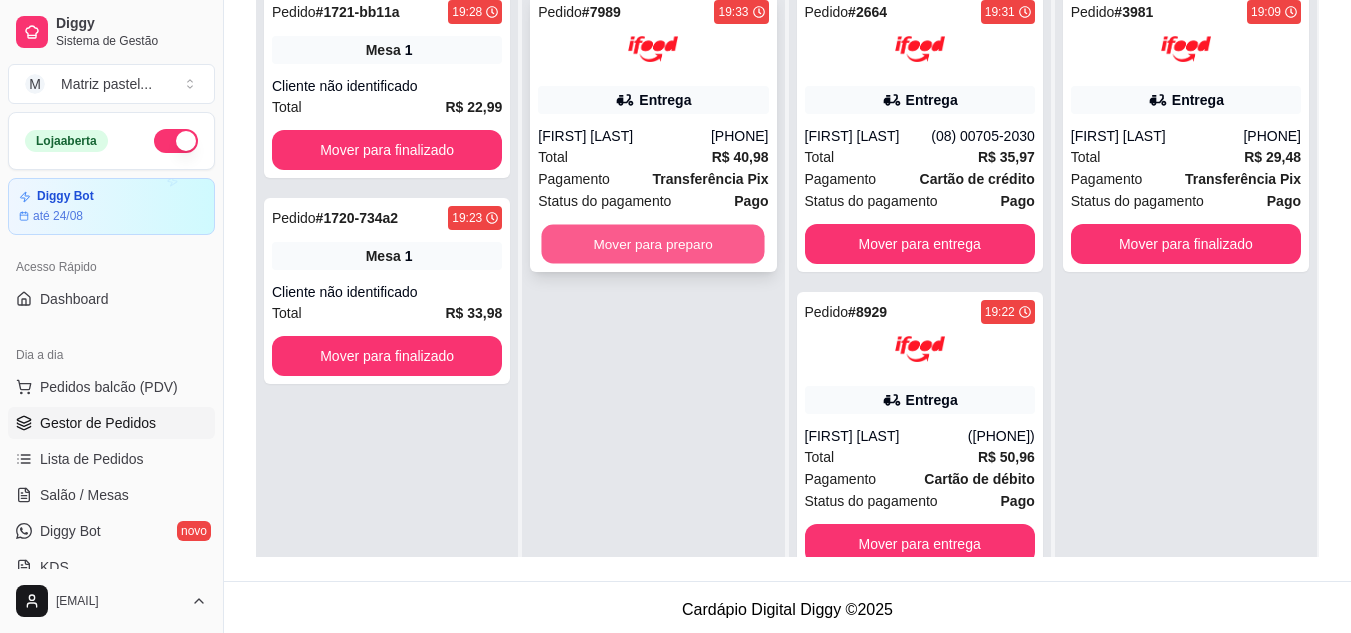 click on "Mover para preparo" at bounding box center [653, 244] 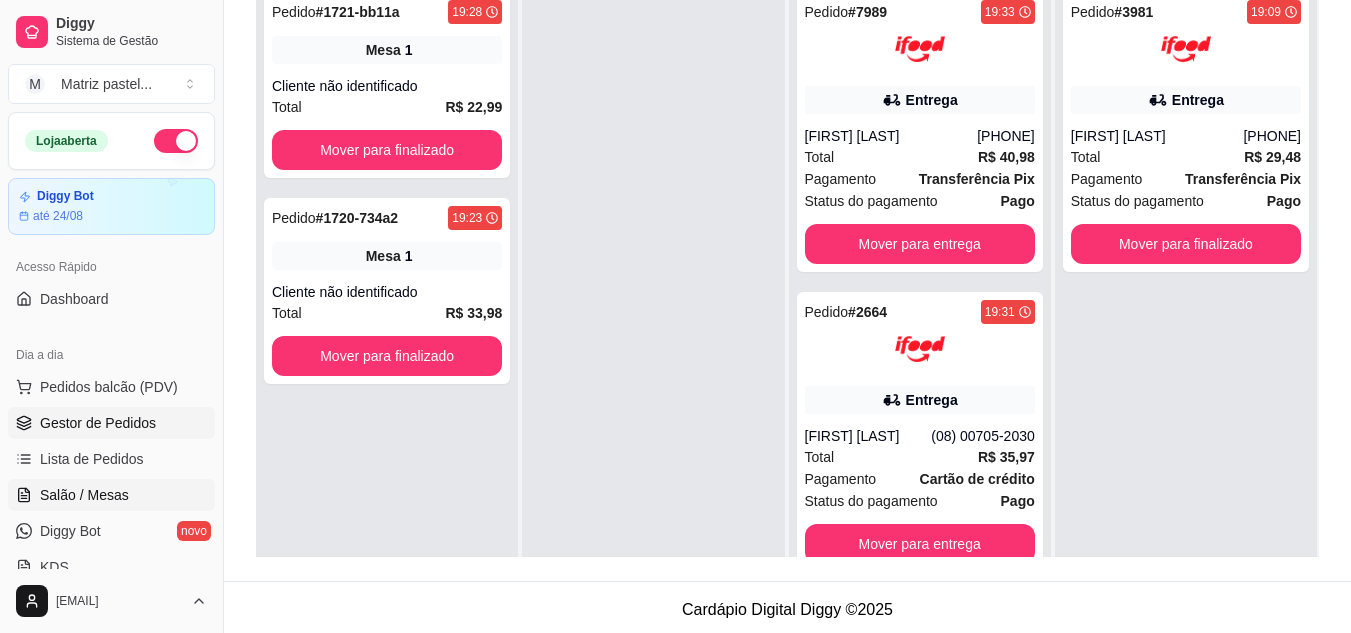 click on "Salão / Mesas" at bounding box center (84, 495) 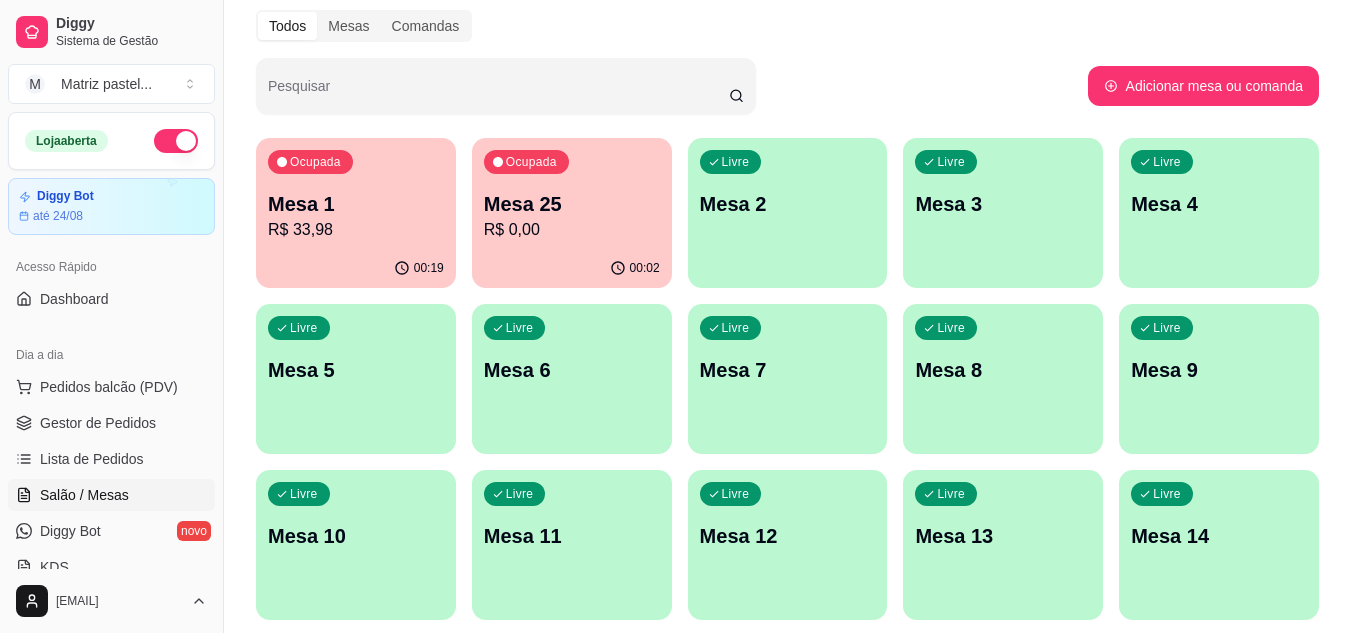 scroll, scrollTop: 178, scrollLeft: 0, axis: vertical 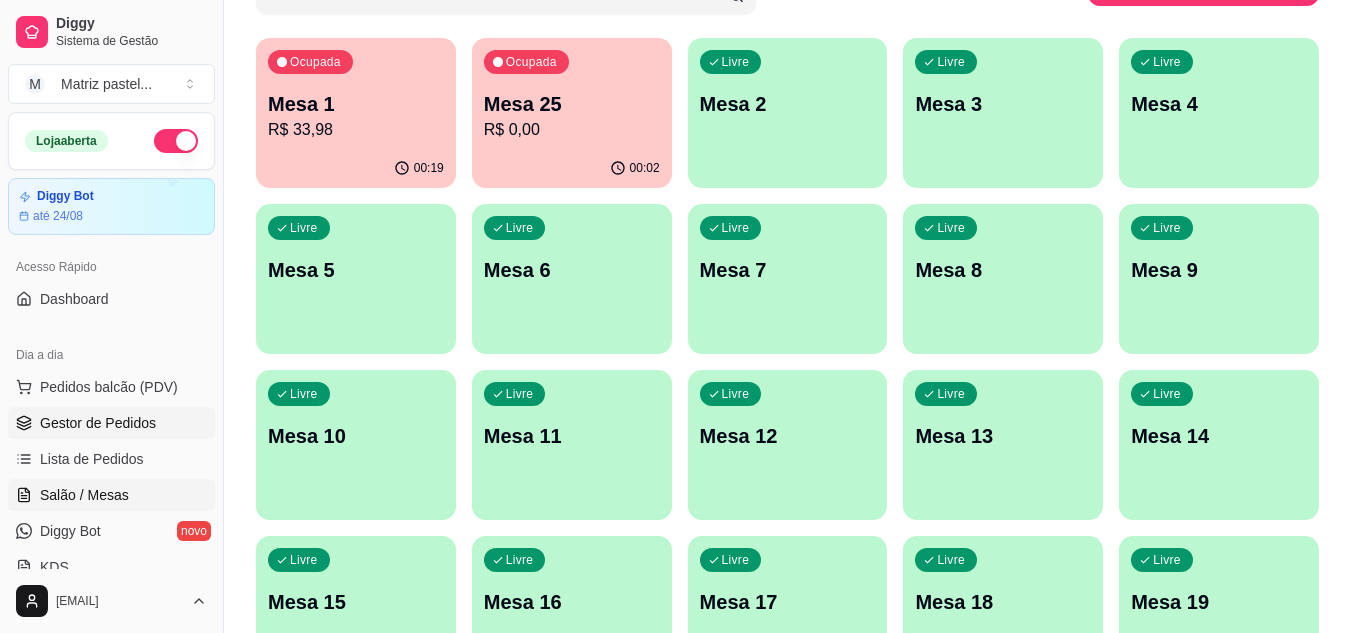 click on "Gestor de Pedidos" at bounding box center (111, 423) 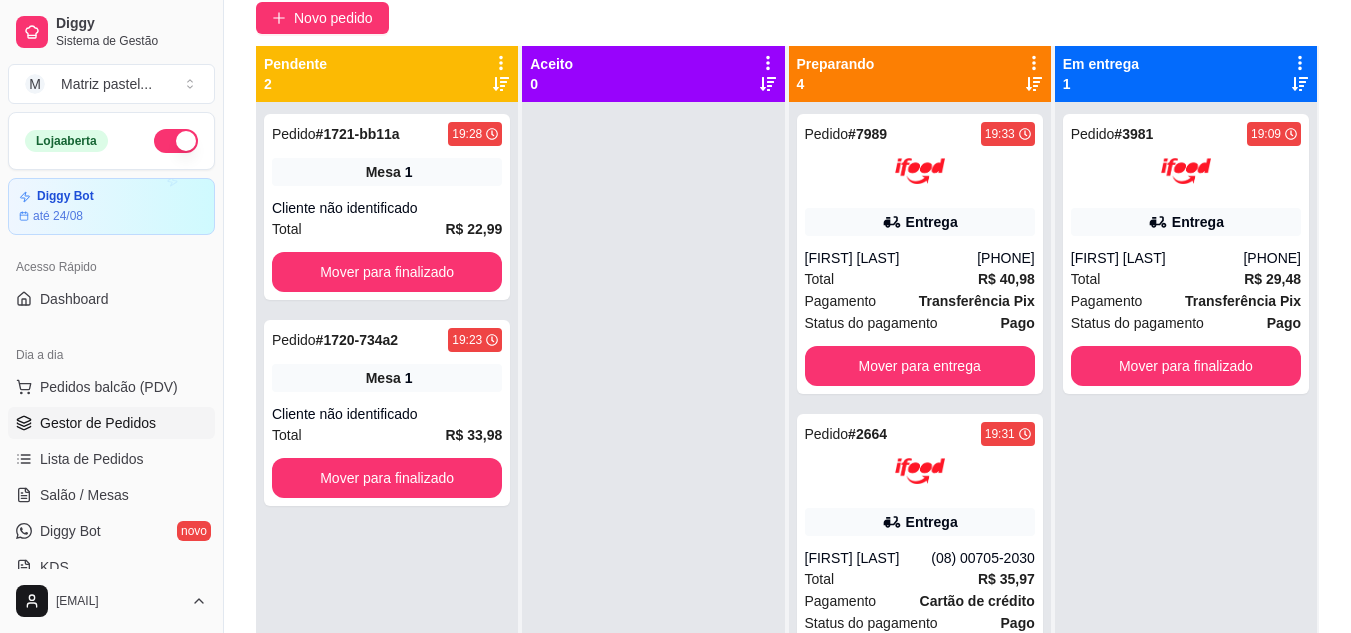 scroll, scrollTop: 0, scrollLeft: 0, axis: both 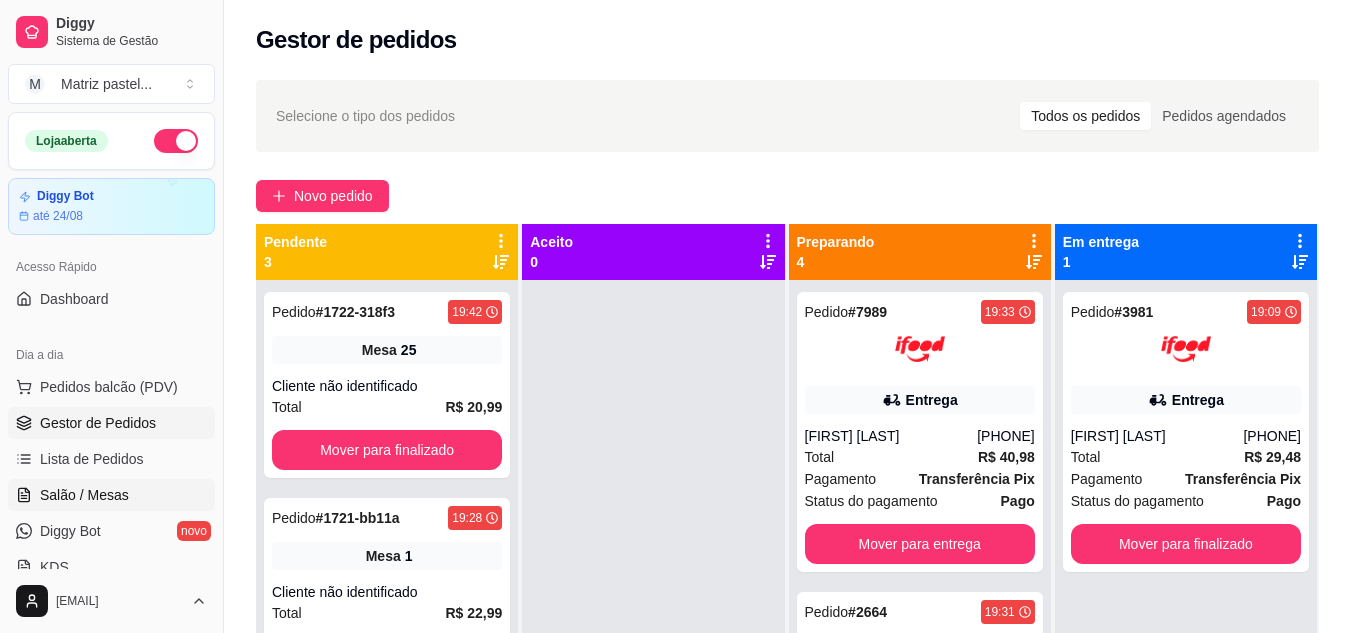 click on "Salão / Mesas" at bounding box center [111, 495] 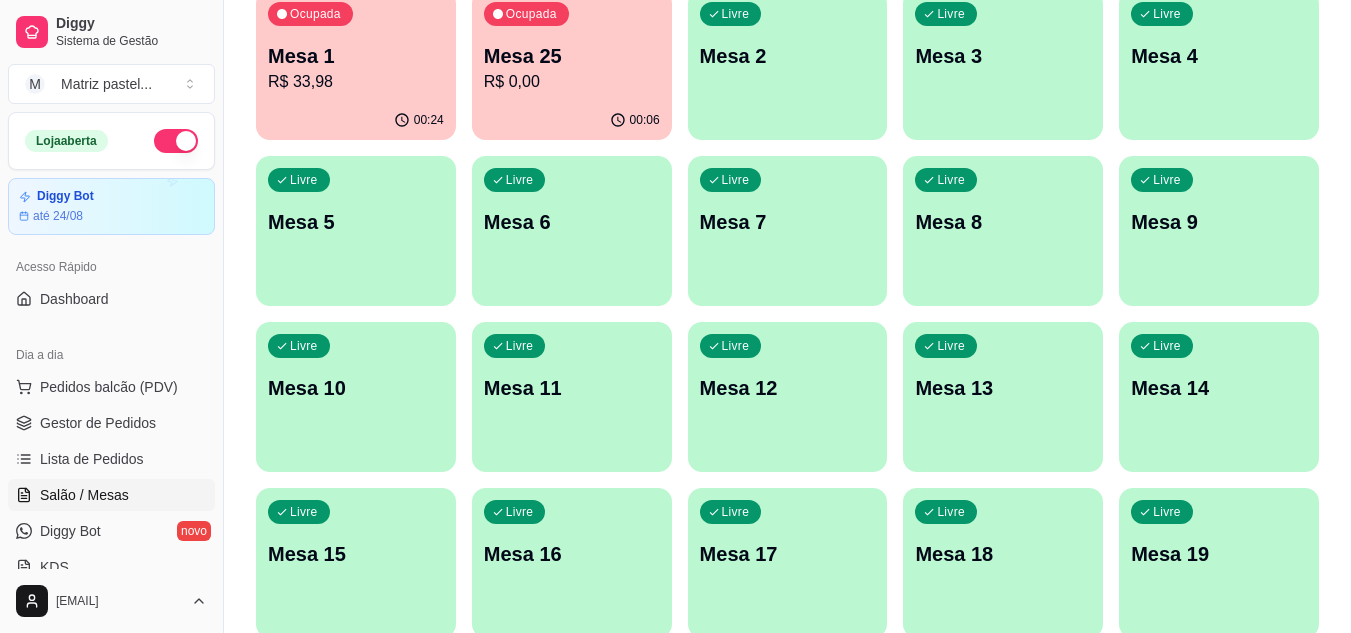 scroll, scrollTop: 78, scrollLeft: 0, axis: vertical 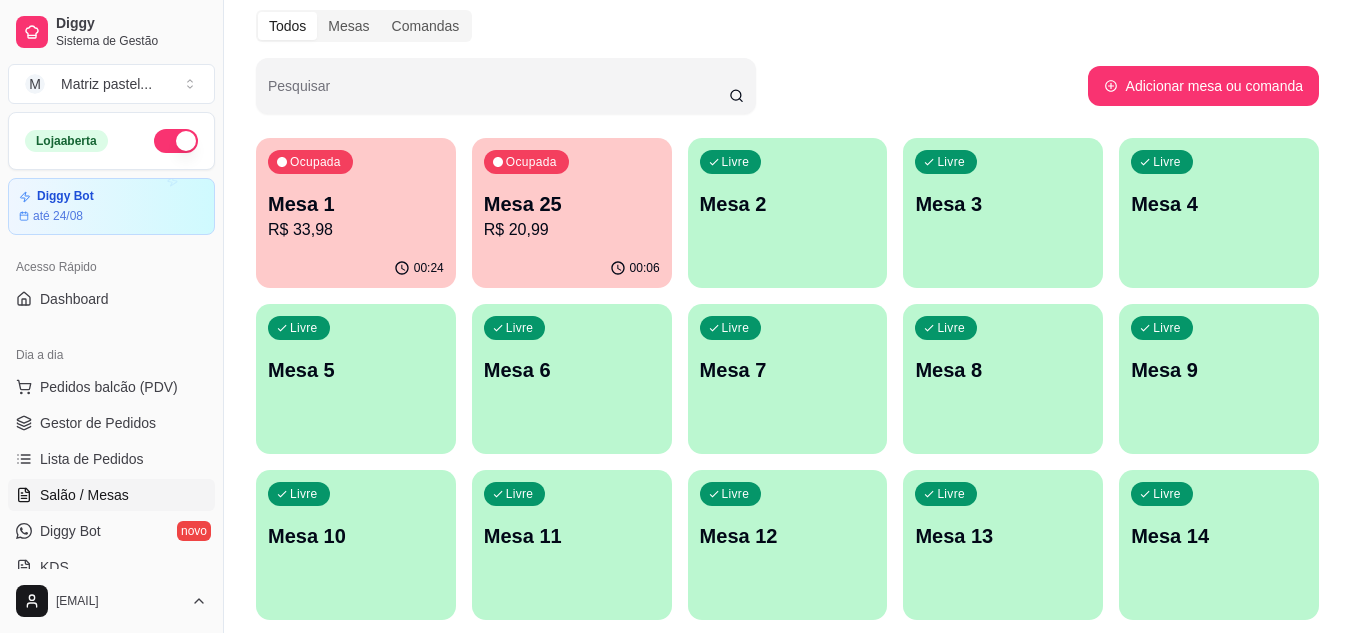 click on "Mesa 25 R$ 20,99" at bounding box center (572, 216) 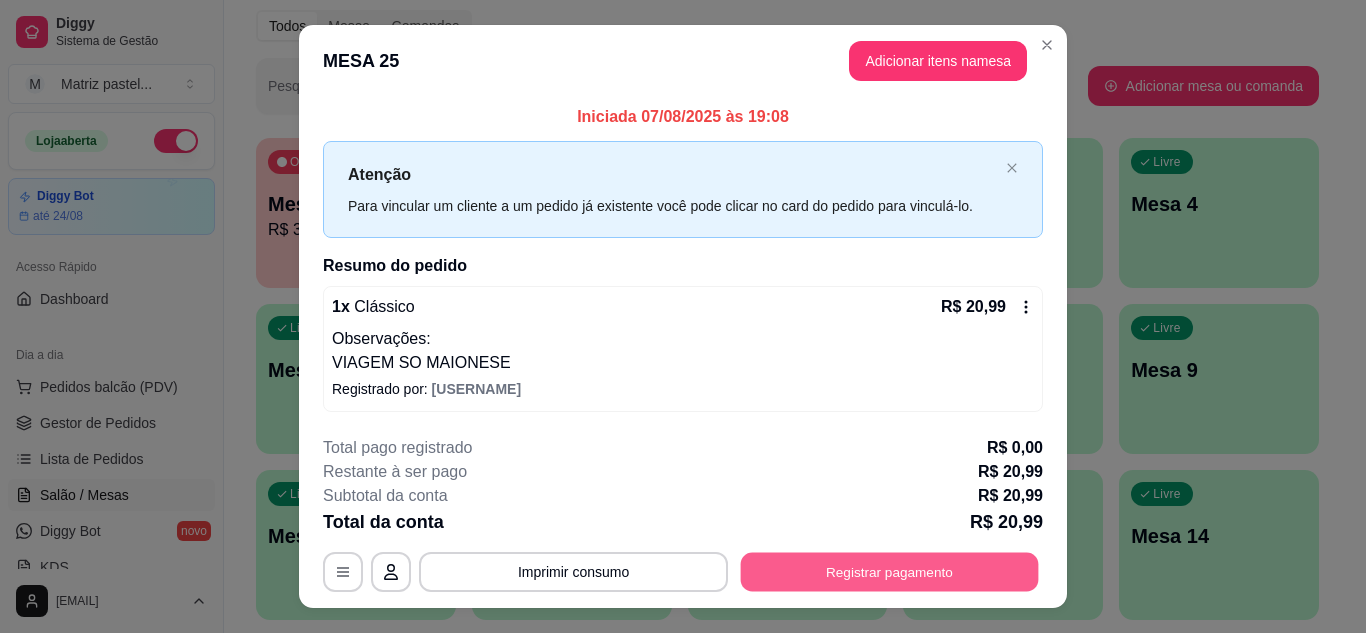 click on "Registrar pagamento" at bounding box center (890, 572) 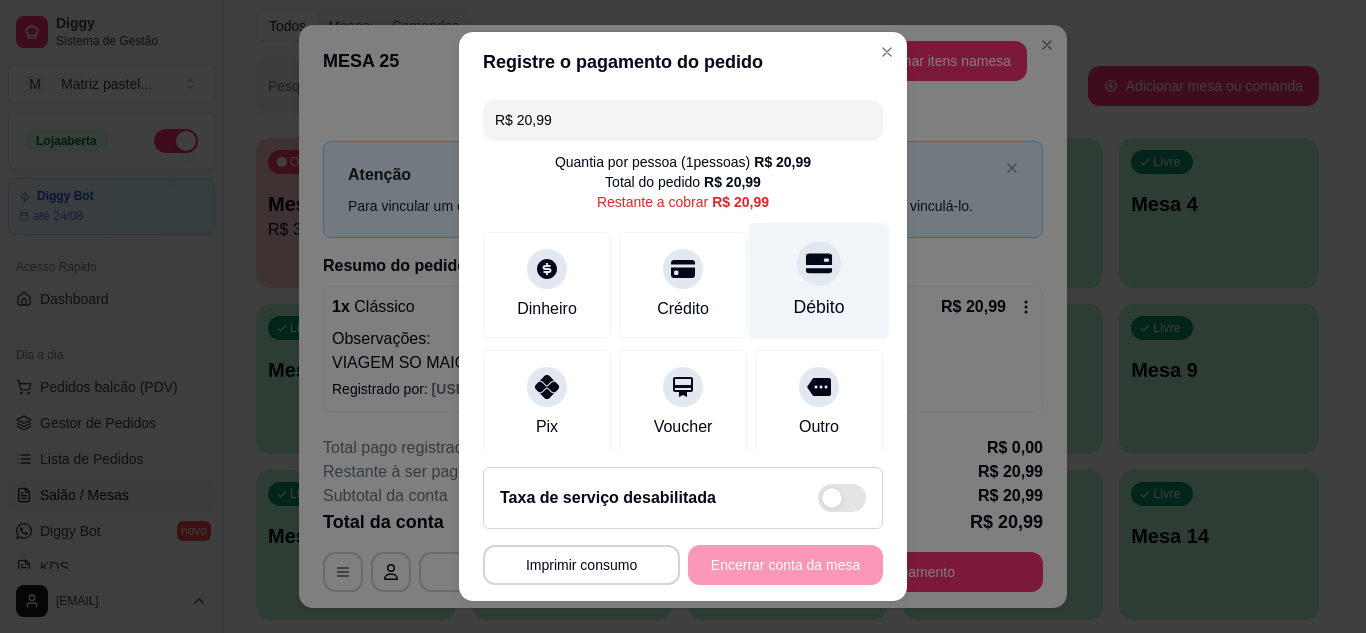 click on "Débito" at bounding box center [819, 280] 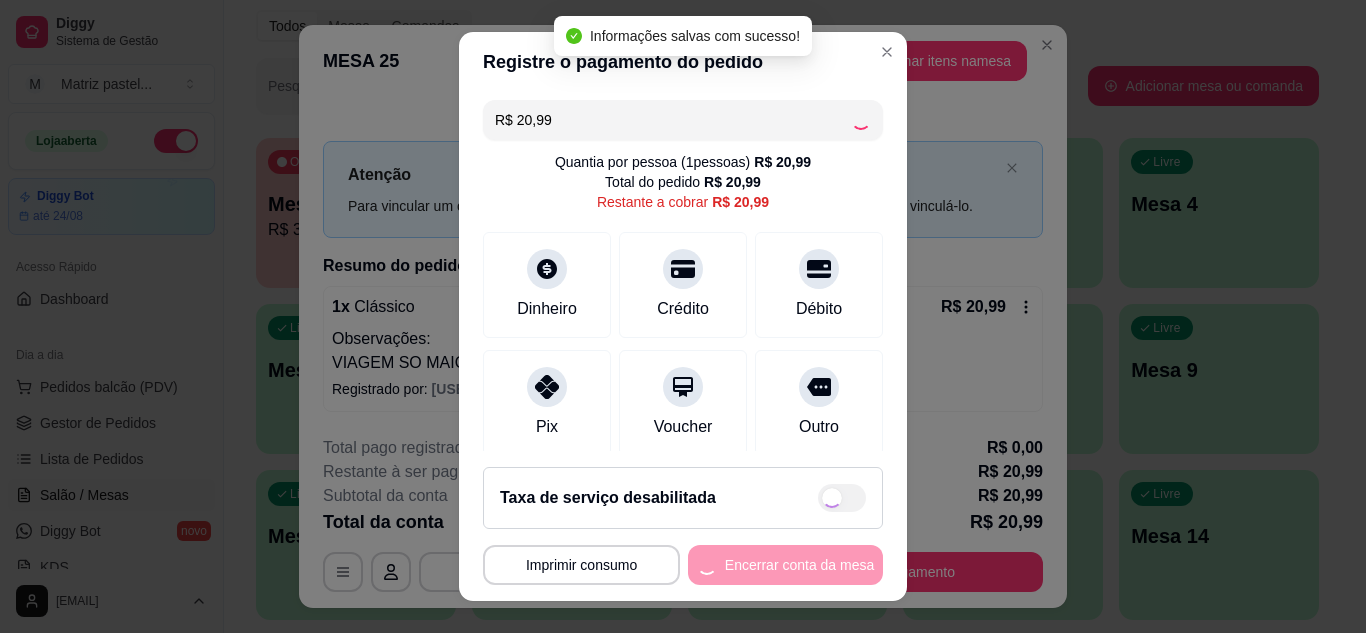type on "R$ 0,00" 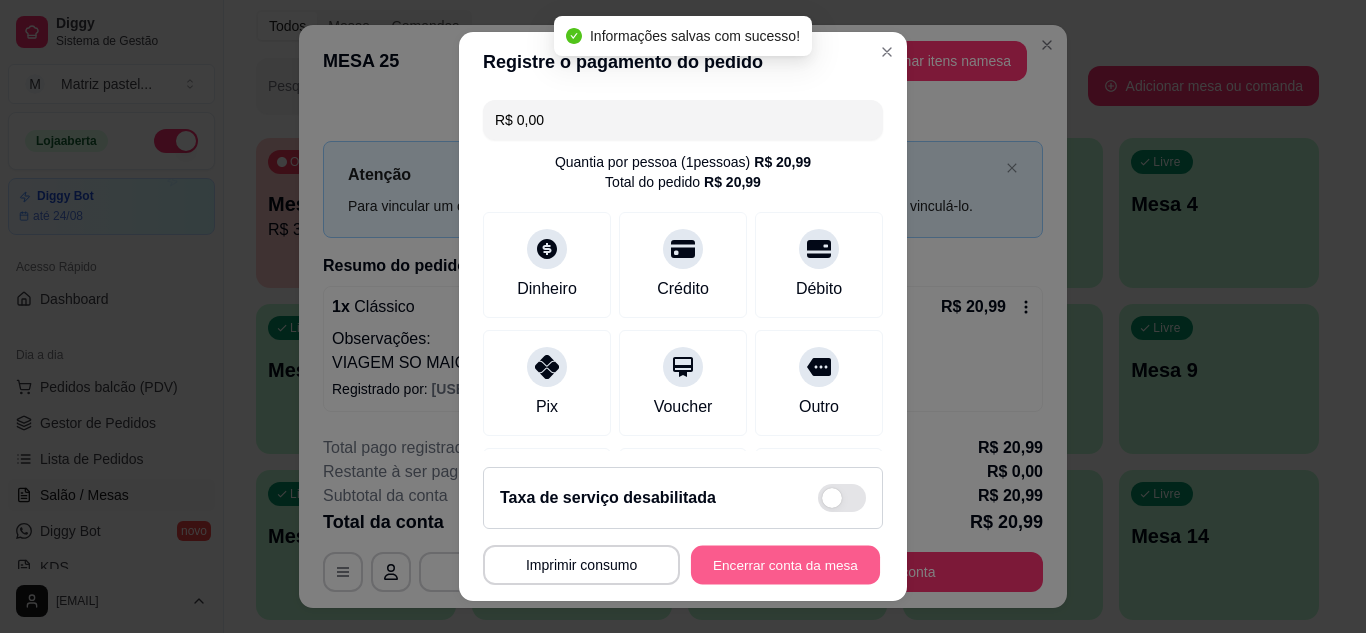 click on "Encerrar conta da mesa" at bounding box center [785, 565] 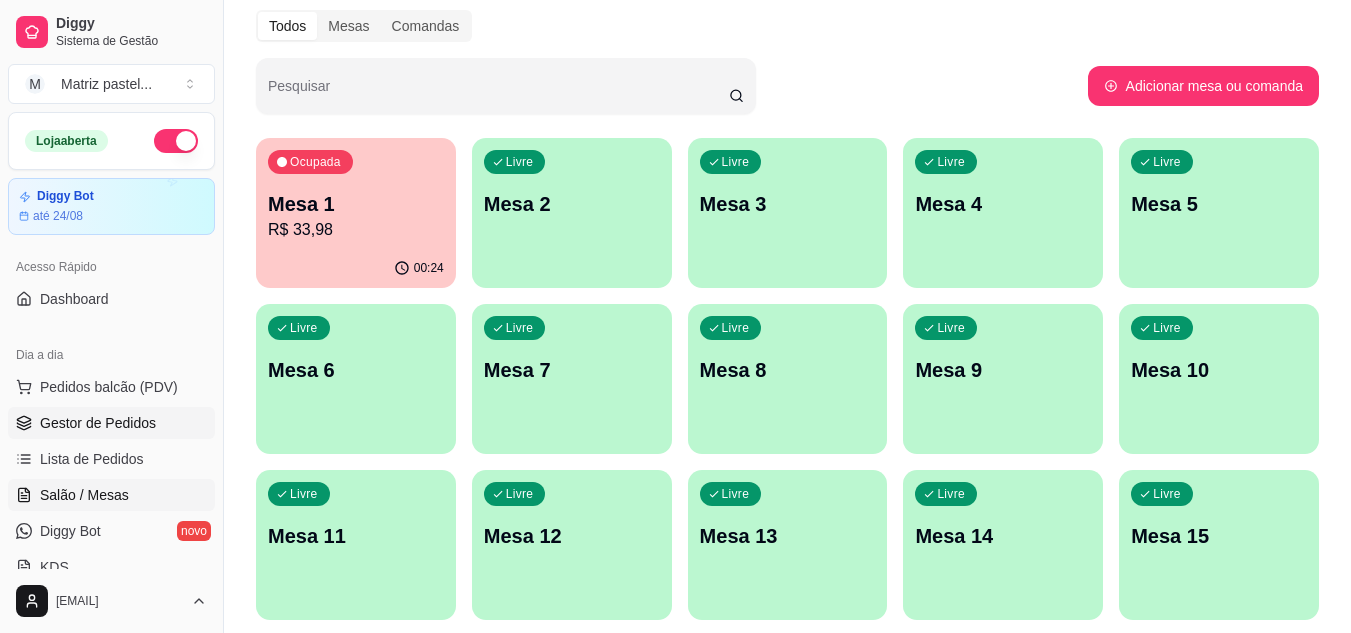 click on "Gestor de Pedidos" at bounding box center (111, 423) 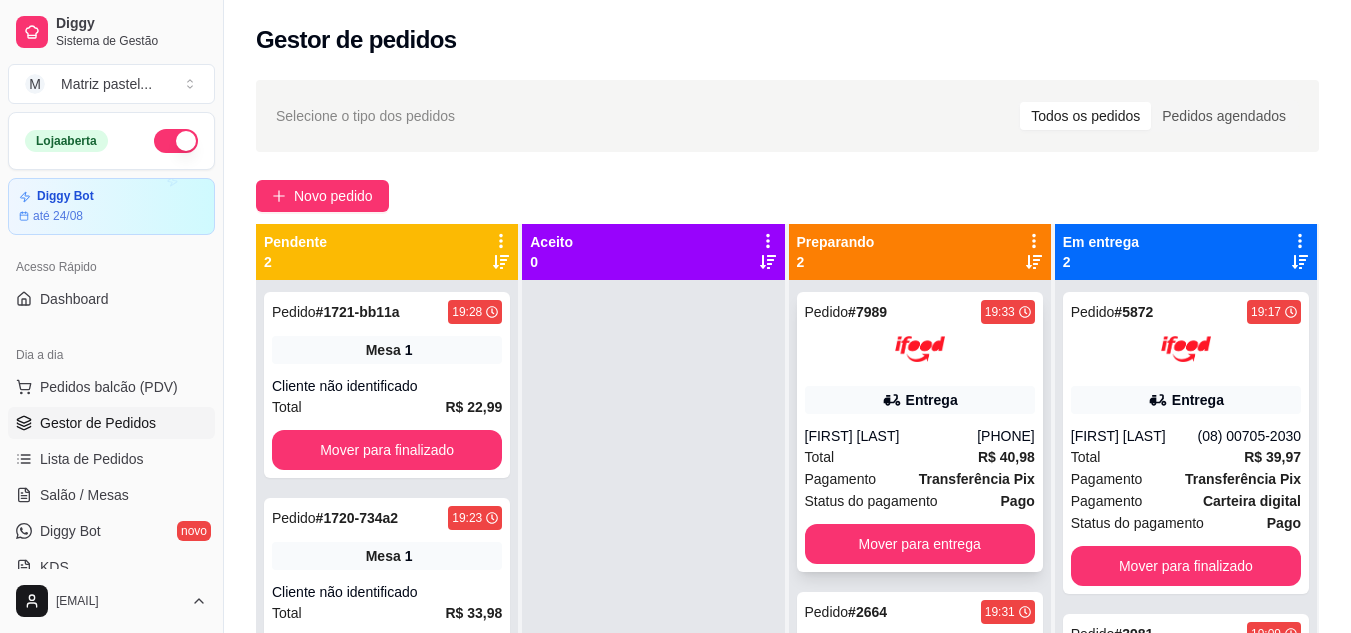 scroll, scrollTop: 7, scrollLeft: 0, axis: vertical 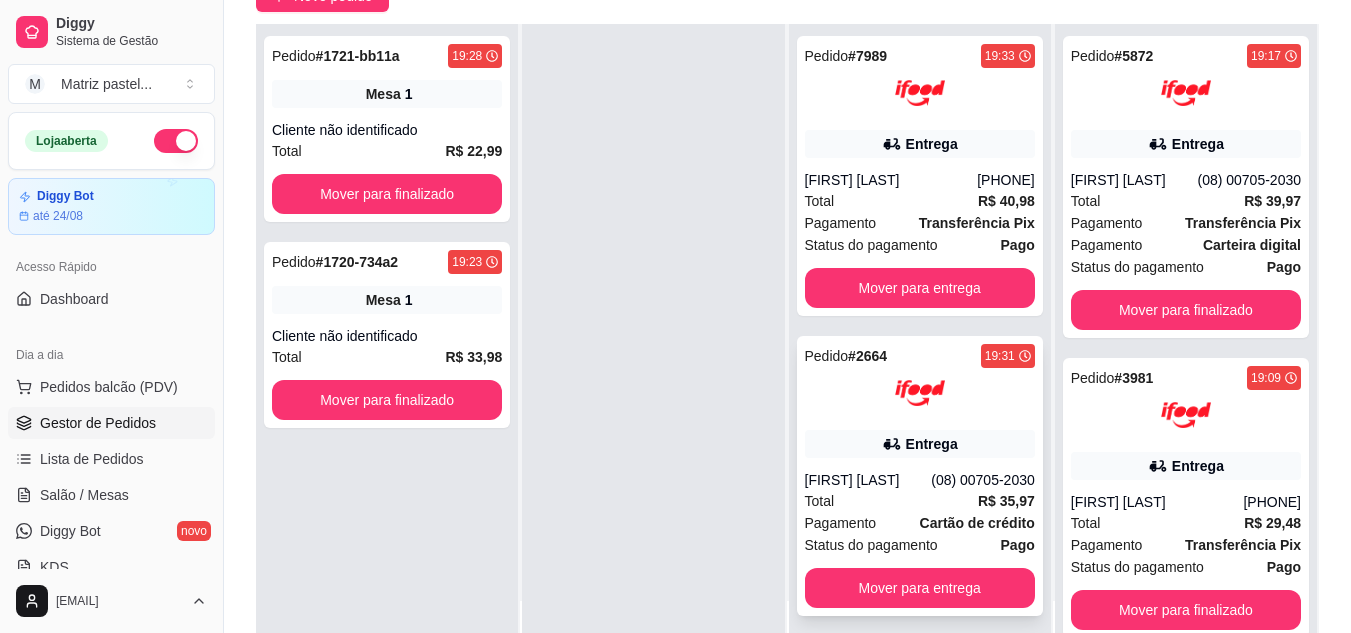 click on "Total R$ 35,97" at bounding box center (920, 501) 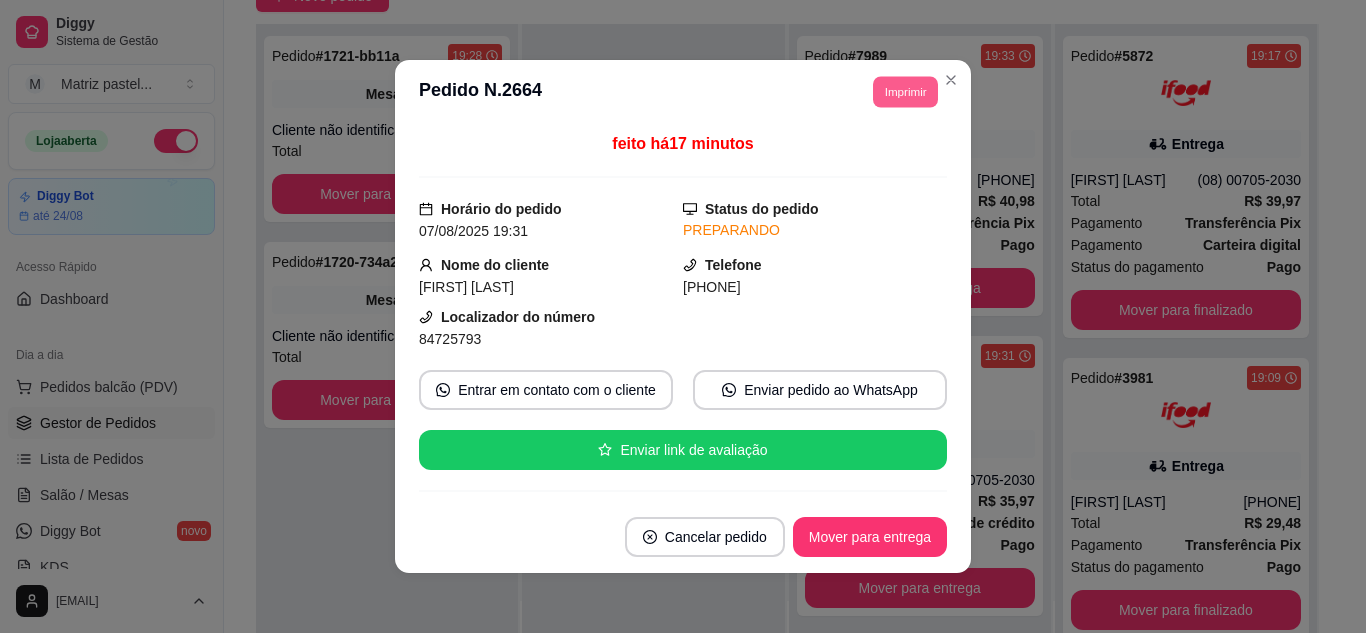 click on "Imprimir" at bounding box center (905, 91) 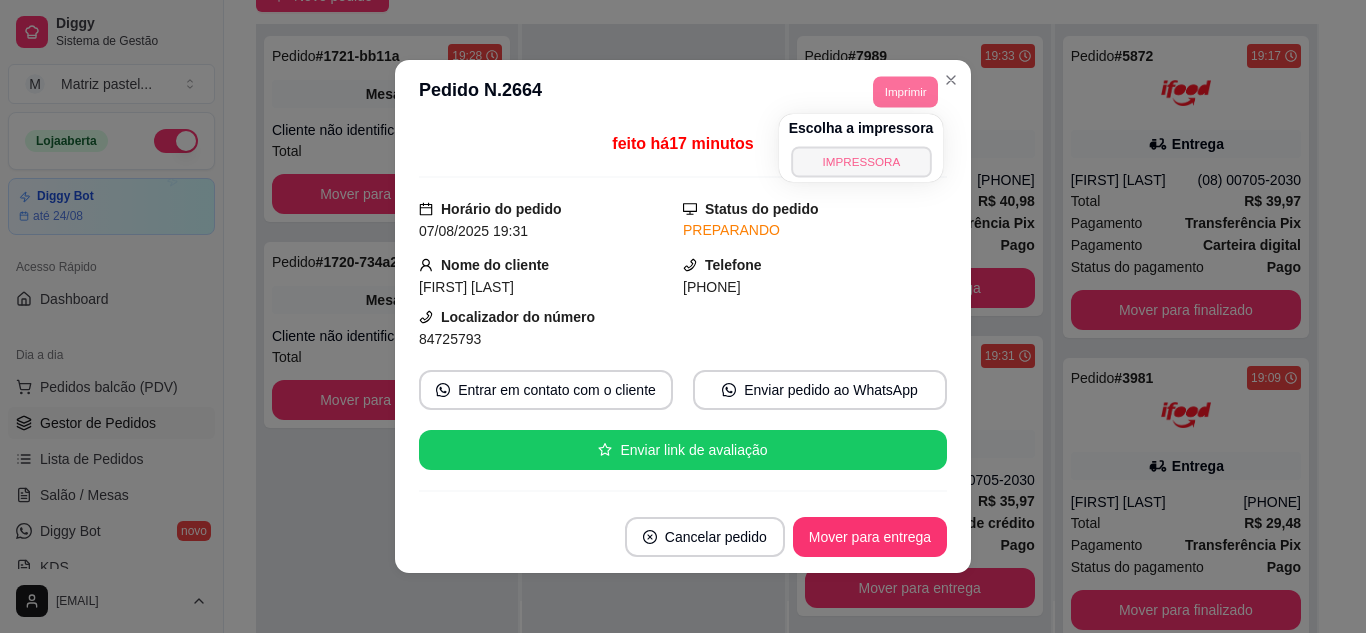 click on "IMPRESSORA" at bounding box center [861, 161] 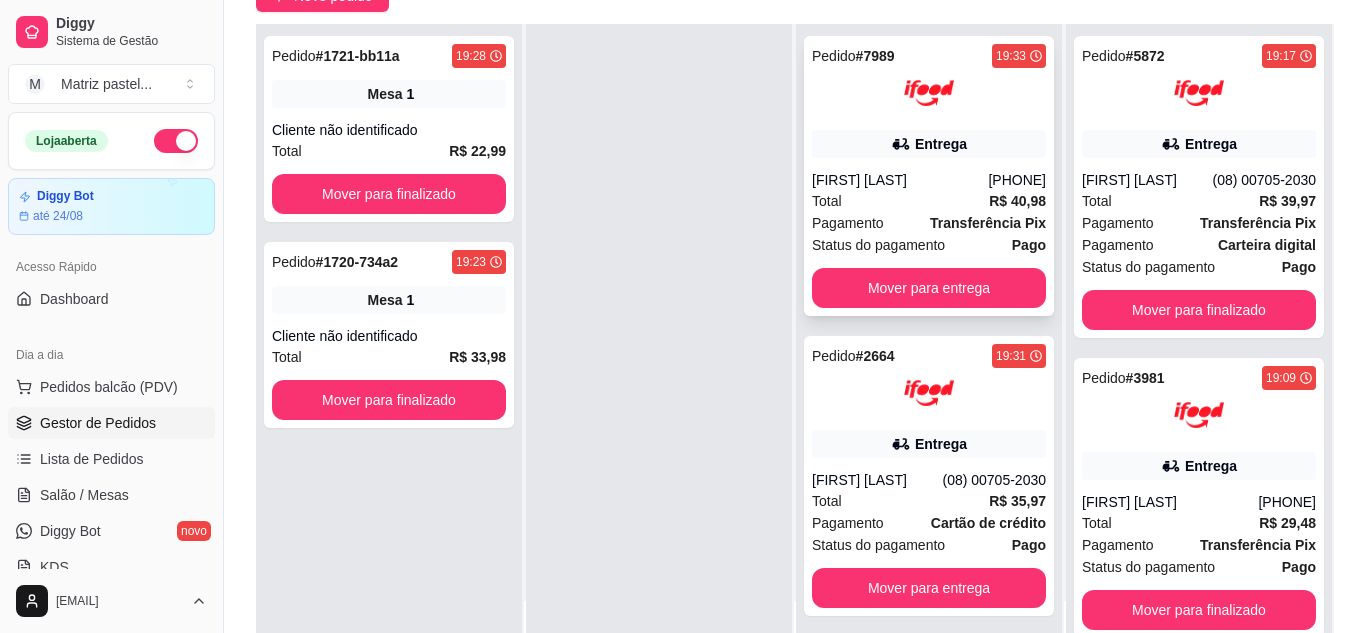scroll, scrollTop: 0, scrollLeft: 0, axis: both 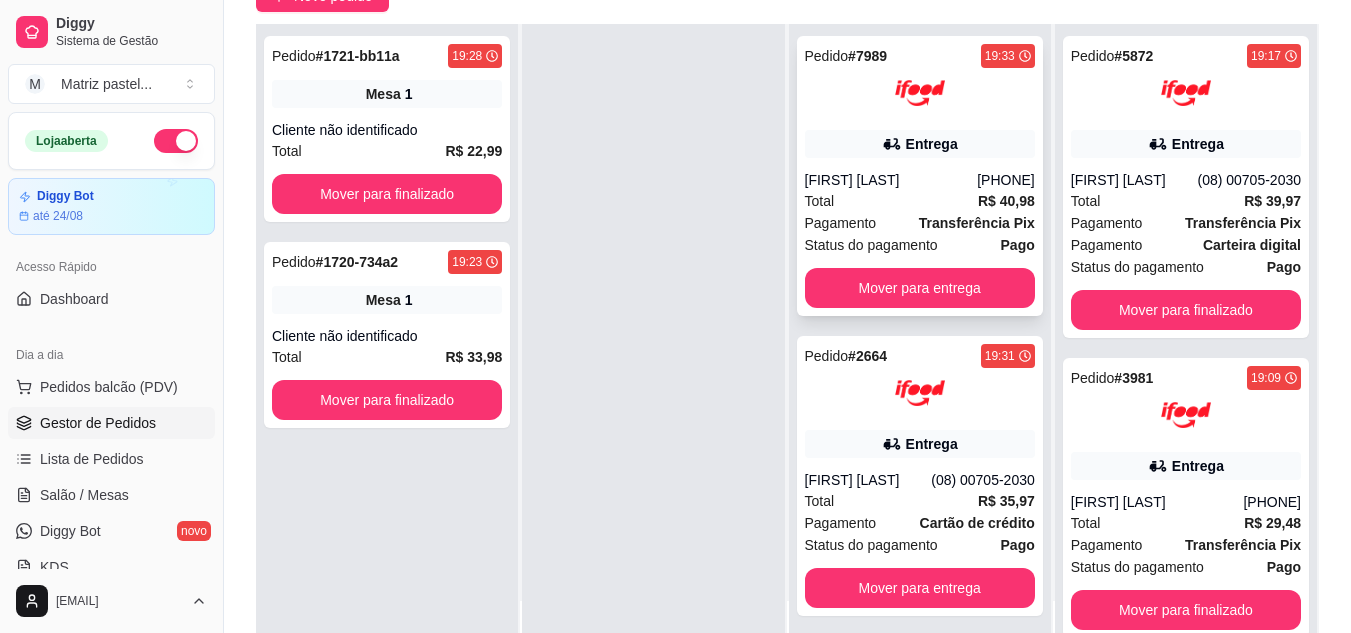 click on "Entrega" at bounding box center [932, 144] 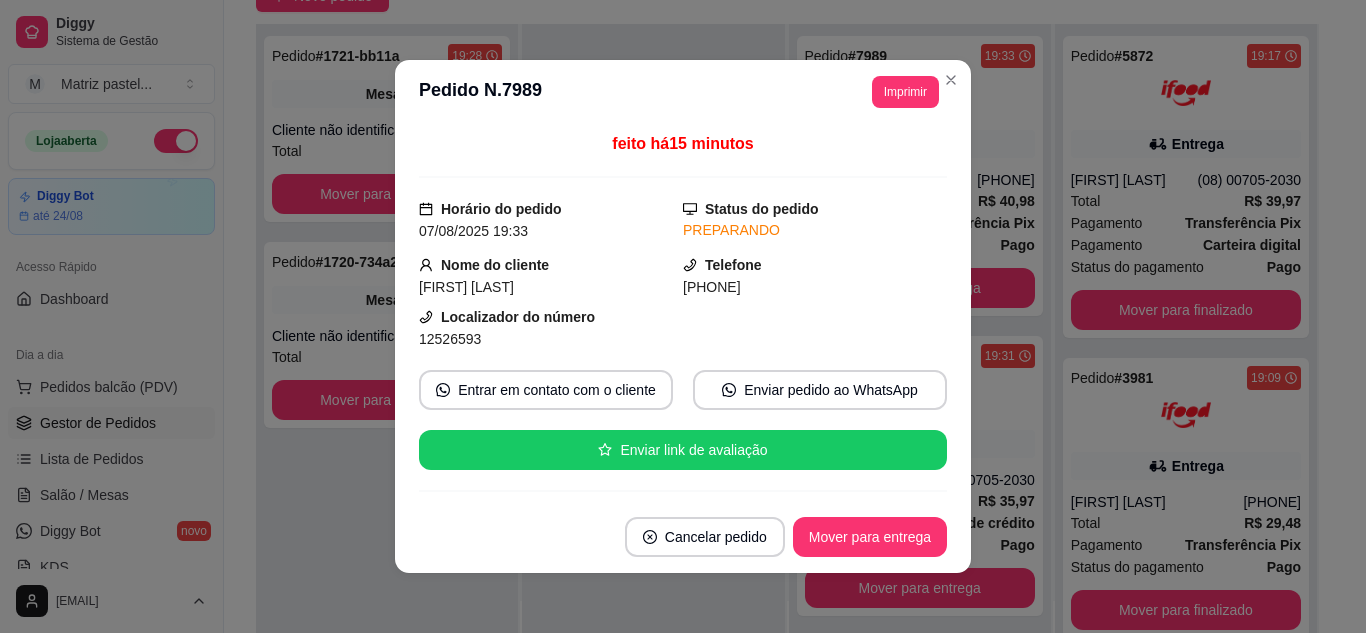 click on "**********" at bounding box center [683, 92] 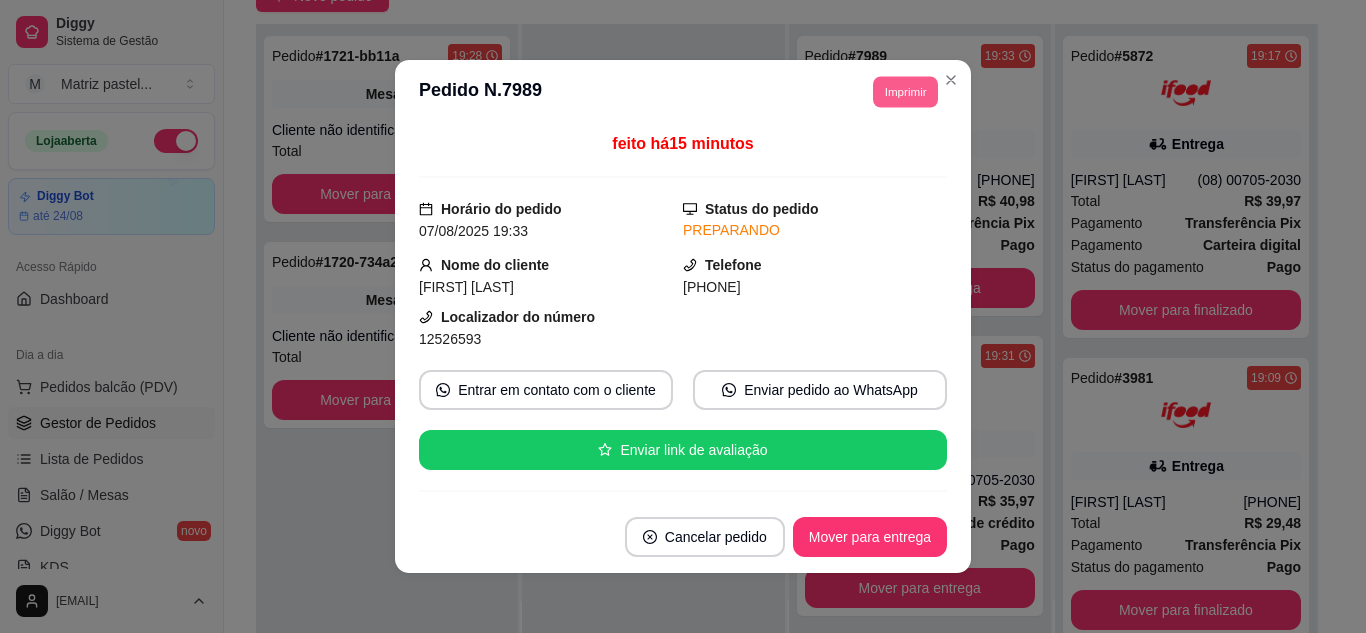 click on "Imprimir" at bounding box center (905, 91) 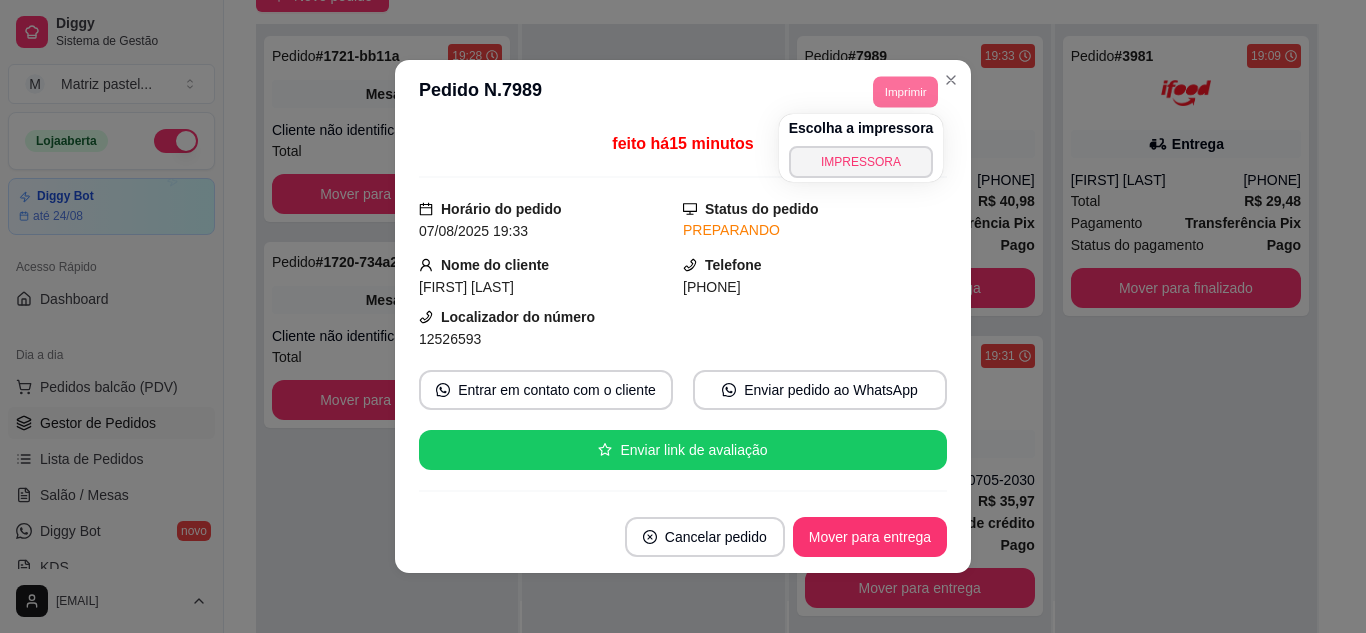 click on "feito há  15   minutos Horário do pedido 07/08/2025 19:33 Status do pedido PREPARANDO Nome do cliente Edilene Rosa Telefone (08) 0 0705-1020 Localizador do número 12526593 Entrar em contato com o cliente Enviar pedido ao WhatsApp Enviar link de avaliação ENTREGA Endereço  R. Teixeira de Freitas, n. 127, Pequi - 45828024 Casa - CRAS Taxa de entrega  R$ 0,00 Copiar Endereço Pagamento Transferência Pix  PIX   R$ 40,98 Status do pagamento Pago Resumo do pedido 1 x     2 Burger Artesanal R$ 49,99 Subtotal R$ 49,99 Cupom iFood  1  (desconto total) -   R$ 10,00 Desconto concedido pelo iFood -   R$ 10,00 Desconto concedido pela loja -   R$ 0,00 Incentivo -   R$ 0,00 -   R$ 0,00 Cupom   -R$ 10,00 Total R$ 40,98" at bounding box center (683, 312) 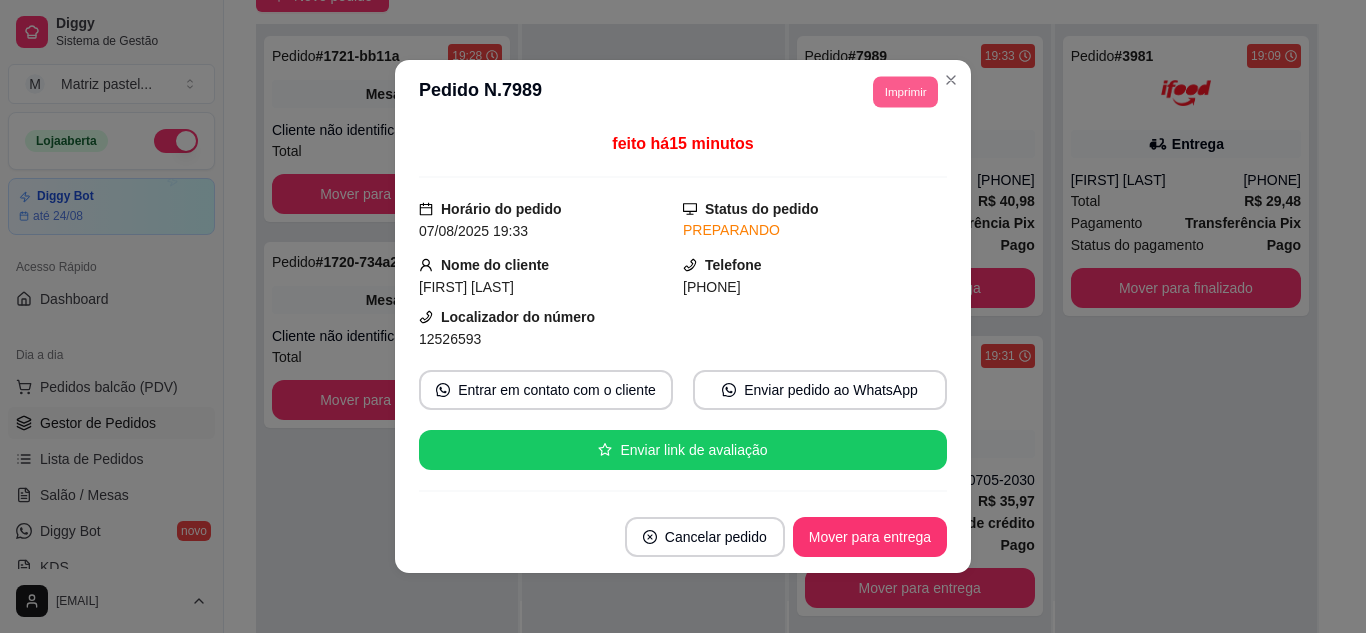 click on "Imprimir" at bounding box center (905, 91) 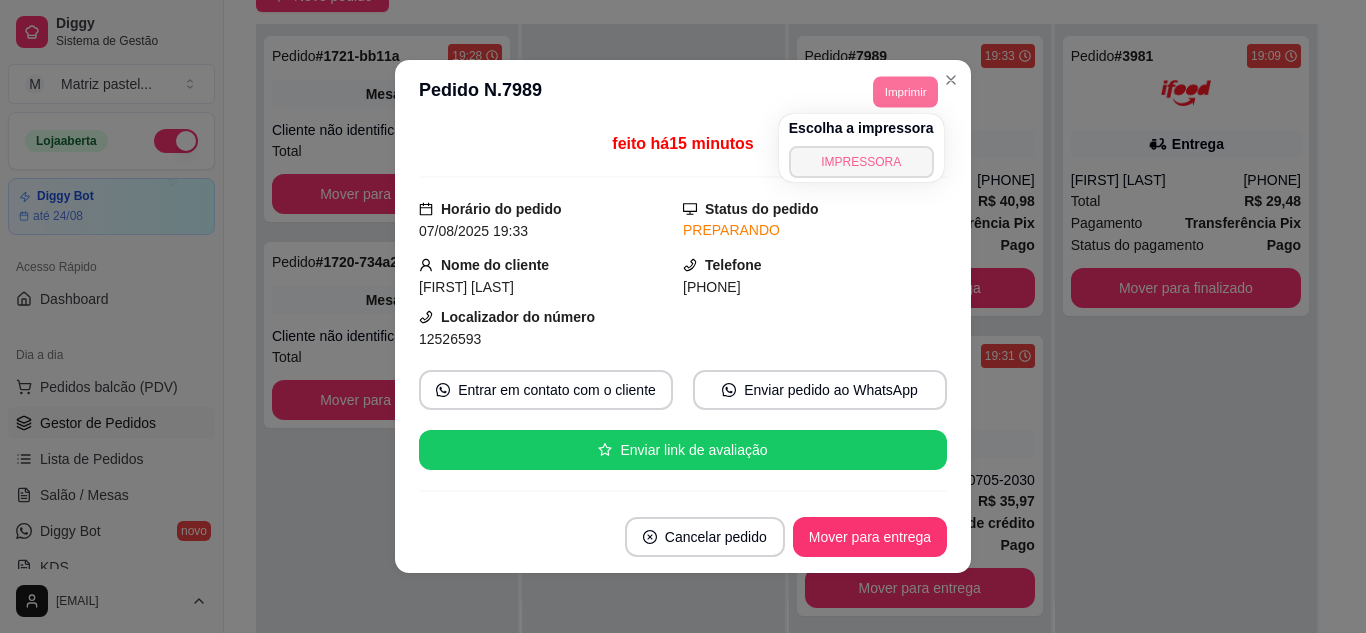 click on "IMPRESSORA" at bounding box center [861, 162] 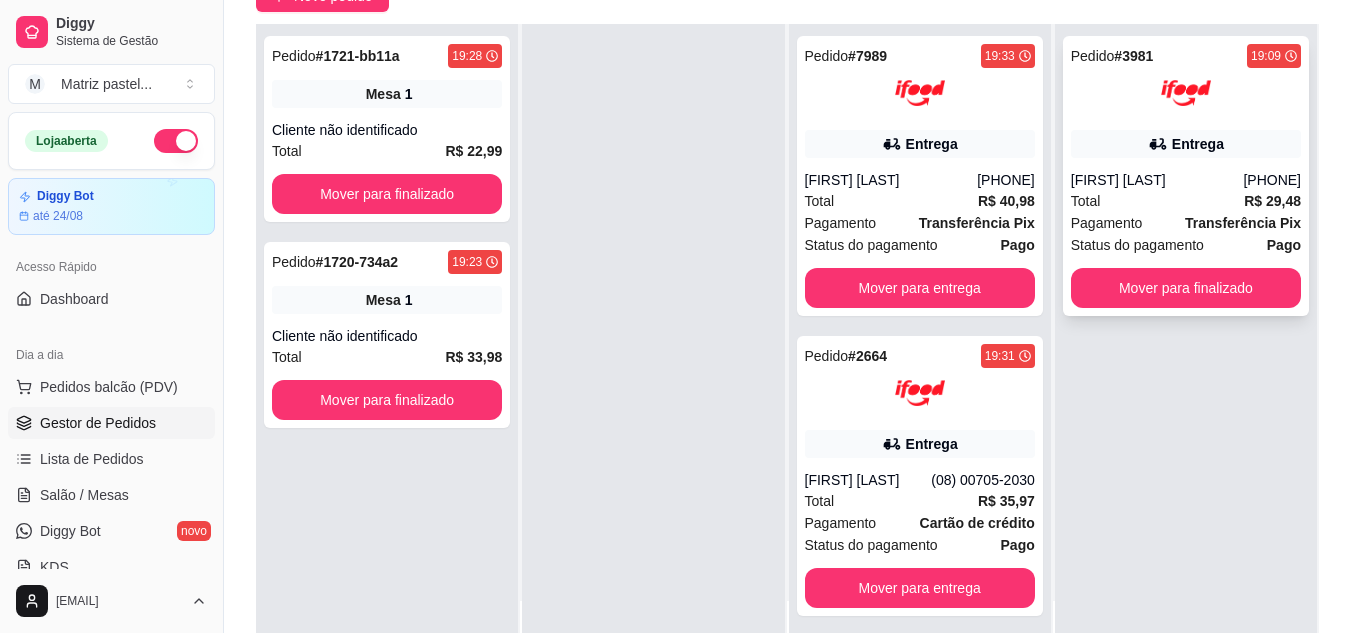 click on "Pedido  # 3981 19:09 Entrega Jorge Rosario (08) 00705-4050 Total R$ 29,48 Pagamento Transferência Pix Status do pagamento Pago Mover para finalizado" at bounding box center [1186, 176] 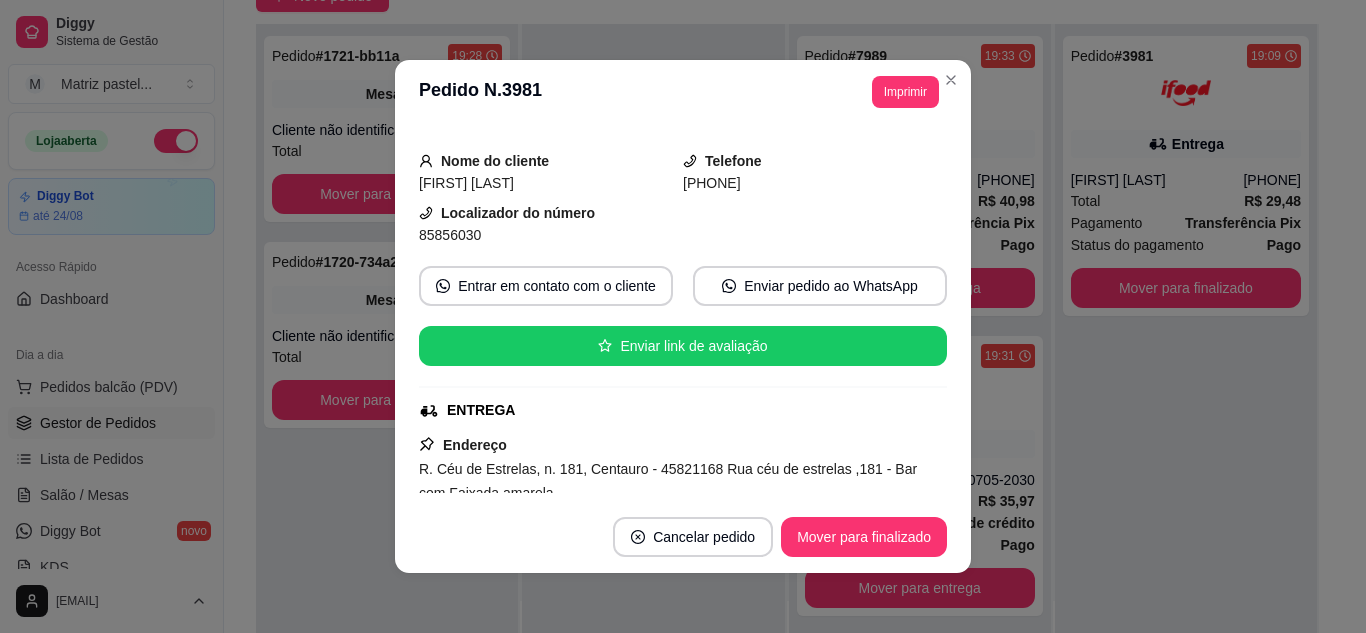 scroll, scrollTop: 200, scrollLeft: 0, axis: vertical 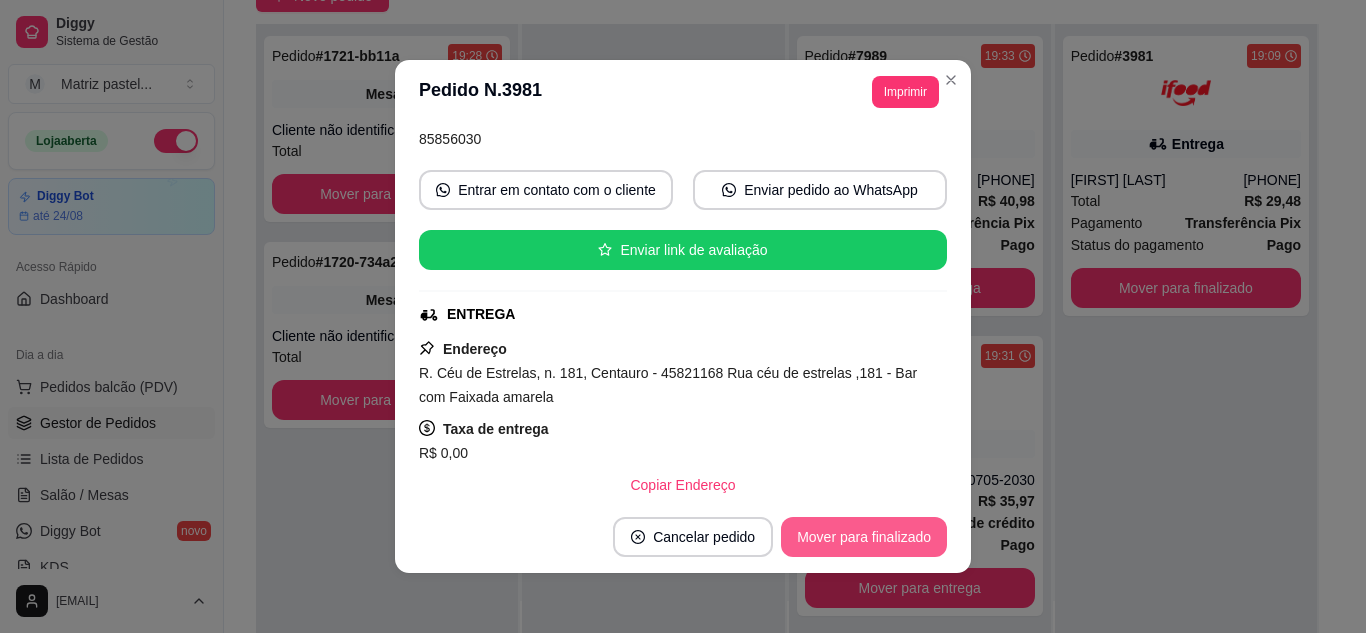 click on "Mover para finalizado" at bounding box center [864, 537] 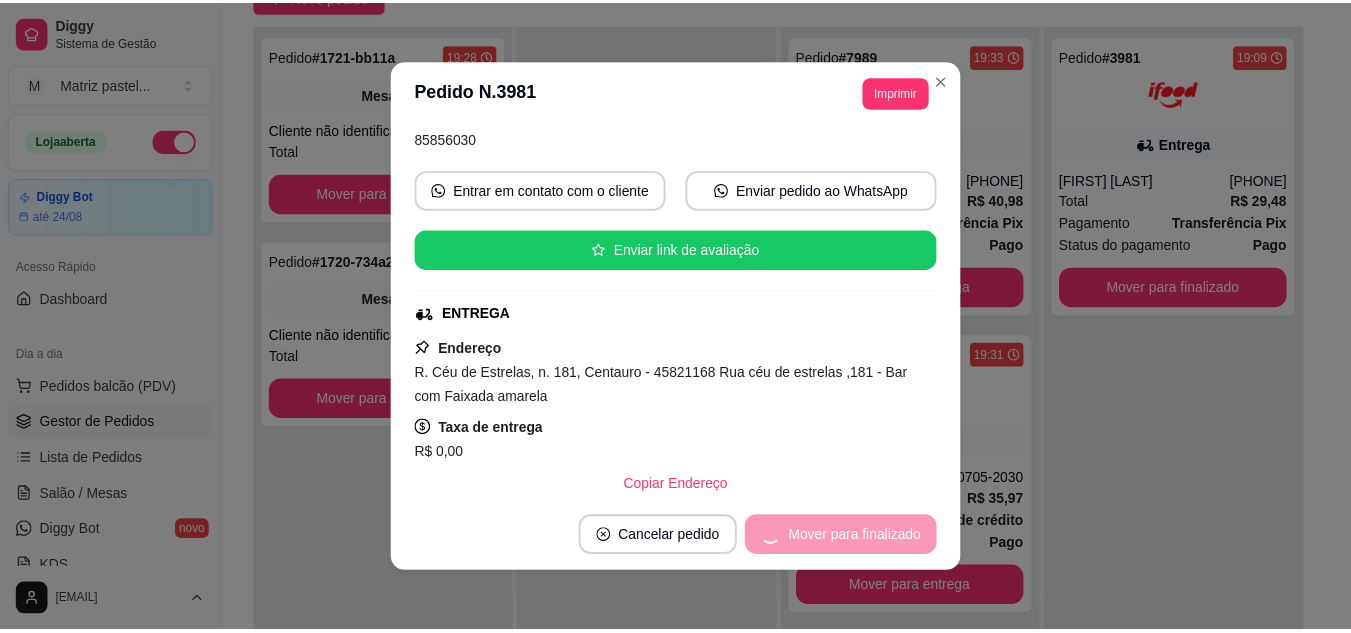 scroll, scrollTop: 154, scrollLeft: 0, axis: vertical 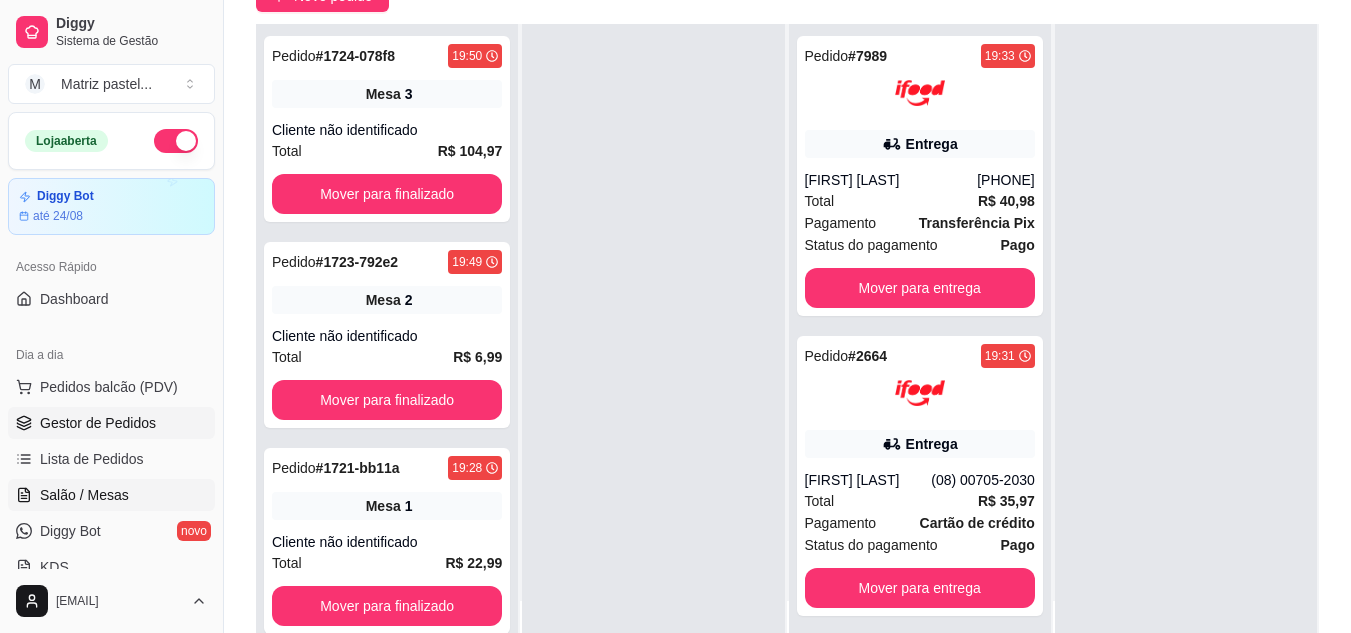 click on "Salão / Mesas" at bounding box center [111, 495] 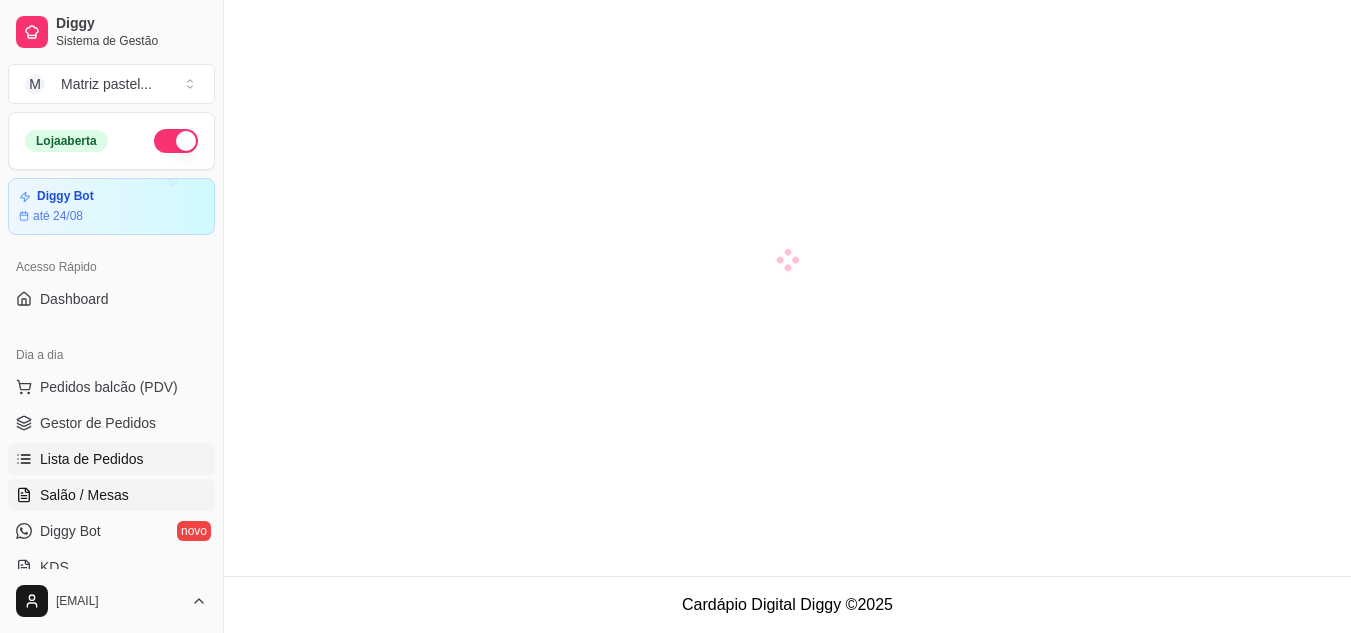 scroll, scrollTop: 0, scrollLeft: 0, axis: both 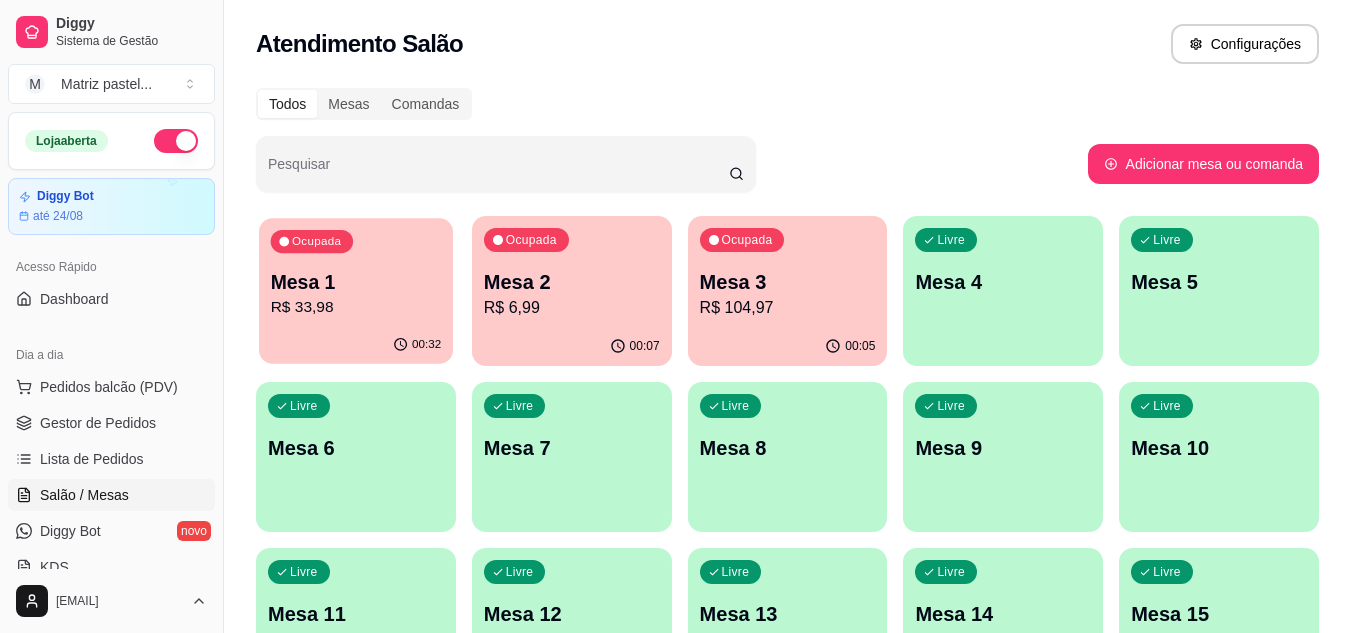 click on "R$ 33,98" at bounding box center [356, 307] 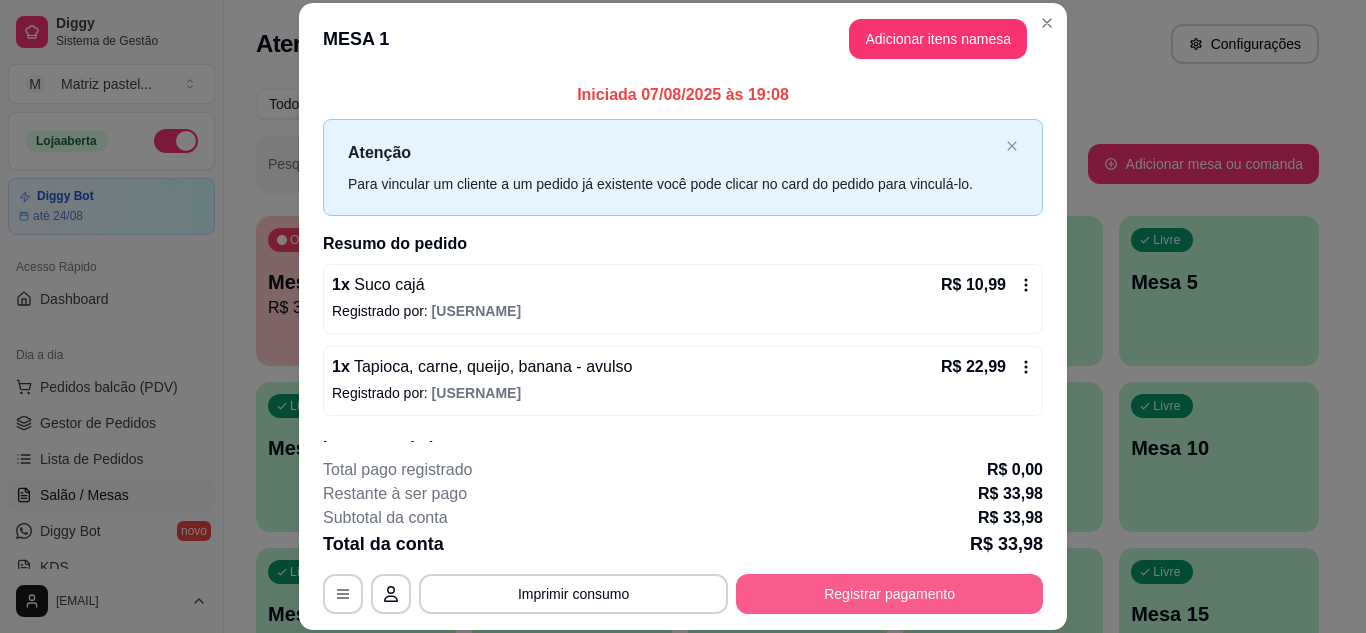click on "Registrar pagamento" at bounding box center (889, 594) 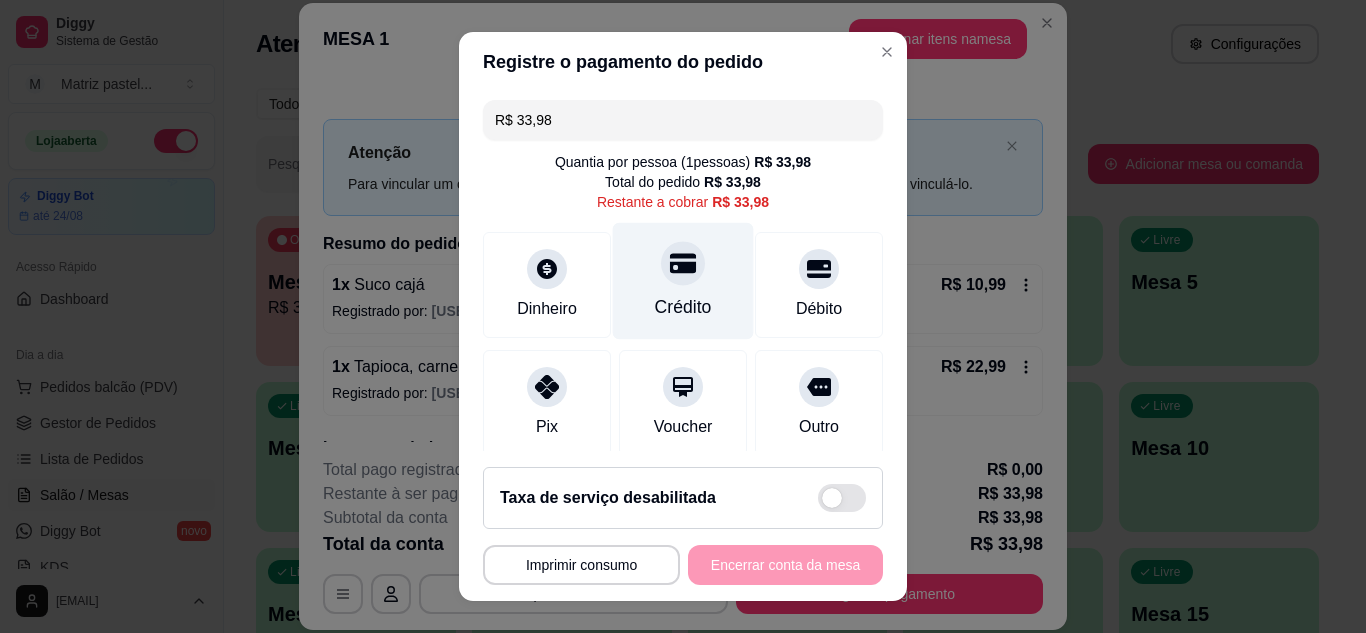 click on "Crédito" at bounding box center (683, 280) 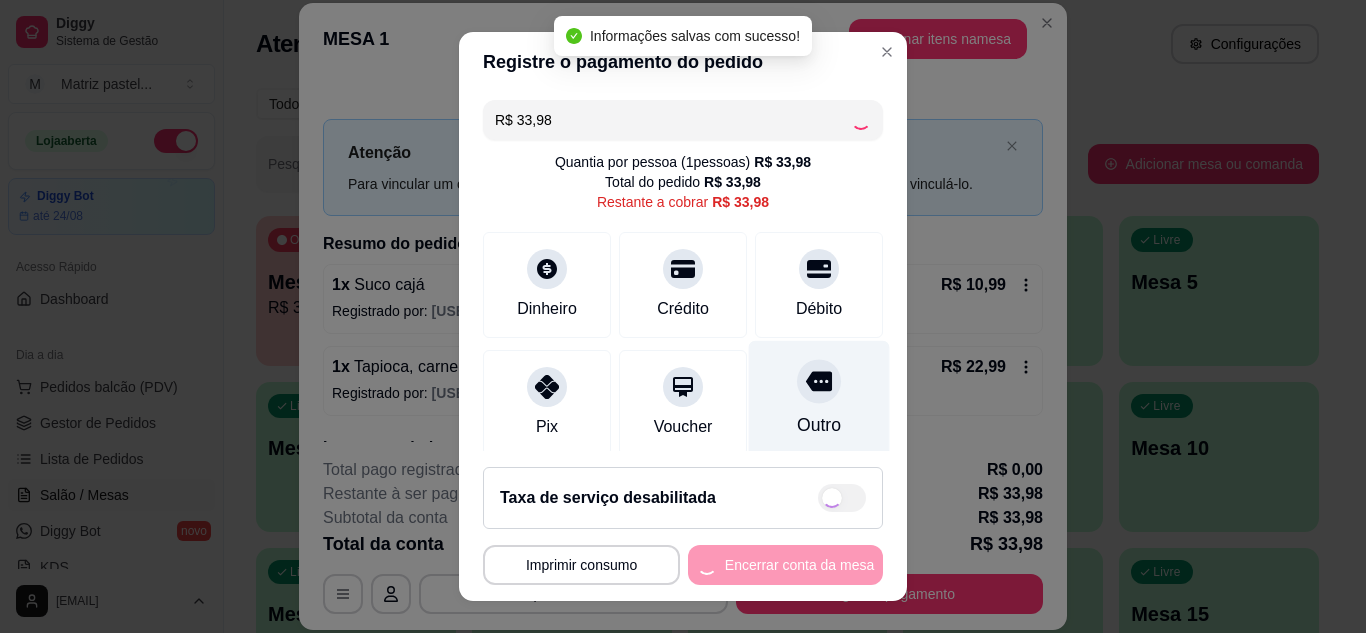 type on "R$ 0,00" 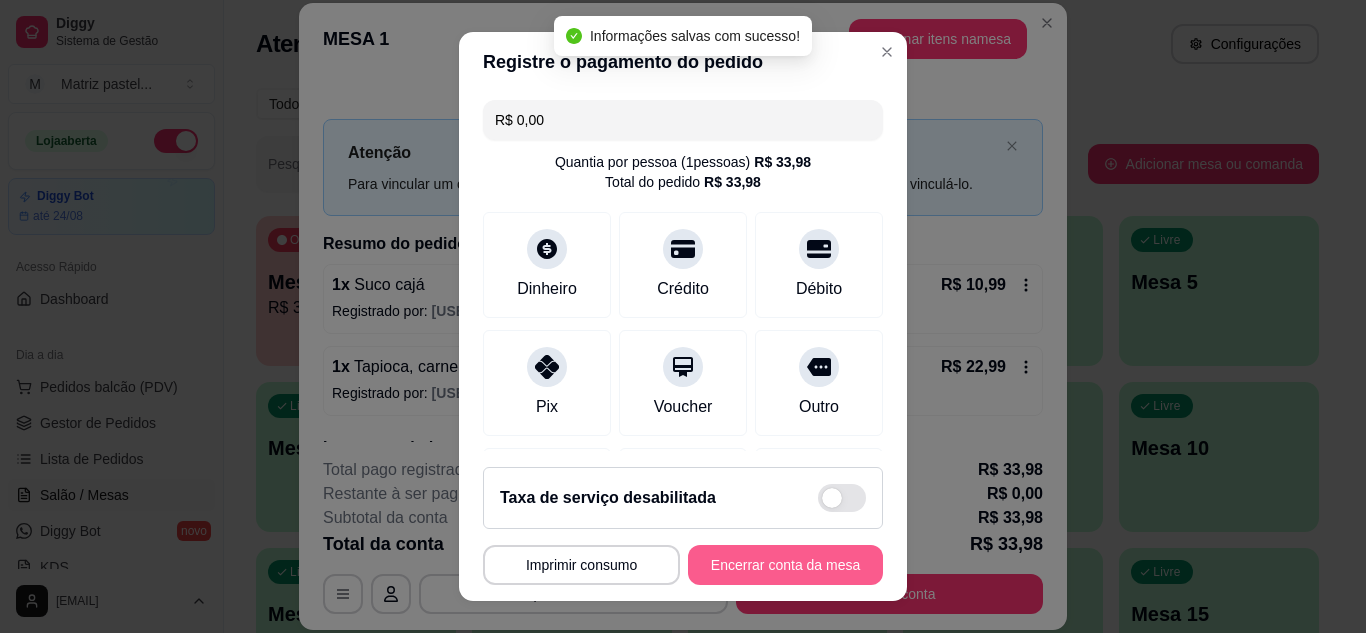 click on "Encerrar conta da mesa" at bounding box center (785, 565) 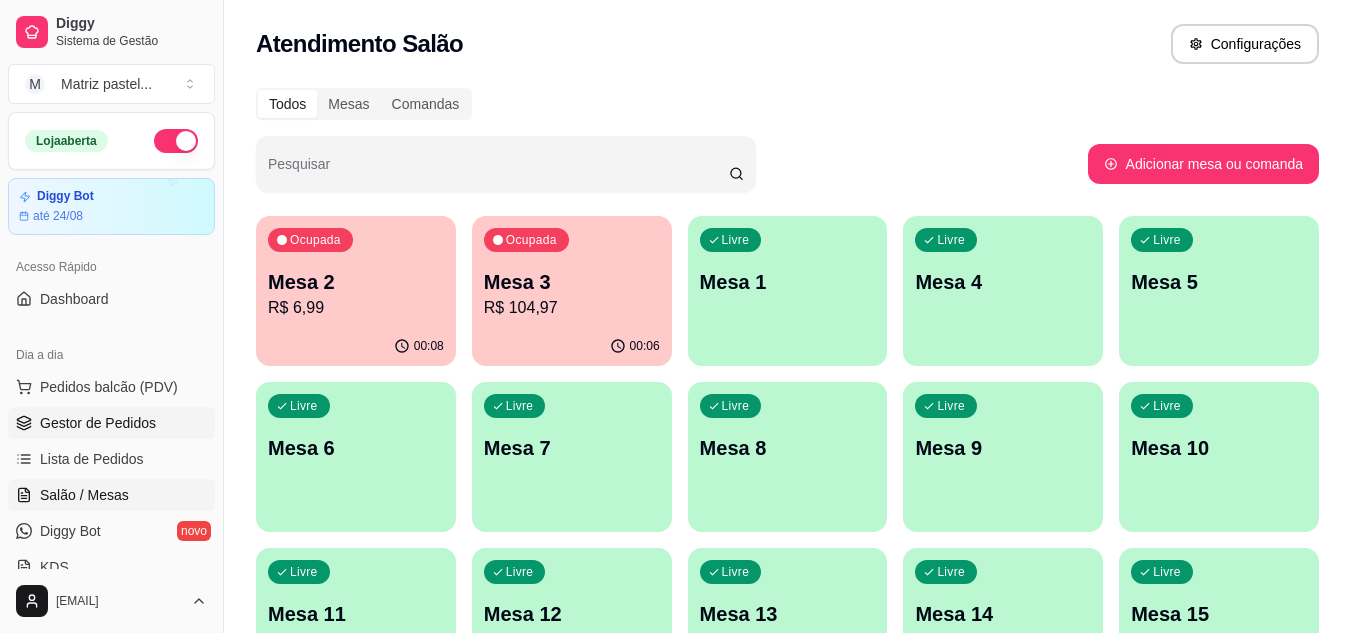 click on "Gestor de Pedidos" at bounding box center (98, 423) 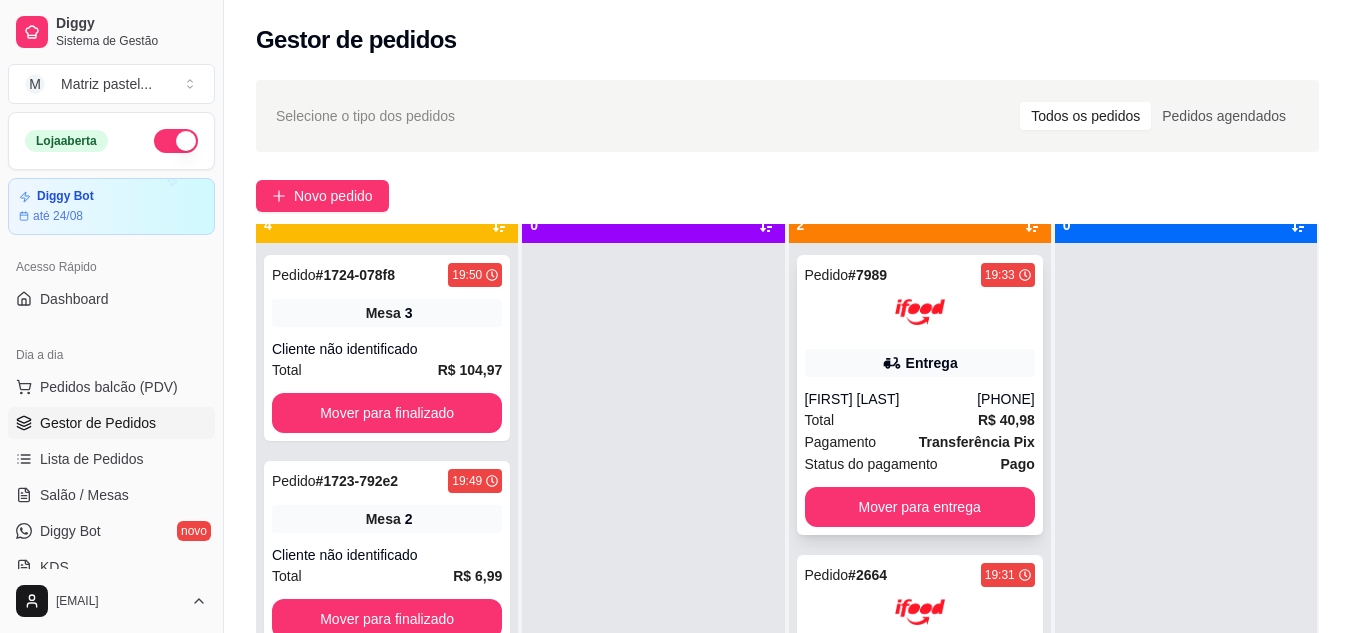 scroll, scrollTop: 56, scrollLeft: 0, axis: vertical 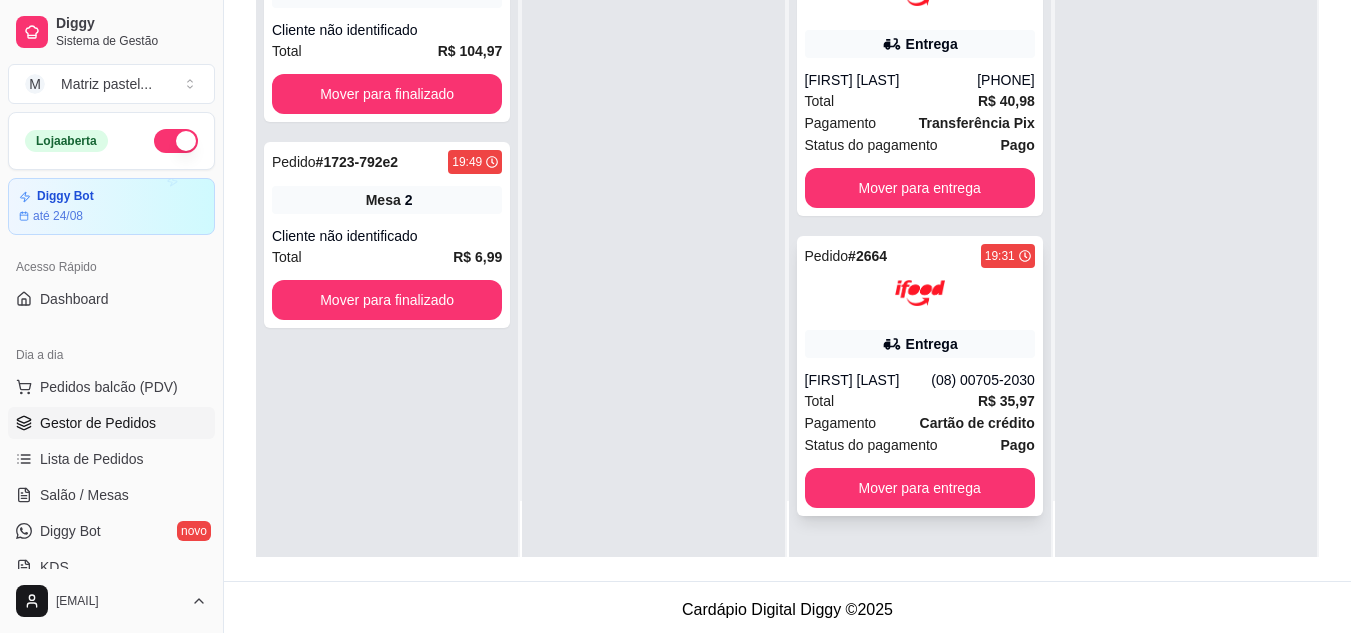 click on "Total R$ 35,97" at bounding box center (920, 401) 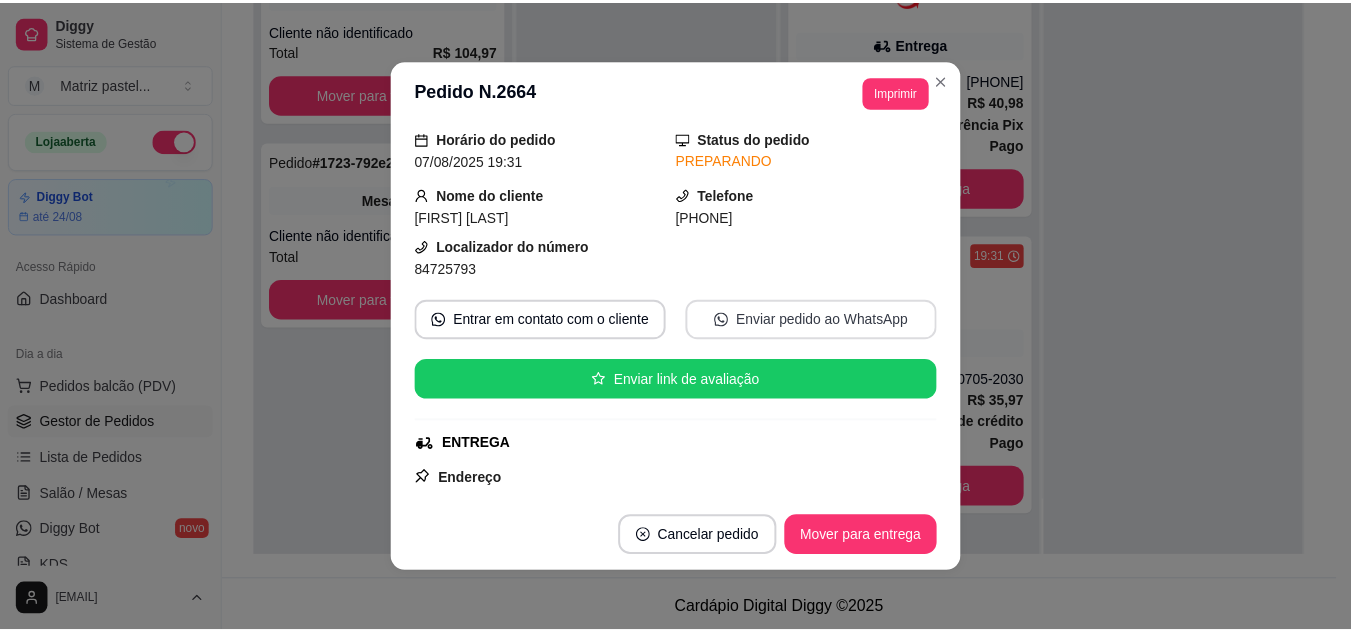 scroll, scrollTop: 100, scrollLeft: 0, axis: vertical 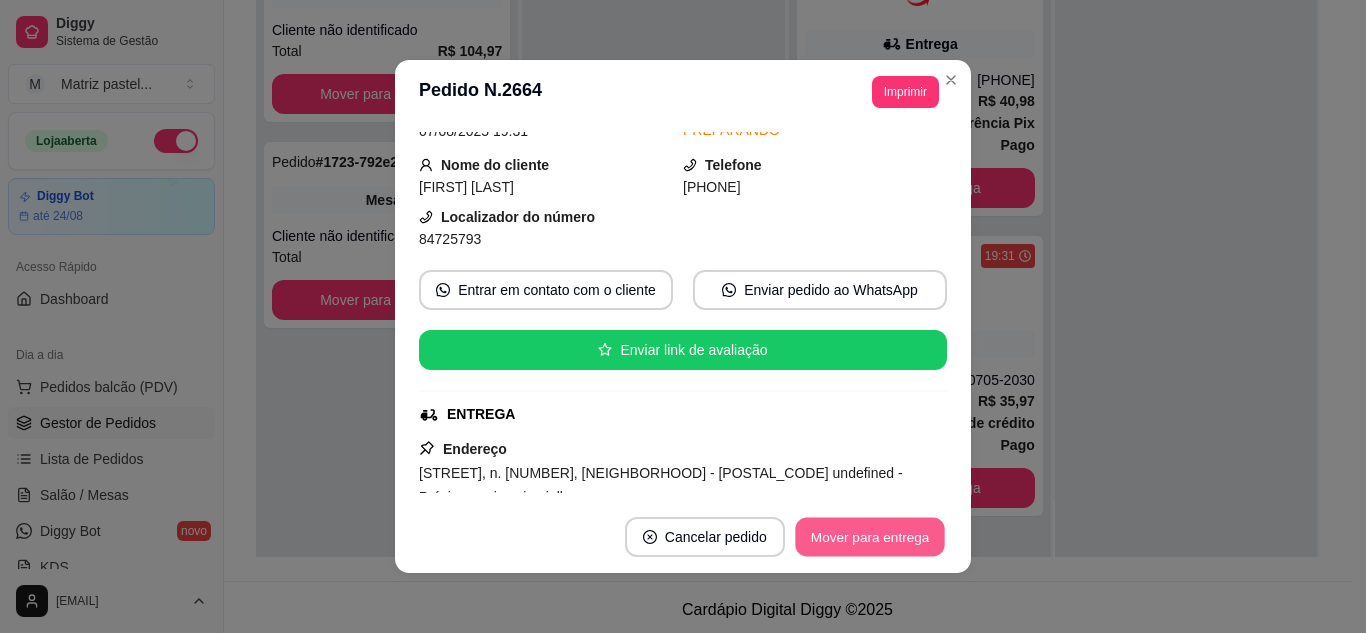 click on "Mover para entrega" at bounding box center (870, 537) 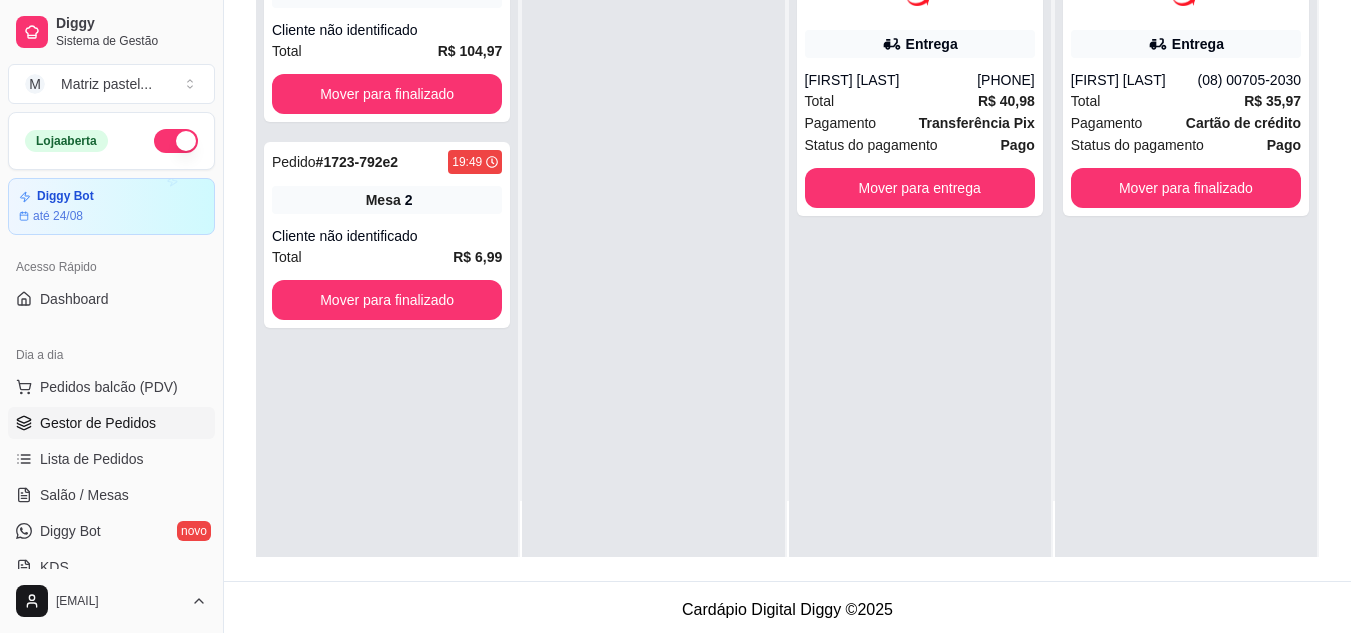 scroll, scrollTop: 0, scrollLeft: 0, axis: both 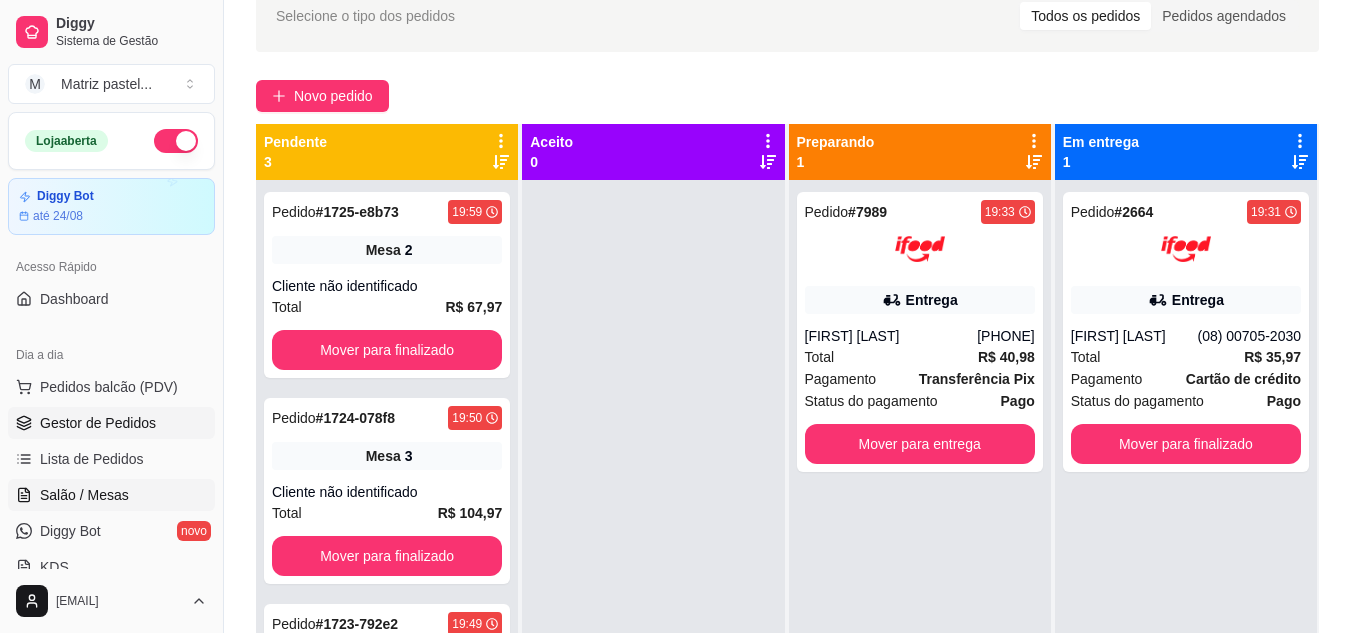 click on "Salão / Mesas" at bounding box center [84, 495] 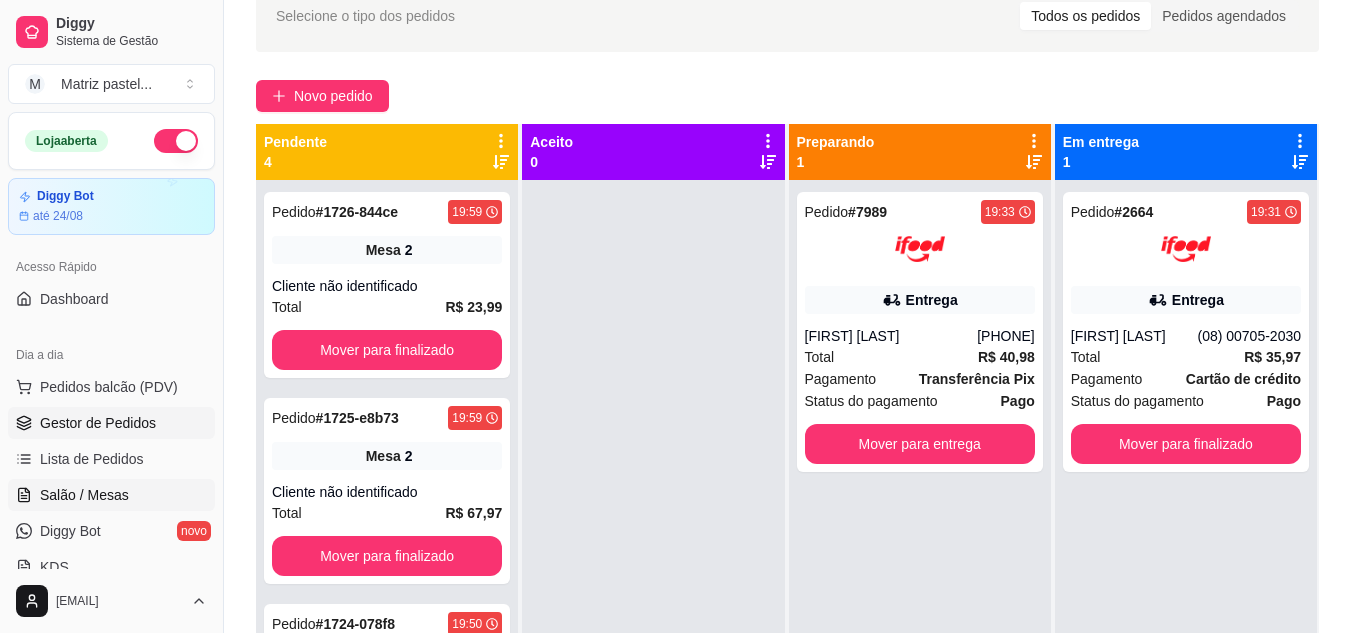 click on "Salão / Mesas" at bounding box center (84, 495) 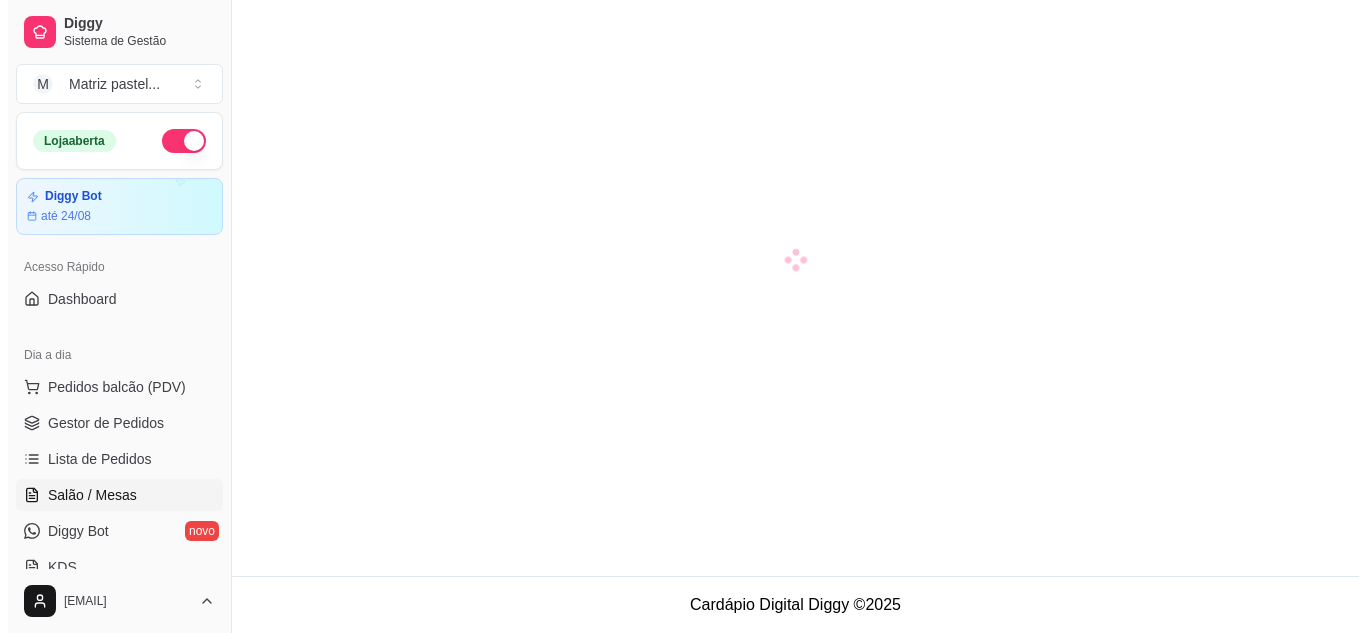 scroll, scrollTop: 0, scrollLeft: 0, axis: both 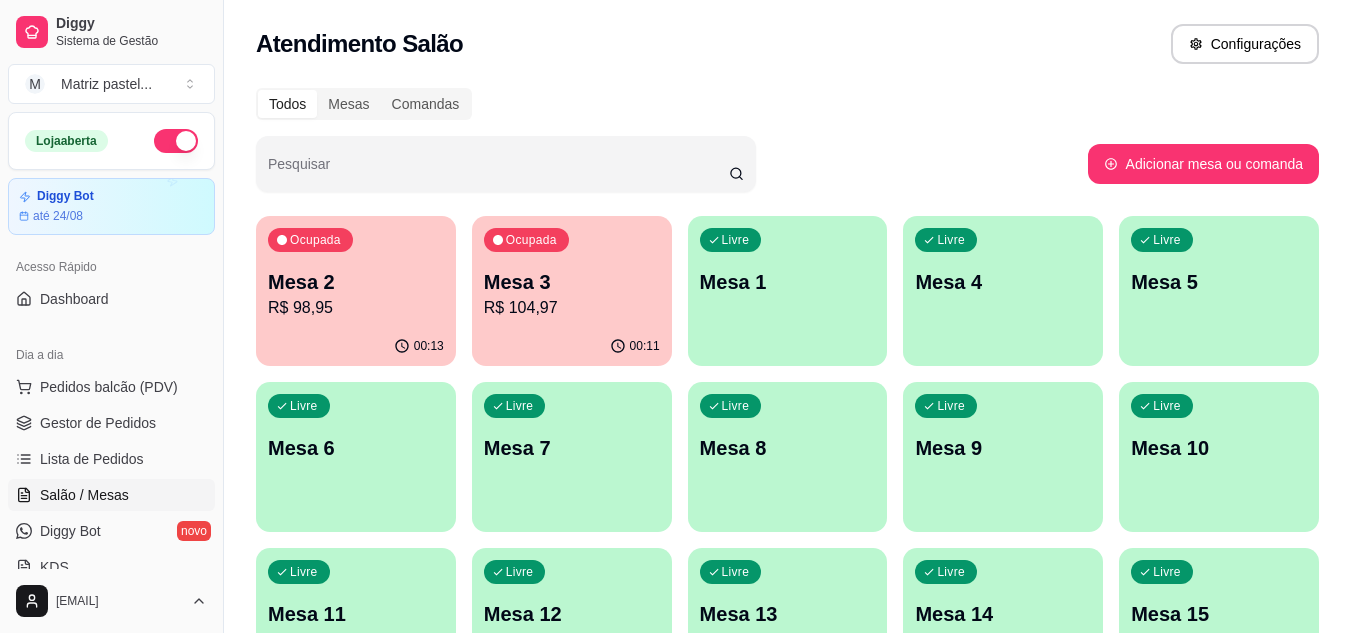 click on "R$ 98,95" at bounding box center [356, 308] 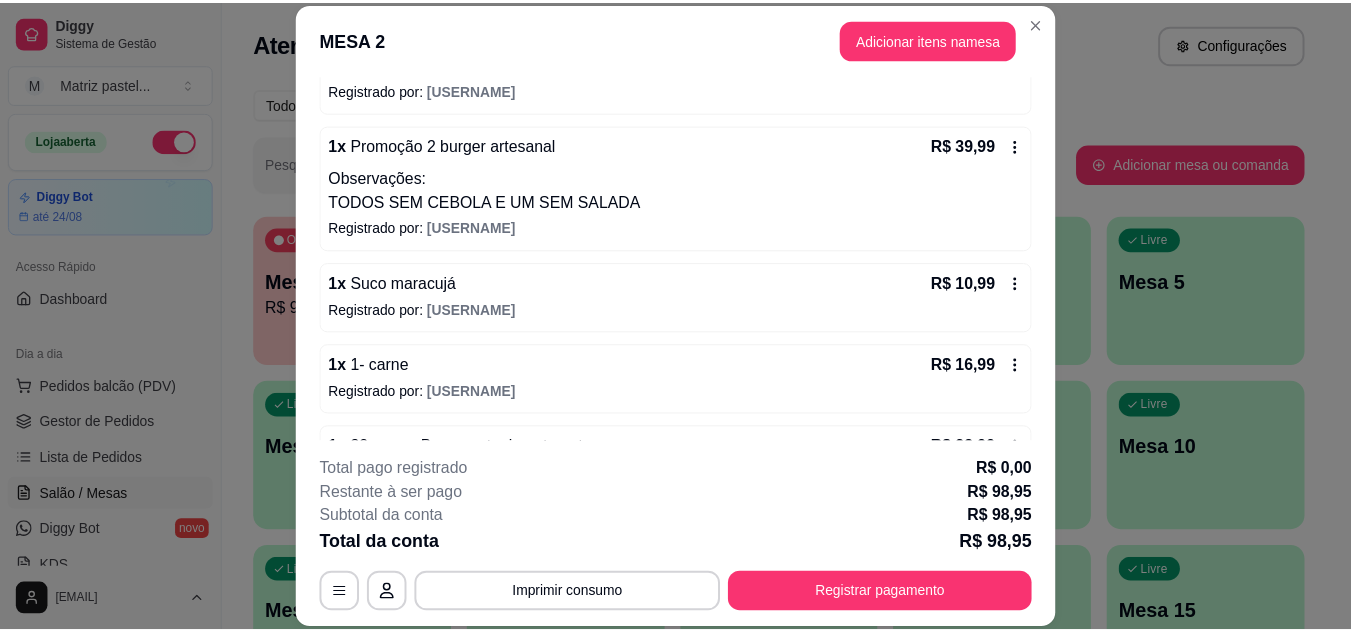 scroll, scrollTop: 284, scrollLeft: 0, axis: vertical 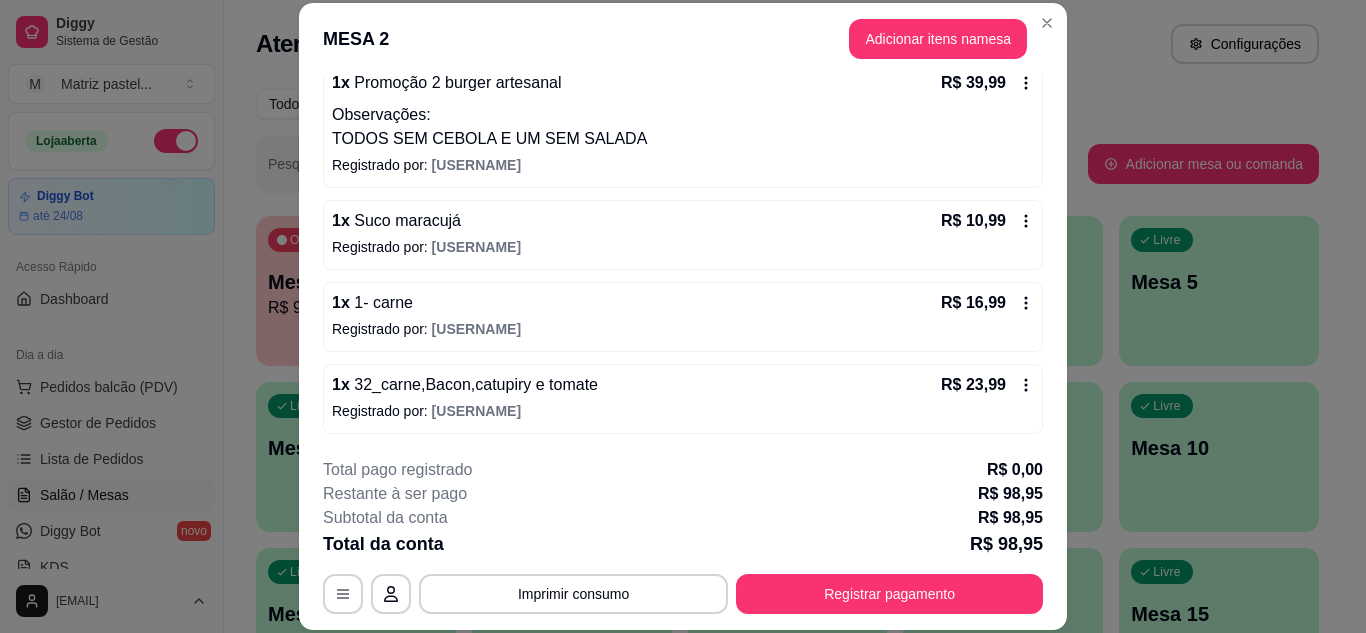 click 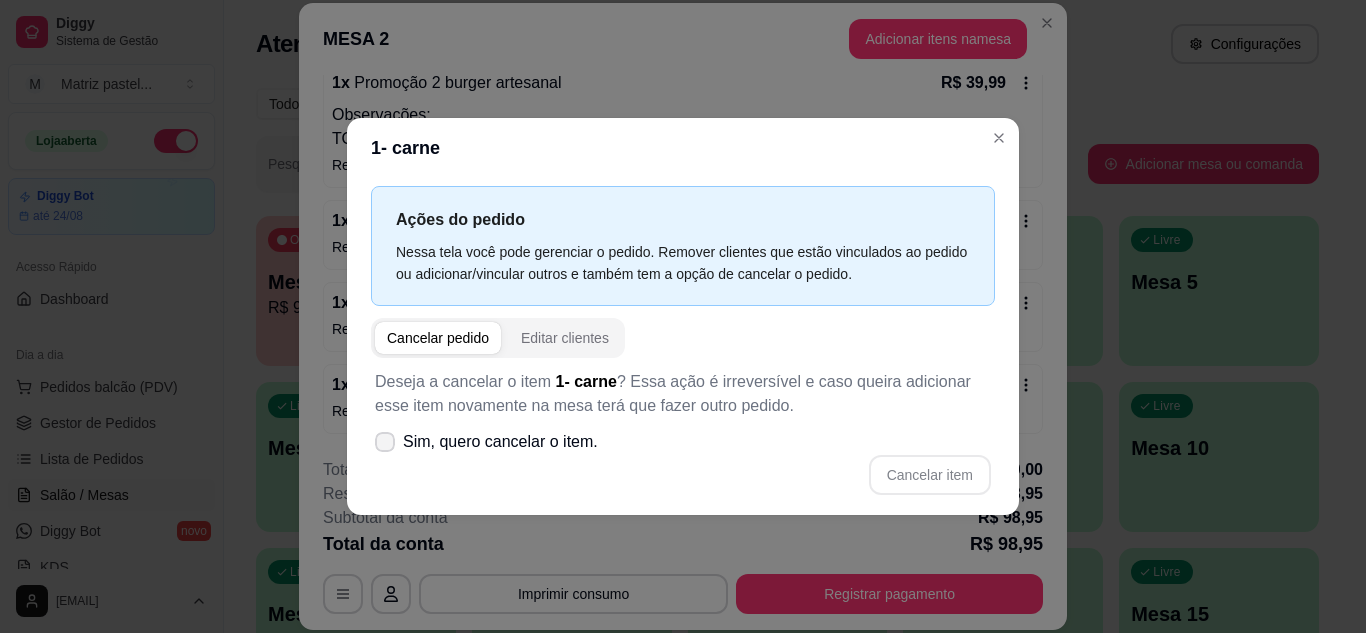 click on "Sim, quero cancelar o item." at bounding box center (486, 442) 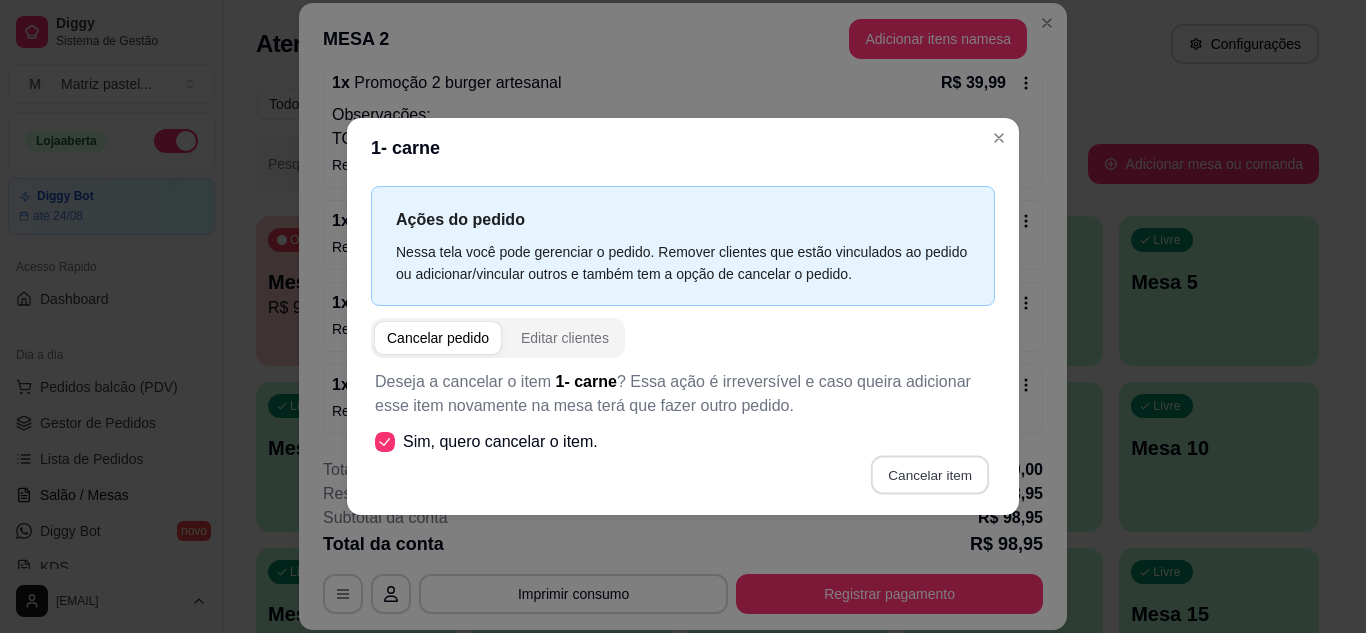 click on "Cancelar item" at bounding box center (929, 474) 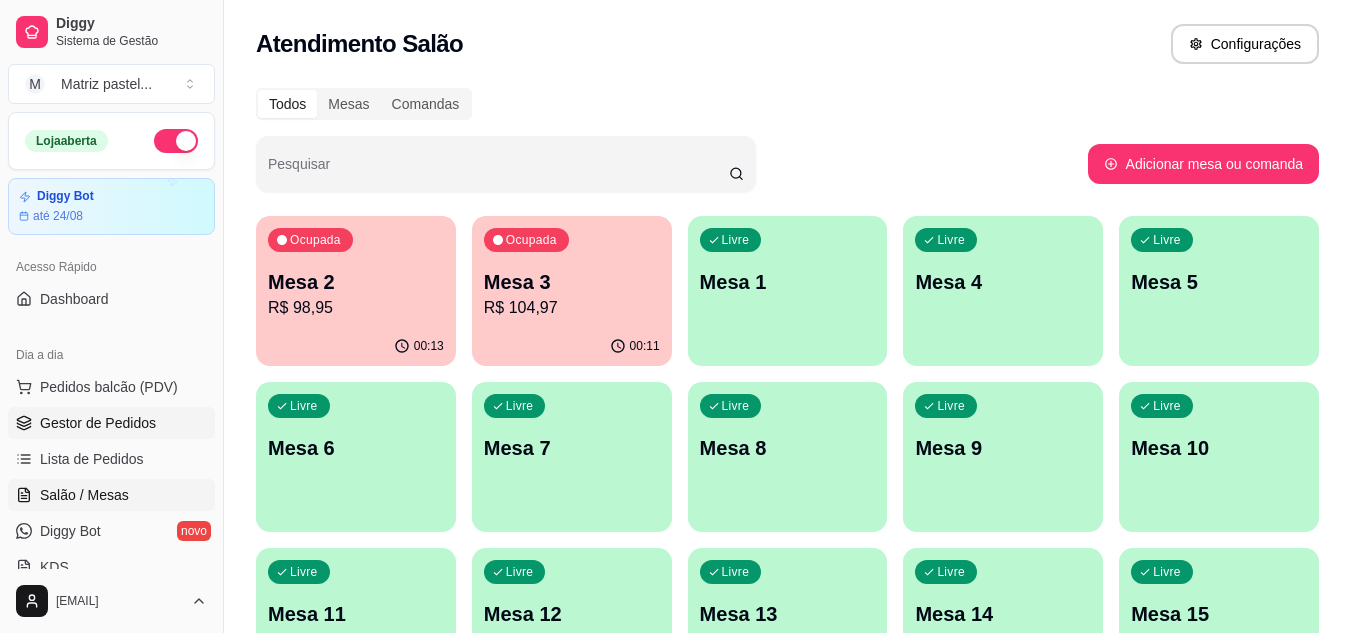 click on "Gestor de Pedidos" at bounding box center (98, 423) 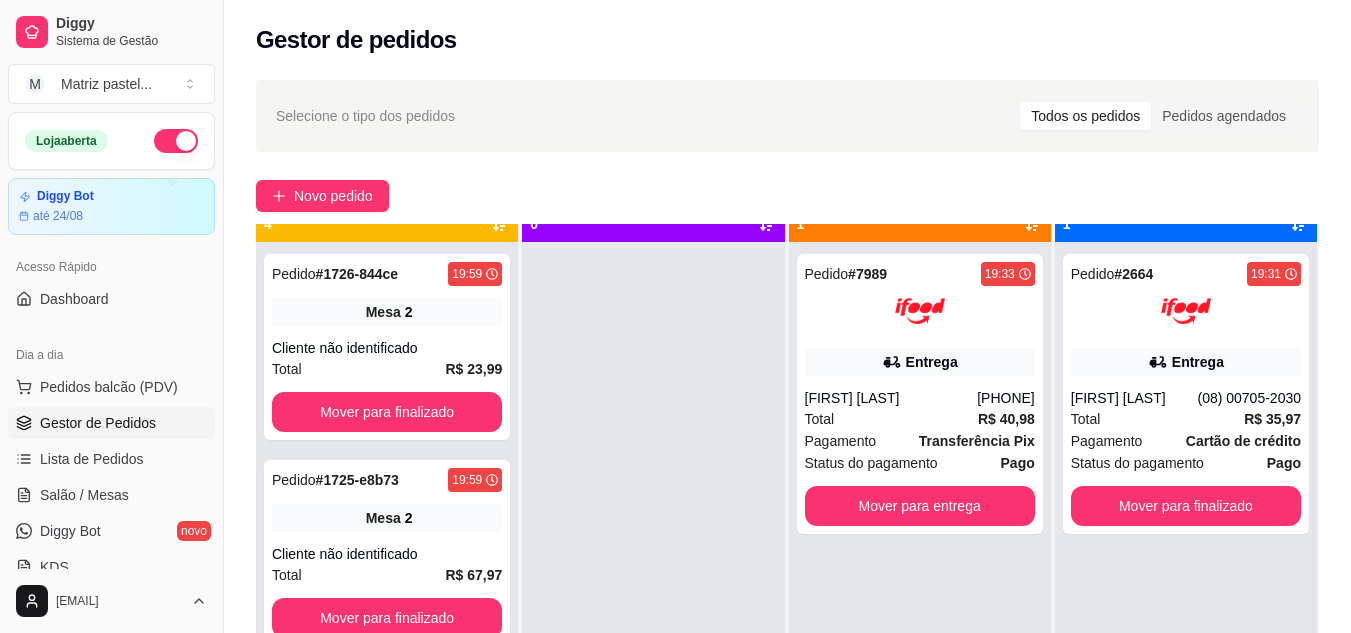 scroll, scrollTop: 56, scrollLeft: 0, axis: vertical 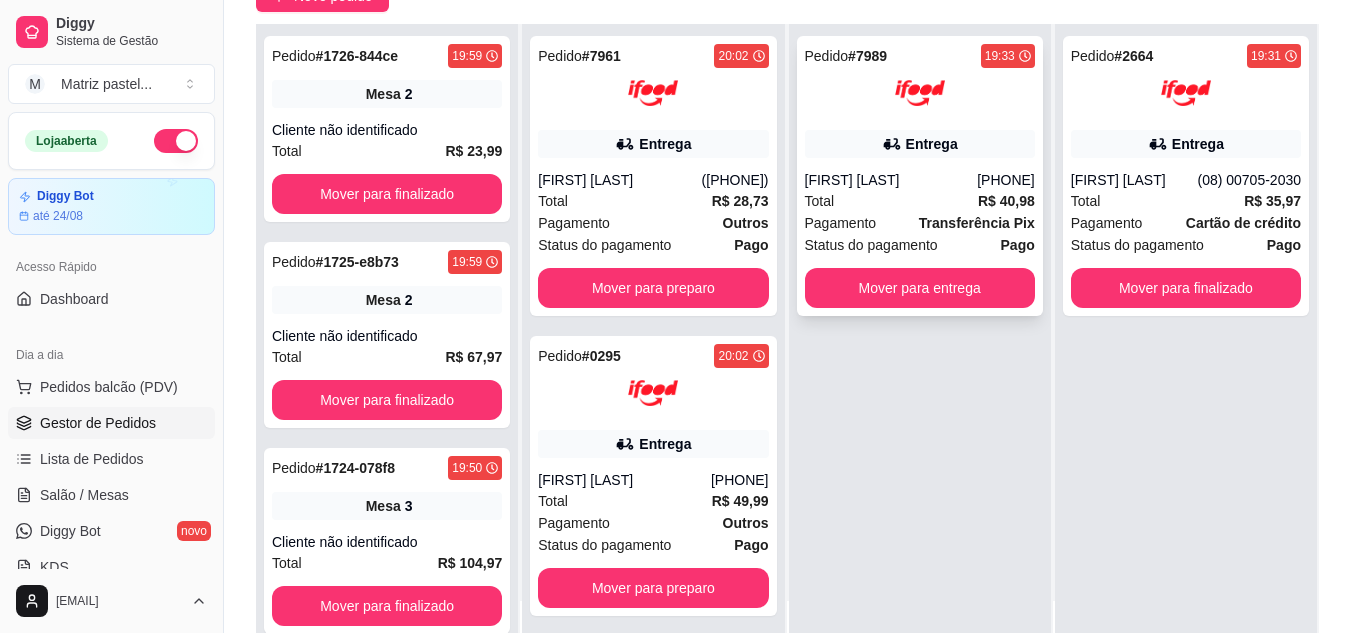 click on "Entrega" at bounding box center [920, 144] 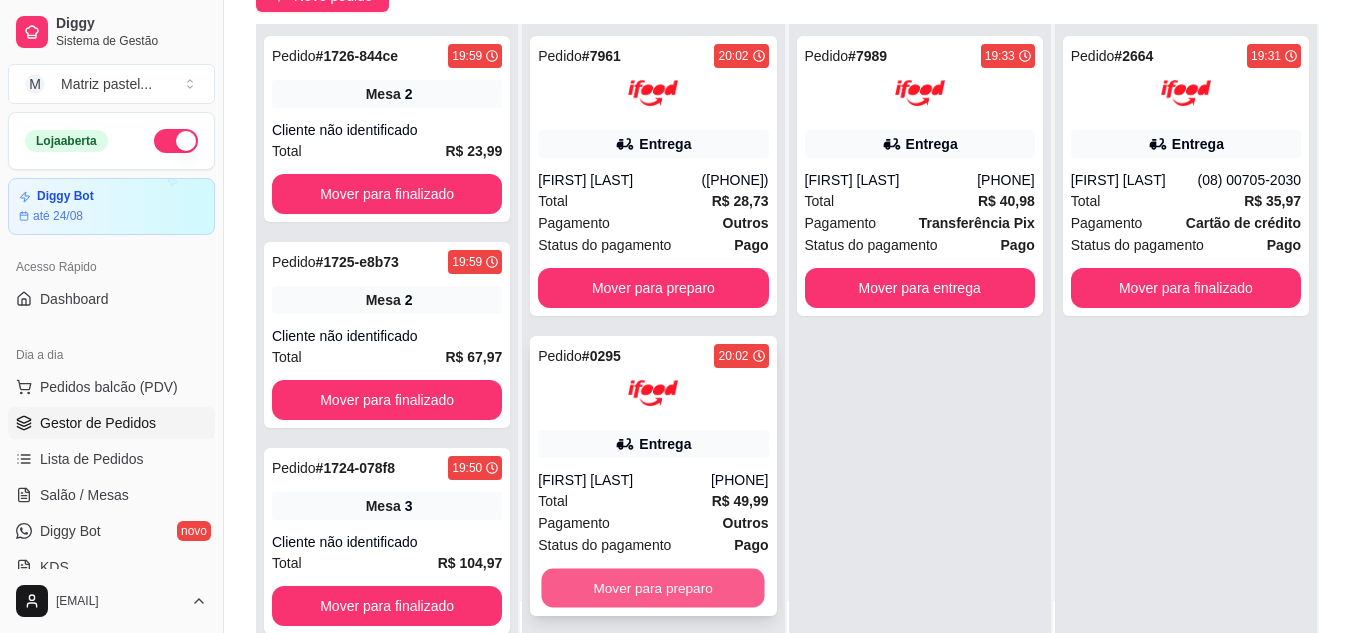 click on "Mover para preparo" at bounding box center (653, 588) 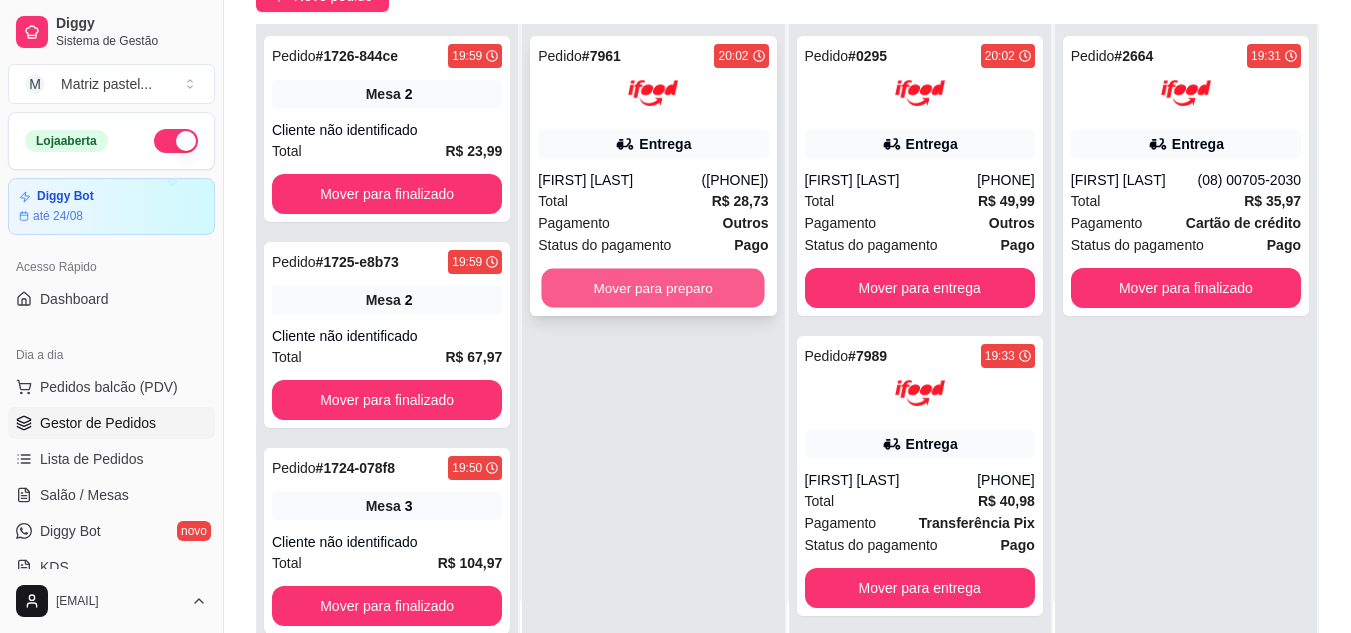 click on "Mover para preparo" at bounding box center (653, 288) 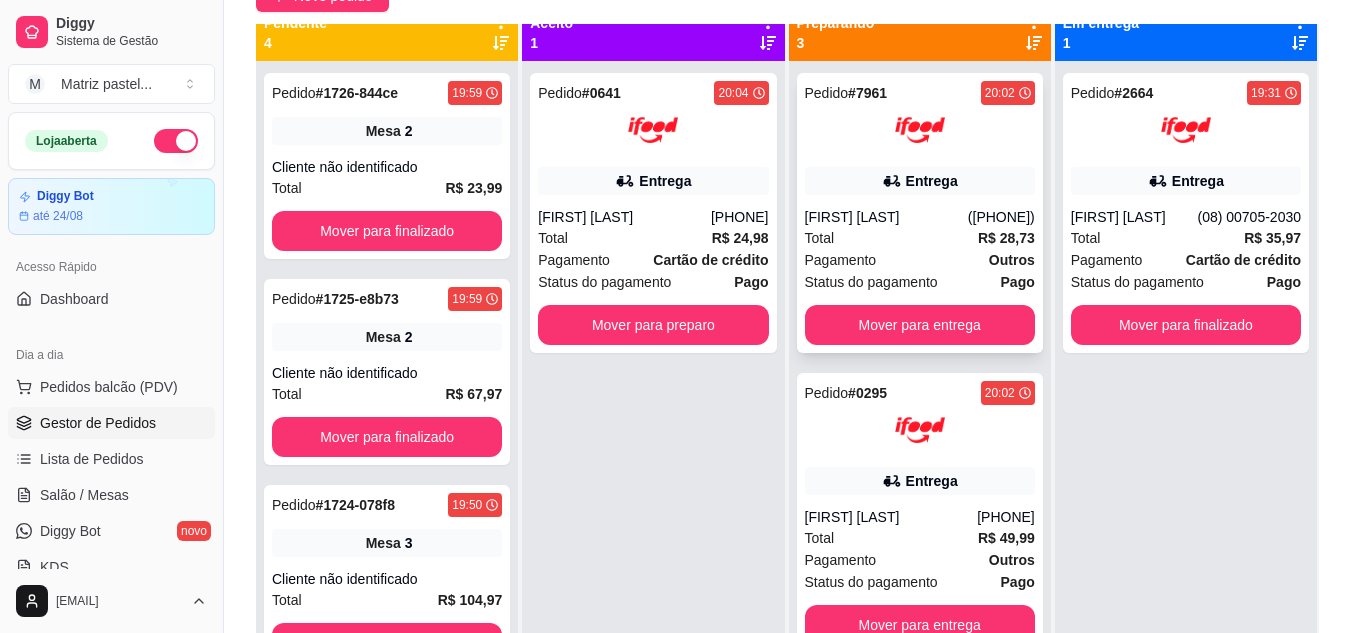 scroll, scrollTop: 0, scrollLeft: 0, axis: both 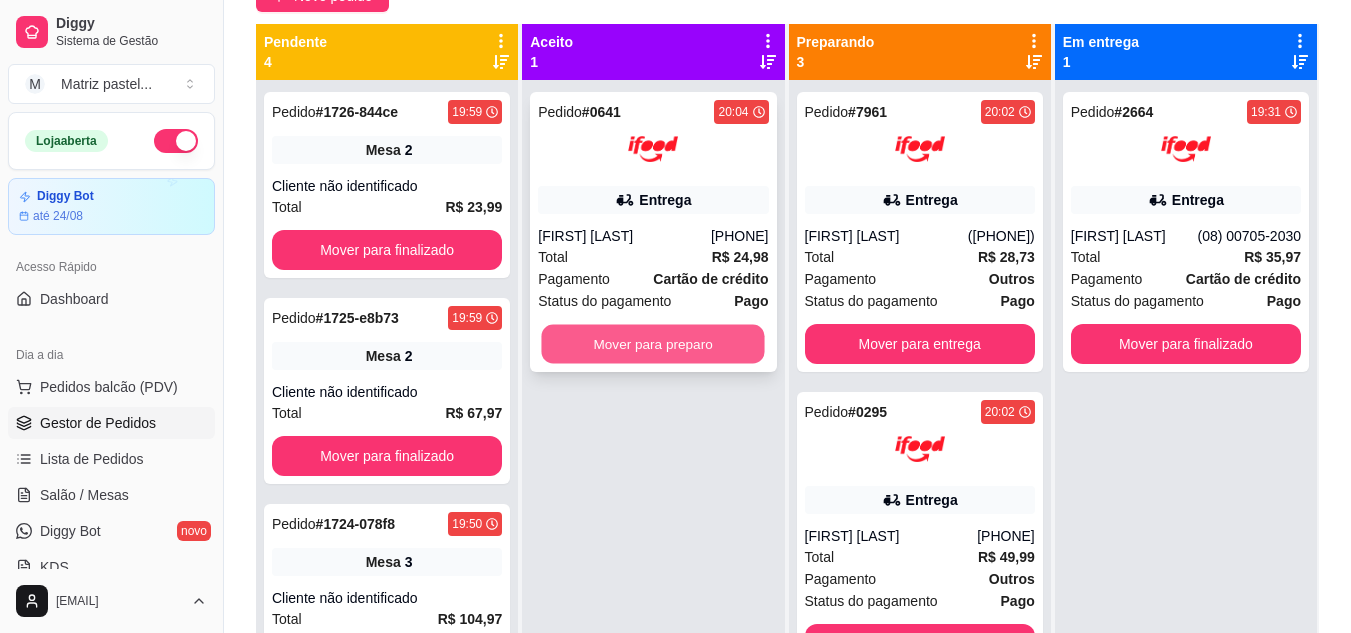 click on "Mover para preparo" at bounding box center (653, 344) 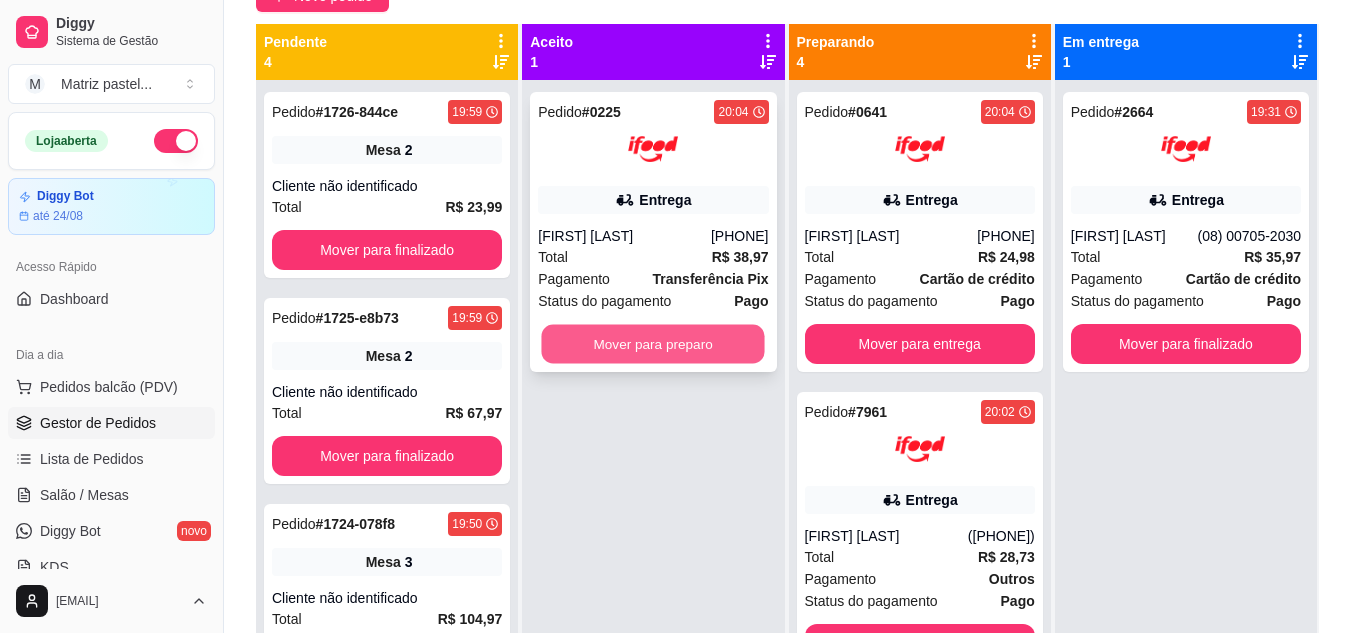 click on "Mover para preparo" at bounding box center [653, 344] 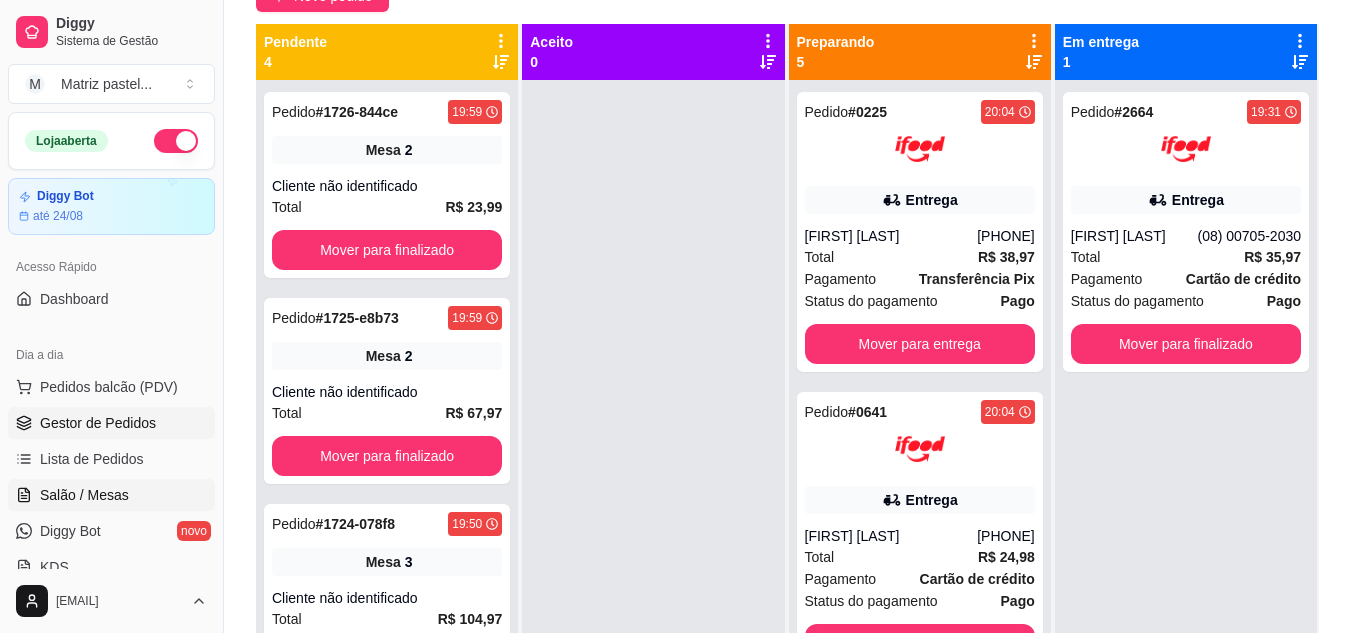 click on "Salão / Mesas" at bounding box center [111, 495] 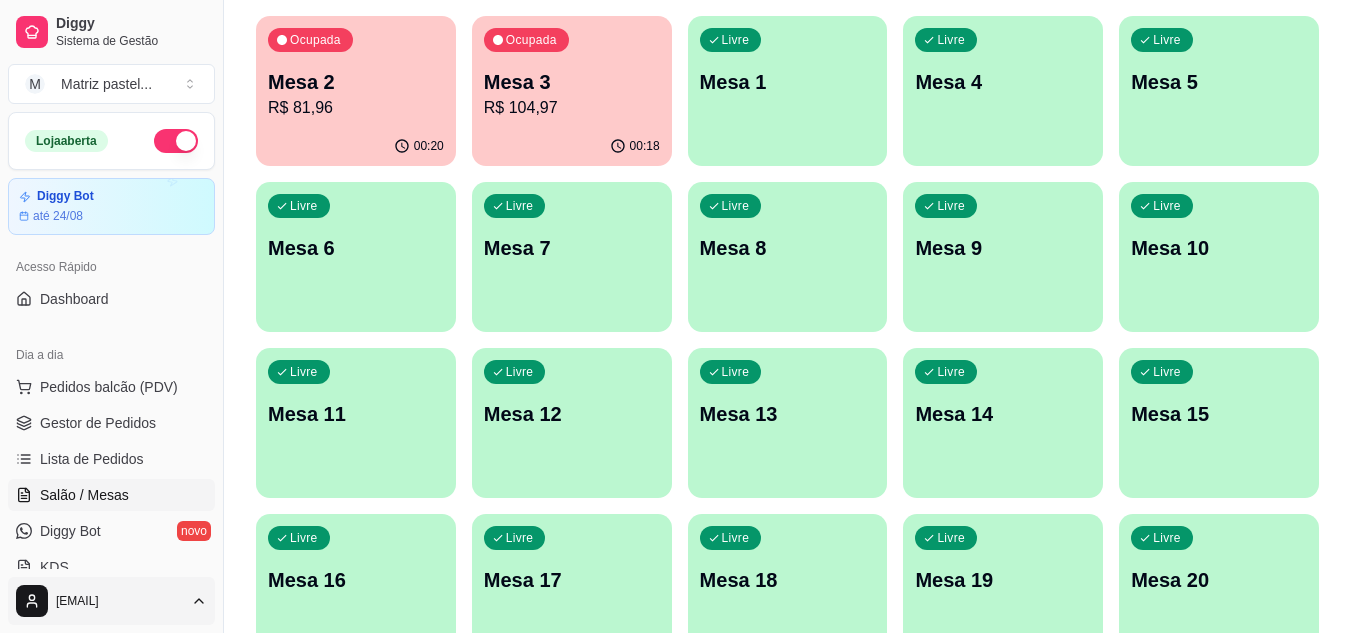 scroll, scrollTop: 0, scrollLeft: 0, axis: both 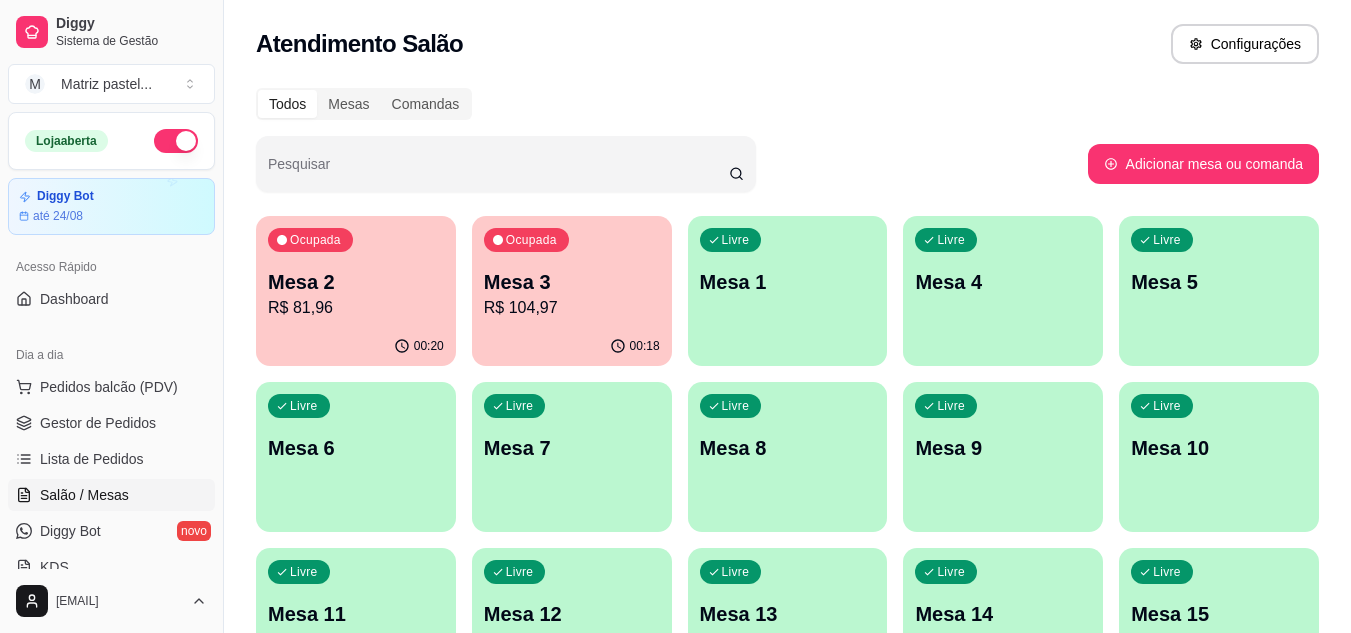 click on "R$ 104,97" at bounding box center (572, 308) 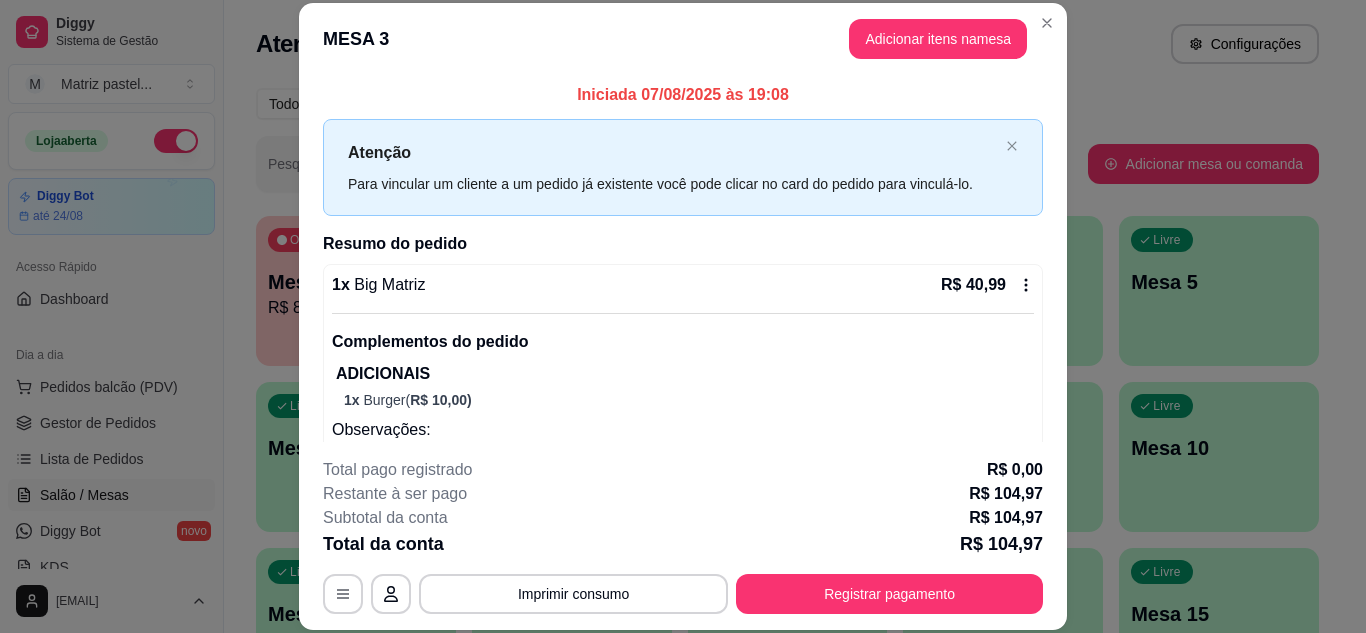 click on "Registrar pagamento" at bounding box center (889, 594) 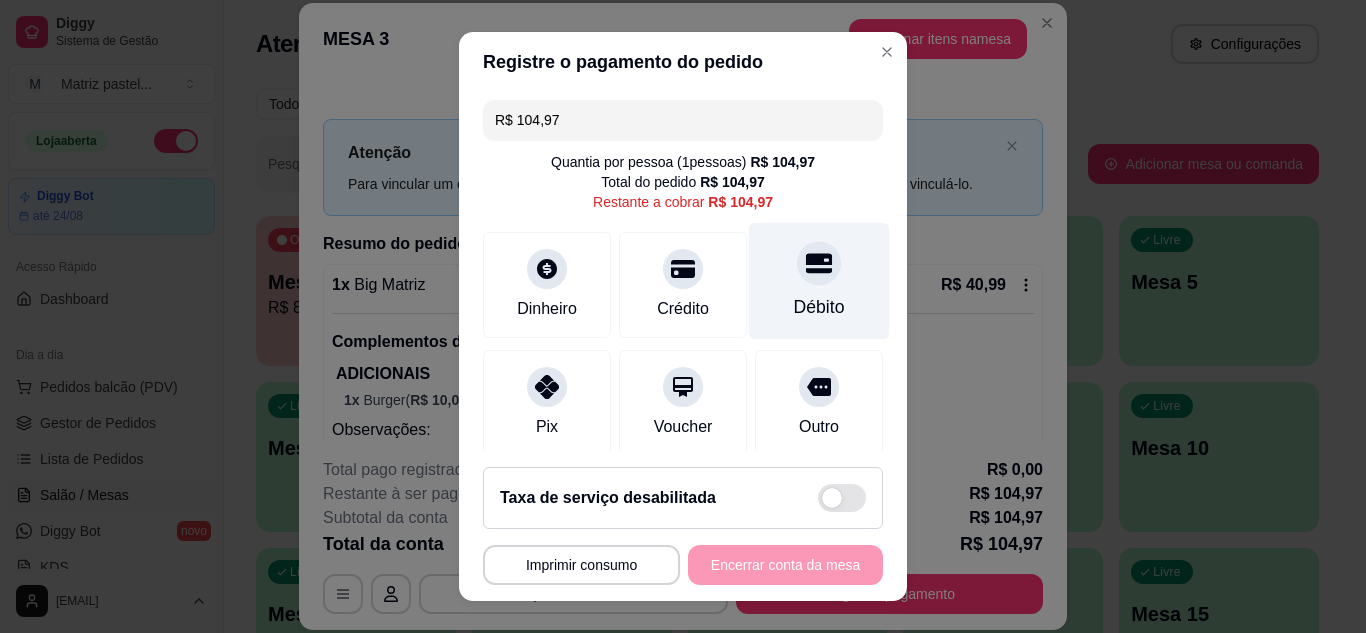 click at bounding box center [819, 263] 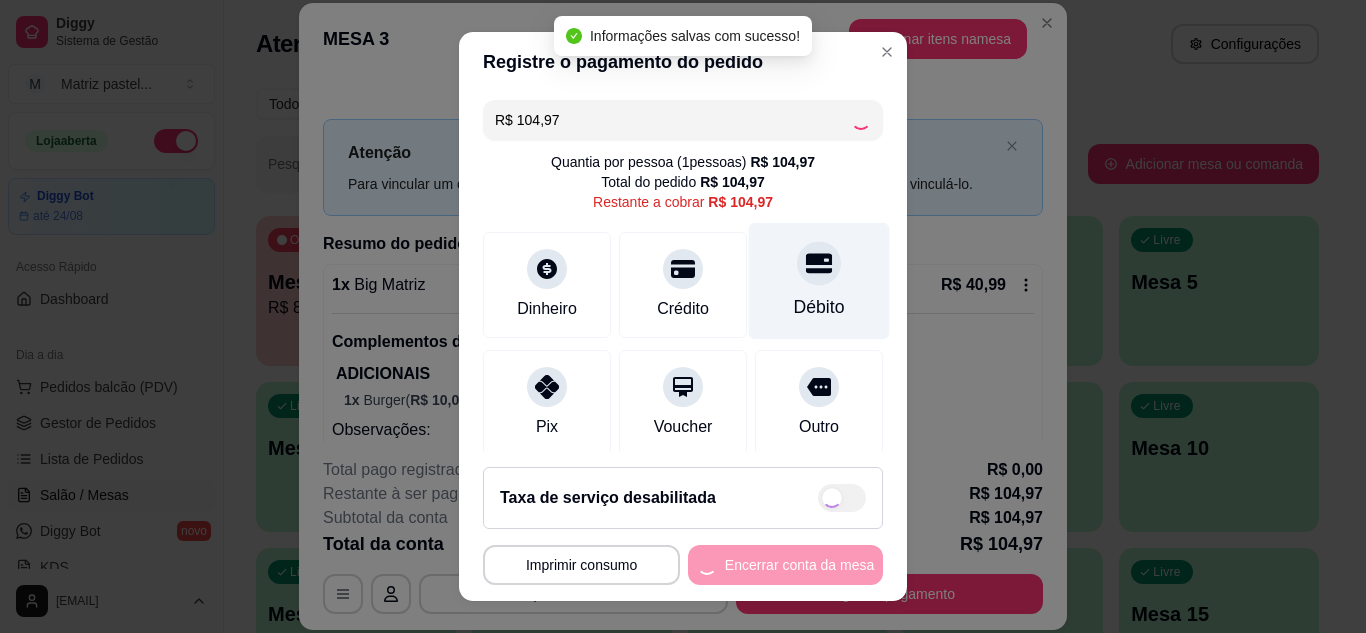 type on "R$ 0,00" 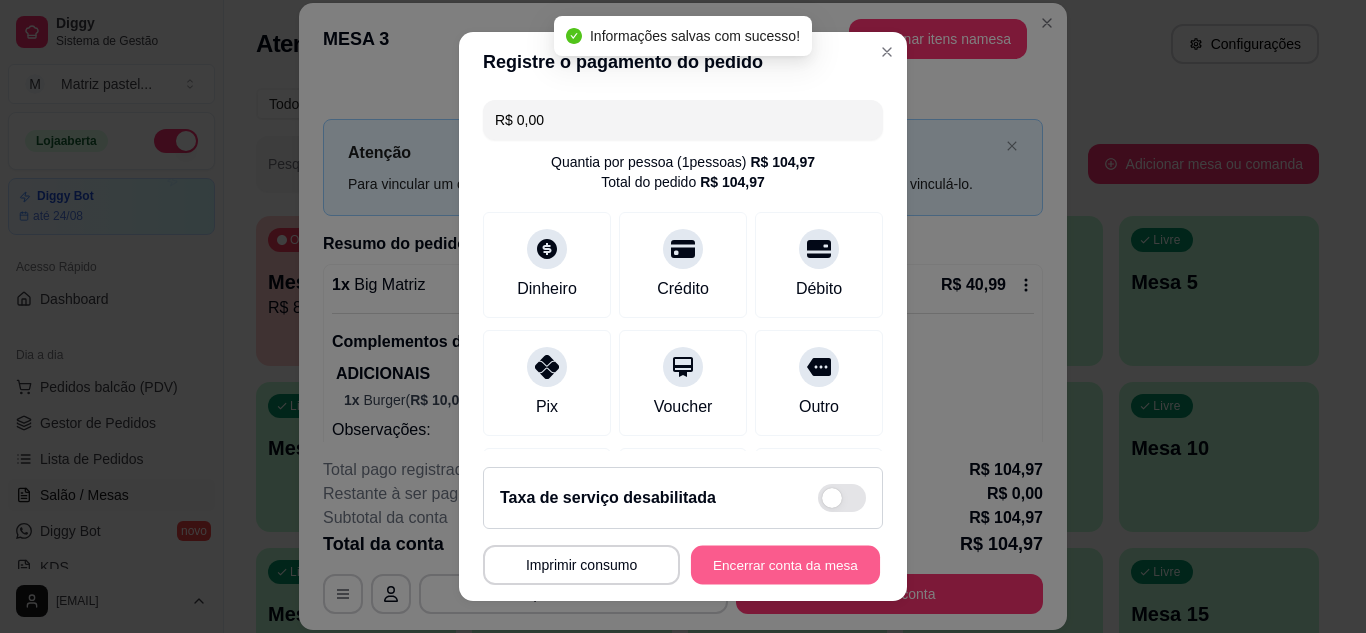 click on "Encerrar conta da mesa" at bounding box center (785, 565) 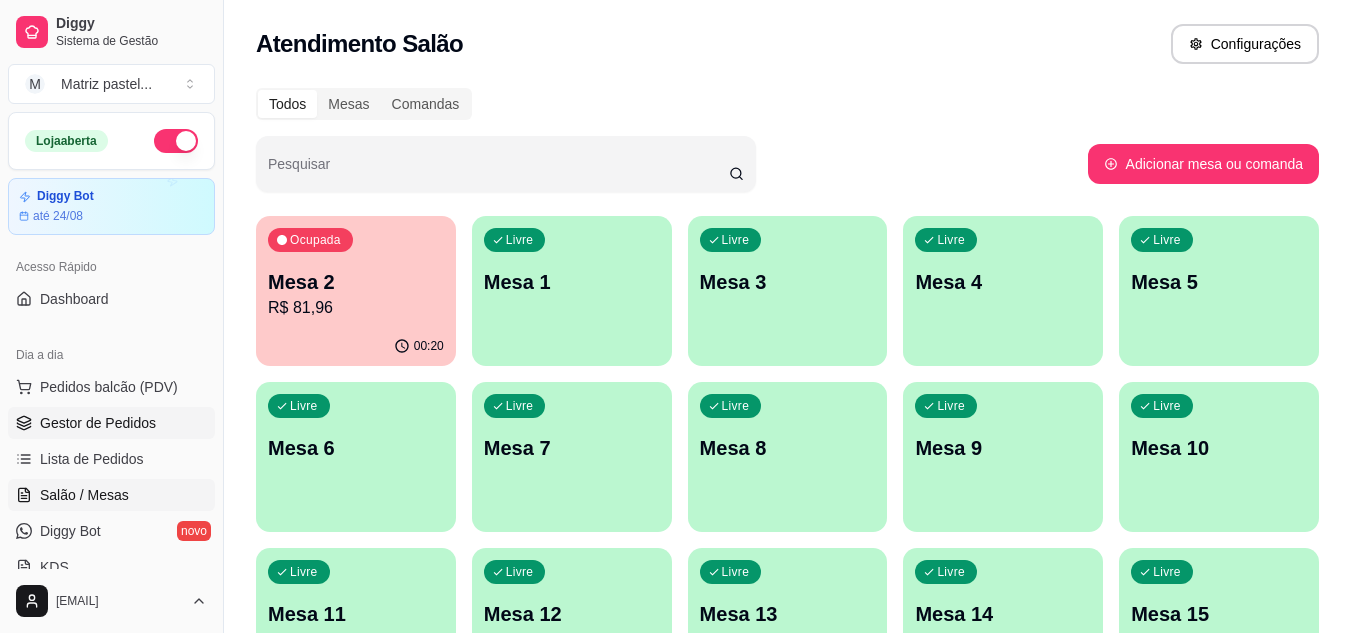 click on "Gestor de Pedidos" at bounding box center [98, 423] 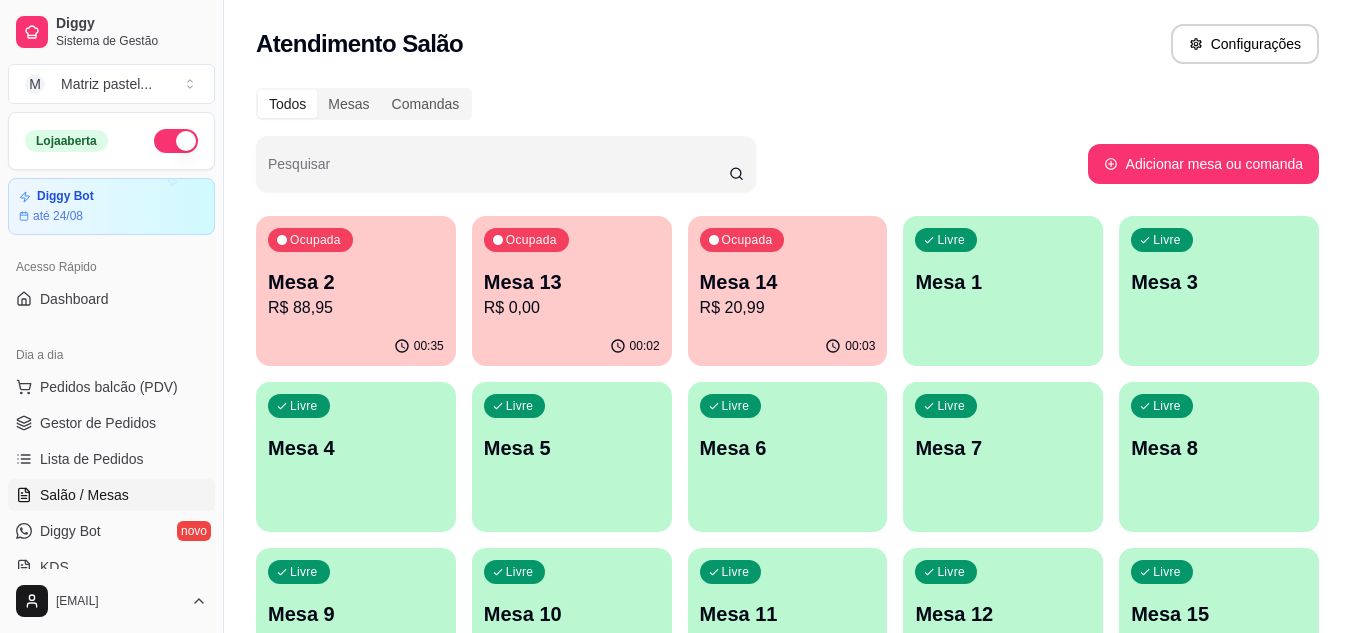 scroll, scrollTop: 0, scrollLeft: 0, axis: both 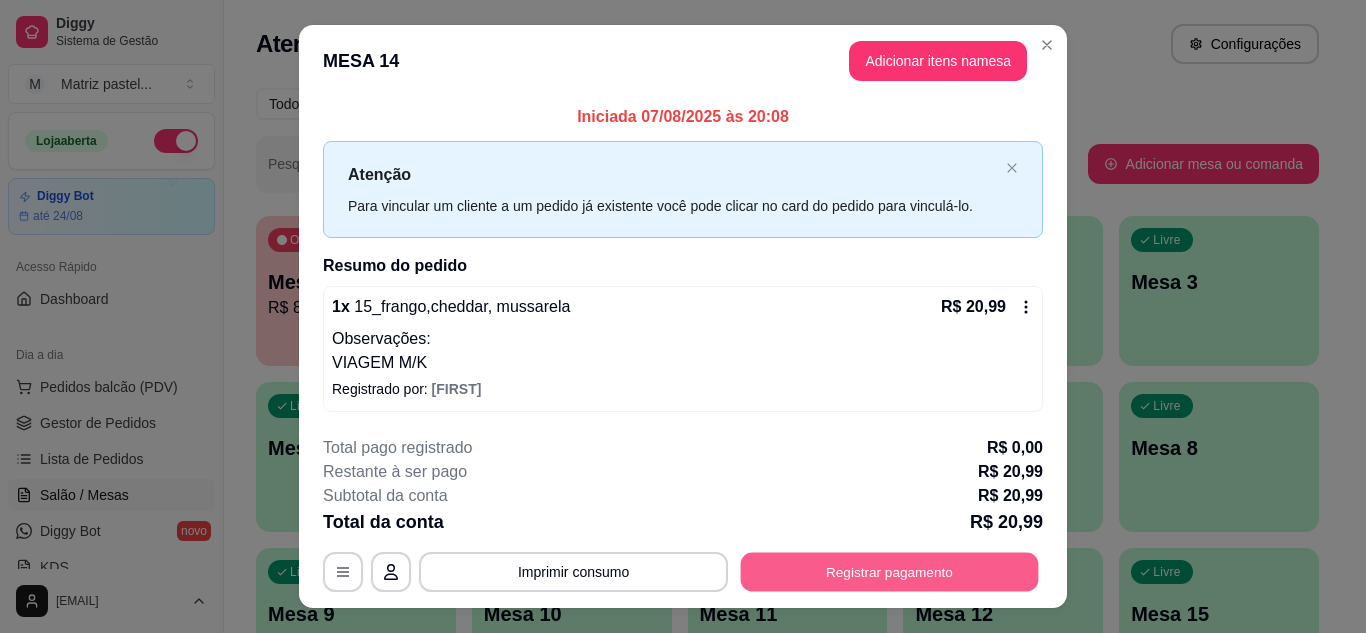 click on "Registrar pagamento" at bounding box center [890, 572] 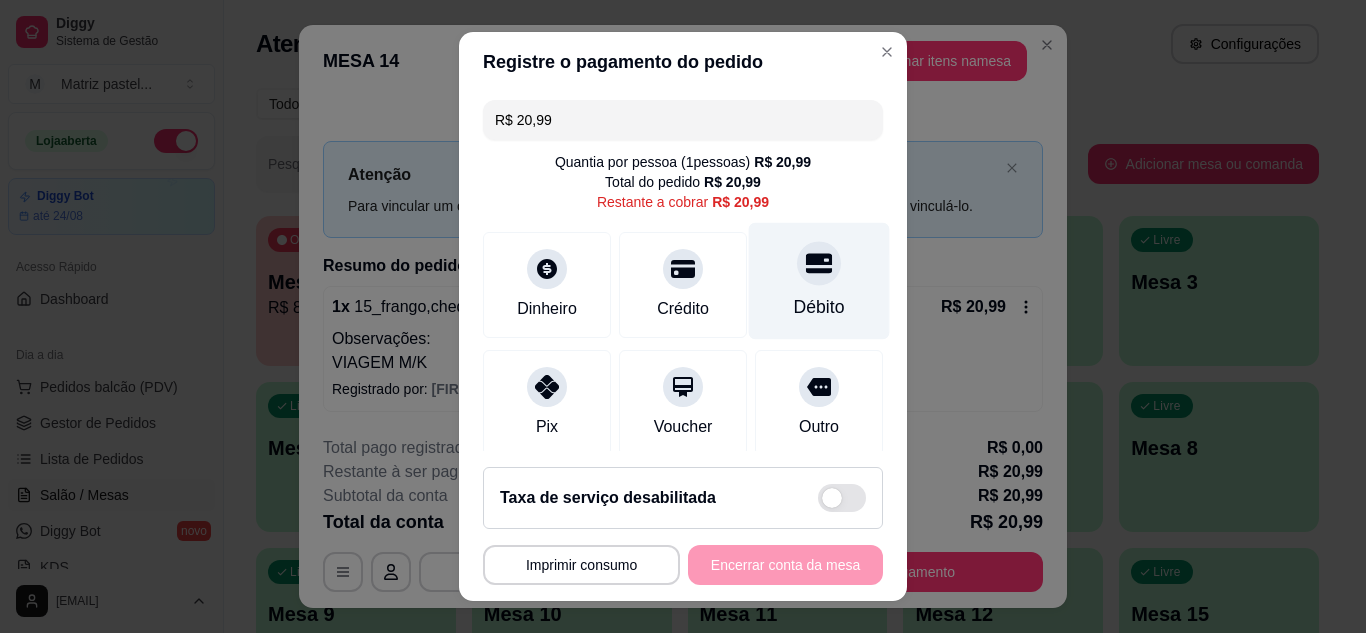 click on "Débito" at bounding box center [819, 280] 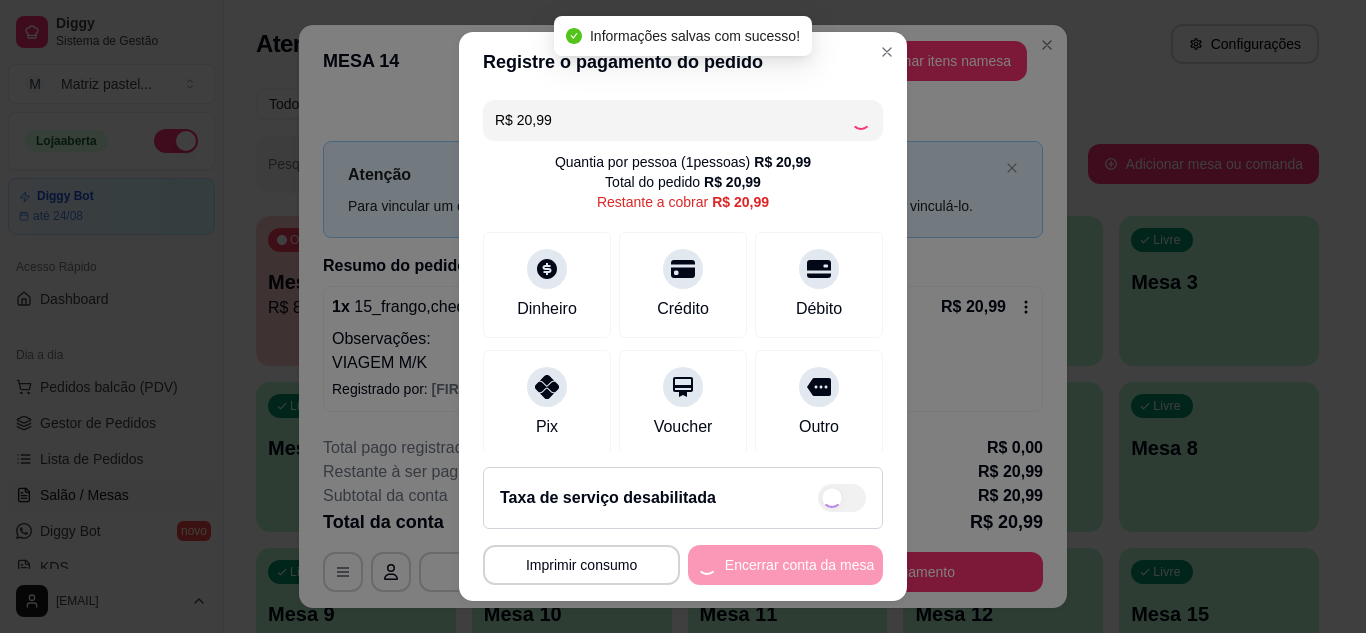 type on "R$ 0,00" 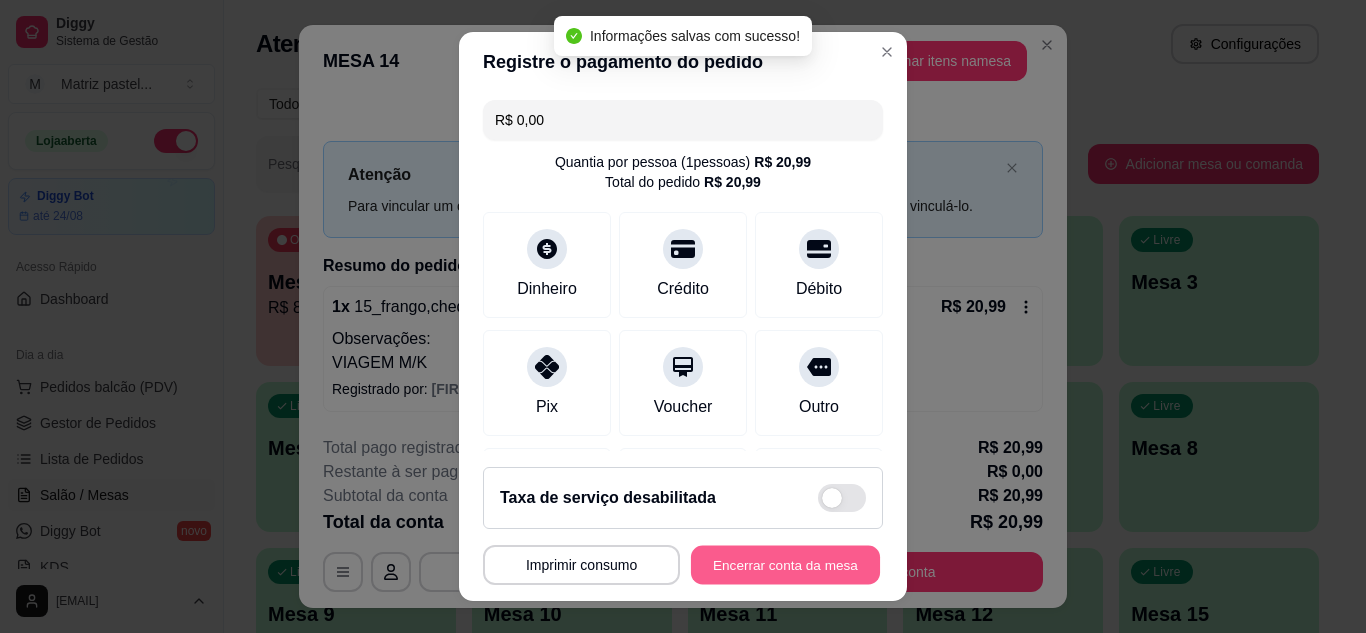 click on "Encerrar conta da mesa" at bounding box center [785, 565] 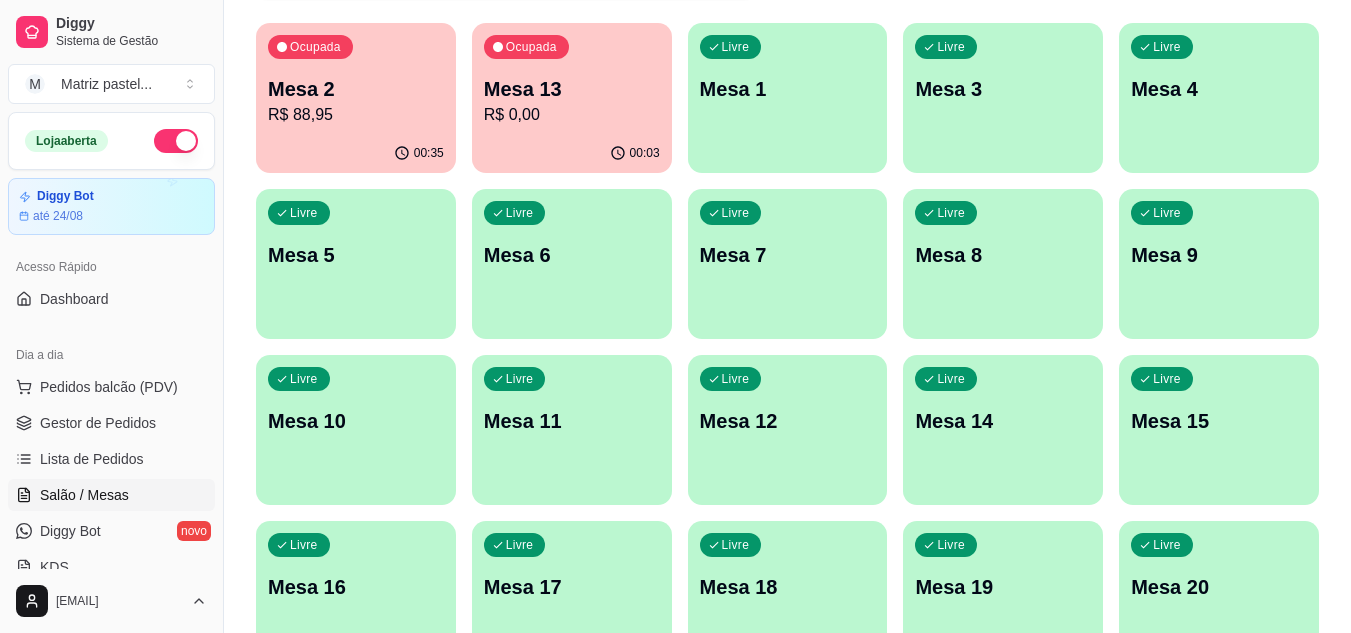 scroll, scrollTop: 200, scrollLeft: 0, axis: vertical 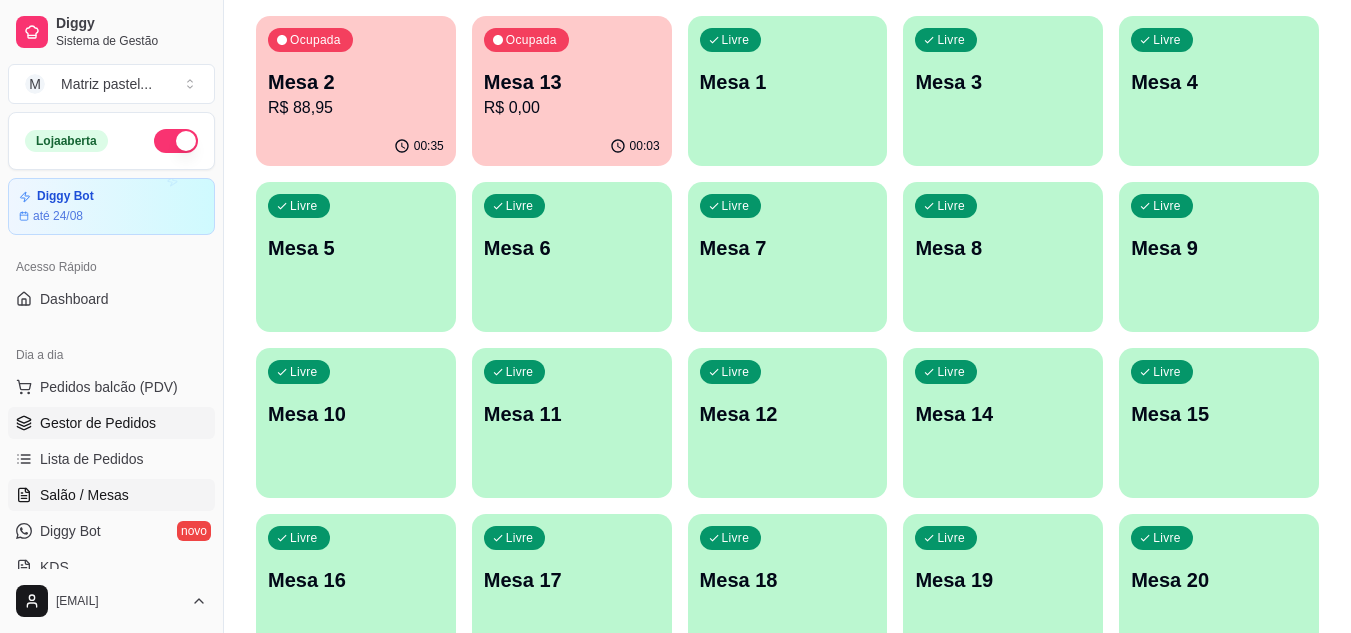 click on "Gestor de Pedidos" at bounding box center [98, 423] 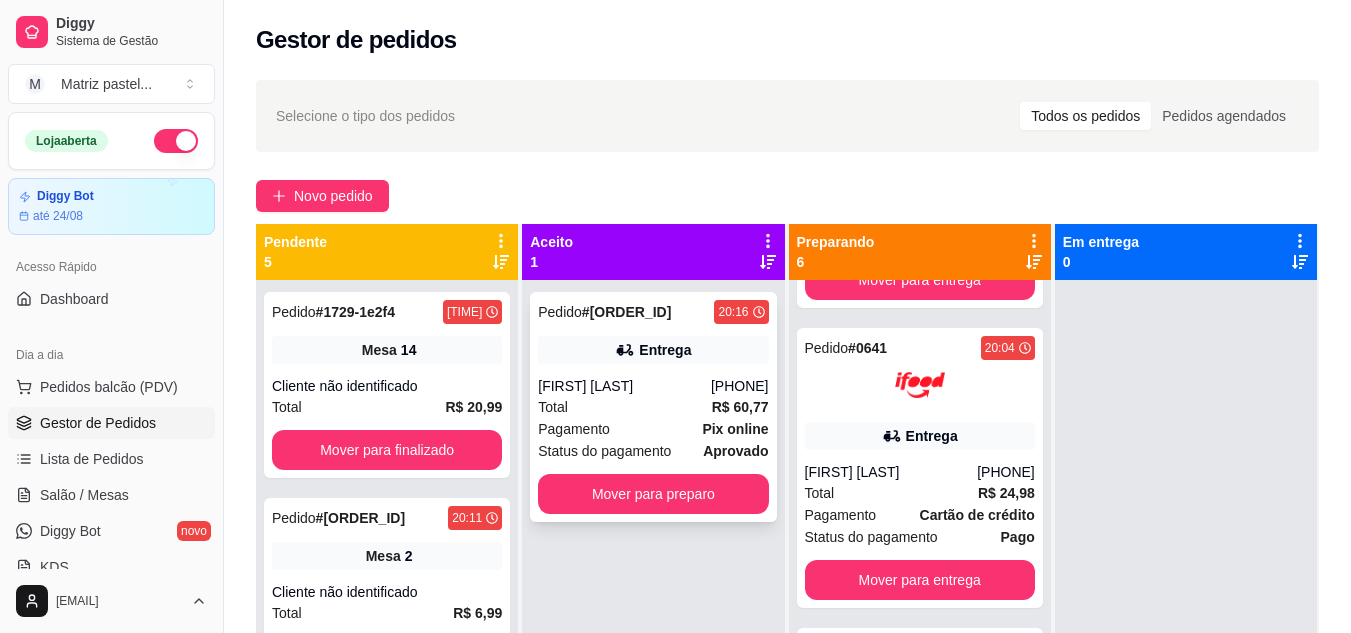 scroll, scrollTop: 700, scrollLeft: 0, axis: vertical 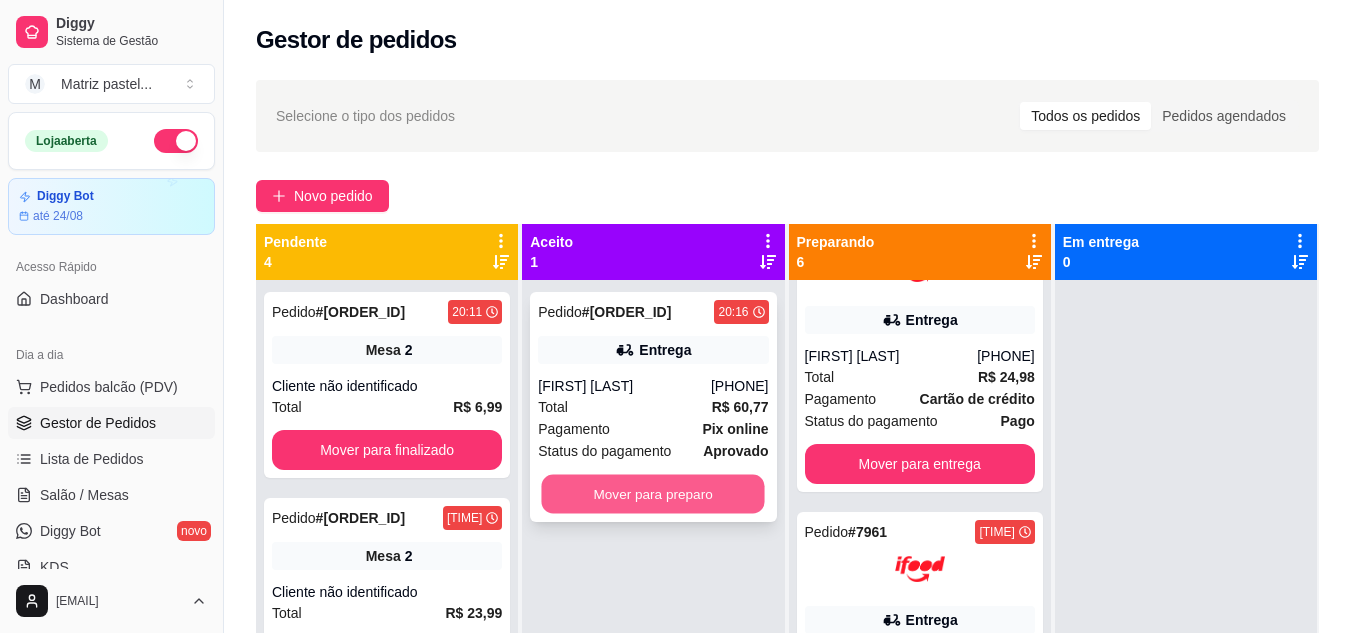 click on "Mover para preparo" at bounding box center [653, 494] 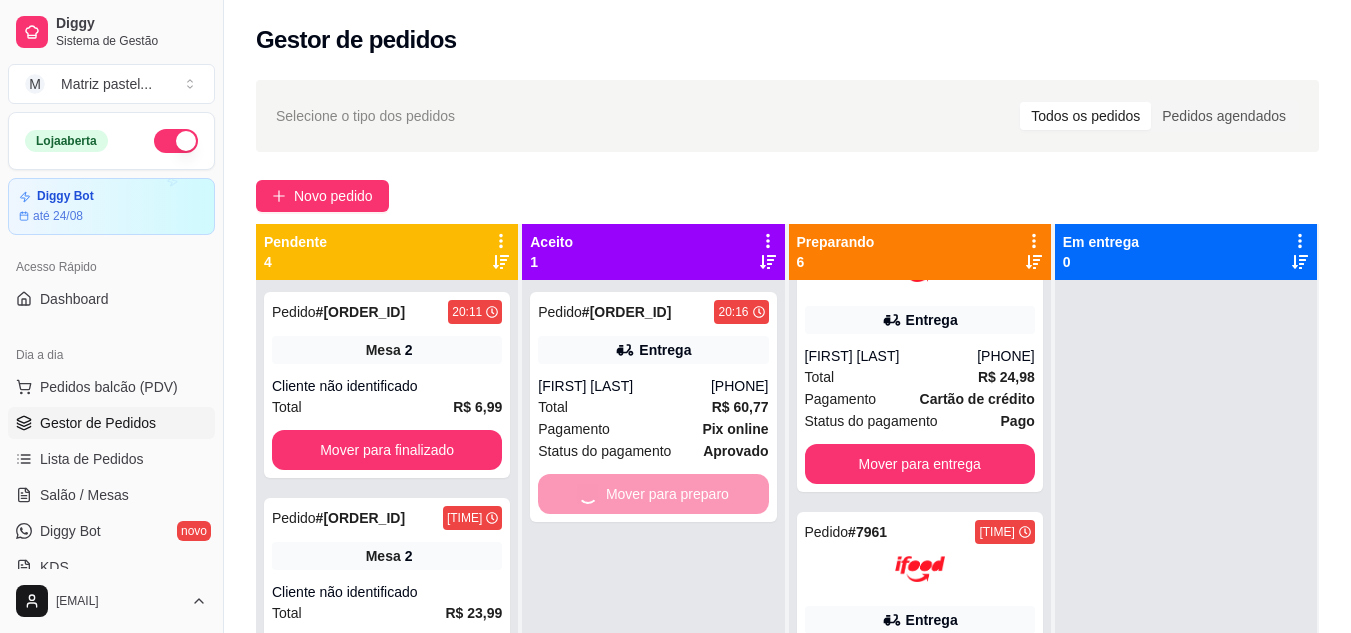 scroll, scrollTop: 950, scrollLeft: 0, axis: vertical 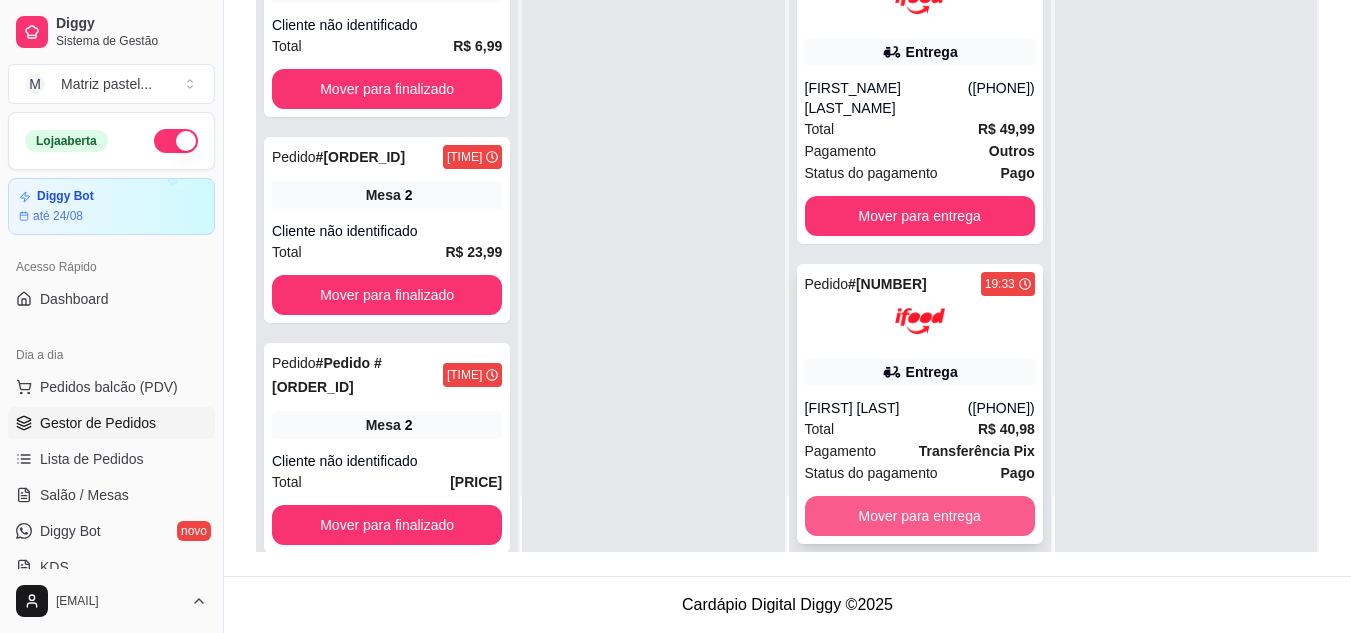 click on "Mover para entrega" at bounding box center [920, 516] 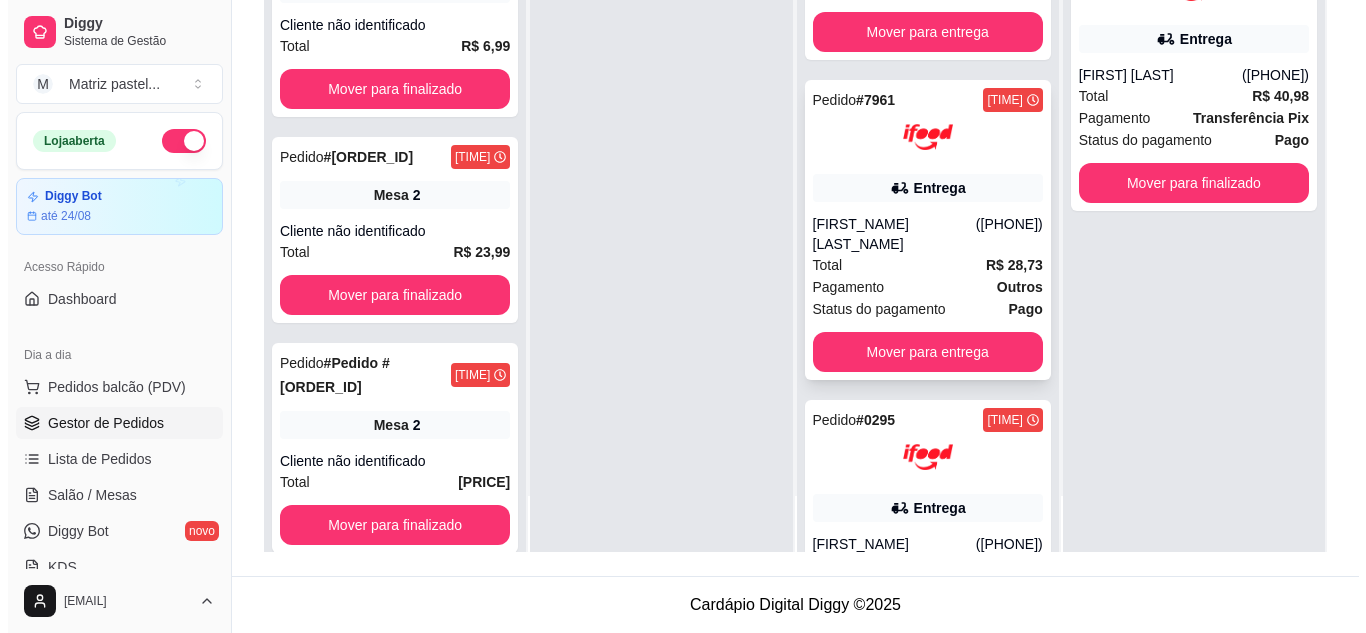 scroll, scrollTop: 977, scrollLeft: 0, axis: vertical 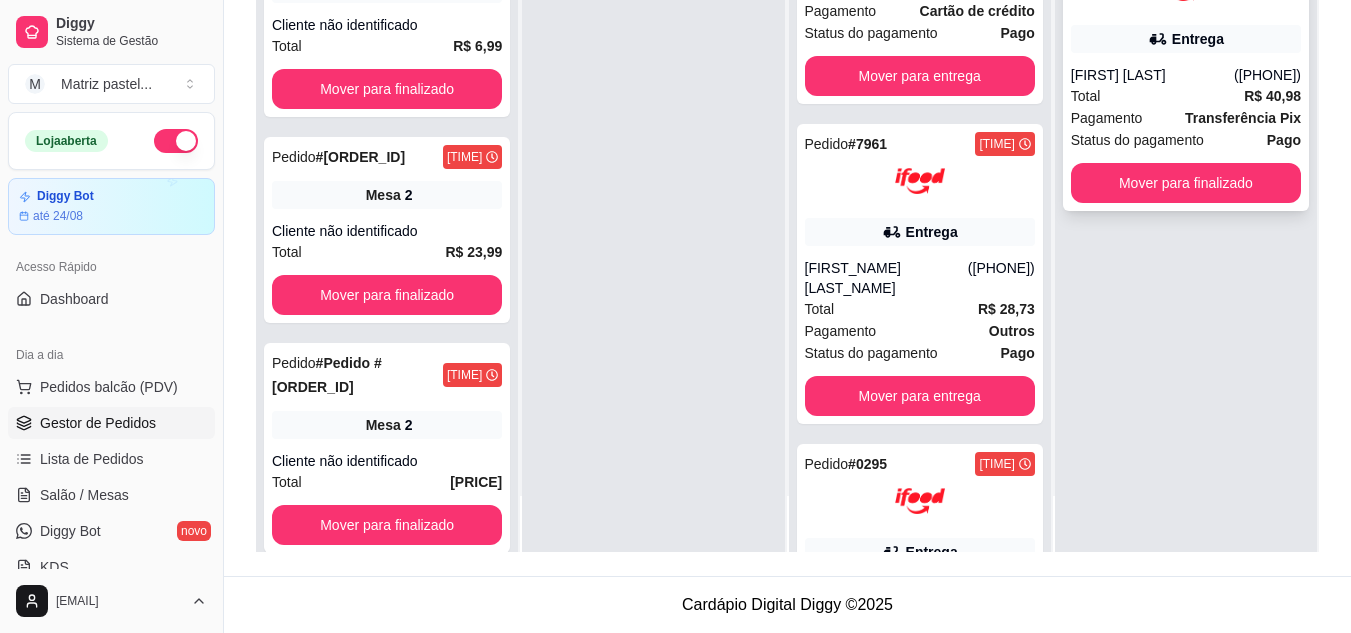 click at bounding box center [1186, -12] 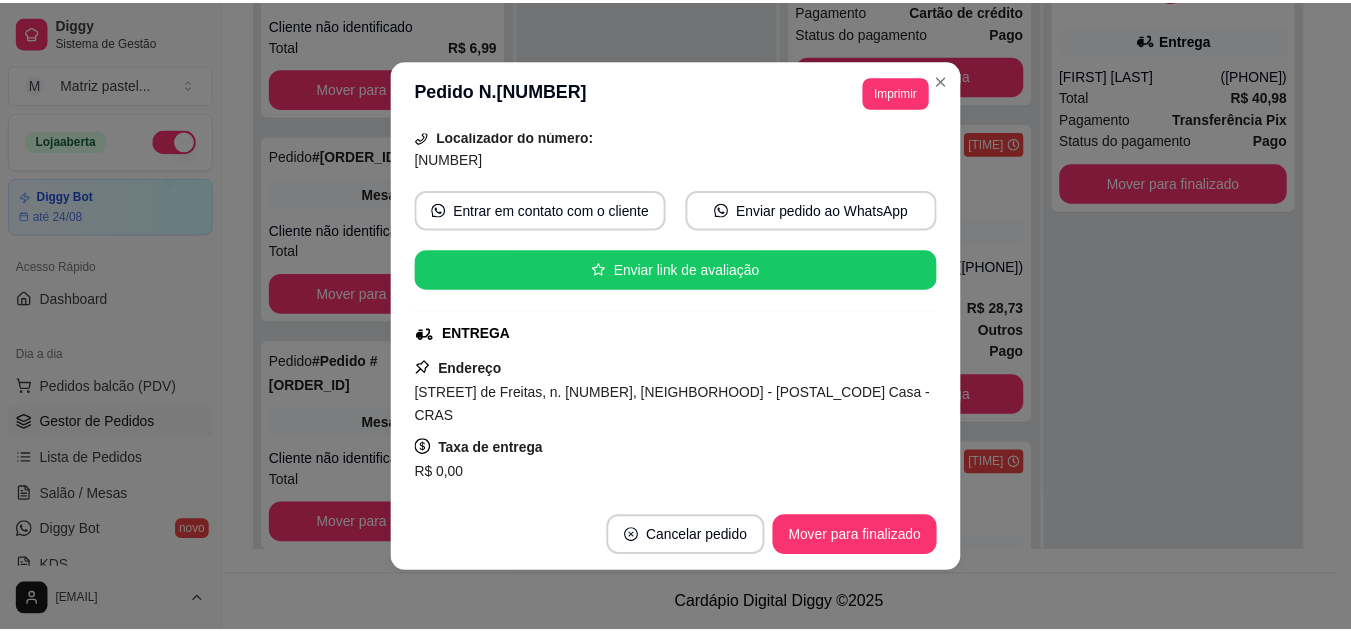 scroll, scrollTop: 200, scrollLeft: 0, axis: vertical 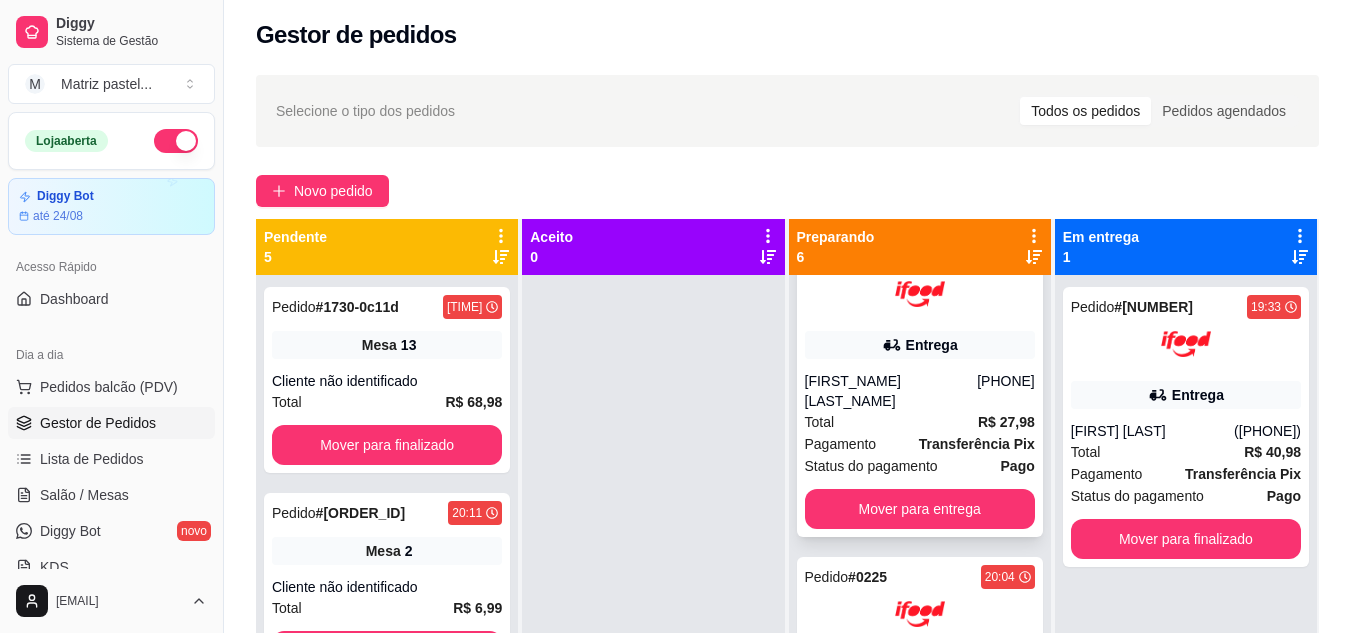 click on "Pedido # [ORDER_ID] [TIME] Entrega [FIRST_NAME] ([PHONE]) Total R$ 27,98 Pagamento Transferência Pix Status do pagamento Pago Mover para entrega" at bounding box center [920, 387] 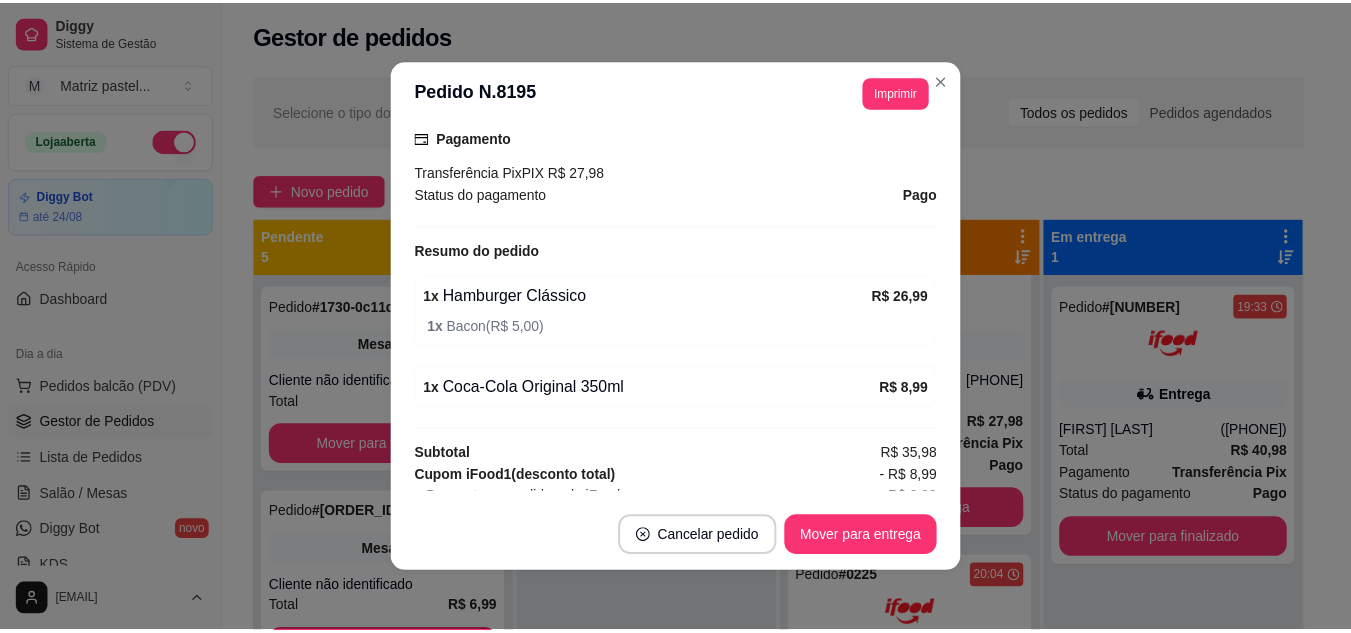 scroll, scrollTop: 700, scrollLeft: 0, axis: vertical 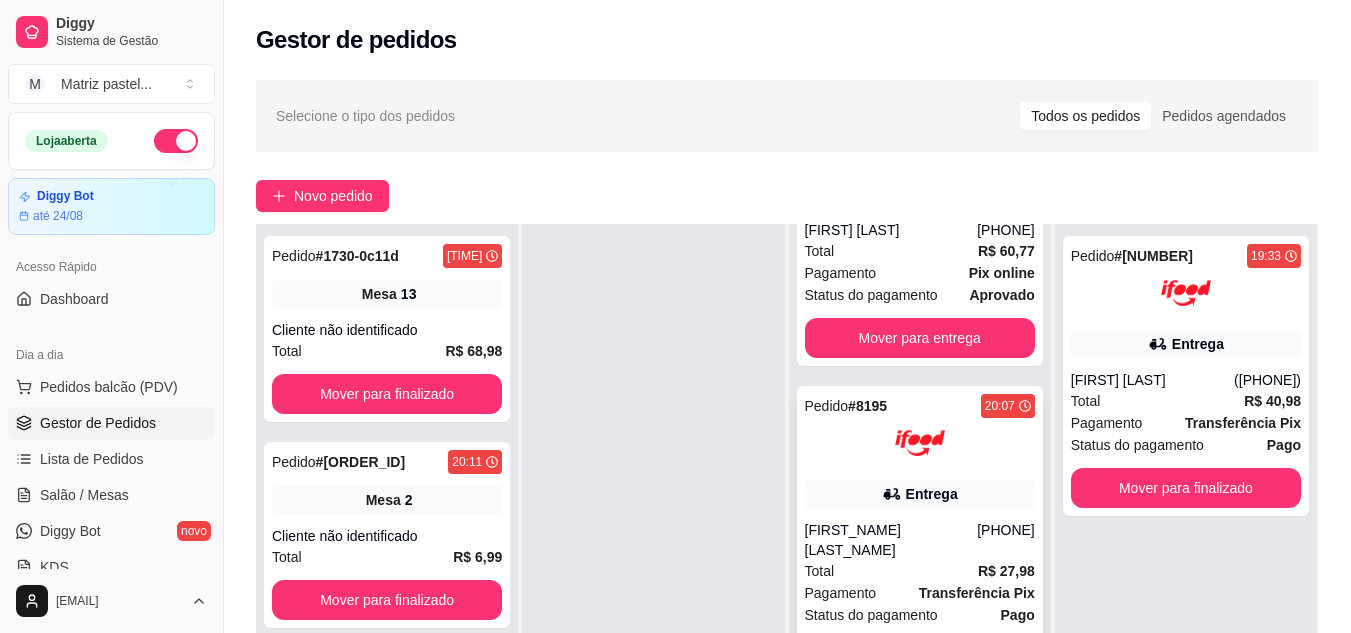click at bounding box center (920, 443) 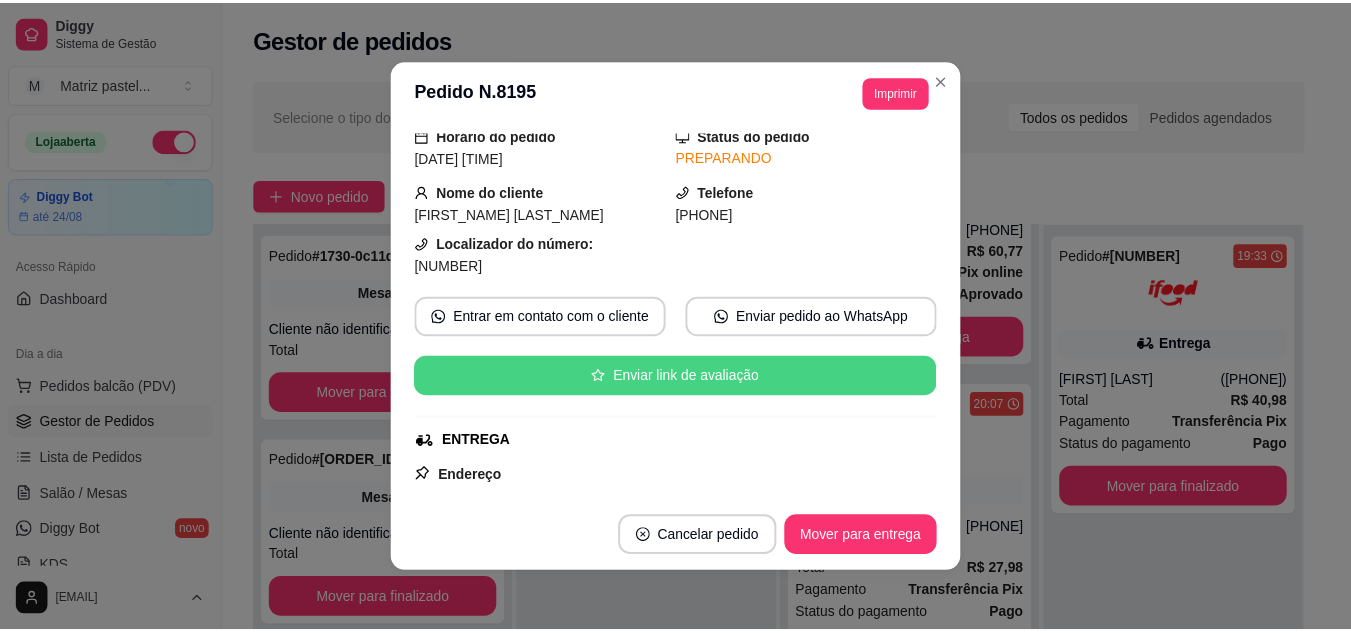 scroll, scrollTop: 100, scrollLeft: 0, axis: vertical 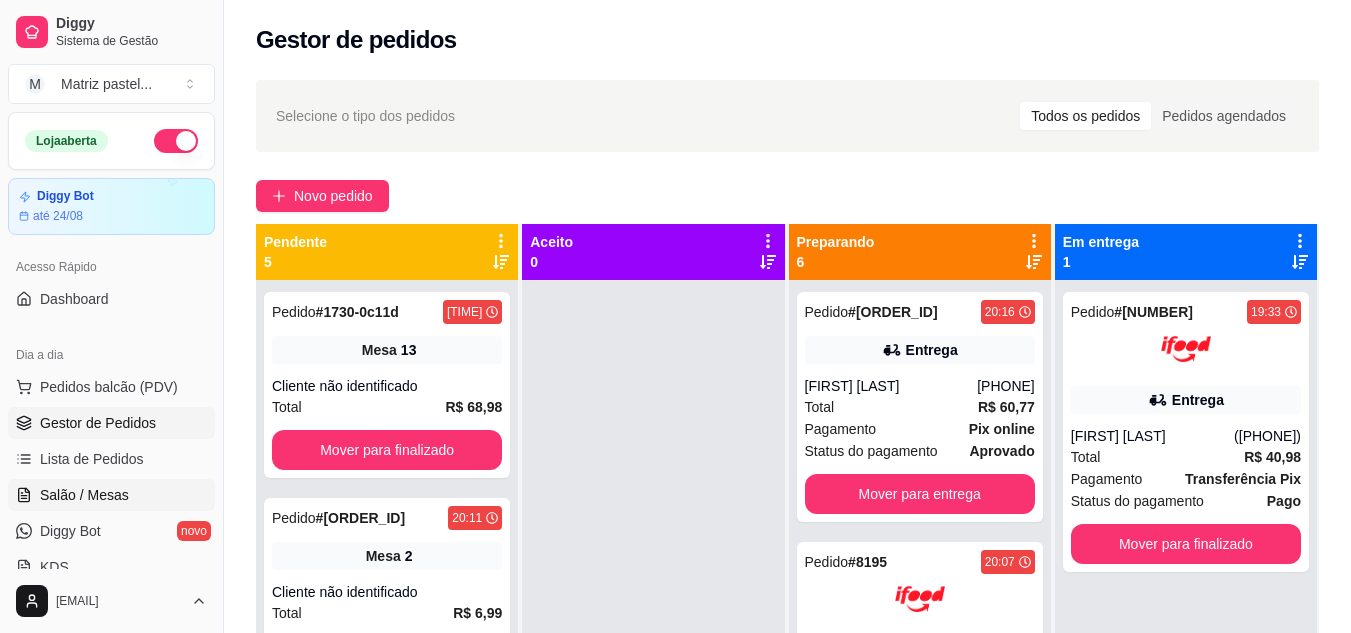 click on "Salão / Mesas" at bounding box center (84, 495) 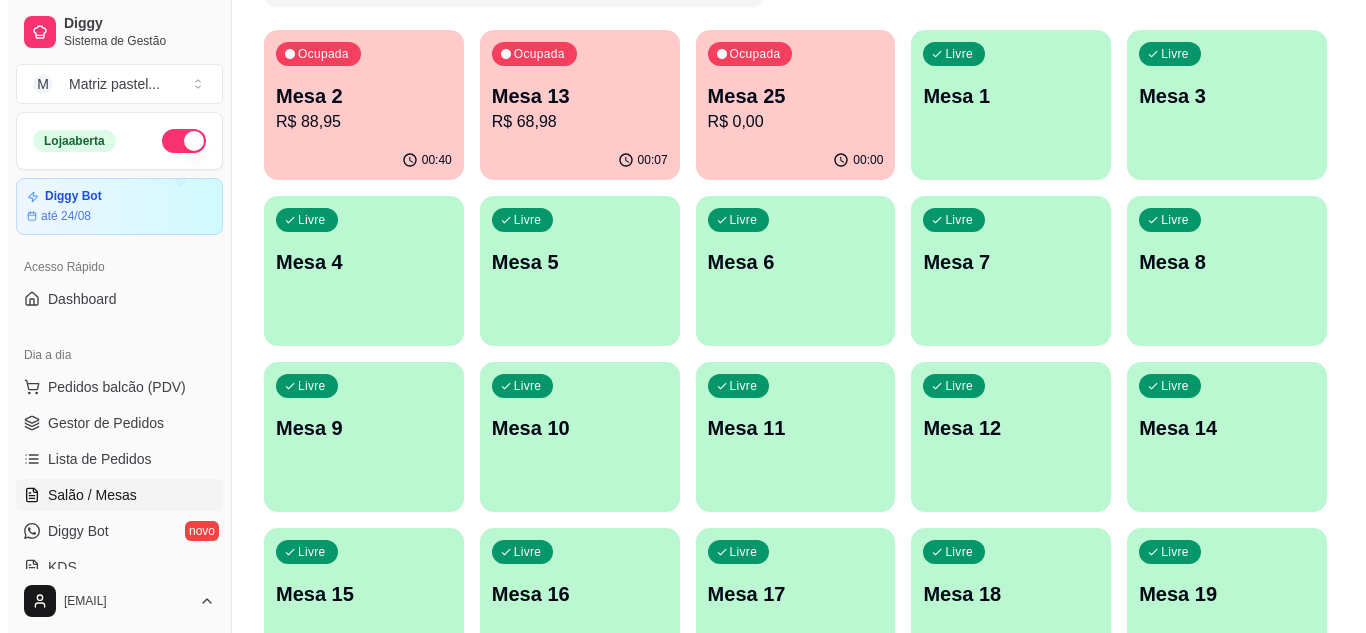 scroll, scrollTop: 200, scrollLeft: 0, axis: vertical 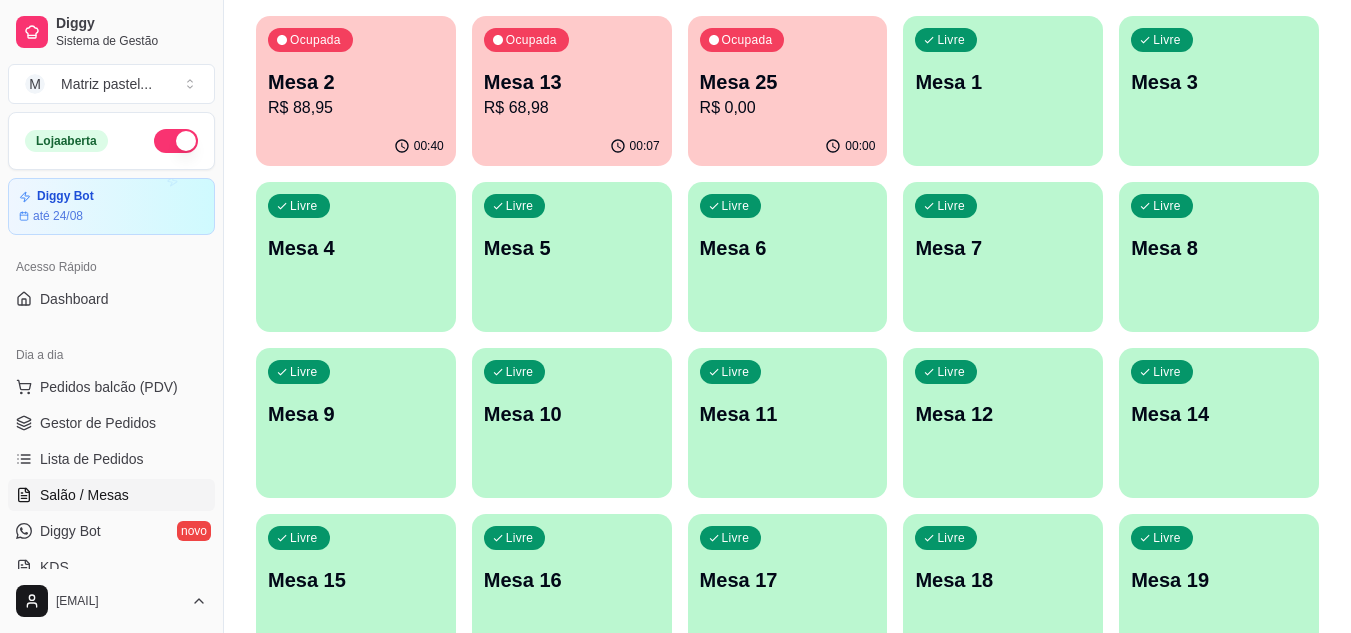 click on "R$ 88,95" at bounding box center [356, 108] 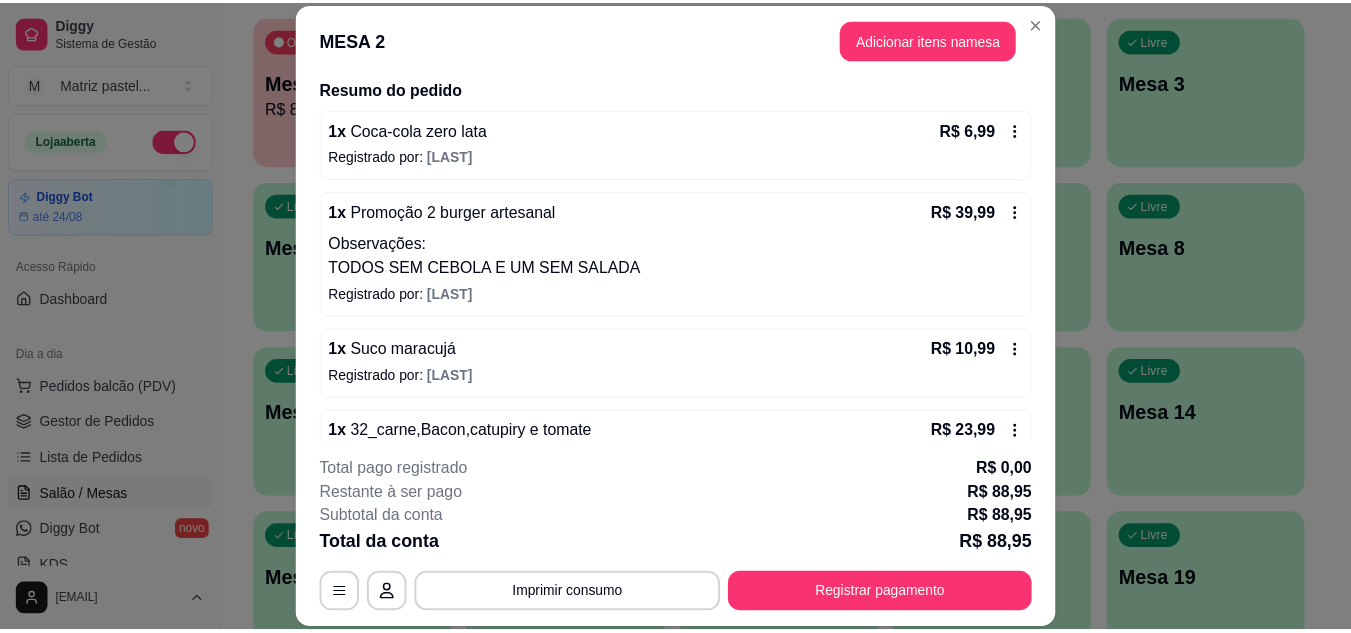 scroll, scrollTop: 100, scrollLeft: 0, axis: vertical 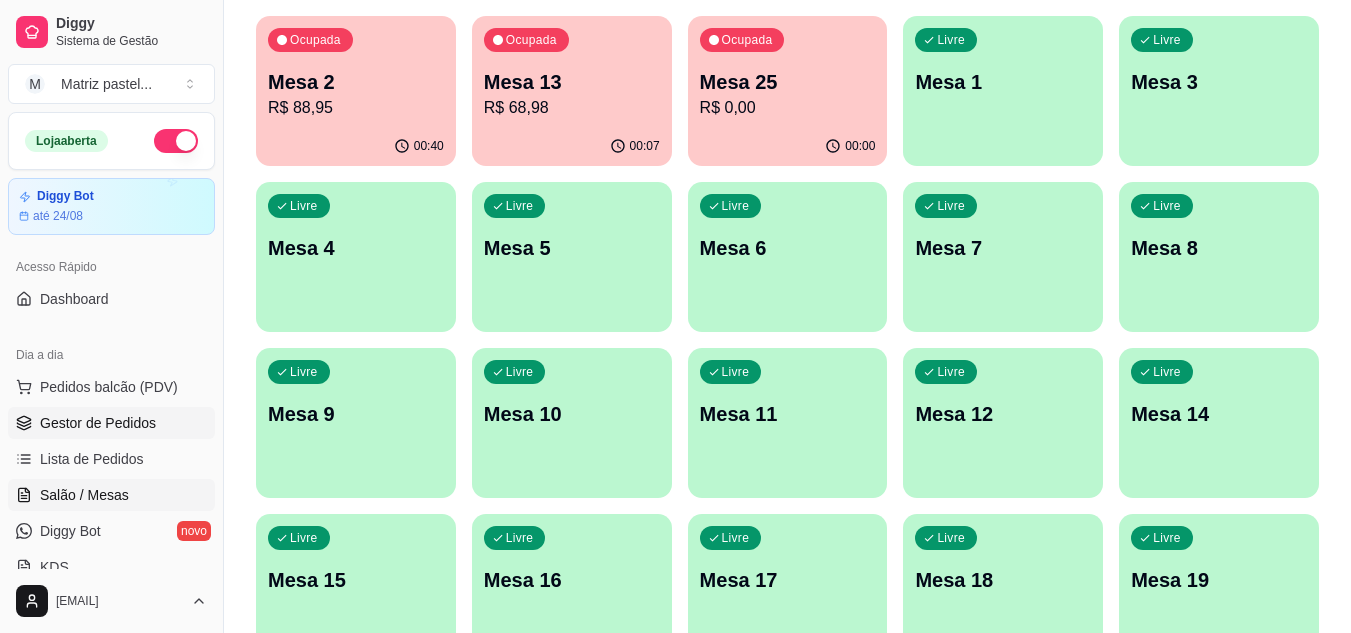 click on "Gestor de Pedidos" at bounding box center [98, 423] 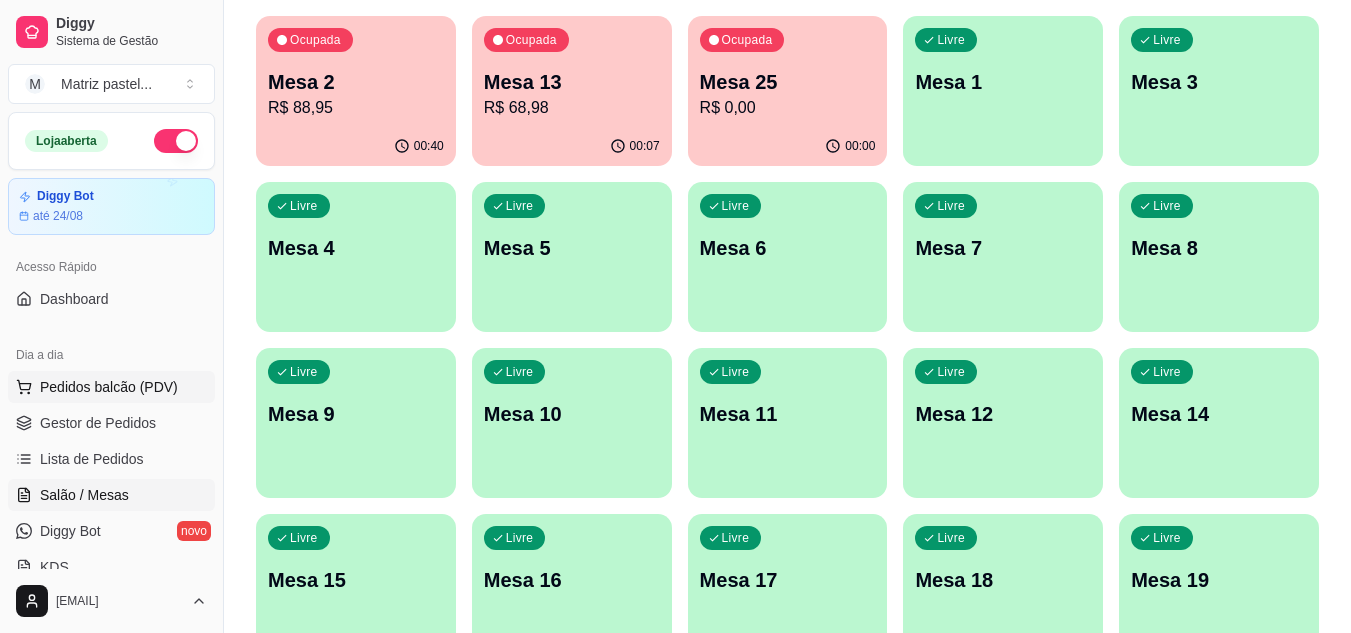 scroll, scrollTop: 0, scrollLeft: 0, axis: both 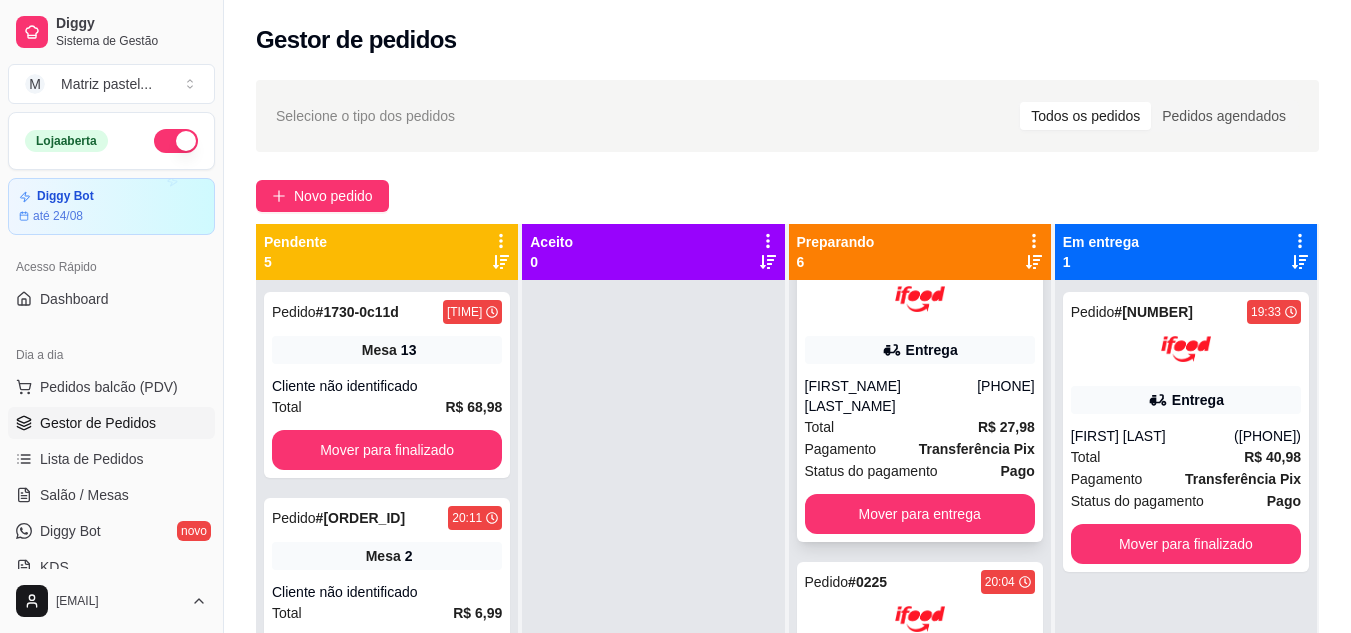 click on "Entrega" at bounding box center [932, 350] 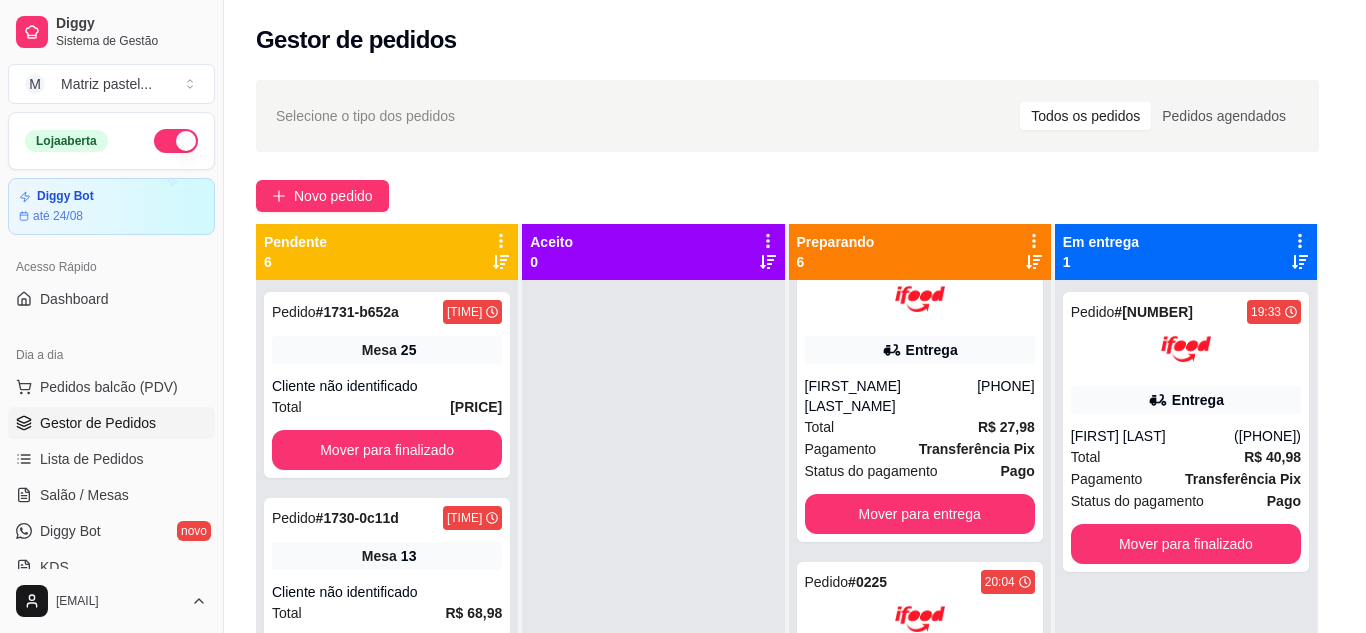 scroll, scrollTop: 100, scrollLeft: 0, axis: vertical 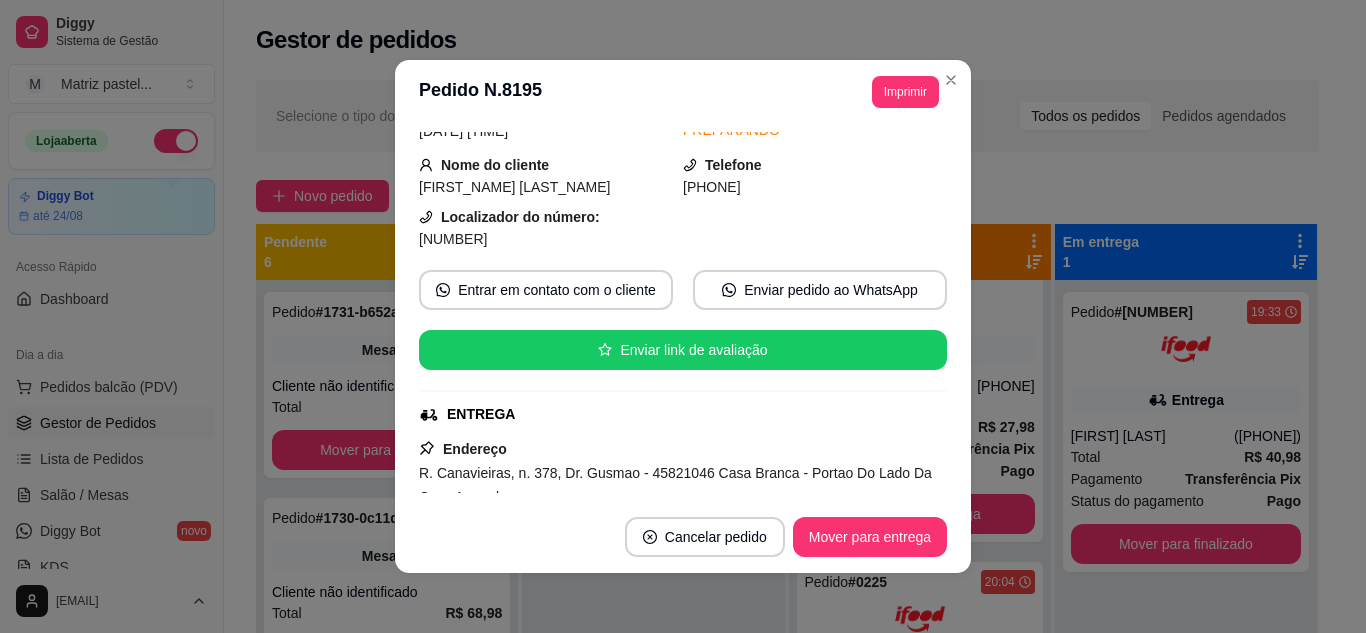 click on "**********" at bounding box center (683, 92) 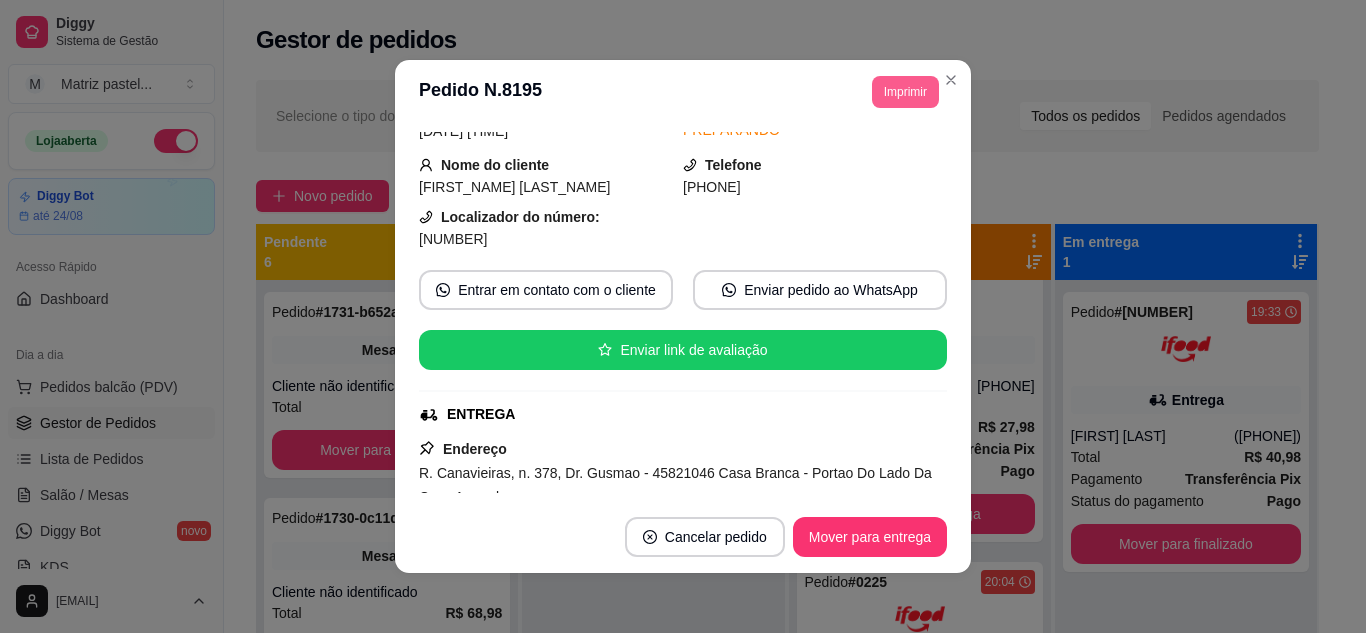 click on "Imprimir" at bounding box center (905, 92) 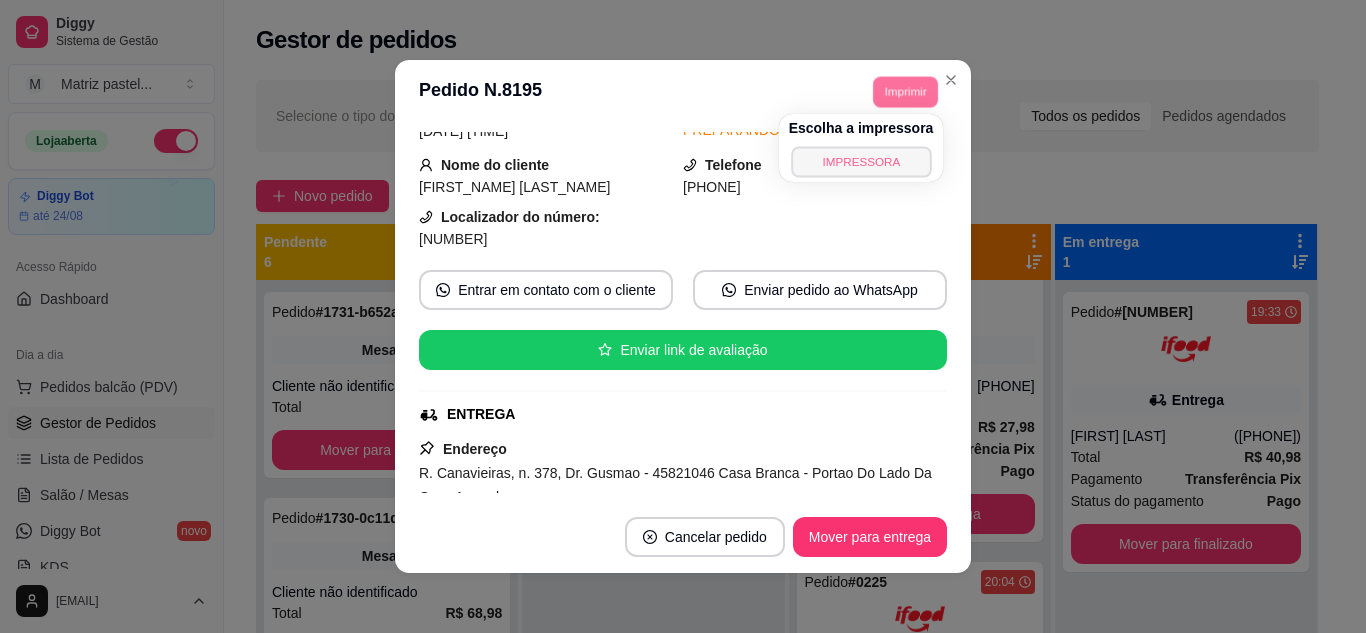 click on "IMPRESSORA" at bounding box center (861, 161) 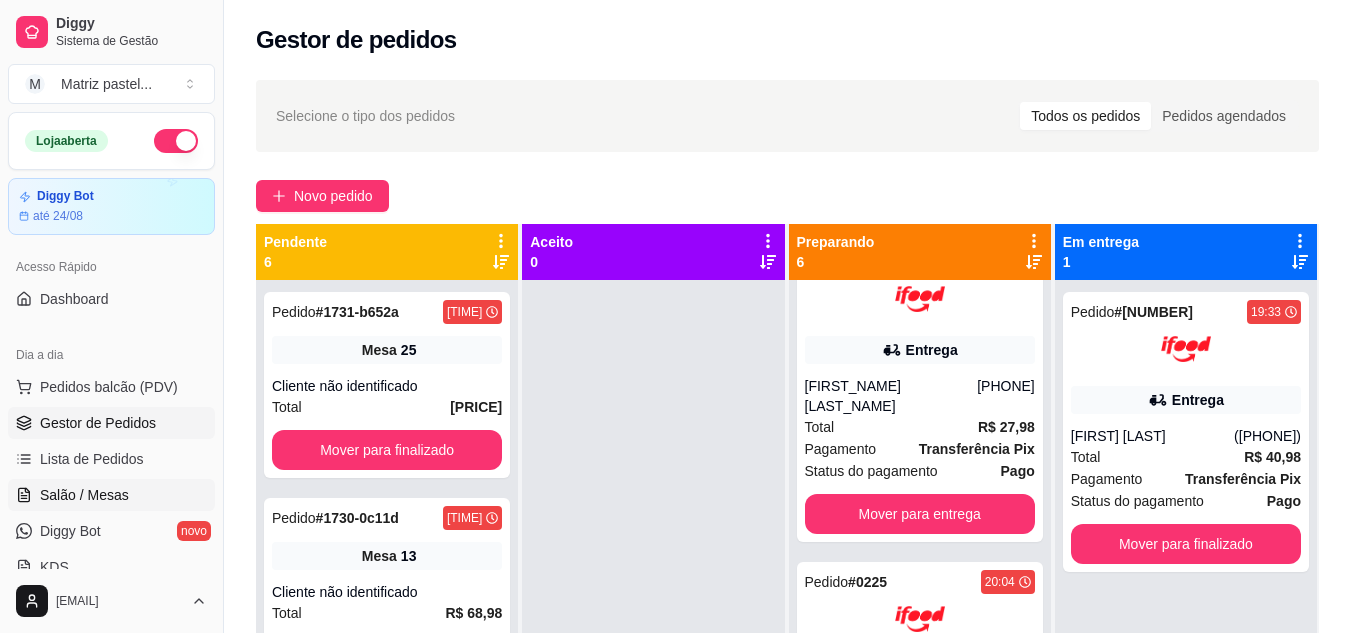 click on "Salão / Mesas" at bounding box center (111, 495) 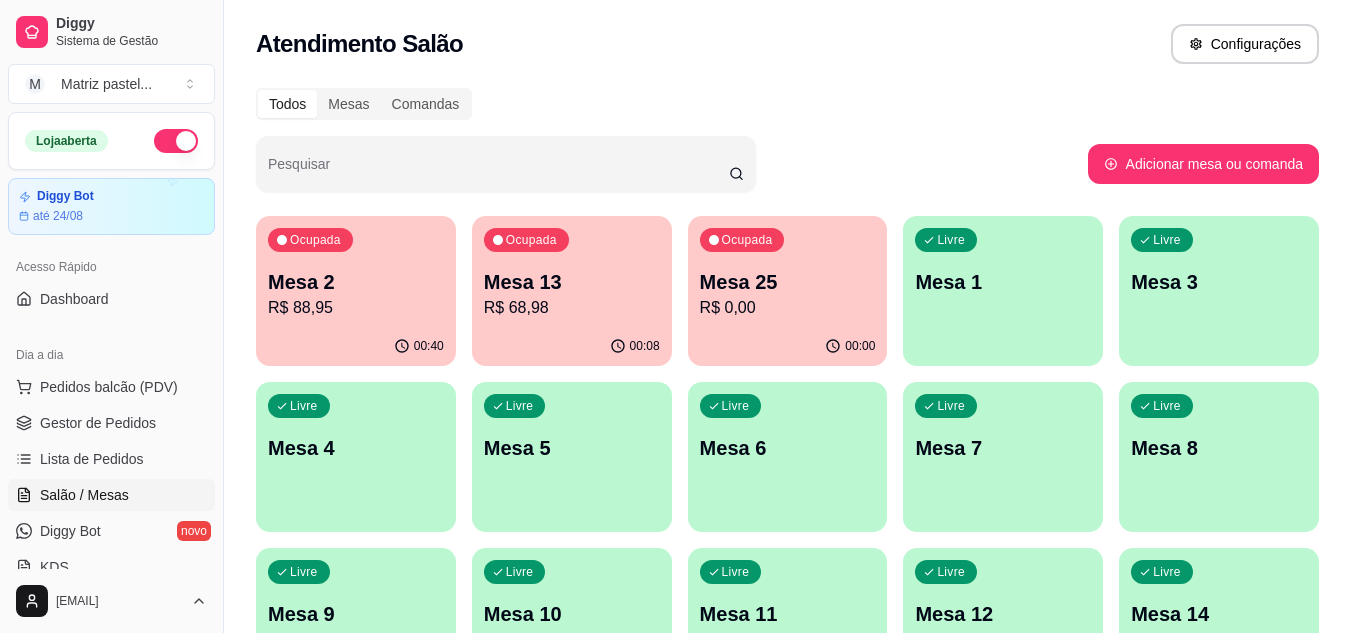 click on "Mesa 13" at bounding box center [572, 282] 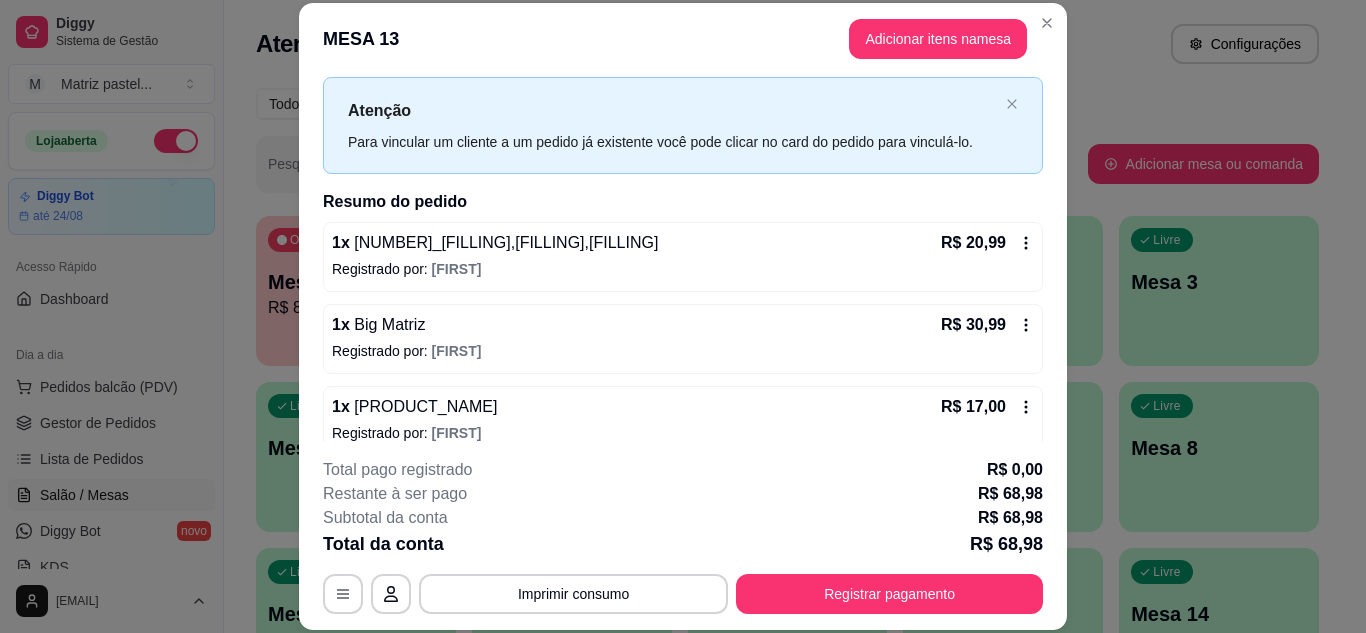 scroll, scrollTop: 64, scrollLeft: 0, axis: vertical 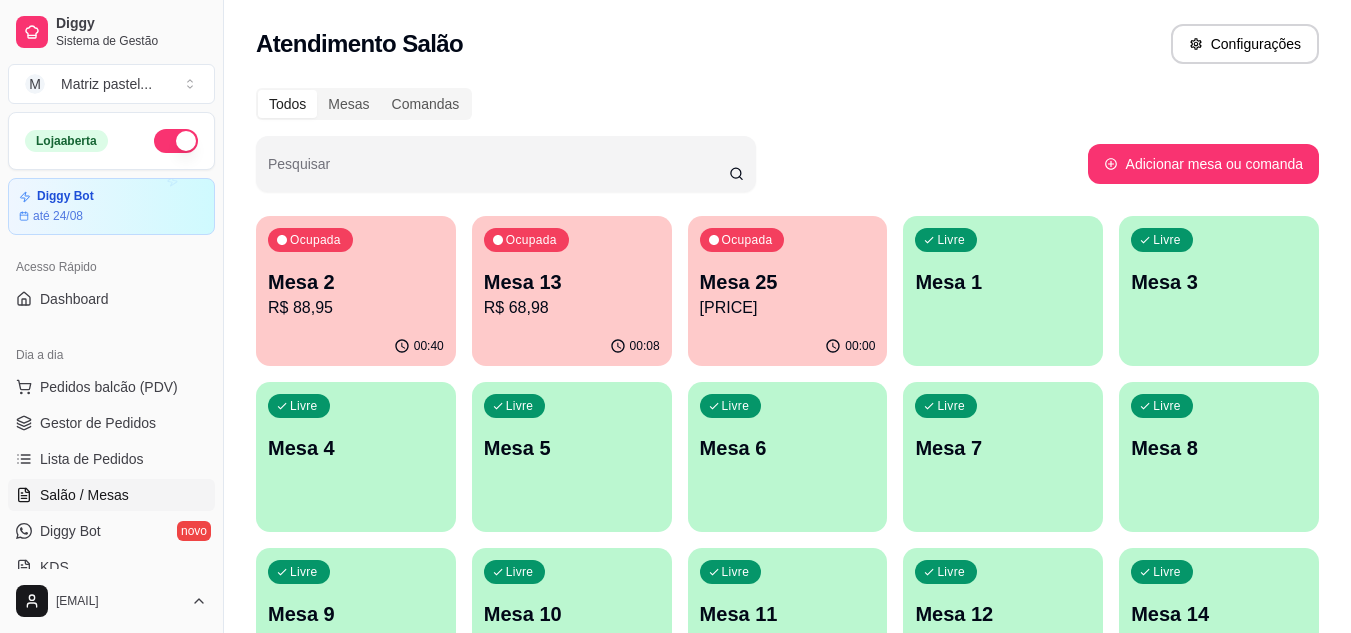 click on "Ocupada Mesa 2 R$ 88,95" at bounding box center (356, 271) 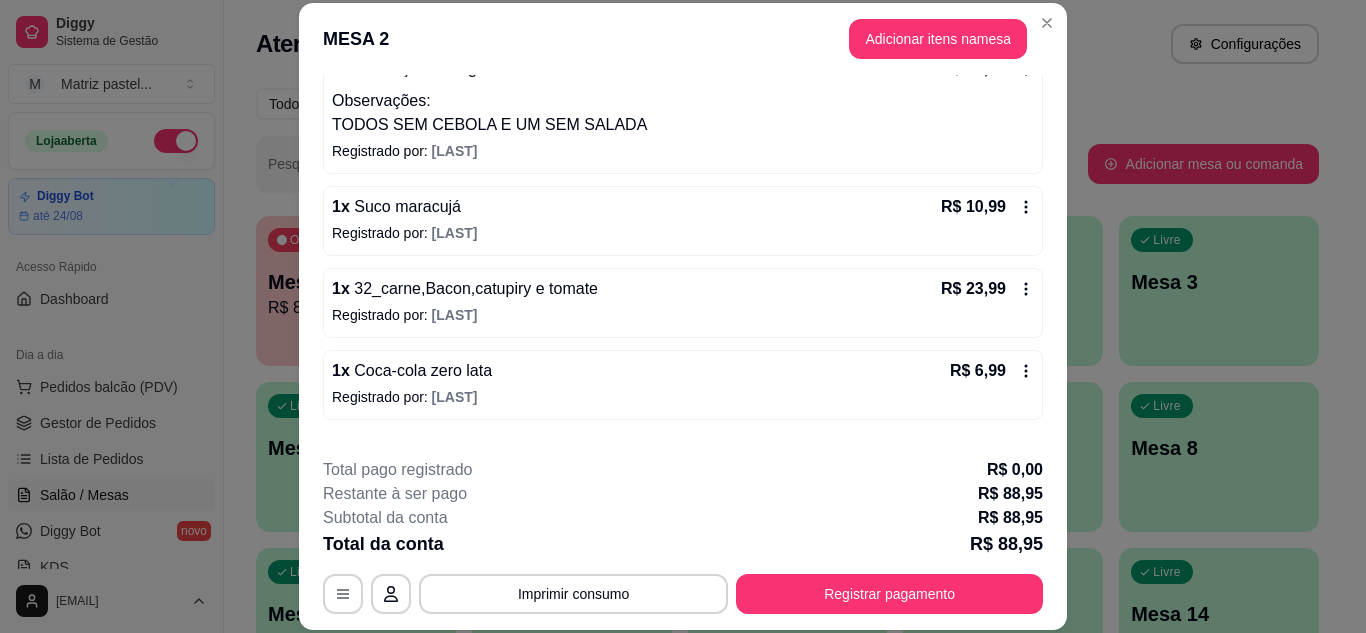 scroll, scrollTop: 398, scrollLeft: 0, axis: vertical 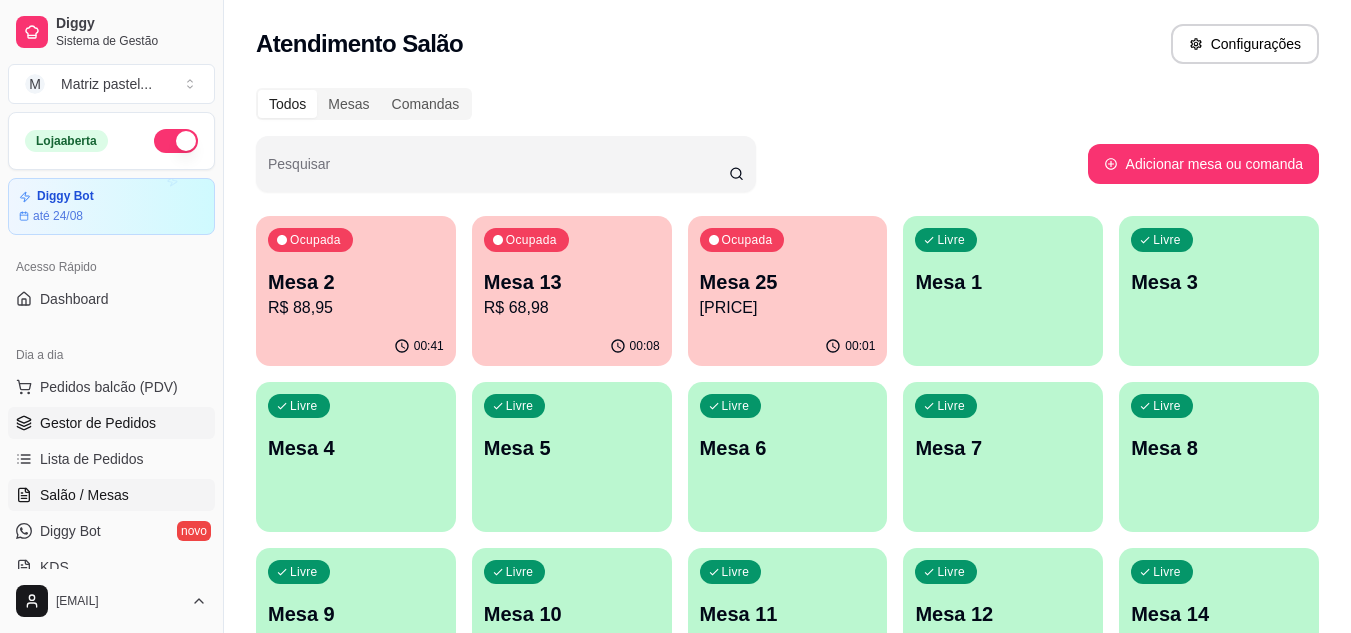 click on "Gestor de Pedidos" at bounding box center (98, 423) 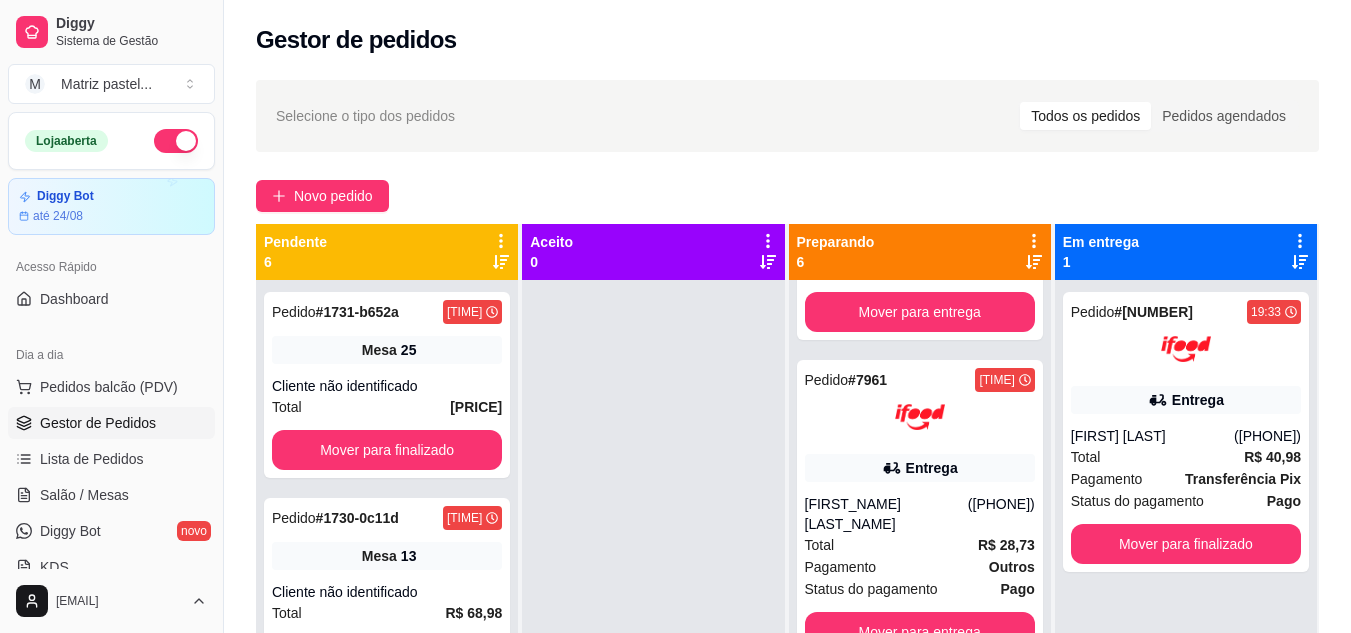 scroll, scrollTop: 1177, scrollLeft: 0, axis: vertical 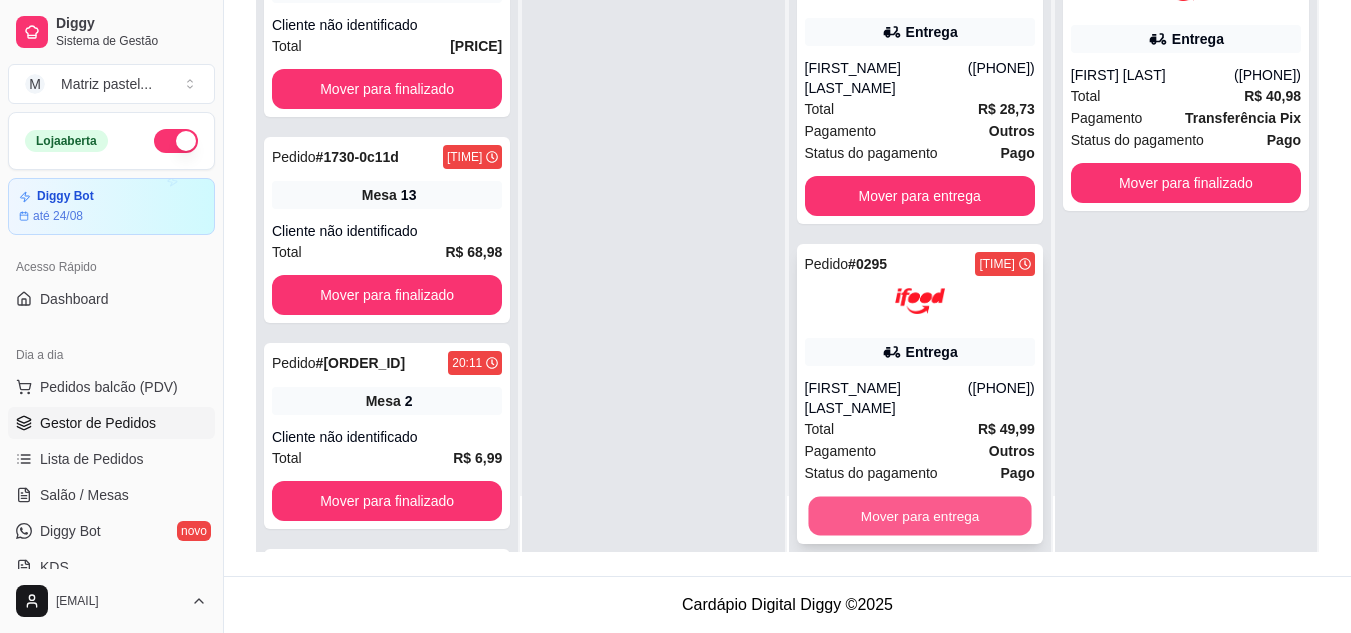 click on "Mover para entrega" at bounding box center [919, 516] 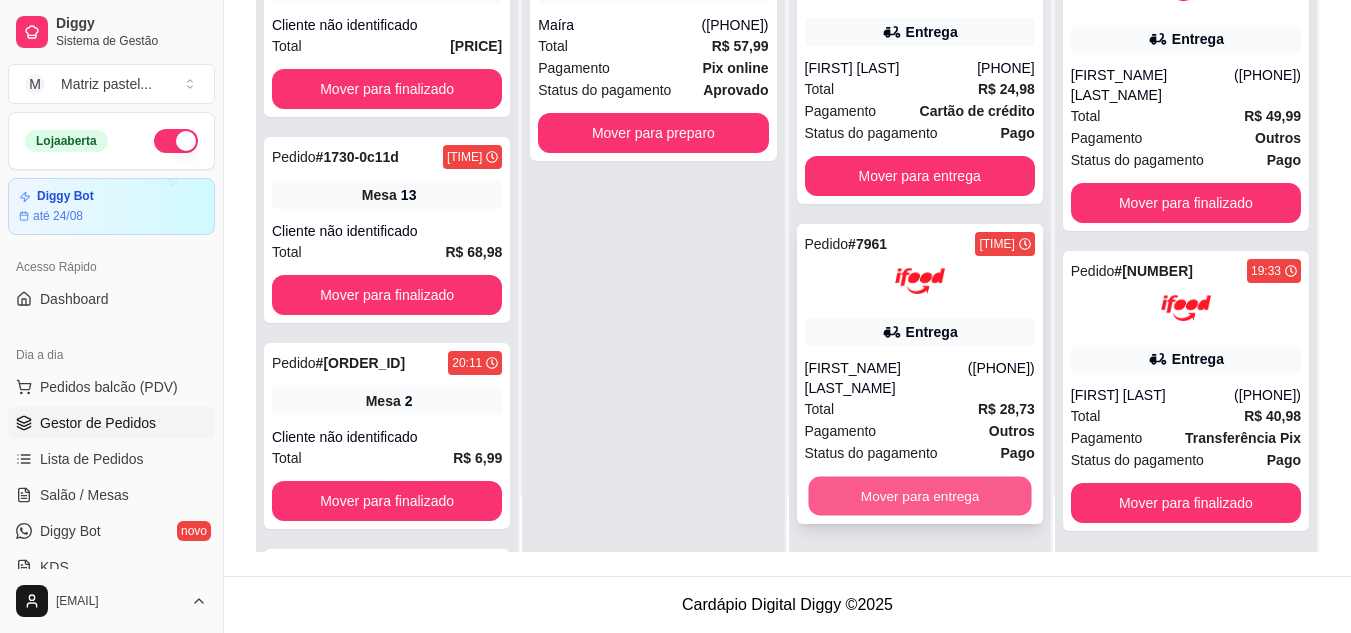 click on "Mover para entrega" at bounding box center [919, 496] 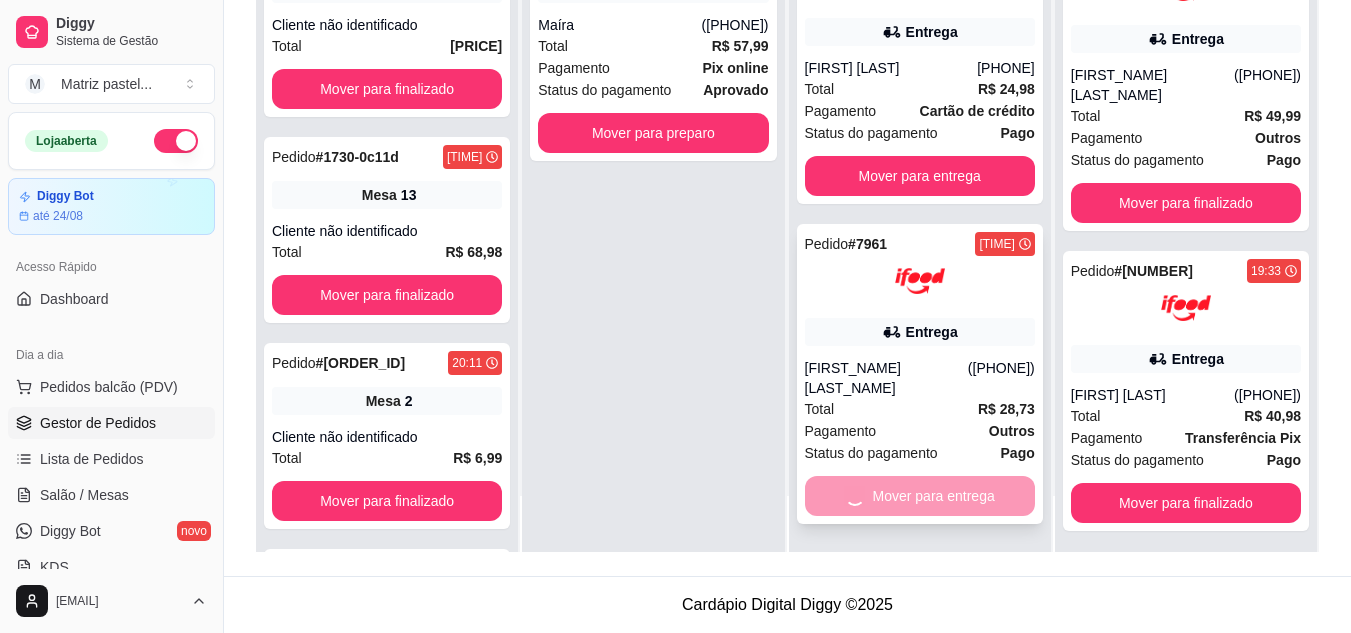 scroll, scrollTop: 557, scrollLeft: 0, axis: vertical 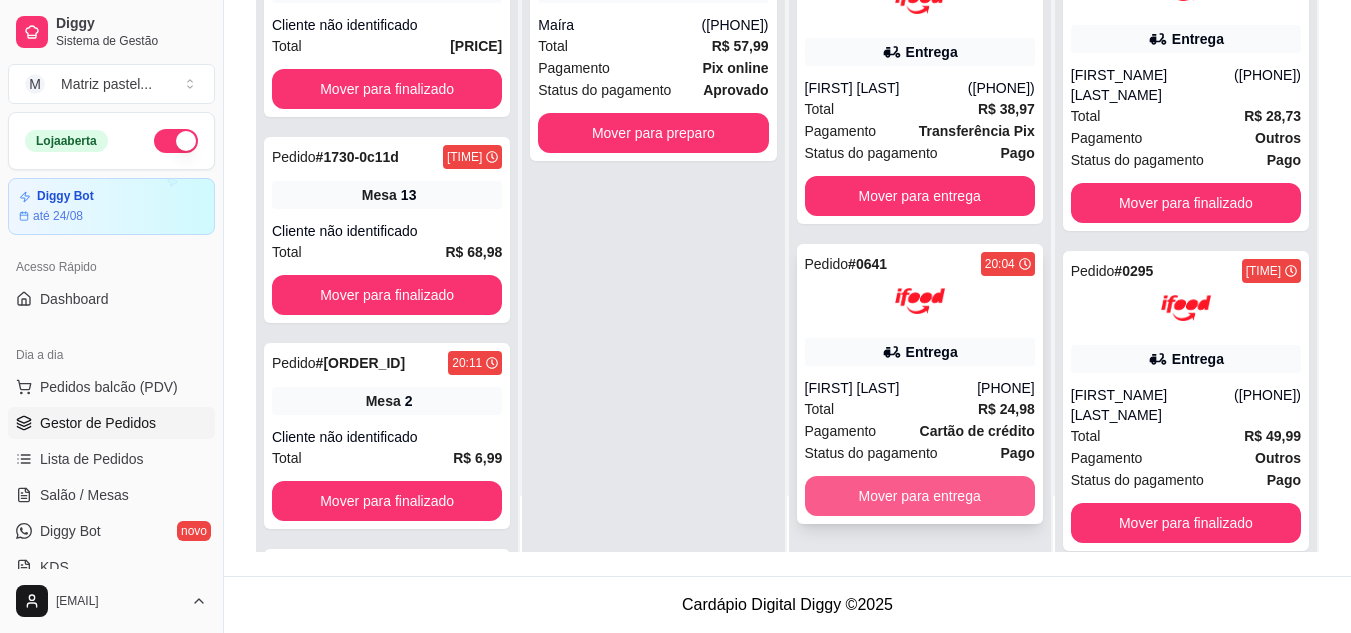 click on "Mover para entrega" at bounding box center [920, 496] 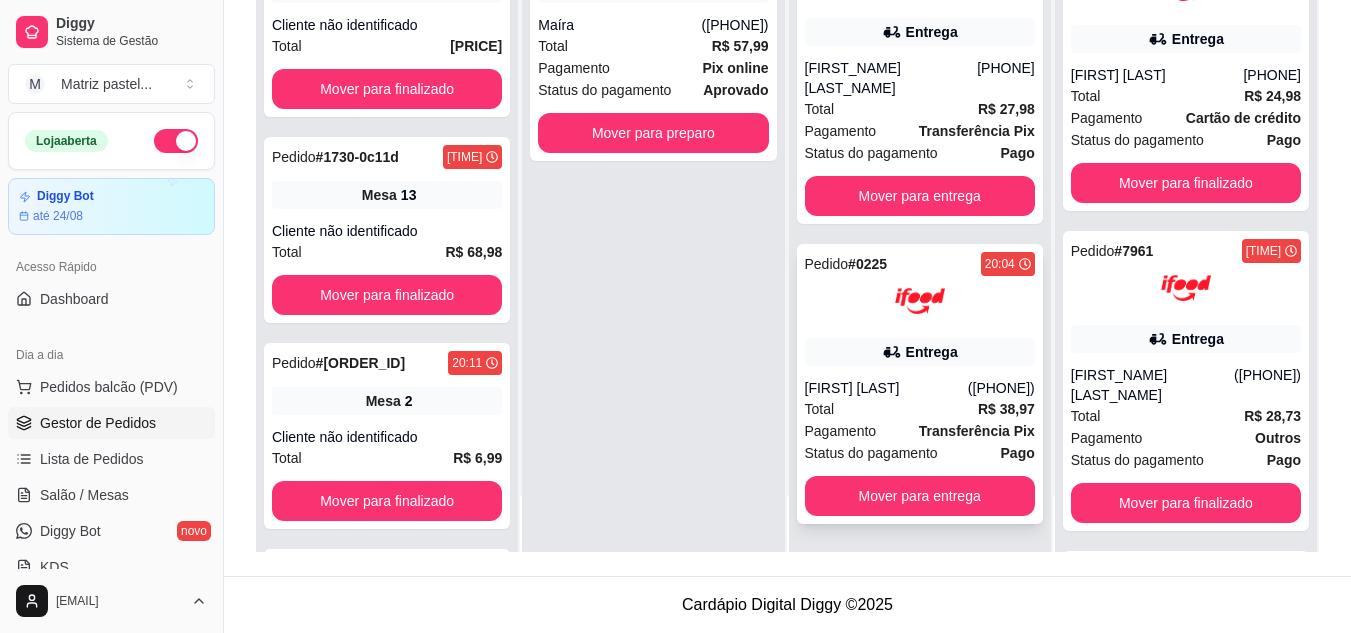 scroll, scrollTop: 257, scrollLeft: 0, axis: vertical 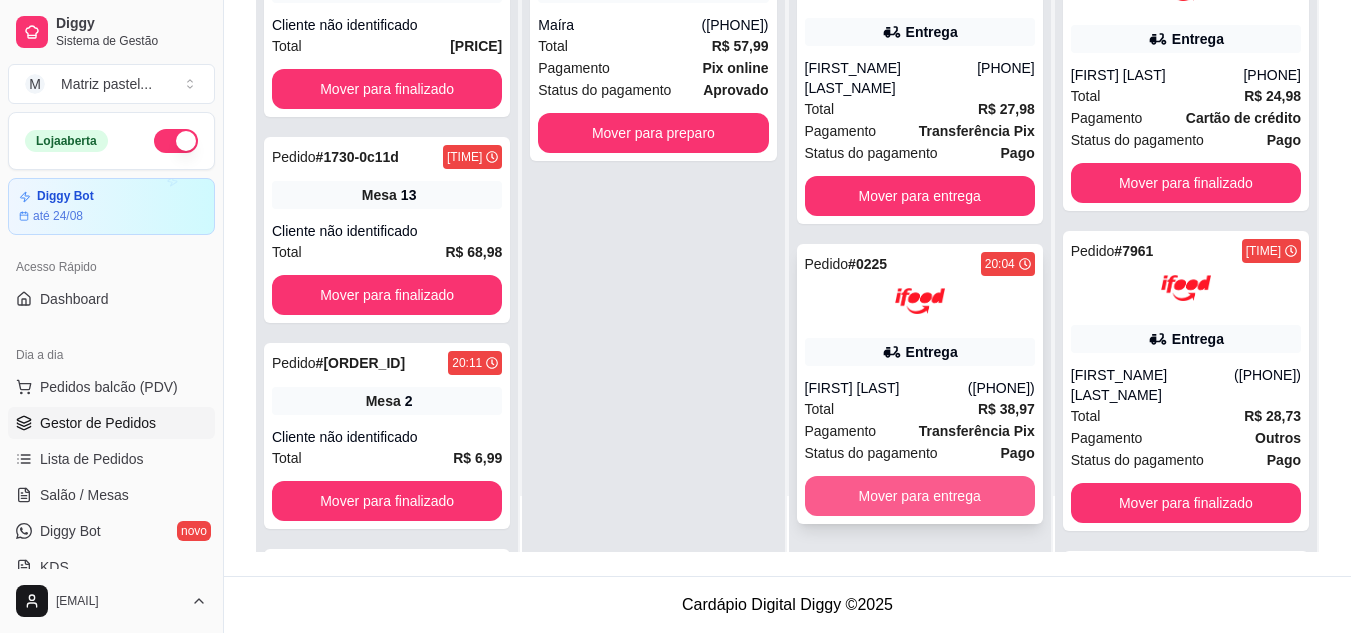 click on "Mover para entrega" at bounding box center [920, 496] 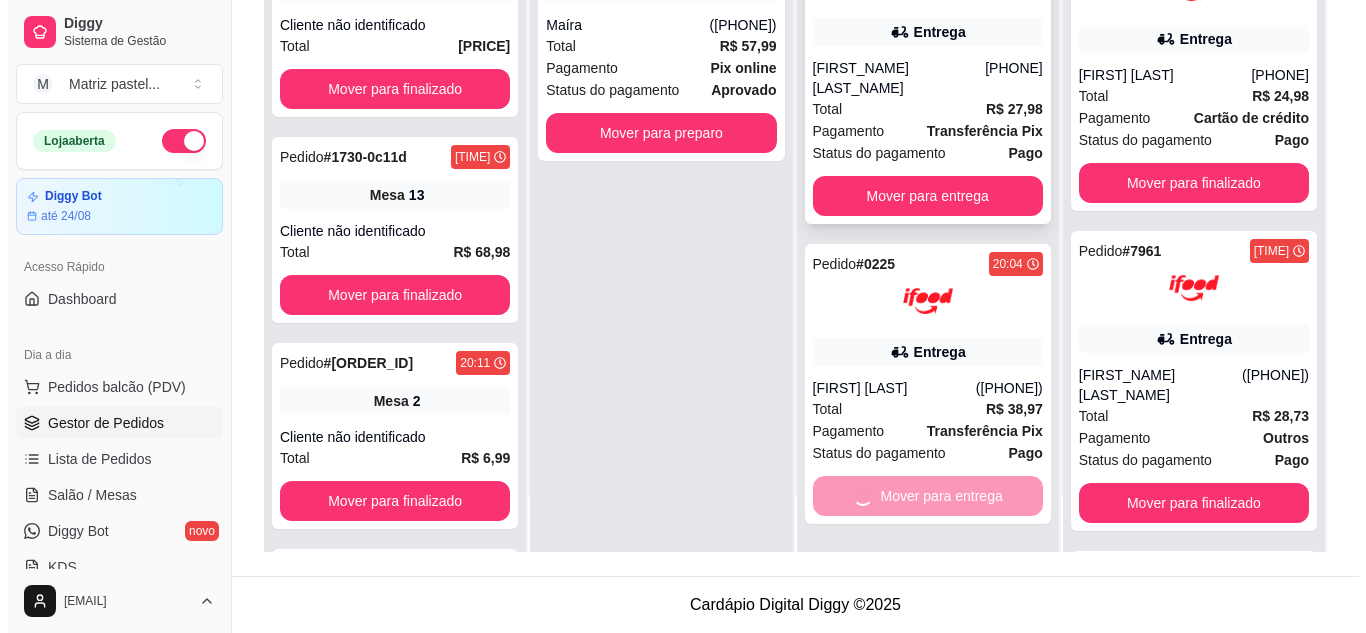 scroll, scrollTop: 0, scrollLeft: 0, axis: both 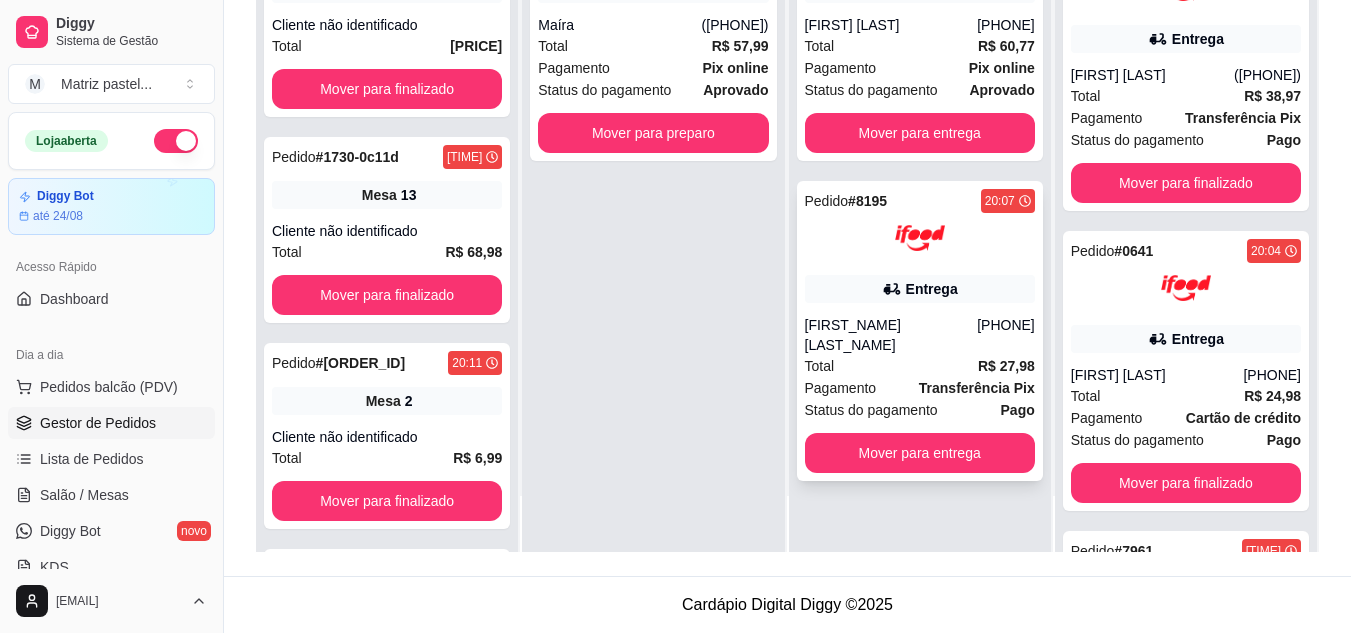 click on "[FIRST_NAME]  [LAST_NAME]" at bounding box center [891, 335] 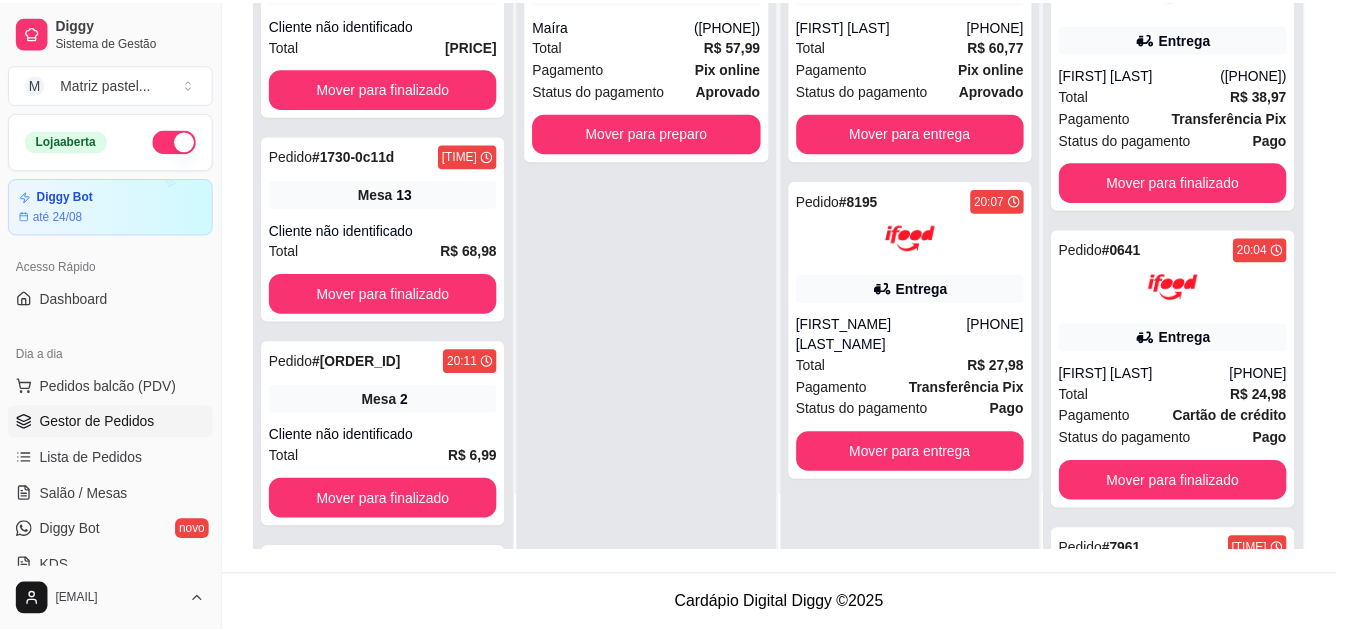 scroll, scrollTop: 100, scrollLeft: 0, axis: vertical 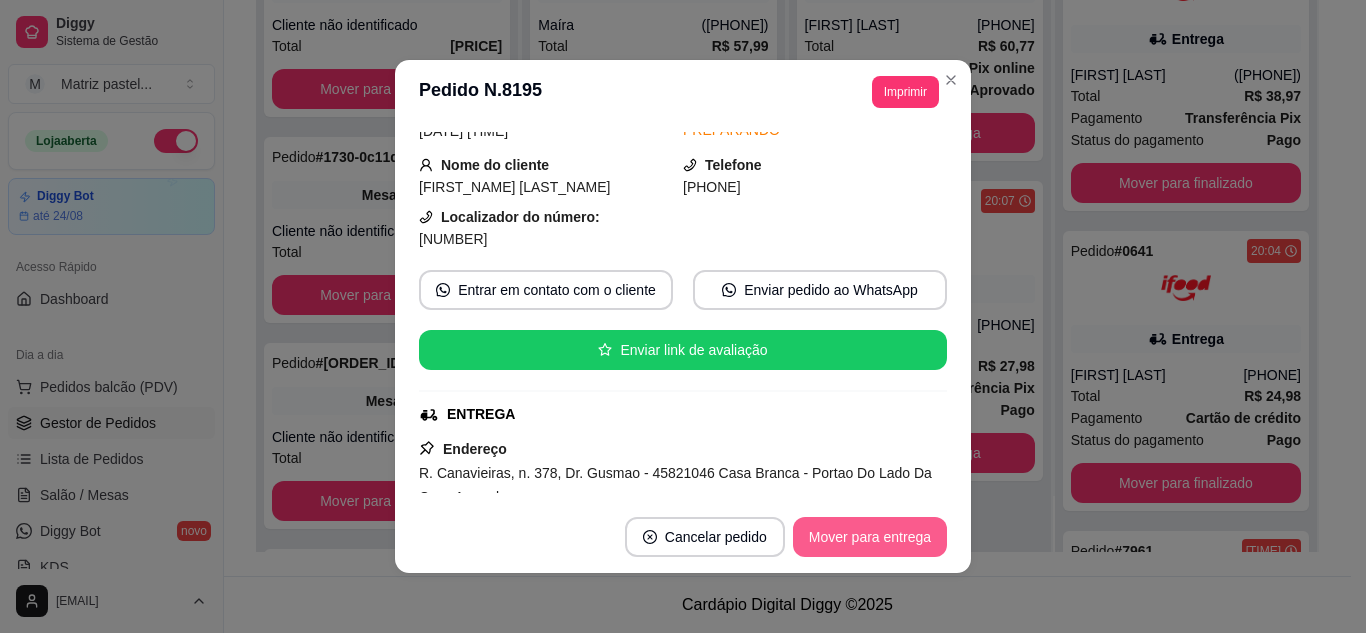click on "Mover para entrega" at bounding box center (870, 537) 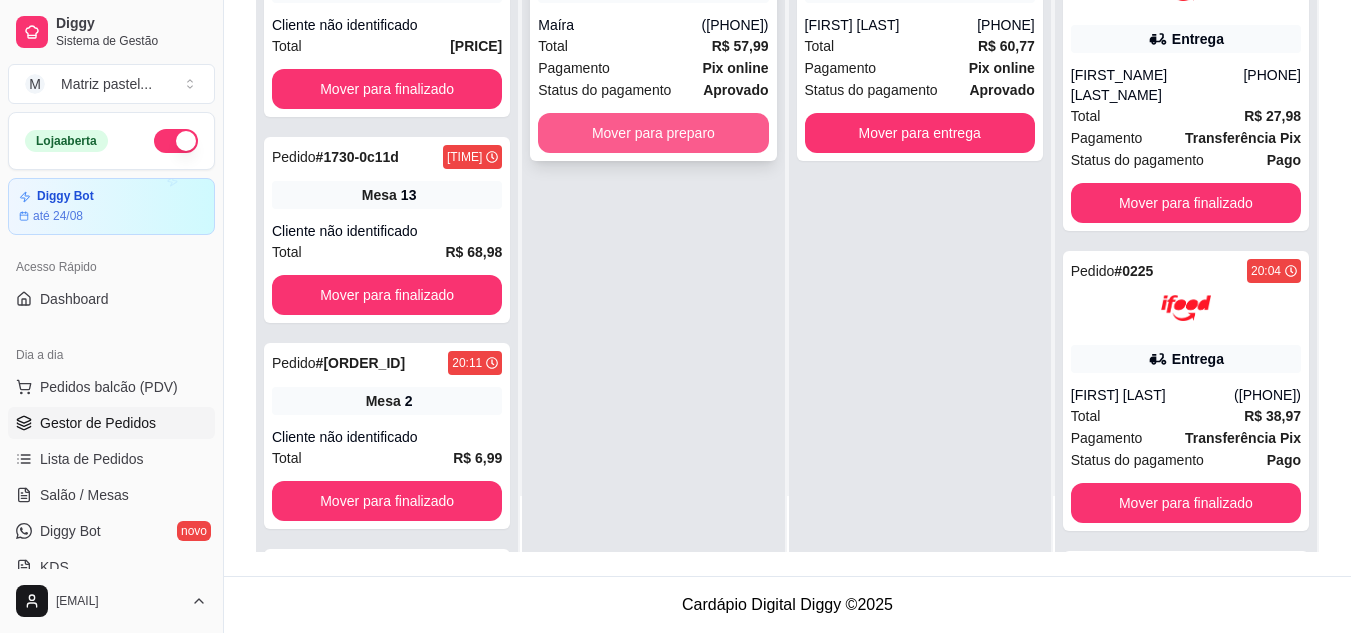 click on "Mover para preparo" at bounding box center (653, 133) 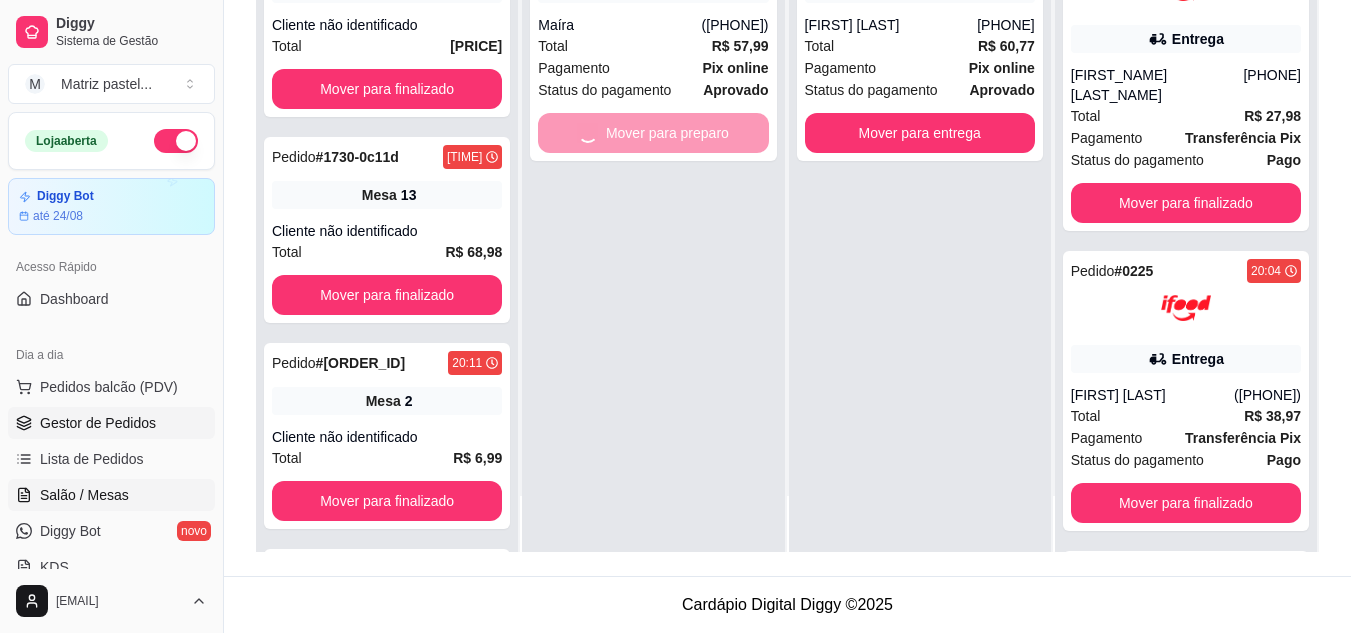 click on "Salão / Mesas" at bounding box center (84, 495) 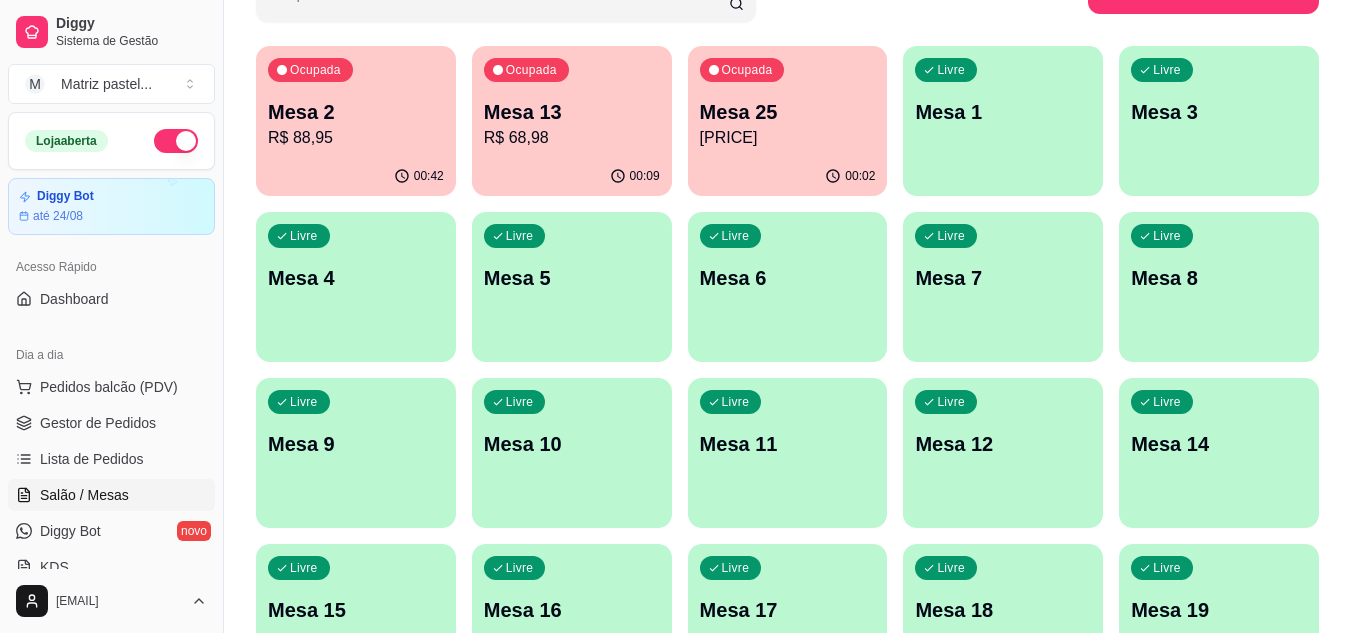 scroll, scrollTop: 200, scrollLeft: 0, axis: vertical 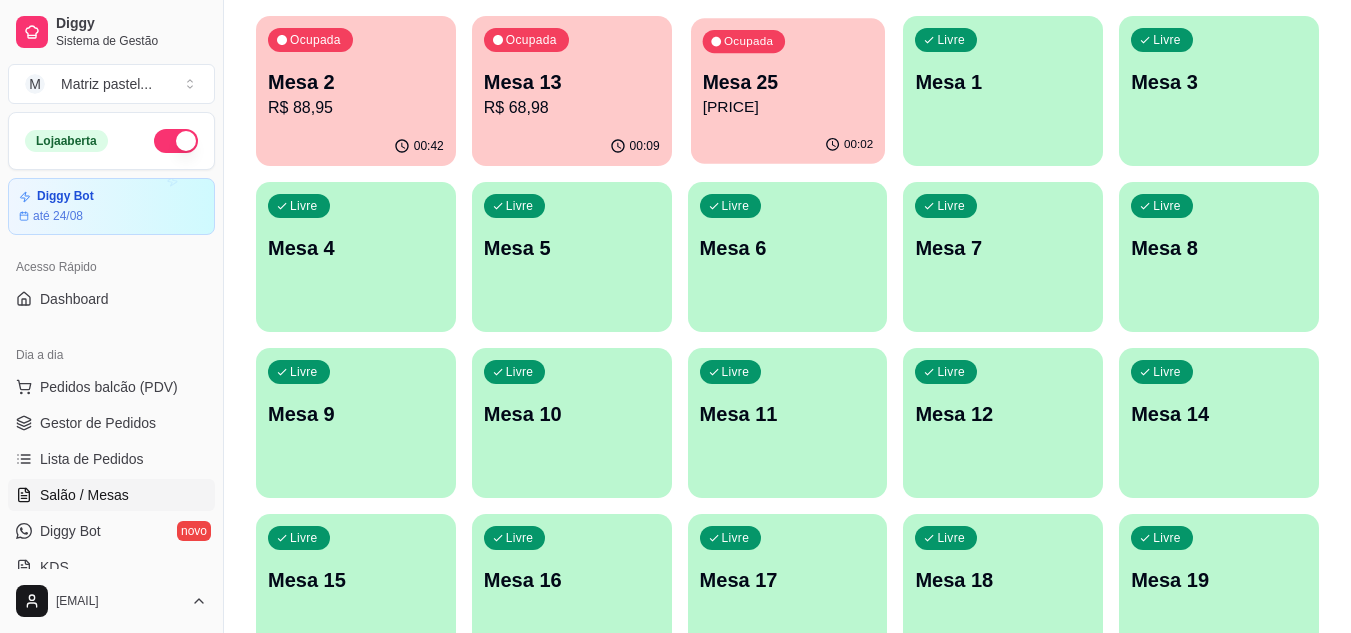 click on "[PRICE]" at bounding box center [787, 107] 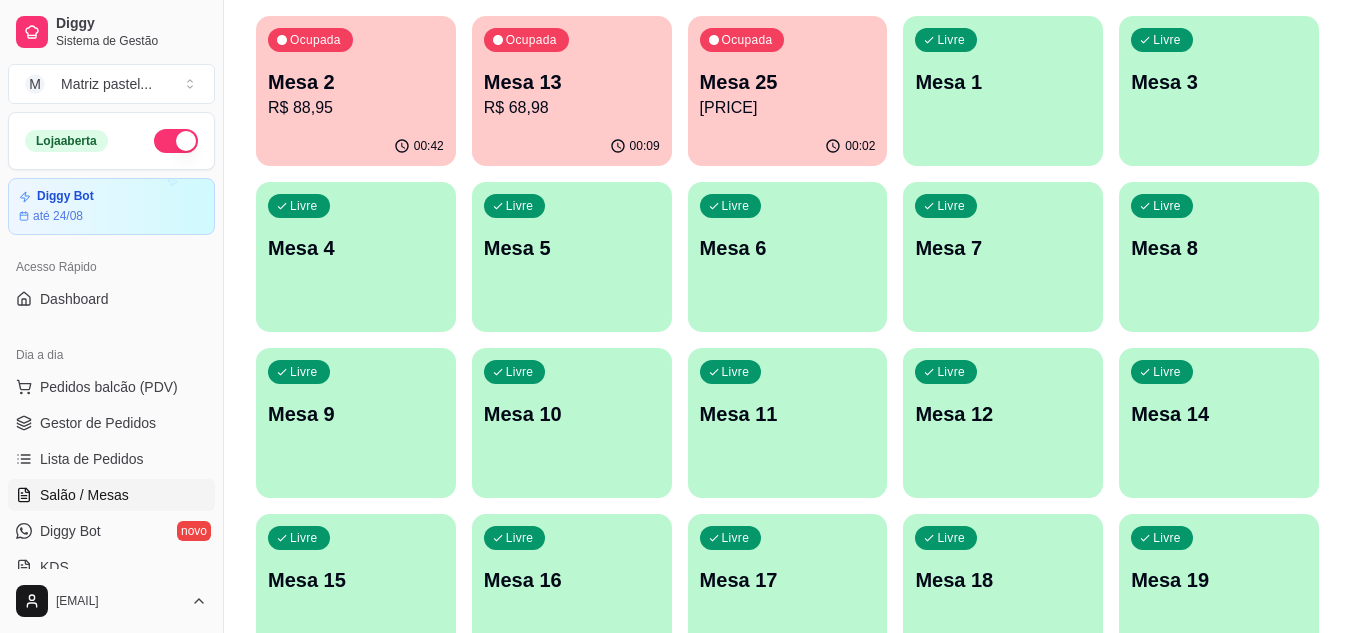 click on "Mesa 25" at bounding box center [788, 82] 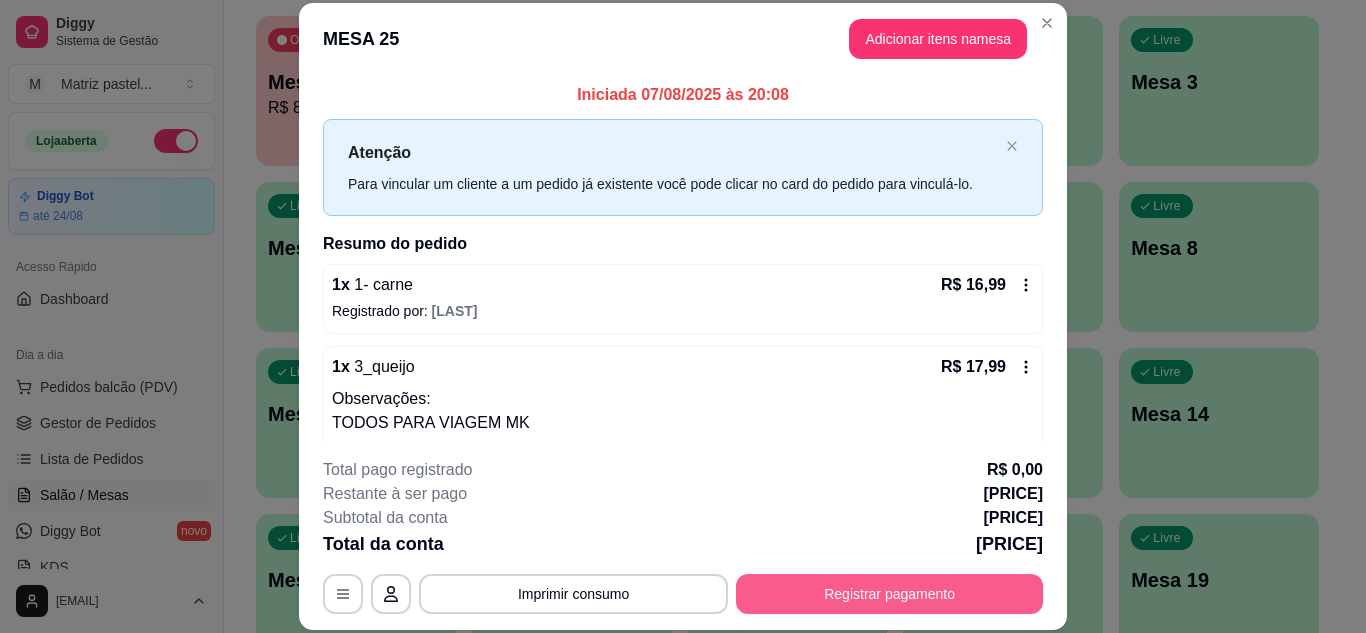 click on "Registrar pagamento" at bounding box center [889, 594] 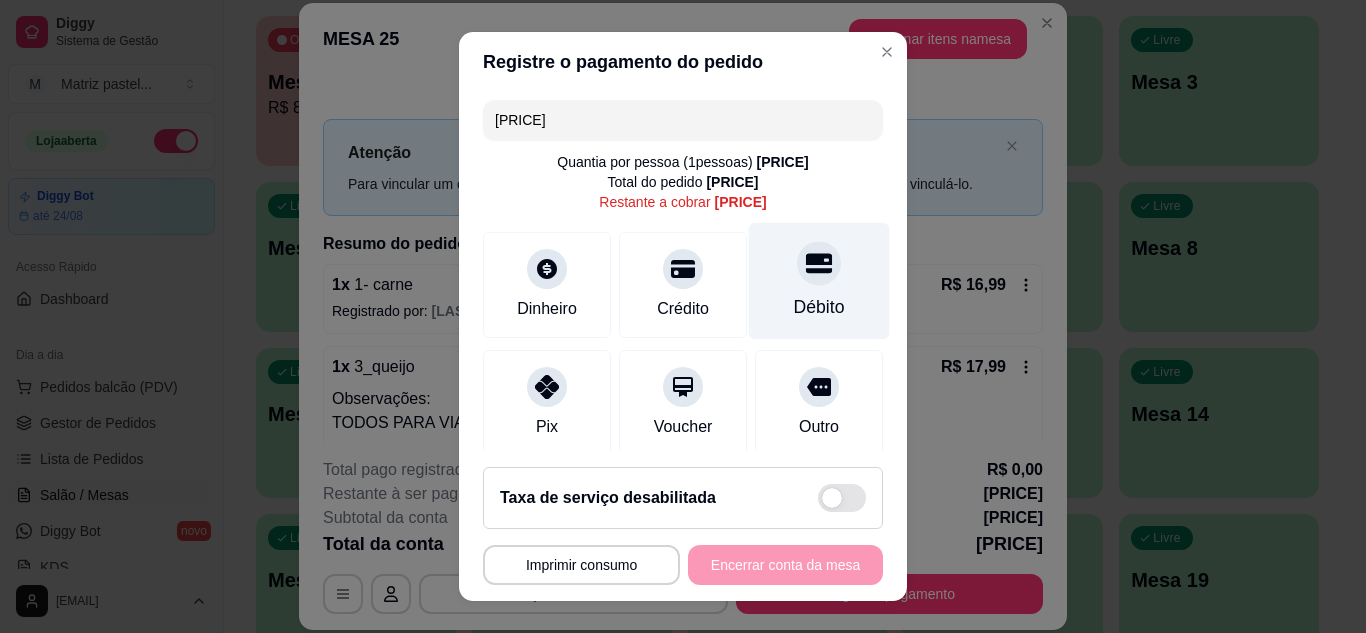 click 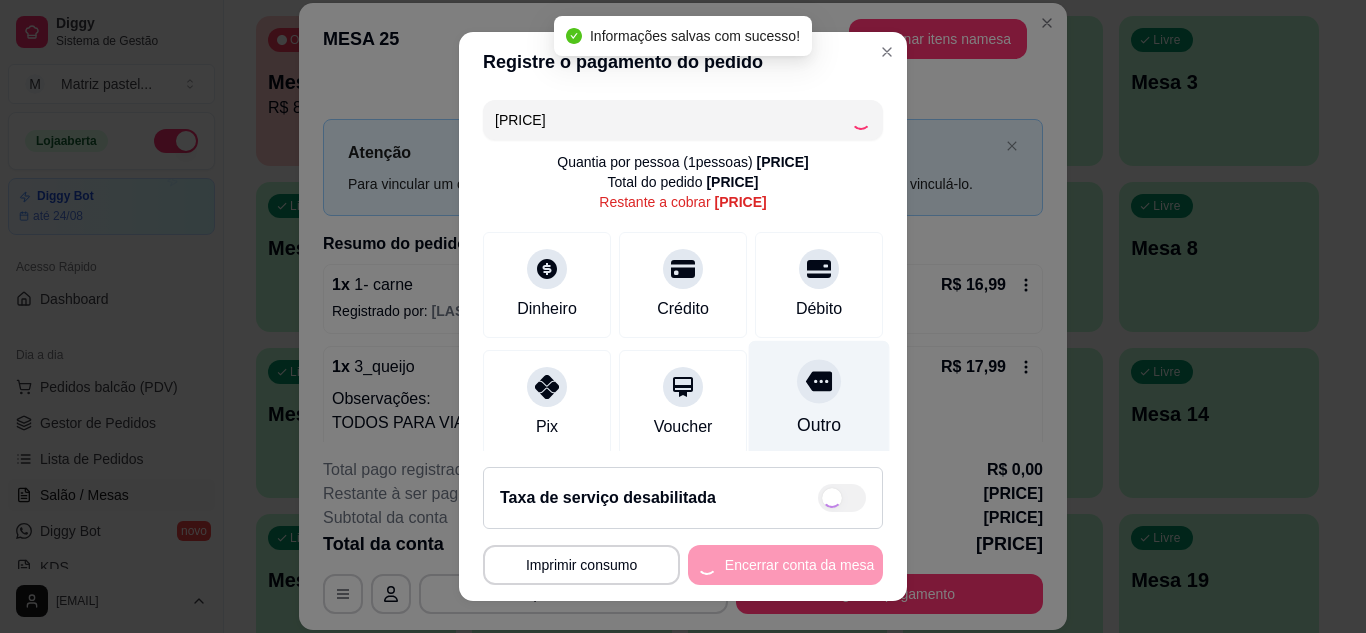 type on "R$ 0,00" 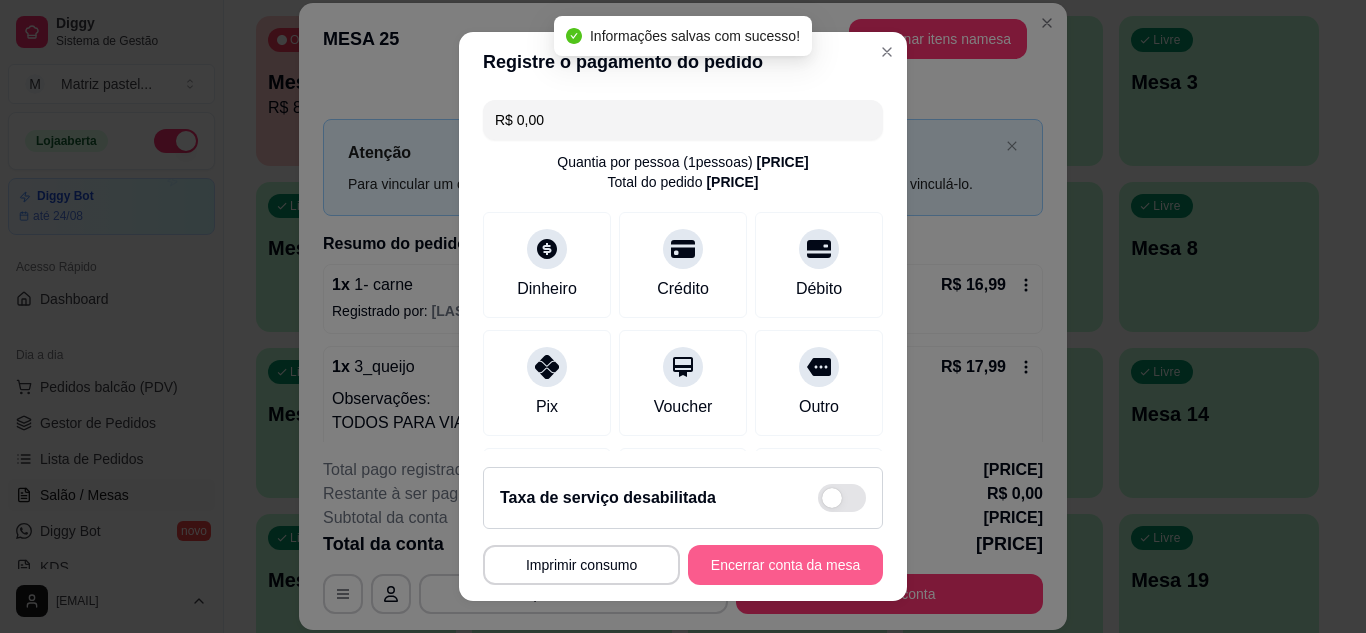 click on "Encerrar conta da mesa" at bounding box center [785, 565] 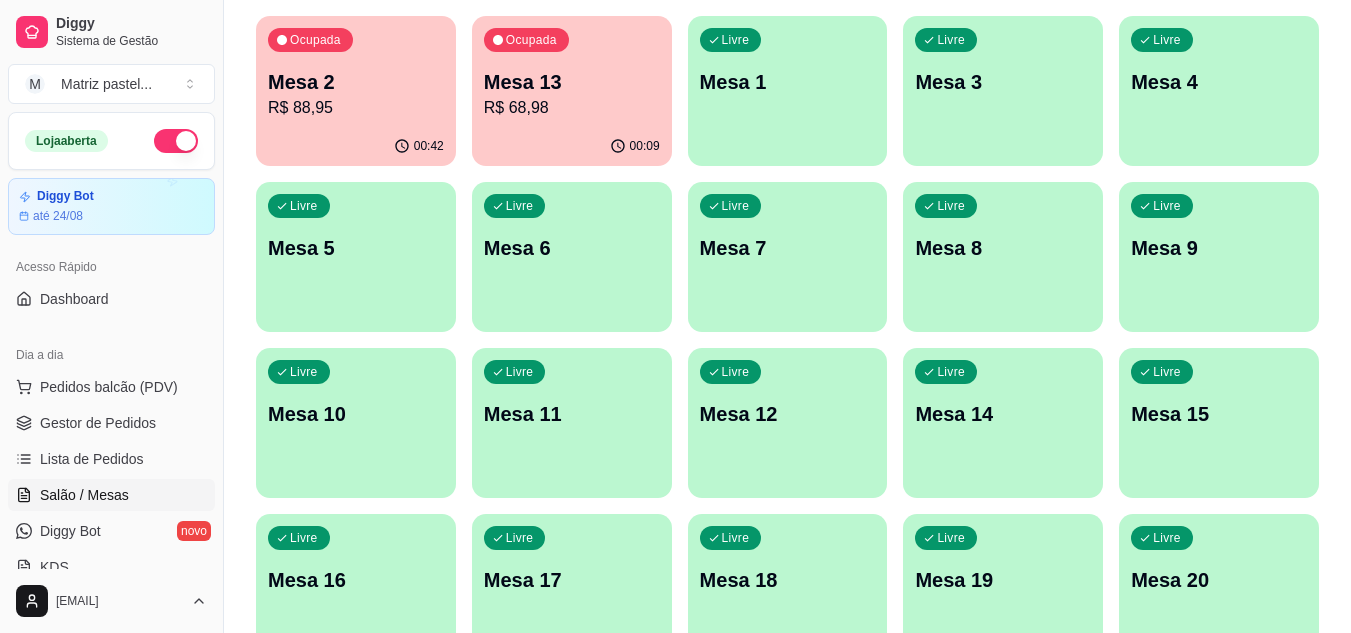 click on "Ocupada Mesa 2 R$ 88,95" at bounding box center [356, 71] 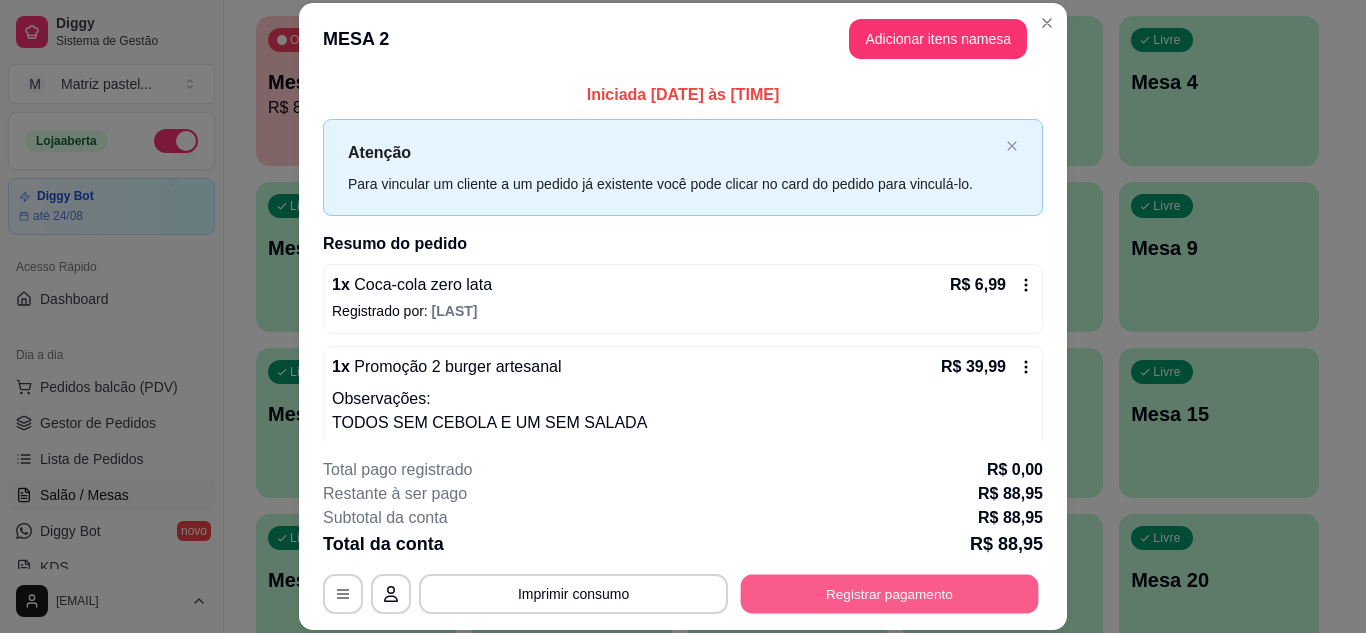 click on "Registrar pagamento" at bounding box center [890, 593] 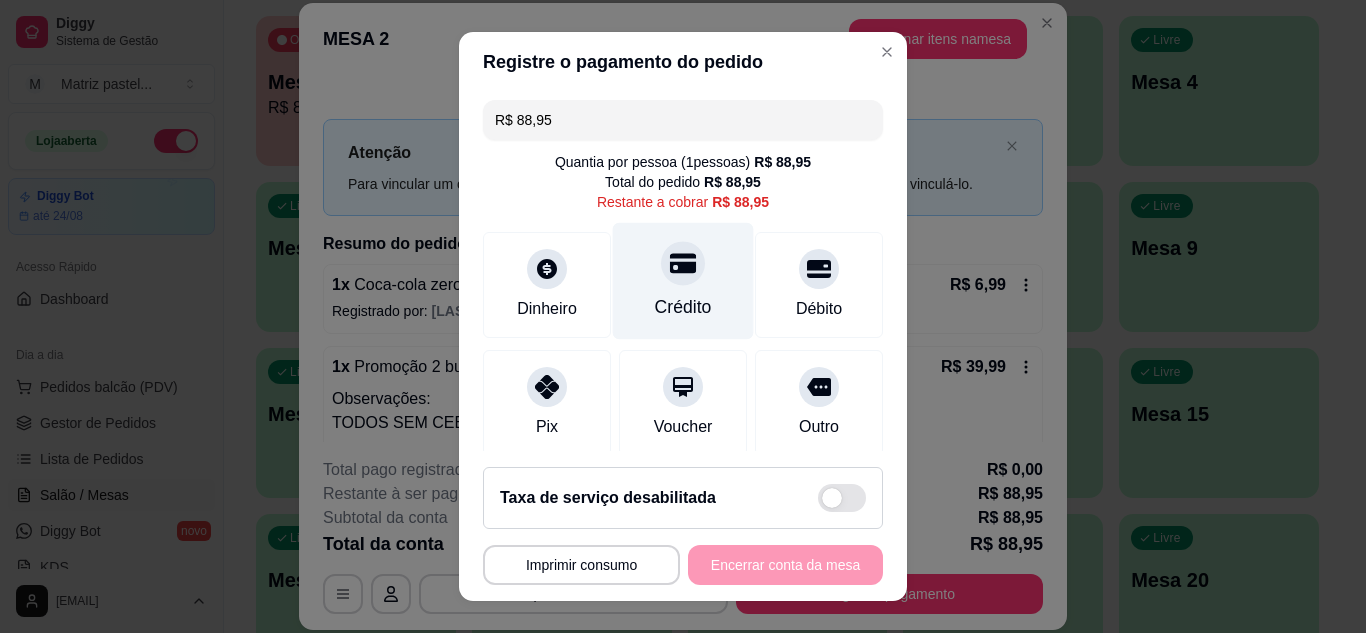 click on "Crédito" at bounding box center (683, 280) 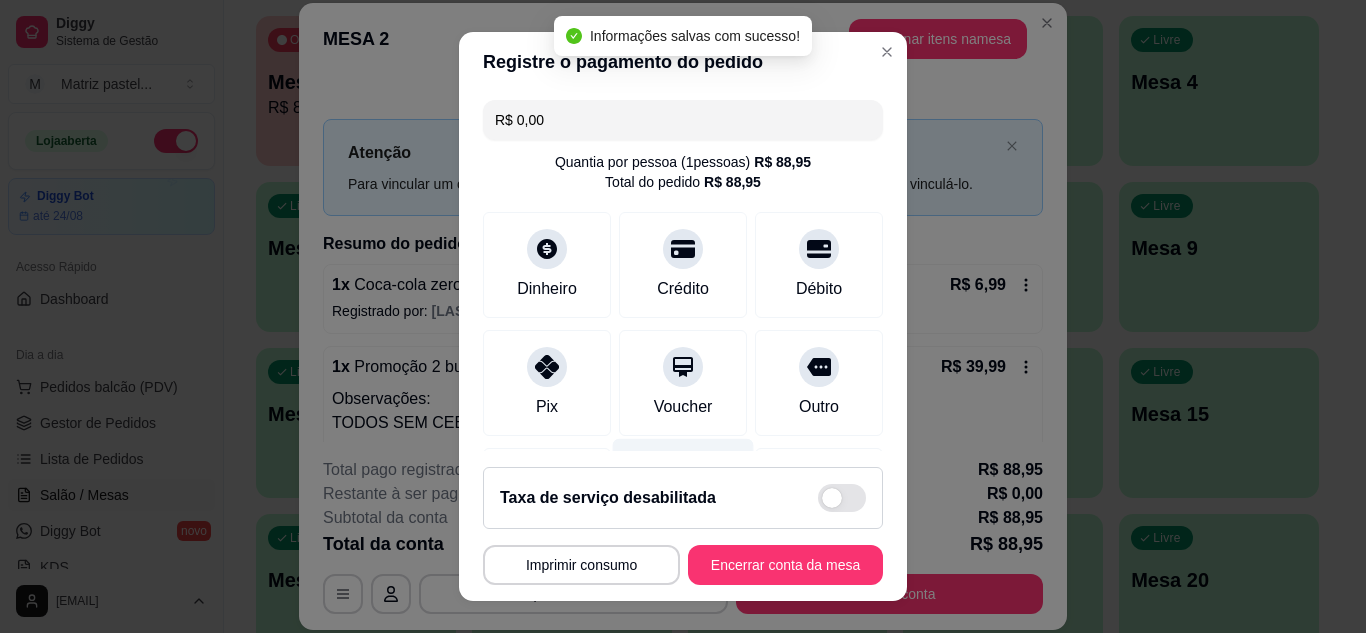 type on "R$ 0,00" 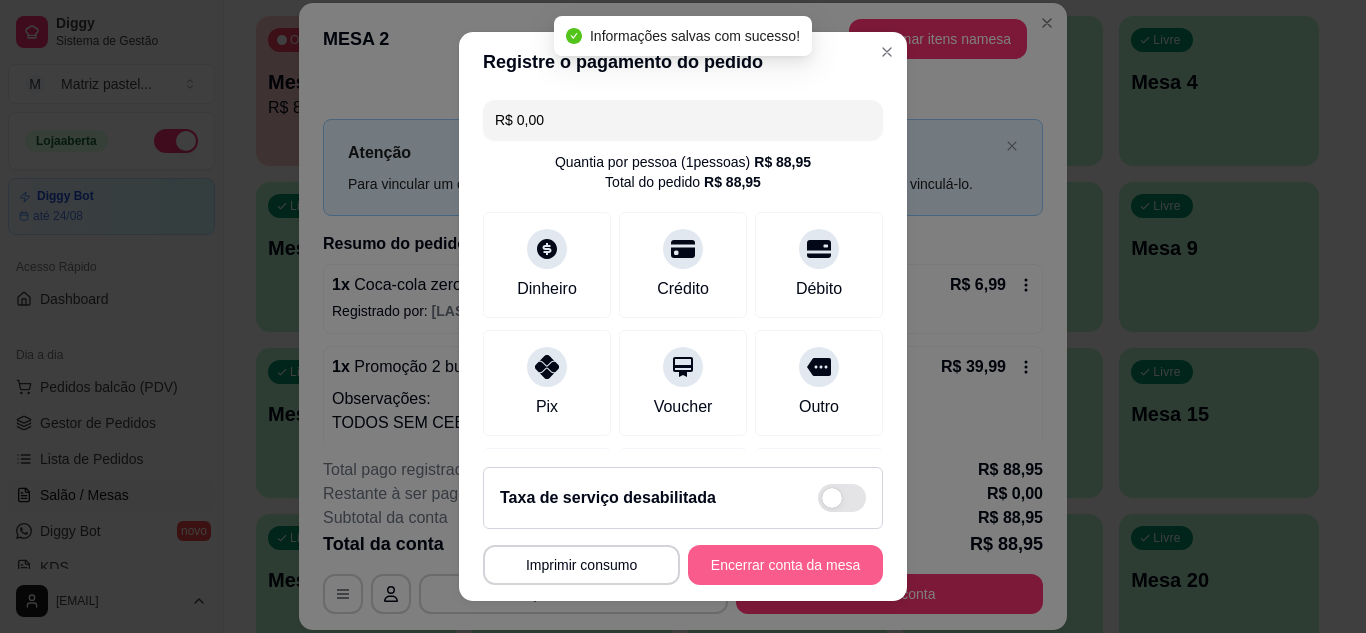 click on "Encerrar conta da mesa" at bounding box center (785, 565) 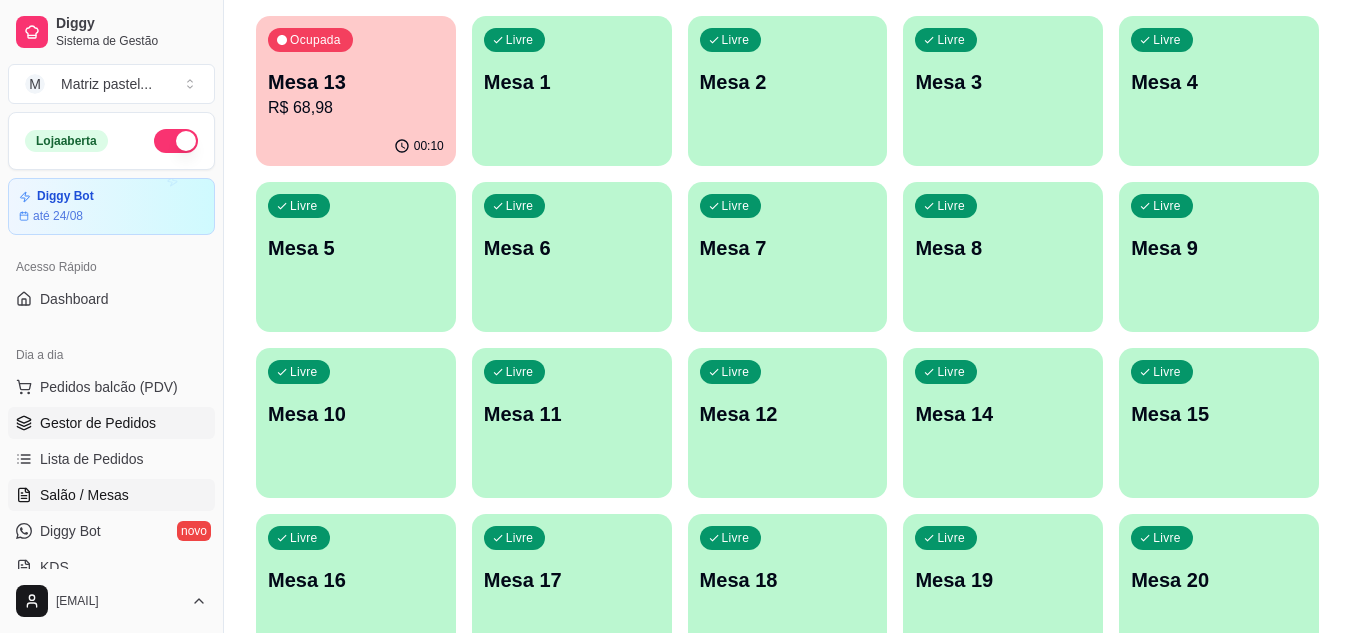 click on "Gestor de Pedidos" at bounding box center [111, 423] 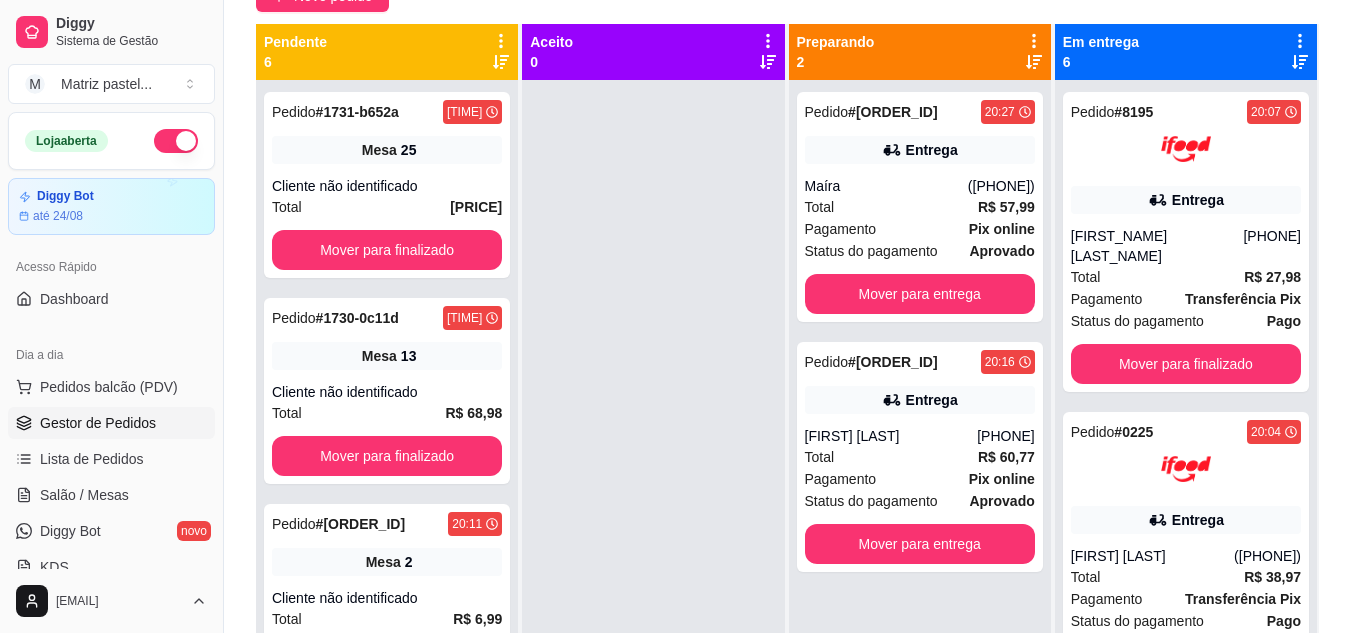 scroll, scrollTop: 0, scrollLeft: 0, axis: both 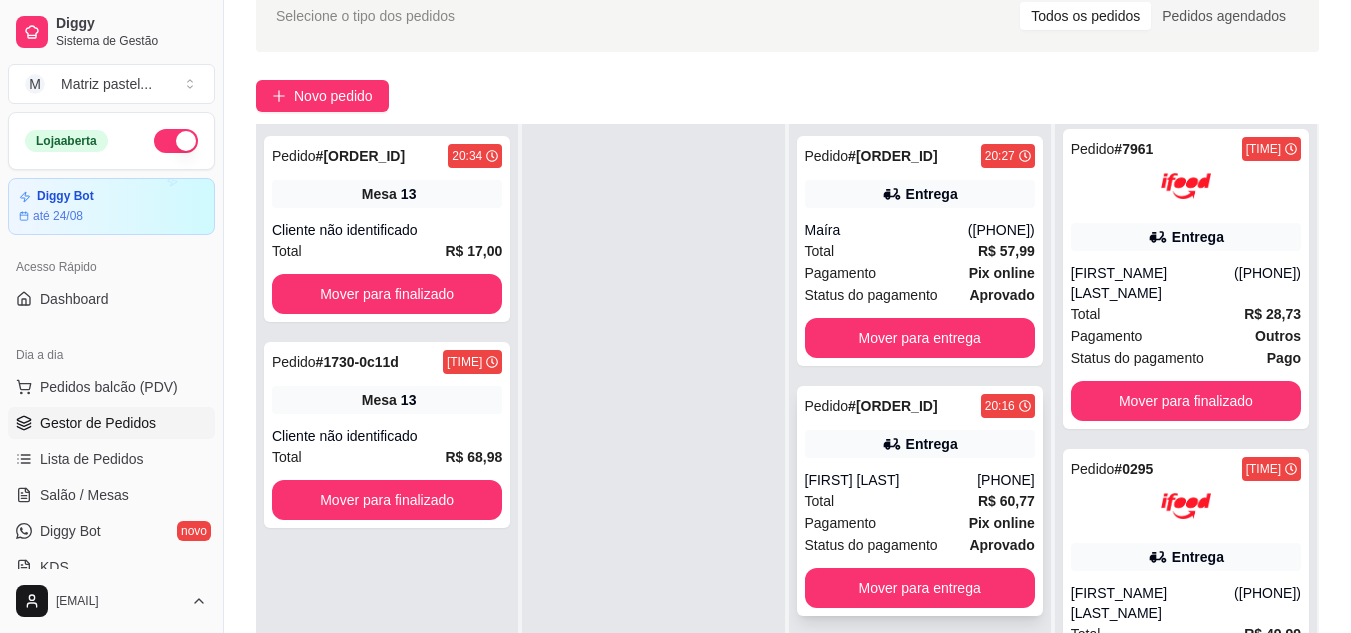 click 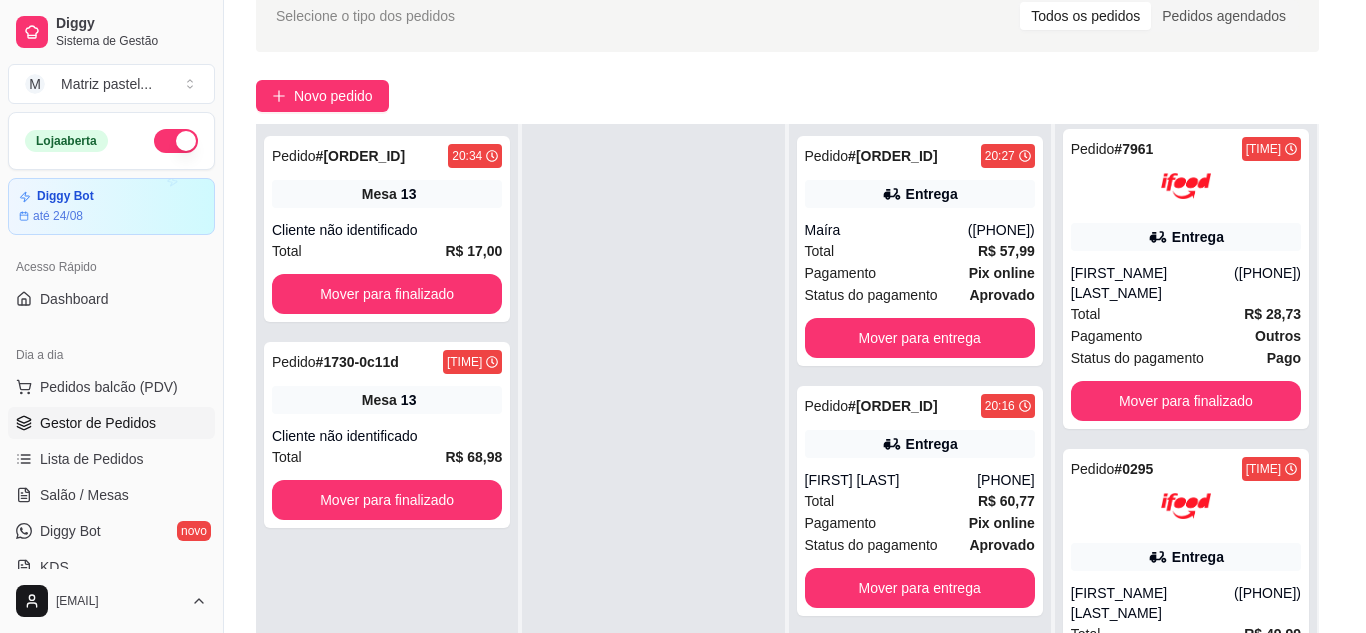 scroll, scrollTop: 200, scrollLeft: 0, axis: vertical 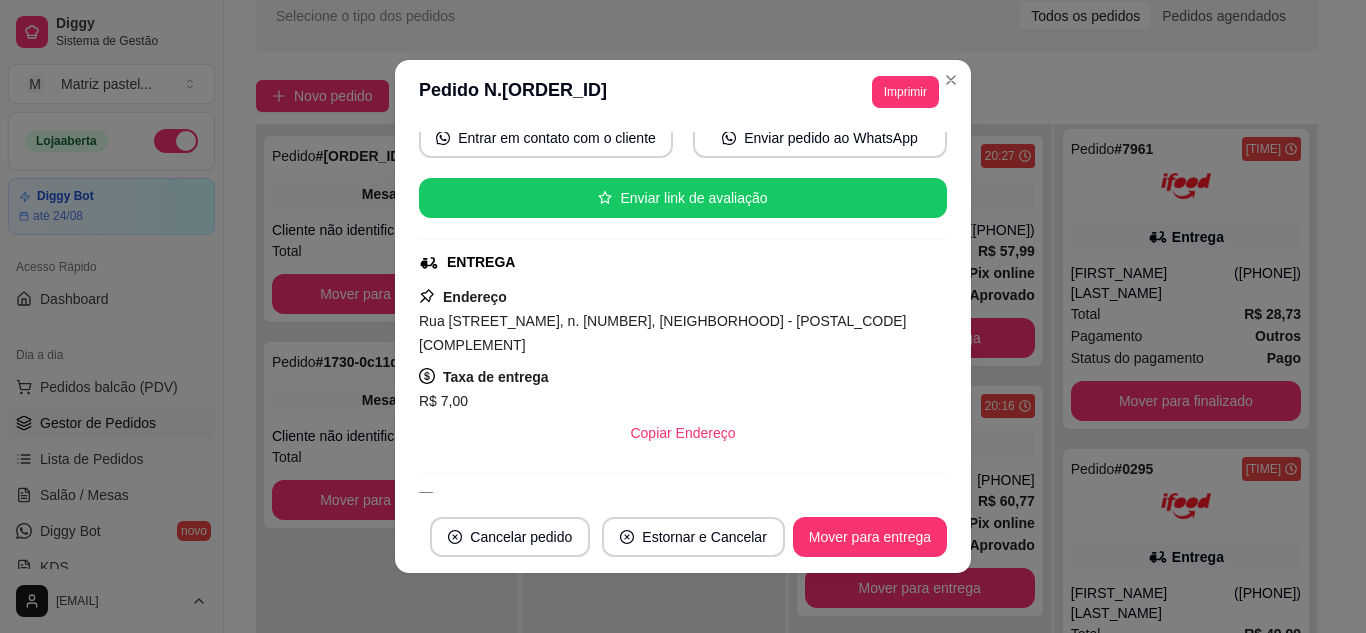 click on "Imprimir" at bounding box center (905, 92) 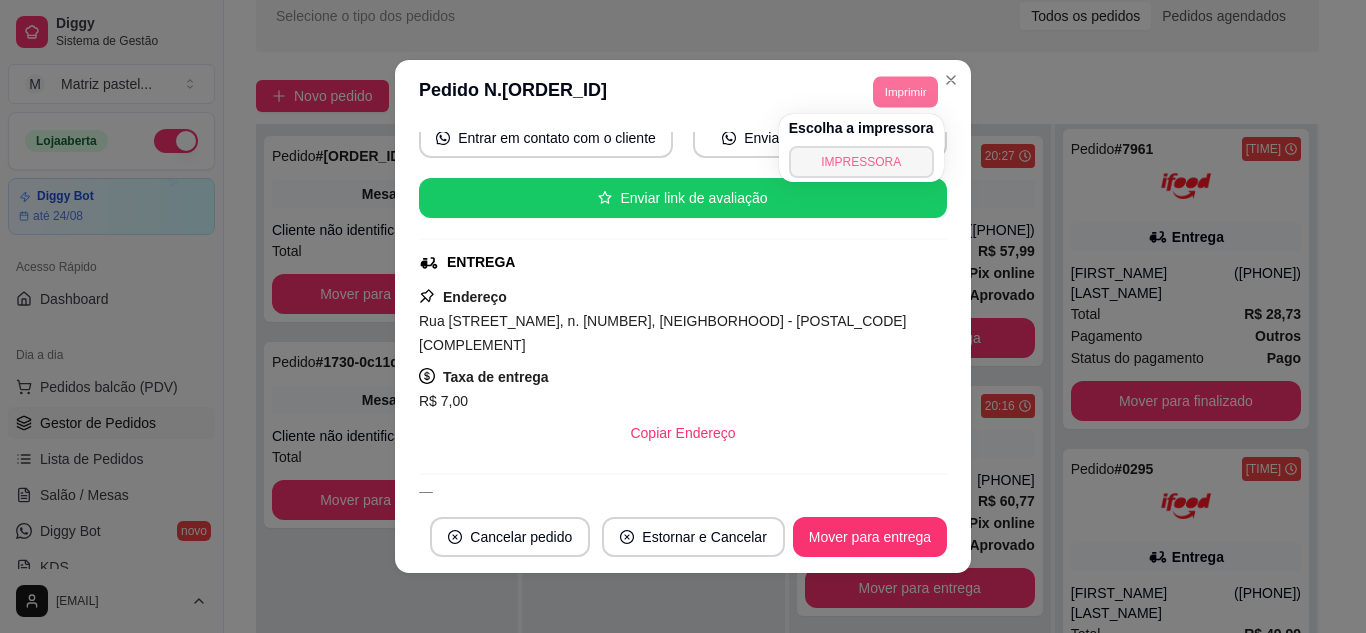 click on "IMPRESSORA" at bounding box center (861, 162) 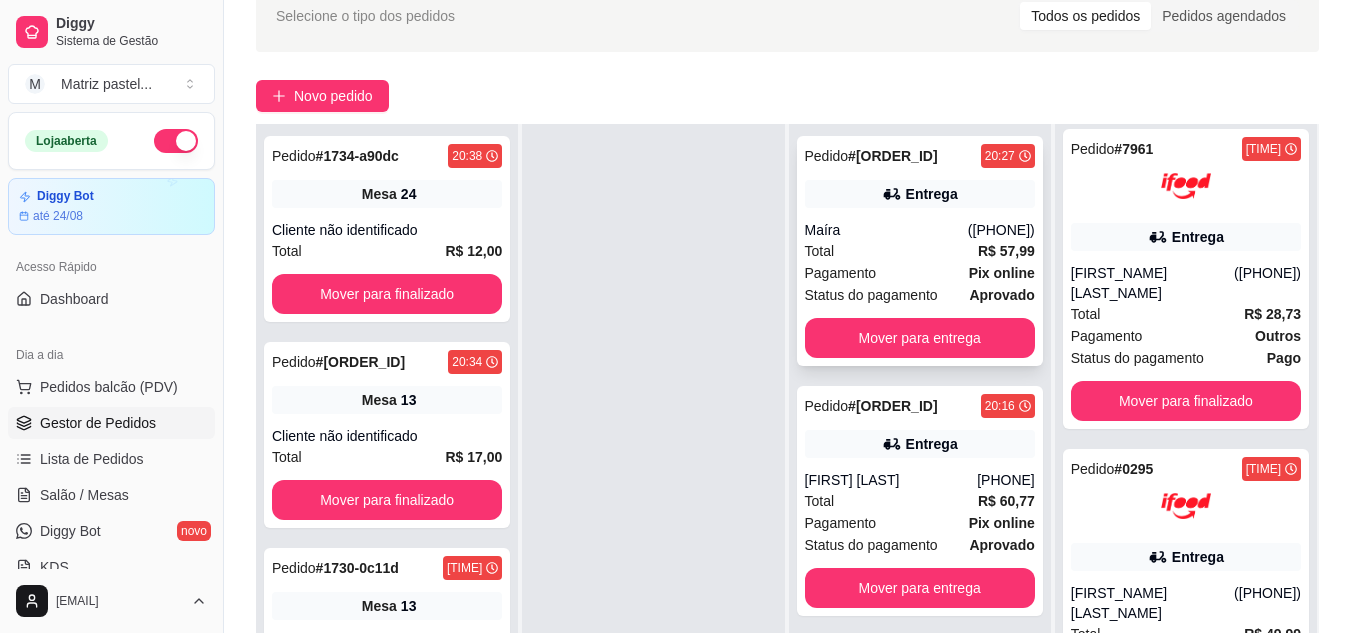 click on "Maíra" at bounding box center [886, 230] 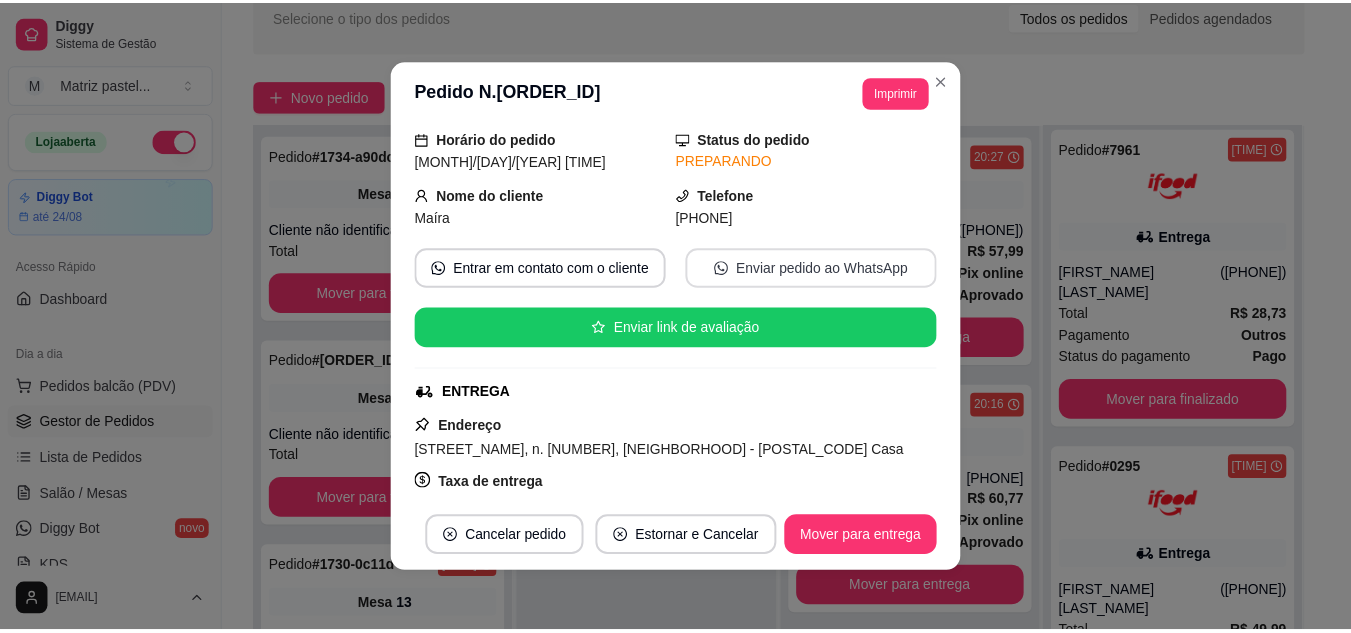 scroll, scrollTop: 100, scrollLeft: 0, axis: vertical 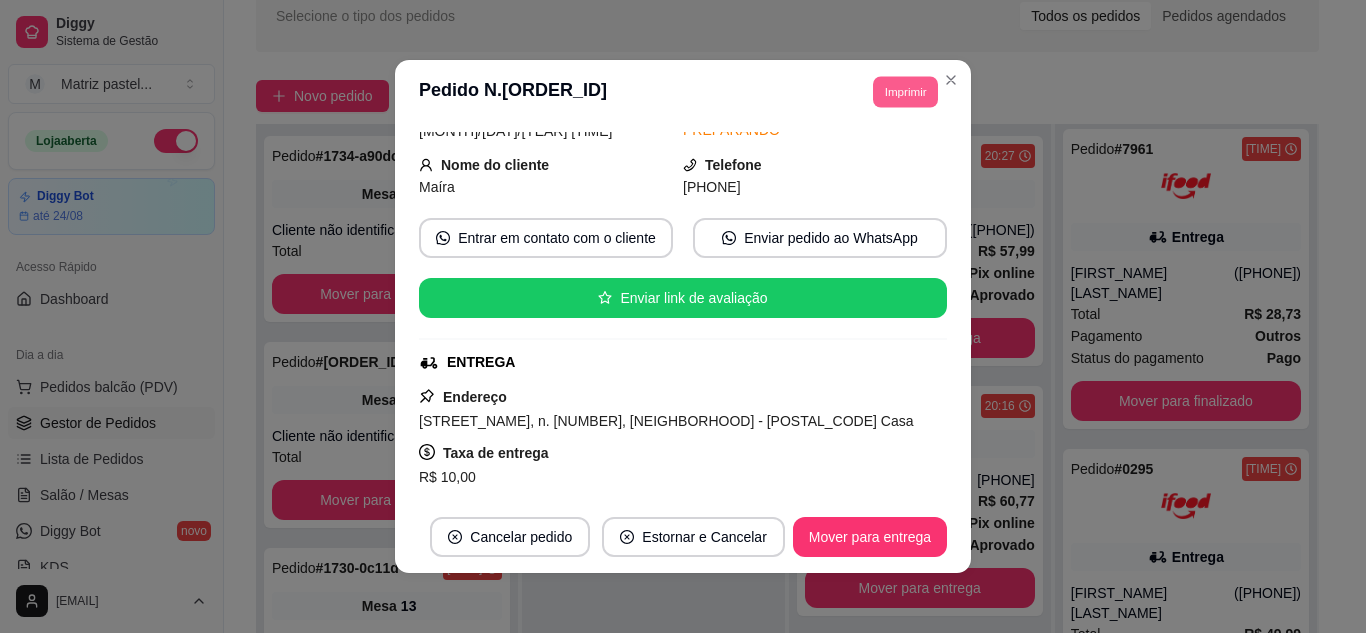 click on "Imprimir" at bounding box center (905, 91) 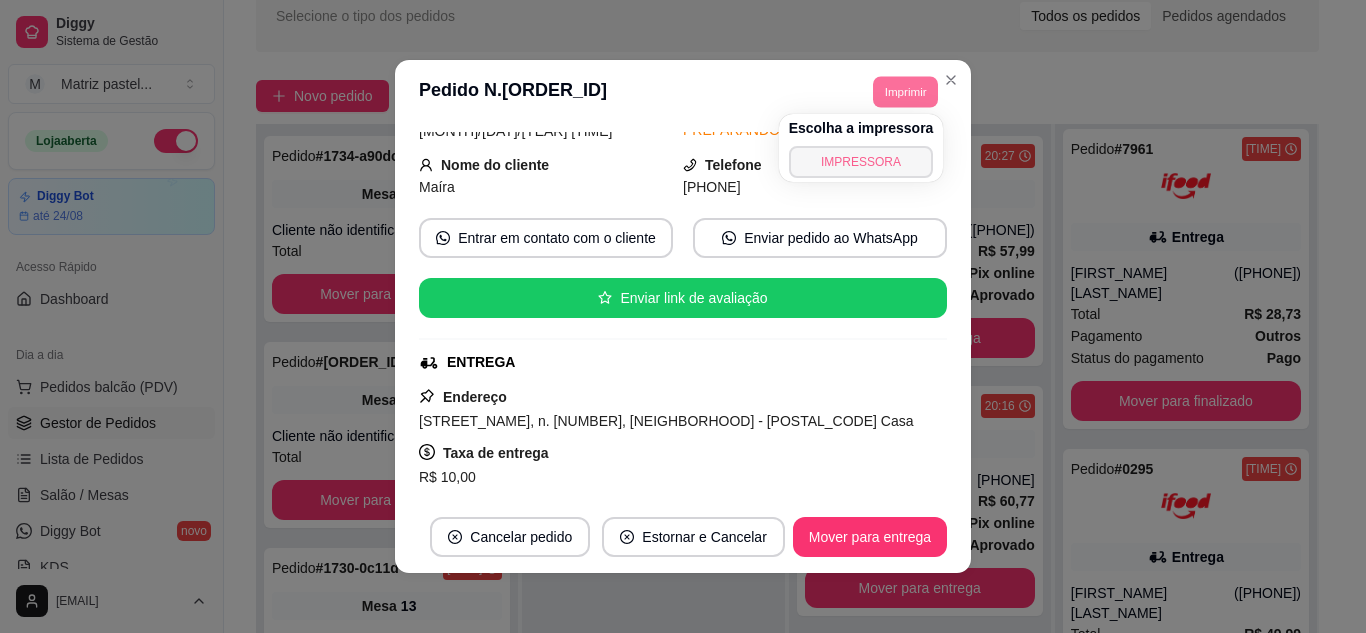 click on "IMPRESSORA" at bounding box center (861, 162) 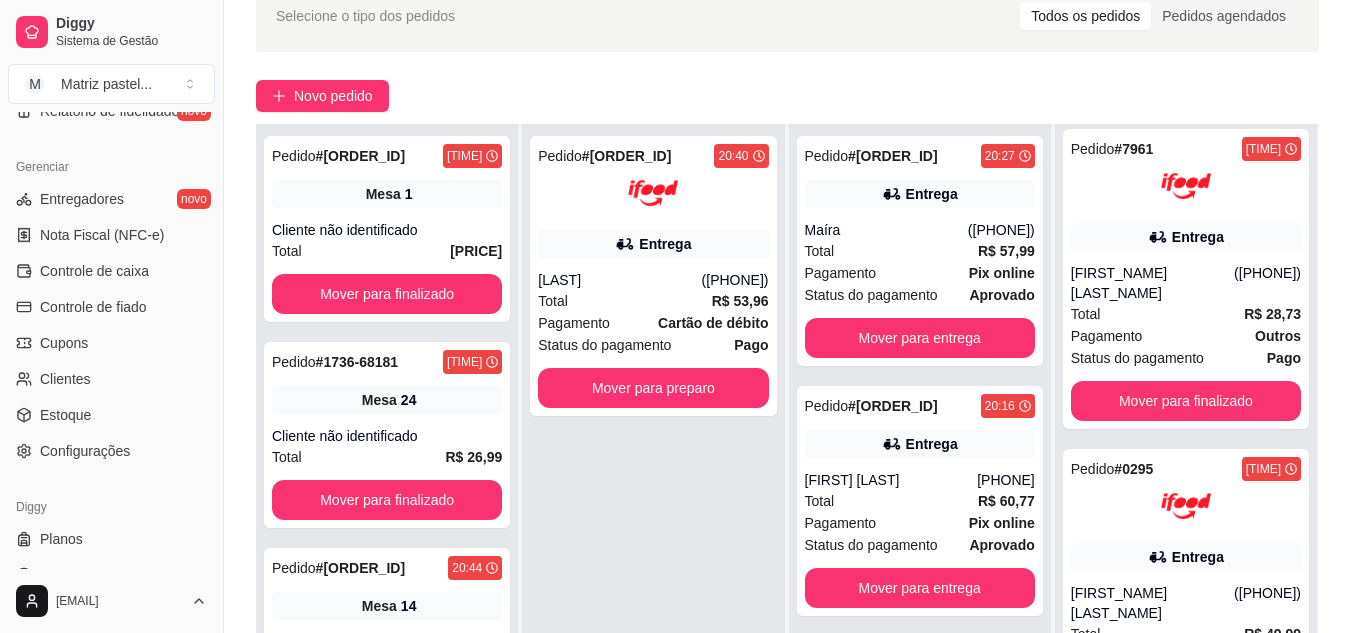 scroll, scrollTop: 806, scrollLeft: 0, axis: vertical 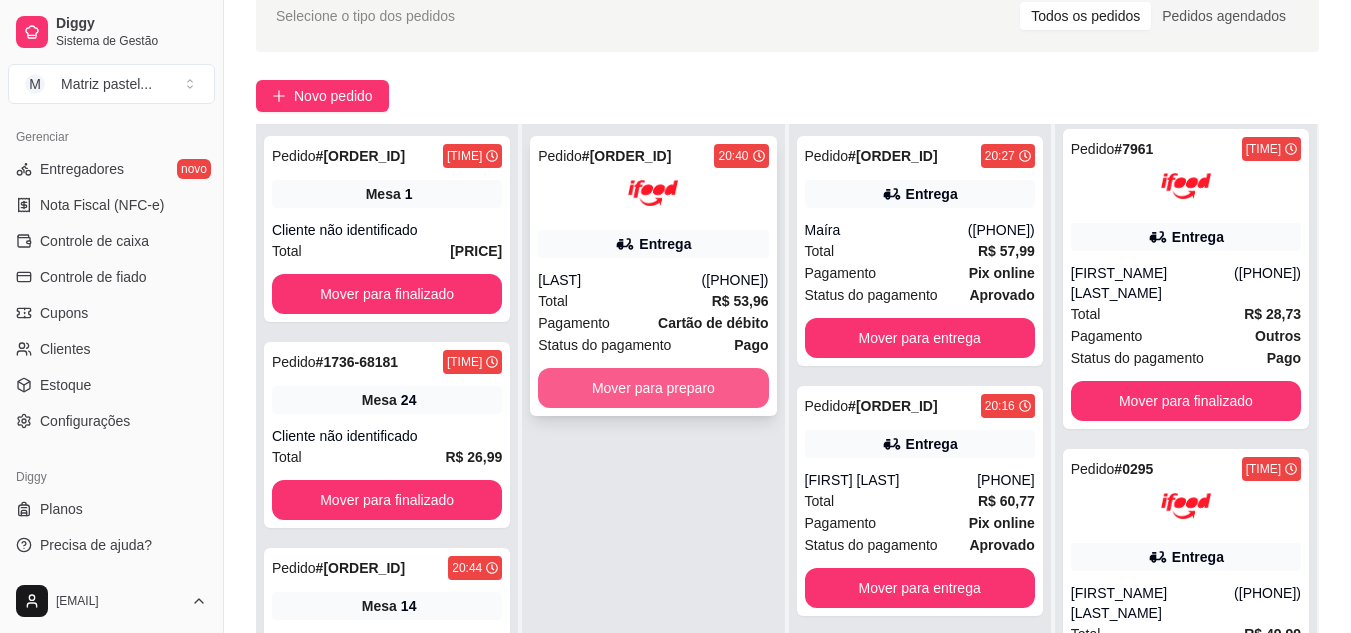 click on "Mover para preparo" at bounding box center [653, 388] 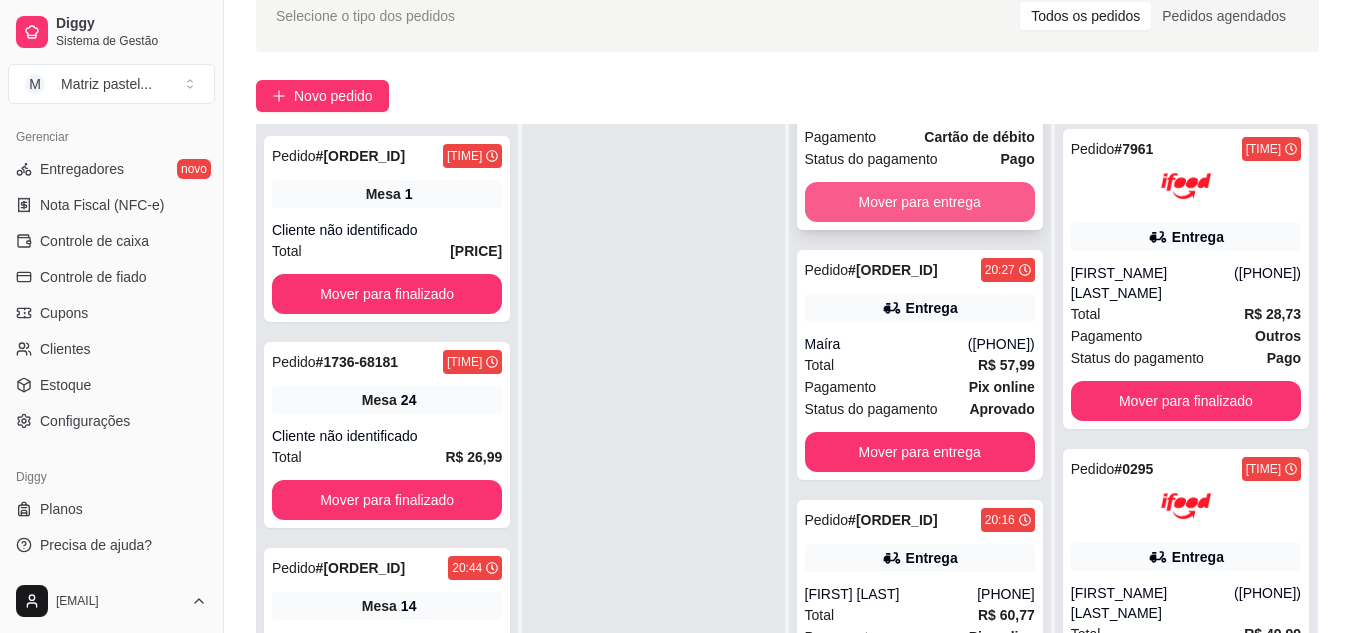 scroll, scrollTop: 187, scrollLeft: 0, axis: vertical 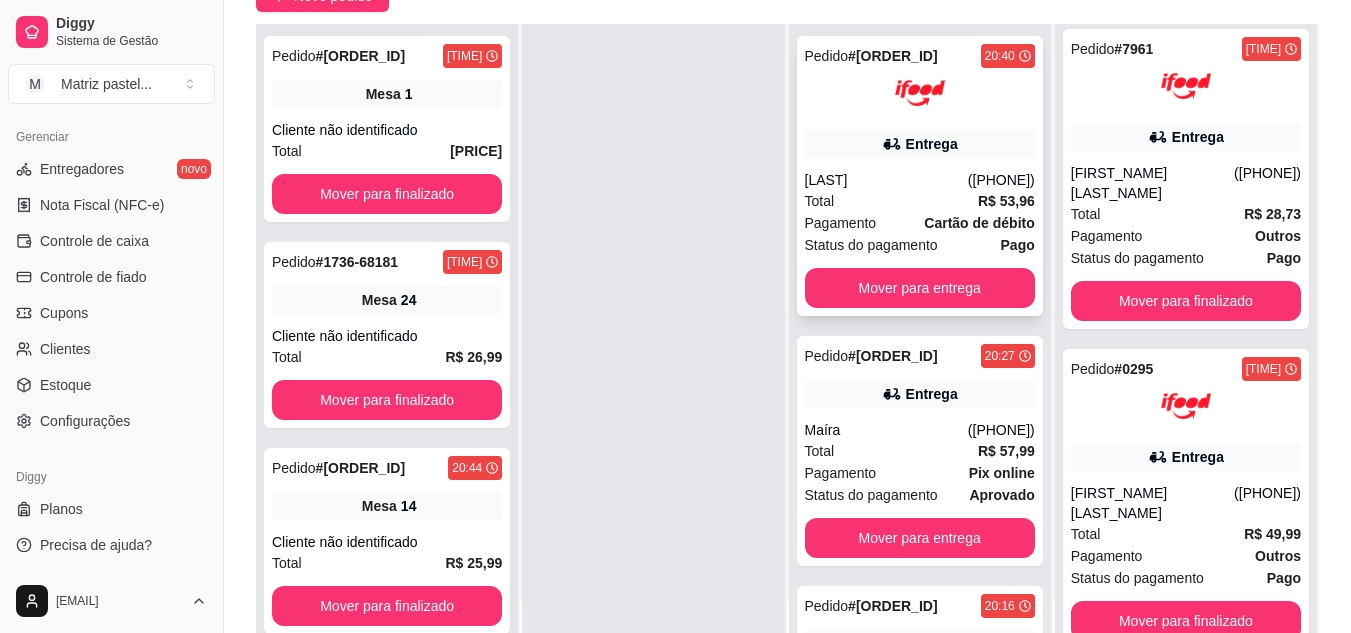 click on "Pagamento Cartão de débito" at bounding box center (920, 223) 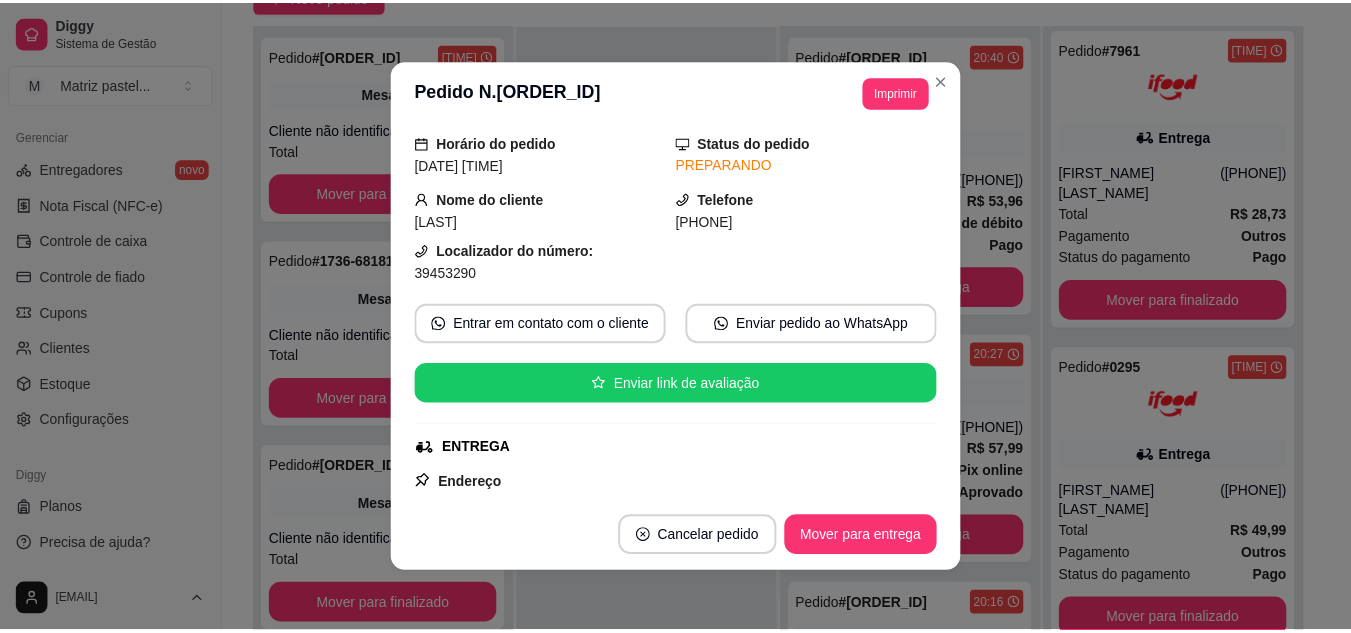 scroll, scrollTop: 100, scrollLeft: 0, axis: vertical 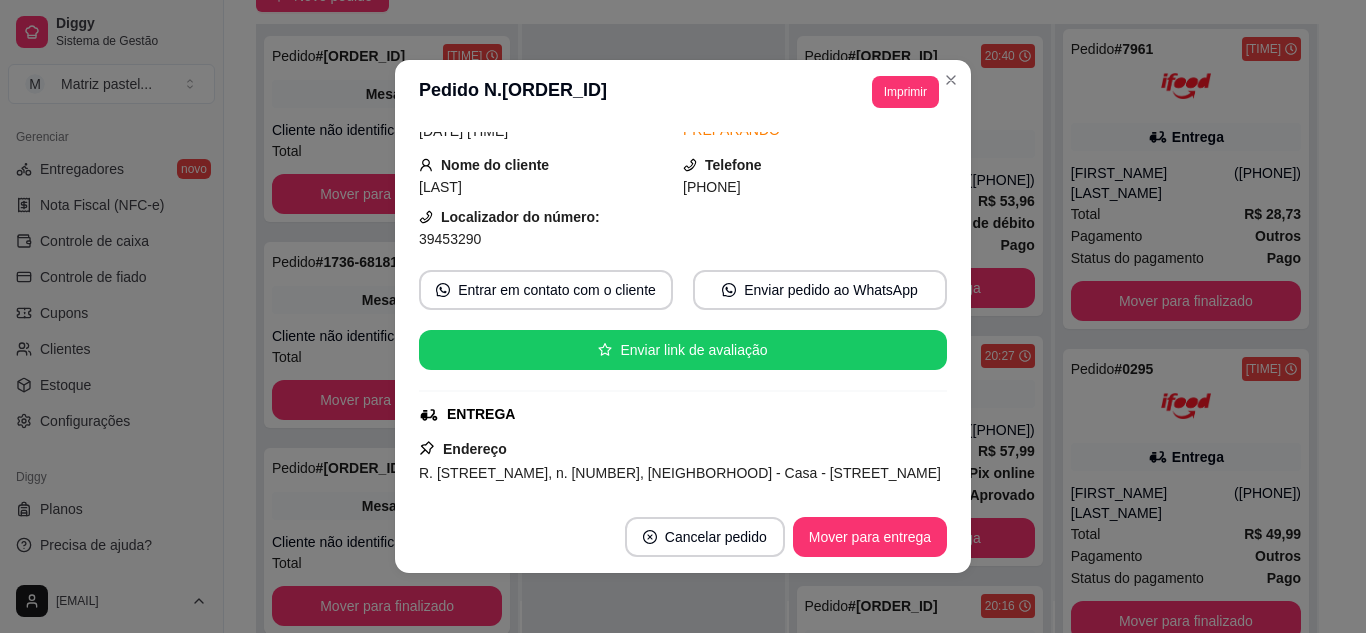 click on "**********" at bounding box center (683, 92) 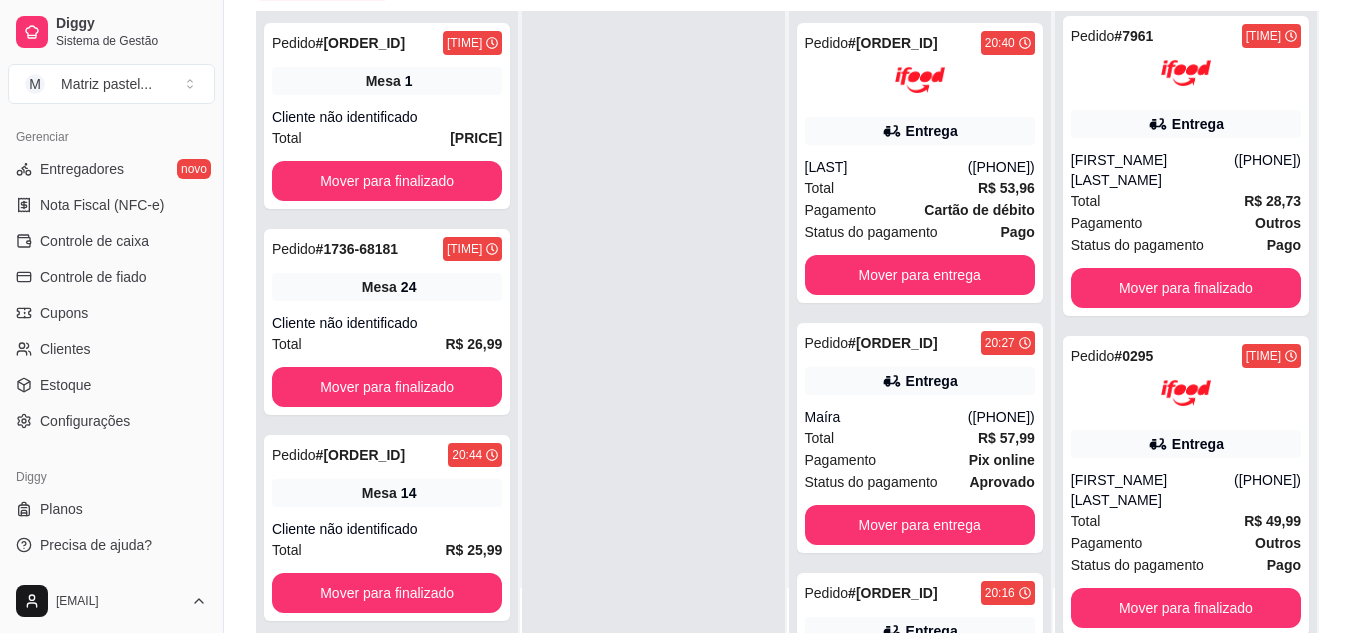 scroll, scrollTop: 305, scrollLeft: 0, axis: vertical 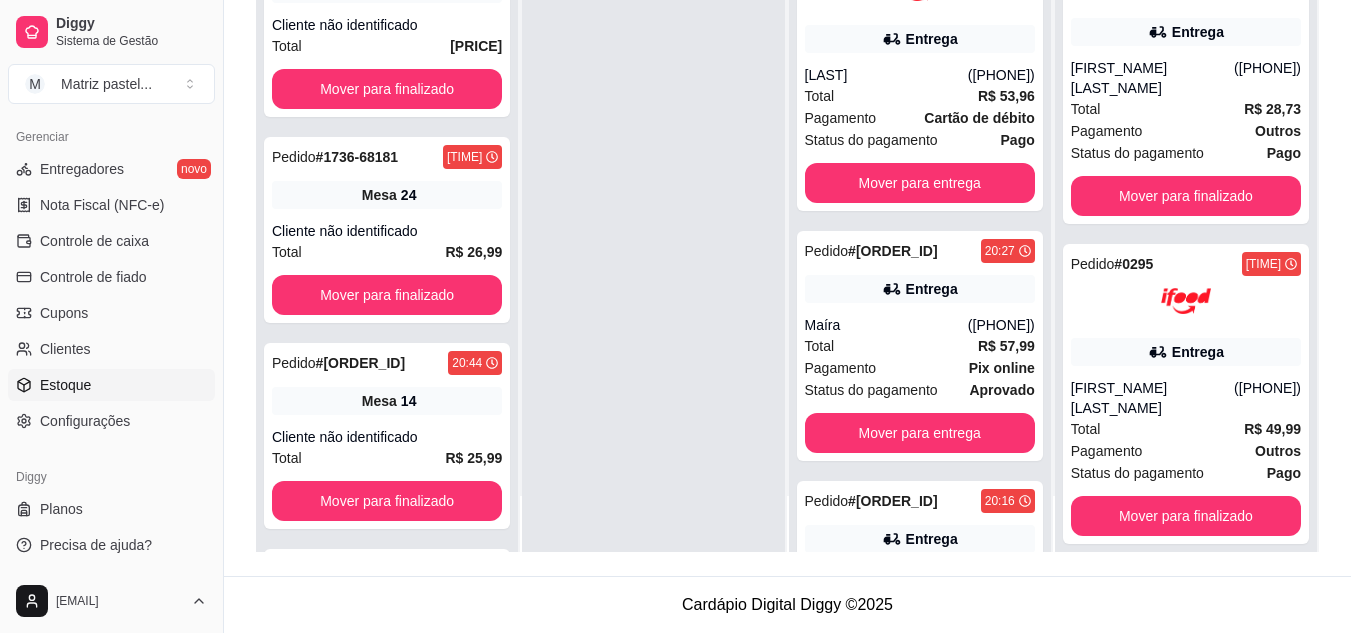 click on "Estoque" at bounding box center [65, 385] 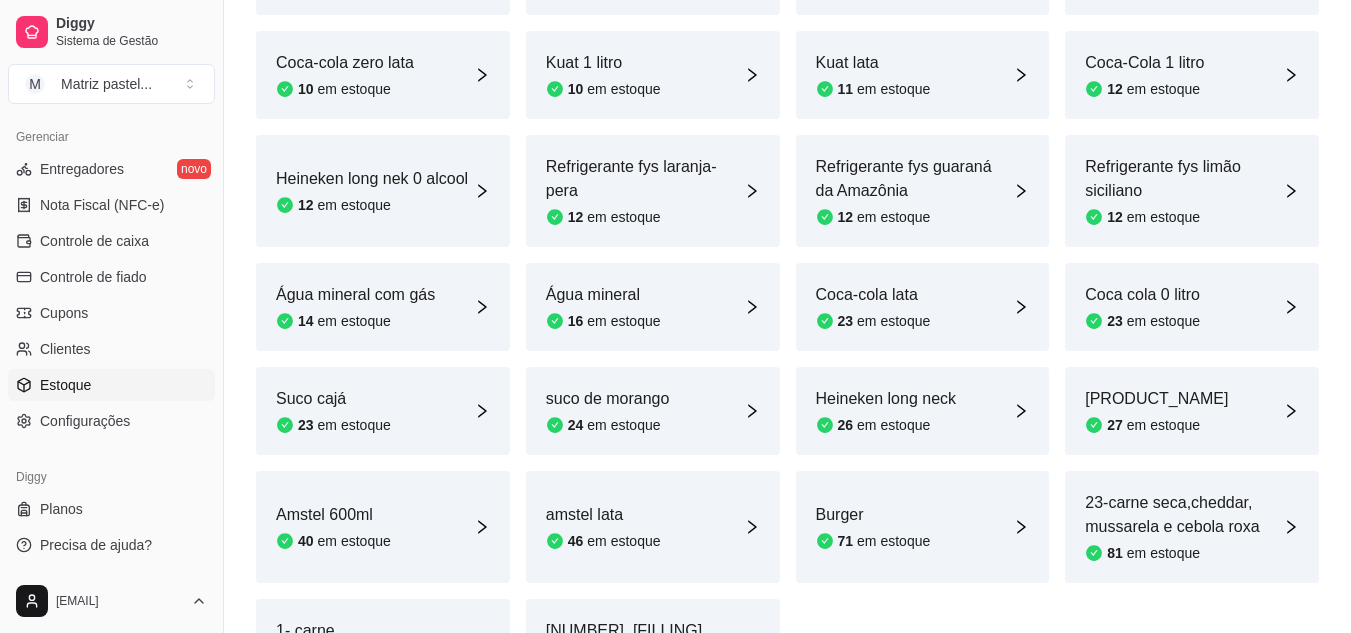scroll, scrollTop: 968, scrollLeft: 0, axis: vertical 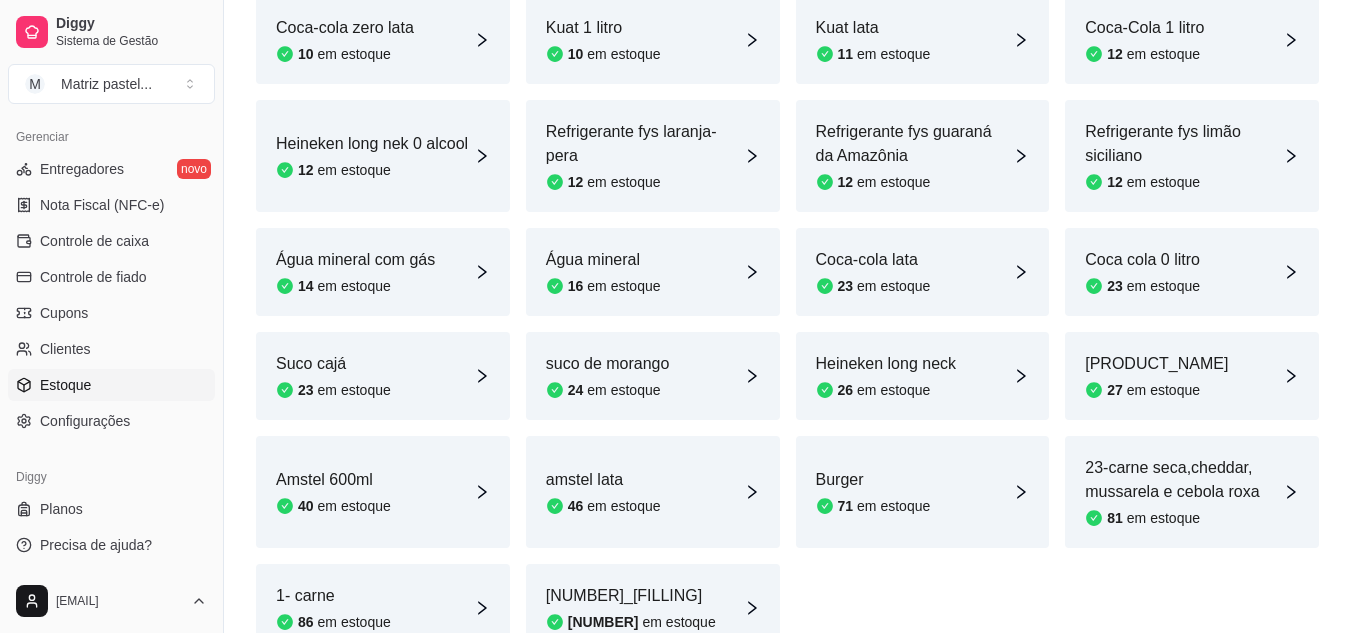 click on "Burger" at bounding box center [873, 480] 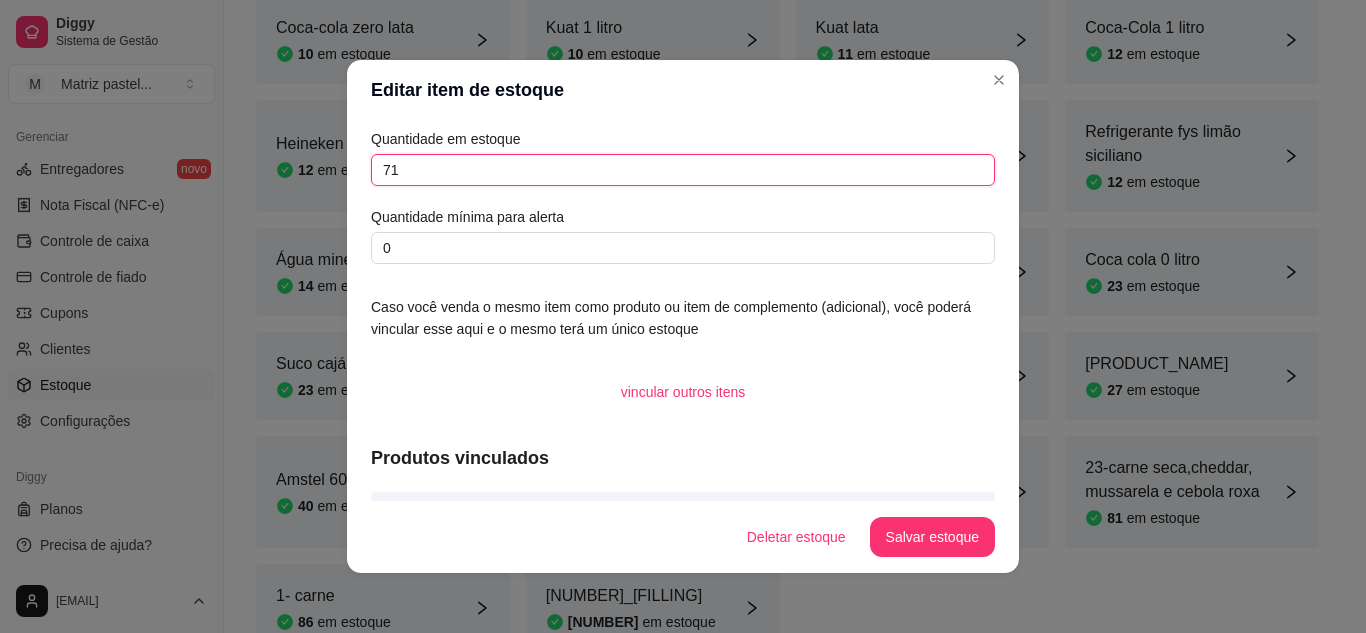click on "71" at bounding box center [683, 170] 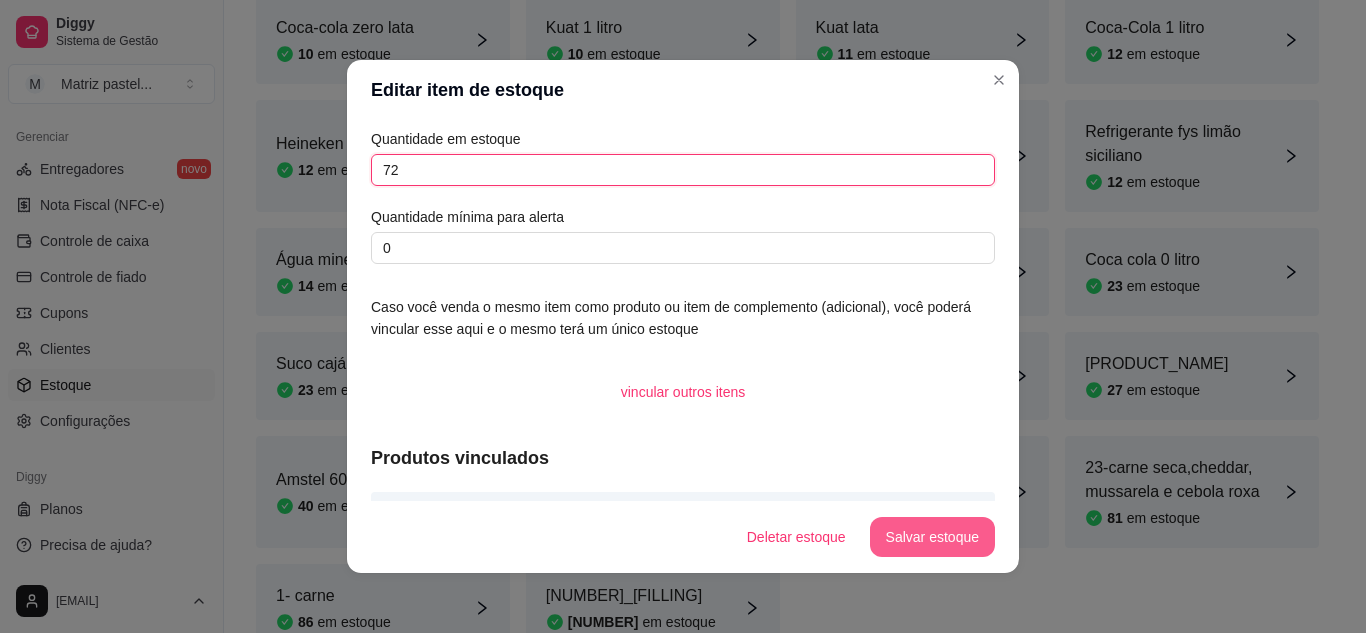 type on "72" 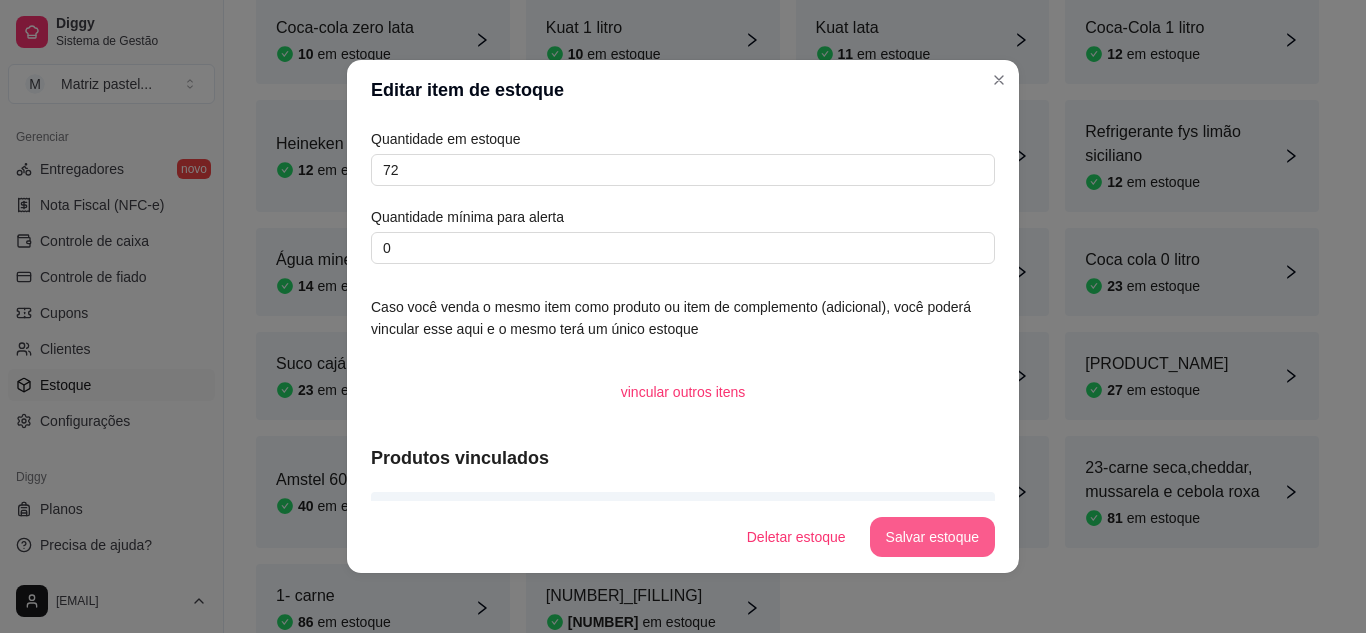 click on "Salvar estoque" at bounding box center (932, 537) 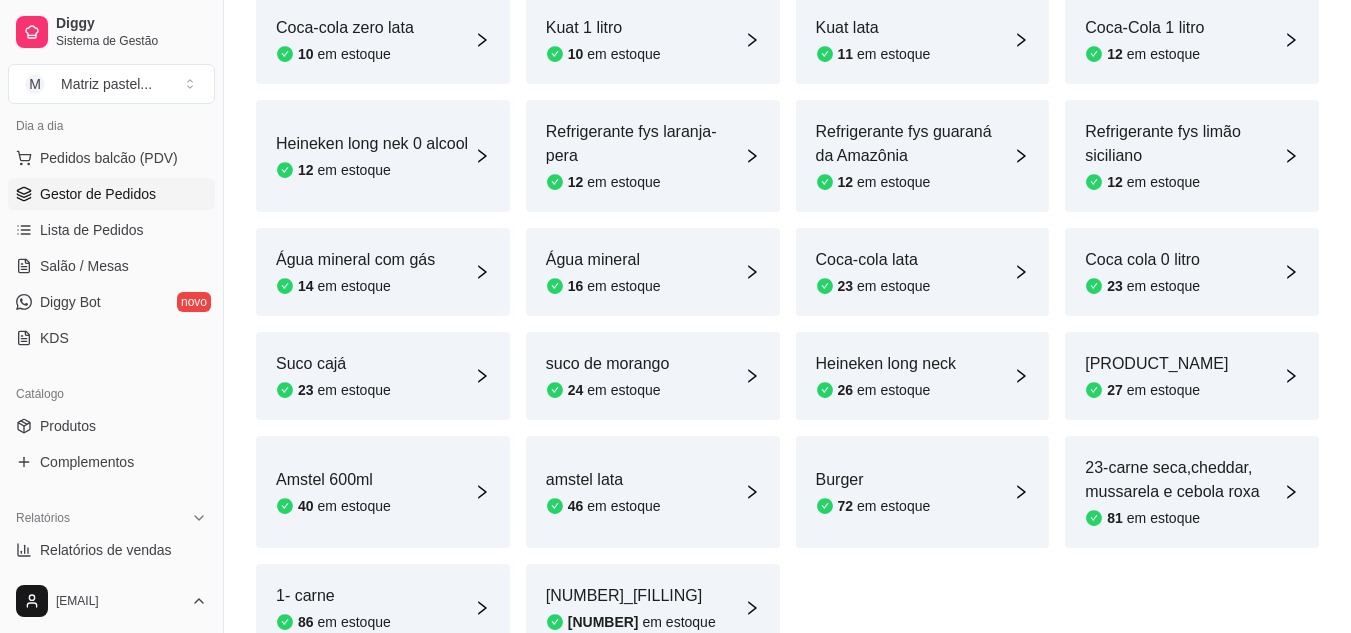 scroll, scrollTop: 206, scrollLeft: 0, axis: vertical 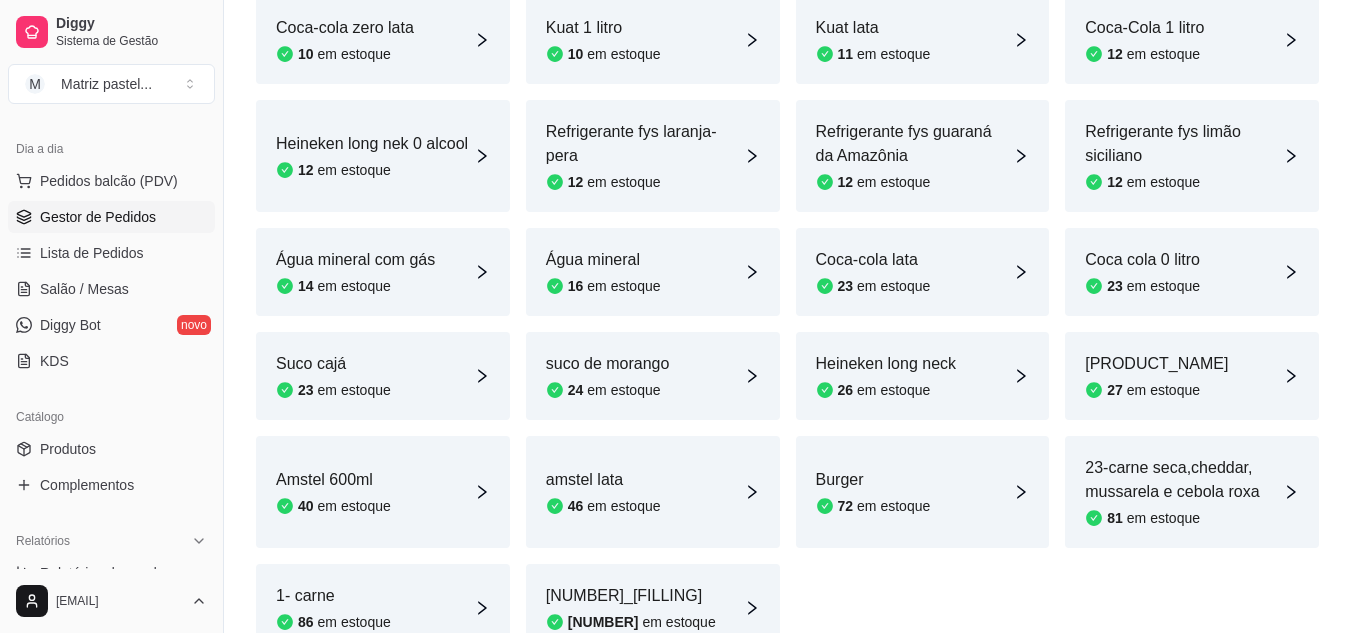 click on "Gestor de Pedidos" at bounding box center (98, 217) 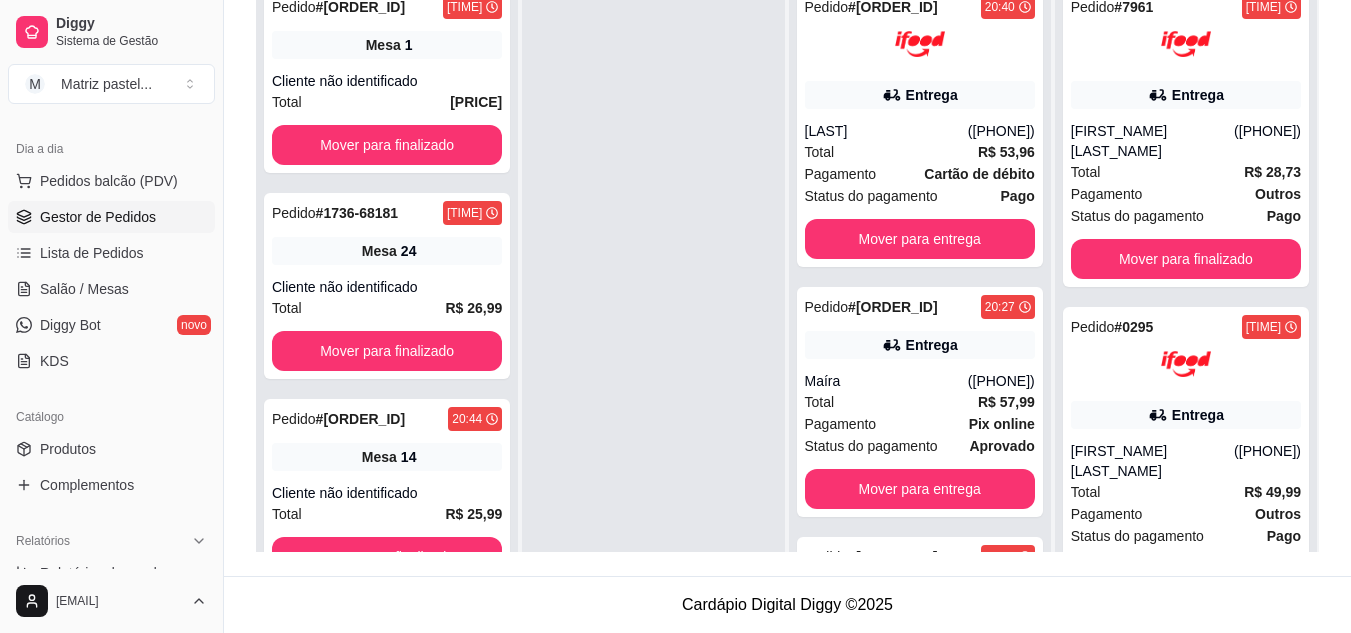 scroll, scrollTop: 0, scrollLeft: 0, axis: both 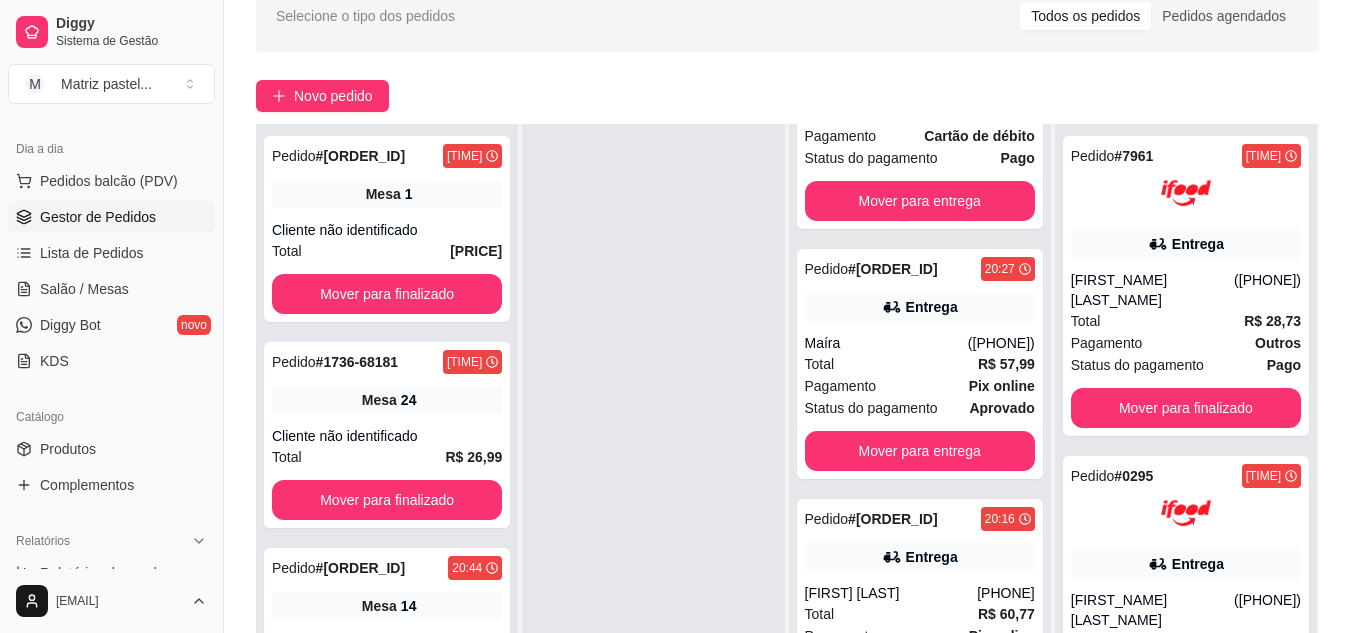 click at bounding box center (653, 440) 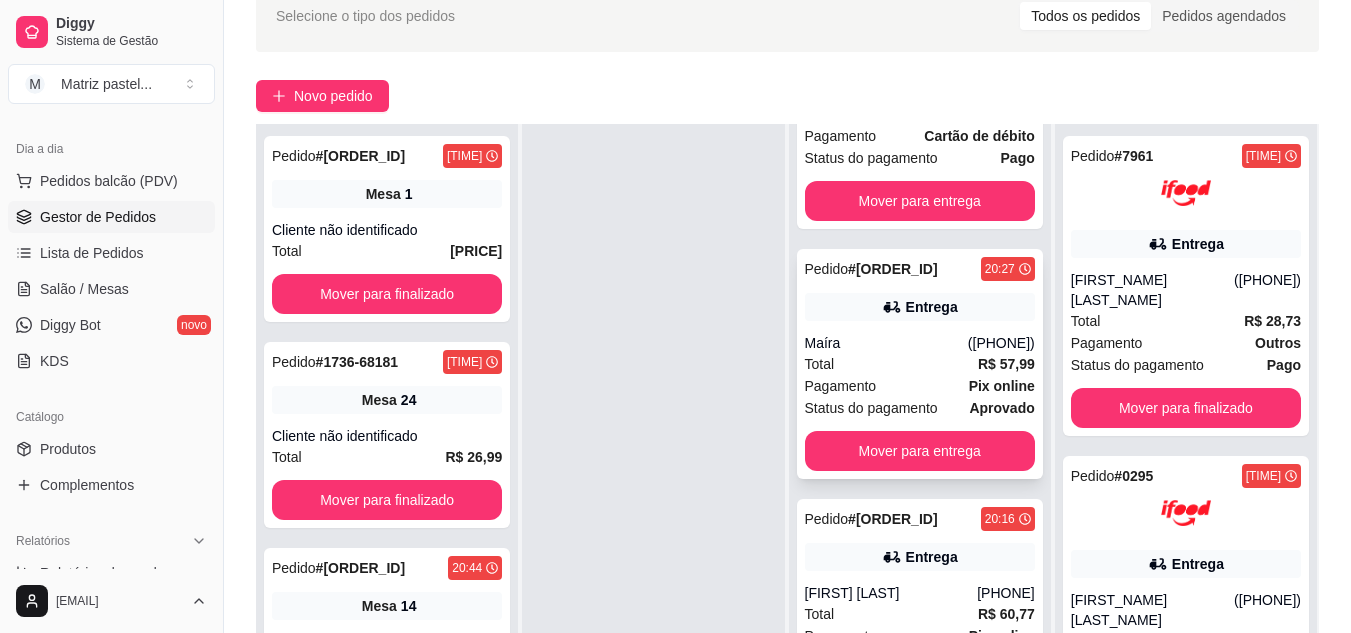 click on "Pedido # [ORDER_ID] [TIME] Entrega [FIRST_NAME] ([PHONE]) Total R$ 57,99 Pagamento Pix online Status do pagamento aprovado Mover para entrega" at bounding box center (920, 364) 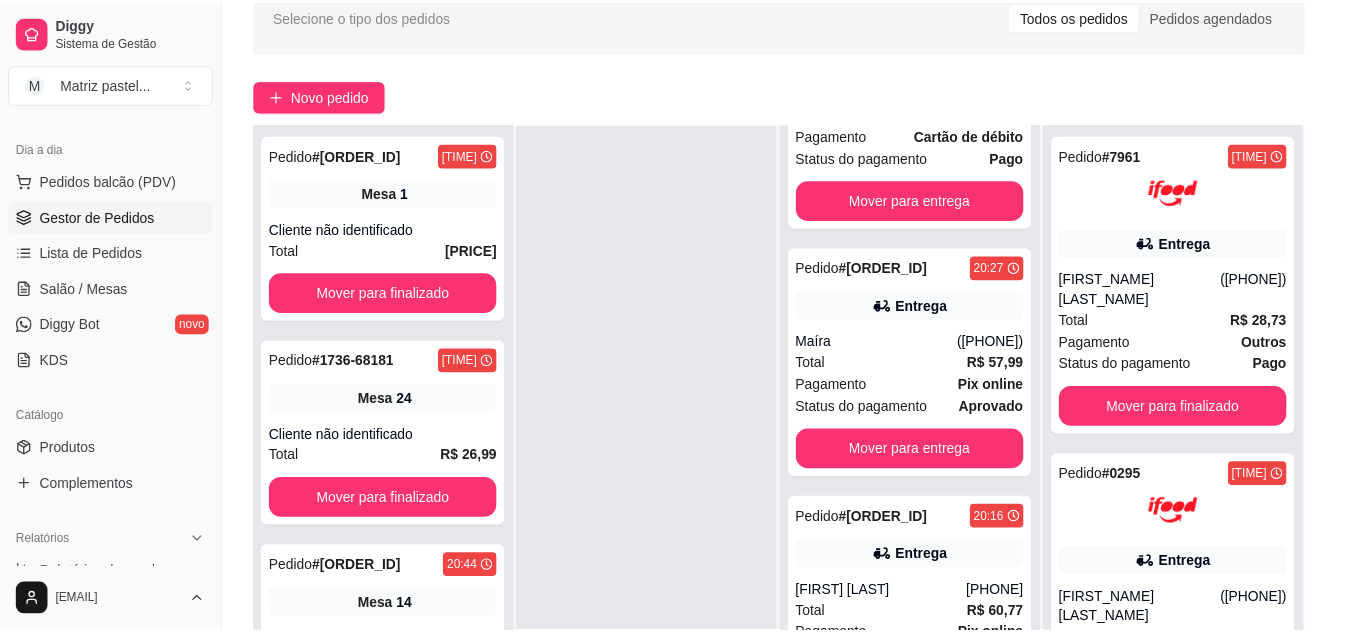 scroll, scrollTop: 100, scrollLeft: 0, axis: vertical 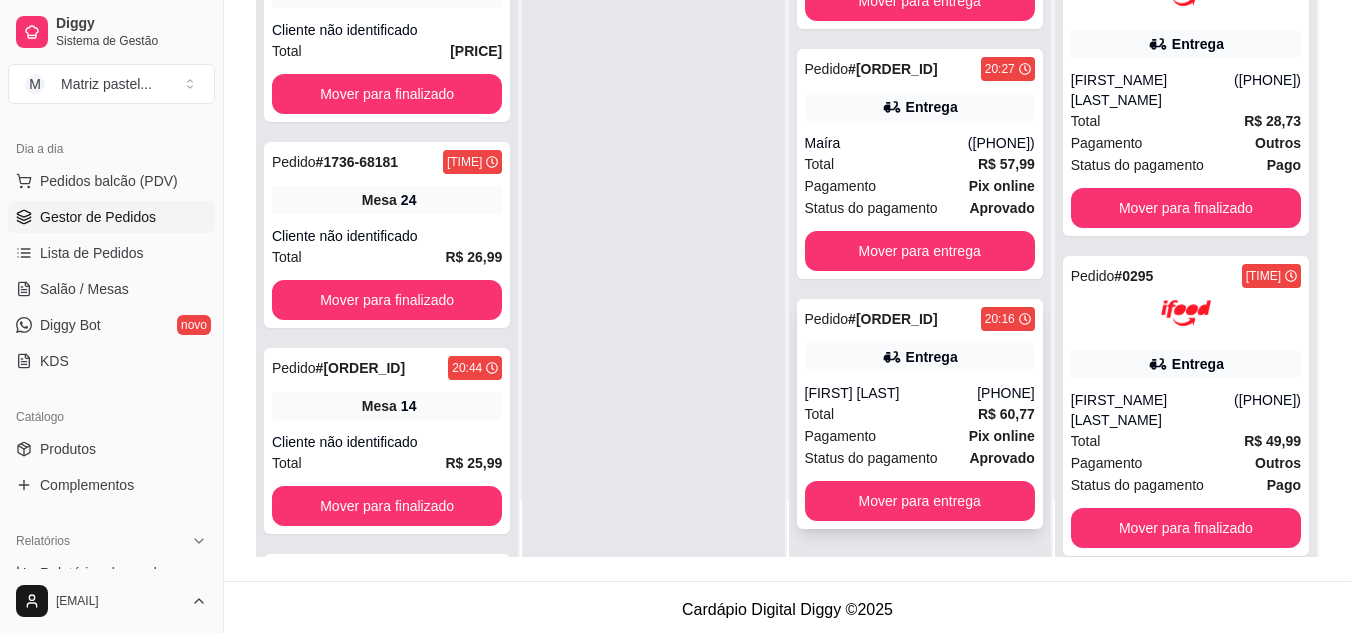 click on "Total R$ 60,77" at bounding box center (920, 414) 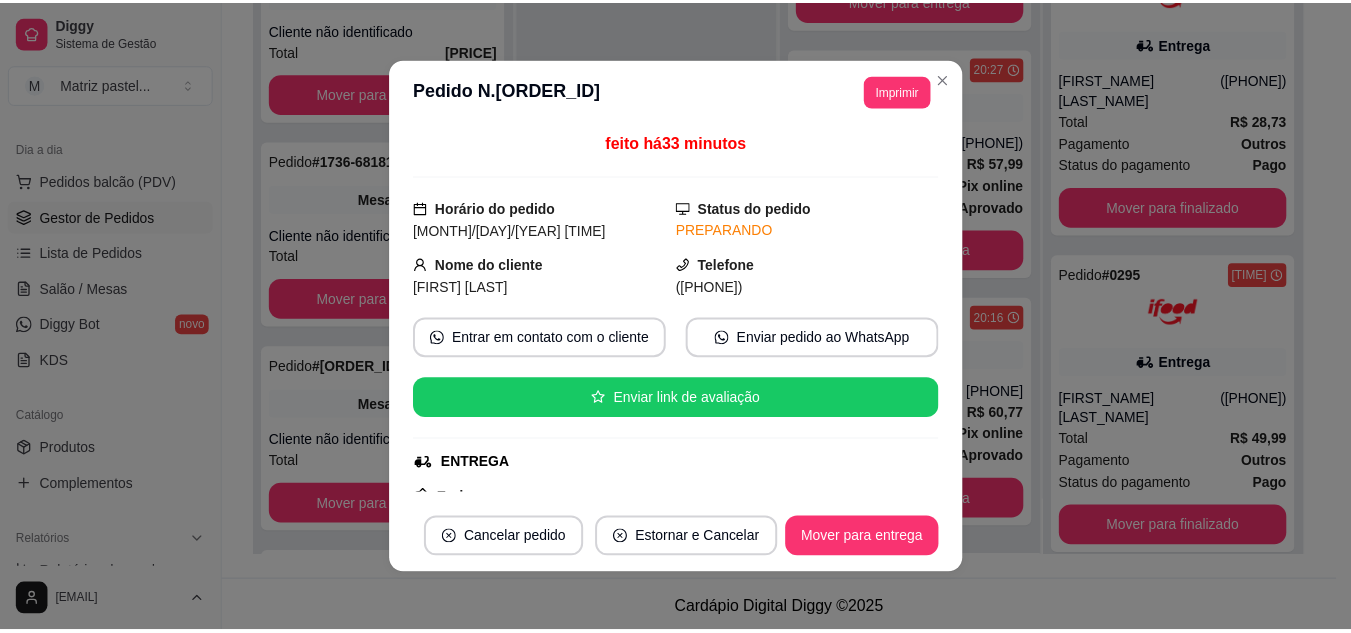 scroll, scrollTop: 100, scrollLeft: 0, axis: vertical 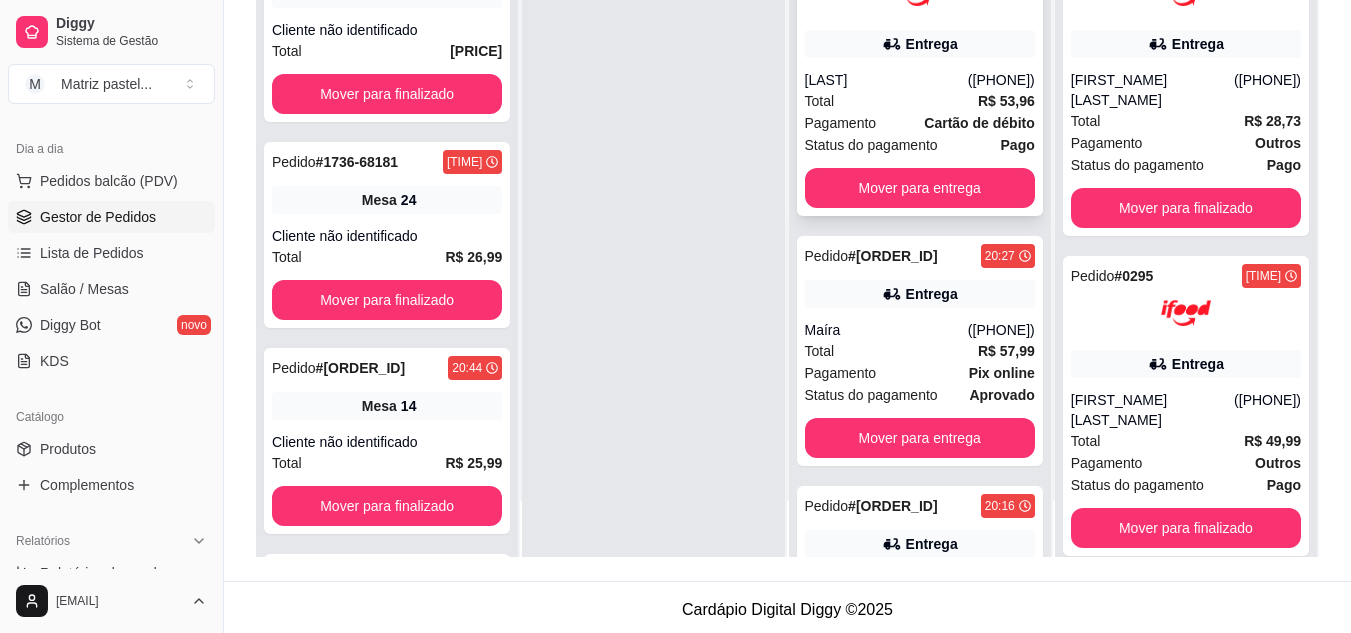 click at bounding box center [920, -7] 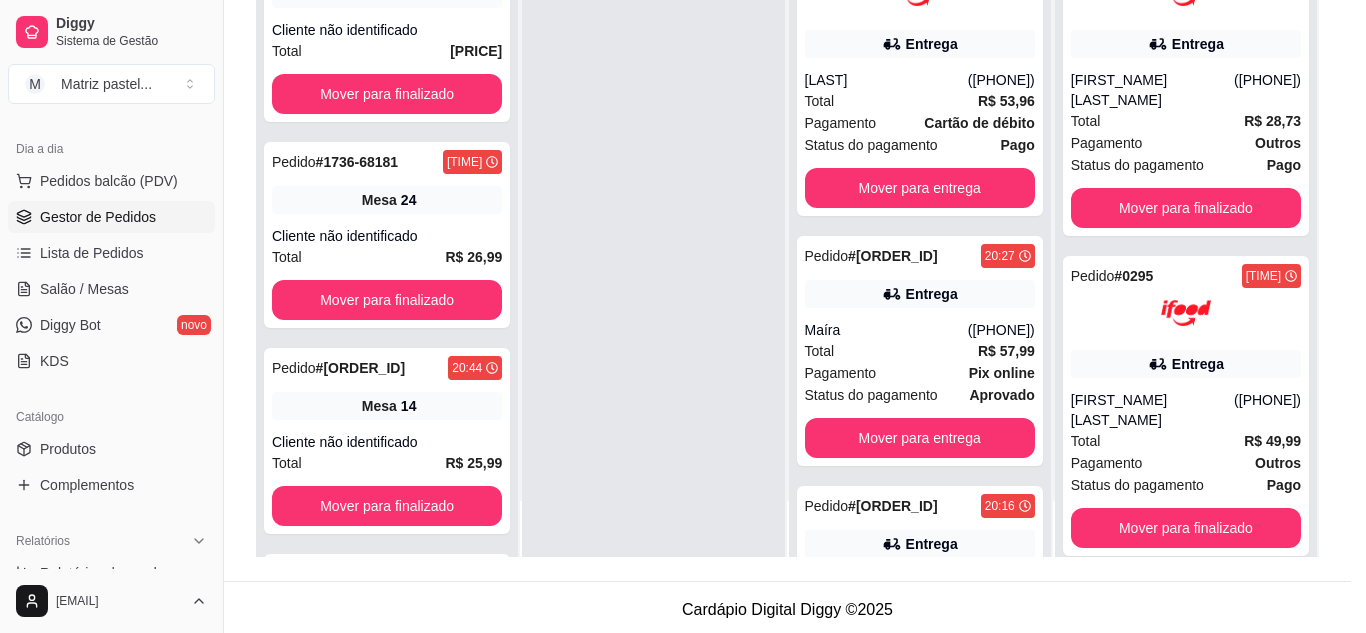 click on "Imprimir" at bounding box center [905, 92] 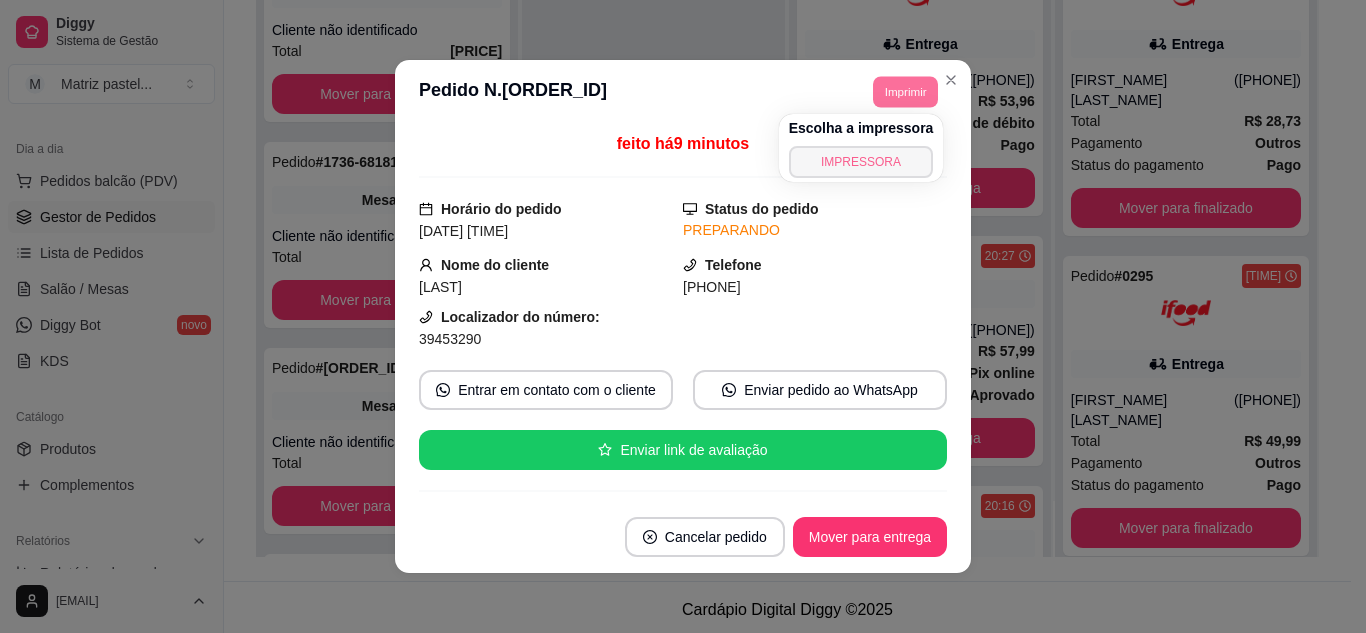 click on "IMPRESSORA" at bounding box center (861, 162) 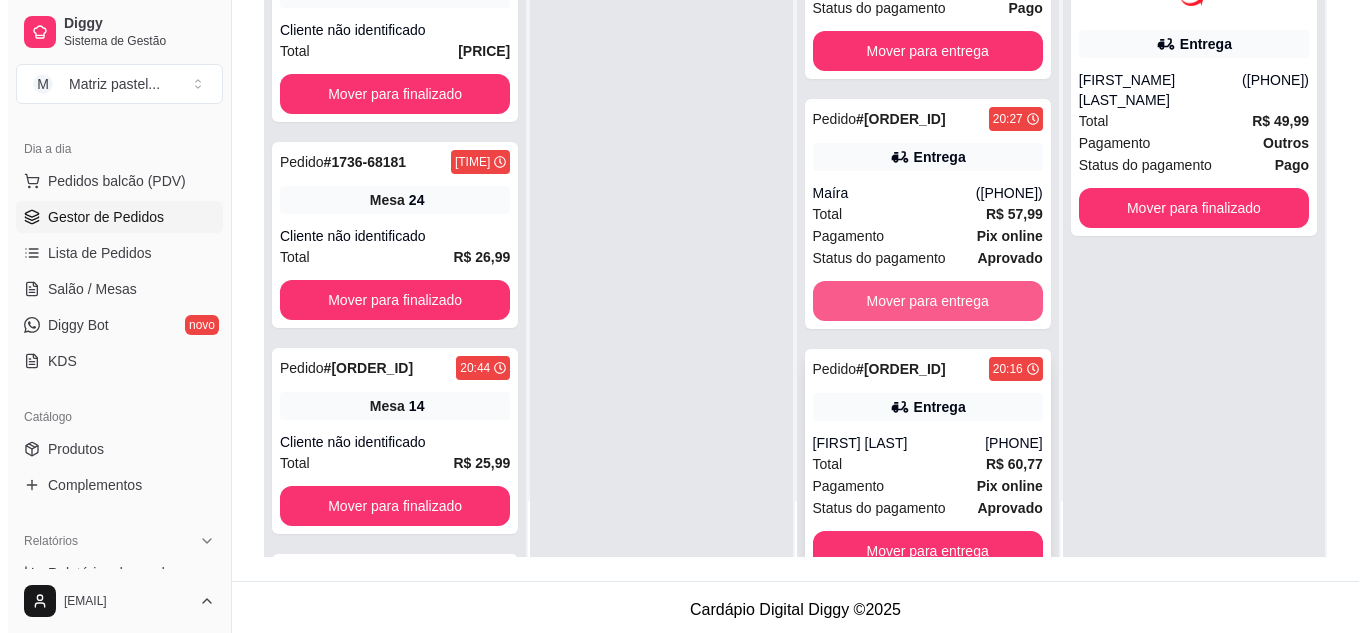 scroll, scrollTop: 187, scrollLeft: 0, axis: vertical 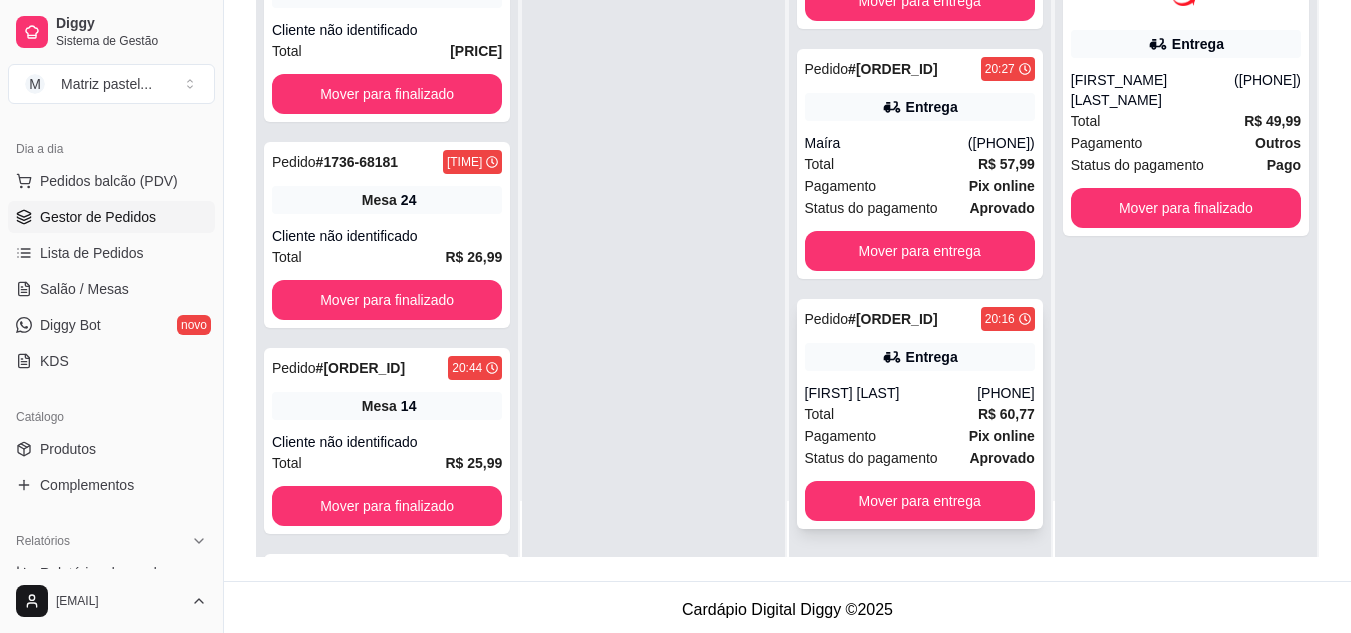 click on "Entrega" at bounding box center (920, 357) 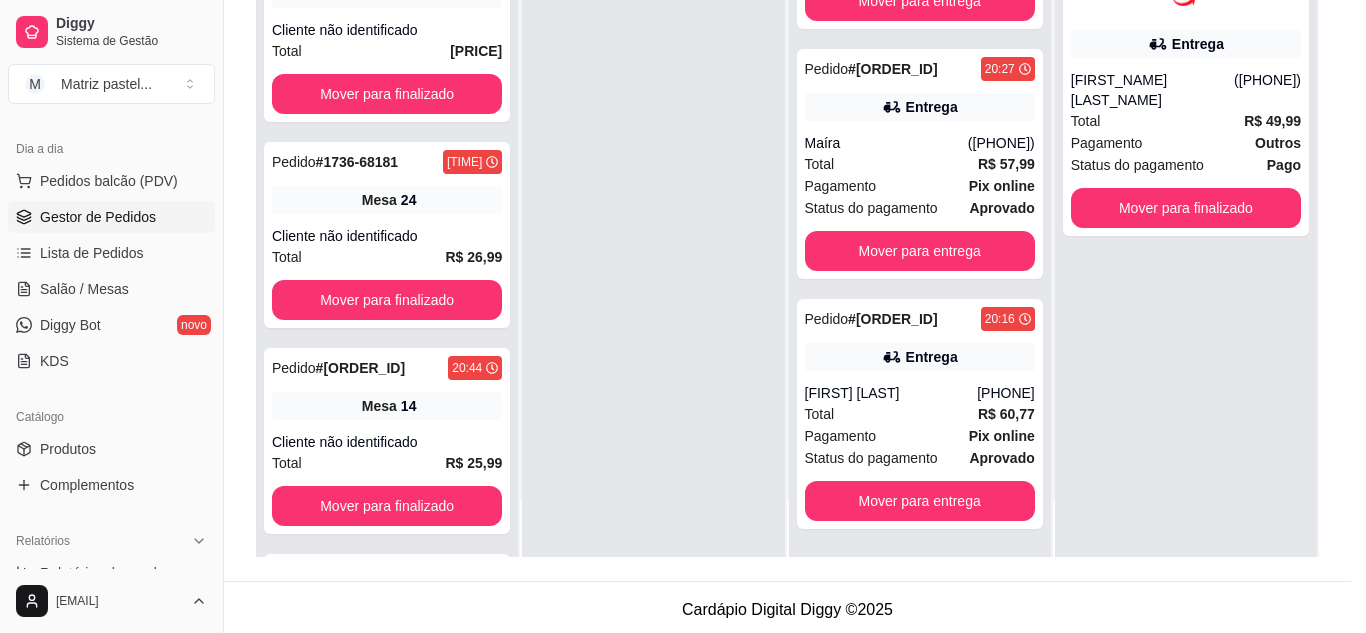 scroll, scrollTop: 100, scrollLeft: 0, axis: vertical 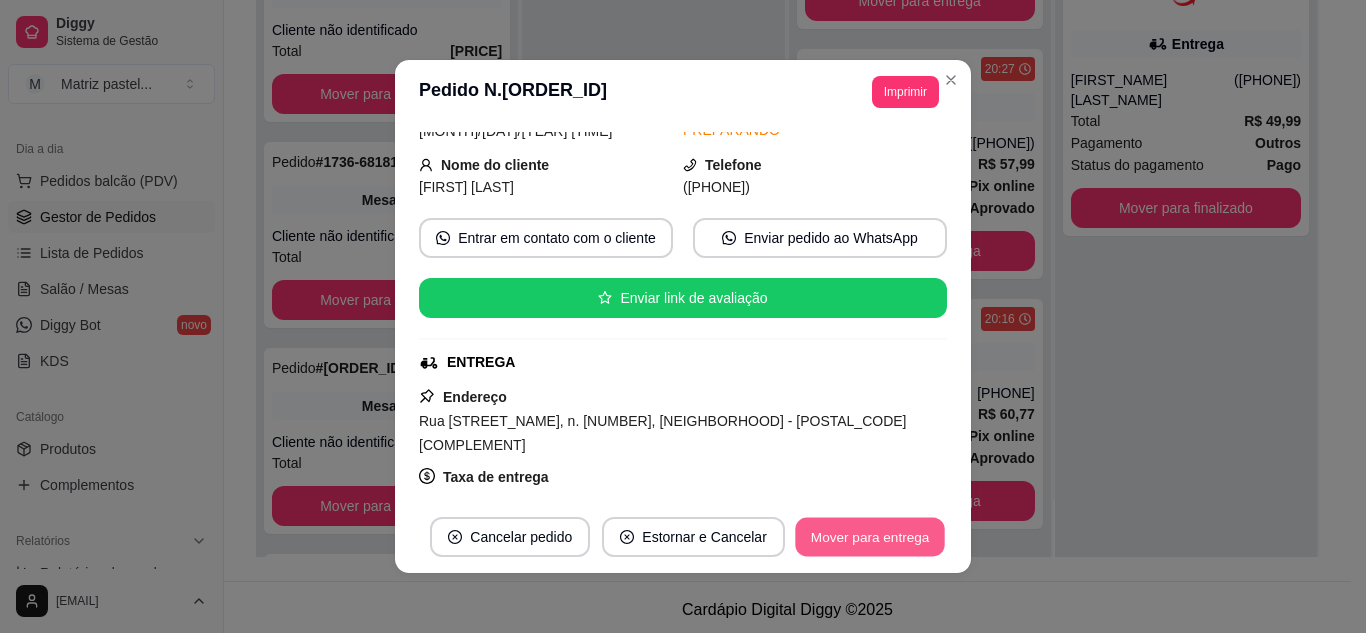 click on "Mover para entrega" at bounding box center [870, 537] 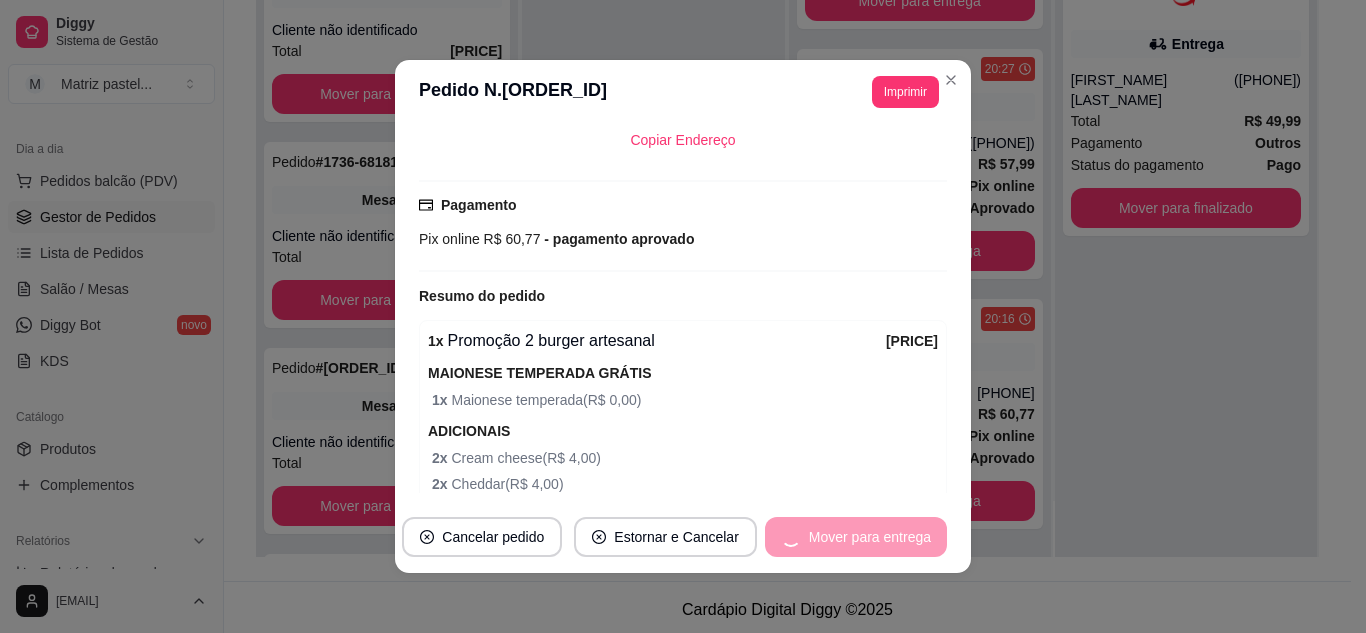 scroll, scrollTop: 500, scrollLeft: 0, axis: vertical 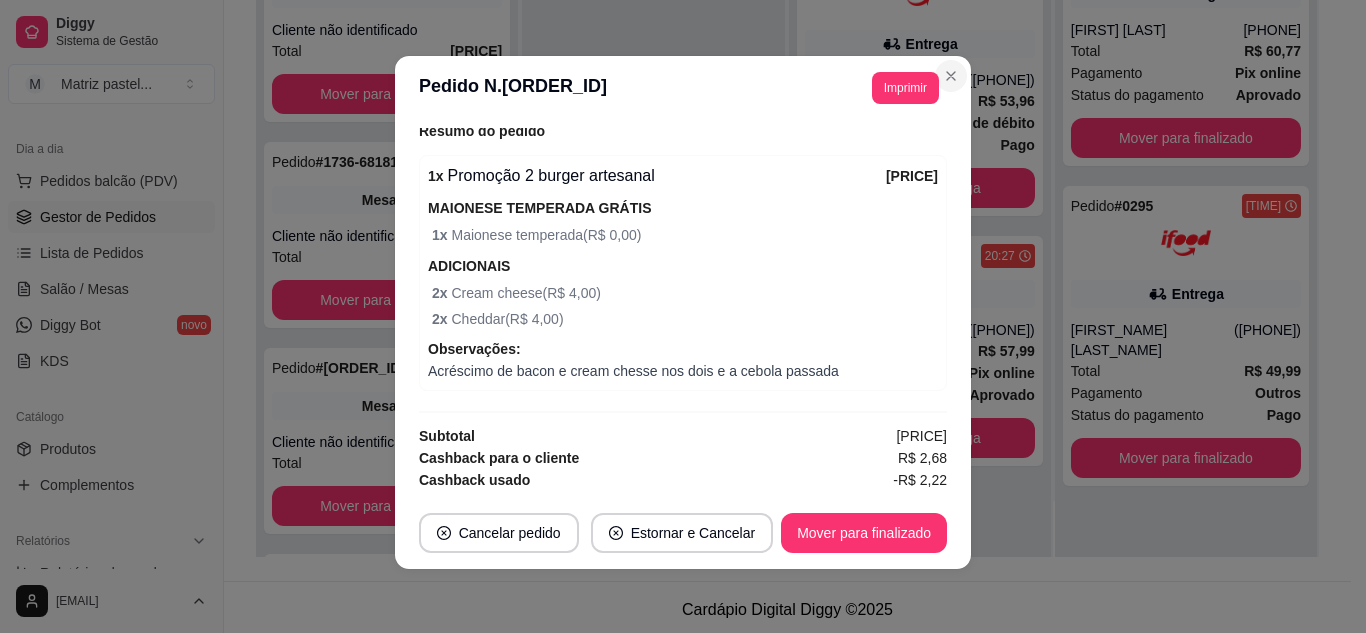 click on "**********" at bounding box center [683, 312] 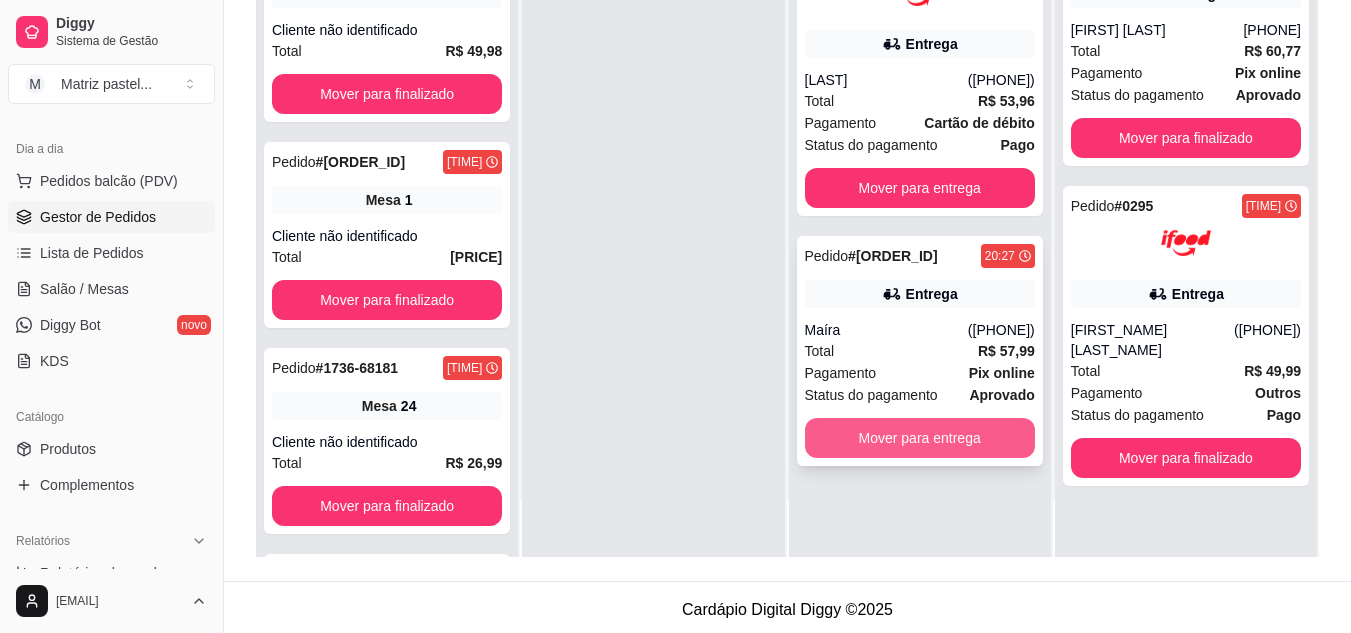 click on "Mover para entrega" at bounding box center [920, 438] 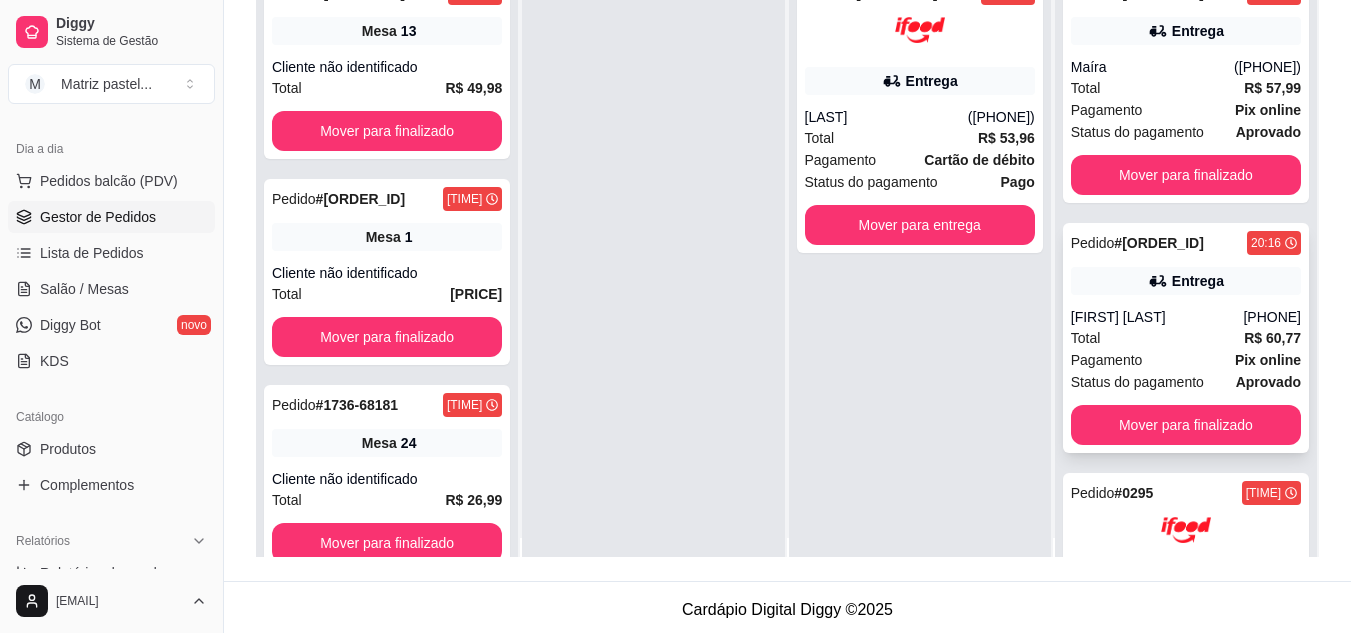 scroll, scrollTop: 0, scrollLeft: 0, axis: both 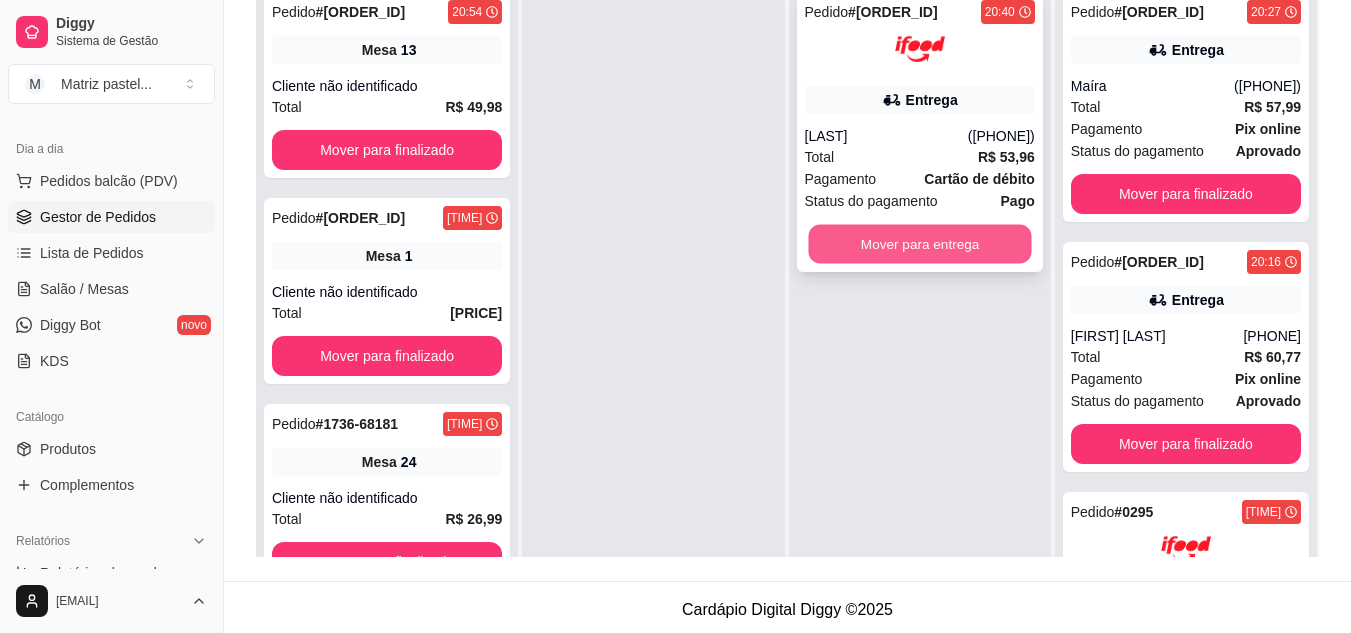 click on "Mover para entrega" at bounding box center [919, 244] 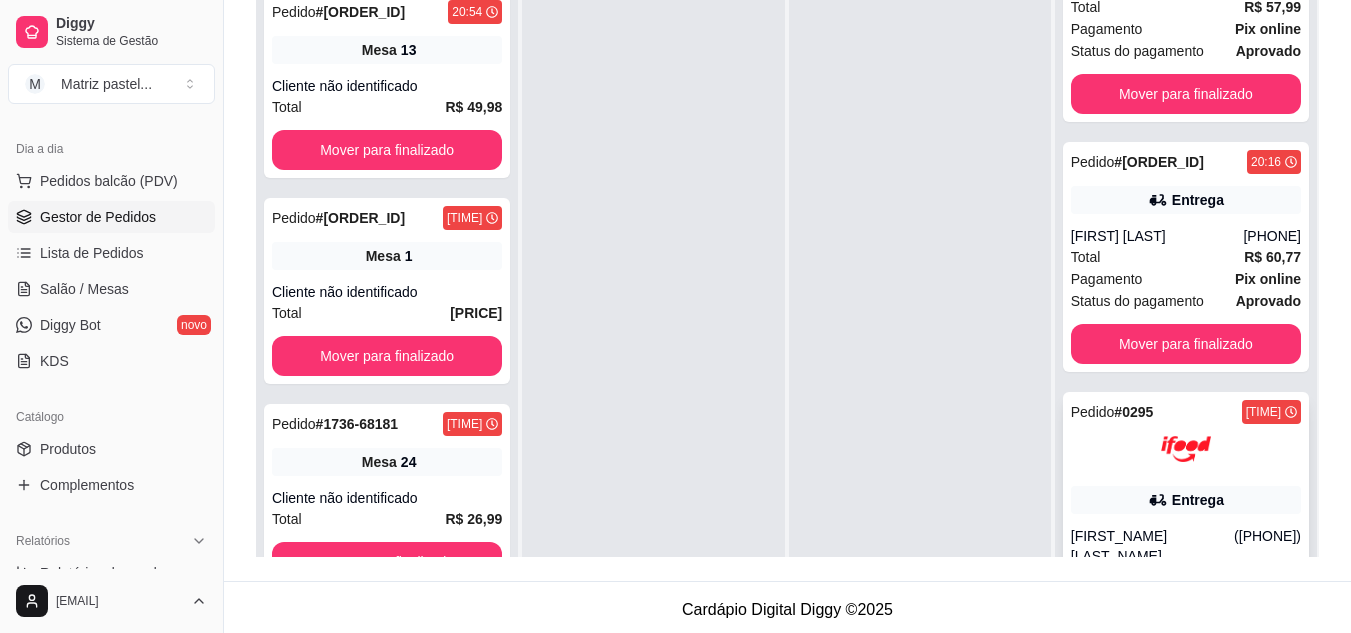 scroll, scrollTop: 487, scrollLeft: 0, axis: vertical 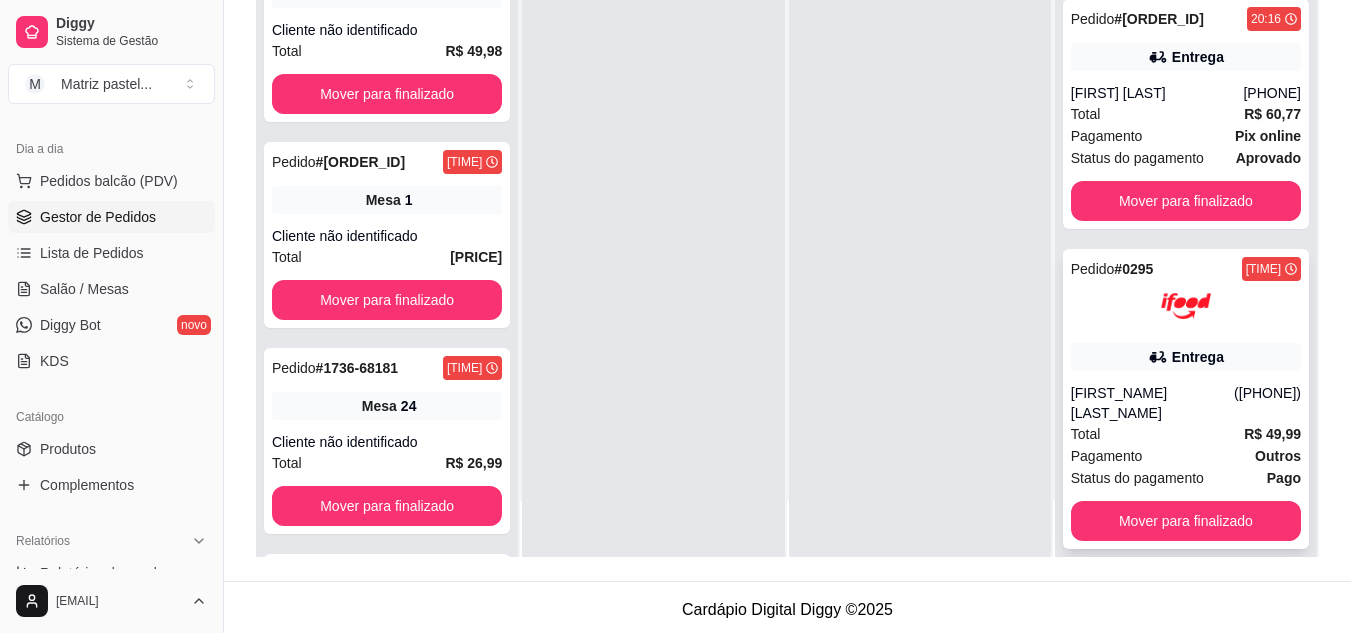 click on "Entrega" at bounding box center (1186, 357) 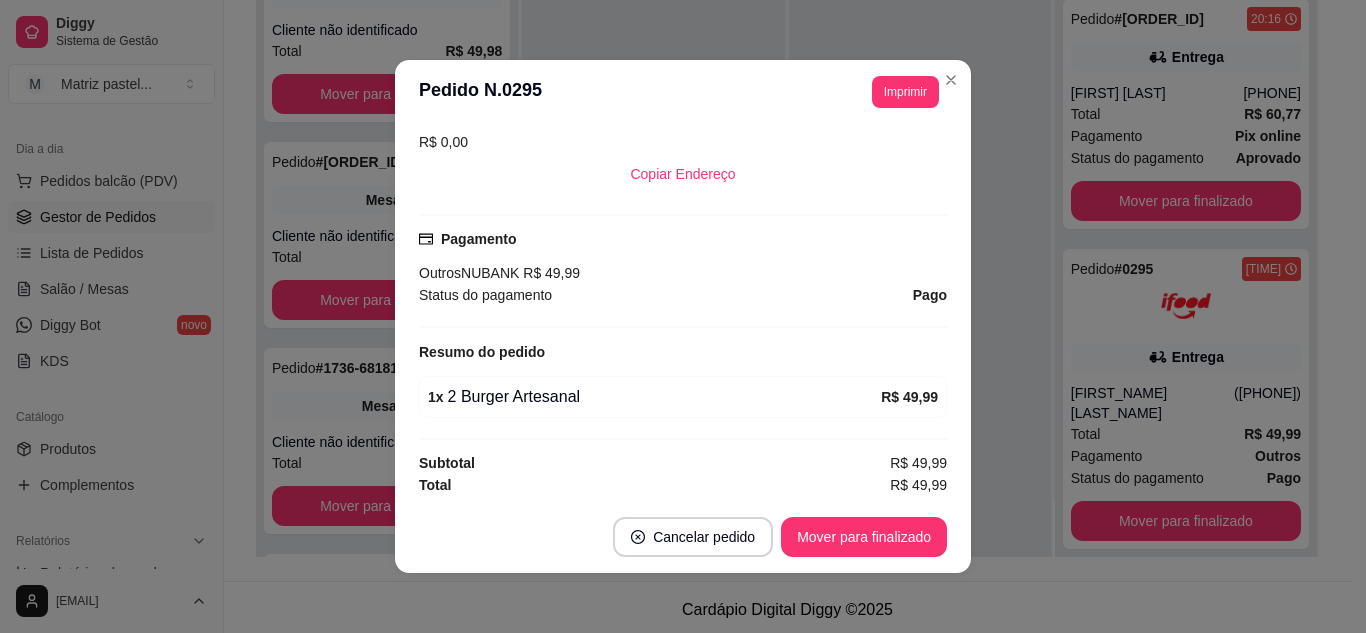 scroll, scrollTop: 490, scrollLeft: 0, axis: vertical 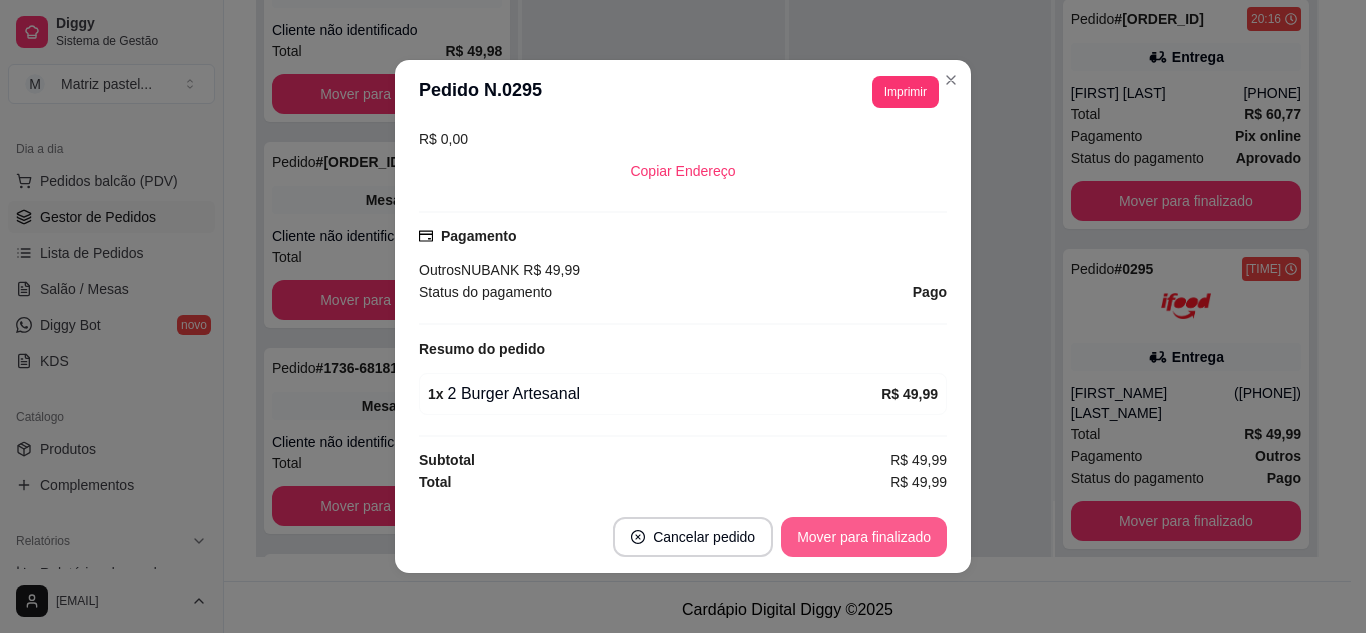 click on "Mover para finalizado" at bounding box center [864, 537] 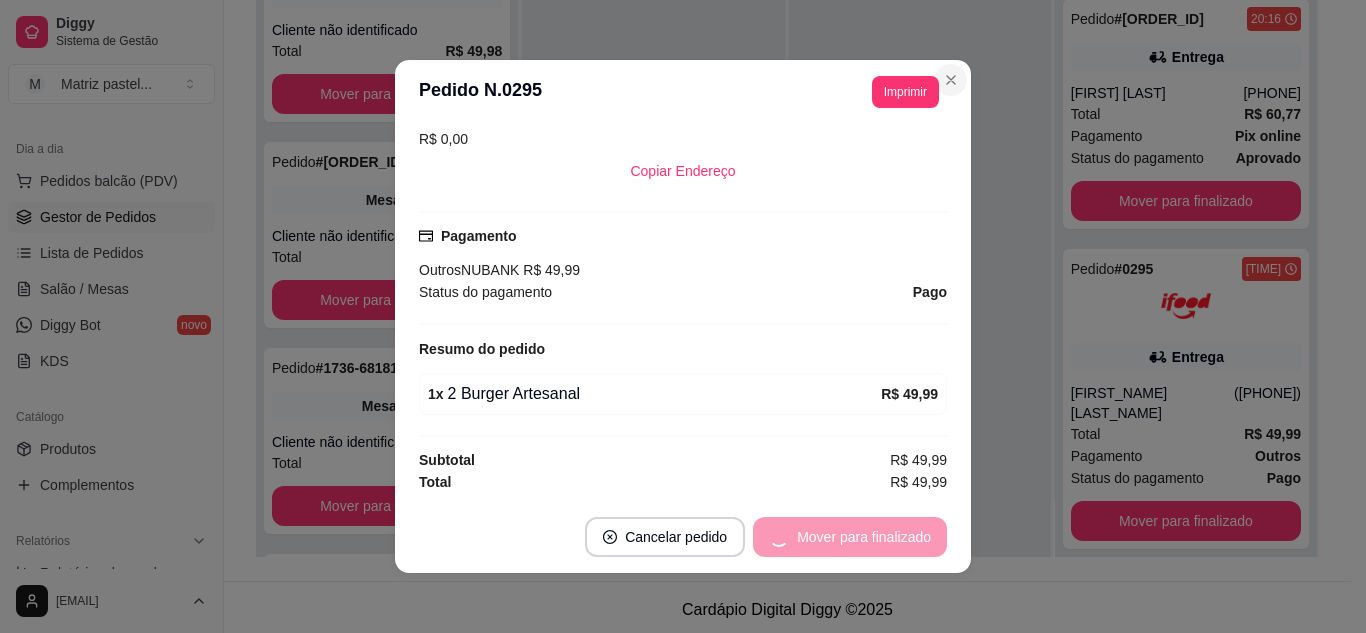 scroll, scrollTop: 187, scrollLeft: 0, axis: vertical 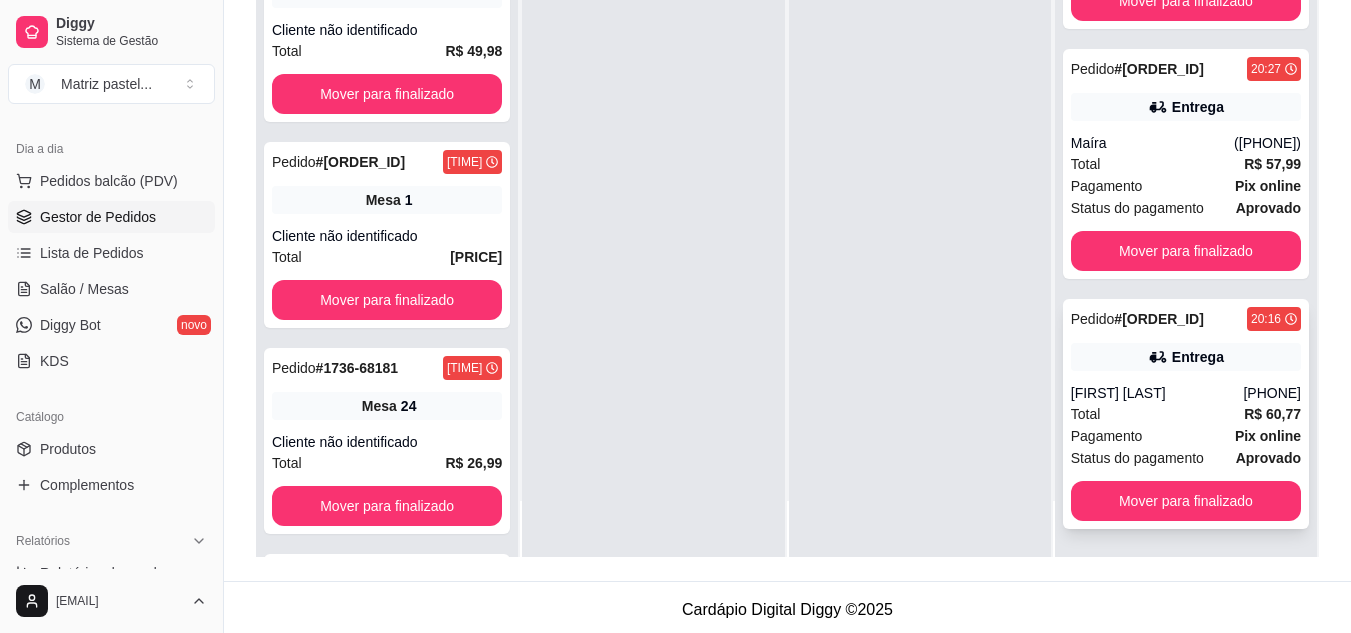 click on "[FIRST] [LAST]" at bounding box center [1157, 393] 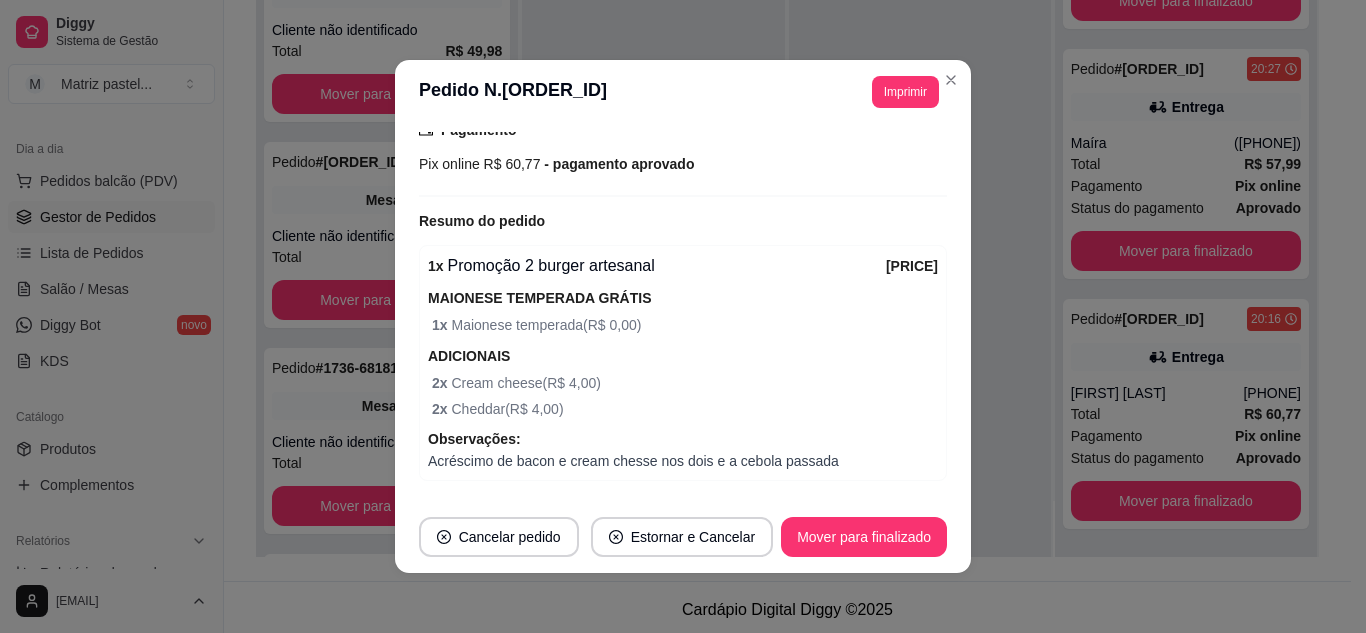 scroll, scrollTop: 600, scrollLeft: 0, axis: vertical 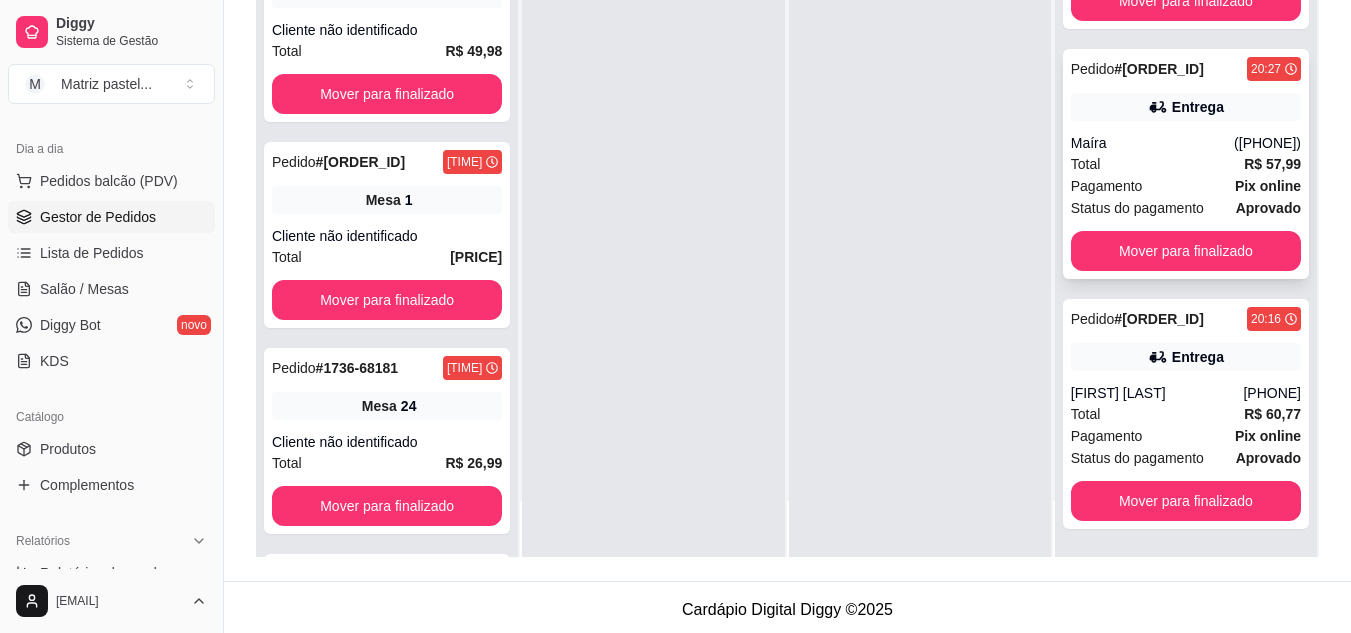 click on "Maíra" at bounding box center (1152, 143) 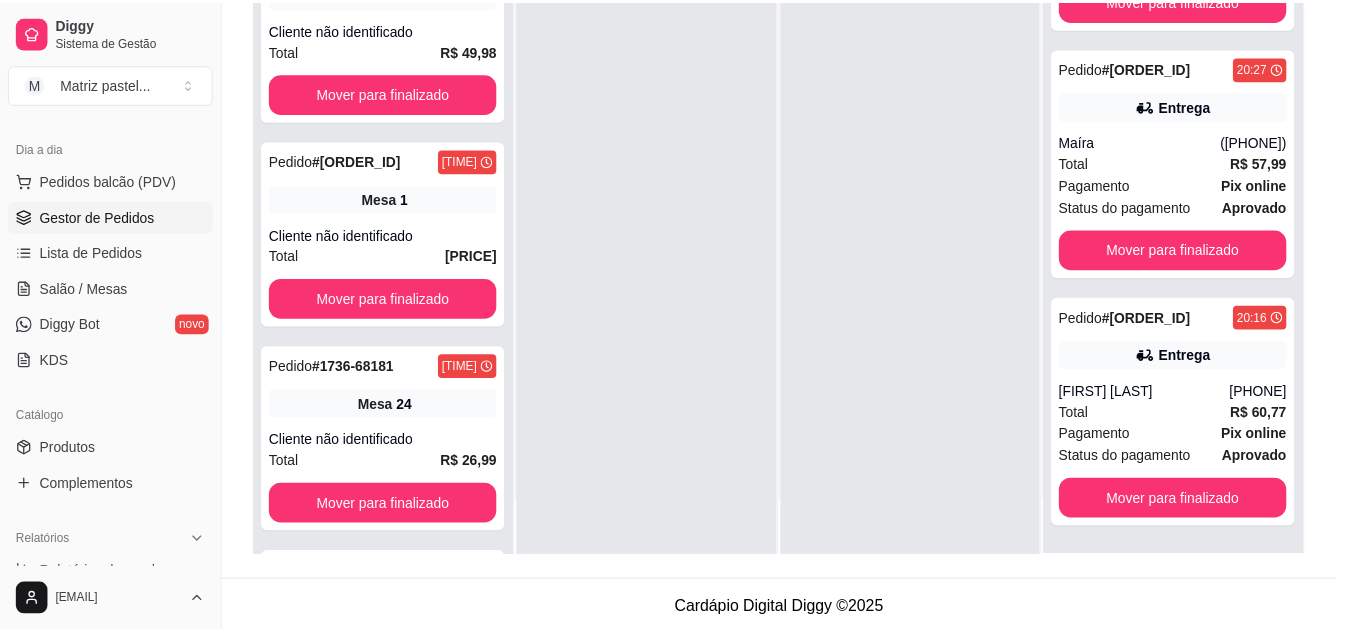 scroll, scrollTop: 200, scrollLeft: 0, axis: vertical 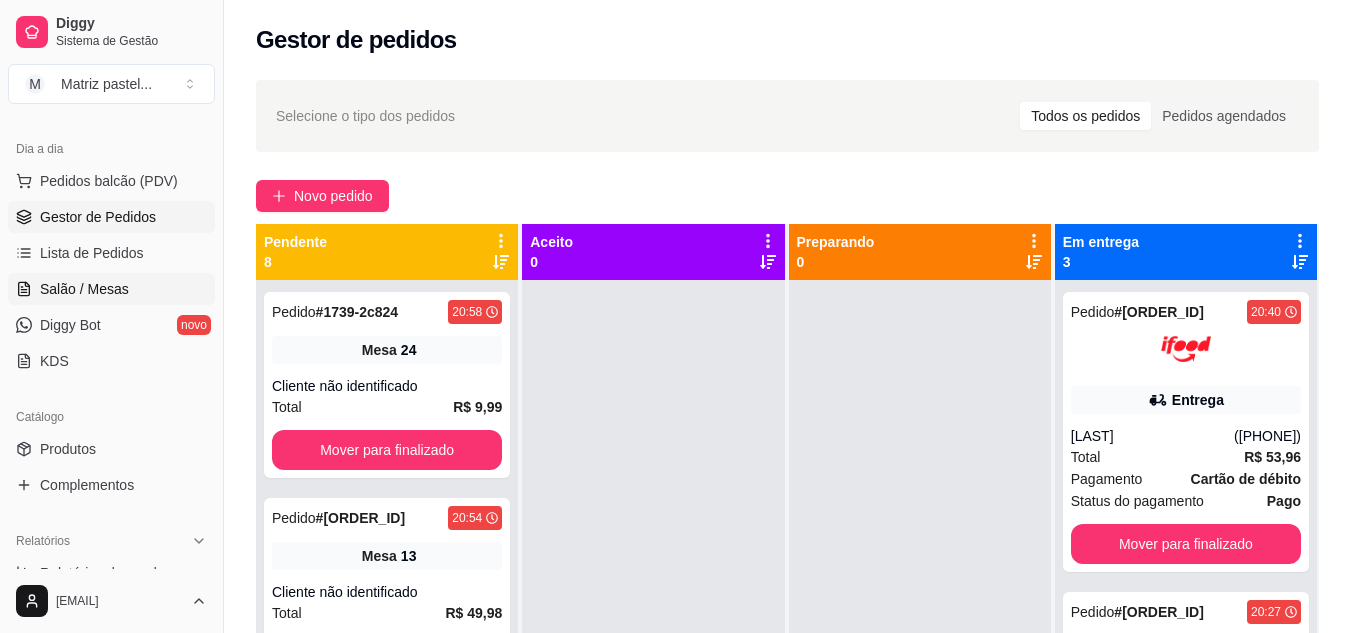 click on "Salão / Mesas" at bounding box center (84, 289) 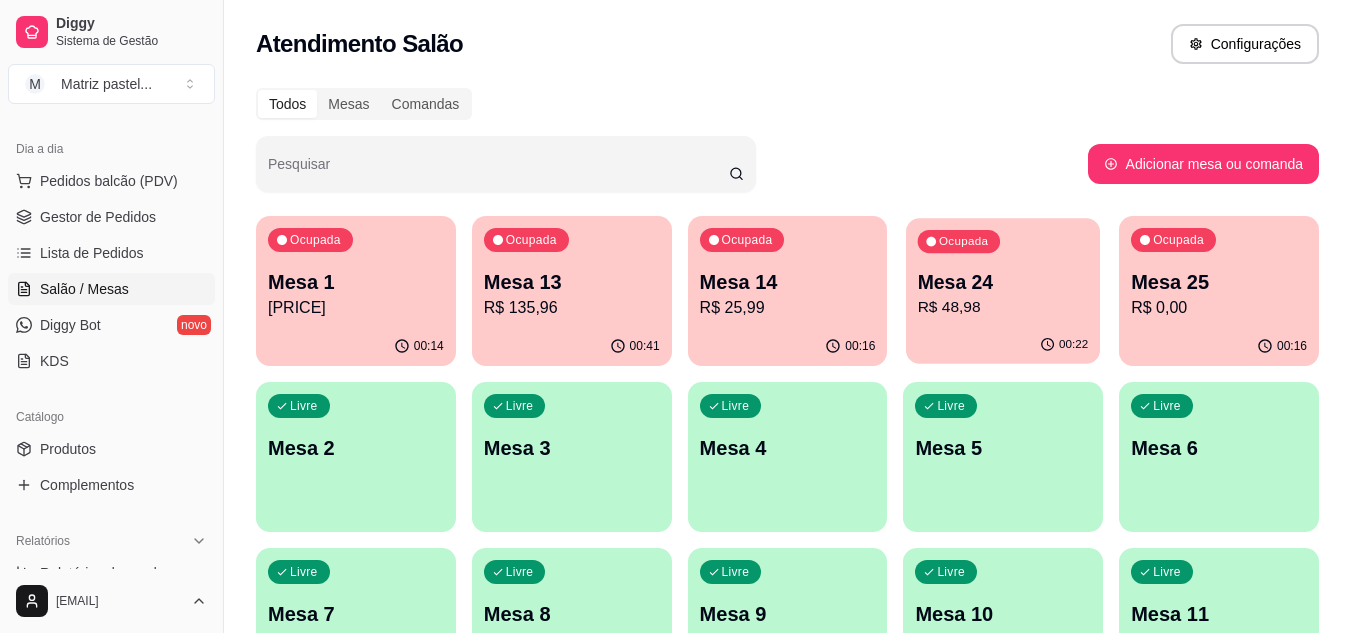 click on "R$ 48,98" at bounding box center [1003, 307] 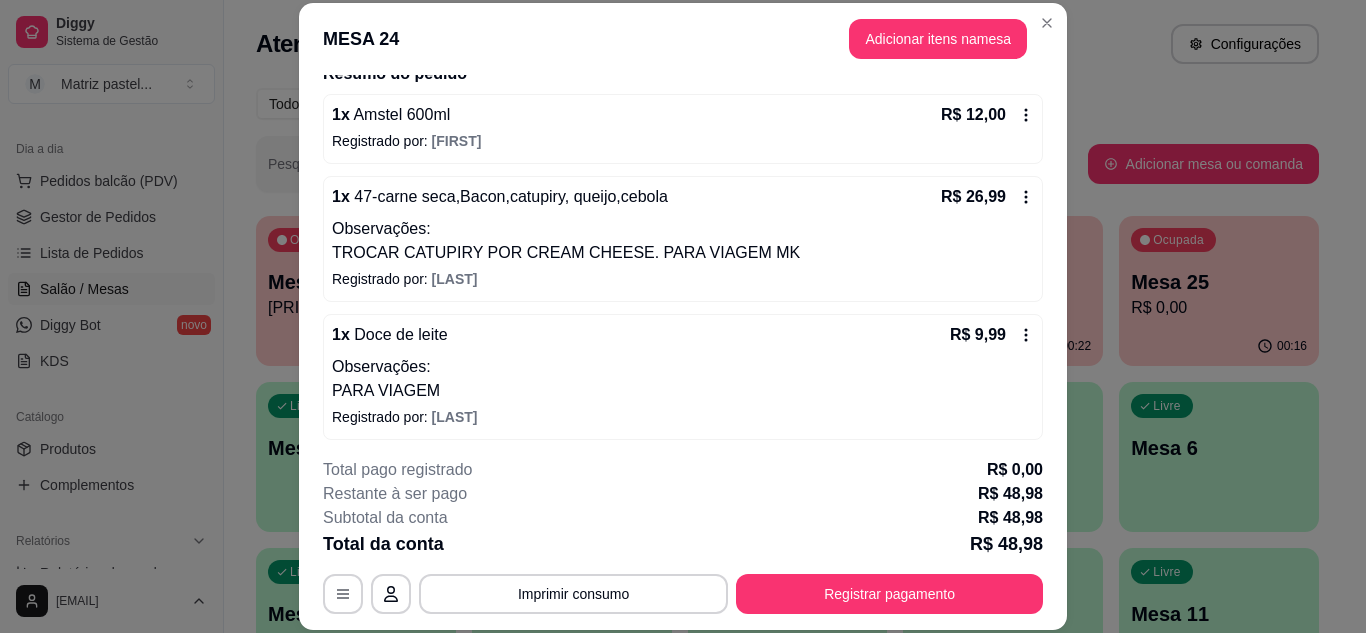 scroll, scrollTop: 176, scrollLeft: 0, axis: vertical 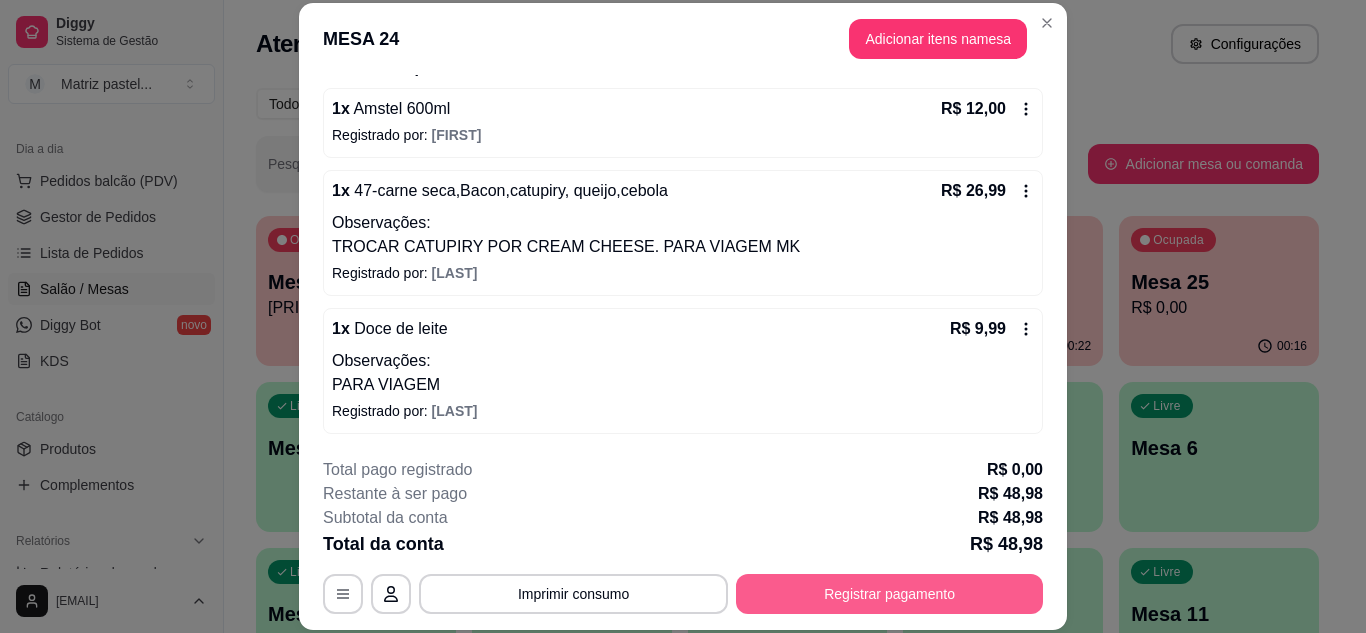click on "Registrar pagamento" at bounding box center (889, 594) 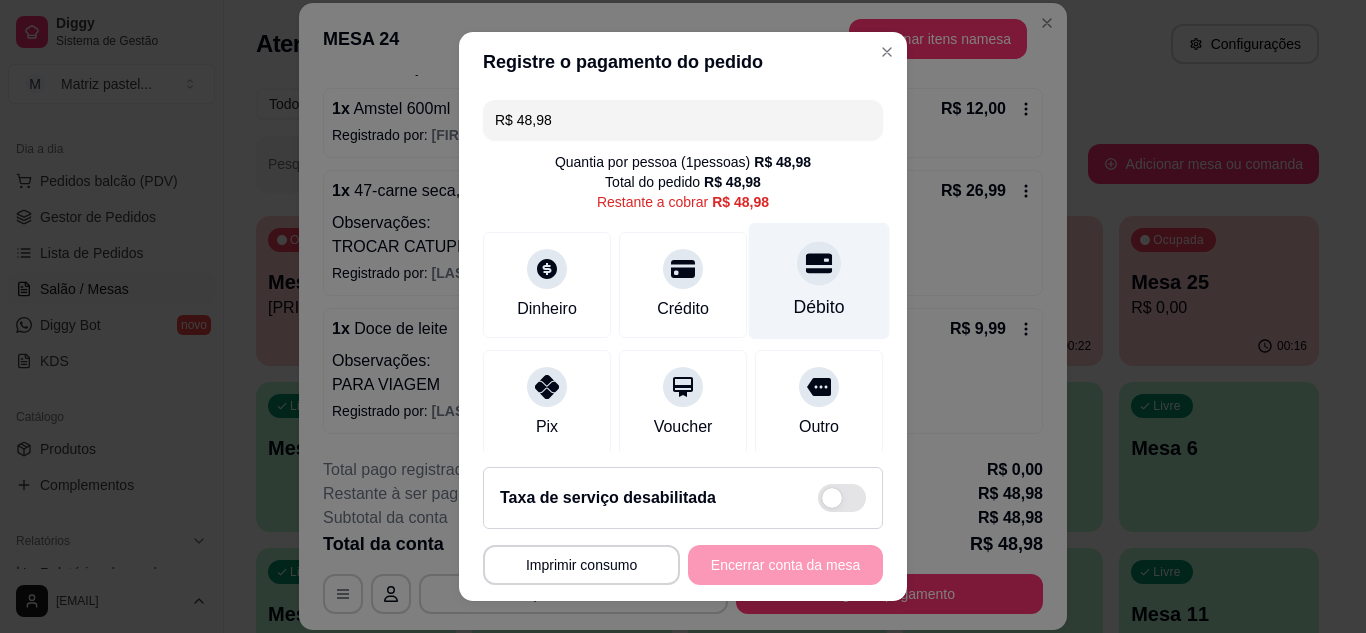 click at bounding box center [819, 263] 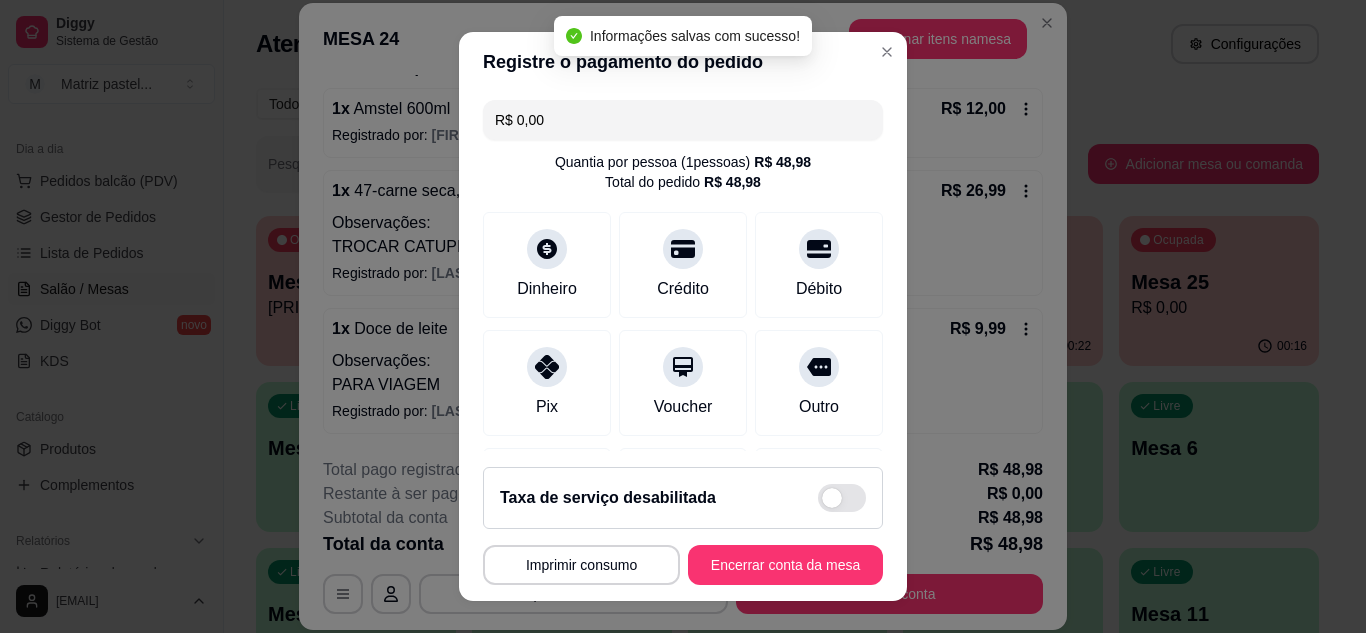 type on "R$ 0,00" 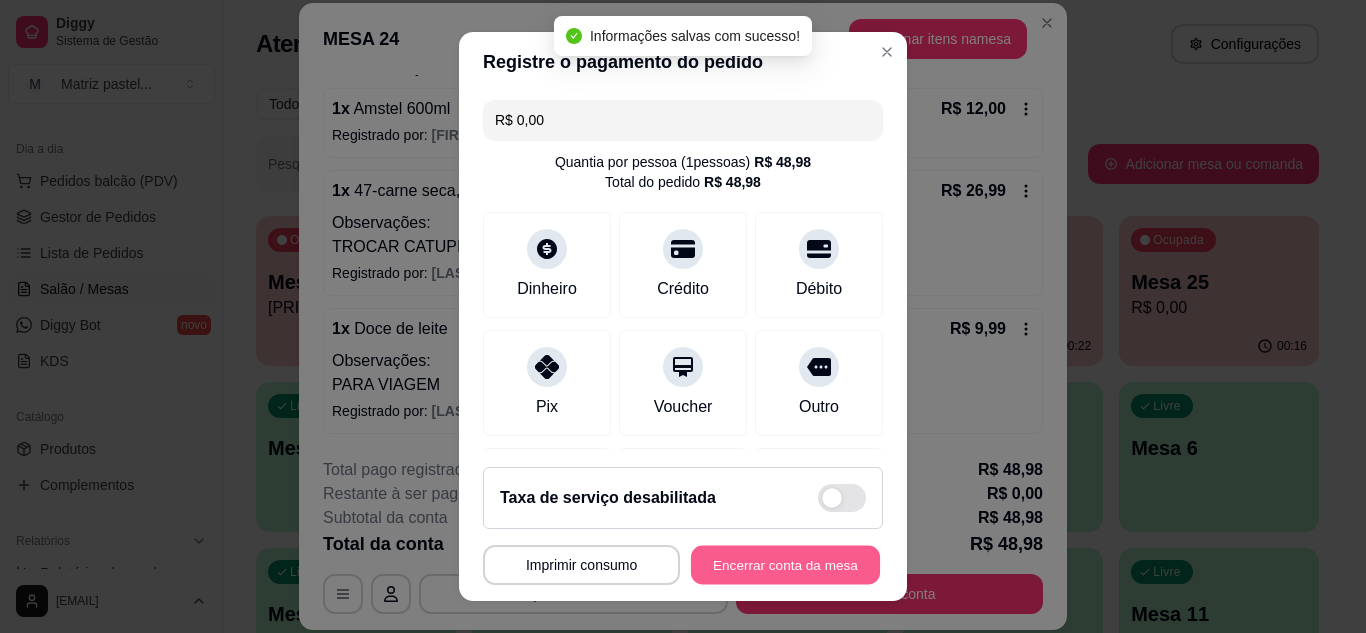 click on "Encerrar conta da mesa" at bounding box center [785, 565] 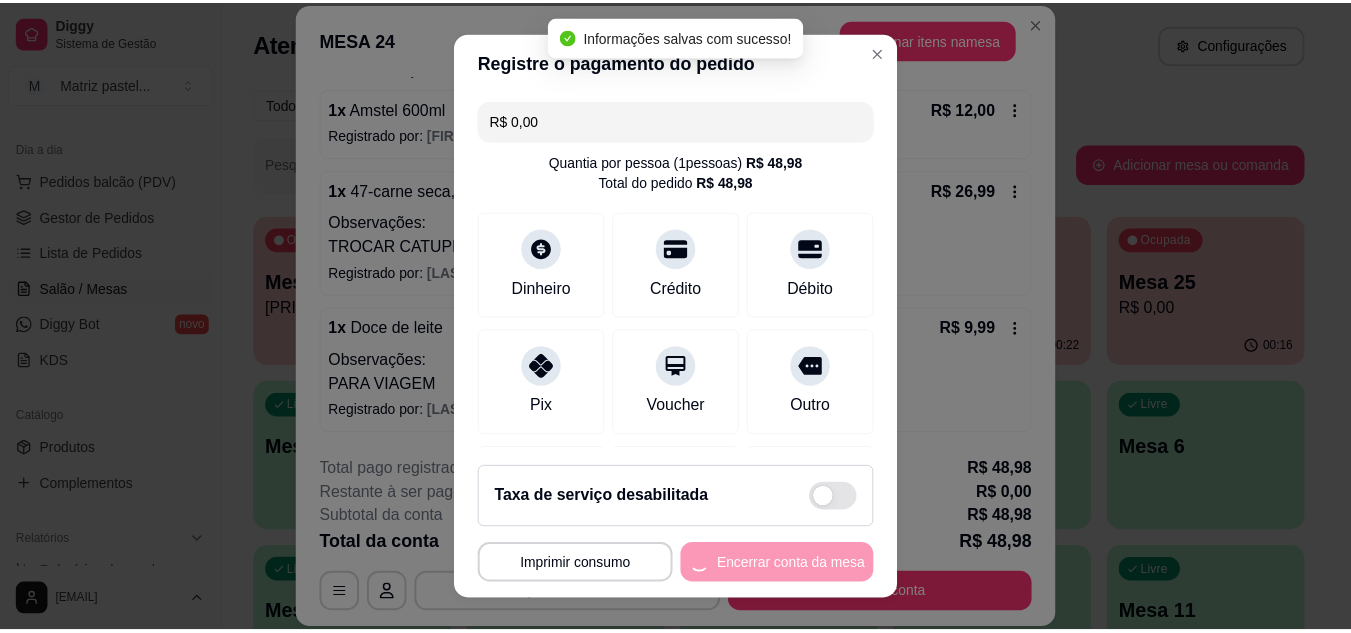 scroll, scrollTop: 0, scrollLeft: 0, axis: both 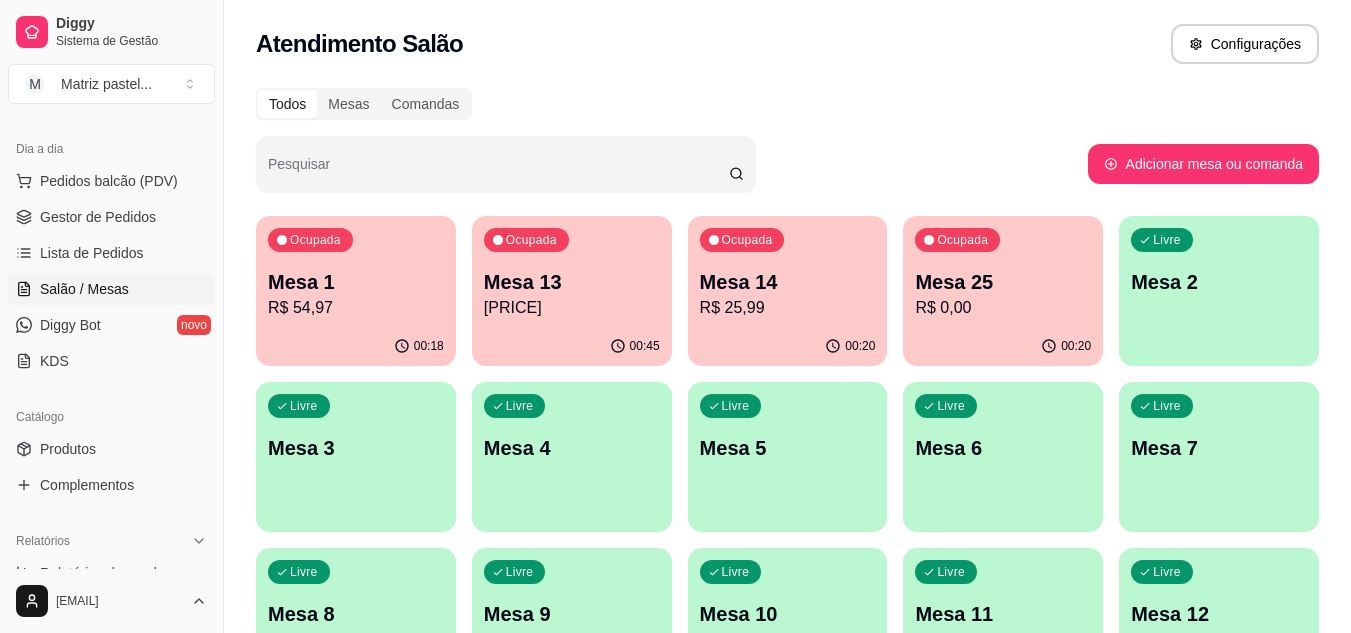 click on "Mesa 14" at bounding box center (788, 282) 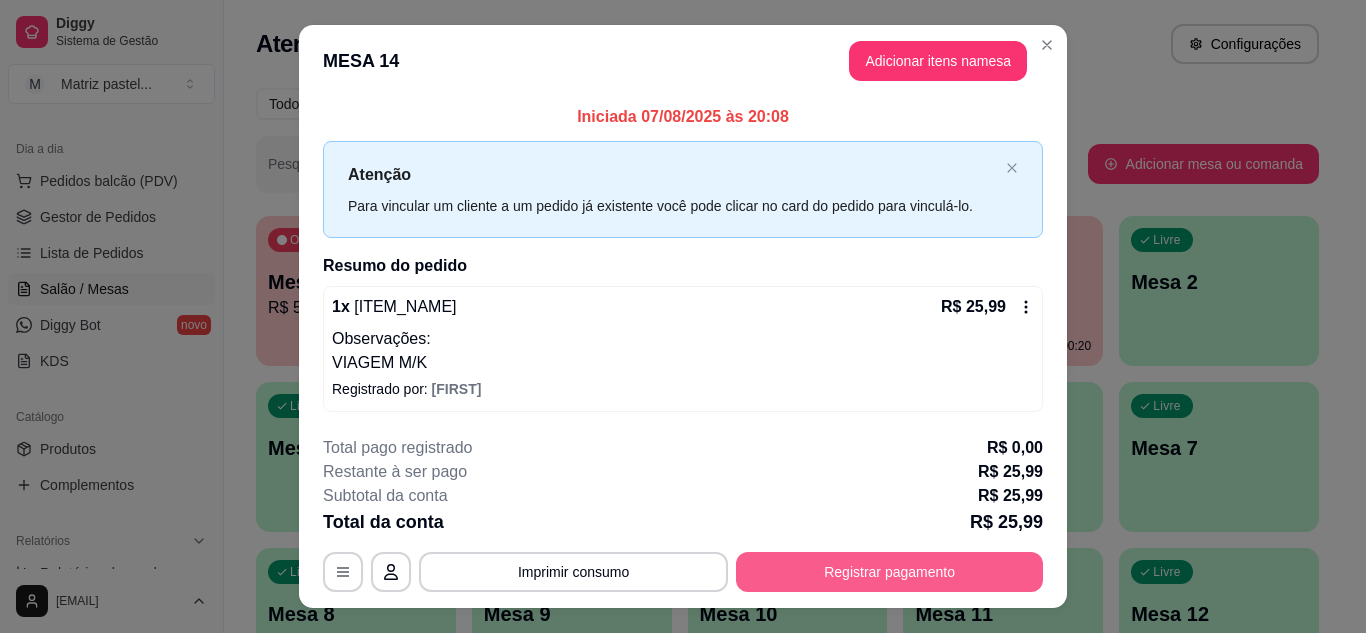 click on "Registrar pagamento" at bounding box center [889, 572] 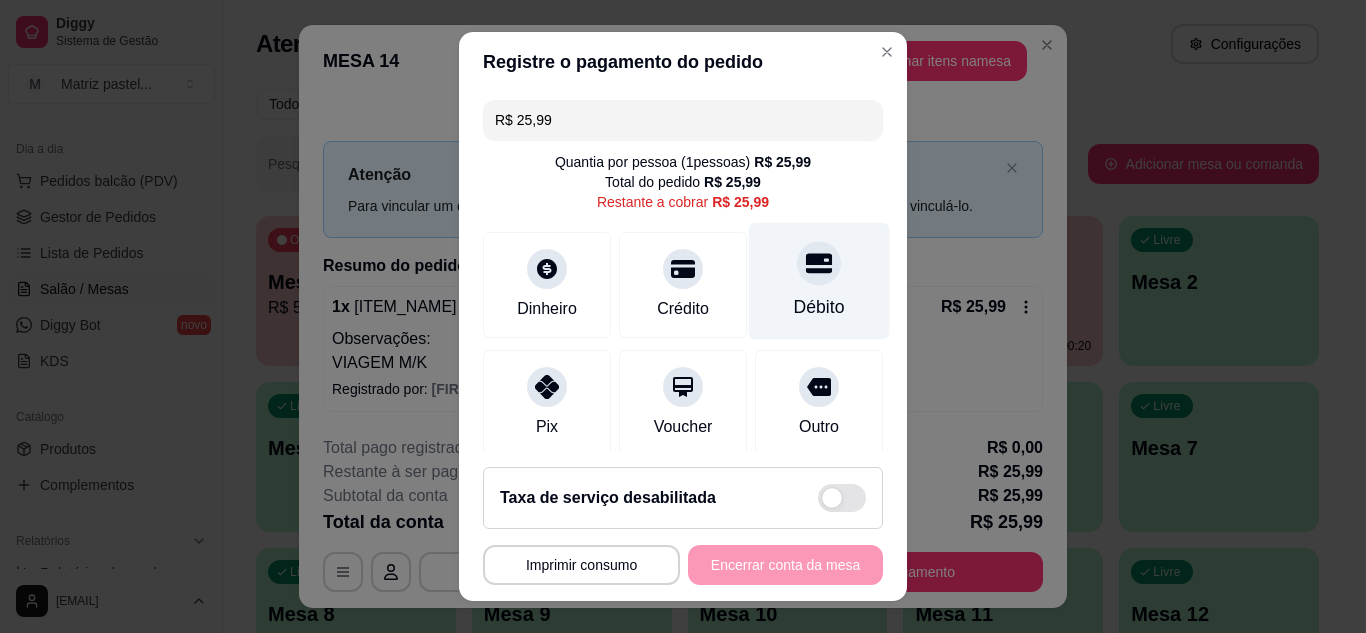 click on "Débito" at bounding box center (819, 280) 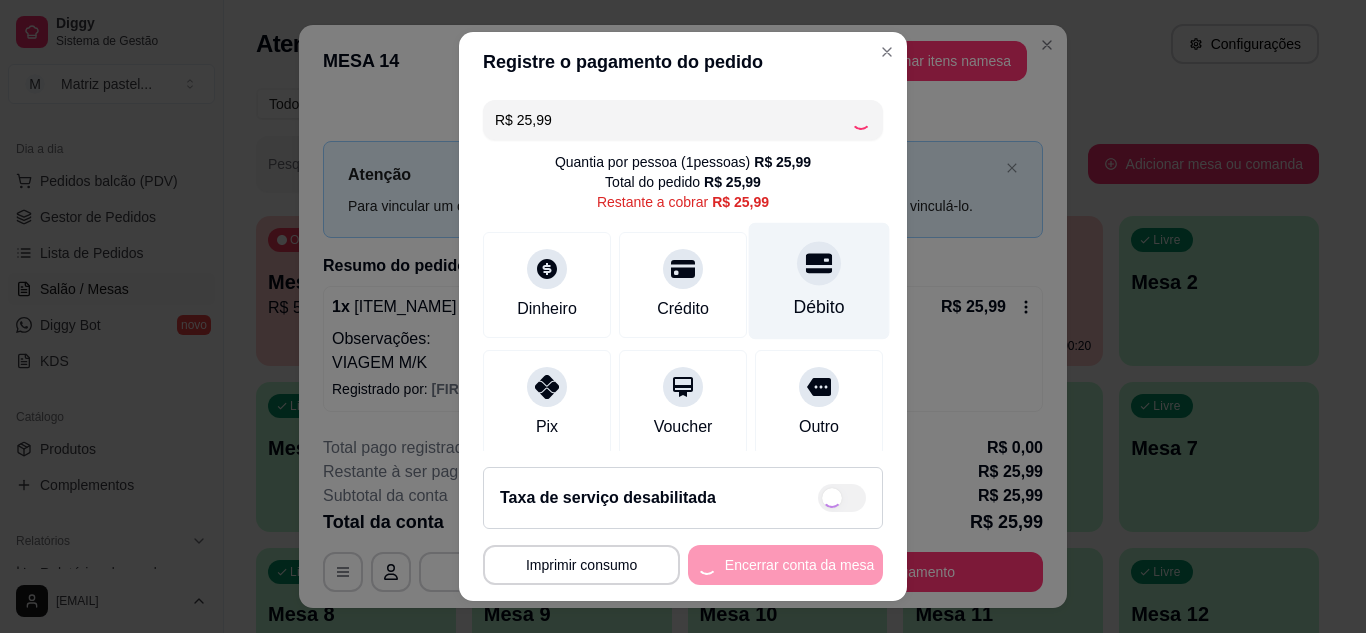 type on "R$ 0,00" 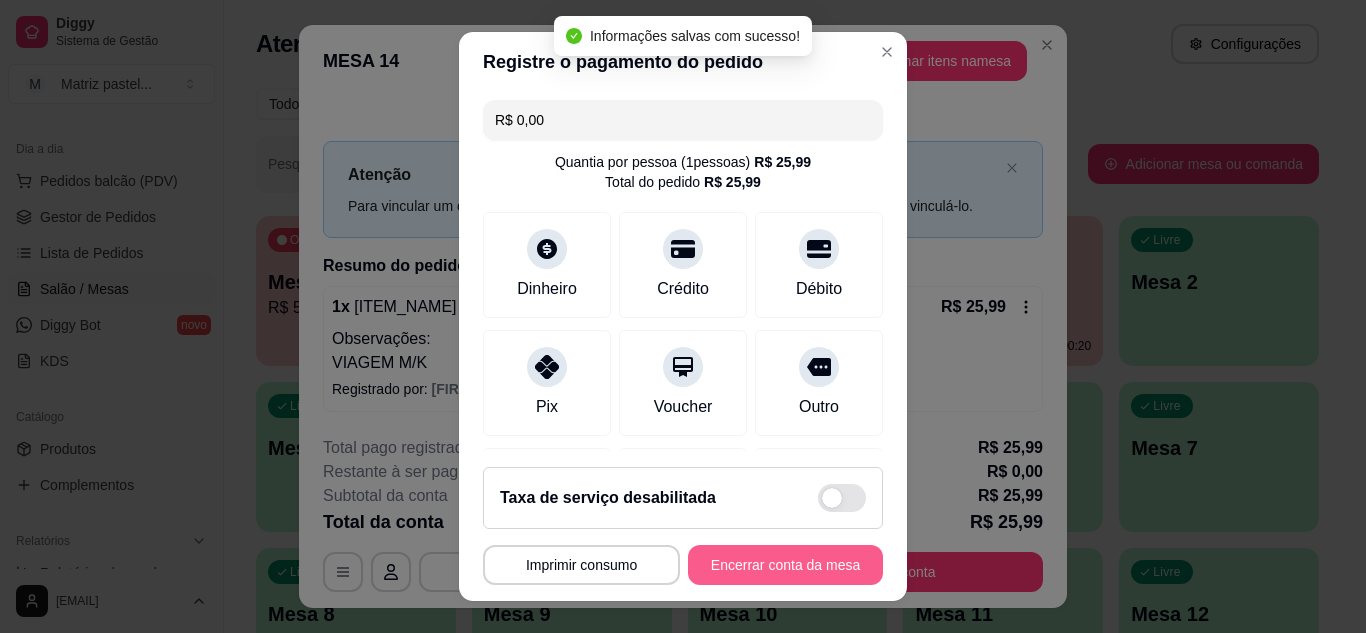 click on "Encerrar conta da mesa" at bounding box center [785, 565] 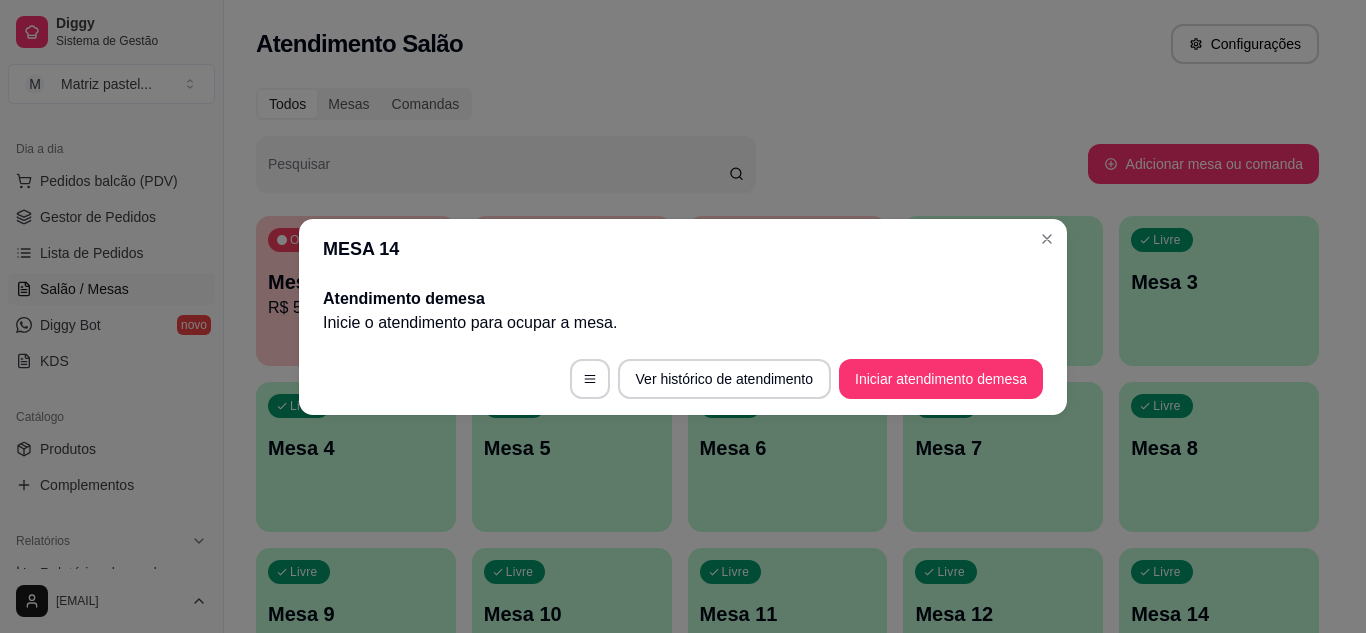 click on "MESA 14" at bounding box center (683, 249) 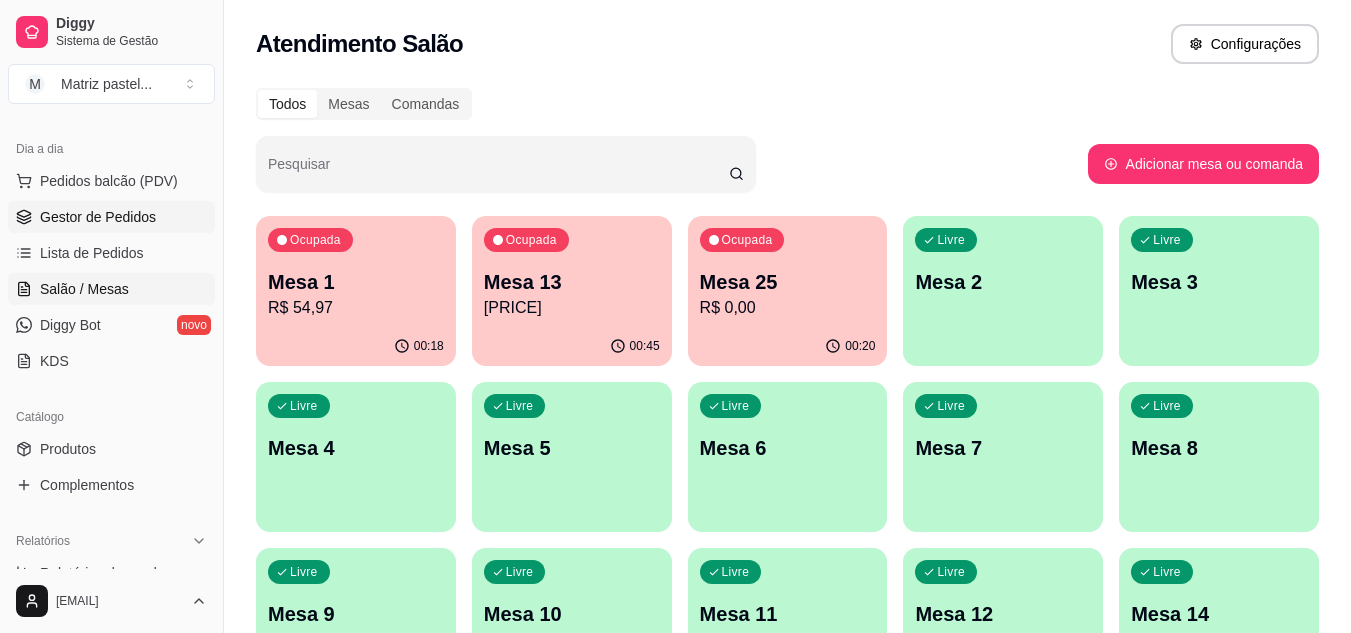 click on "Gestor de Pedidos" at bounding box center (111, 217) 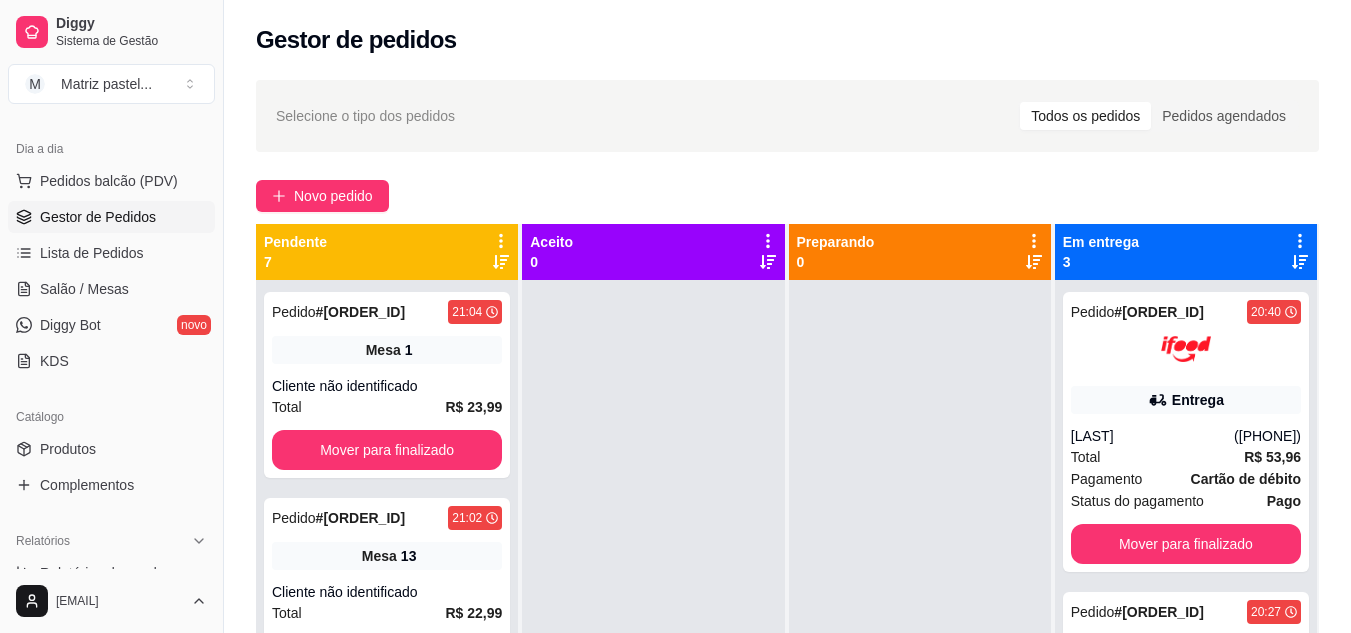scroll, scrollTop: 56, scrollLeft: 0, axis: vertical 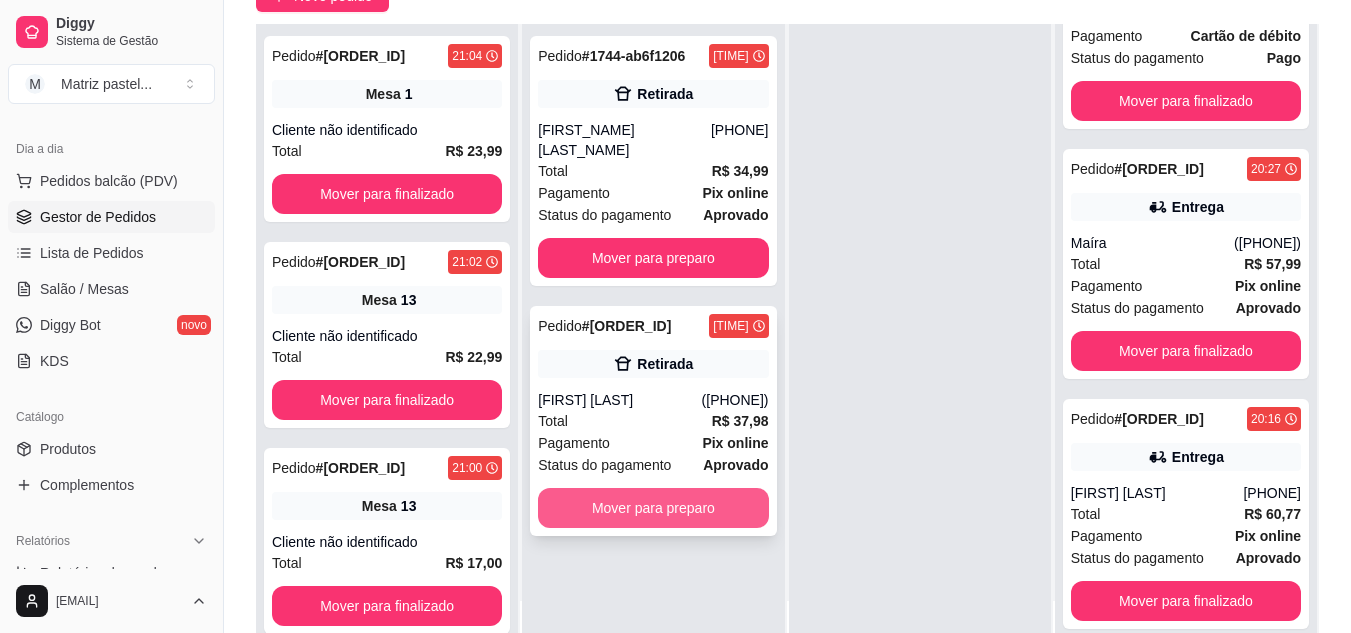 click on "Mover para preparo" at bounding box center (653, 508) 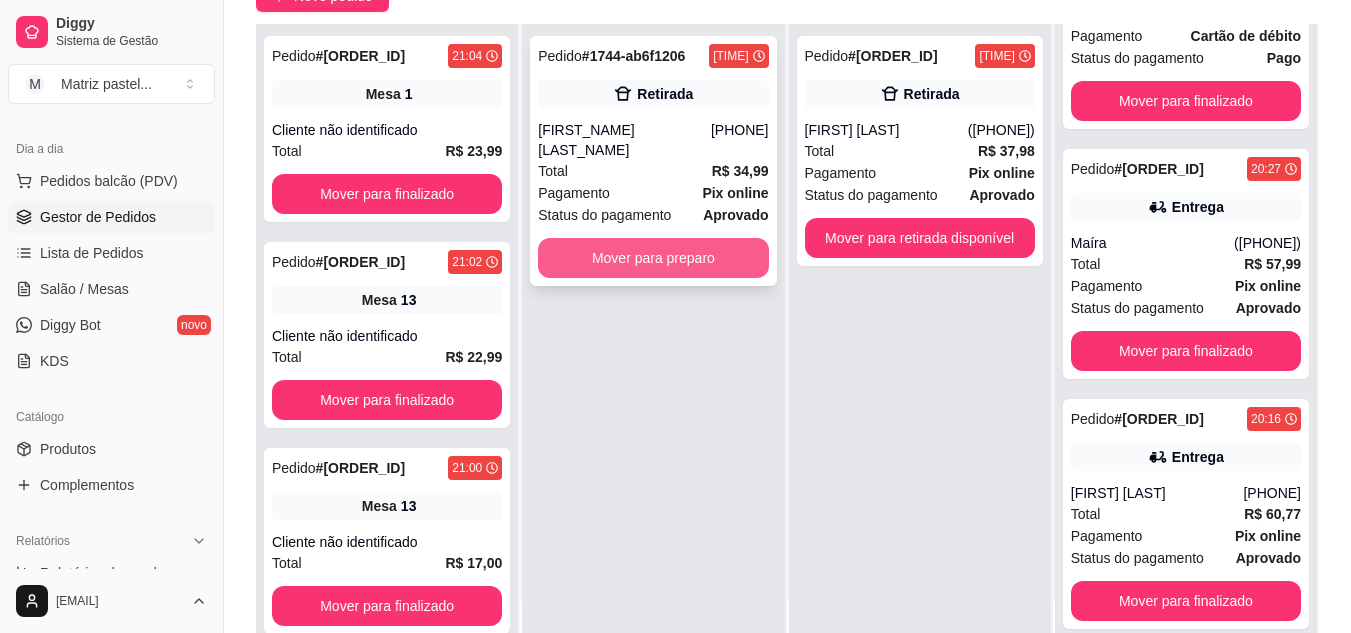 click on "Mover para preparo" at bounding box center (653, 258) 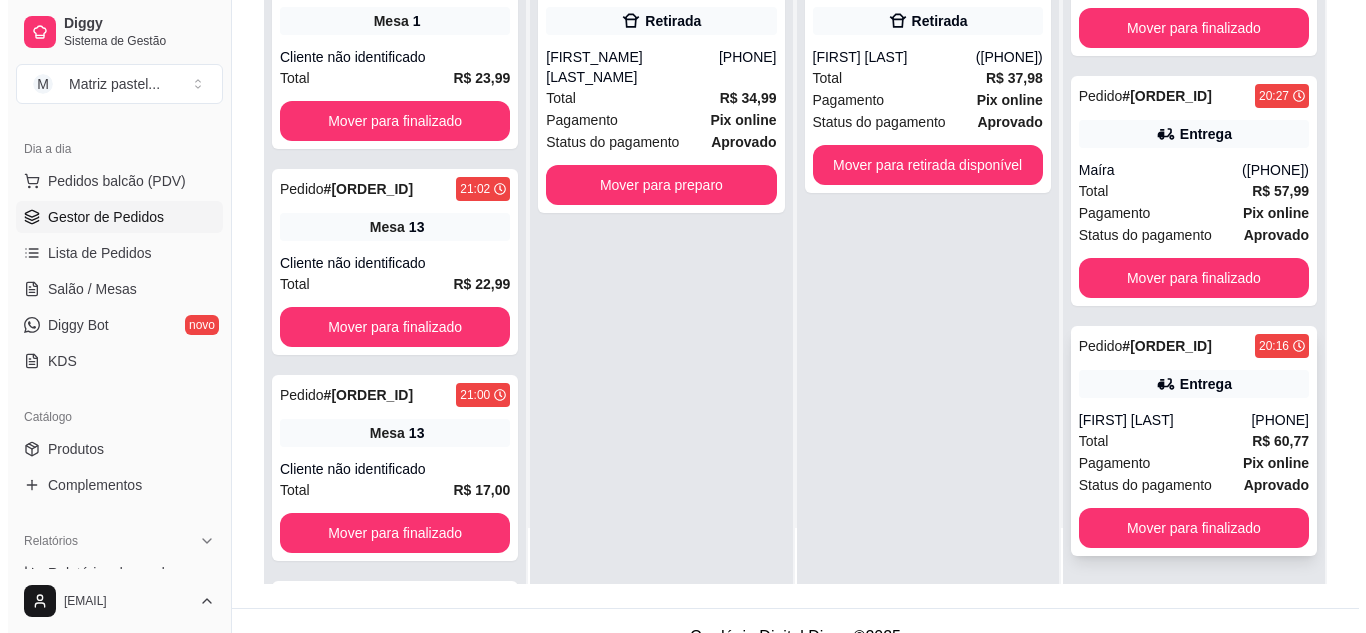 scroll, scrollTop: 305, scrollLeft: 0, axis: vertical 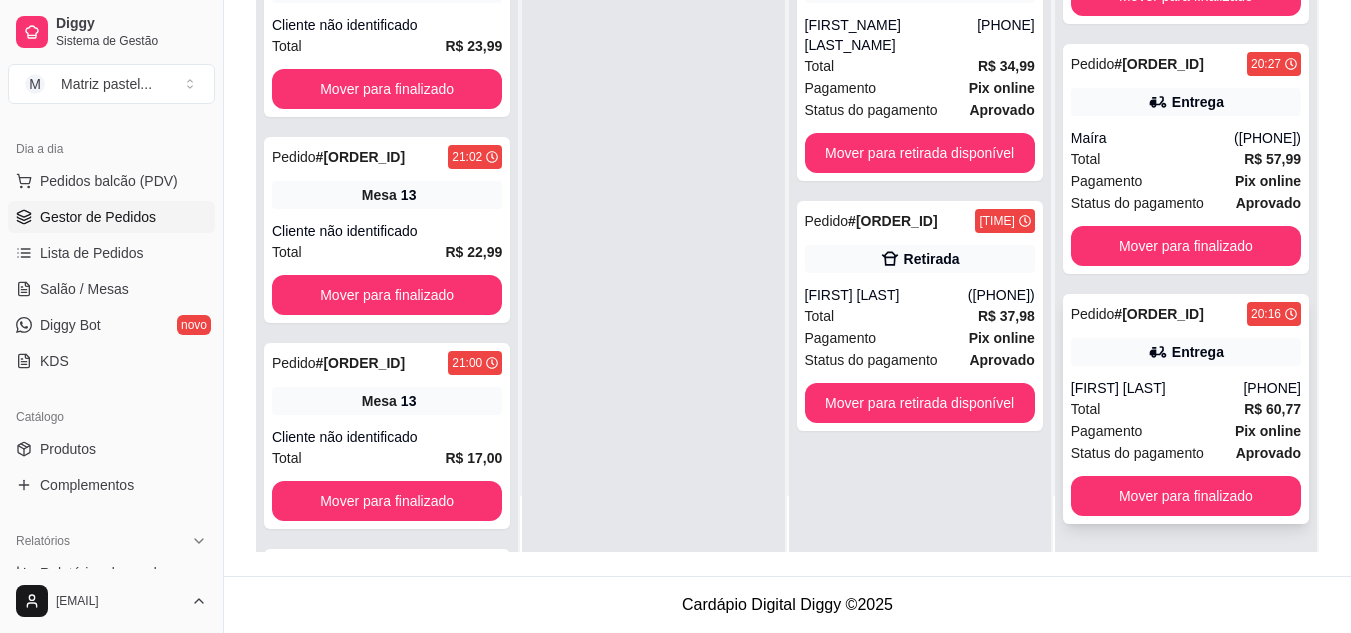 click on "[PHONE]" at bounding box center [1272, 388] 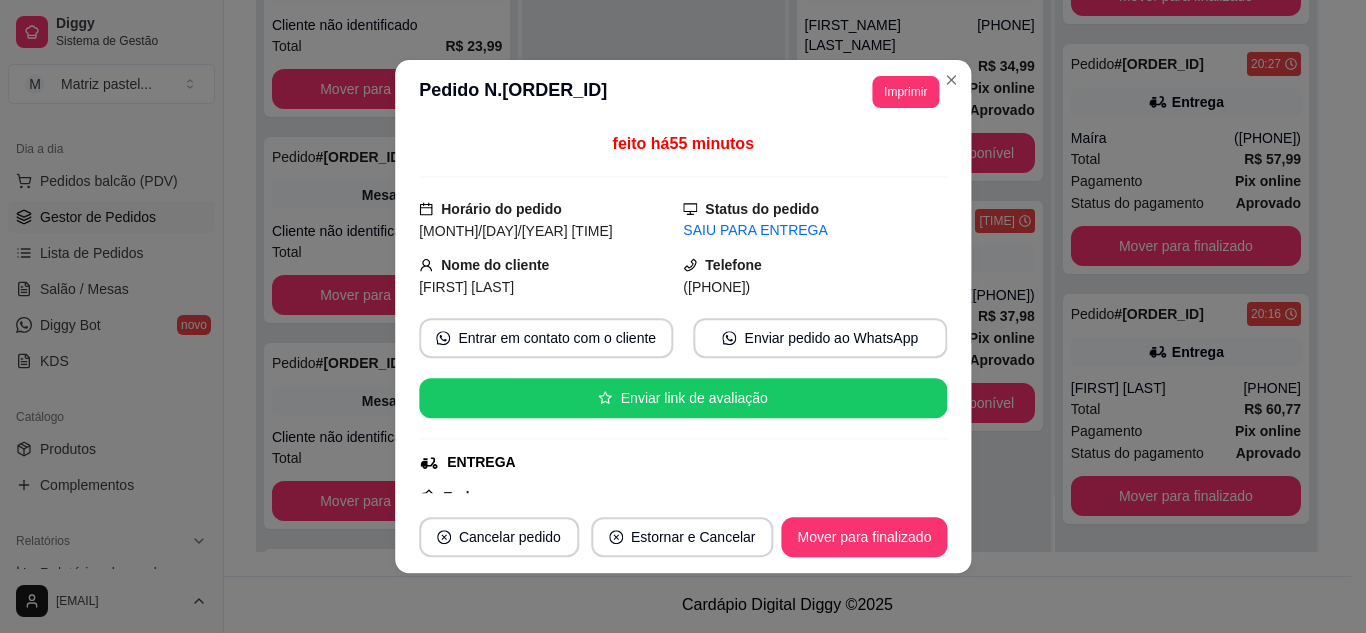 scroll, scrollTop: 4, scrollLeft: 0, axis: vertical 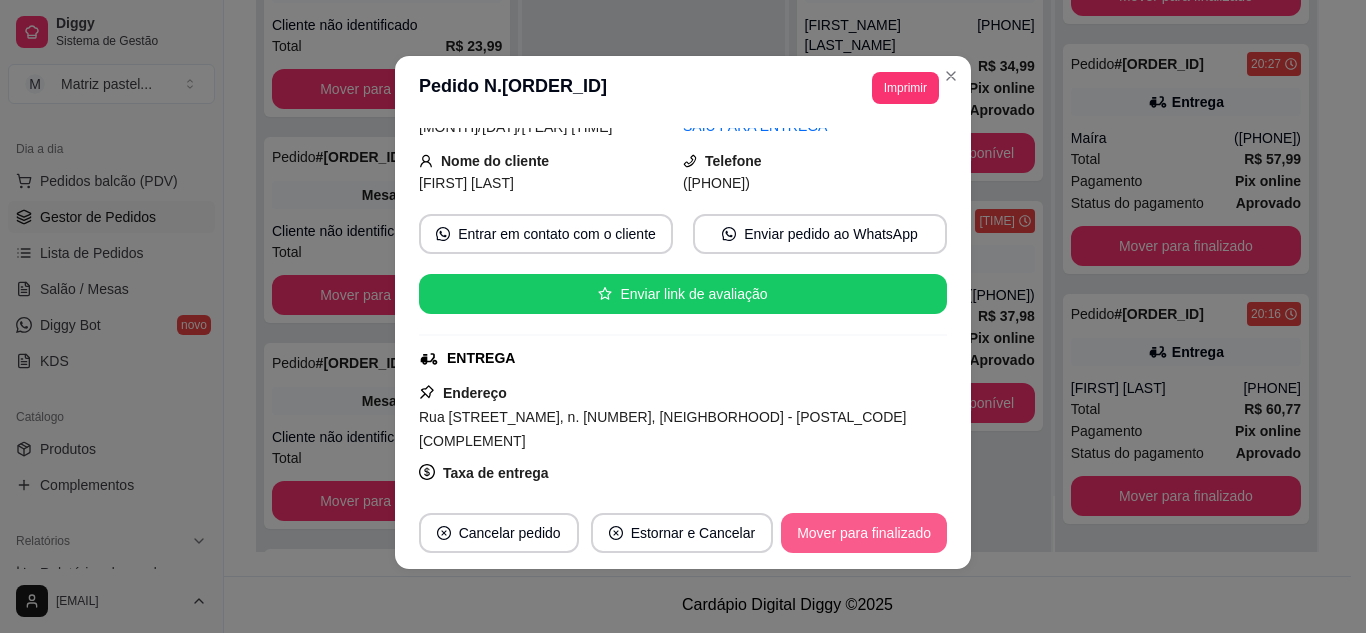 click on "Mover para finalizado" at bounding box center (864, 533) 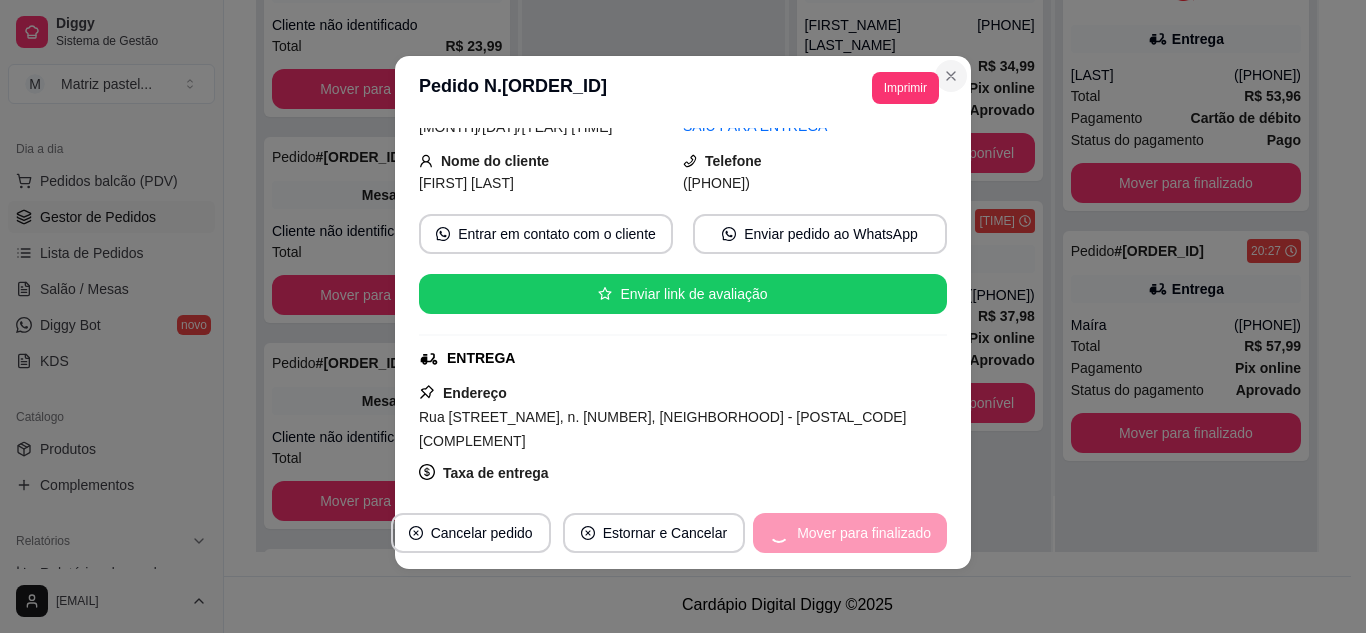 scroll, scrollTop: 0, scrollLeft: 0, axis: both 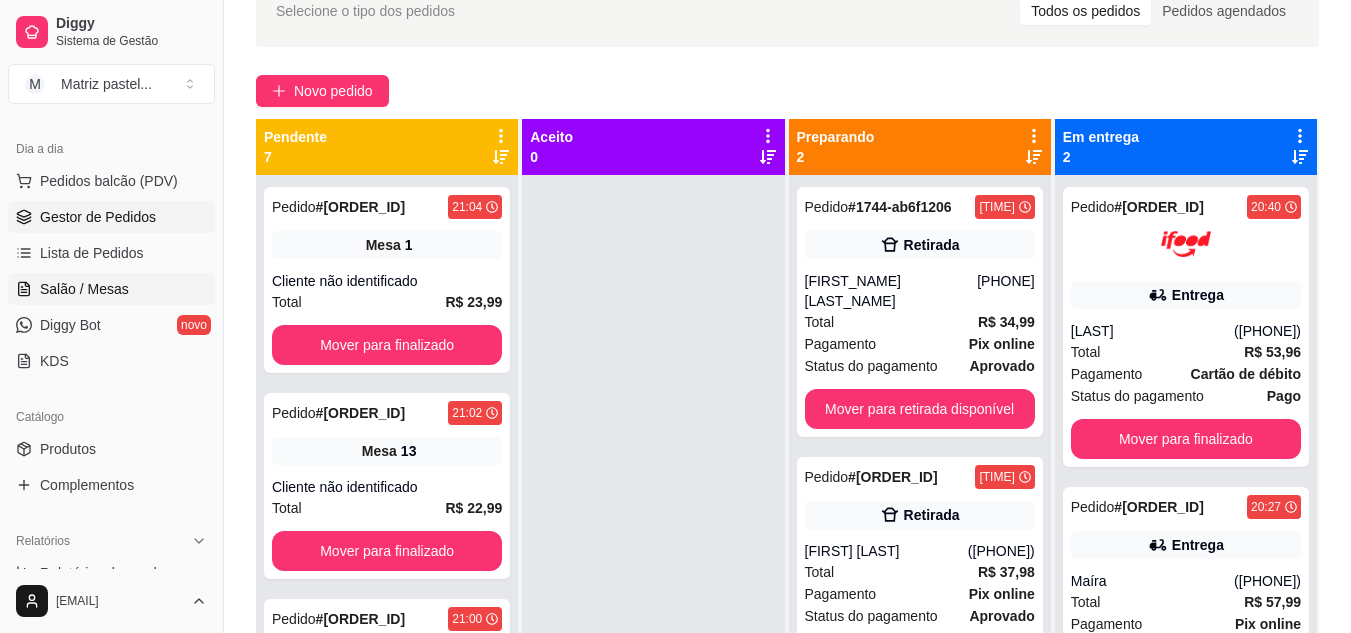 click on "Salão / Mesas" at bounding box center [84, 289] 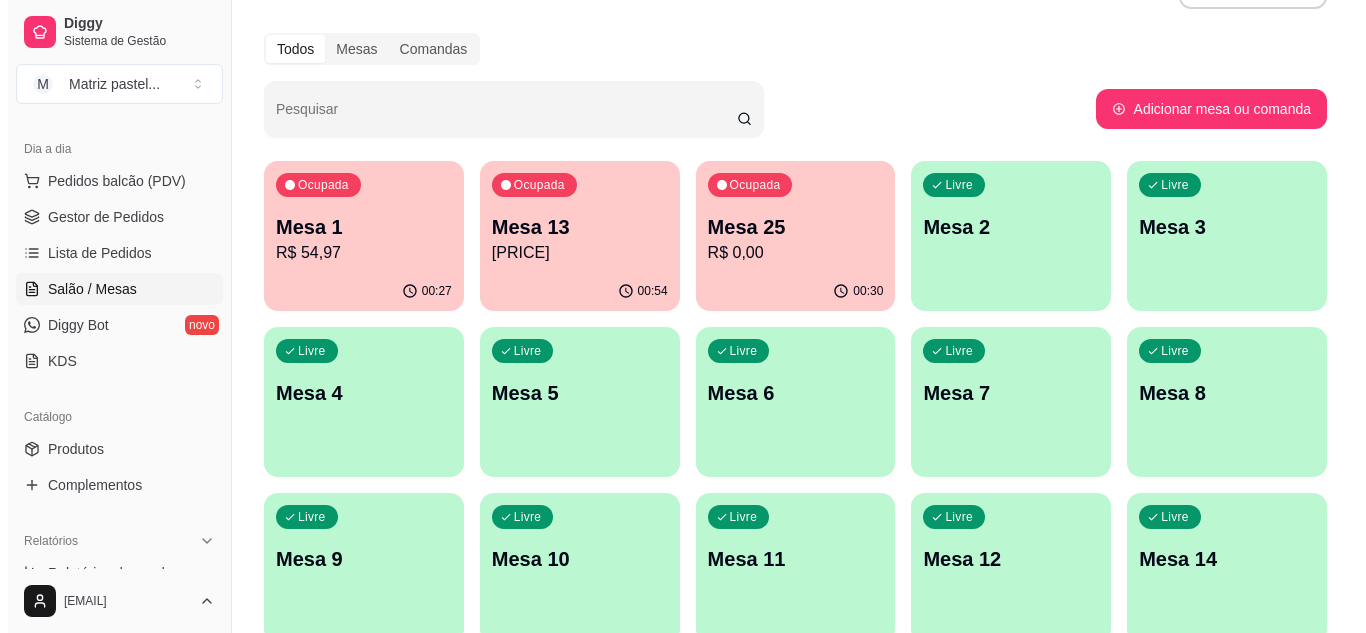 scroll, scrollTop: 100, scrollLeft: 0, axis: vertical 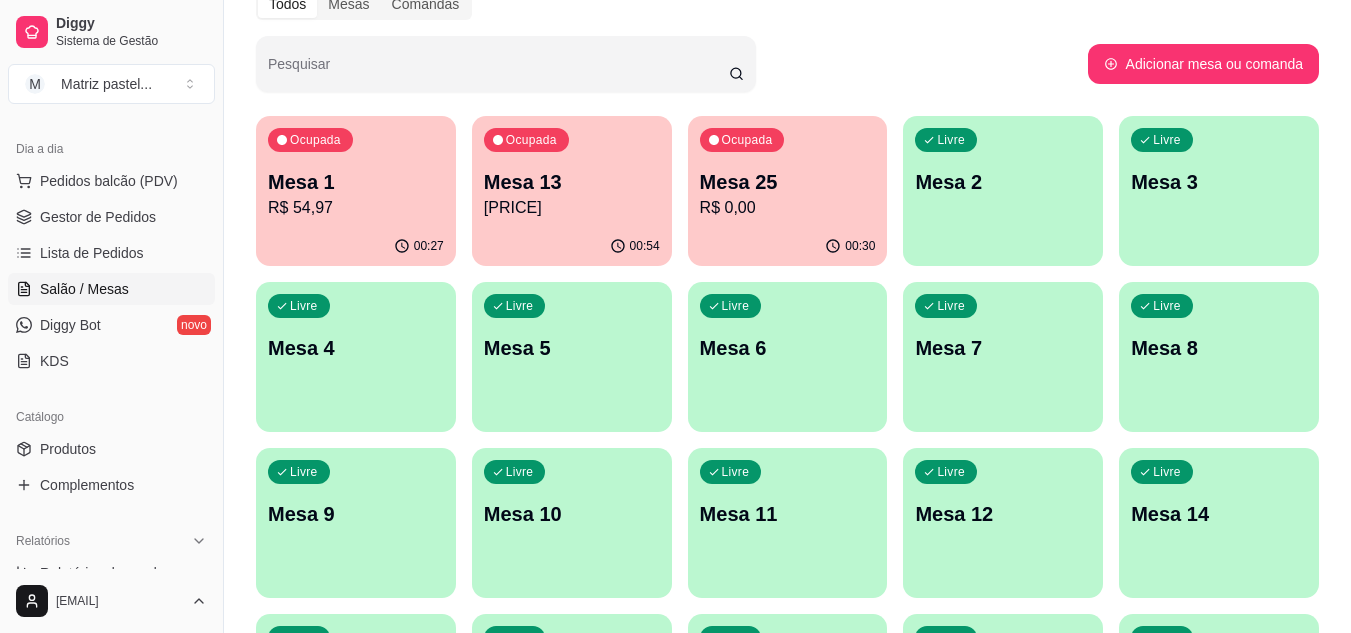 click on "R$ 54,97" at bounding box center (356, 208) 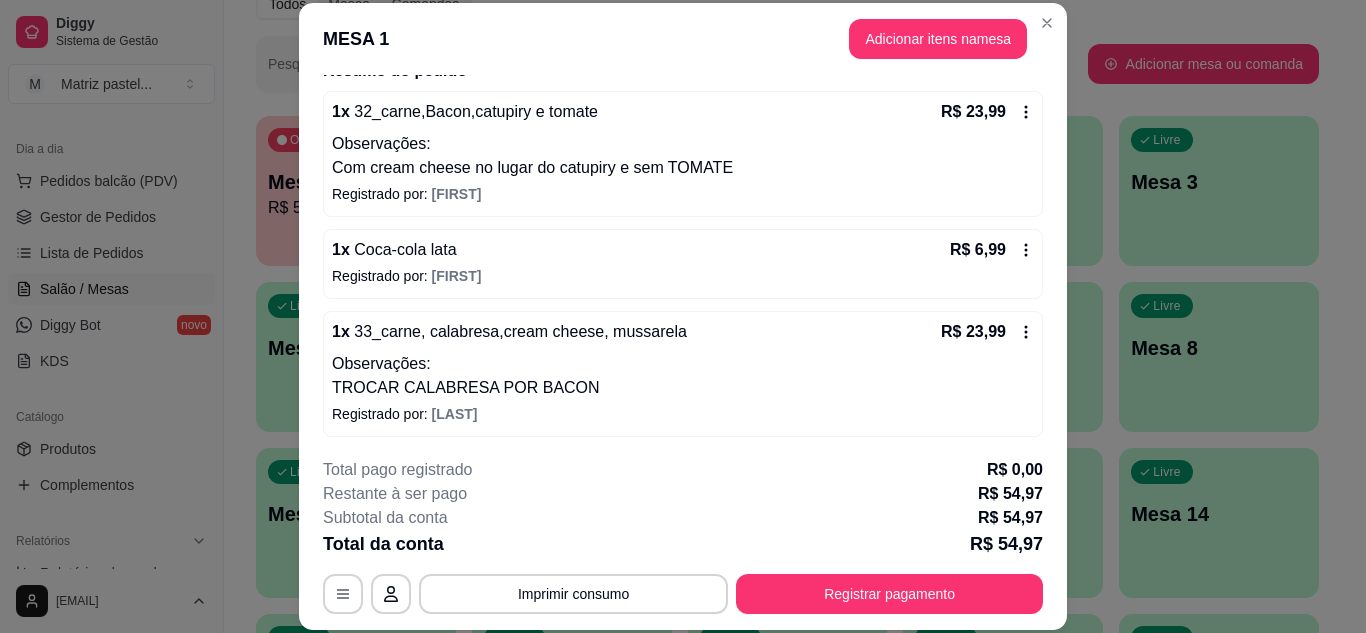 scroll, scrollTop: 176, scrollLeft: 0, axis: vertical 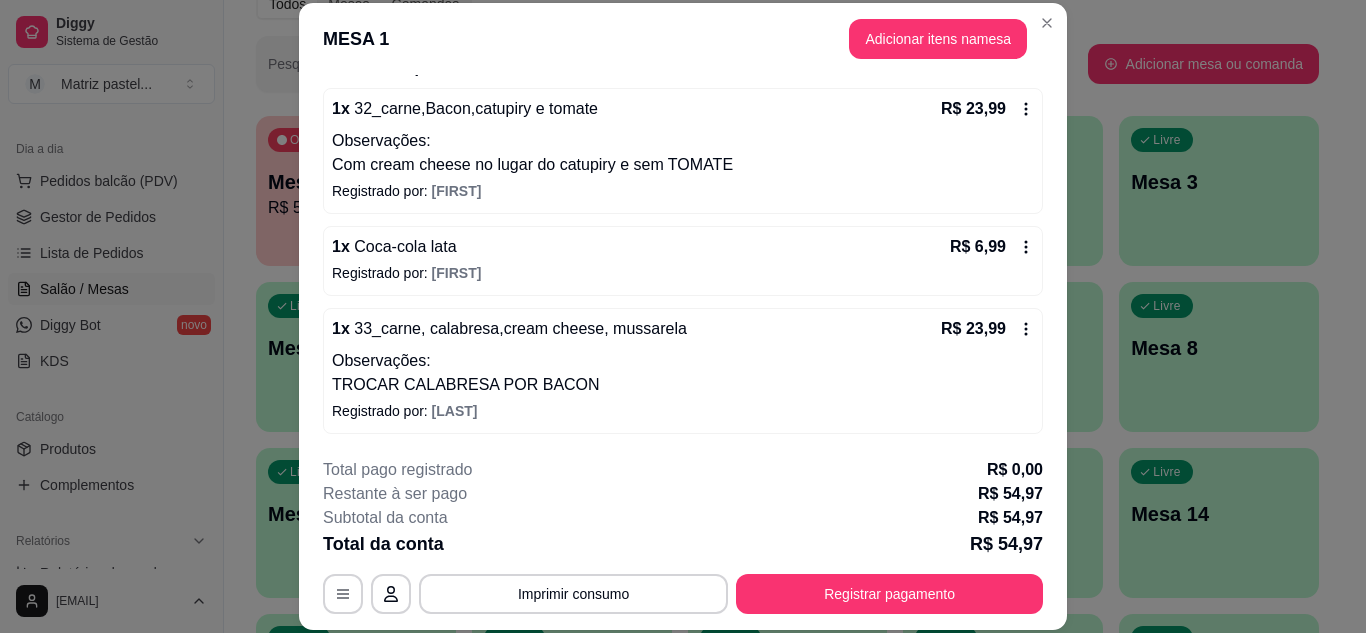 click on "**********" at bounding box center (683, 536) 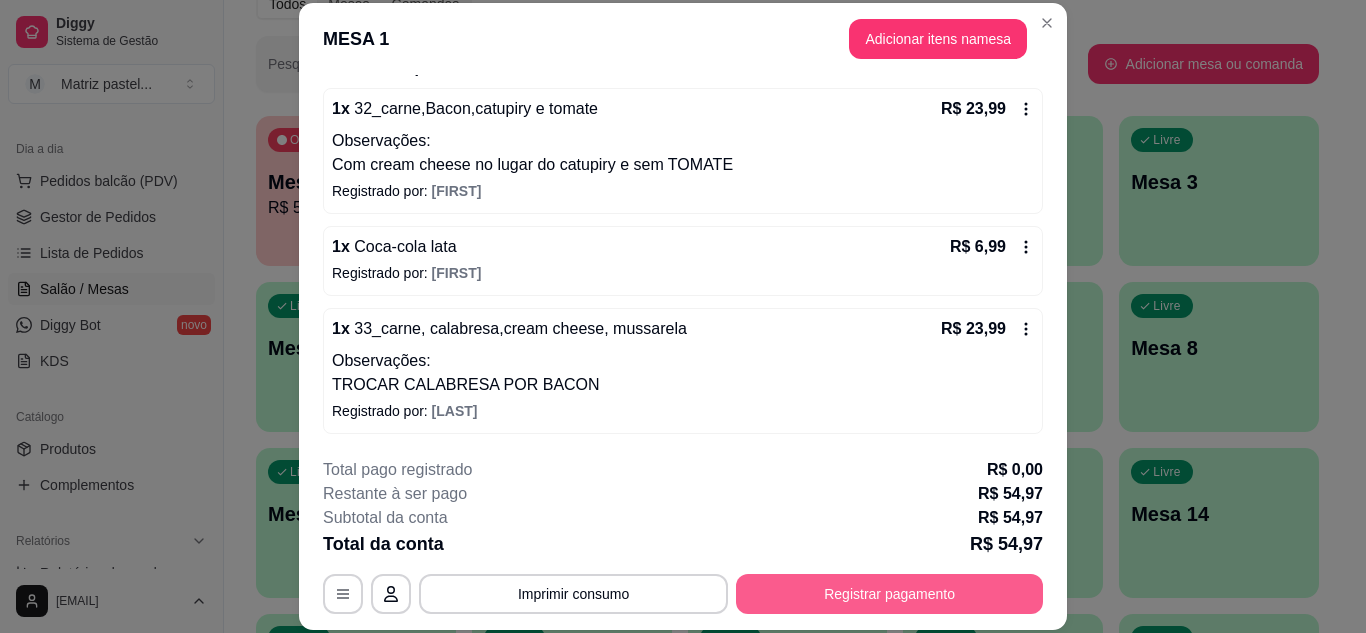 click on "Registrar pagamento" at bounding box center (889, 594) 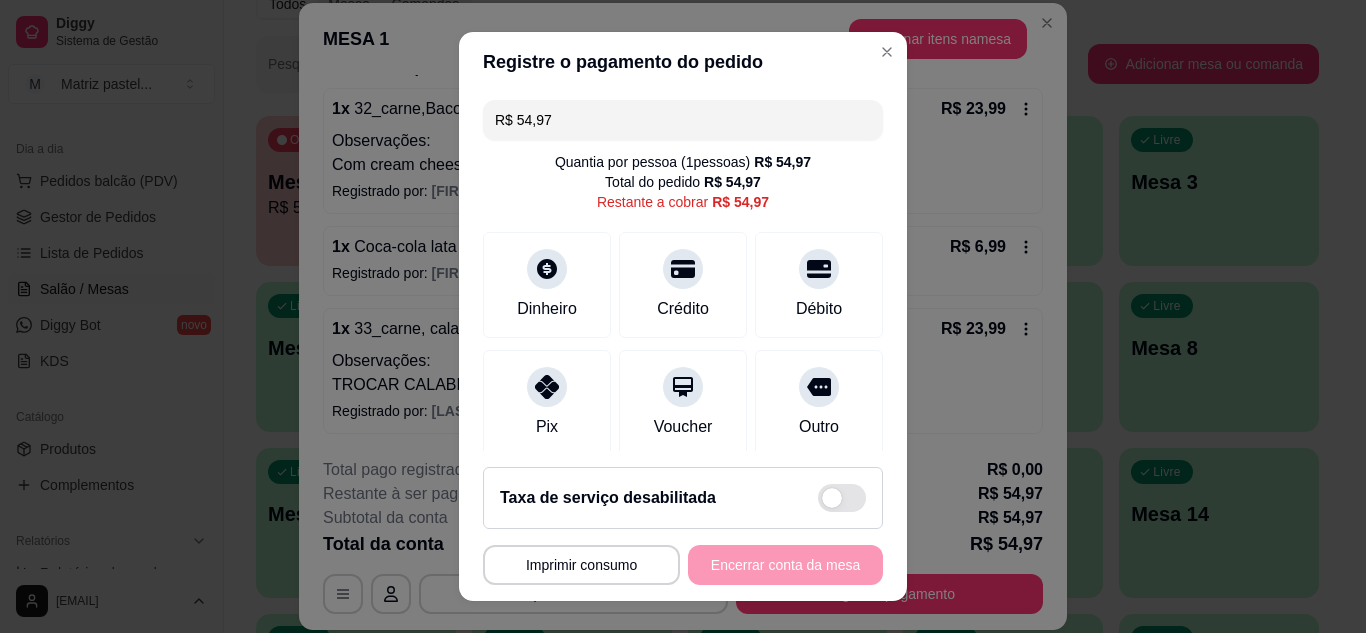 click on "R$ 54,97" at bounding box center [683, 120] 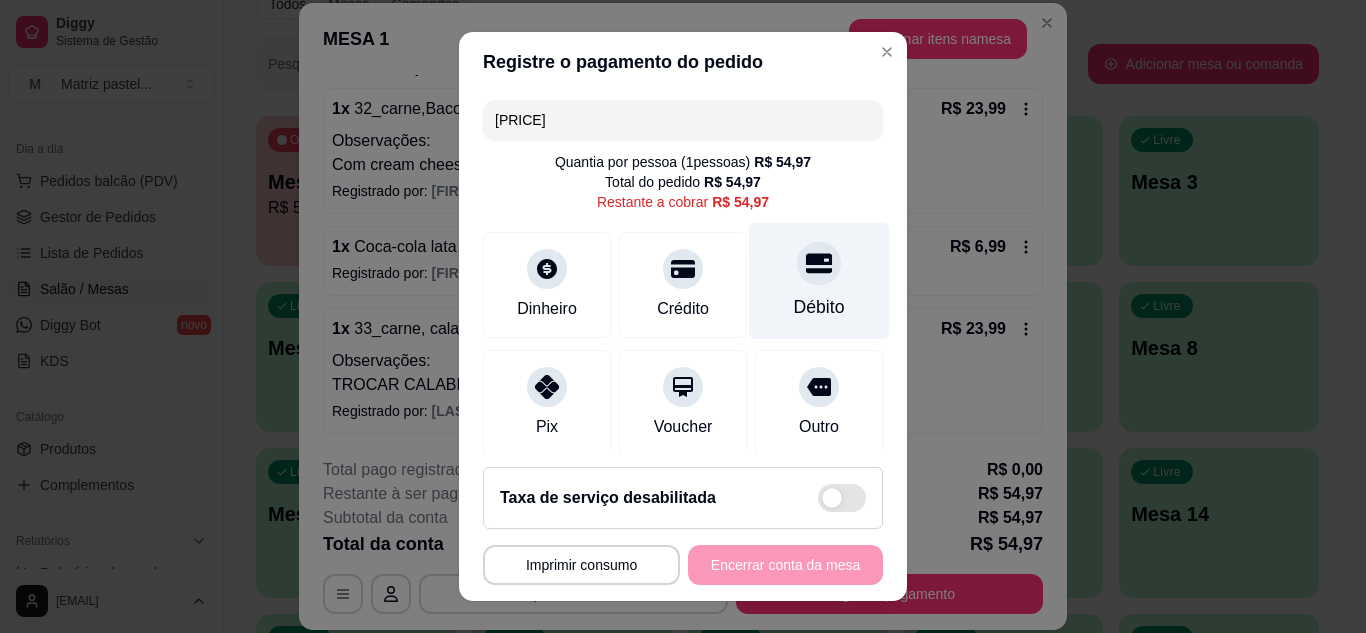 click on "Débito" at bounding box center [819, 280] 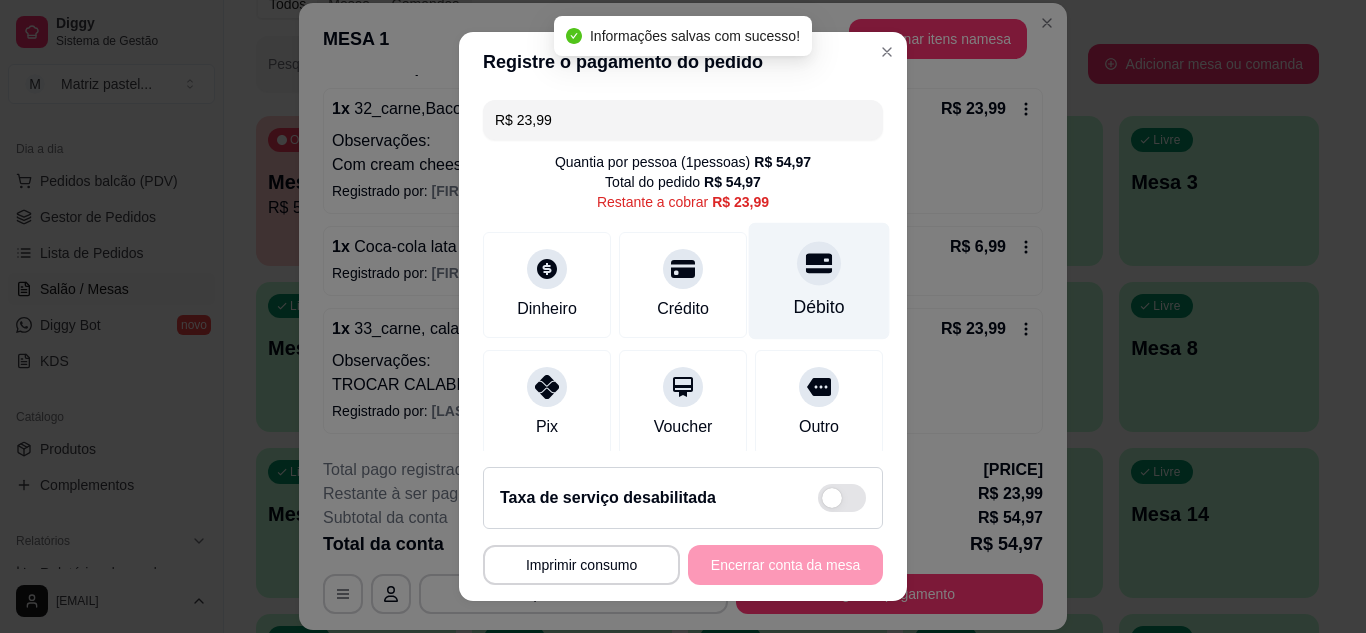 click on "Débito" at bounding box center [819, 307] 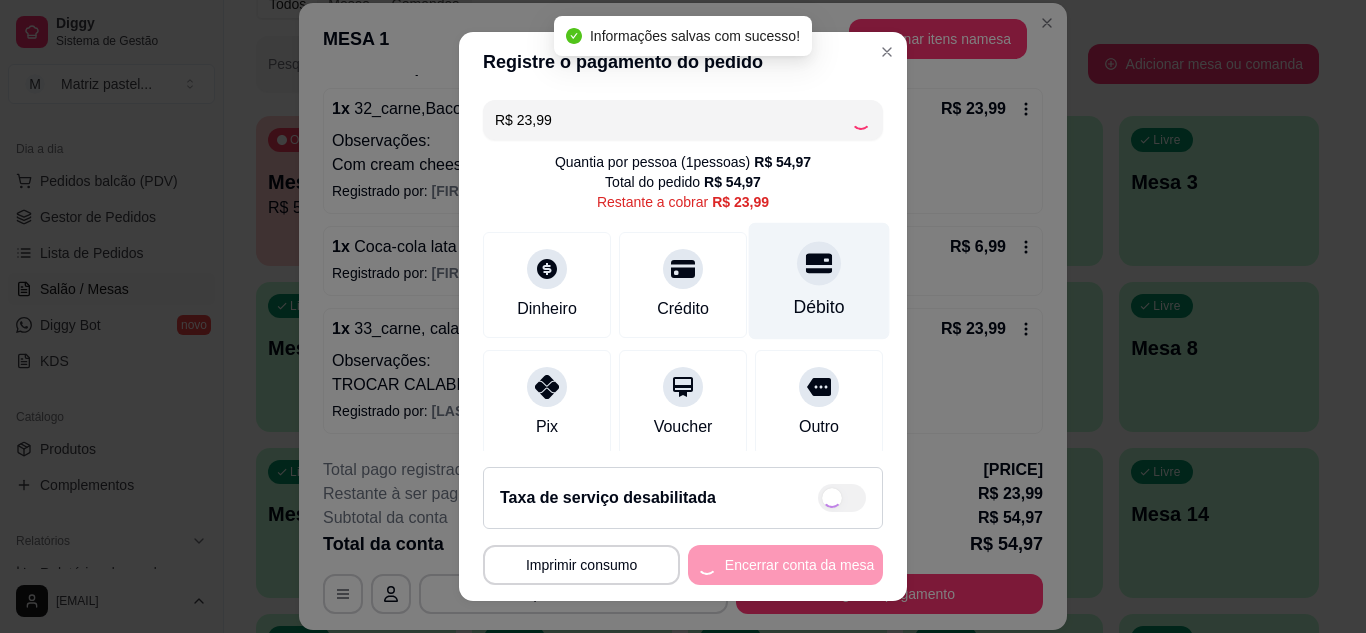type on "R$ 0,00" 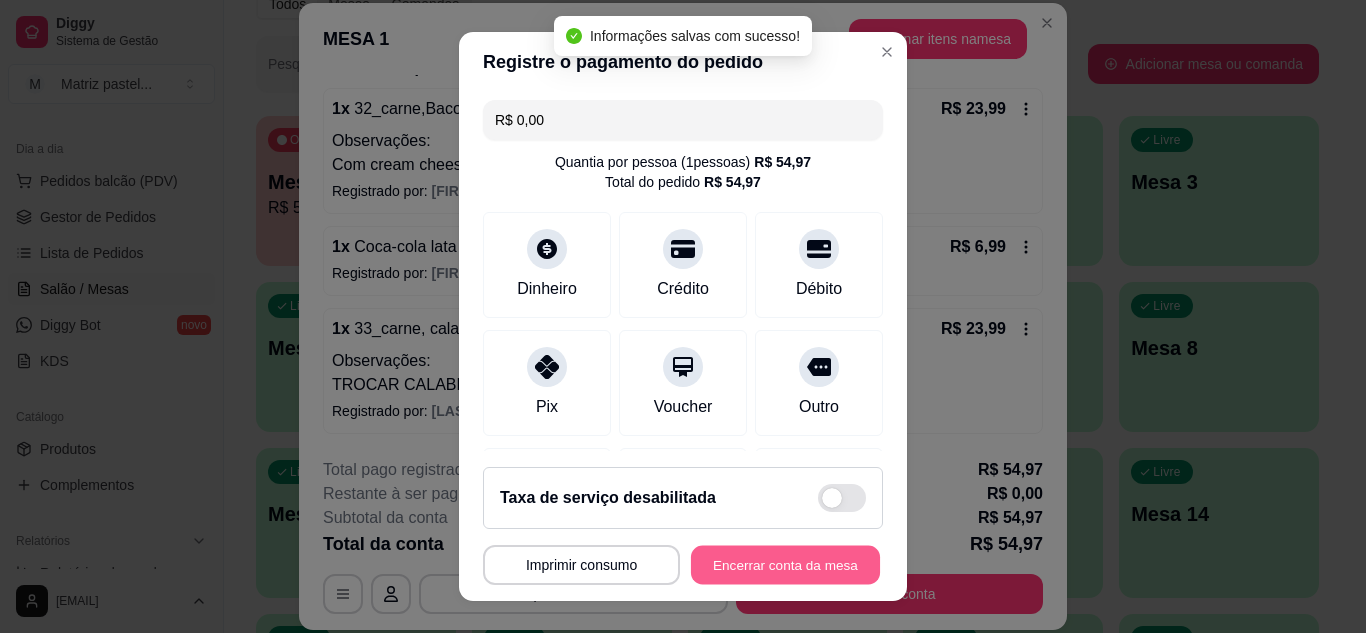 click on "Encerrar conta da mesa" at bounding box center [785, 565] 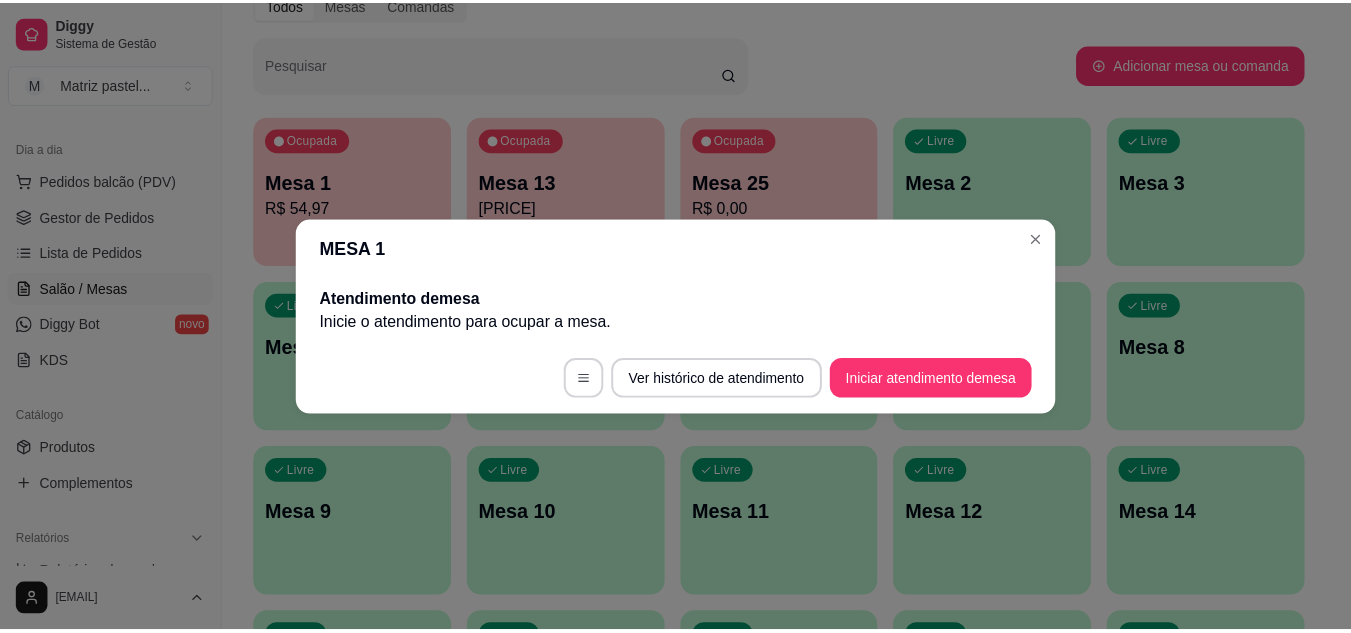scroll, scrollTop: 0, scrollLeft: 0, axis: both 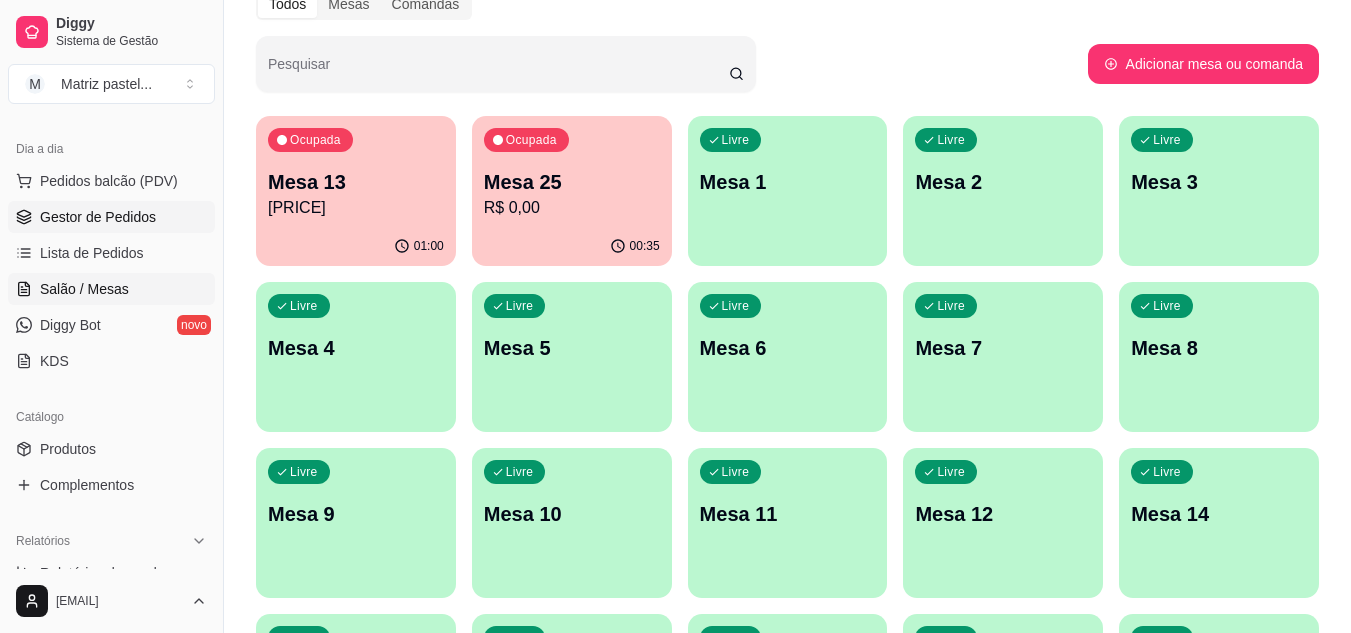 click on "Gestor de Pedidos" at bounding box center (98, 217) 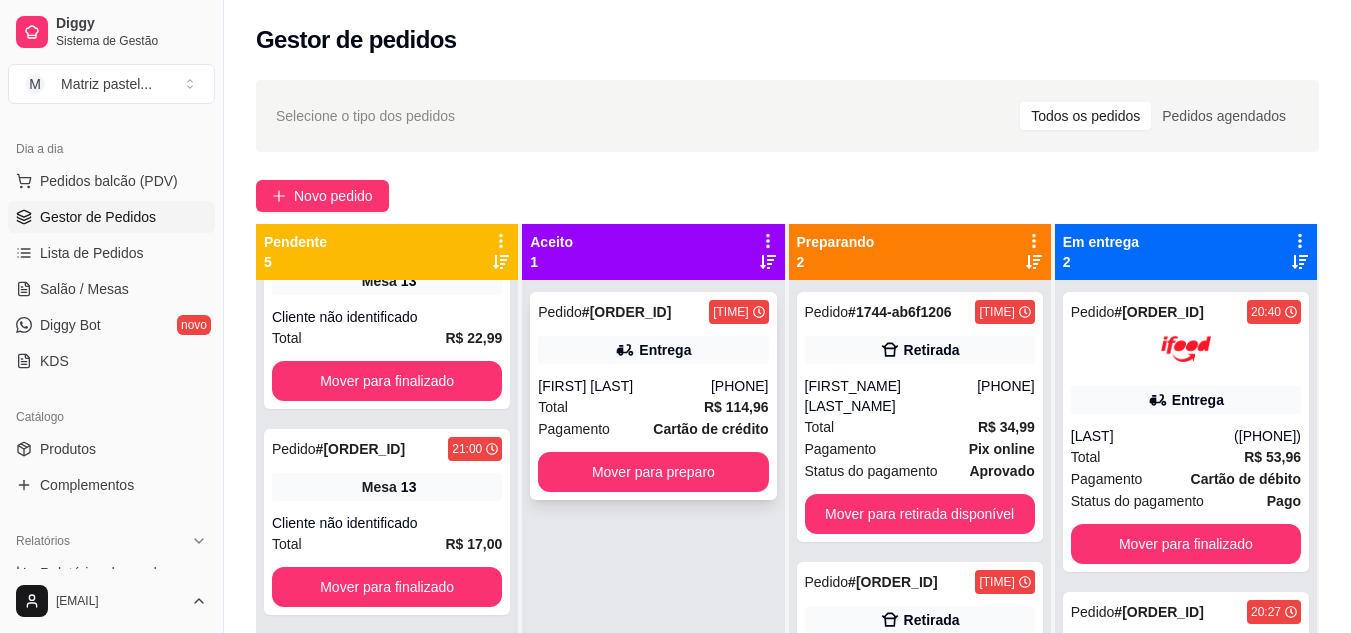 scroll, scrollTop: 100, scrollLeft: 0, axis: vertical 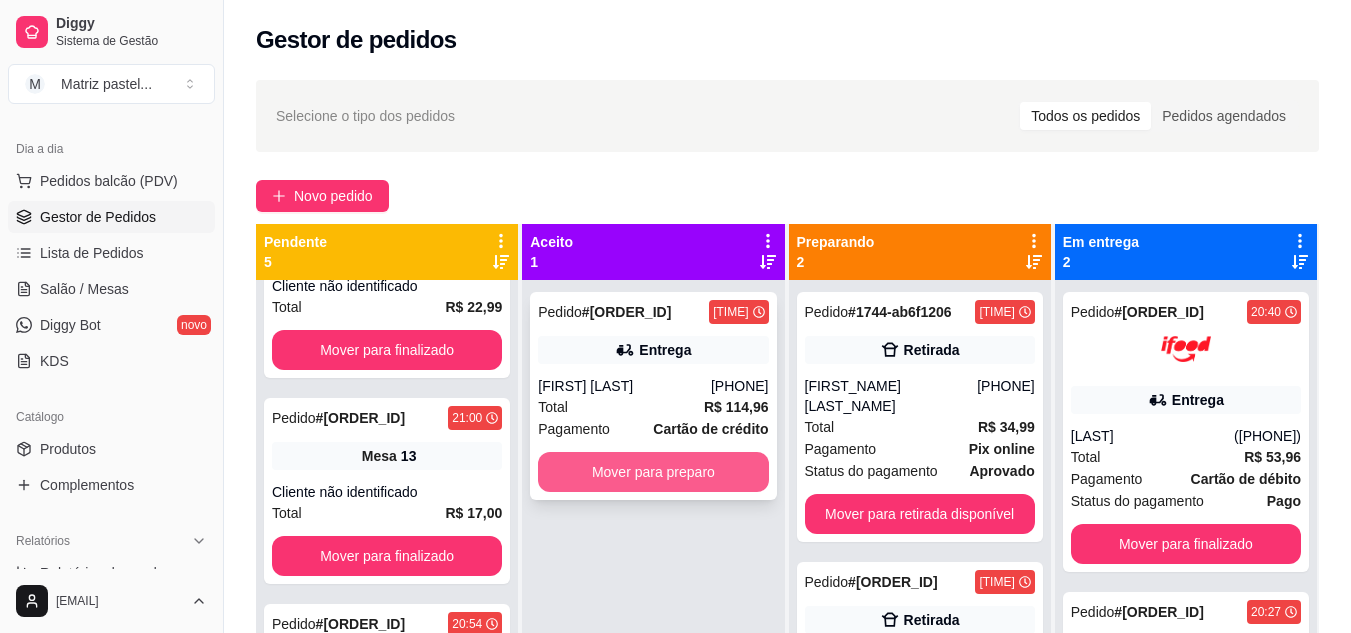 click on "Mover para preparo" at bounding box center (653, 472) 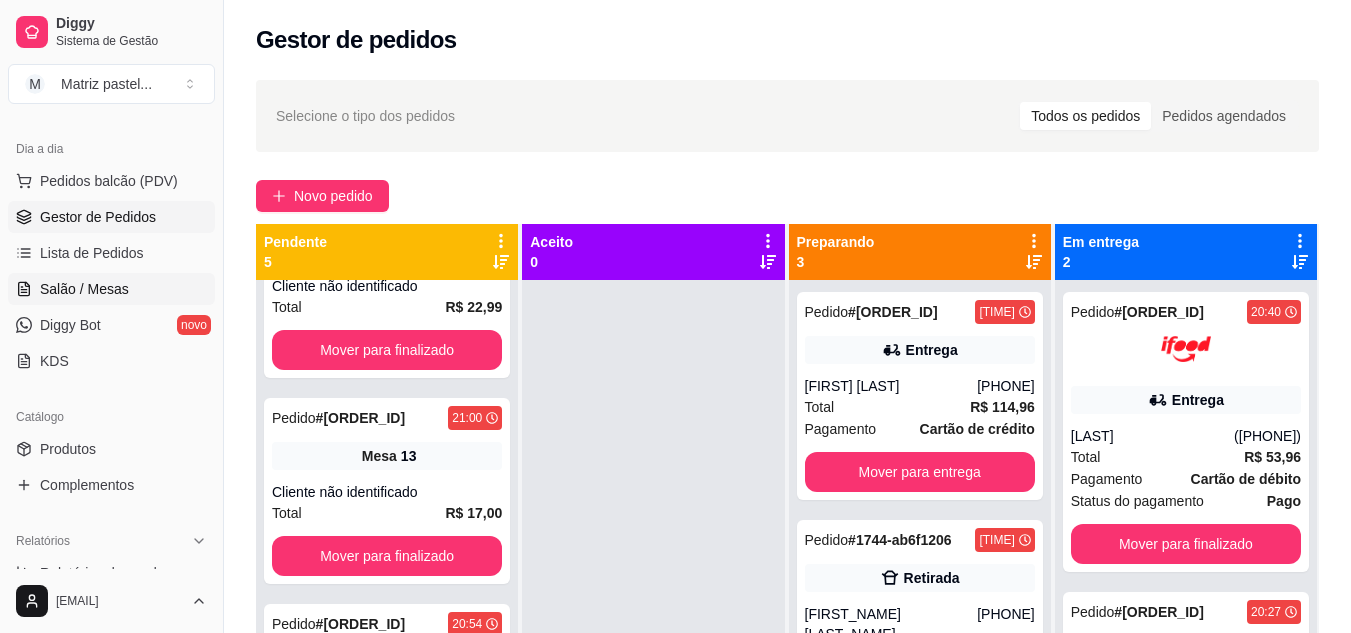 click on "Salão / Mesas" at bounding box center (111, 289) 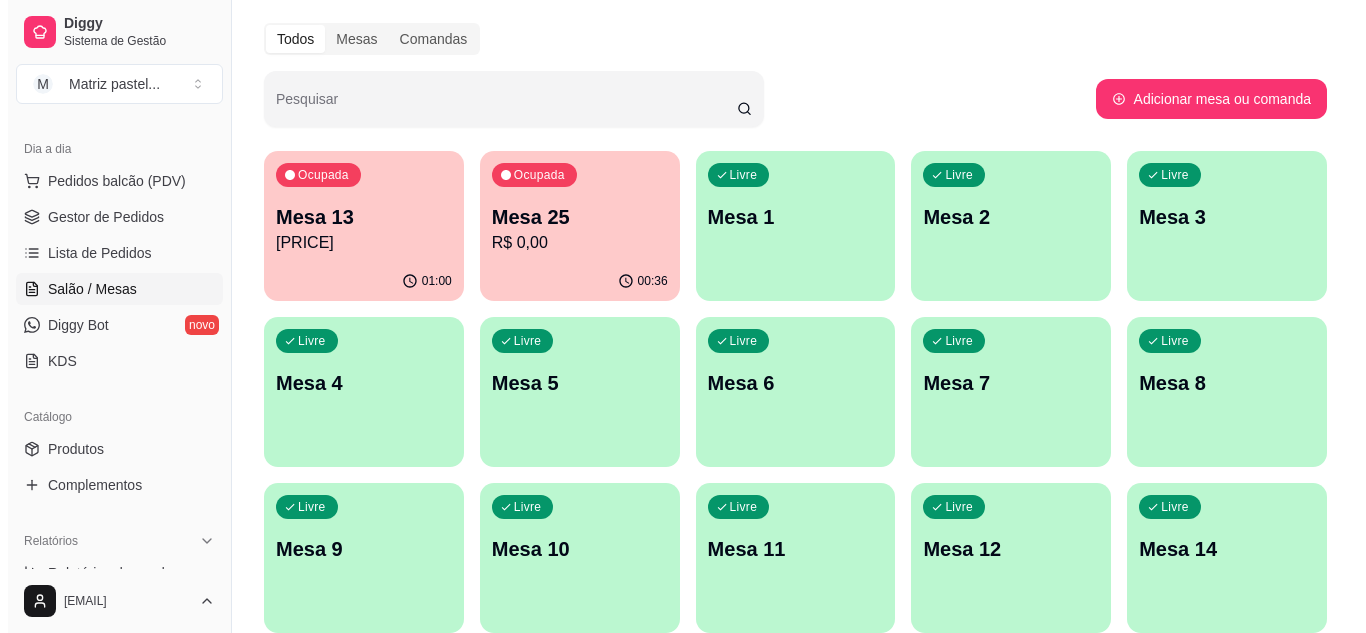 scroll, scrollTop: 100, scrollLeft: 0, axis: vertical 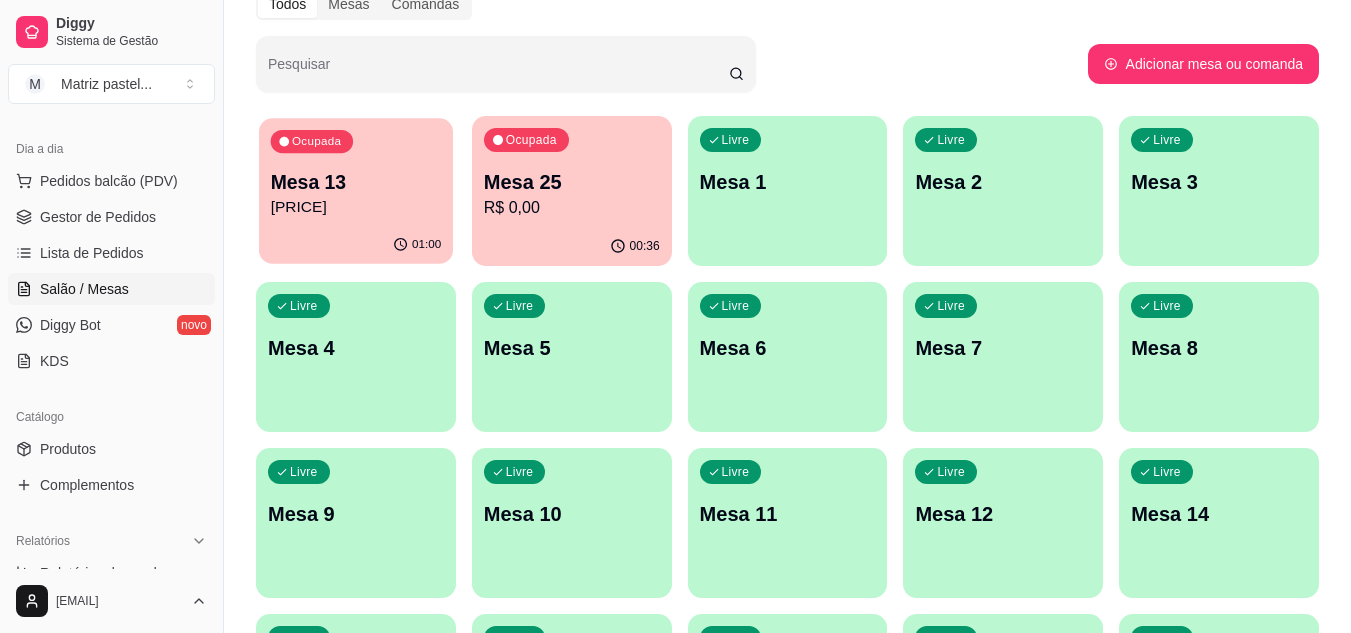 click on "01:00" at bounding box center (356, 245) 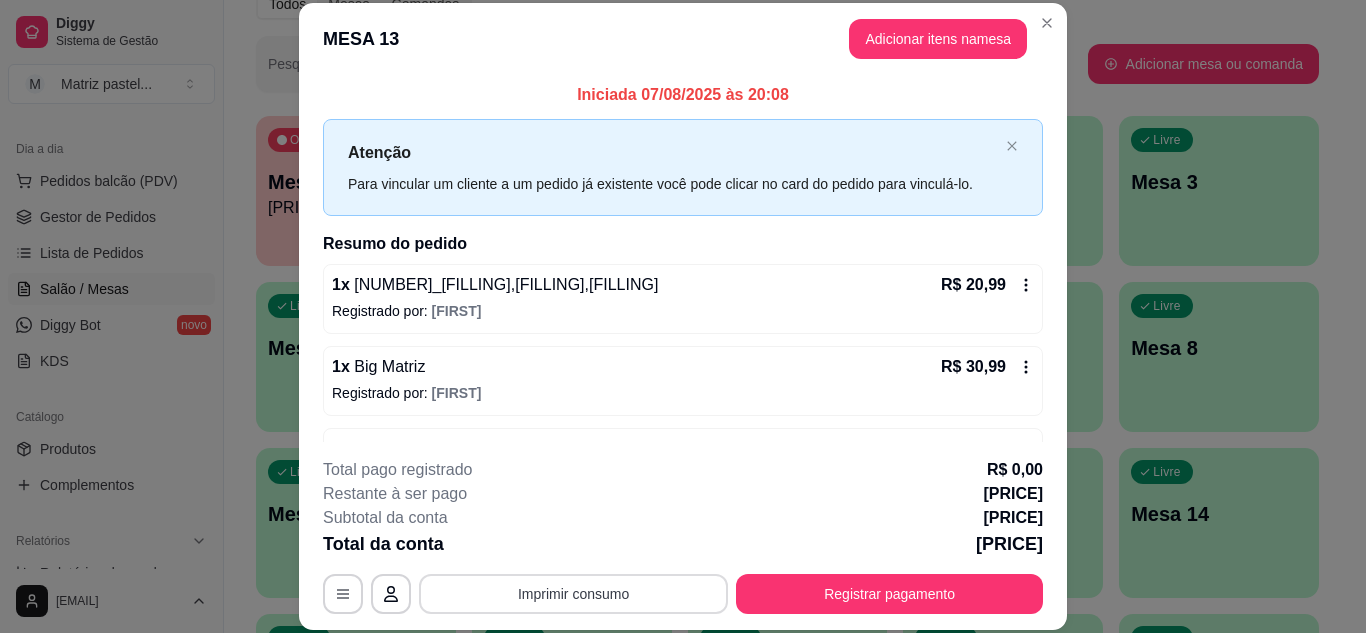click on "Imprimir consumo" at bounding box center (573, 594) 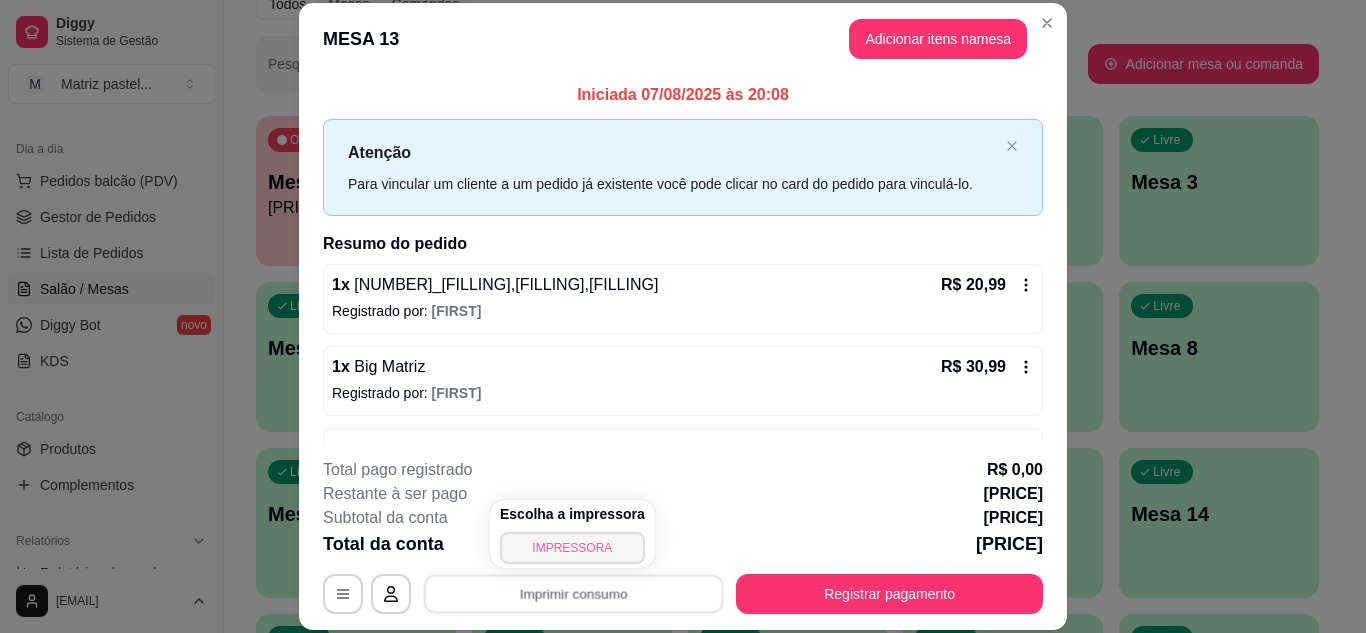 click on "IMPRESSORA" at bounding box center (572, 548) 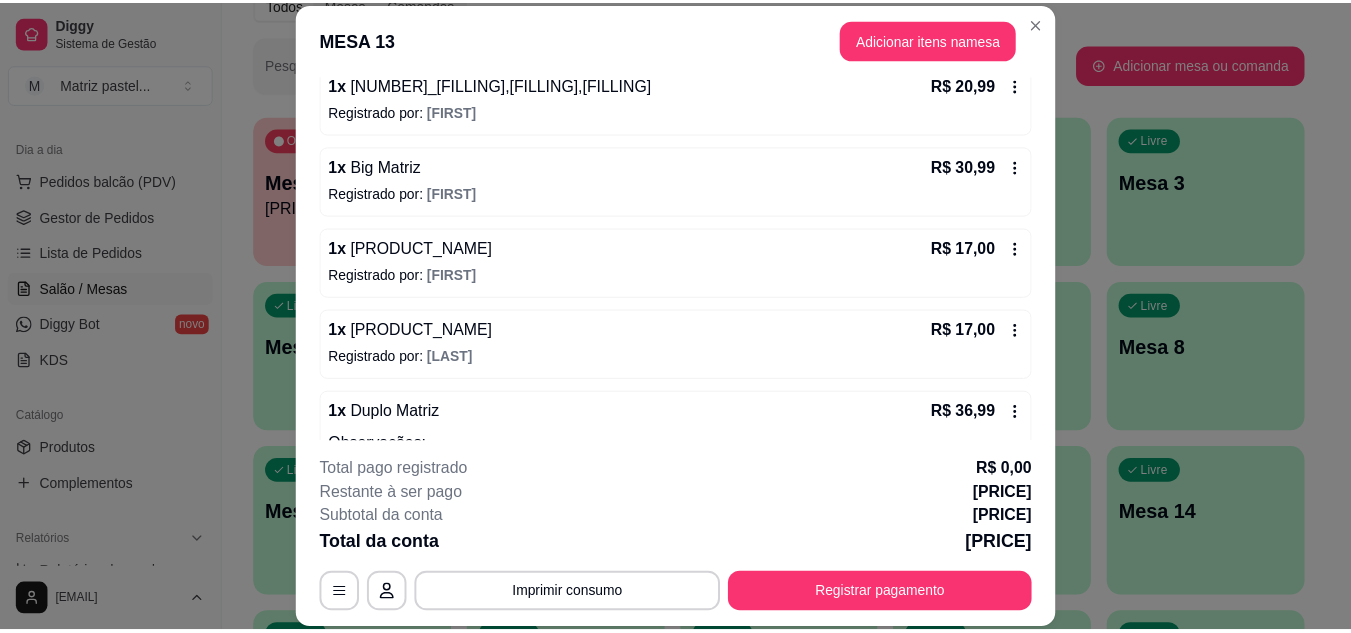 scroll, scrollTop: 300, scrollLeft: 0, axis: vertical 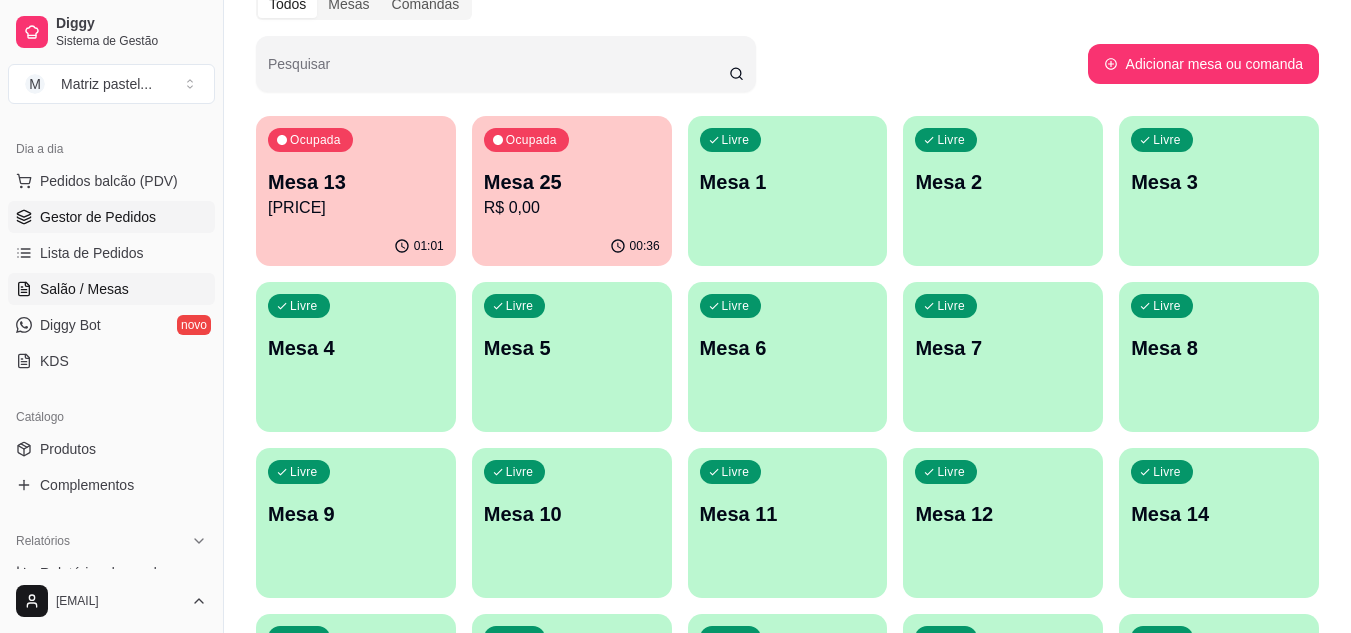 click on "Gestor de Pedidos" at bounding box center [98, 217] 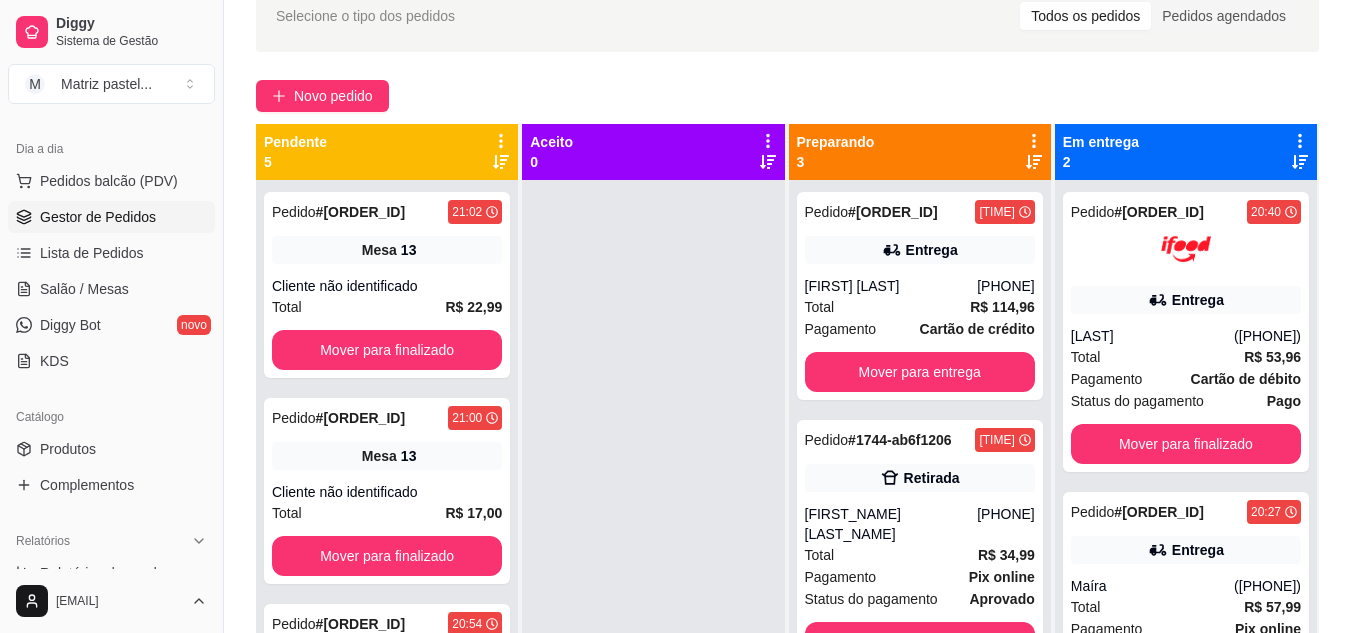 scroll, scrollTop: 0, scrollLeft: 0, axis: both 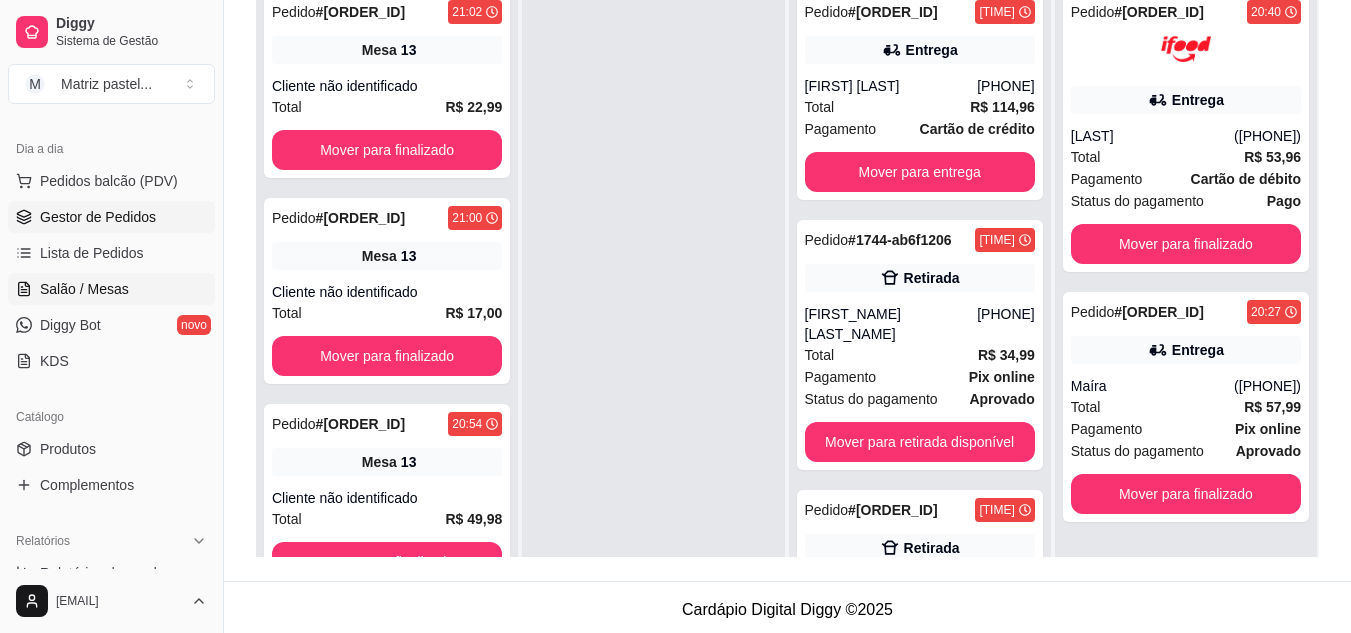 click on "Salão / Mesas" at bounding box center [84, 289] 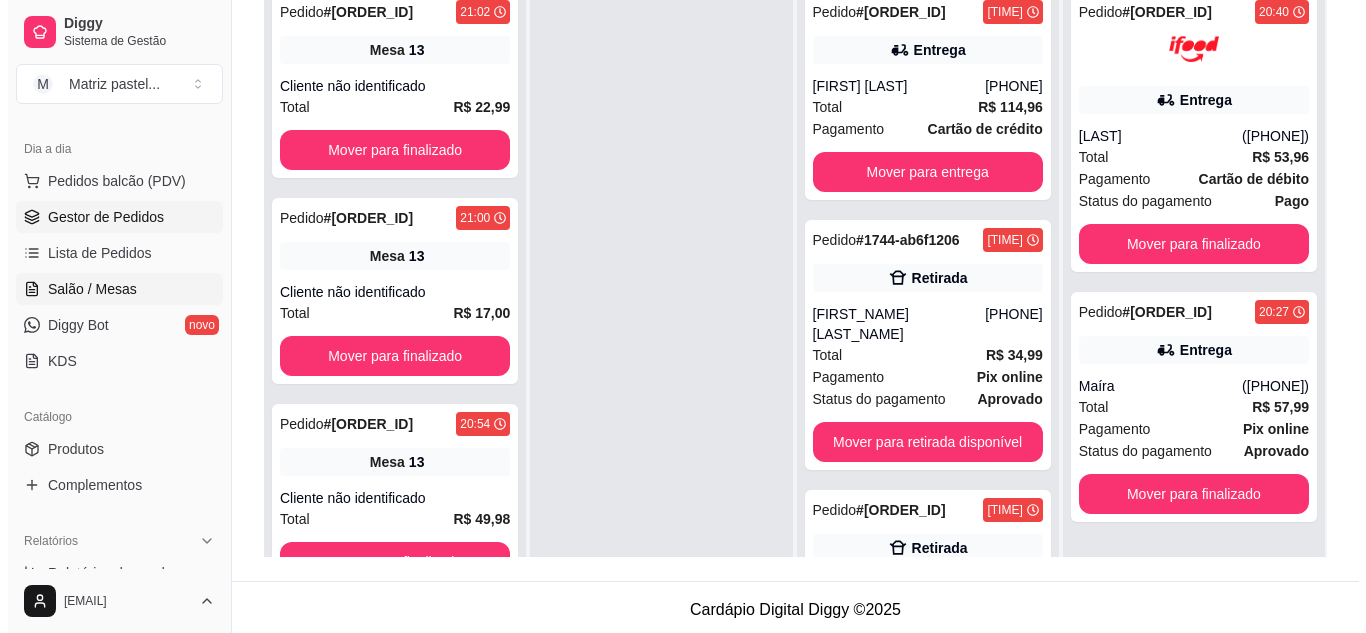 scroll, scrollTop: 0, scrollLeft: 0, axis: both 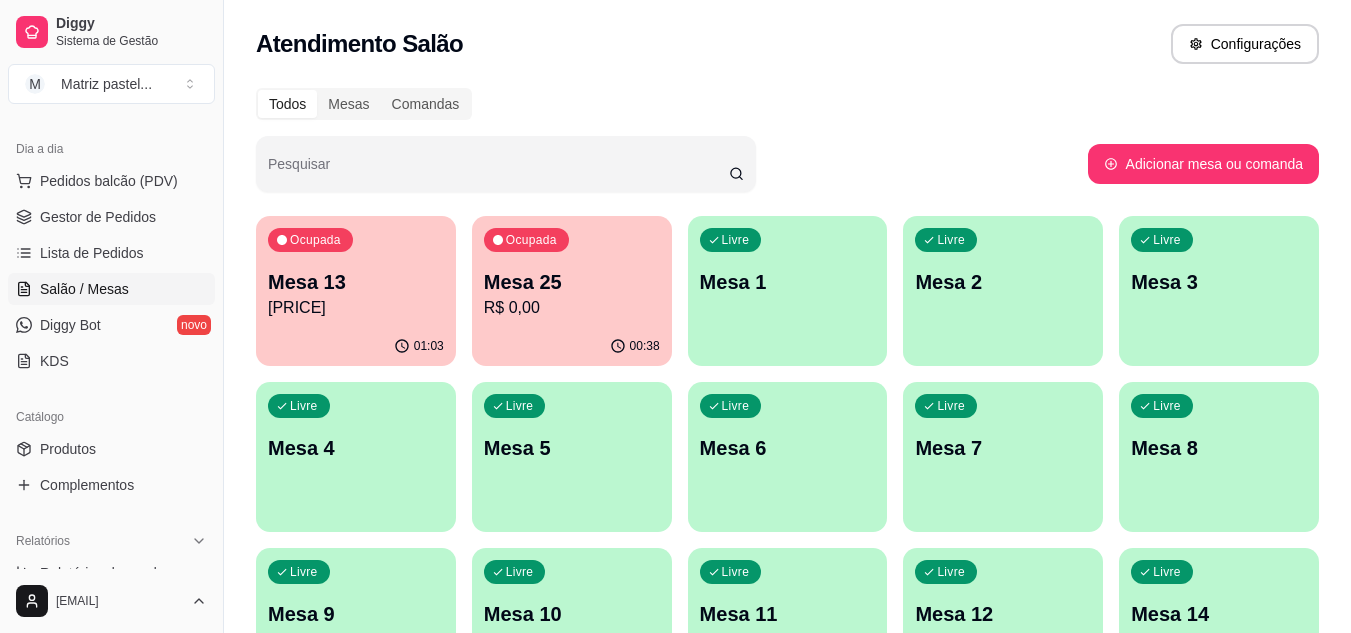 click on "Ocupada Mesa 13 R$ 175,95" at bounding box center [356, 271] 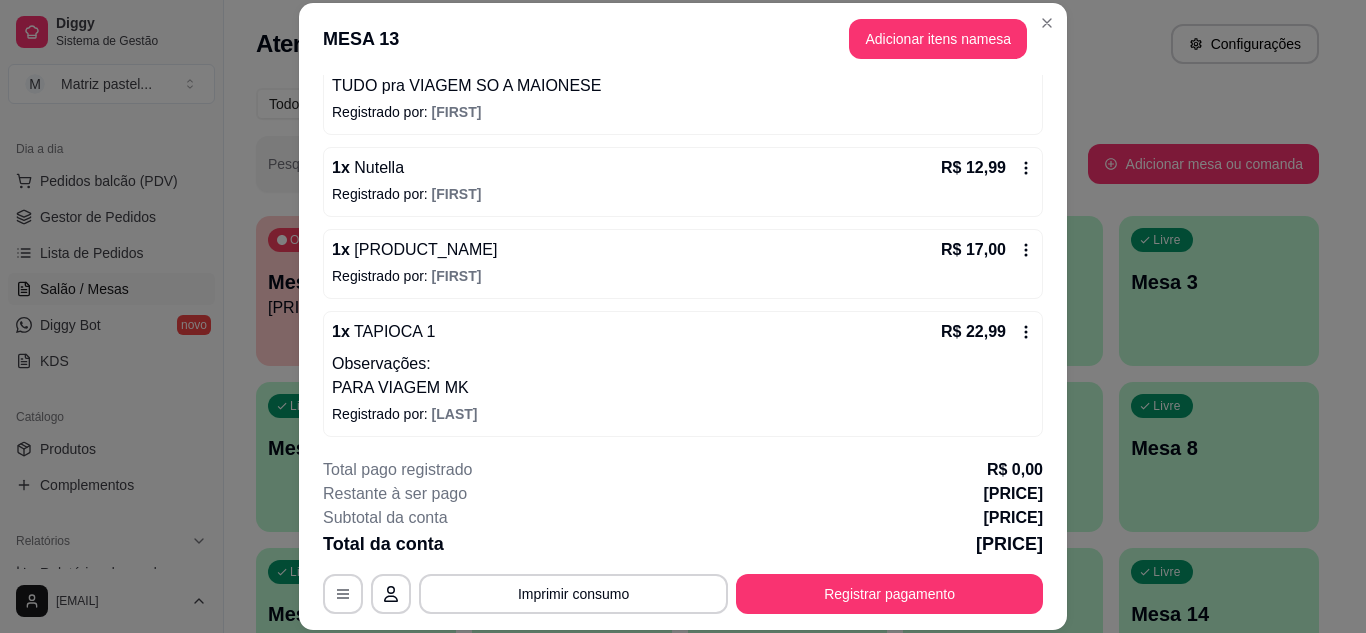 scroll, scrollTop: 586, scrollLeft: 0, axis: vertical 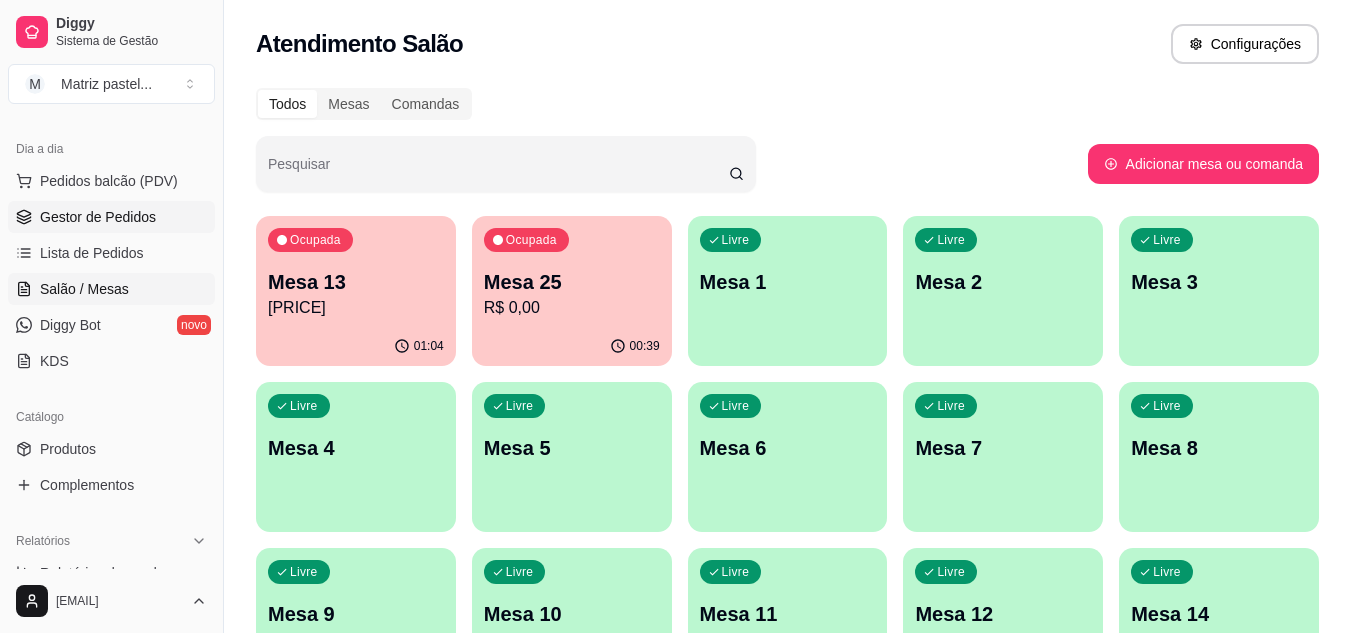 click on "Gestor de Pedidos" at bounding box center (98, 217) 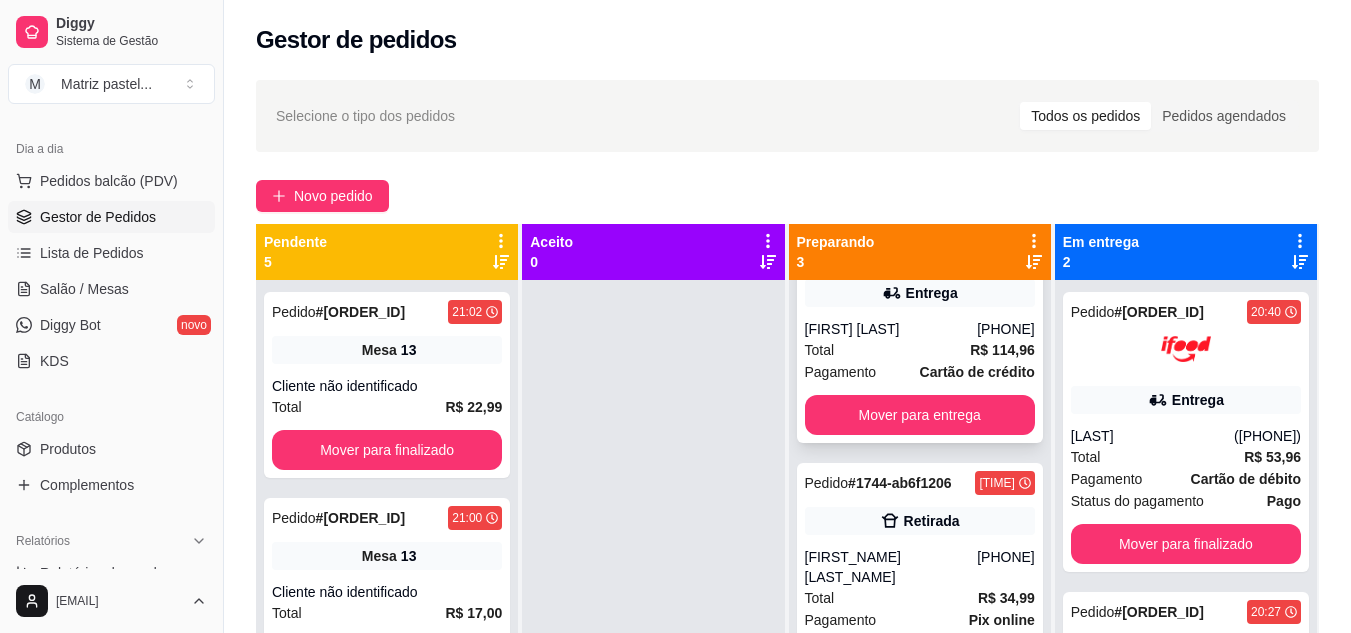 scroll, scrollTop: 115, scrollLeft: 0, axis: vertical 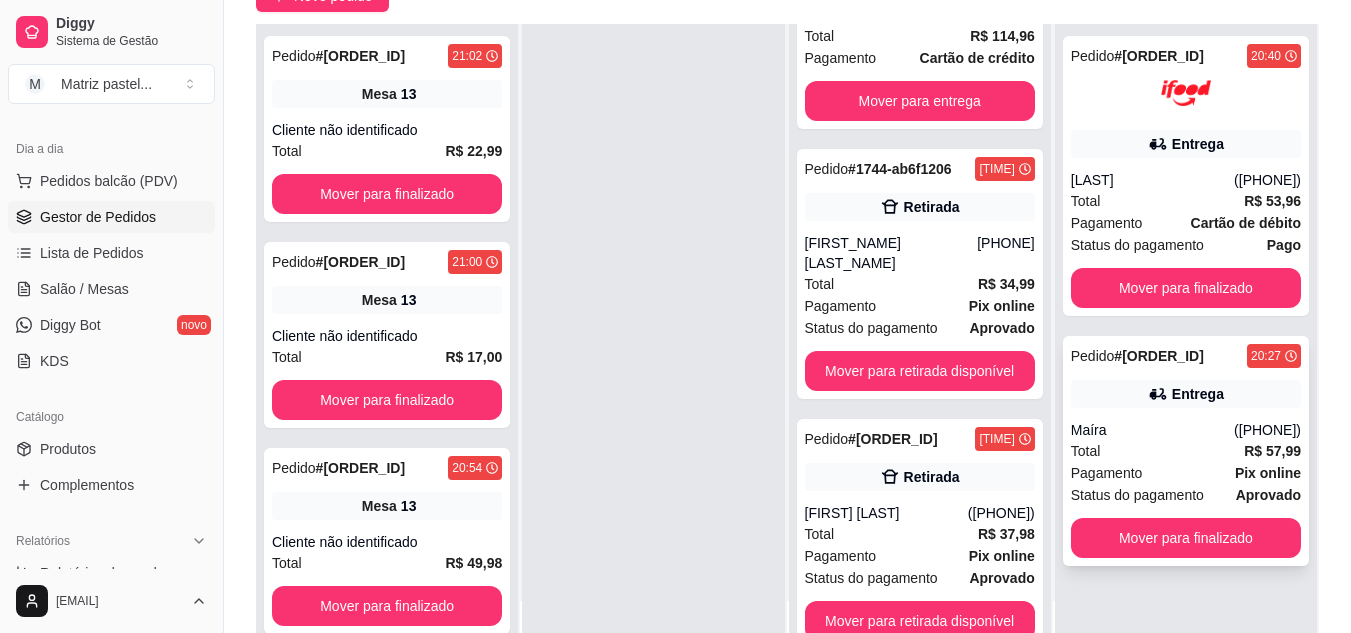 click on "Entrega" at bounding box center (1186, 394) 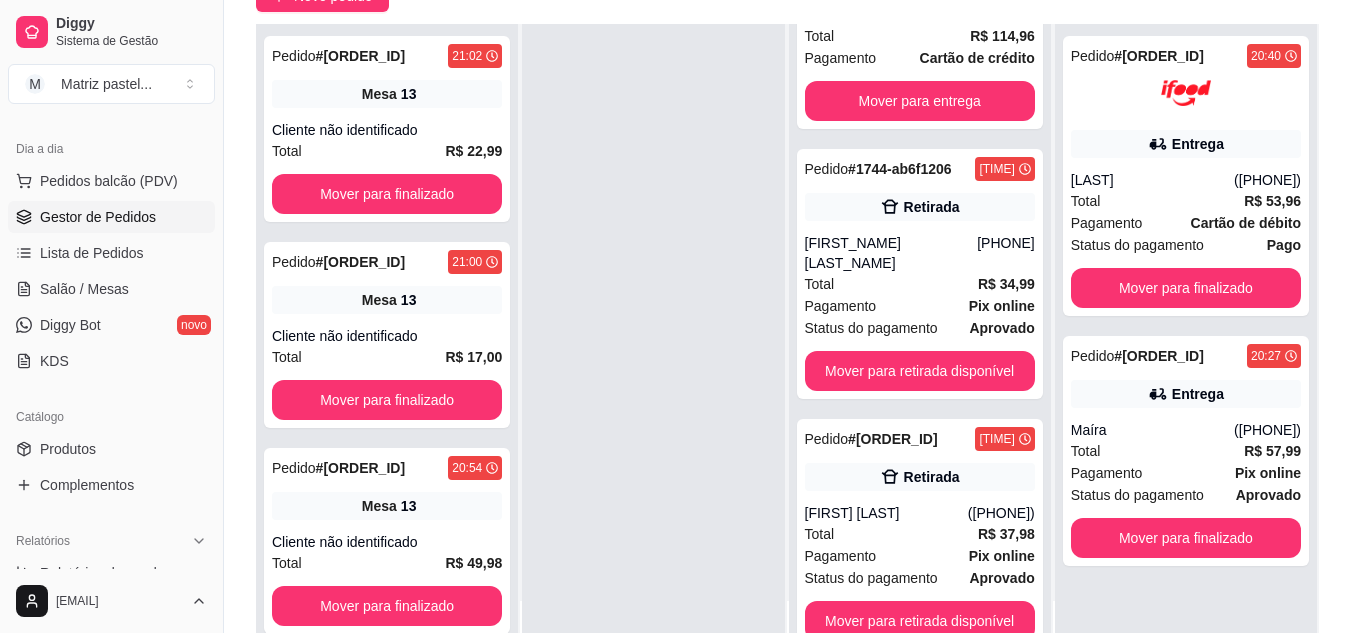 scroll, scrollTop: 100, scrollLeft: 0, axis: vertical 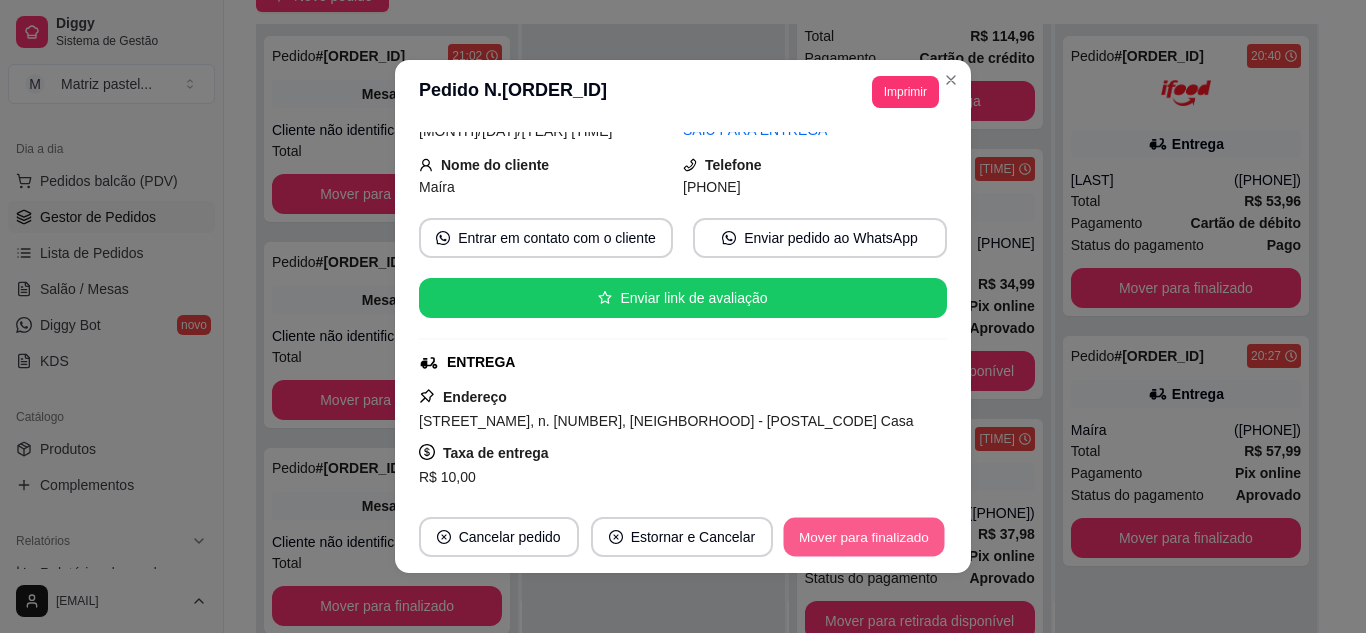 click on "Mover para finalizado" at bounding box center (864, 537) 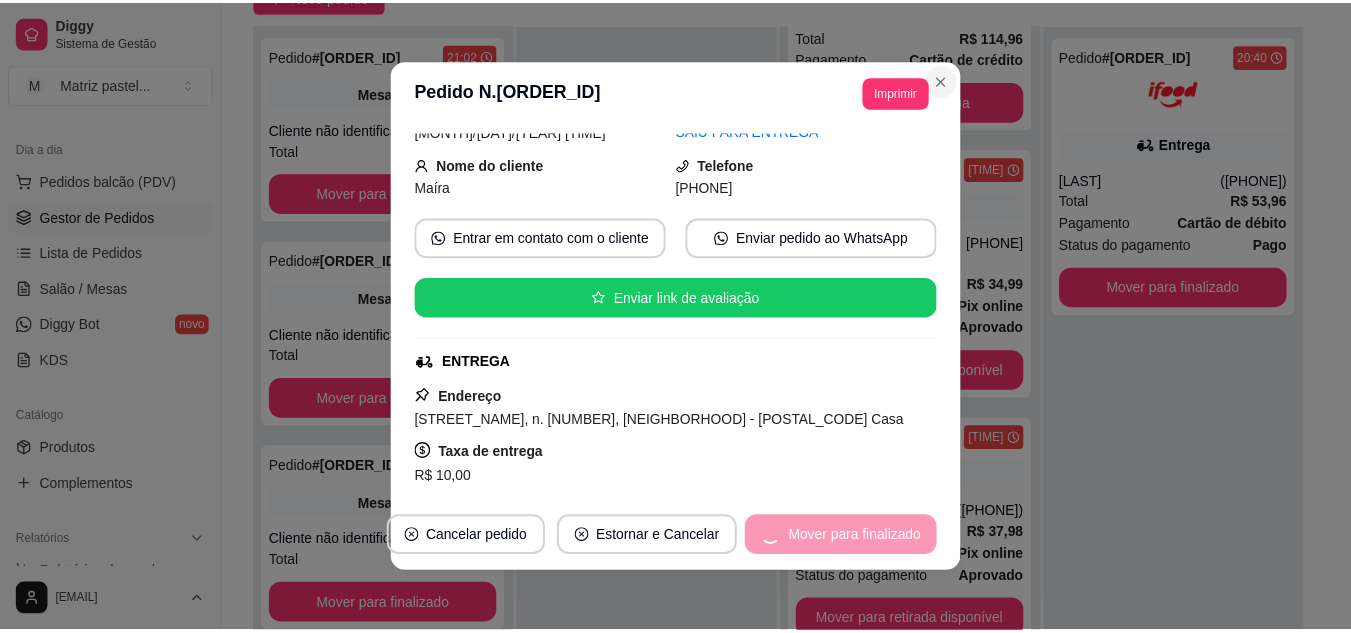 scroll, scrollTop: 54, scrollLeft: 0, axis: vertical 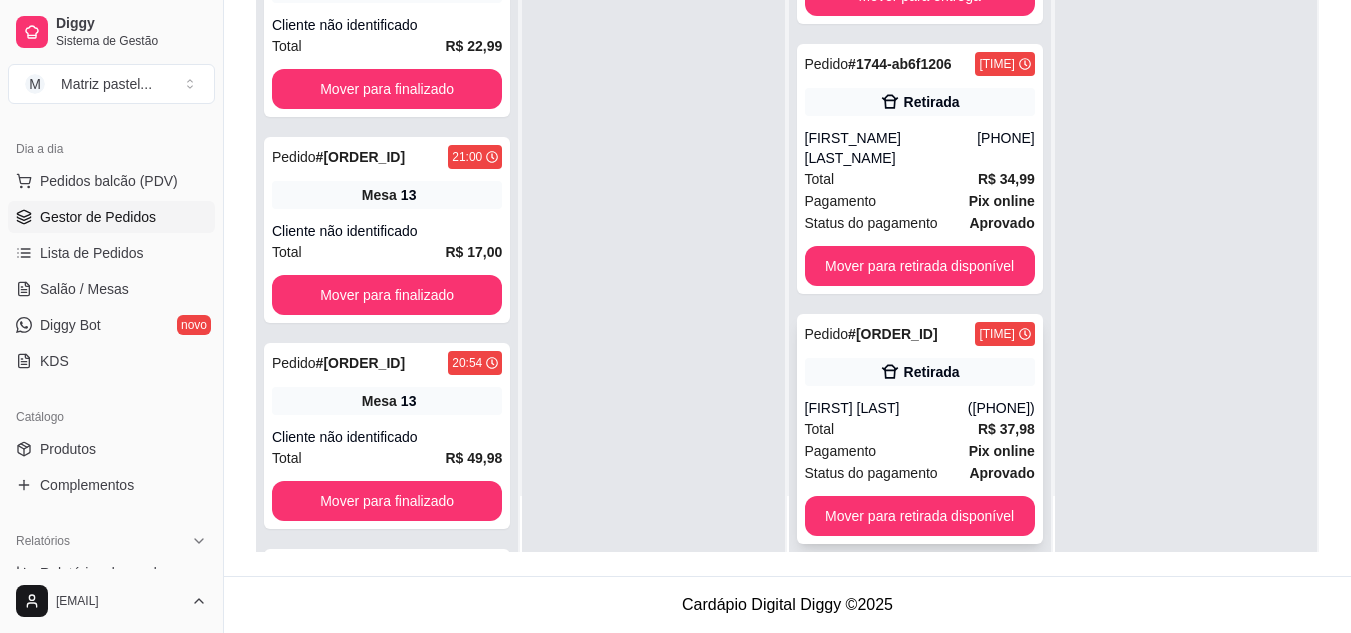 click on "Pedido  # [ORDER_ID] [TIME] Retirada [FIRST]  [LAST]  ([PHONE]) Total R$ 37,98 Pagamento Pix online Status do pagamento aprovado Mover para retirada disponível" at bounding box center (920, 429) 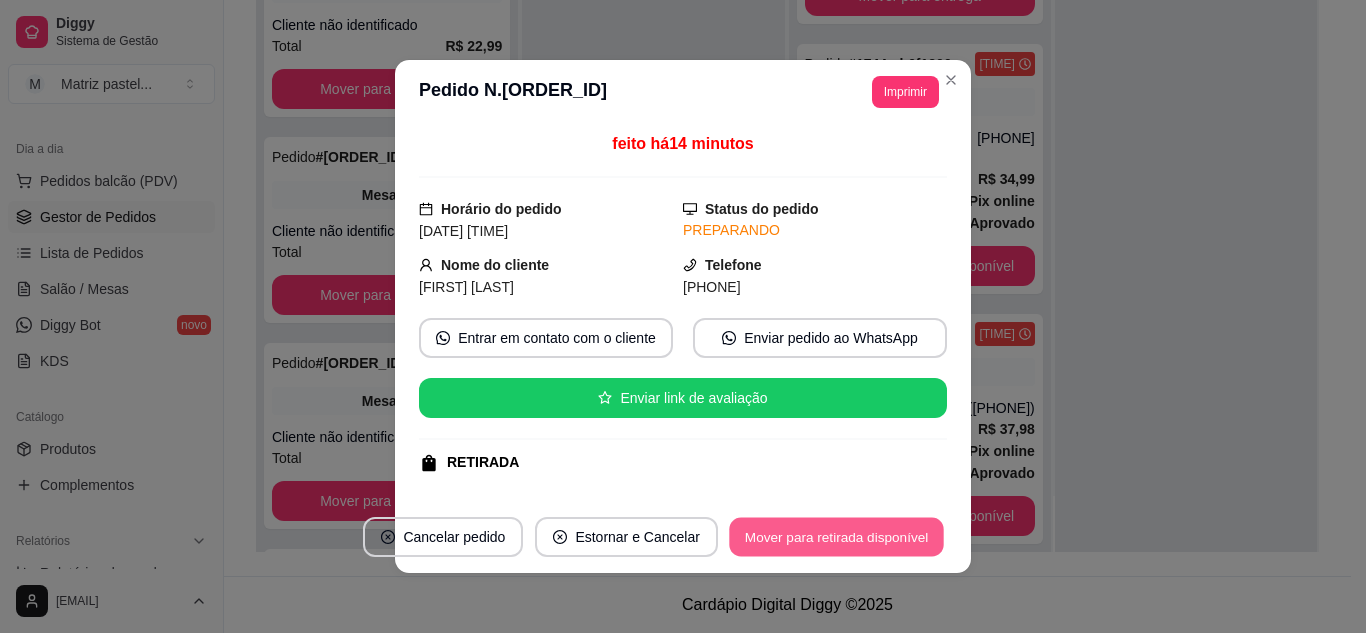 click on "Mover para retirada disponível" at bounding box center [836, 537] 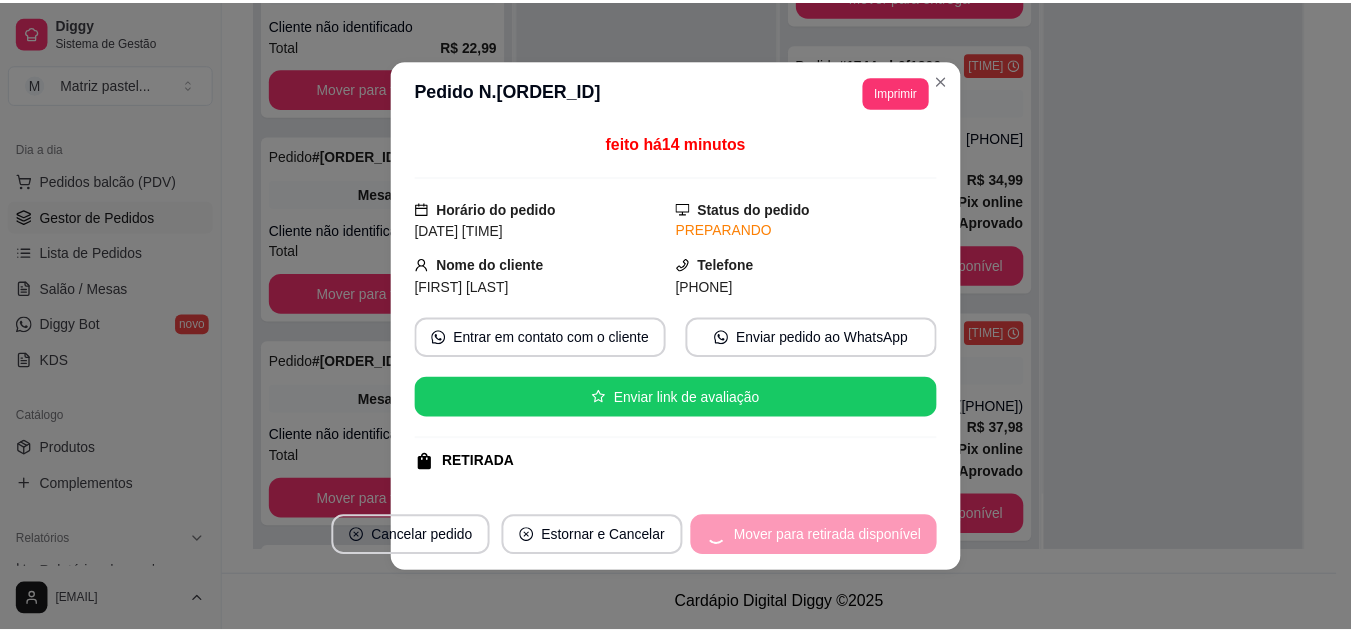 scroll, scrollTop: 0, scrollLeft: 0, axis: both 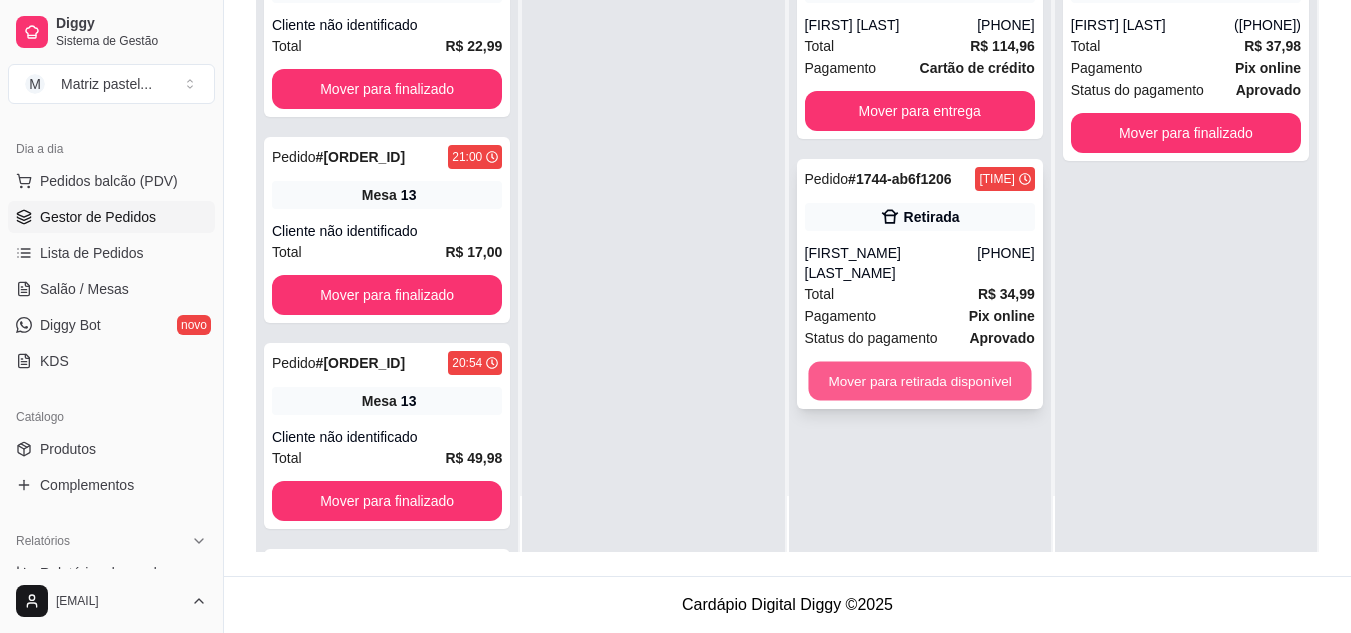 click on "Mover para retirada disponível" at bounding box center (919, 381) 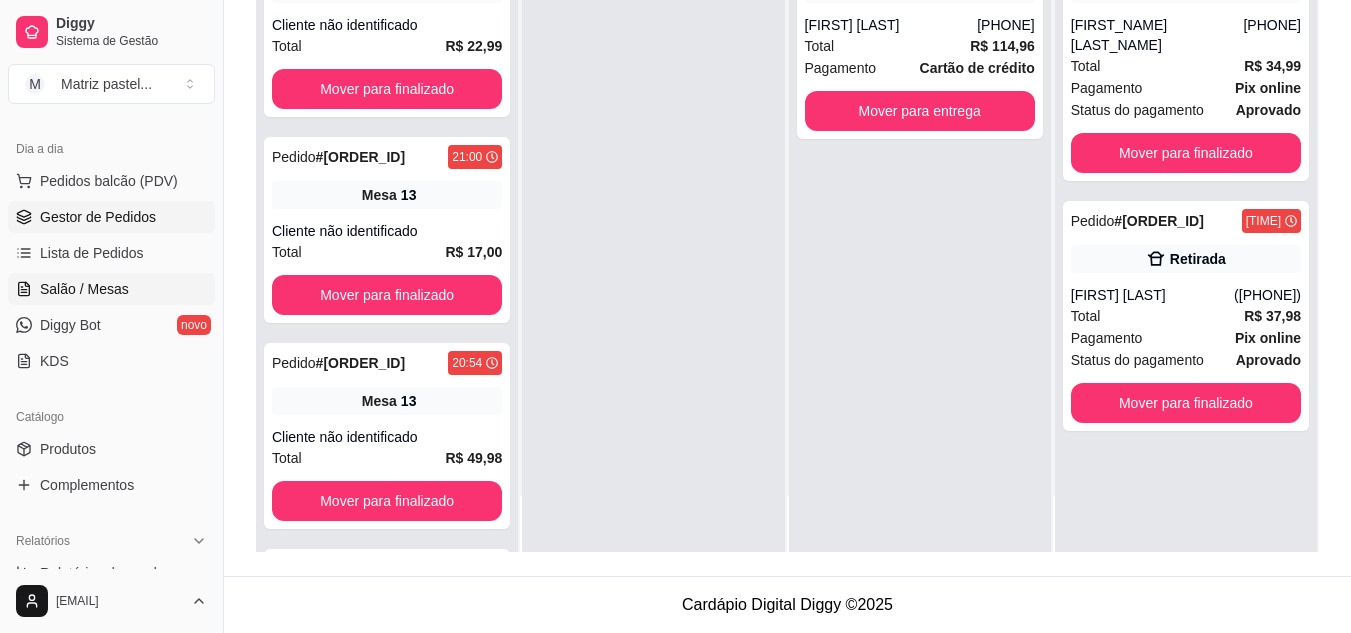 click on "Salão / Mesas" at bounding box center (84, 289) 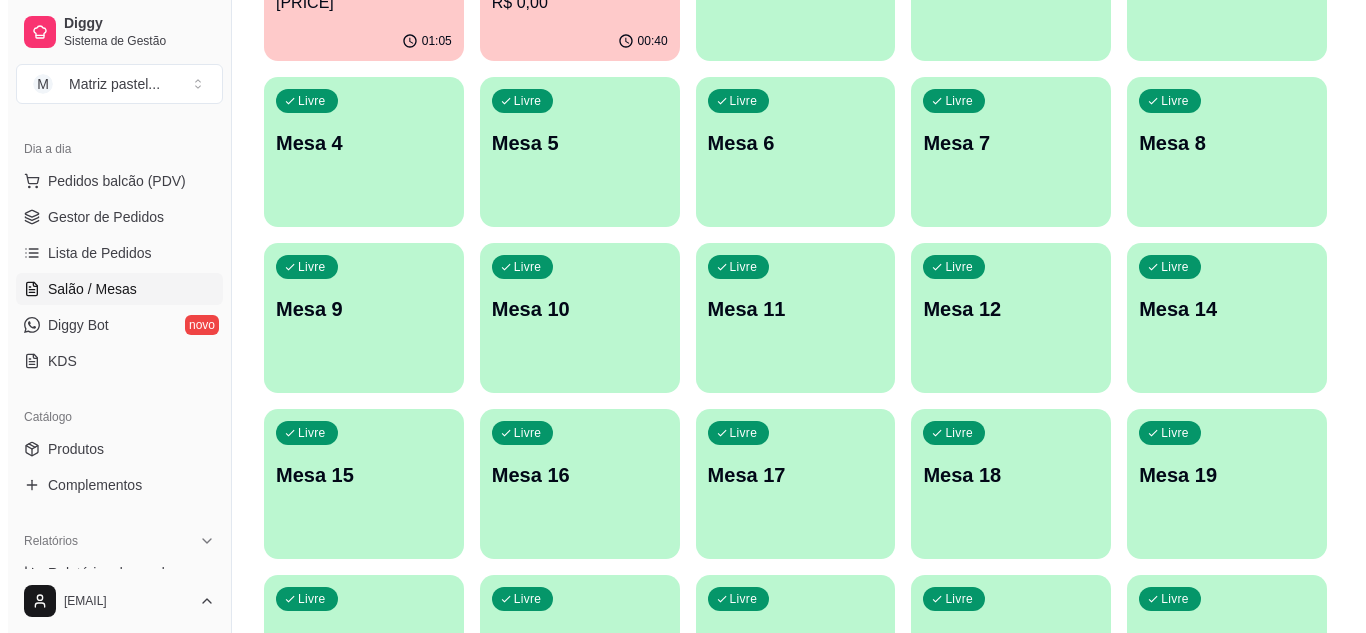 scroll, scrollTop: 0, scrollLeft: 0, axis: both 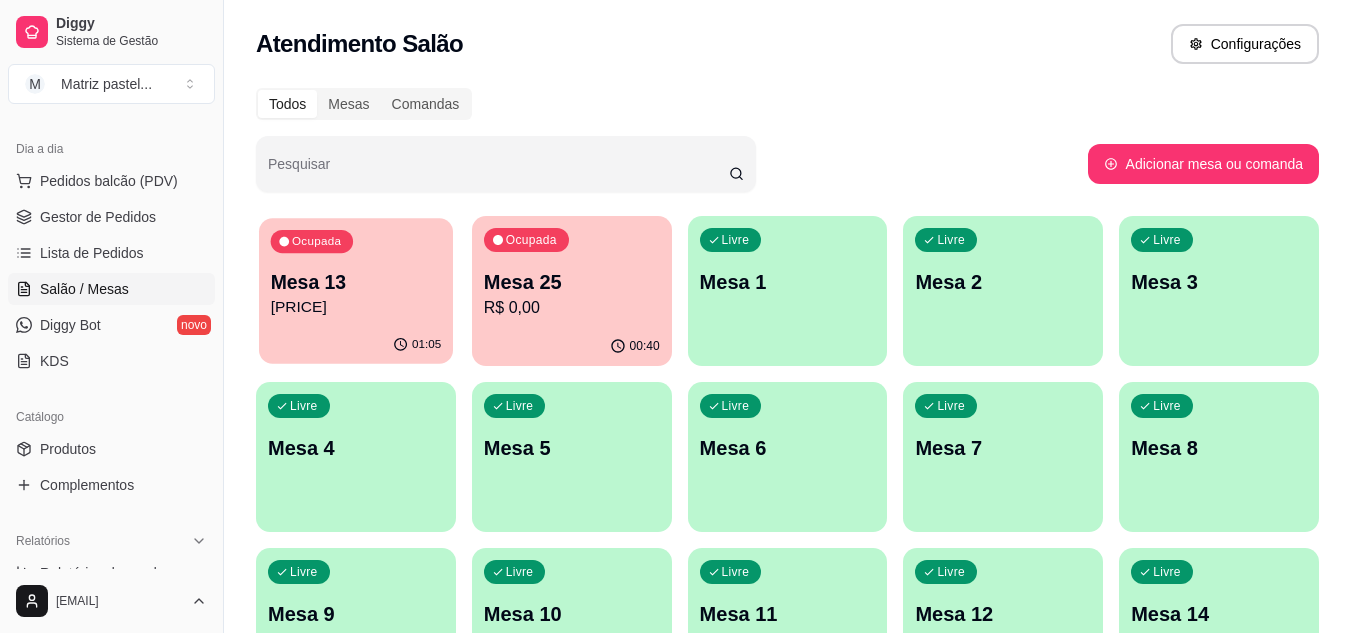 click on "Mesa 13" at bounding box center (356, 282) 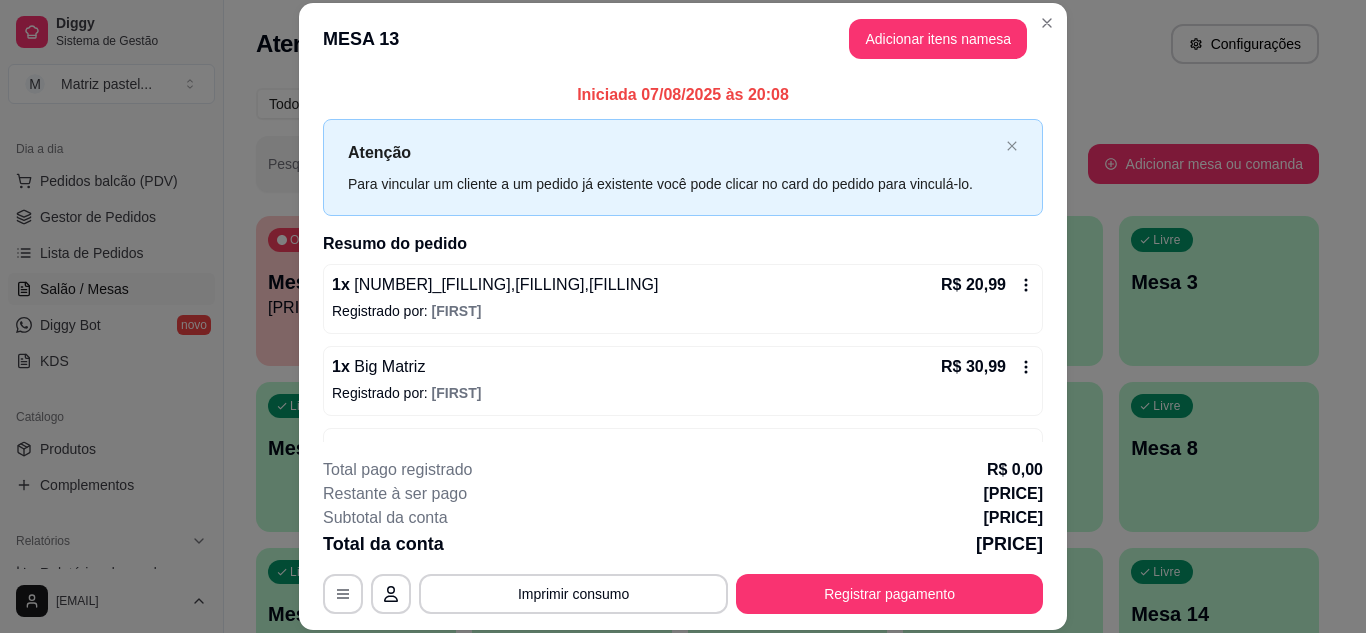 click on "Registrar pagamento" at bounding box center [889, 594] 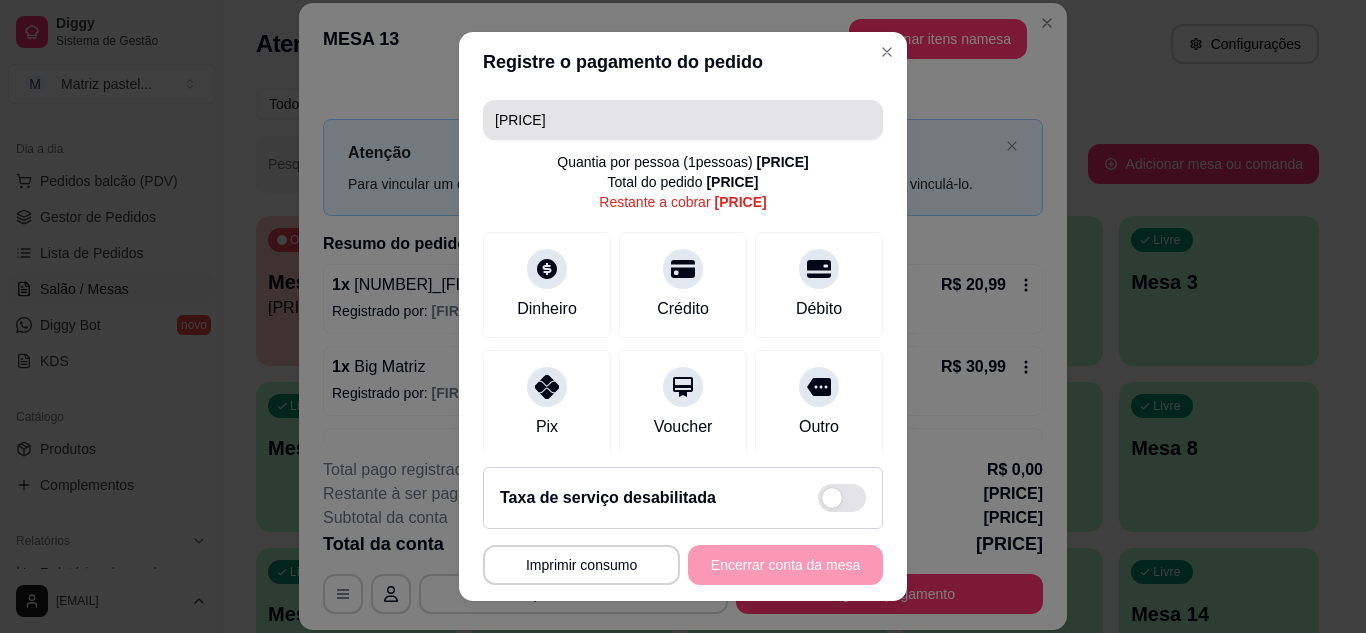 click on "[PRICE]" at bounding box center [683, 120] 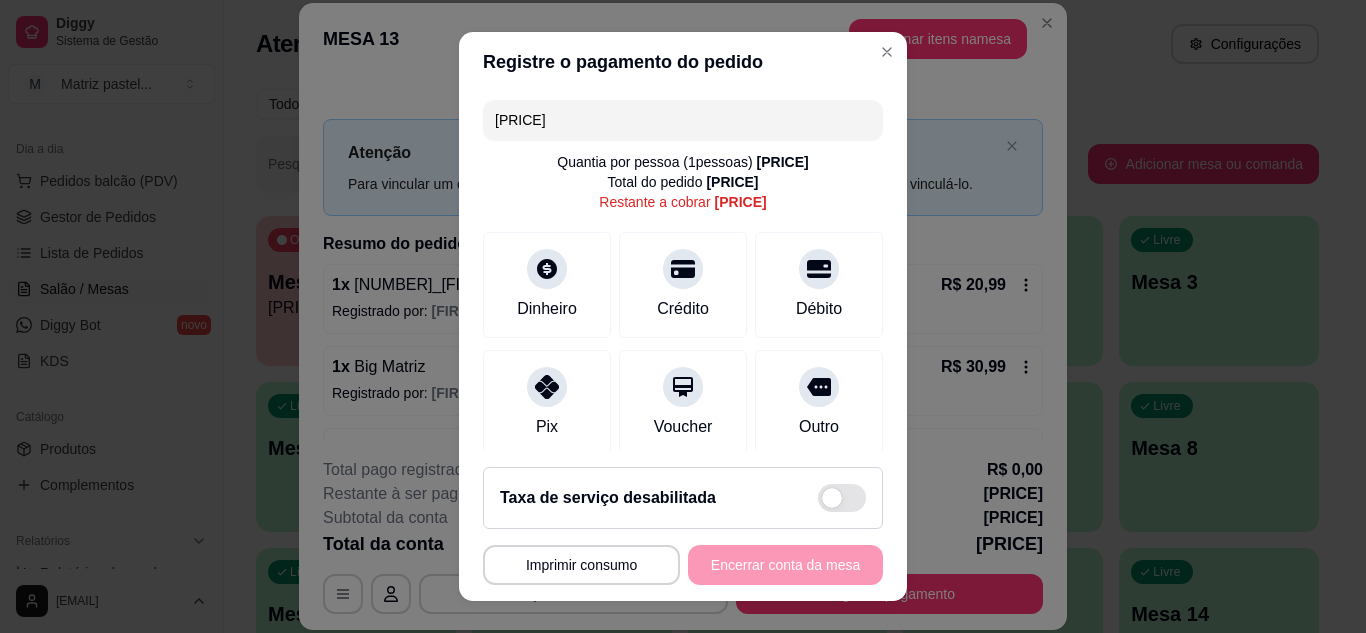 click on "[PRICE]" at bounding box center (683, 120) 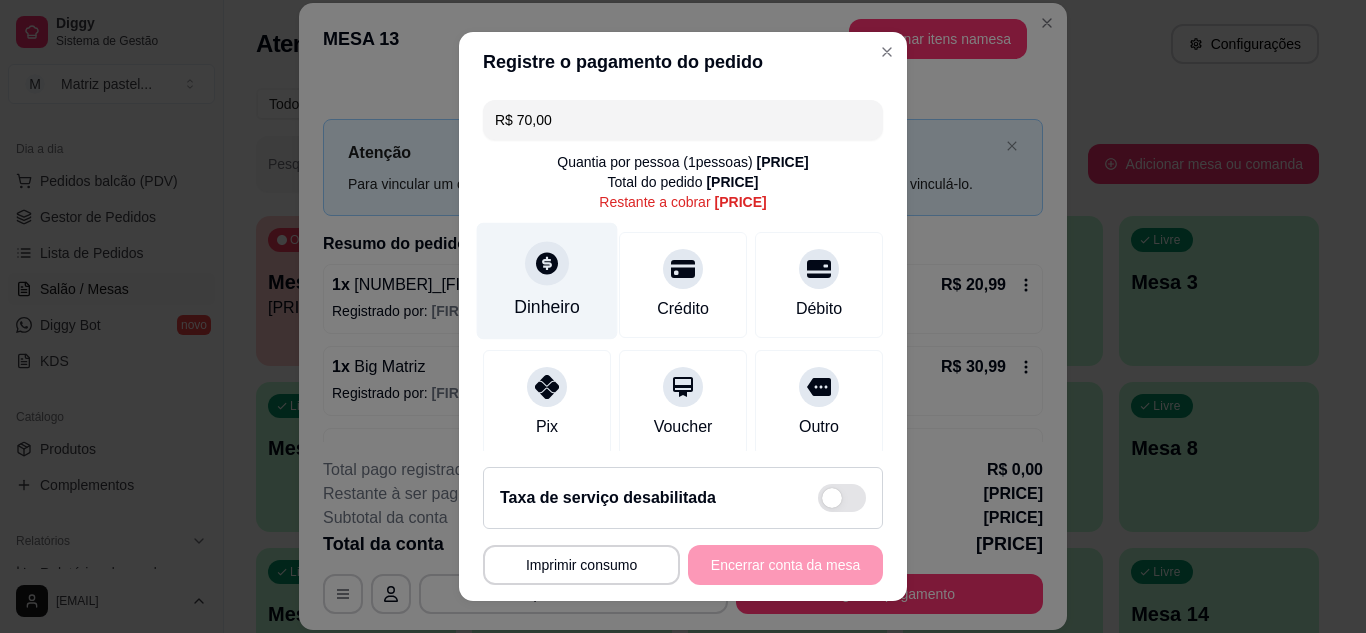 click at bounding box center [547, 263] 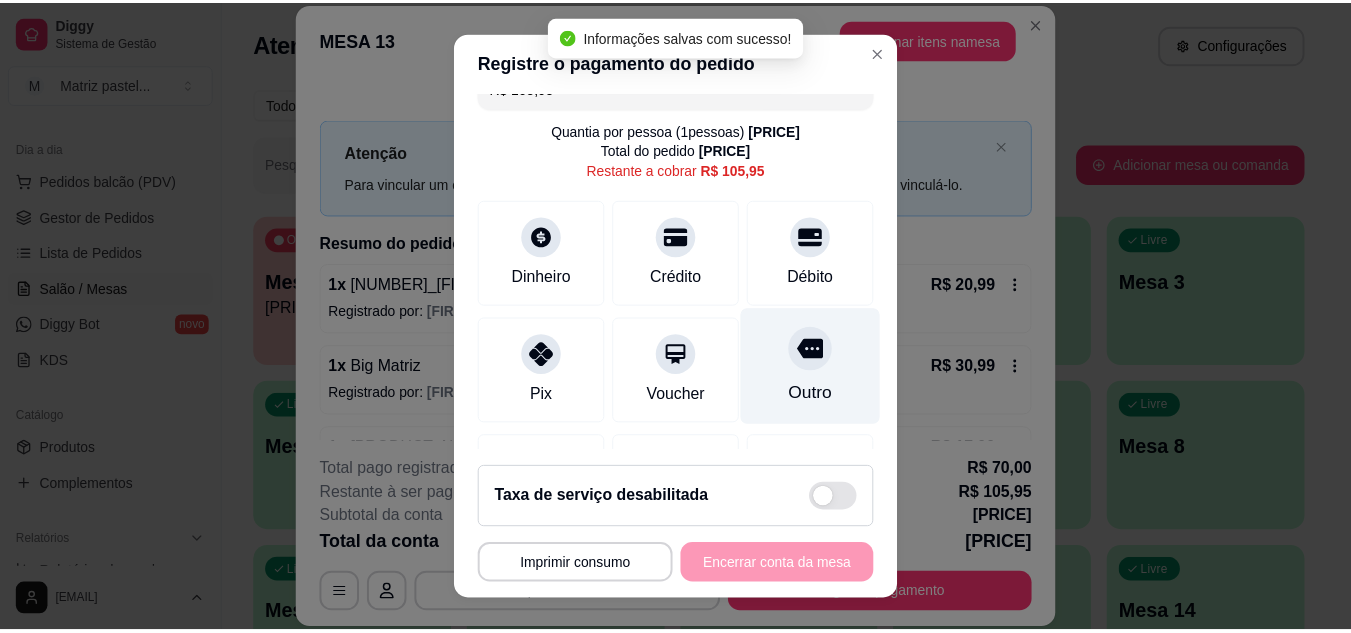 scroll, scrollTop: 0, scrollLeft: 0, axis: both 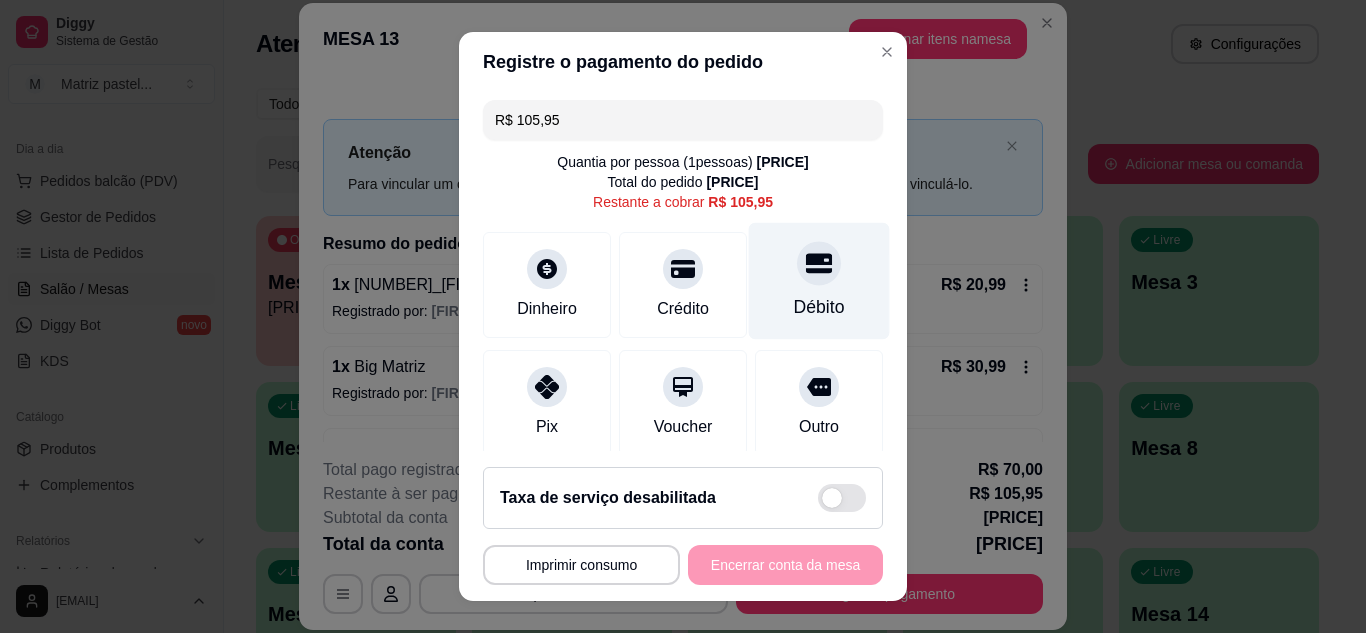click on "Débito" at bounding box center (819, 280) 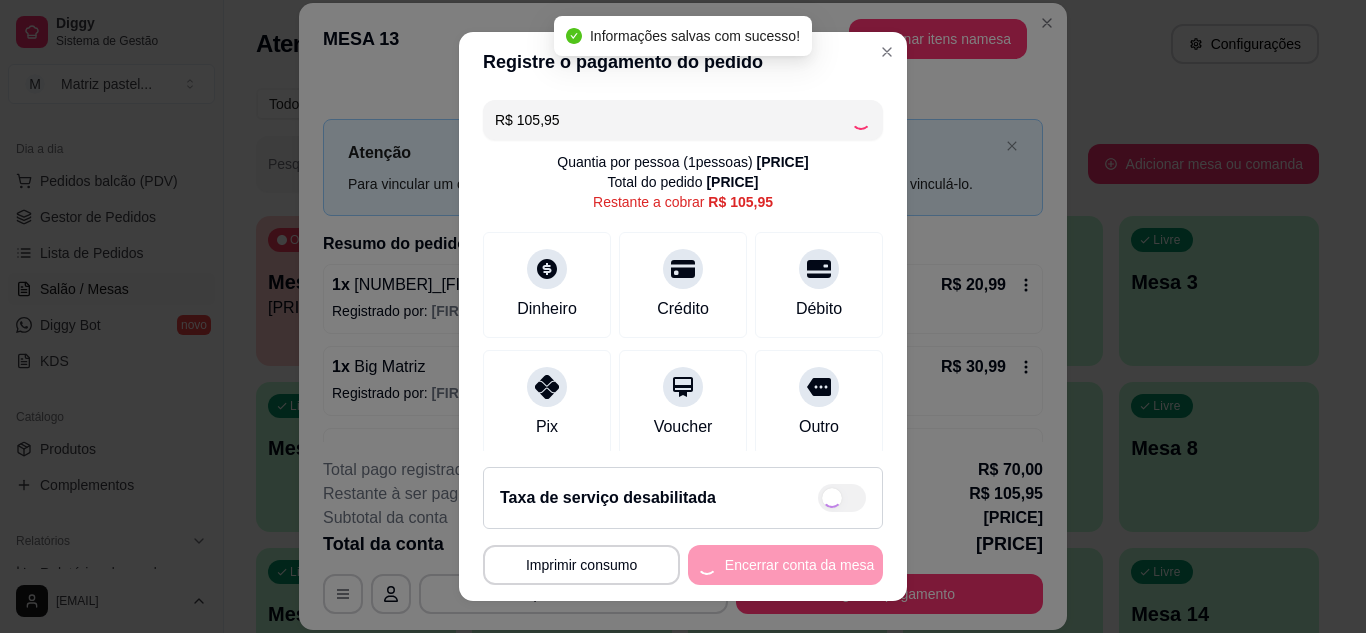 type on "R$ 0,00" 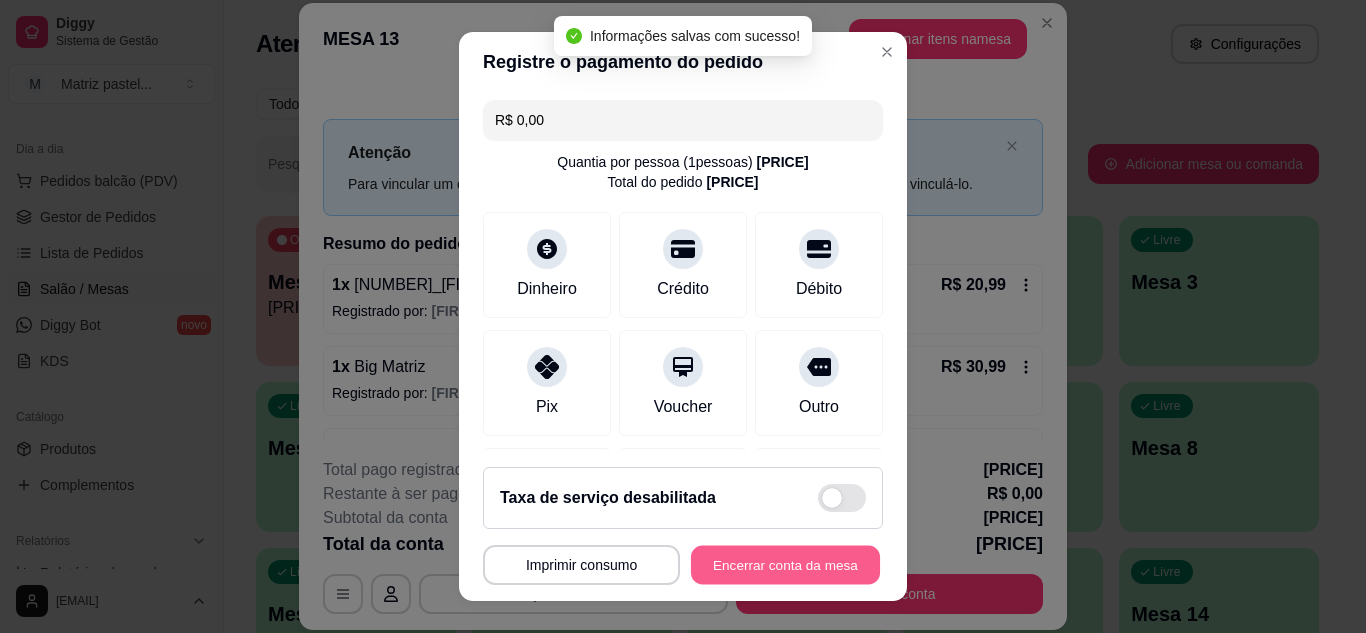 click on "Encerrar conta da mesa" at bounding box center (785, 565) 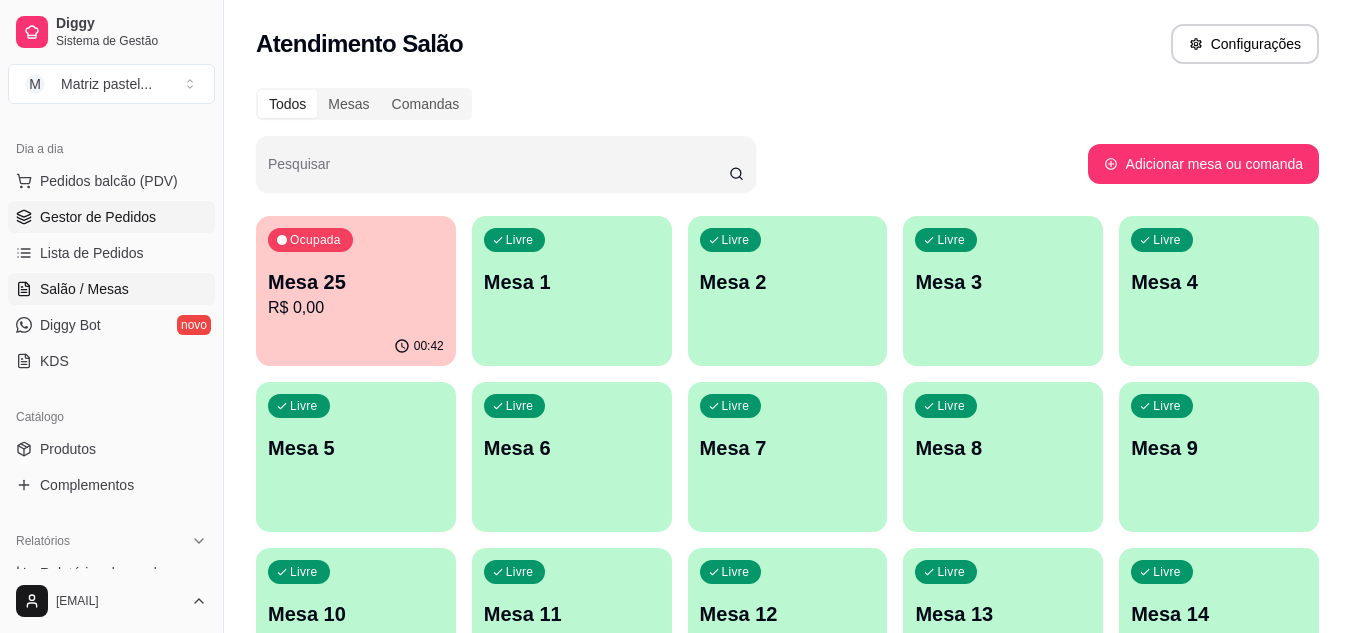 click on "Gestor de Pedidos" at bounding box center (98, 217) 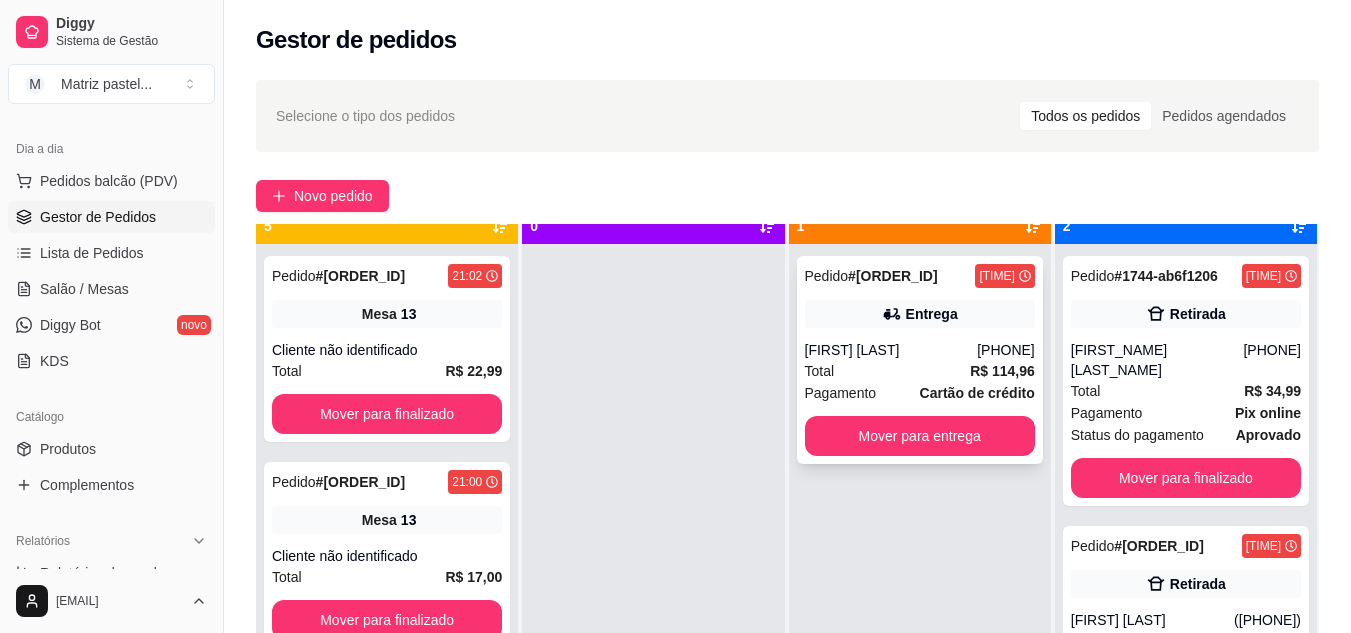 scroll, scrollTop: 56, scrollLeft: 0, axis: vertical 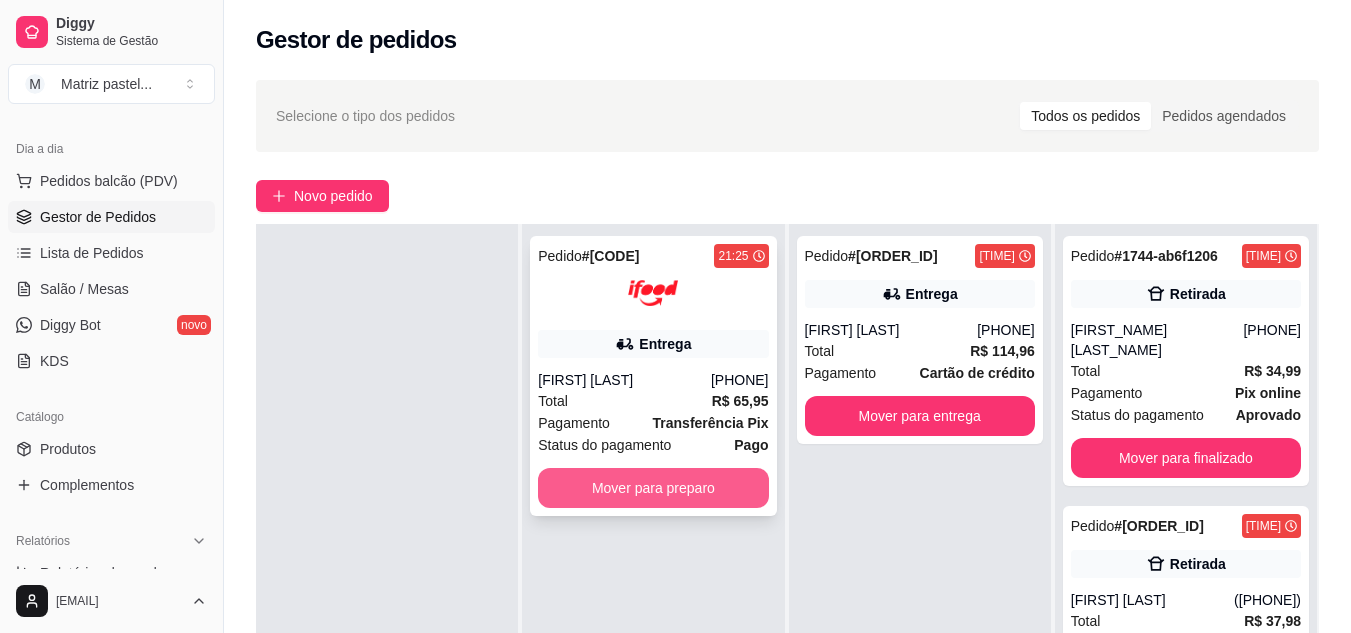 click on "Mover para preparo" at bounding box center (653, 488) 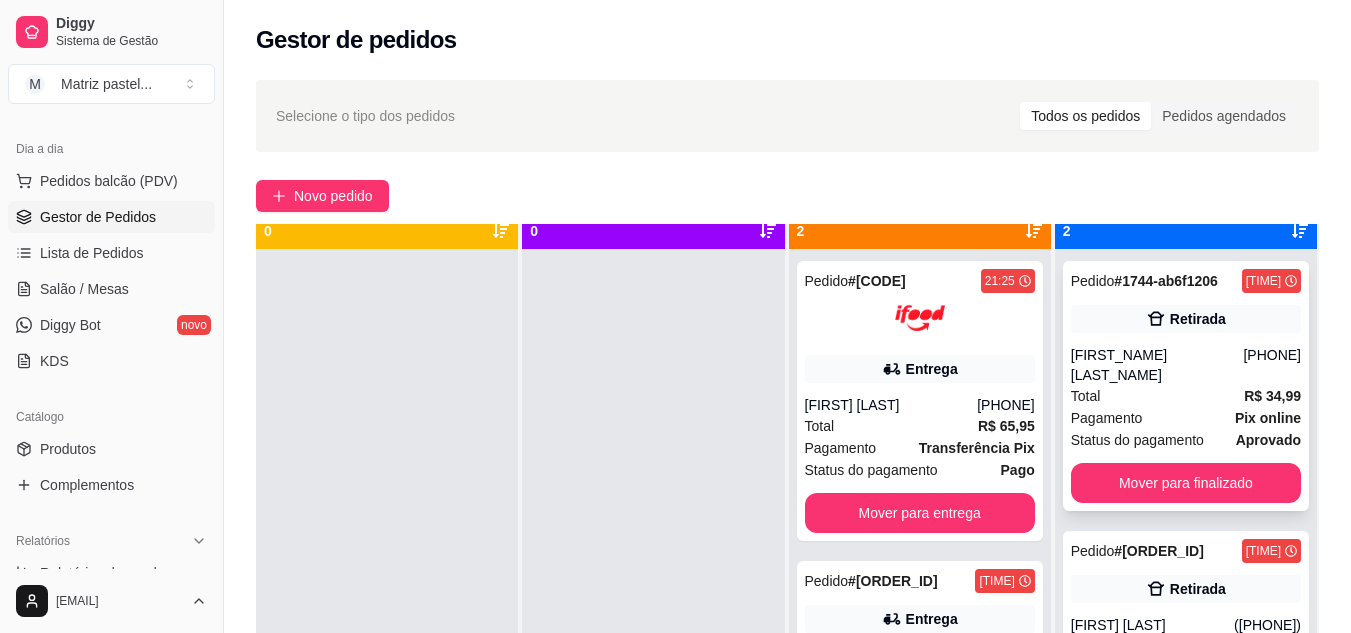 scroll, scrollTop: 56, scrollLeft: 0, axis: vertical 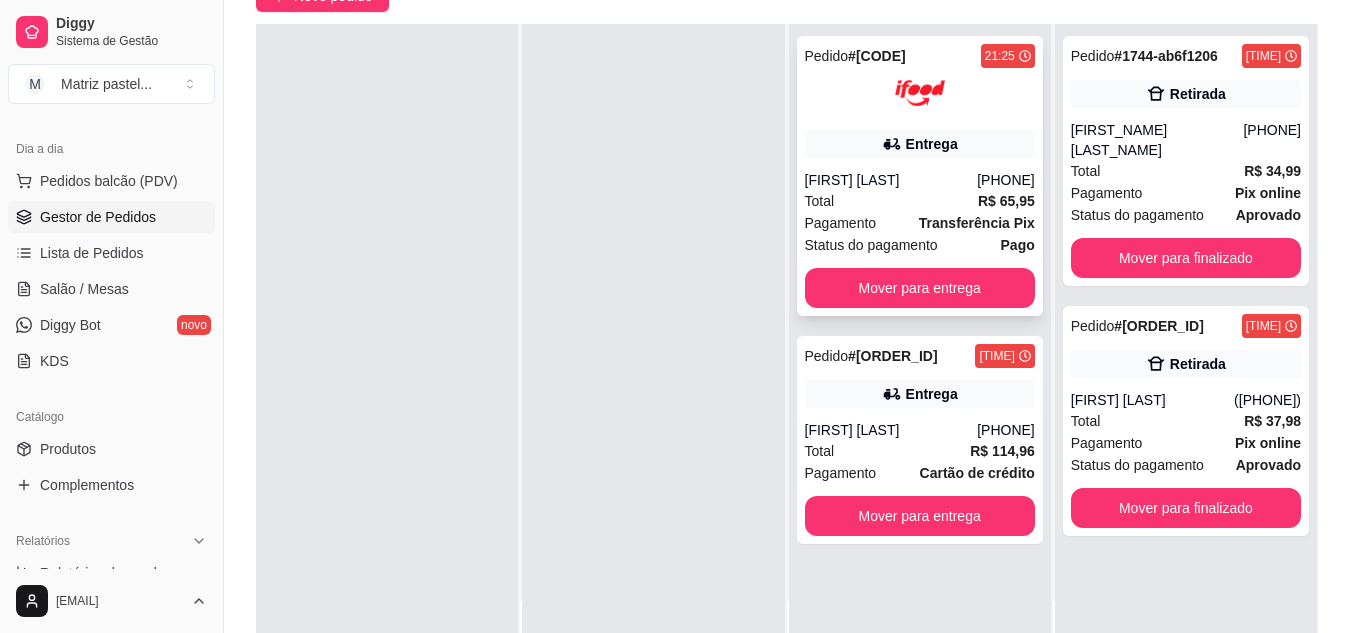 click on "Entrega" at bounding box center [920, 144] 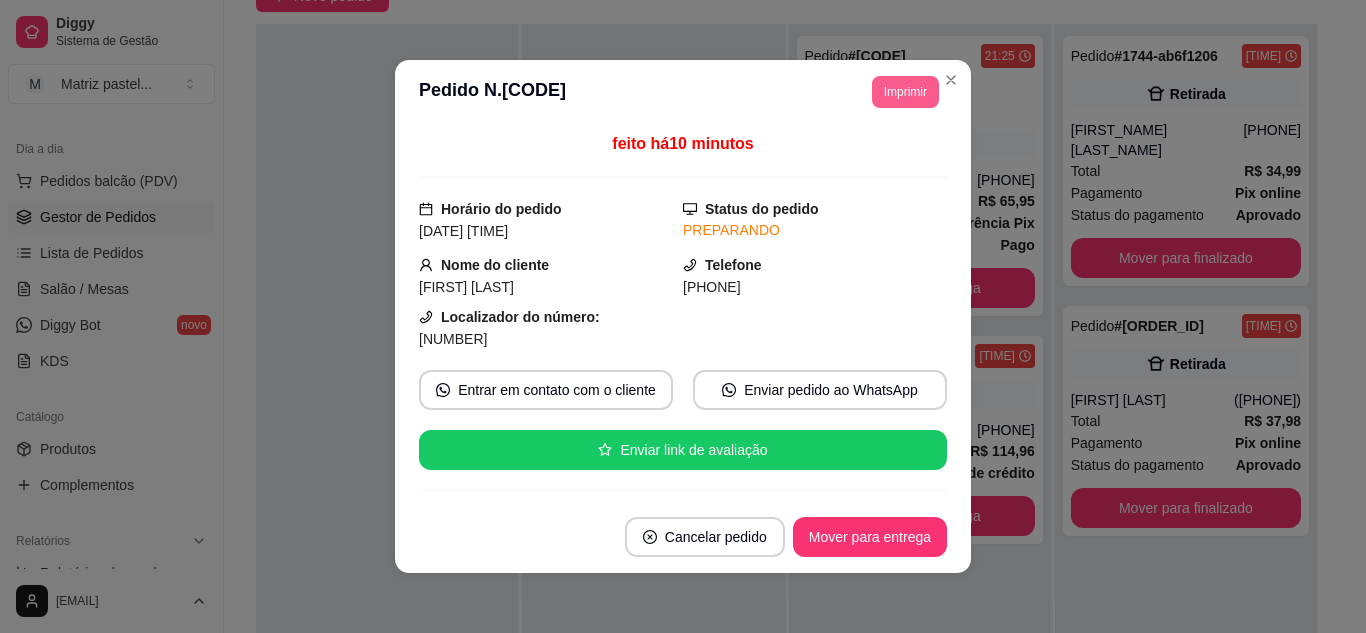 click on "Imprimir" at bounding box center (905, 92) 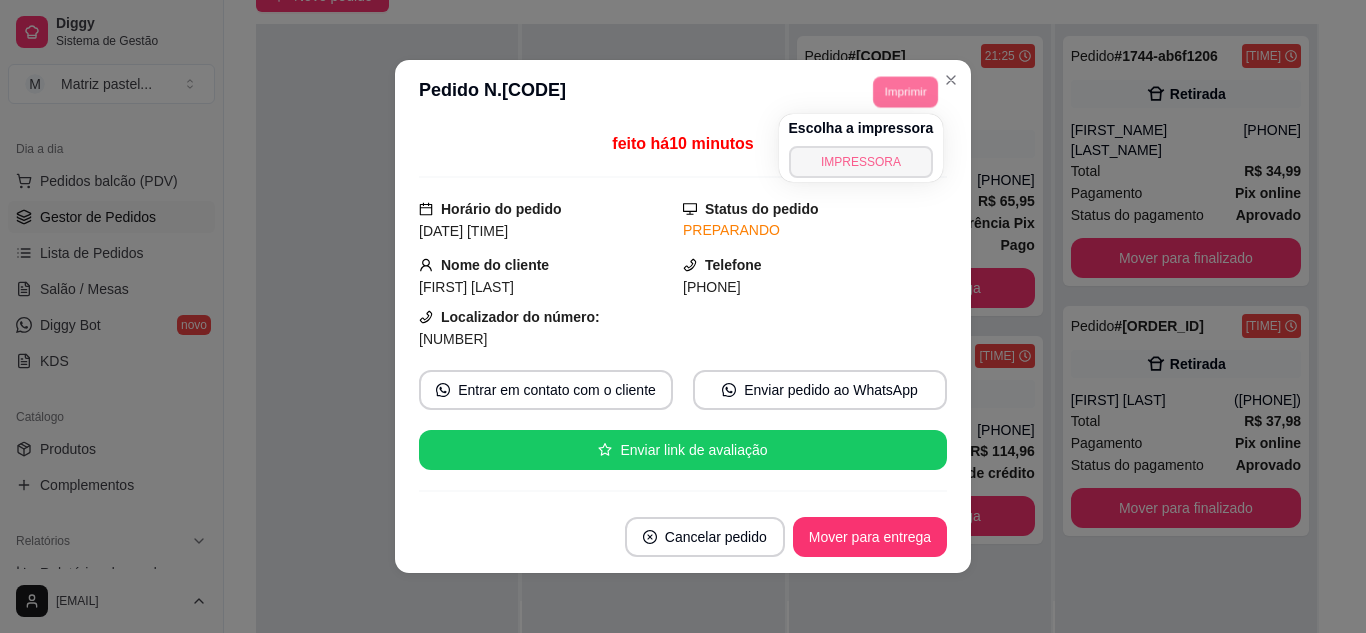 click on "IMPRESSORA" at bounding box center (861, 162) 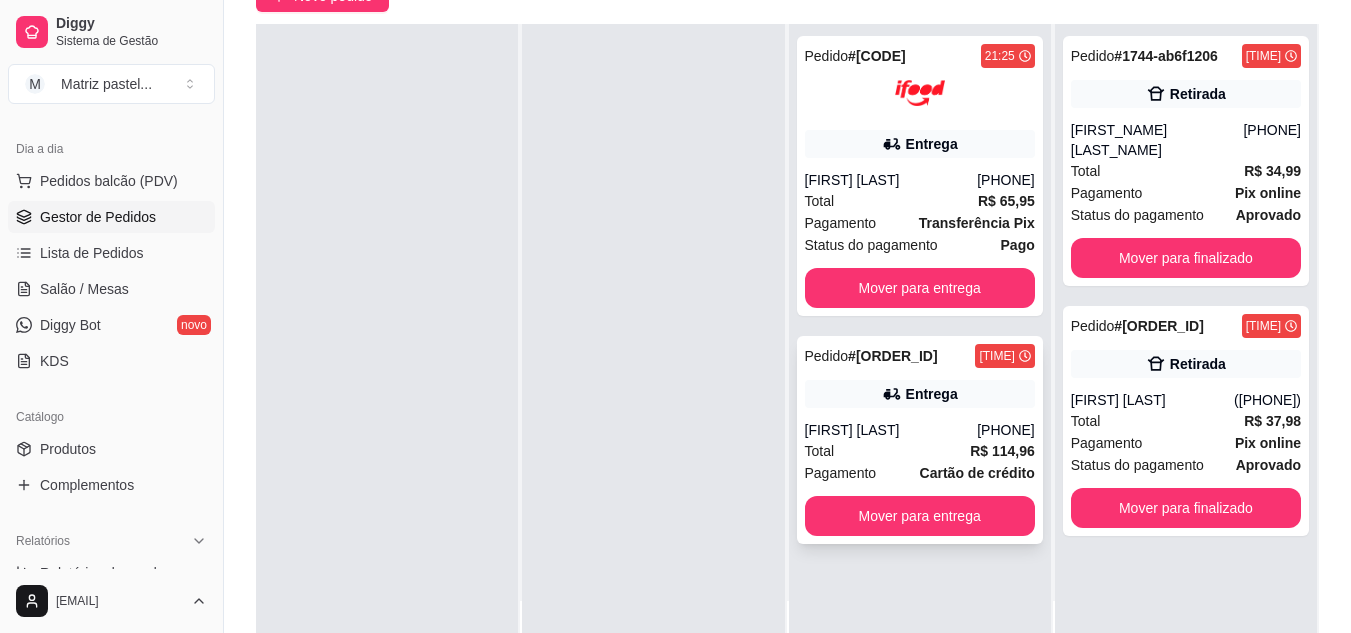 click on "Entrega" at bounding box center (932, 394) 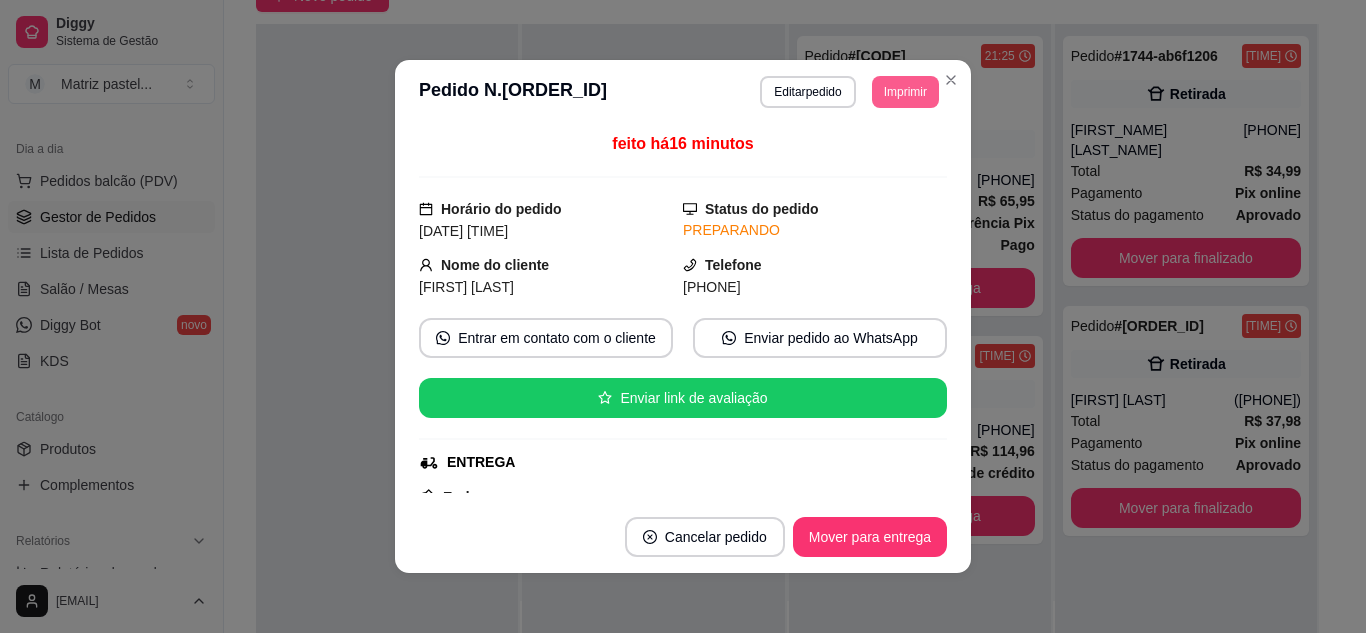 click on "Imprimir" at bounding box center [905, 92] 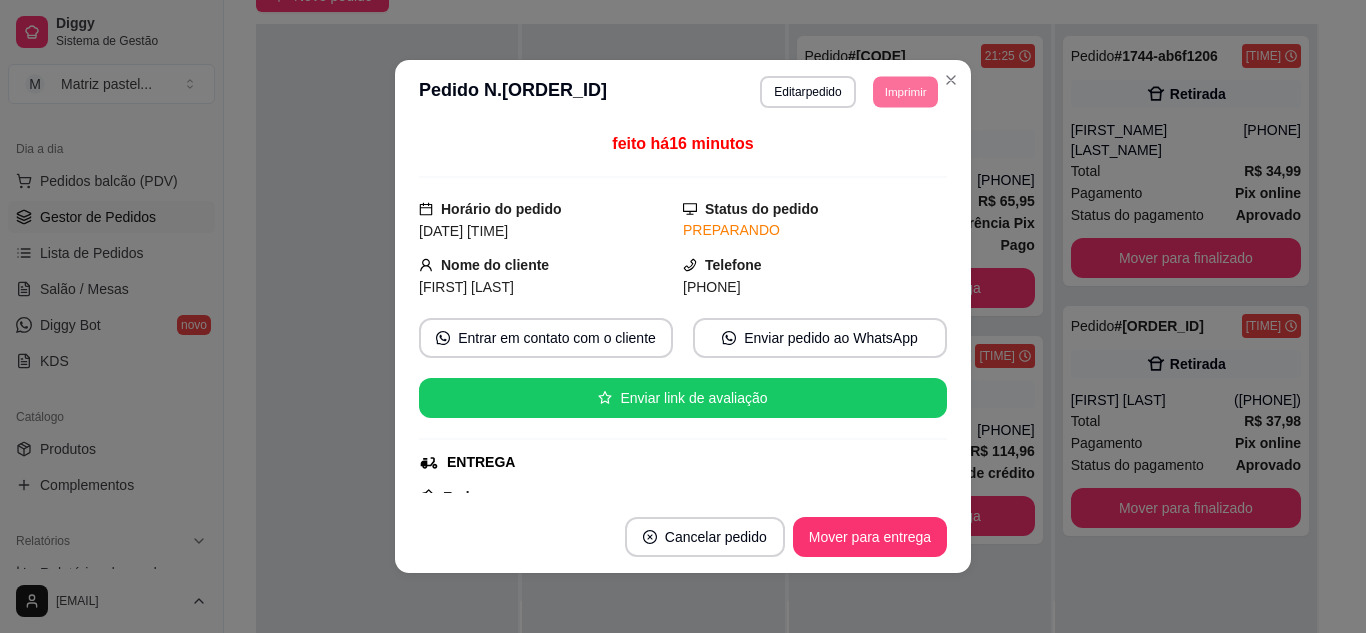 click on "IMPRESSORA" at bounding box center (877, 153) 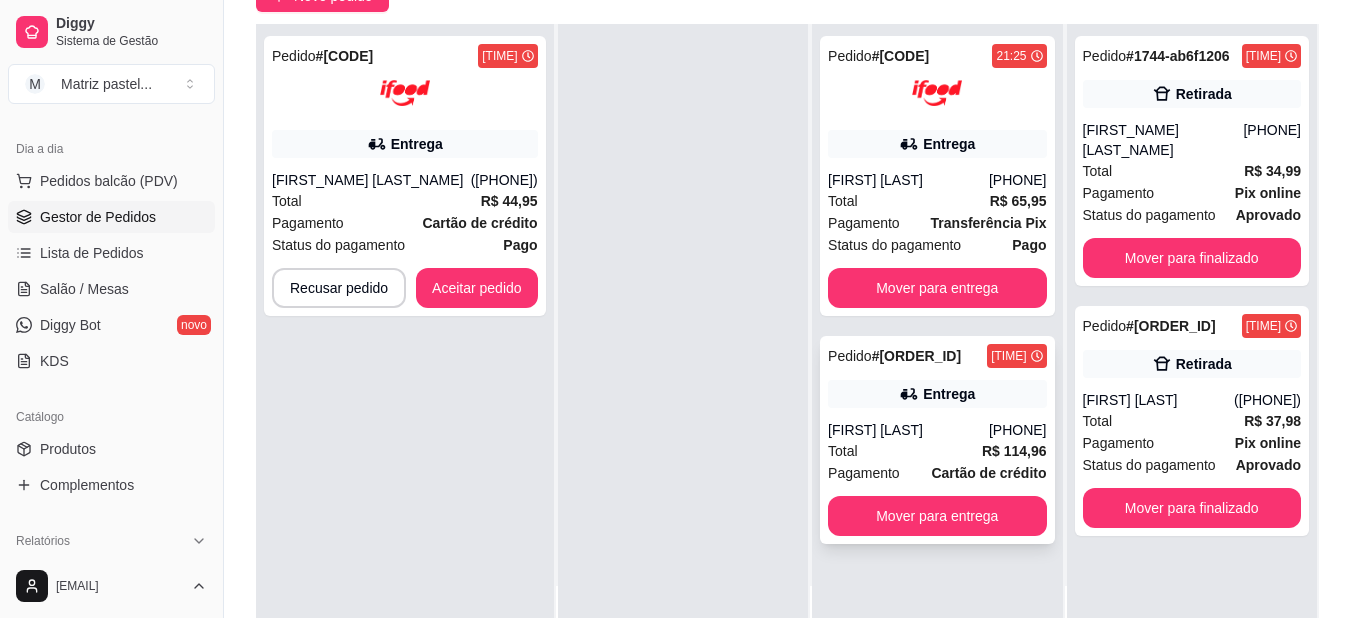 click on "Entrega" at bounding box center [937, 394] 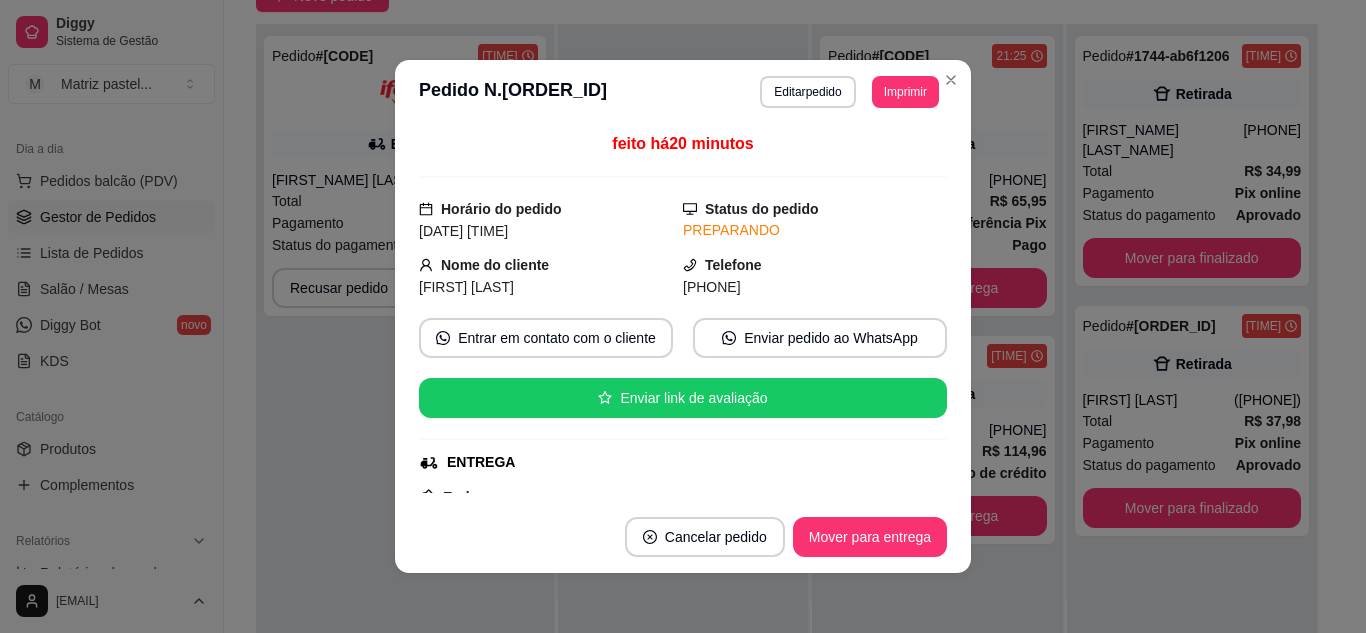 scroll, scrollTop: 100, scrollLeft: 0, axis: vertical 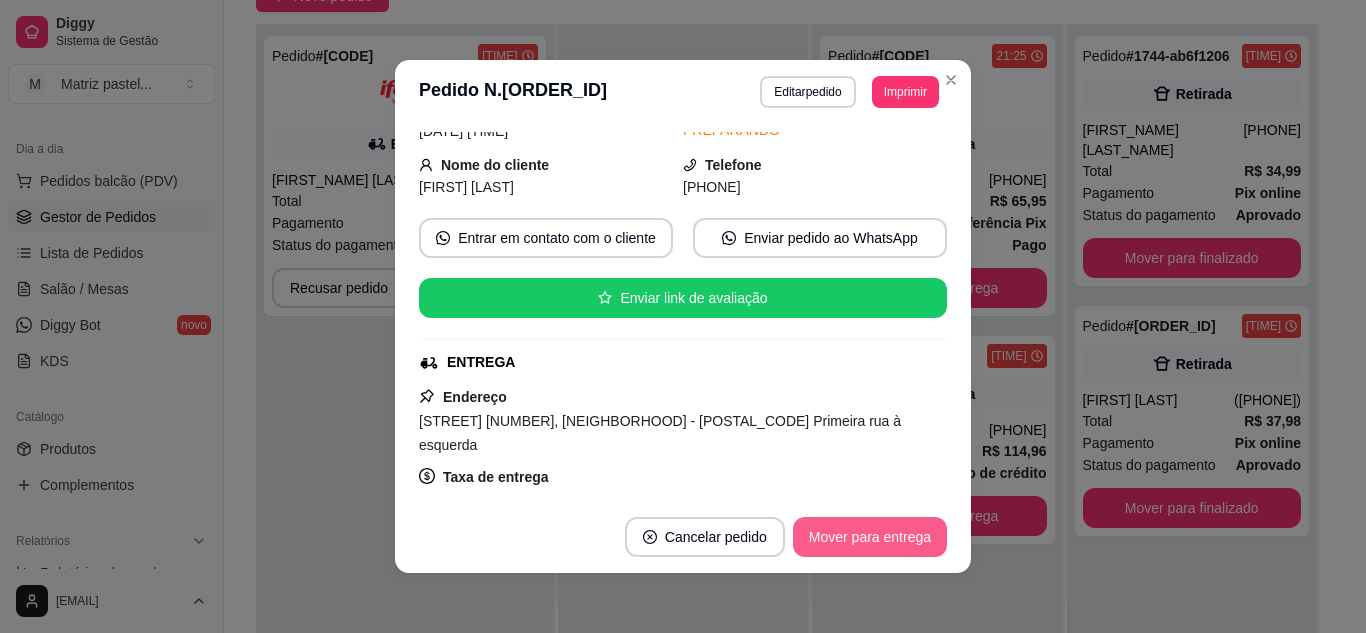 click on "Mover para entrega" at bounding box center [870, 537] 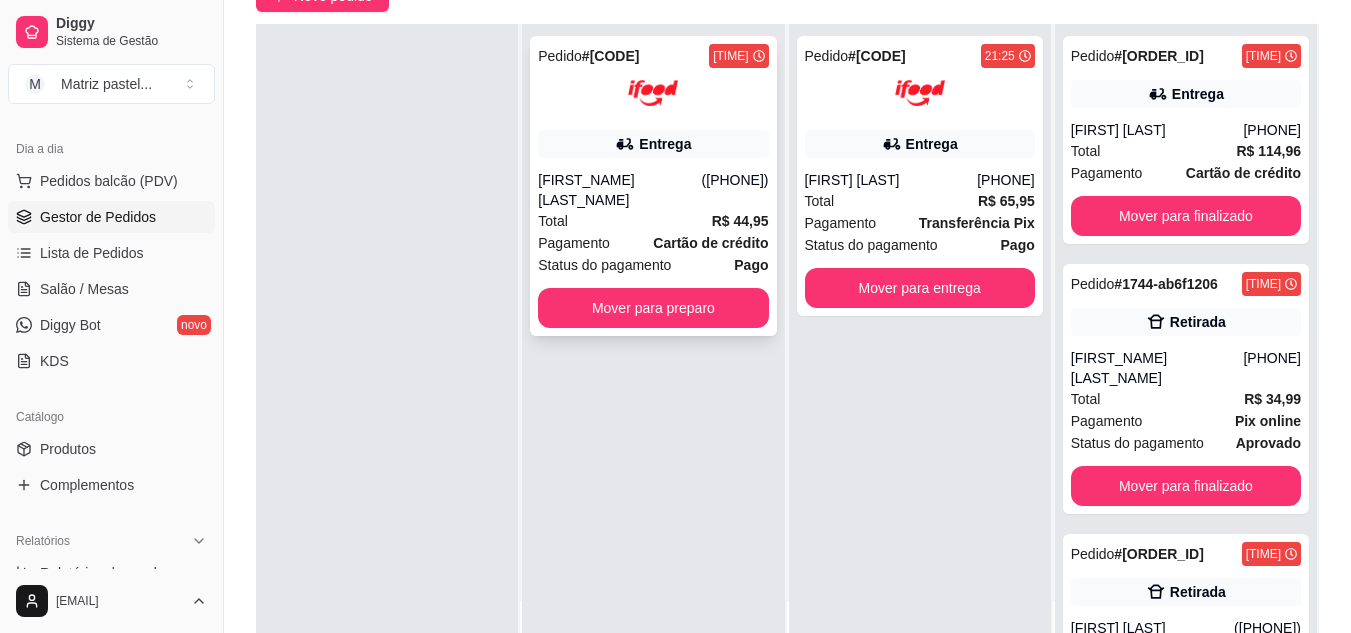 click on "[FIRST_NAME] [LAST_NAME]" at bounding box center [619, 190] 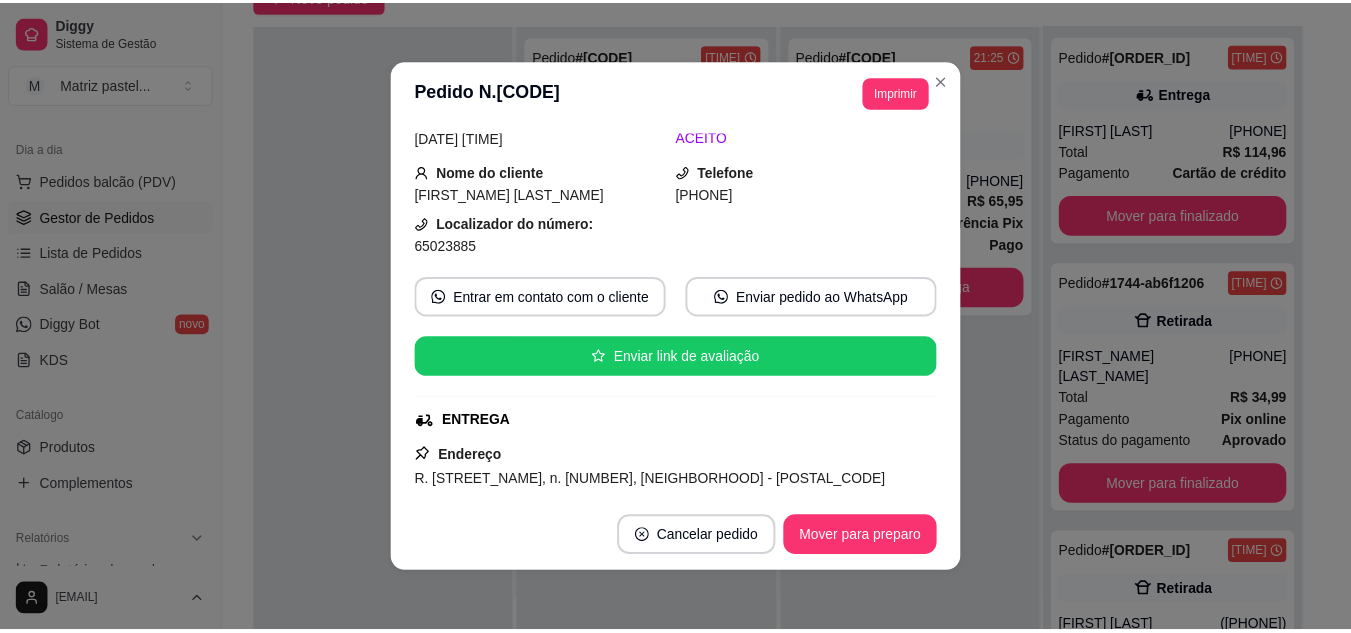 scroll, scrollTop: 200, scrollLeft: 0, axis: vertical 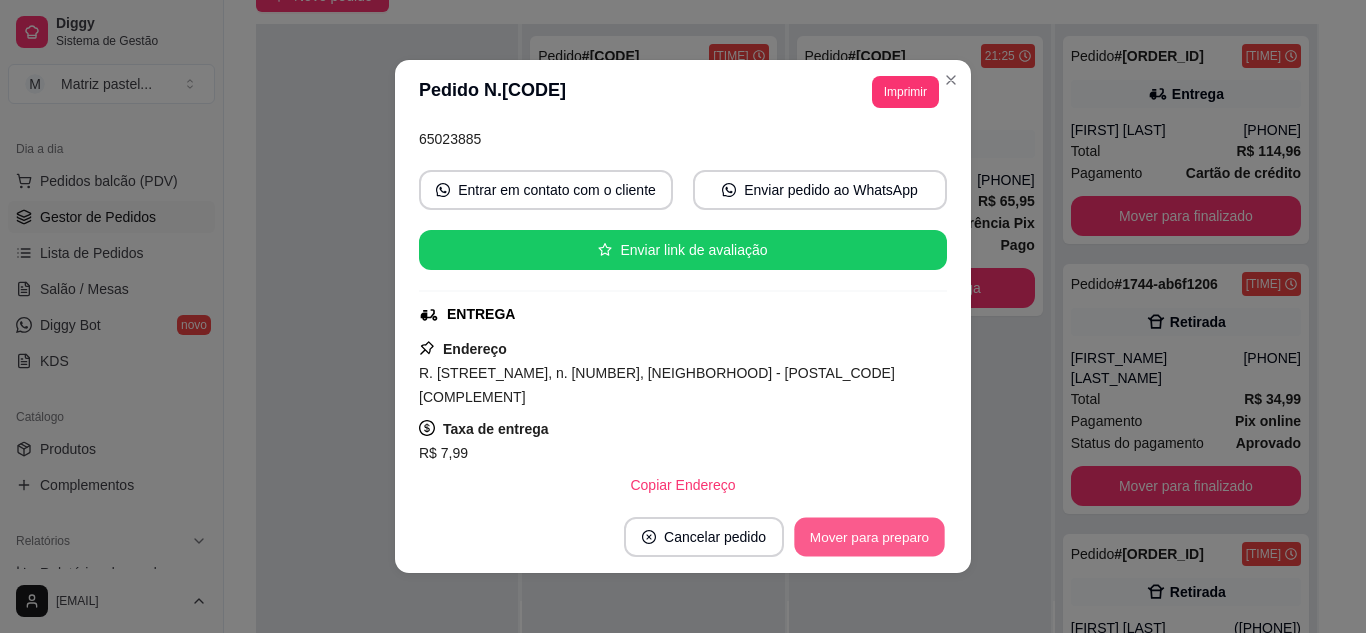 click on "Mover para preparo" at bounding box center (869, 537) 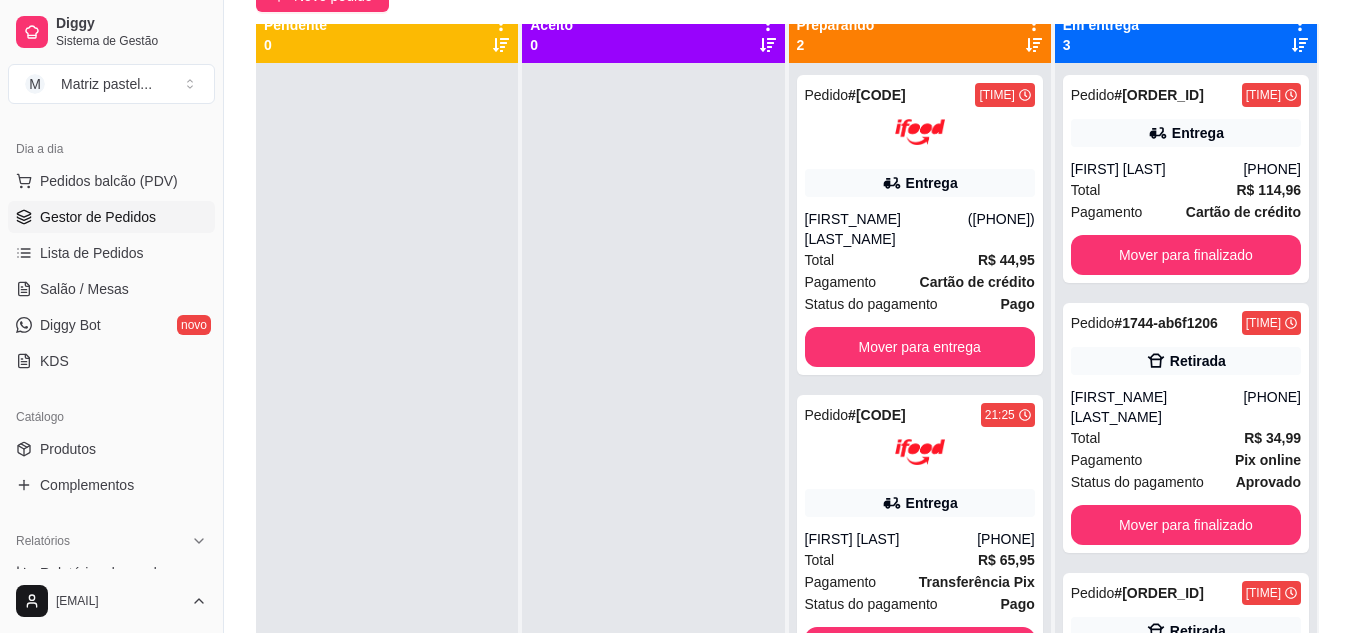 scroll, scrollTop: 0, scrollLeft: 0, axis: both 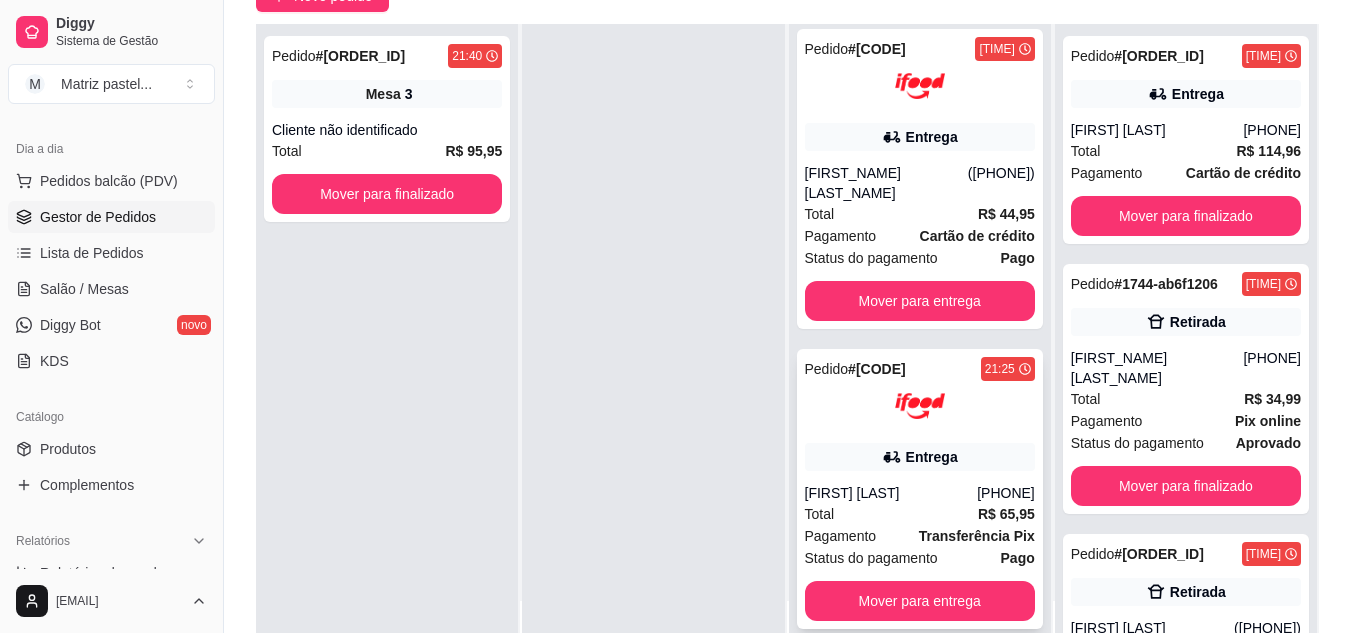 click on "[PHONE]" at bounding box center [1006, 493] 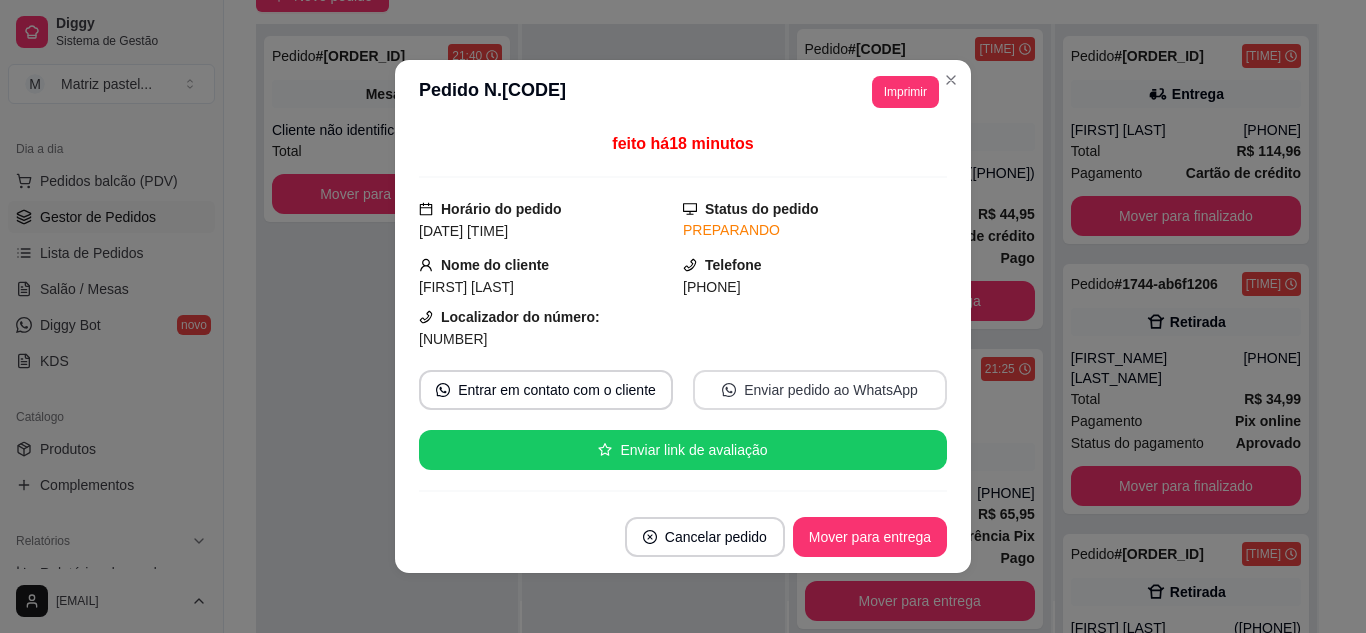 scroll, scrollTop: 100, scrollLeft: 0, axis: vertical 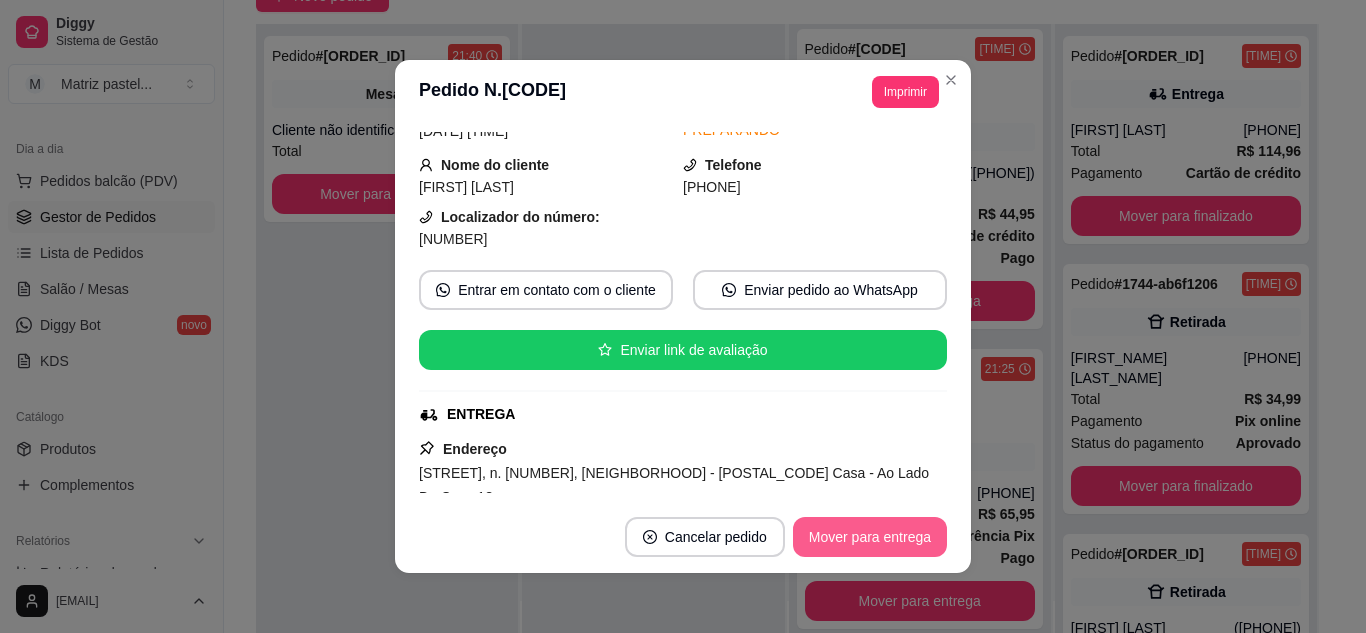 click on "Mover para entrega" at bounding box center (870, 537) 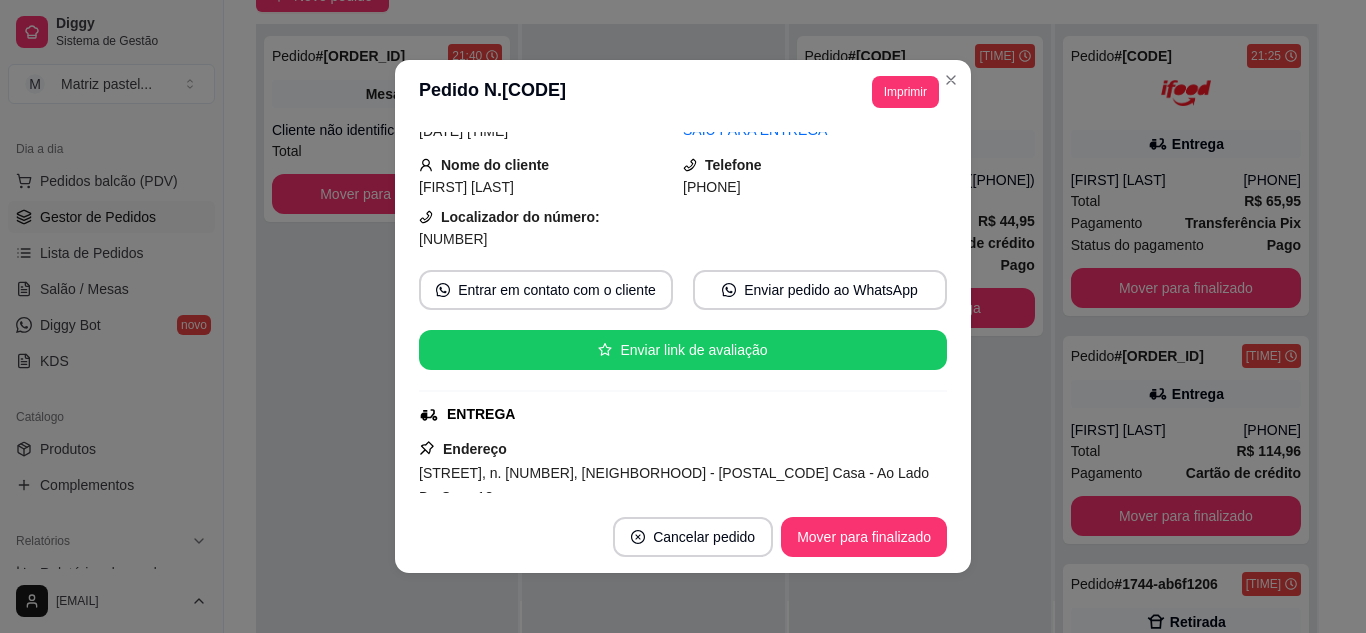 scroll, scrollTop: 0, scrollLeft: 0, axis: both 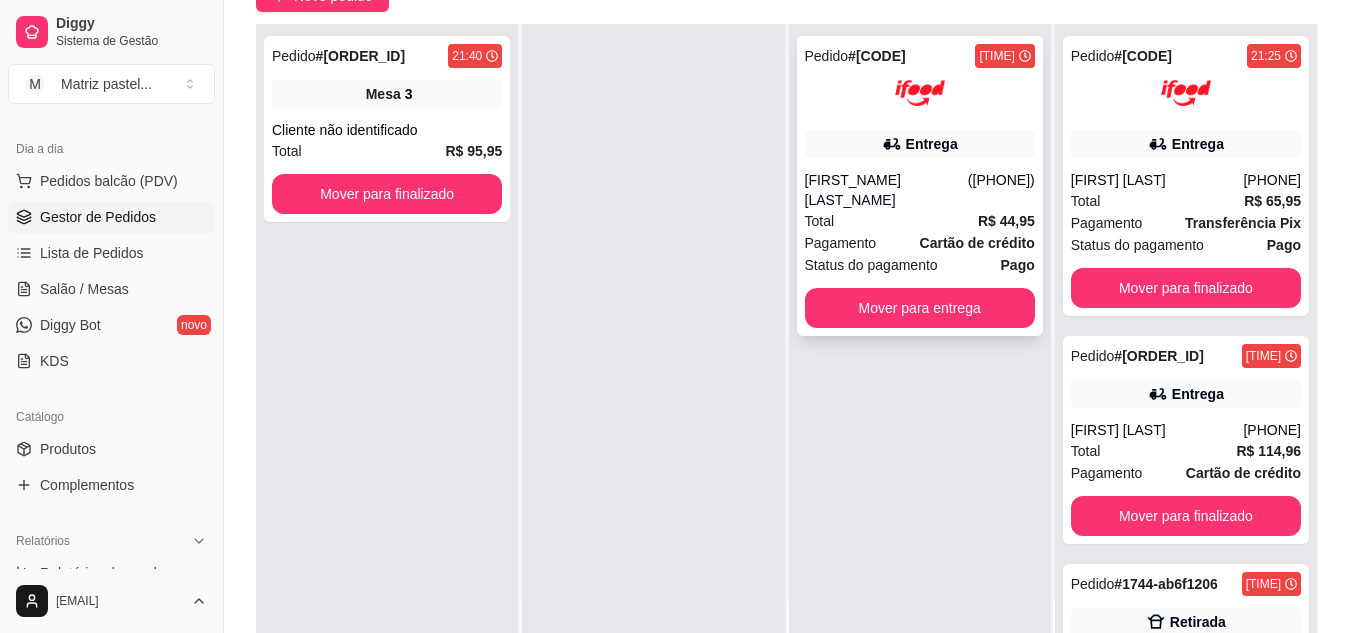click on "Pedido  # 5472 21:38 Entrega [FIRST] [LAST] ([PHONE]) Total R$ 44,95 Pagamento Cartão de crédito Status do pagamento Pago Mover para entrega" at bounding box center (920, 186) 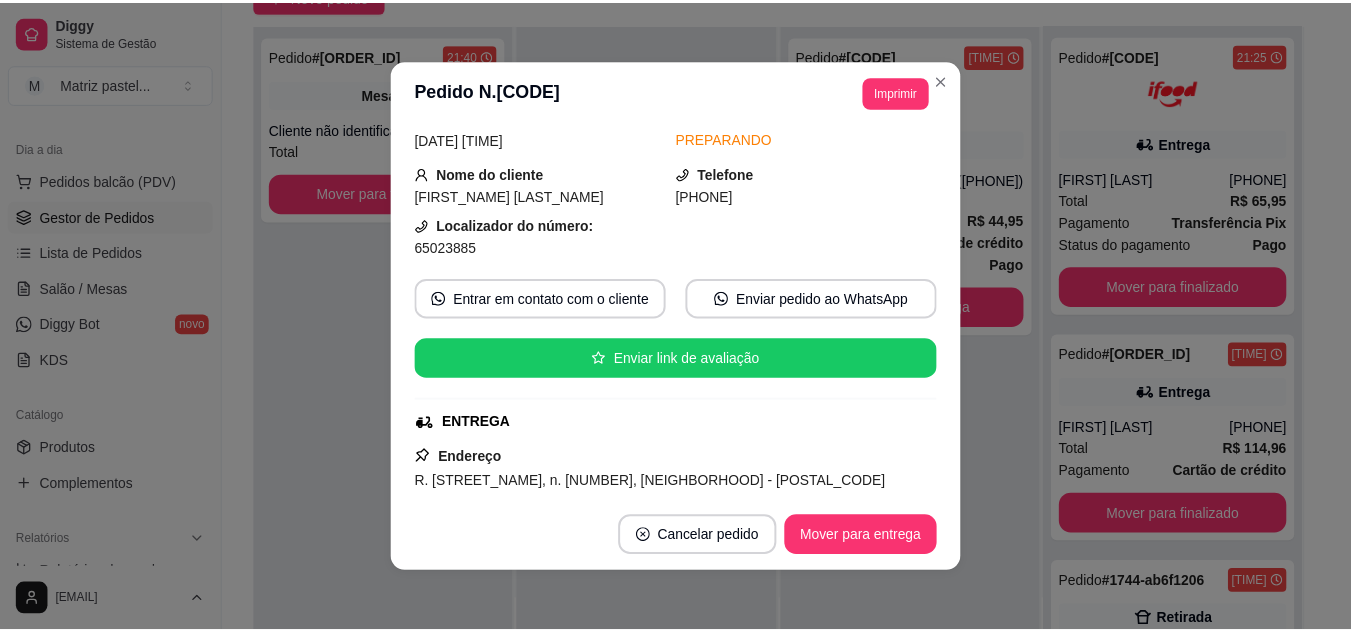 scroll, scrollTop: 200, scrollLeft: 0, axis: vertical 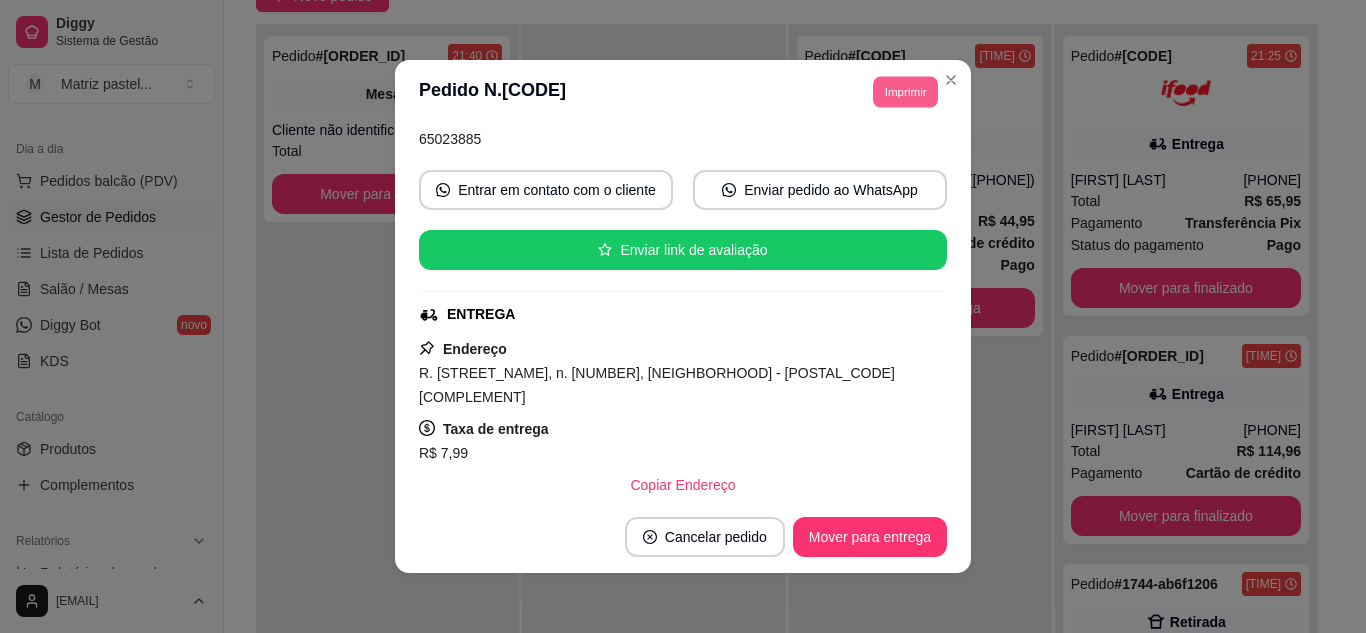 click on "Imprimir" at bounding box center [905, 91] 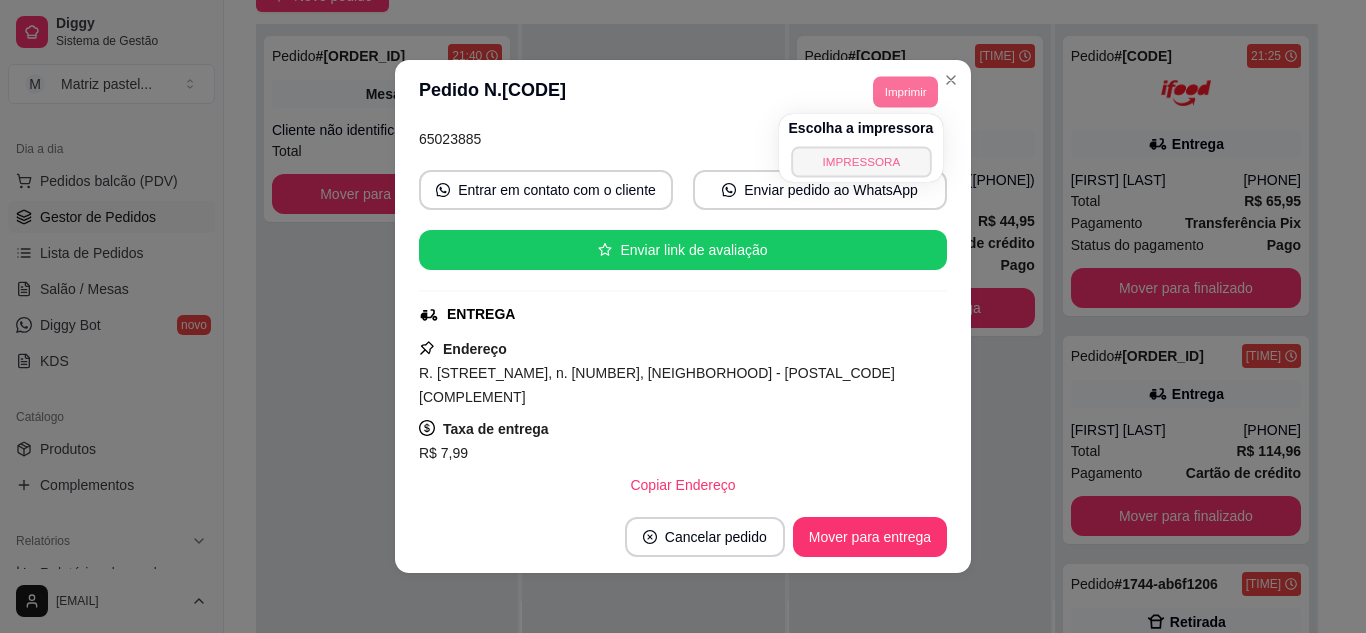 click on "IMPRESSORA" at bounding box center (861, 161) 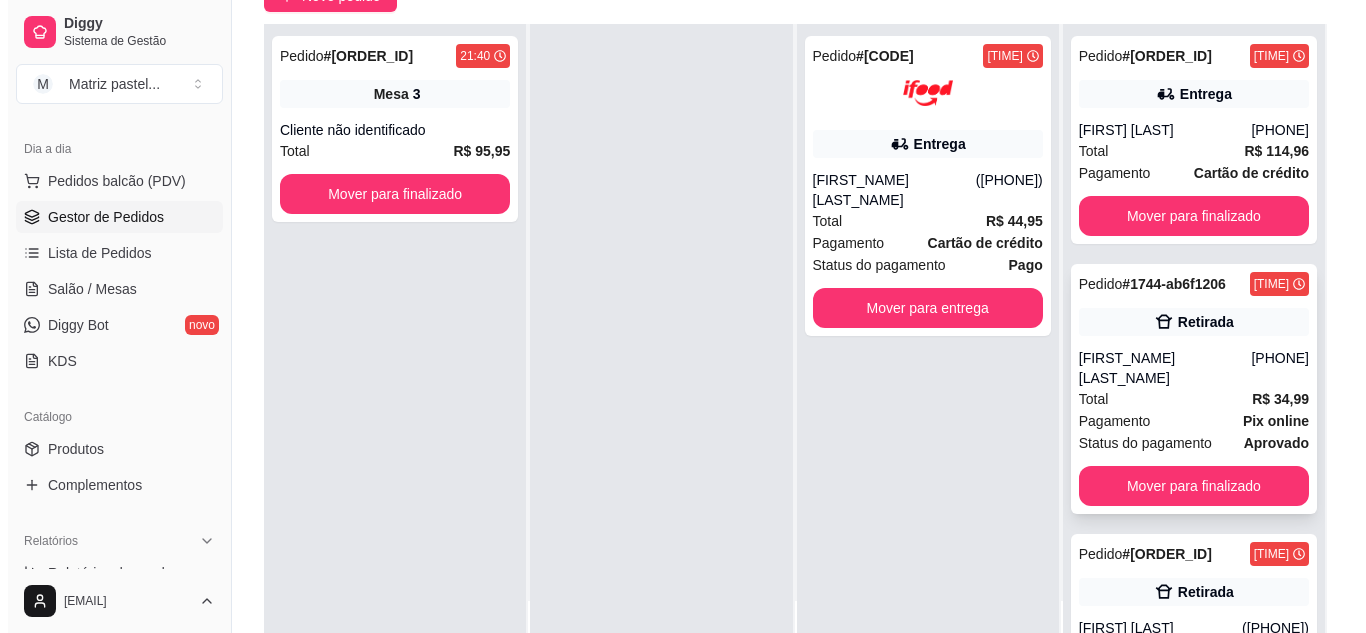scroll, scrollTop: 400, scrollLeft: 0, axis: vertical 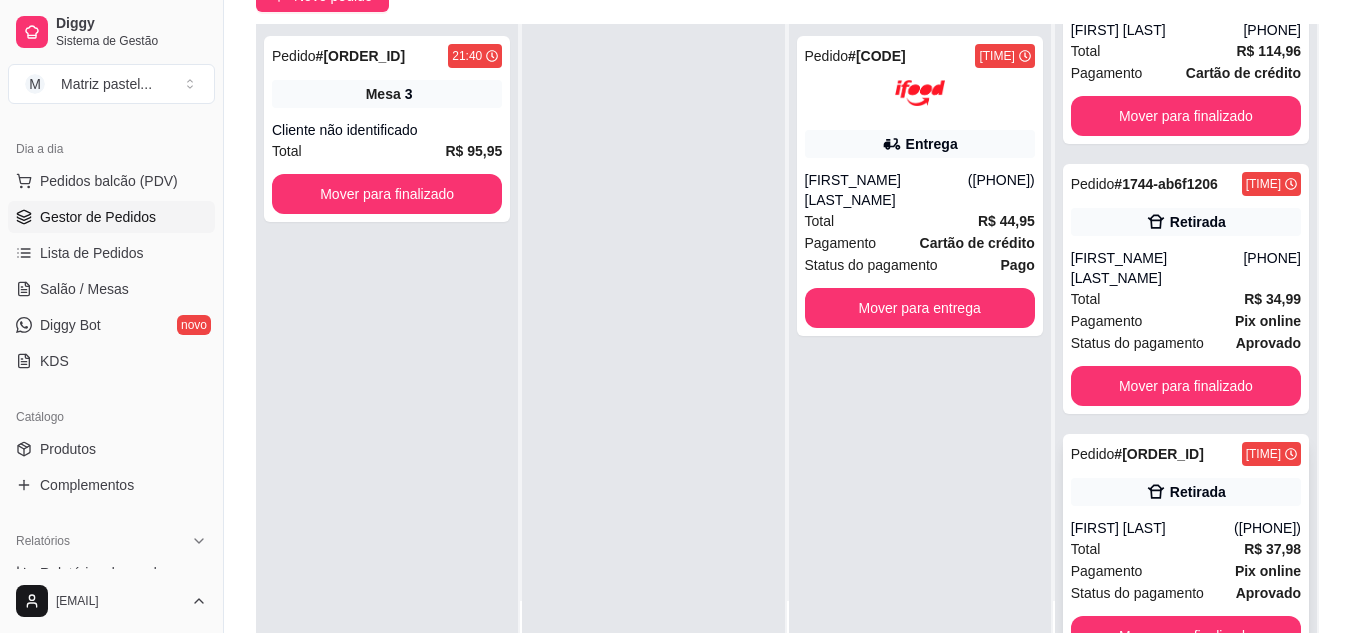 click on "Retirada" at bounding box center [1186, 492] 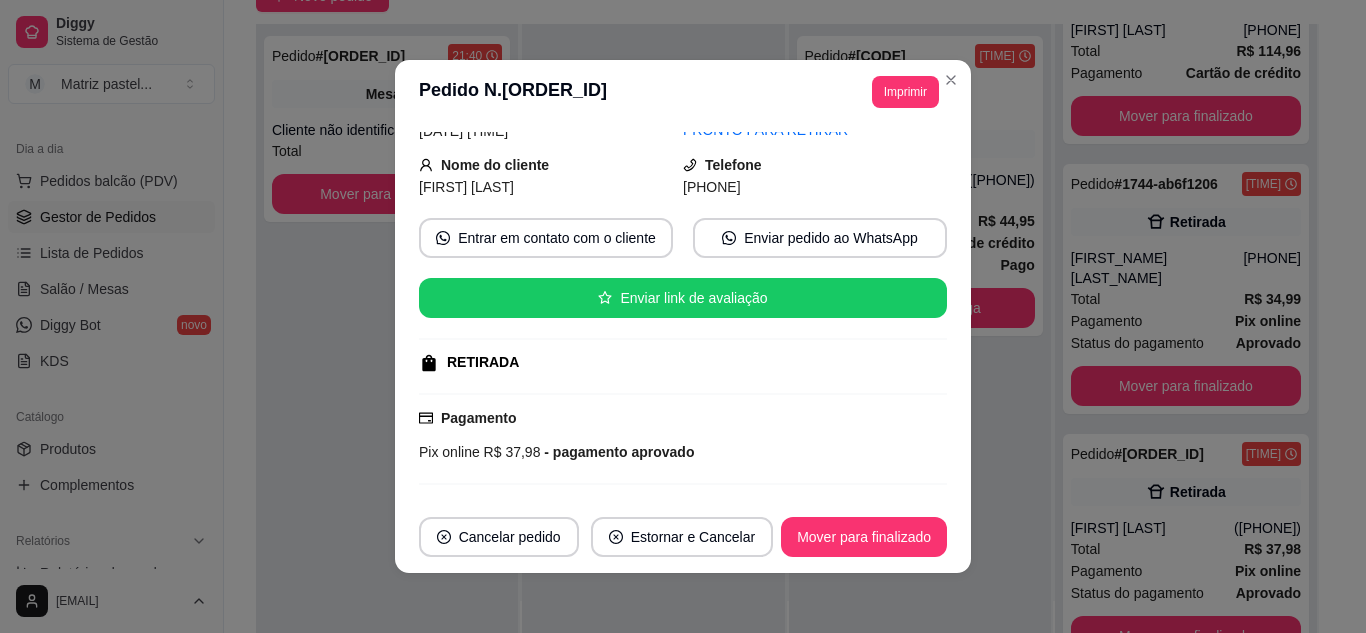 scroll, scrollTop: 344, scrollLeft: 0, axis: vertical 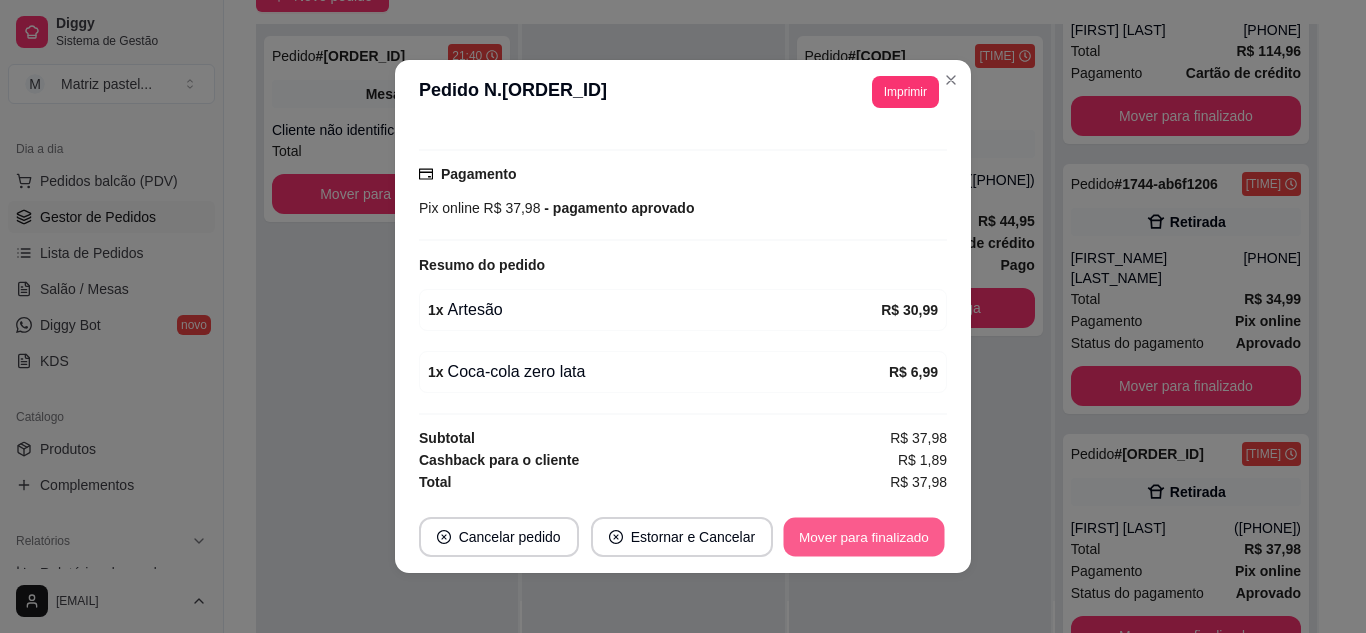 click on "Mover para finalizado" at bounding box center [864, 537] 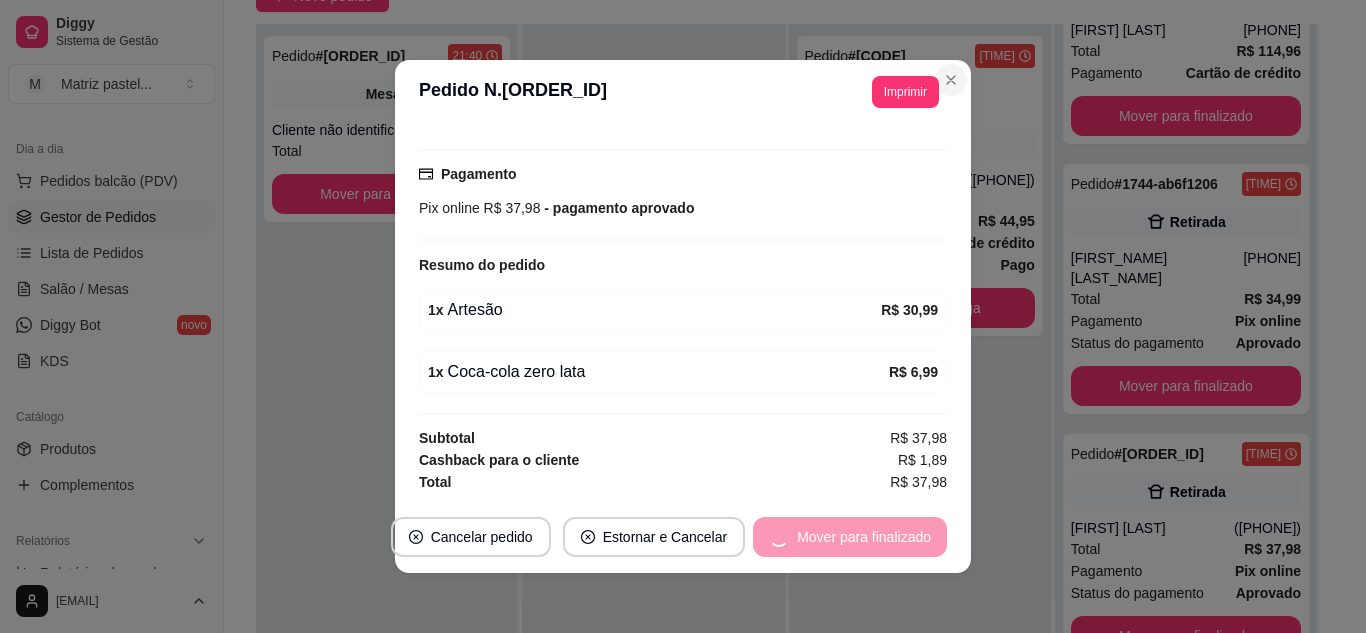 scroll, scrollTop: 185, scrollLeft: 0, axis: vertical 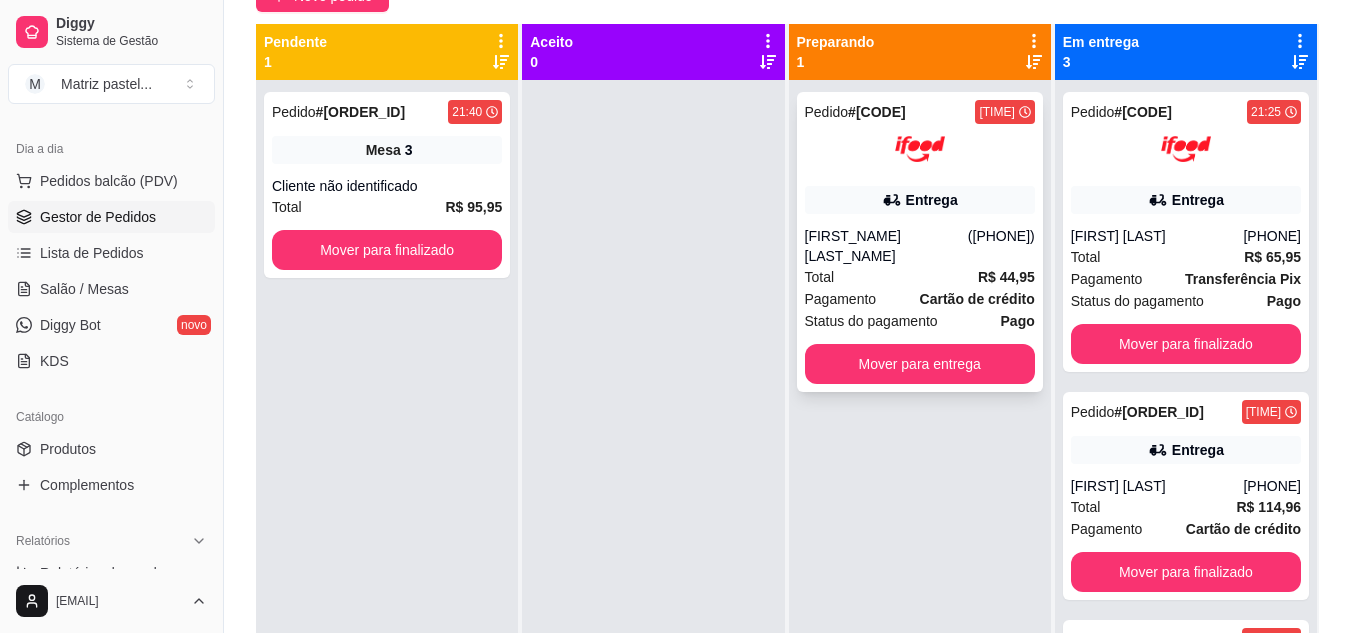 click on "Total R$ 44,95" at bounding box center (920, 277) 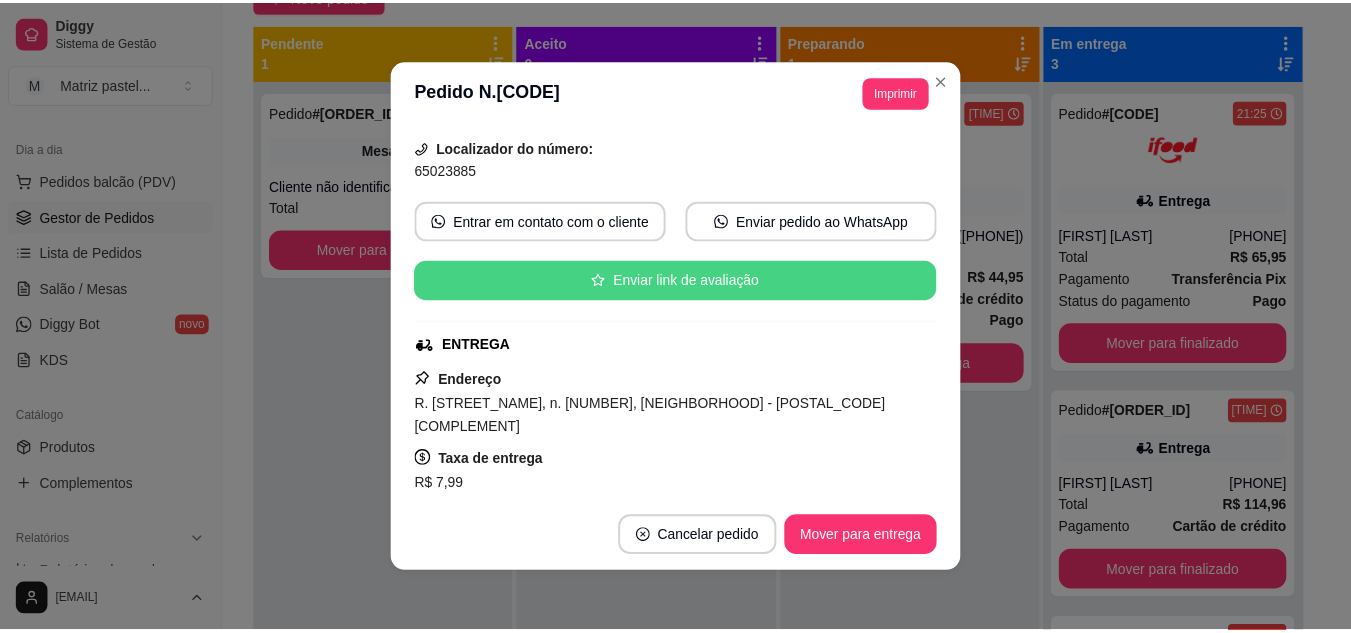 scroll, scrollTop: 200, scrollLeft: 0, axis: vertical 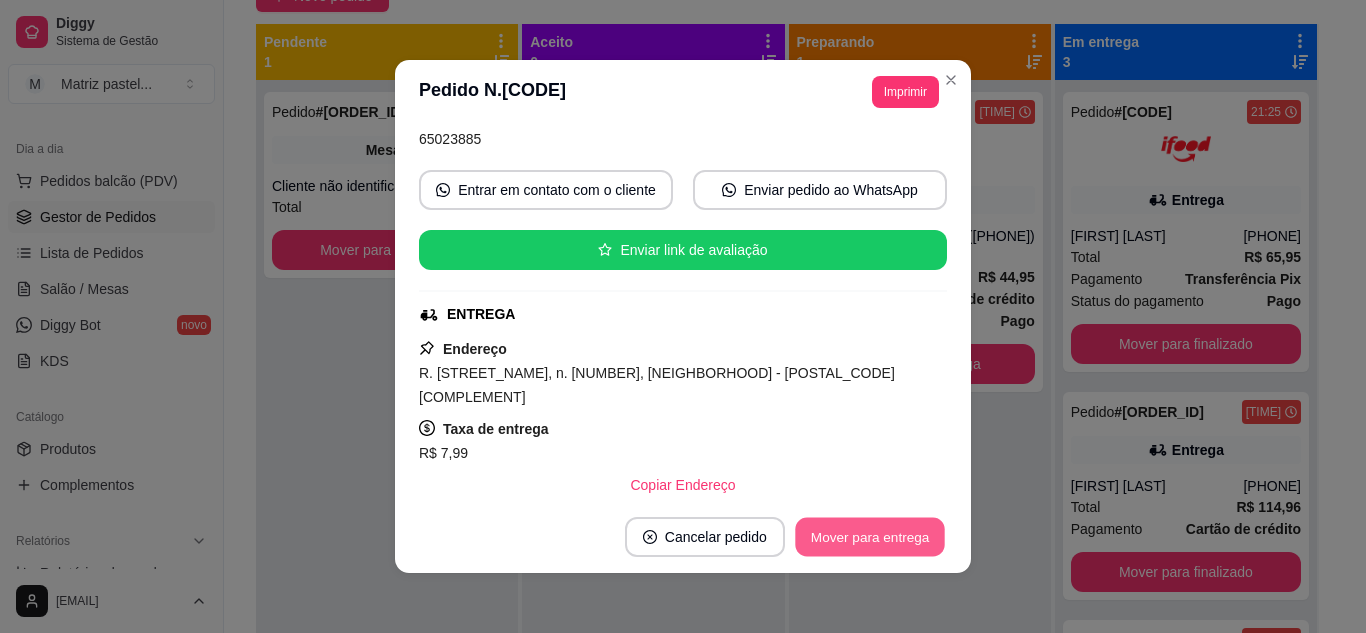 click on "Mover para entrega" at bounding box center (870, 537) 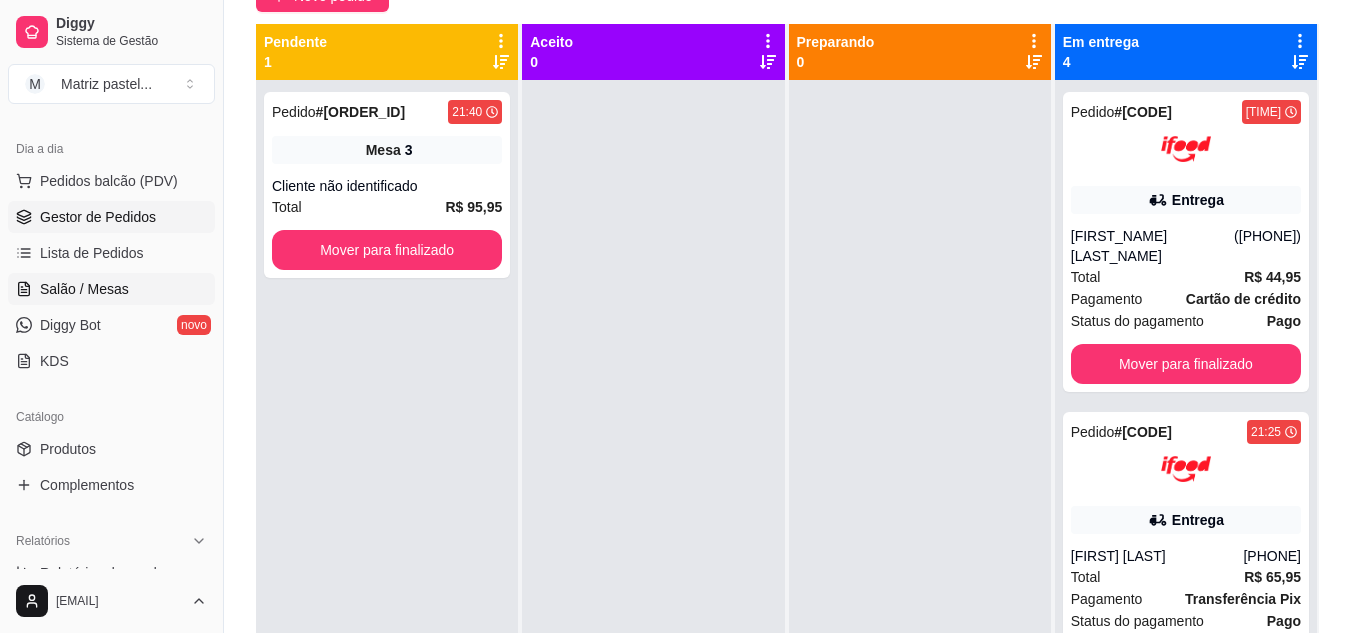 click on "Salão / Mesas" at bounding box center (84, 289) 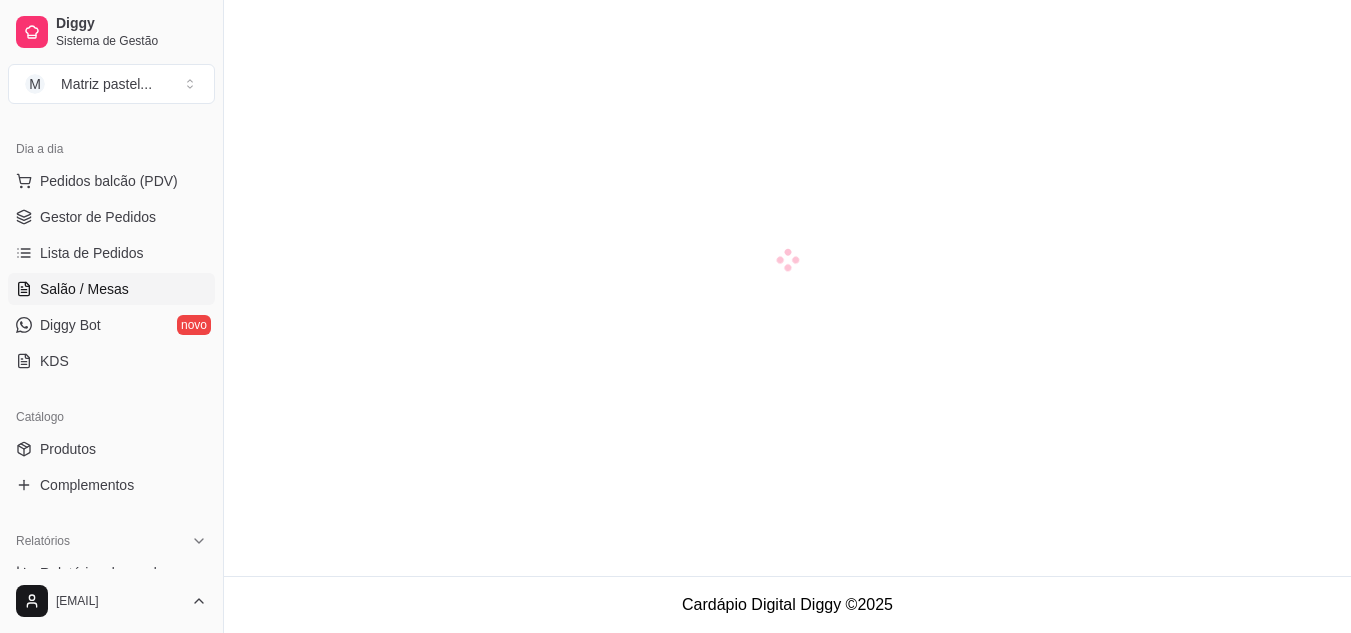 scroll, scrollTop: 0, scrollLeft: 0, axis: both 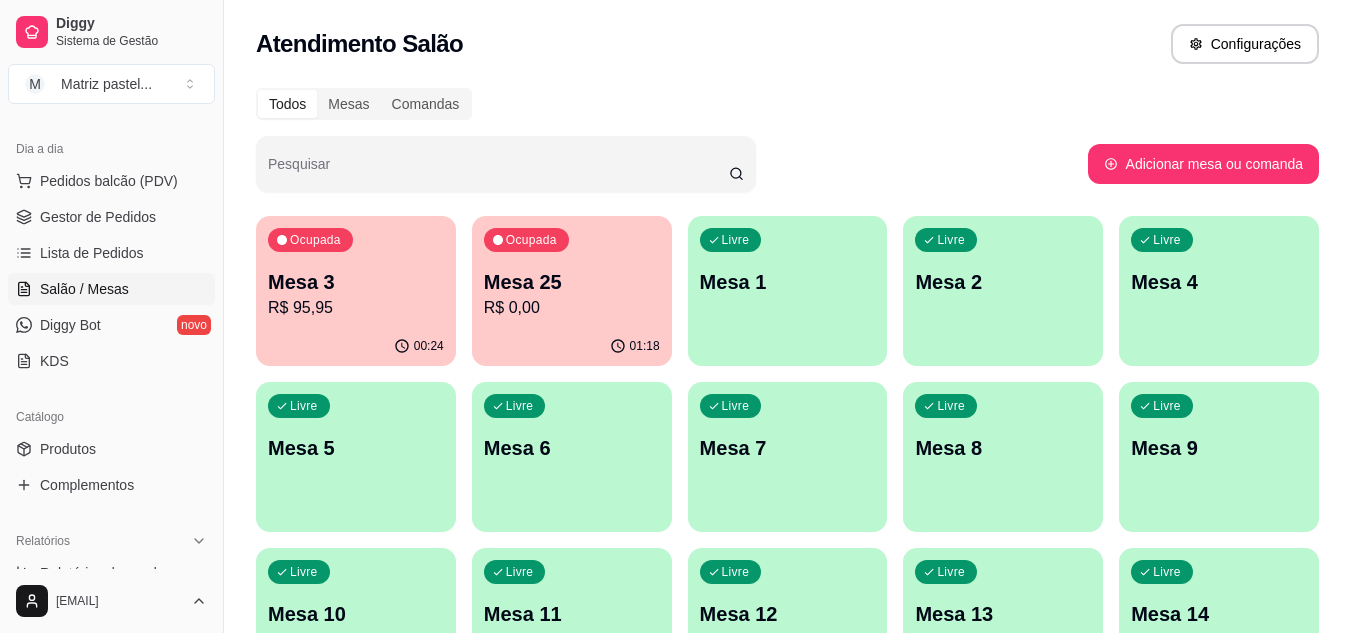 click on "R$ 95,95" at bounding box center [356, 308] 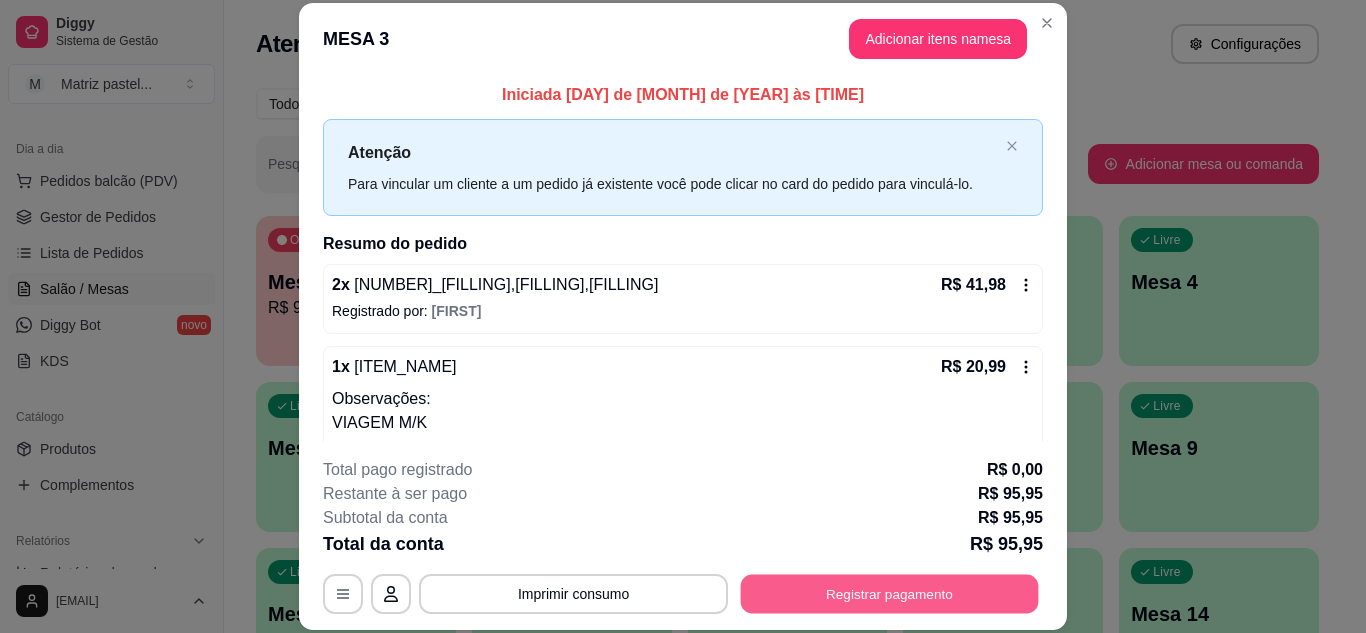 click on "Registrar pagamento" at bounding box center (890, 593) 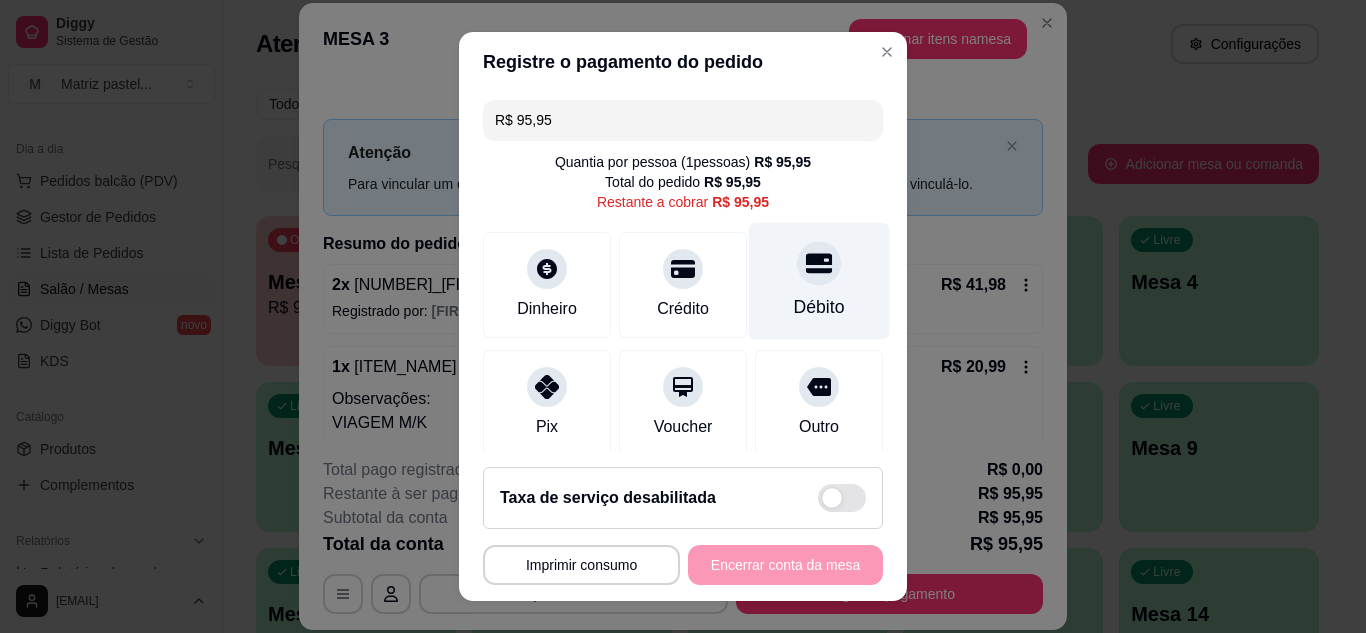 click on "Débito" at bounding box center (819, 307) 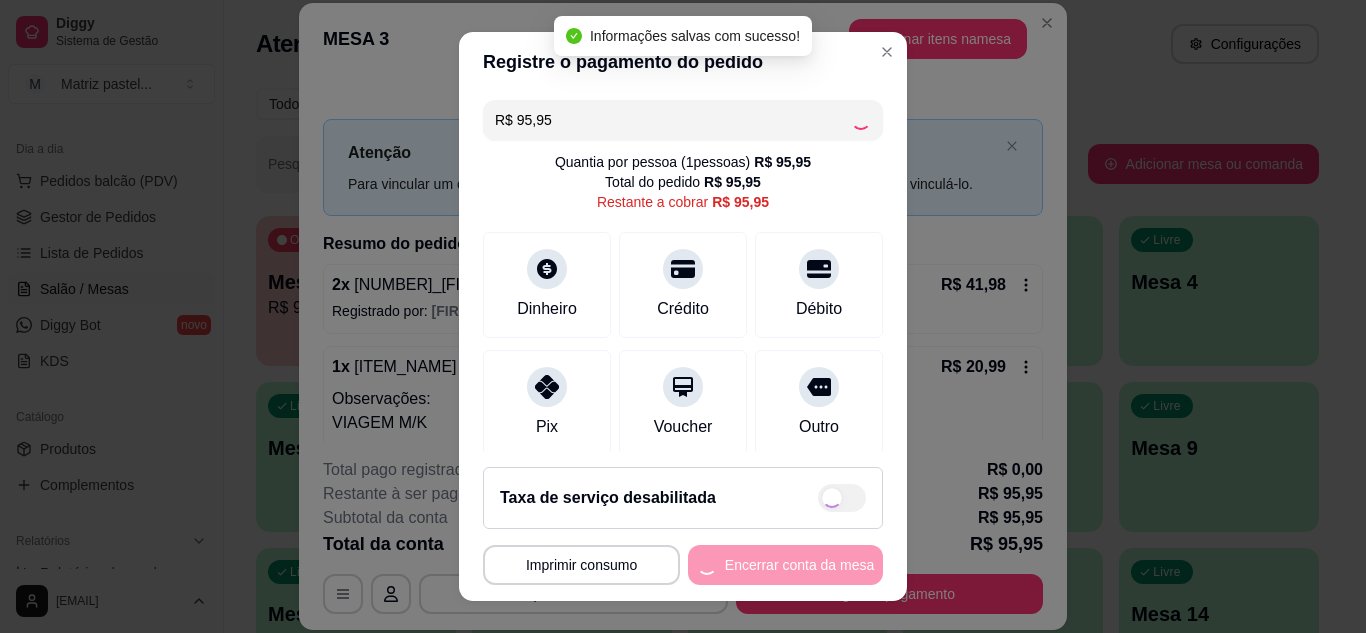 type on "R$ 0,00" 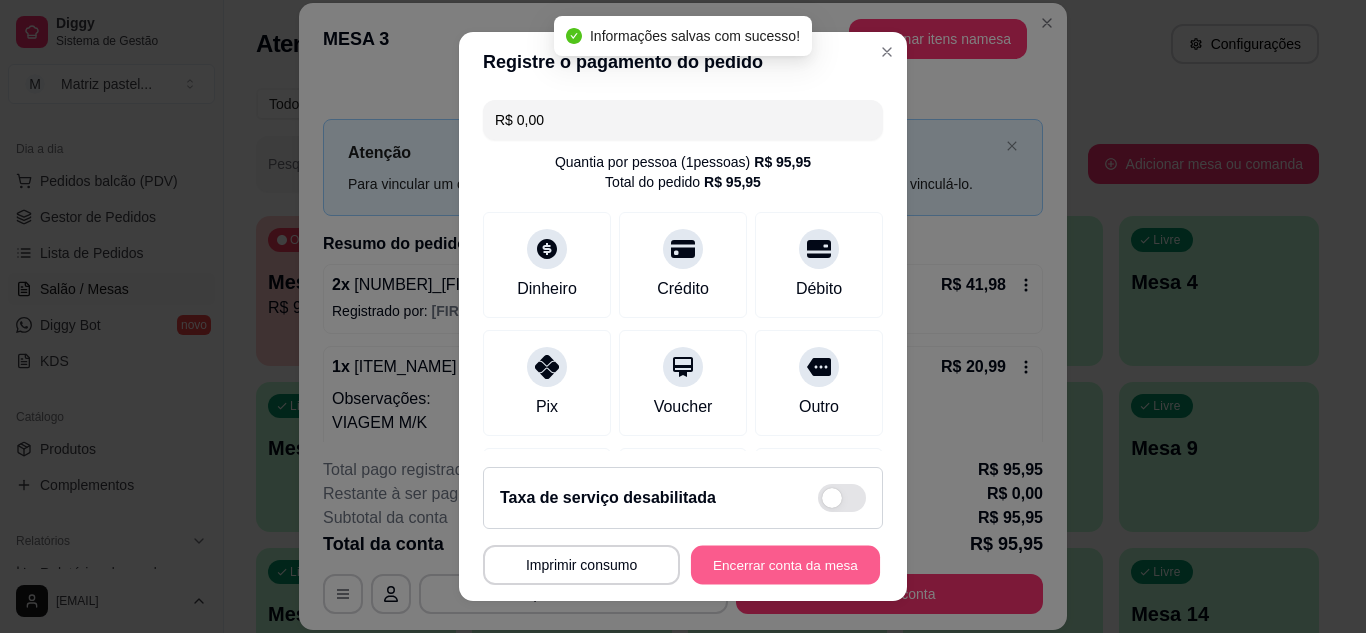 click on "Encerrar conta da mesa" at bounding box center [785, 565] 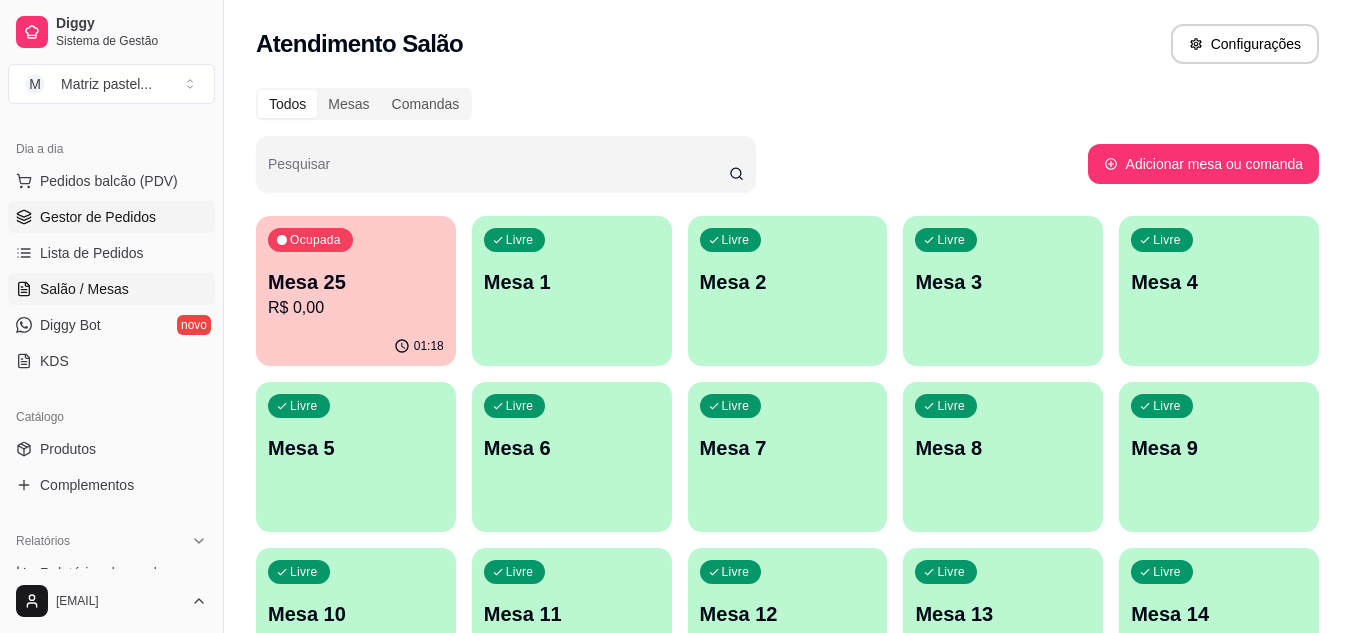 click on "Gestor de Pedidos" at bounding box center [98, 217] 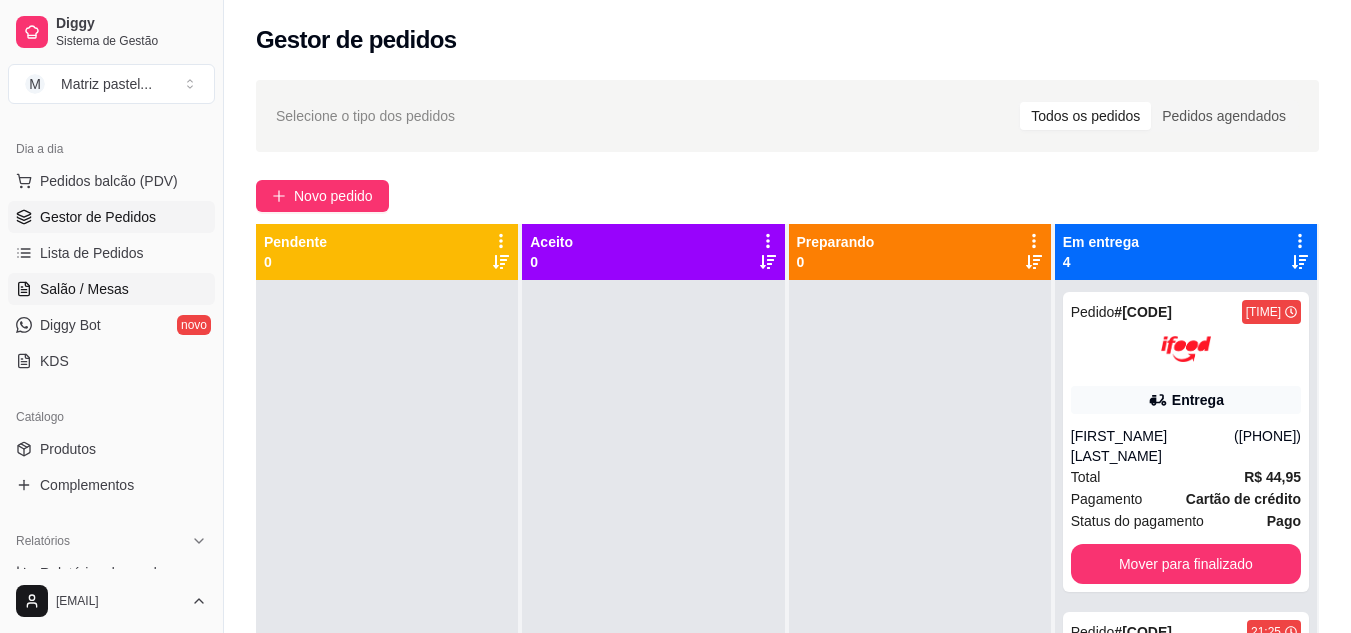 click on "Salão / Mesas" at bounding box center [84, 289] 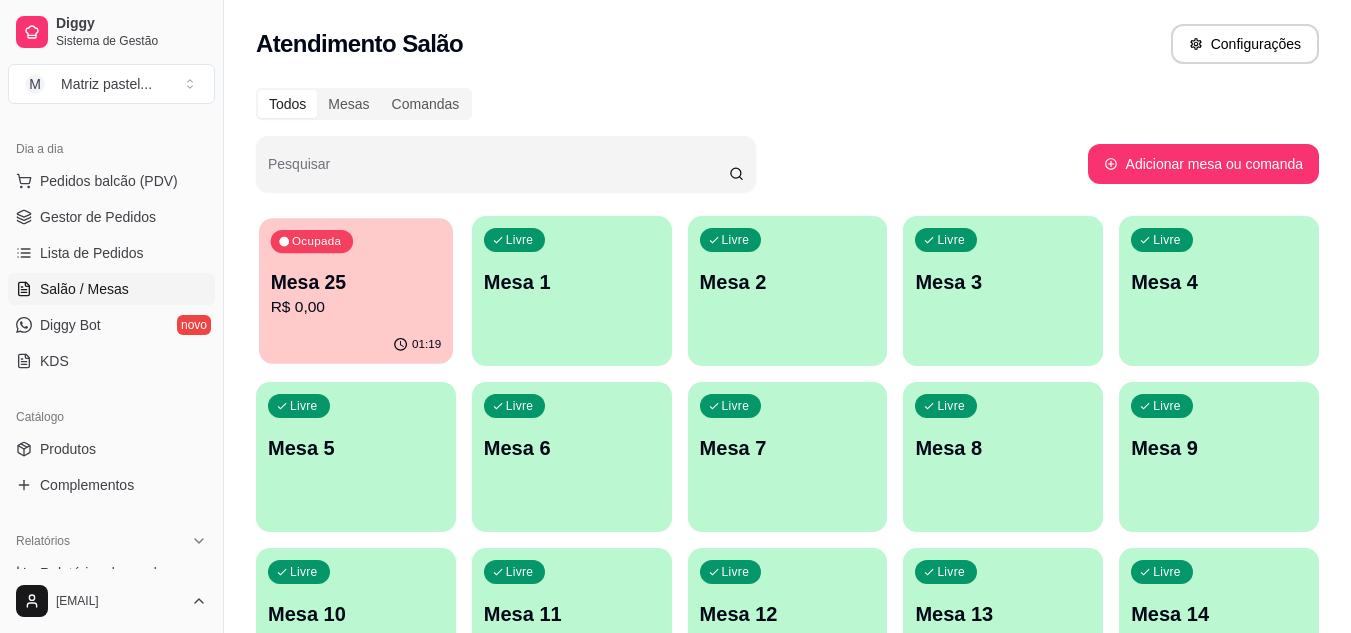 click on "R$ 0,00" at bounding box center (356, 307) 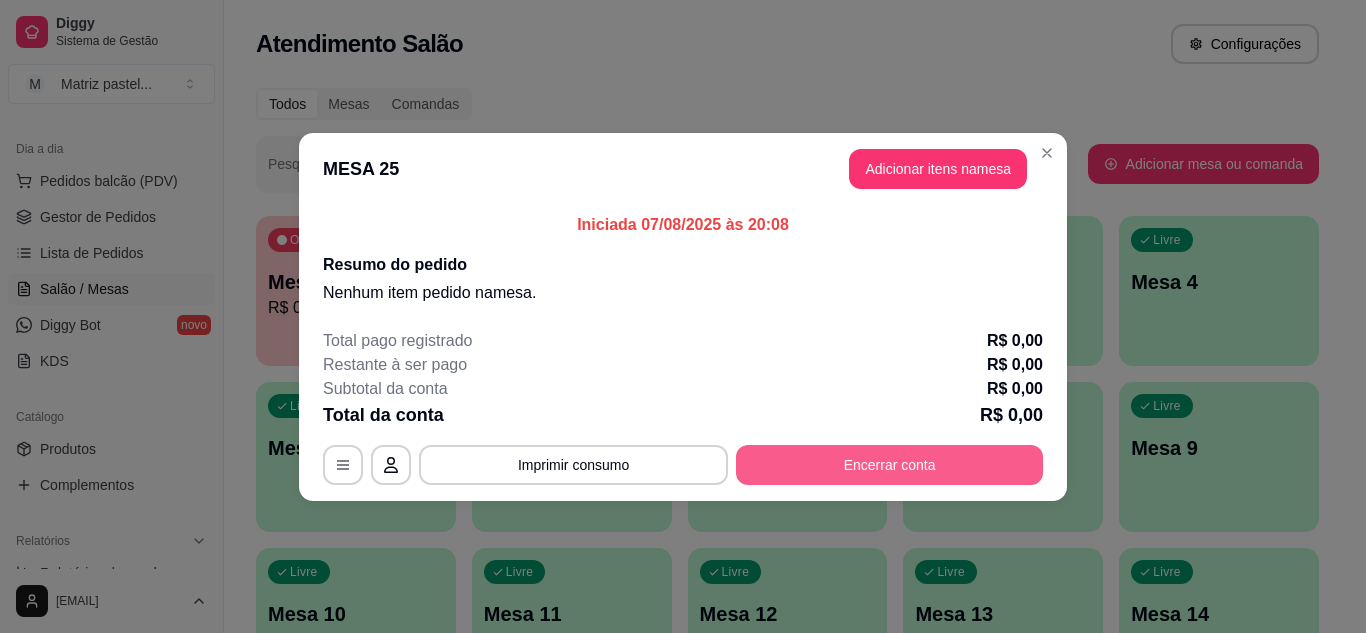 click on "Encerrar conta" at bounding box center [889, 465] 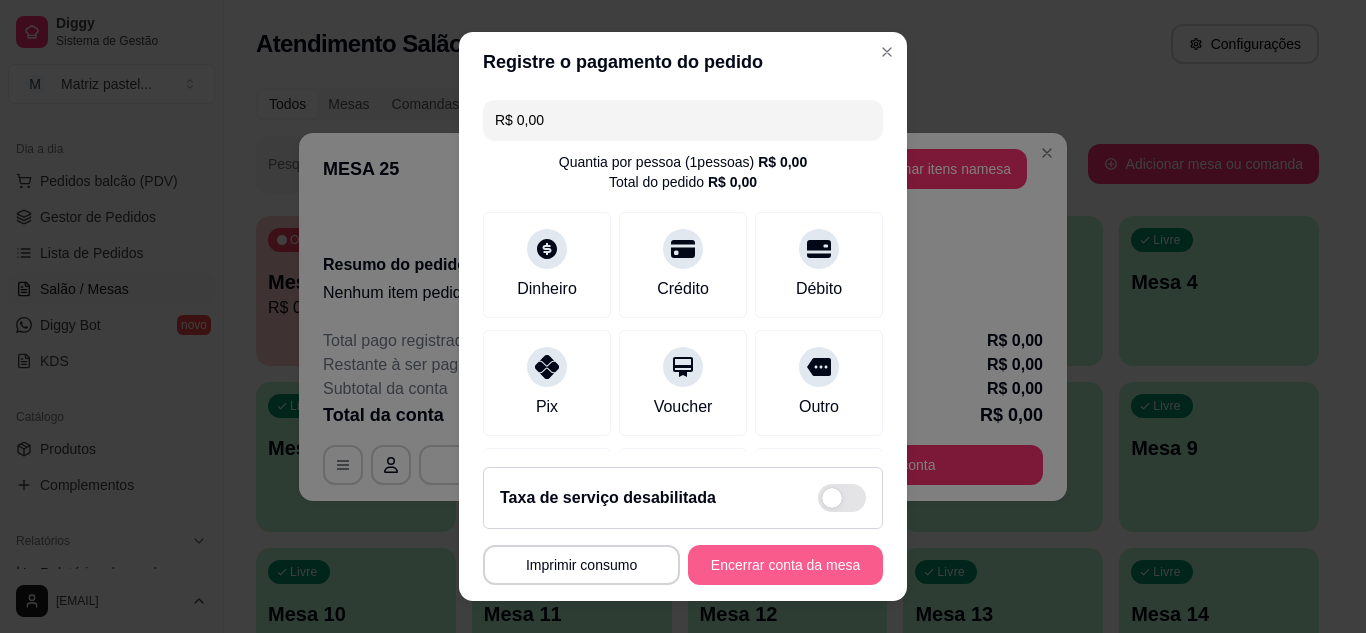 click on "Encerrar conta da mesa" at bounding box center [785, 565] 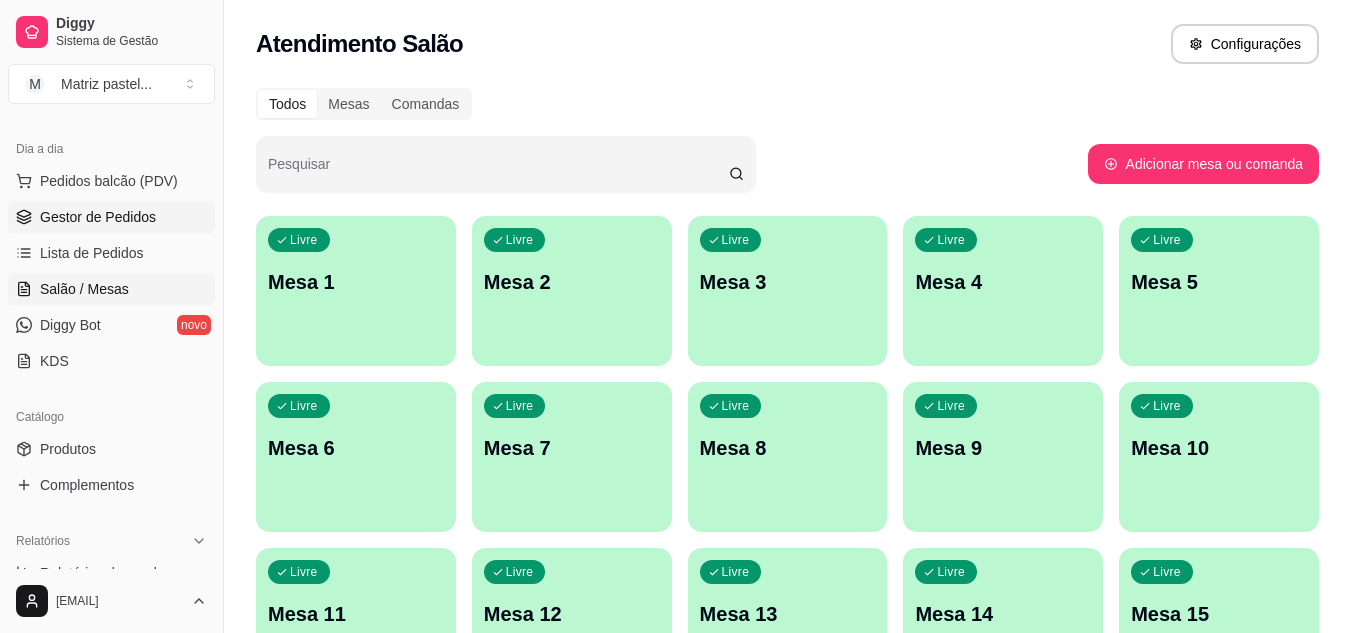 click on "Gestor de Pedidos" at bounding box center (111, 217) 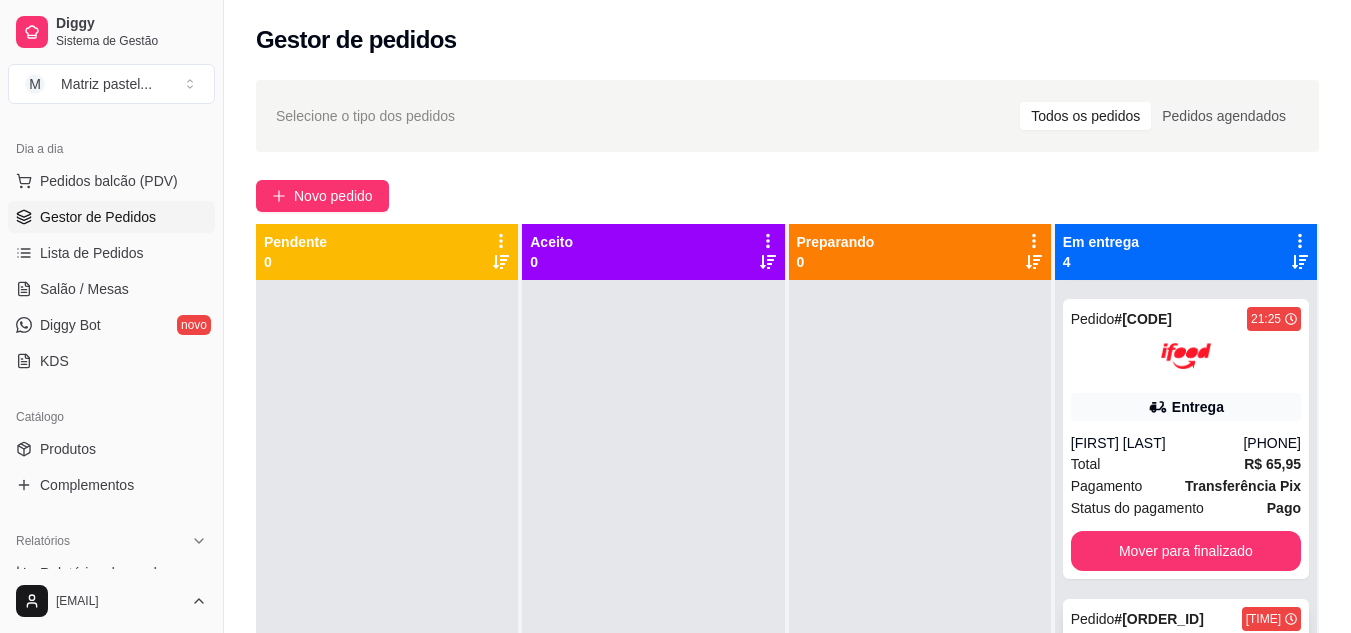 scroll, scrollTop: 485, scrollLeft: 0, axis: vertical 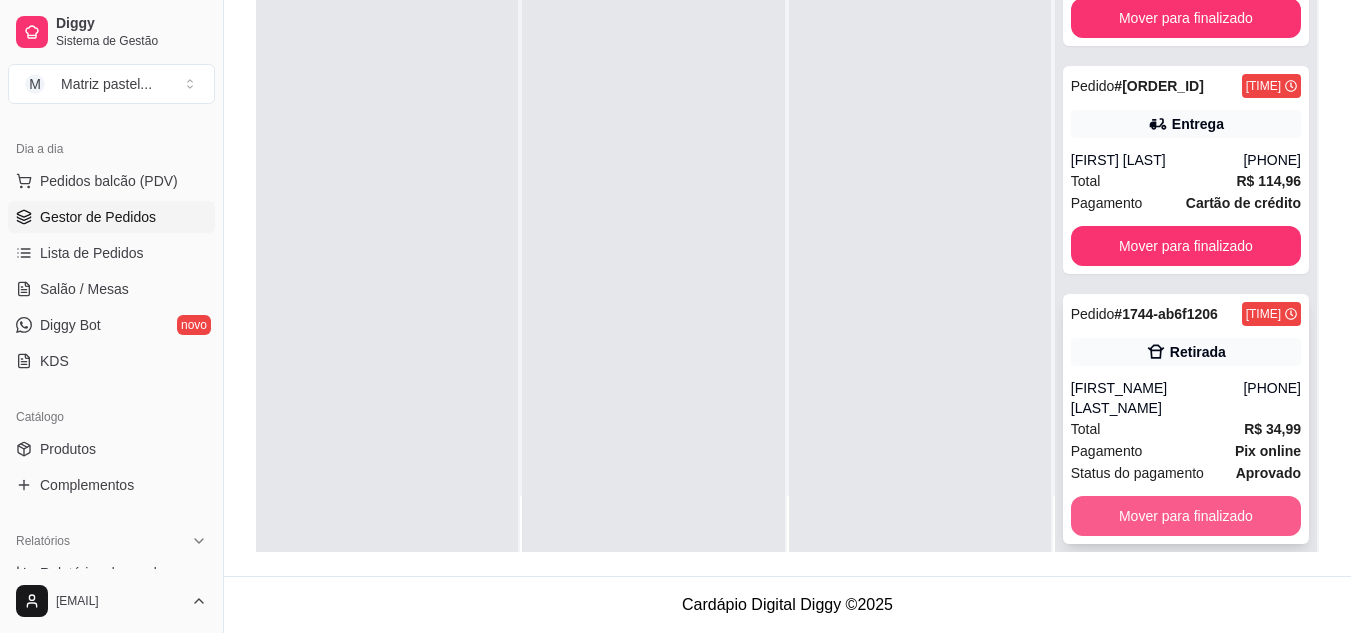 click on "Mover para finalizado" at bounding box center [1186, 516] 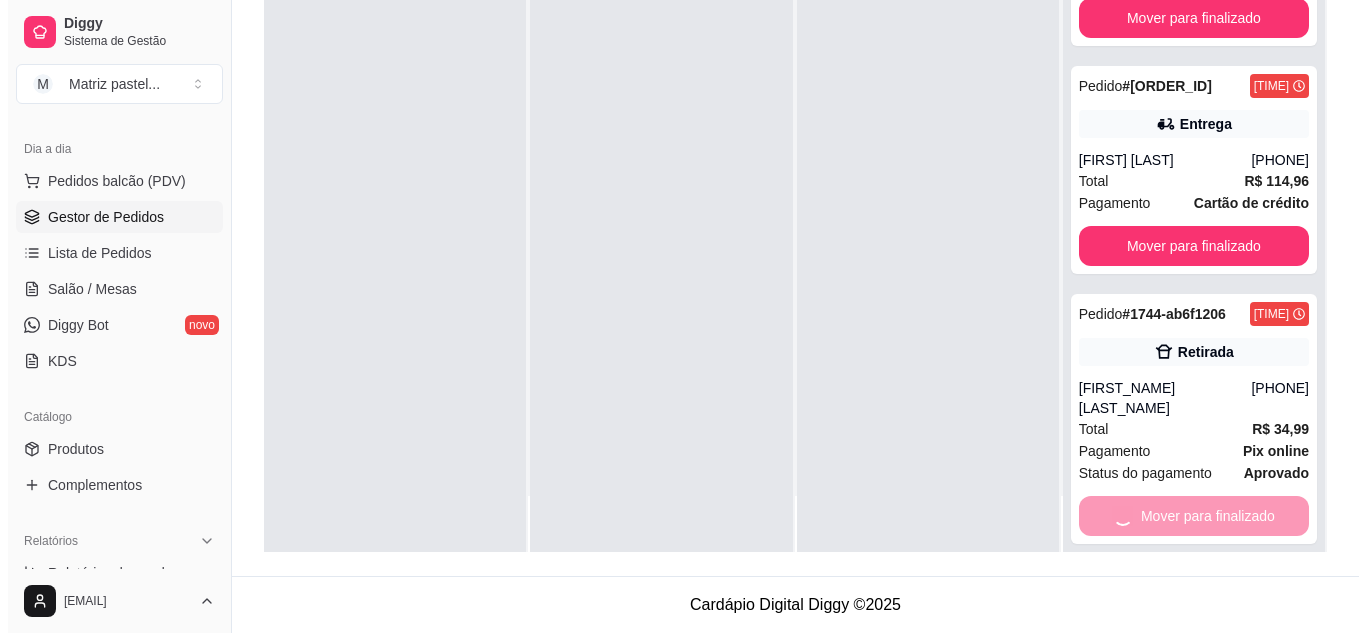 scroll, scrollTop: 235, scrollLeft: 0, axis: vertical 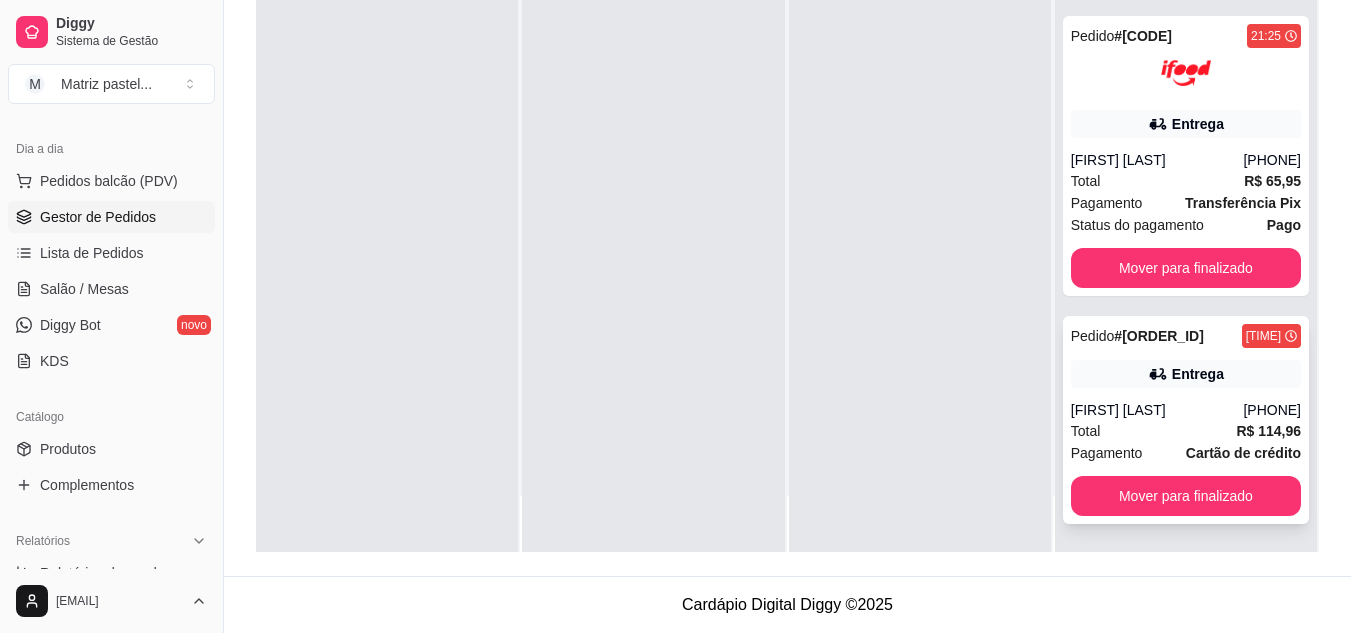 click on "Entrega" at bounding box center (1186, 374) 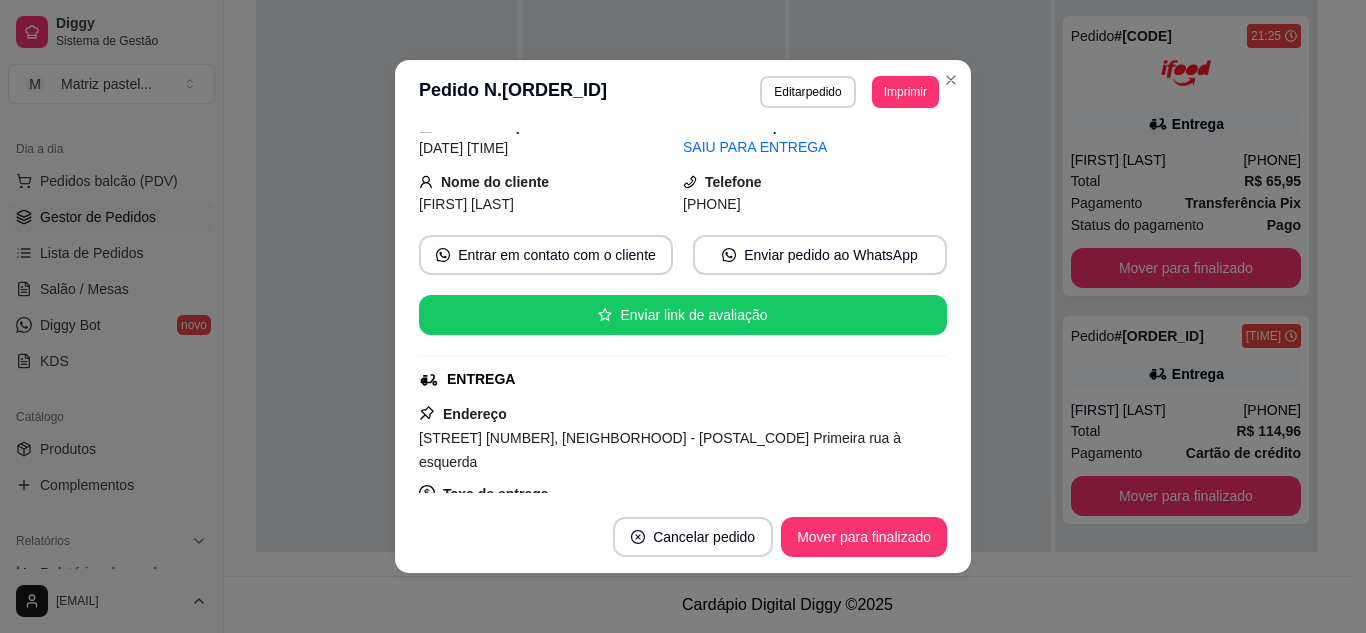 scroll, scrollTop: 100, scrollLeft: 0, axis: vertical 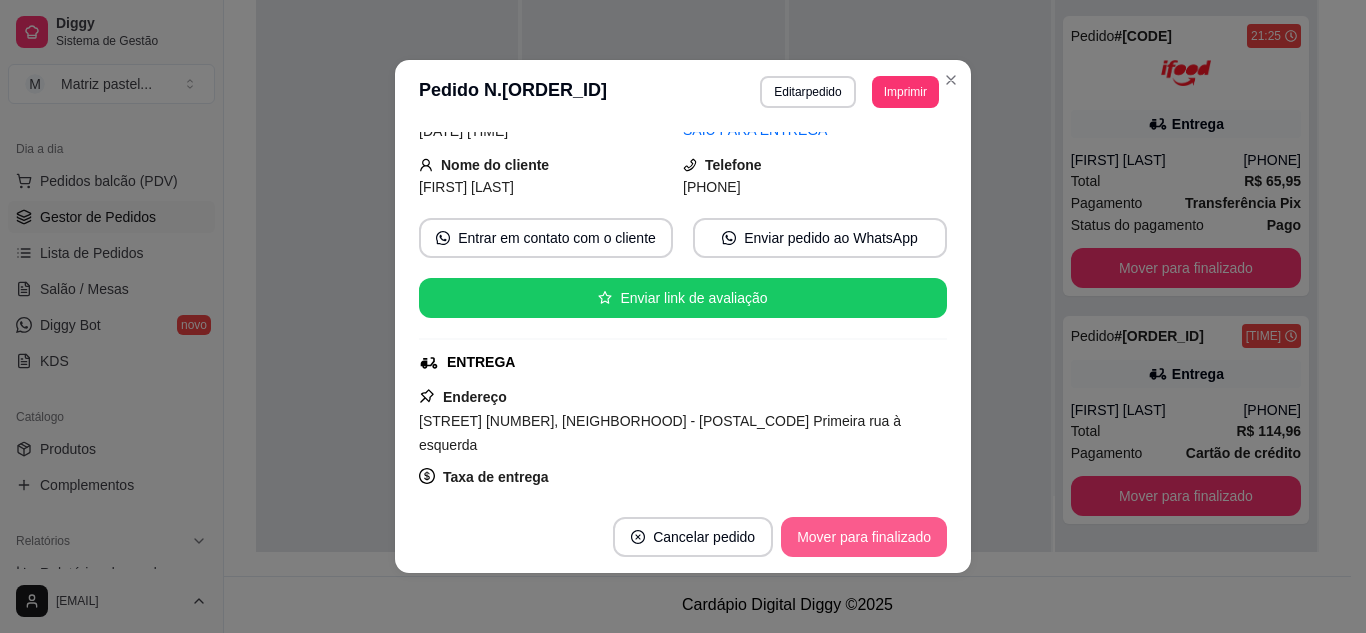 click on "Mover para finalizado" at bounding box center [864, 537] 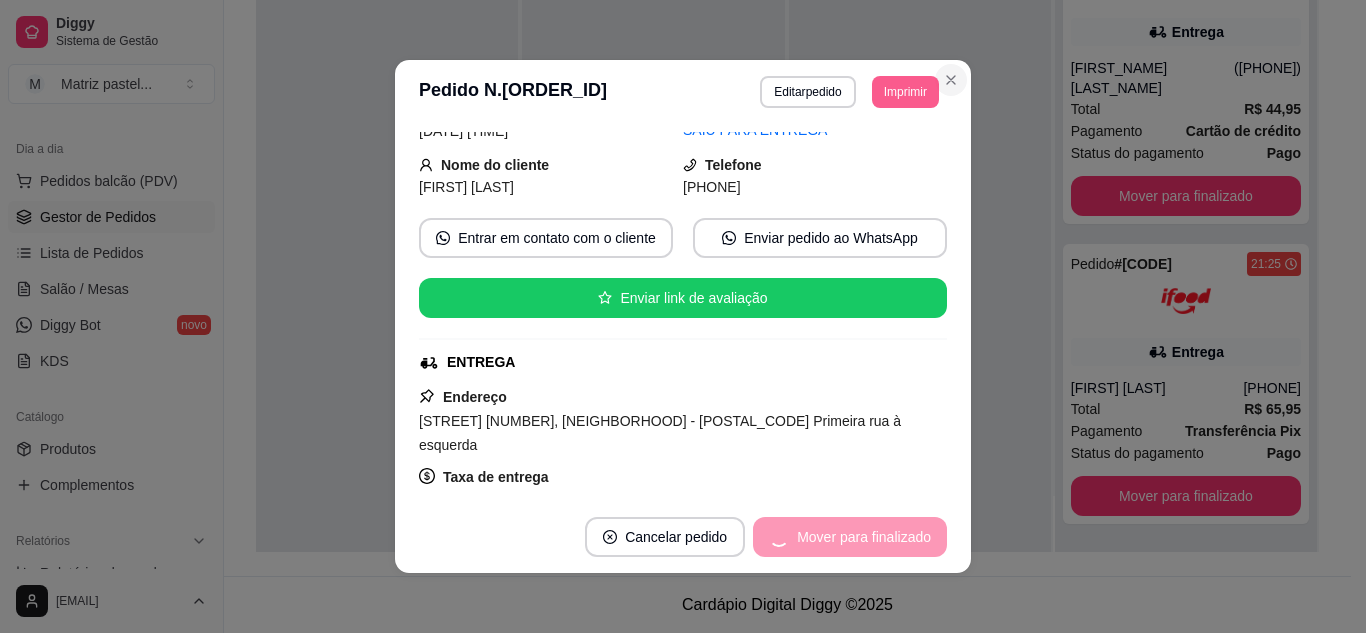 scroll, scrollTop: 7, scrollLeft: 0, axis: vertical 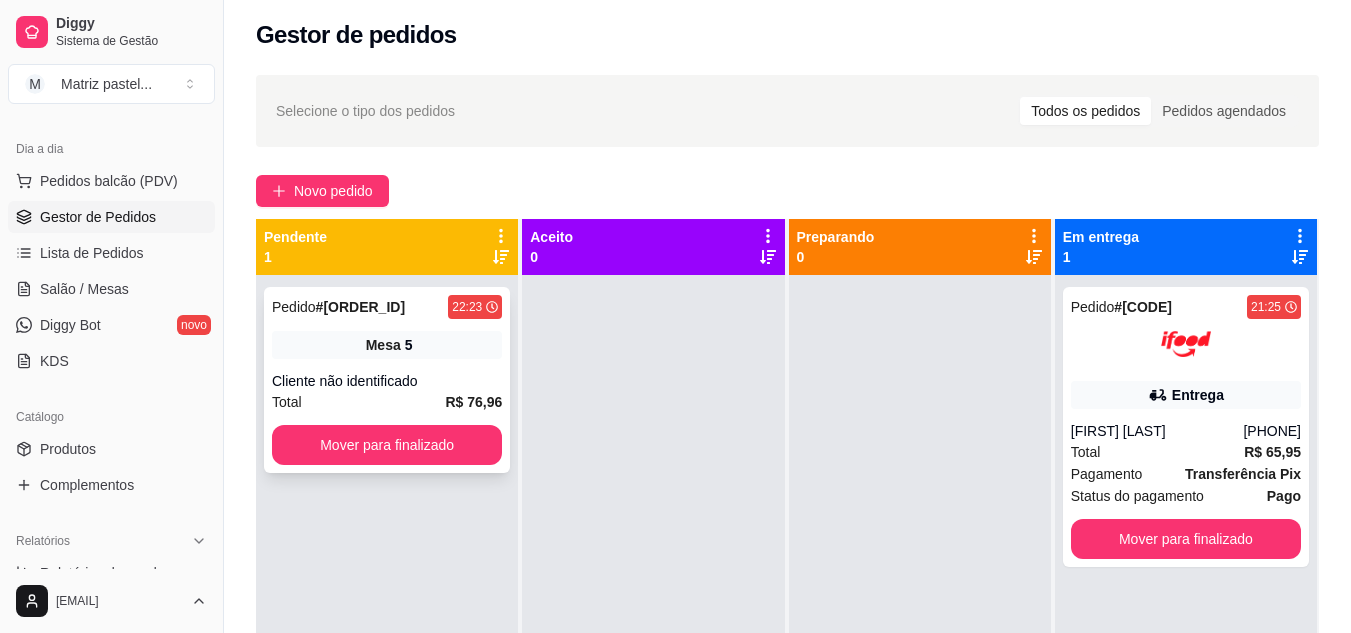 click on "Mesa 5" at bounding box center (387, 345) 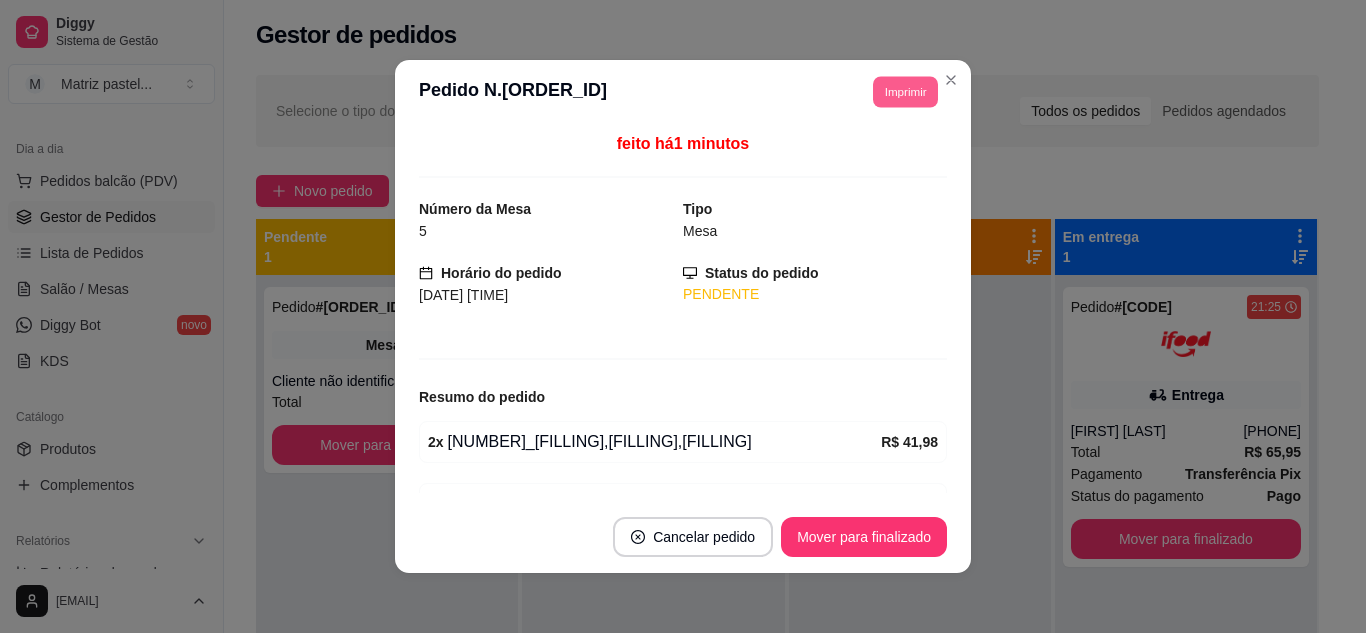 click on "Imprimir" at bounding box center (905, 91) 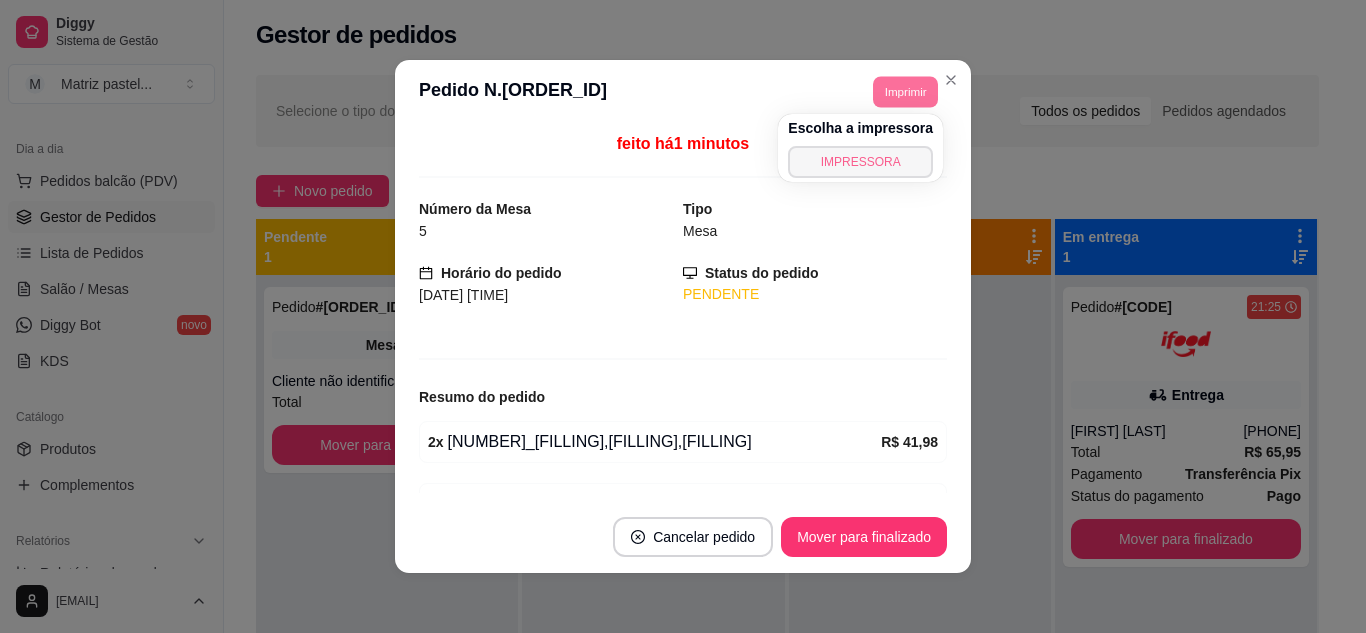 click on "IMPRESSORA" at bounding box center (860, 162) 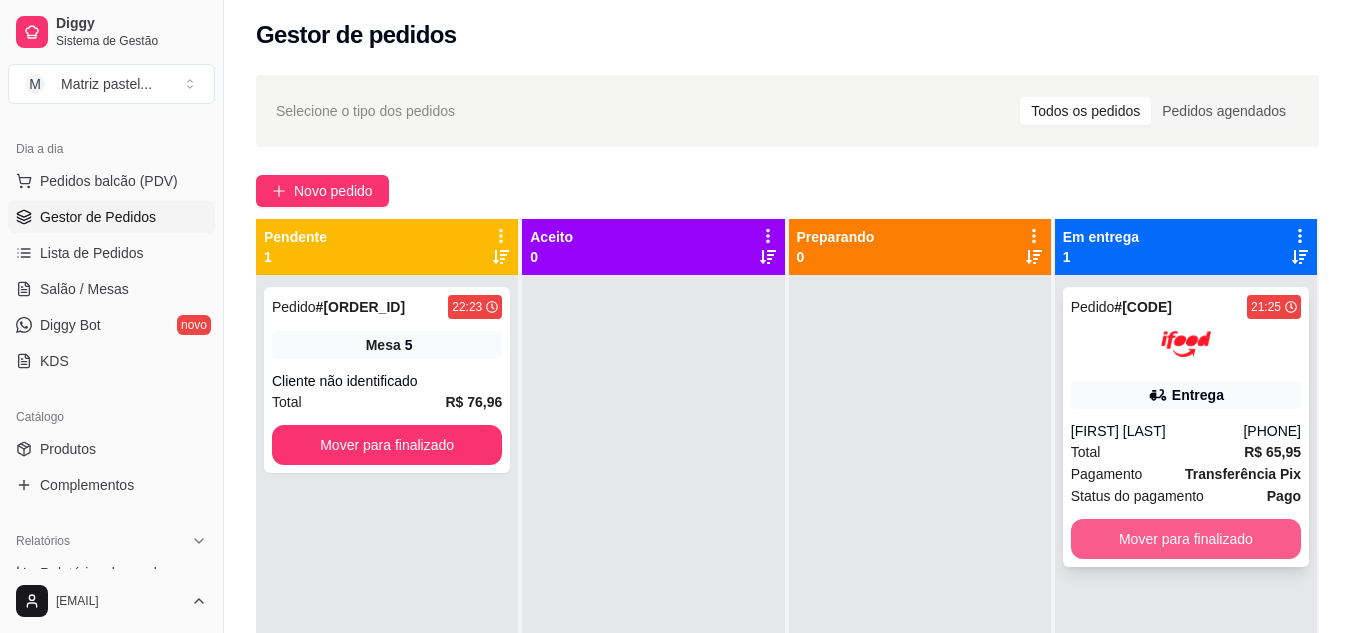 click on "Mover para finalizado" at bounding box center (1186, 539) 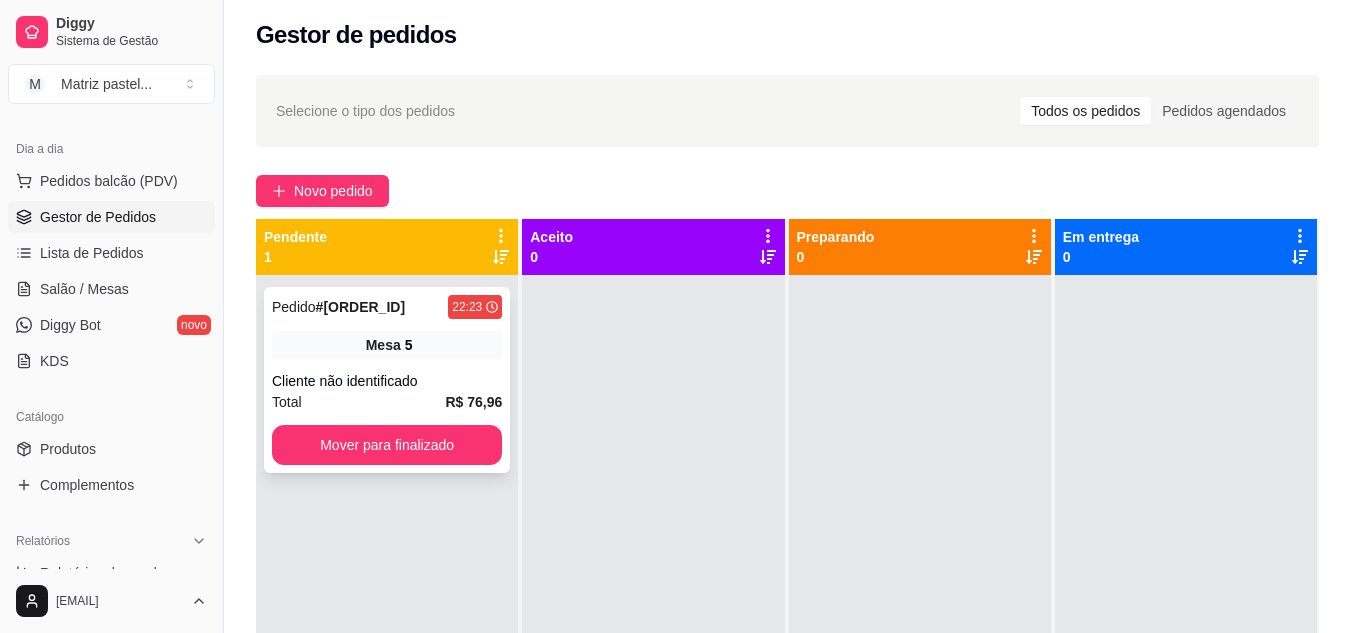 click on "Mesa 5" at bounding box center [387, 345] 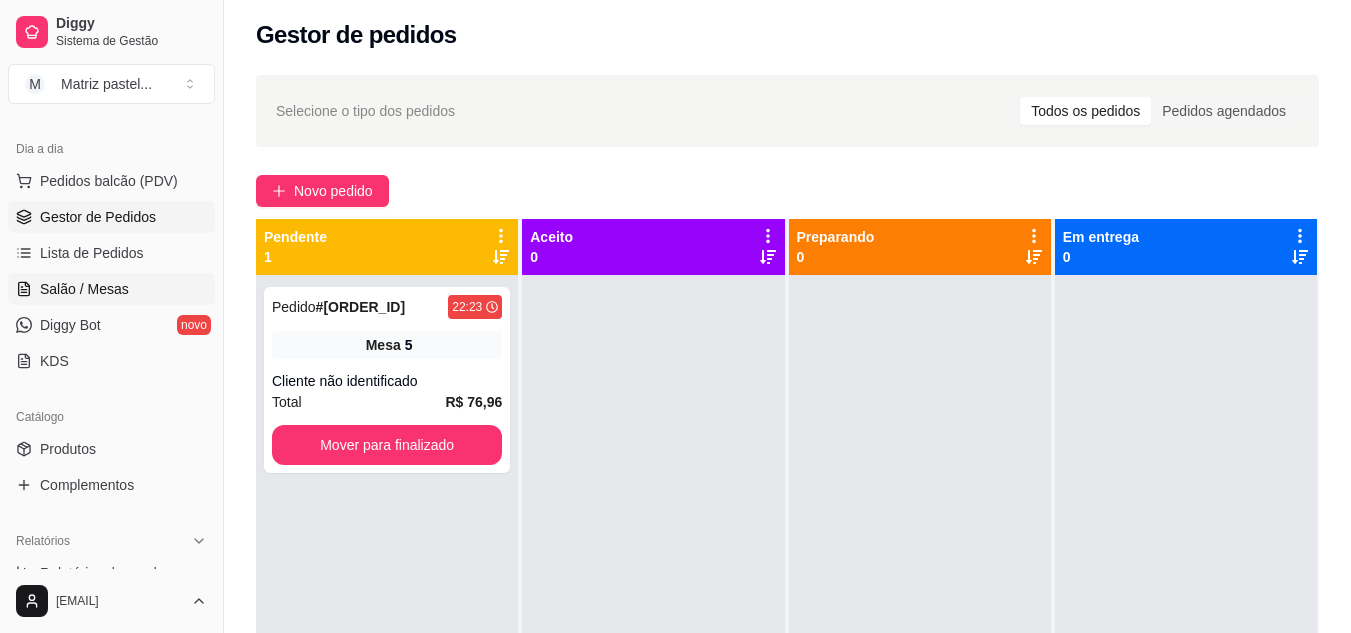 click on "Salão / Mesas" at bounding box center [84, 289] 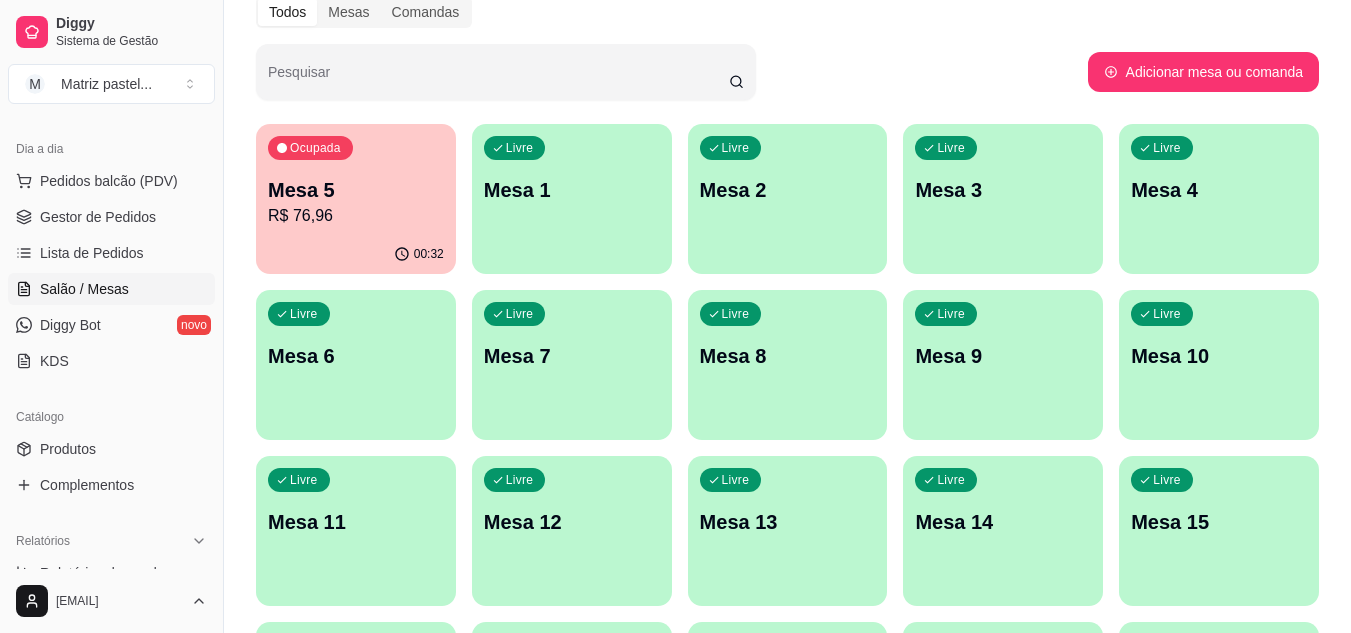 scroll, scrollTop: 200, scrollLeft: 0, axis: vertical 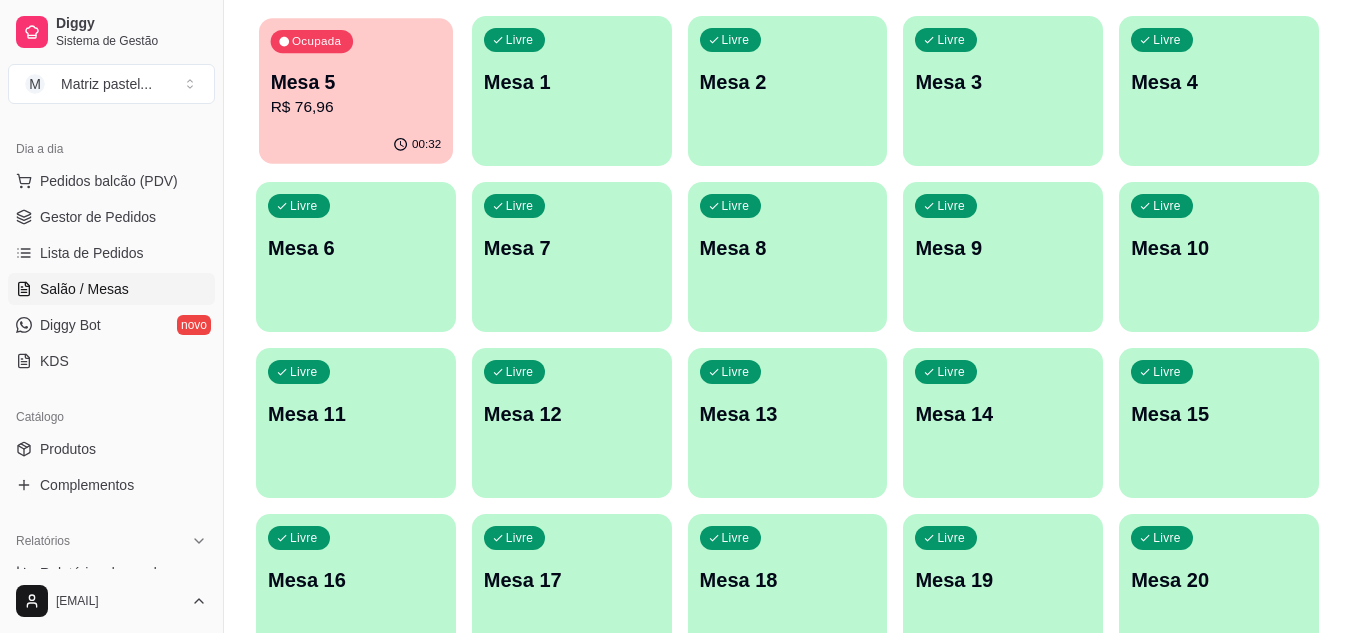 click on "00:32" at bounding box center [356, 145] 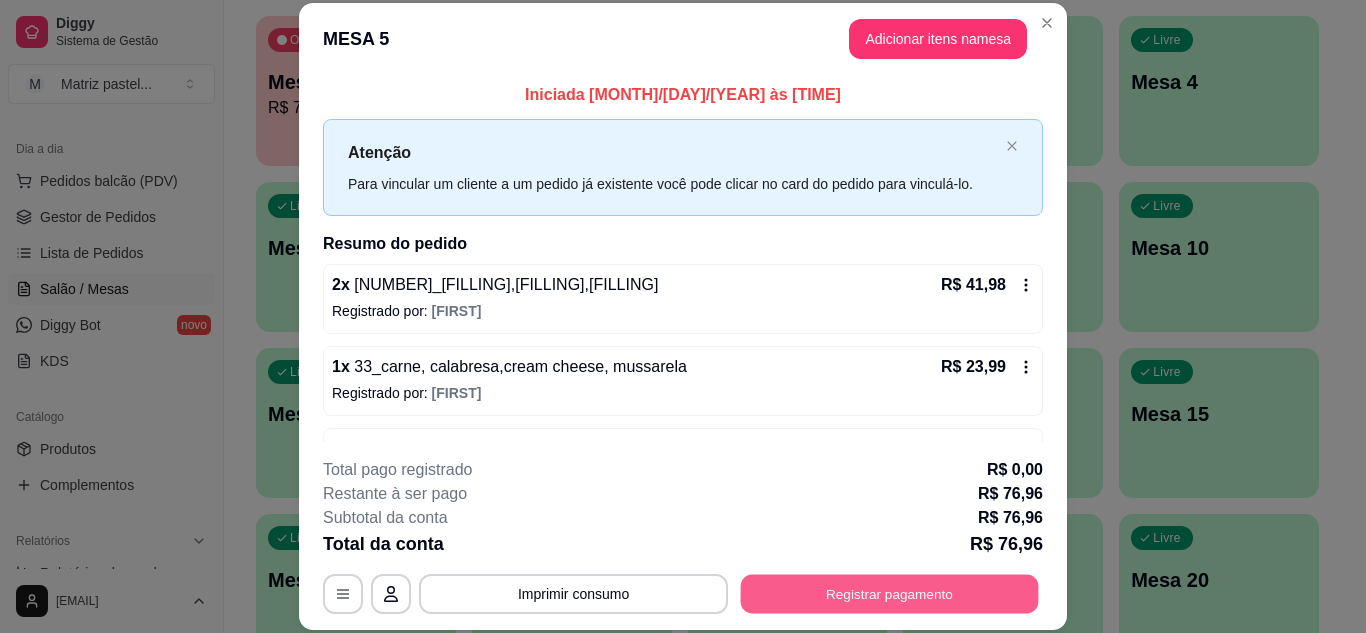 click on "Registrar pagamento" at bounding box center [890, 593] 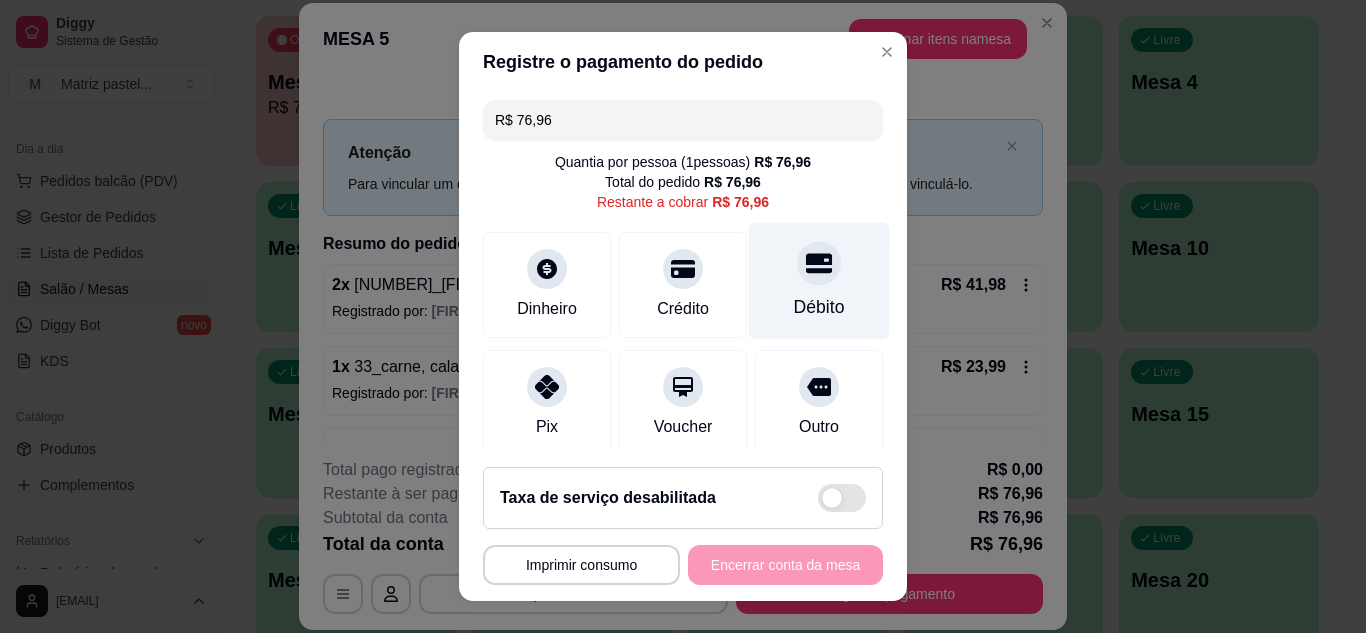 click on "Débito" at bounding box center (819, 280) 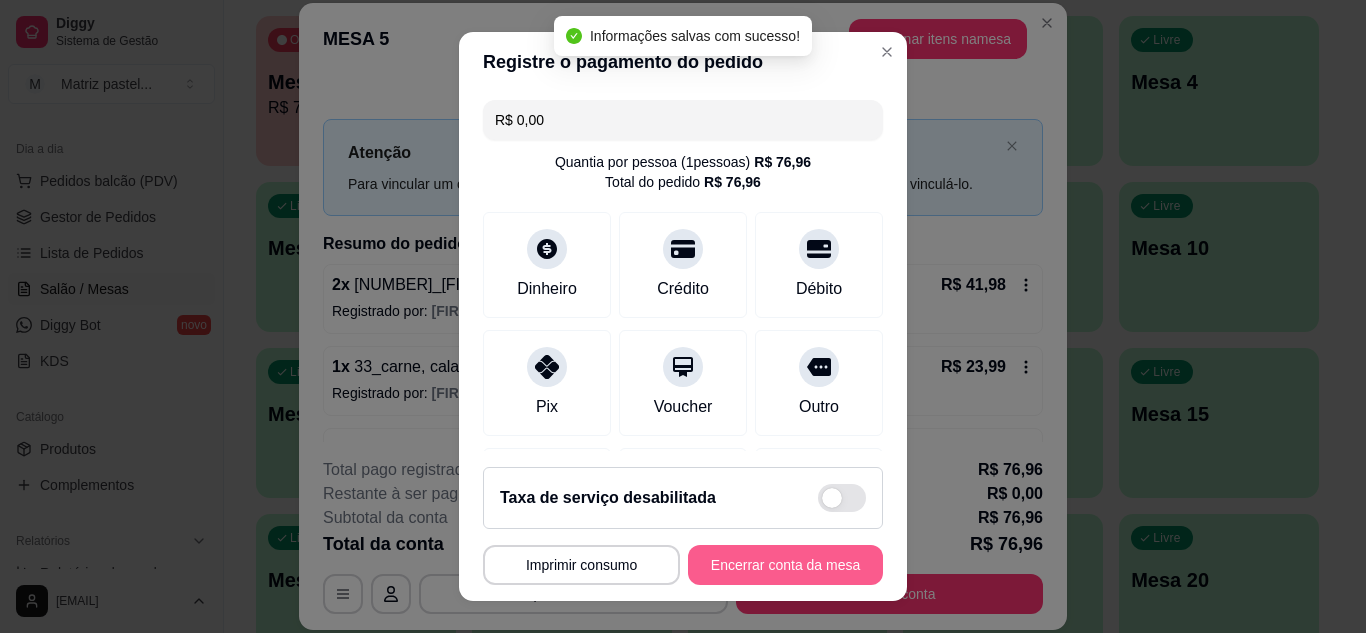 type on "R$ 0,00" 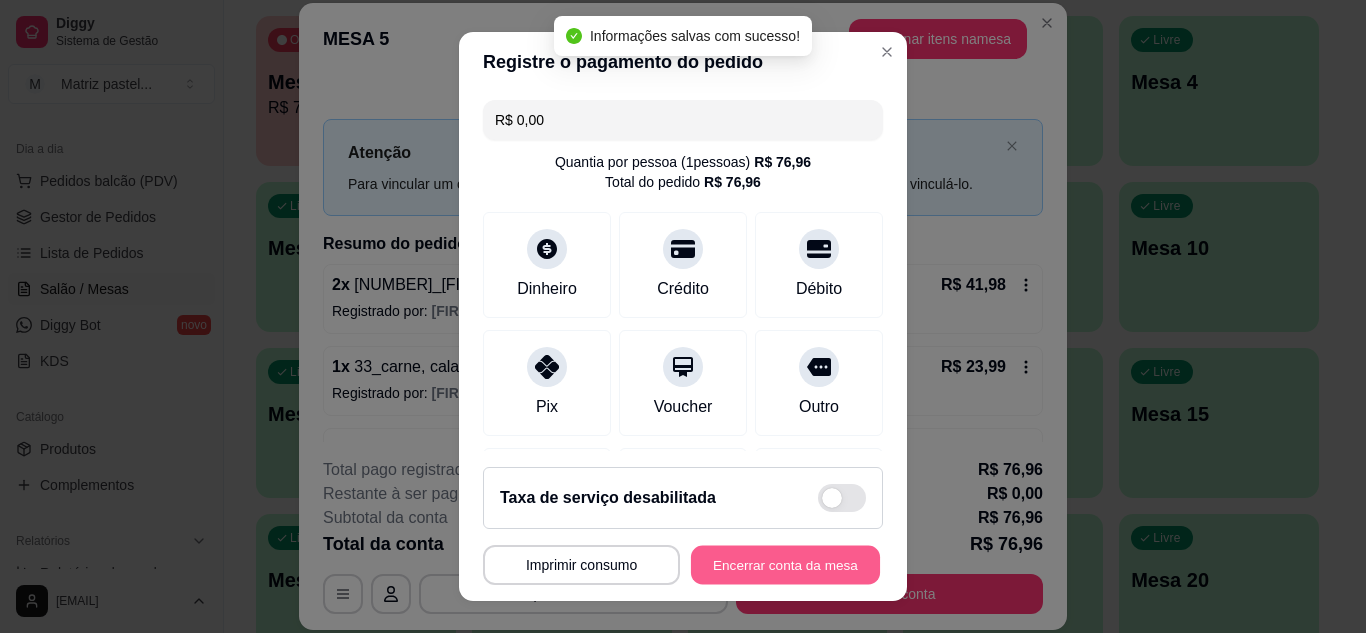 click on "Encerrar conta da mesa" at bounding box center (785, 565) 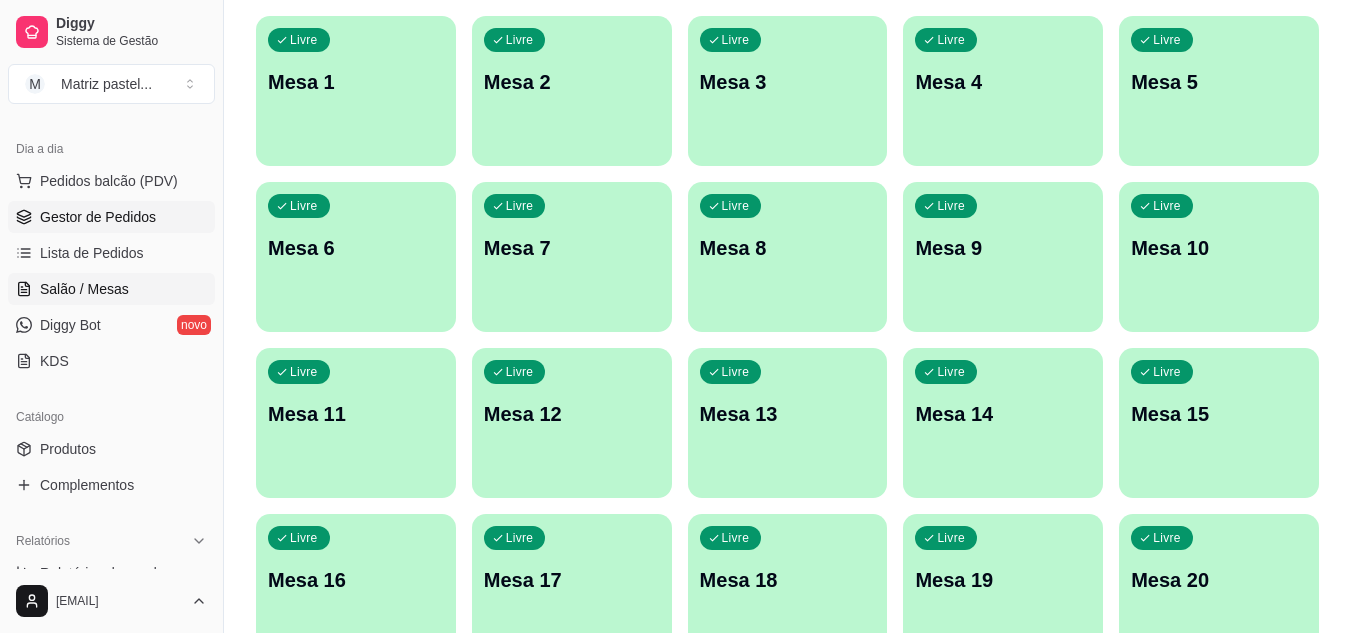 click on "Gestor de Pedidos" at bounding box center (98, 217) 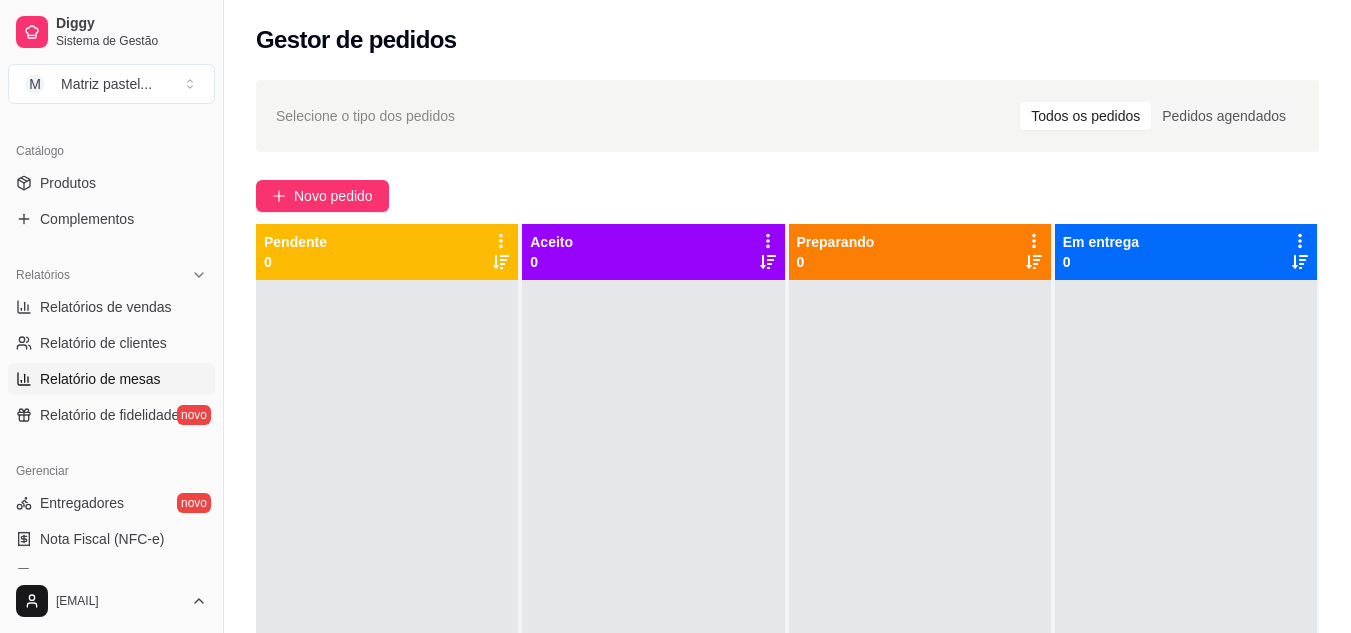 scroll, scrollTop: 506, scrollLeft: 0, axis: vertical 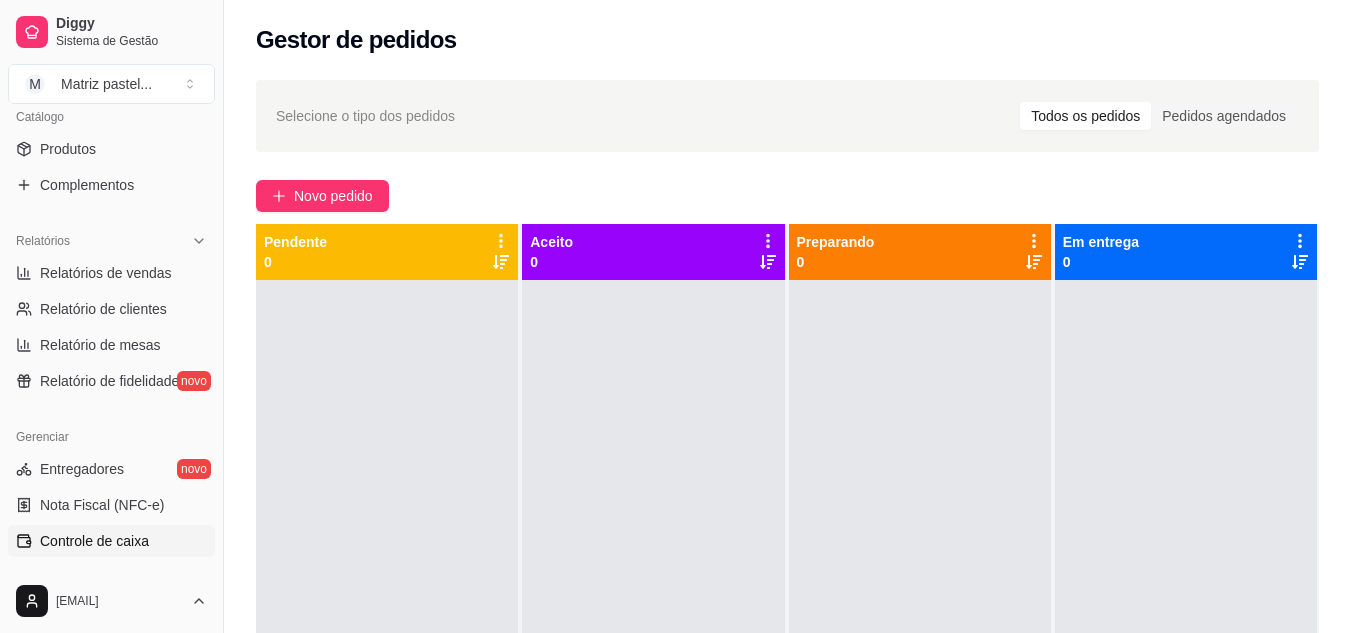 click on "Controle de caixa" at bounding box center (111, 541) 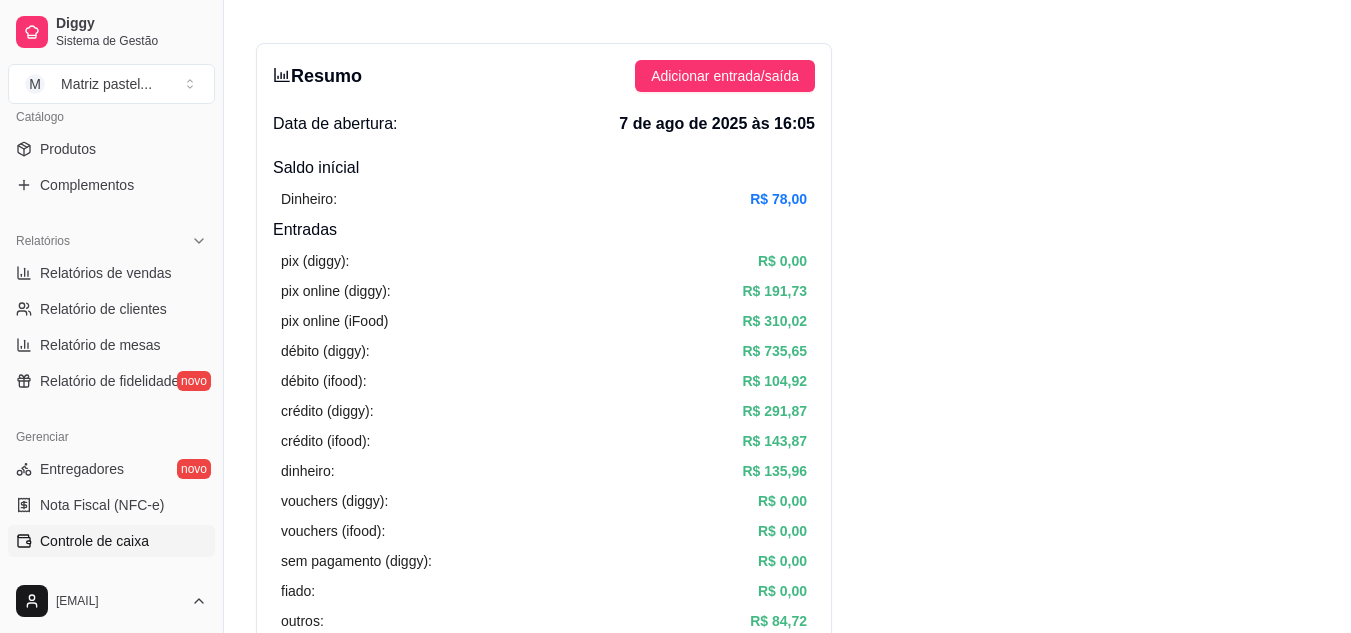 scroll, scrollTop: 100, scrollLeft: 0, axis: vertical 